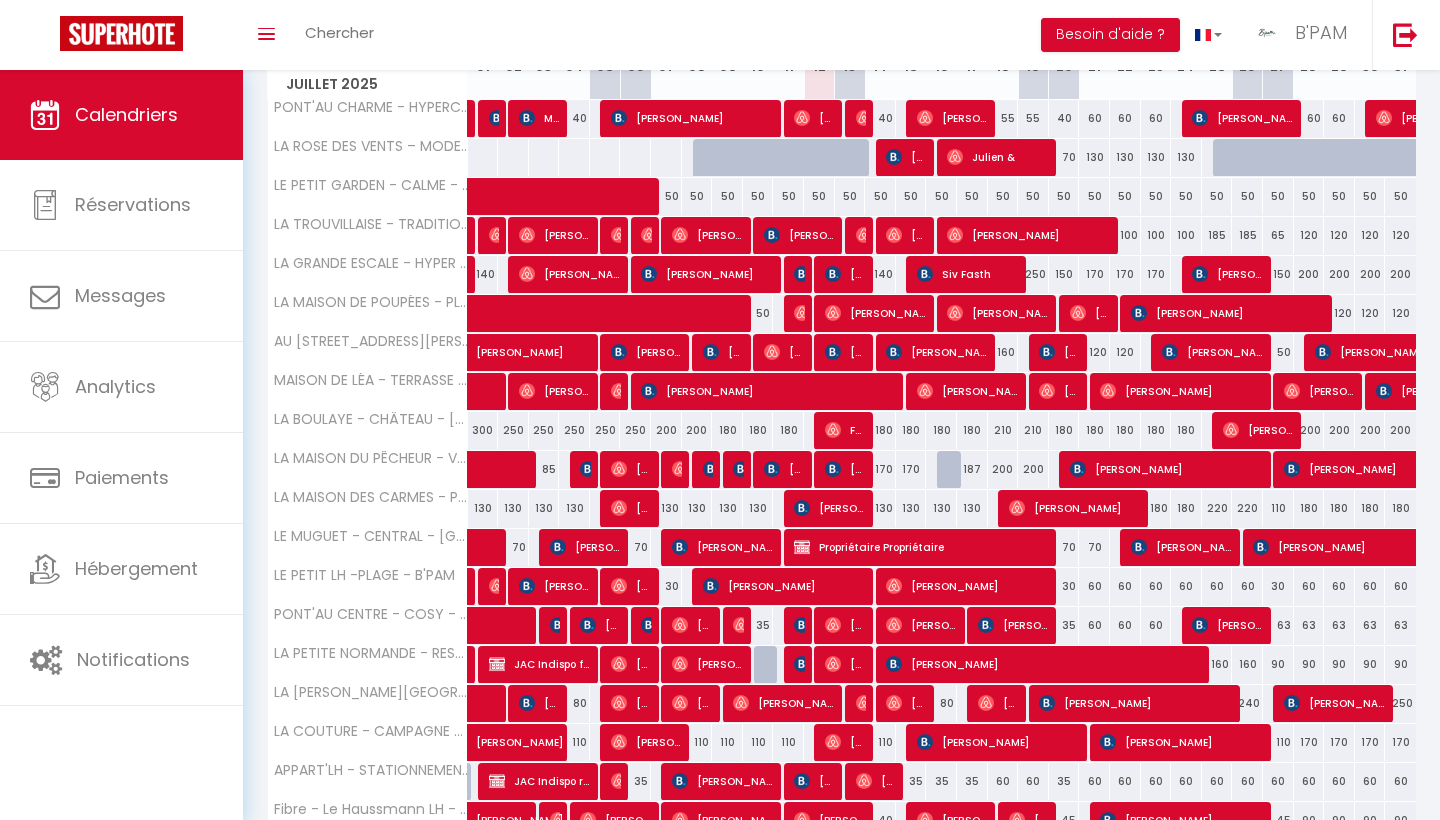 scroll, scrollTop: 0, scrollLeft: 0, axis: both 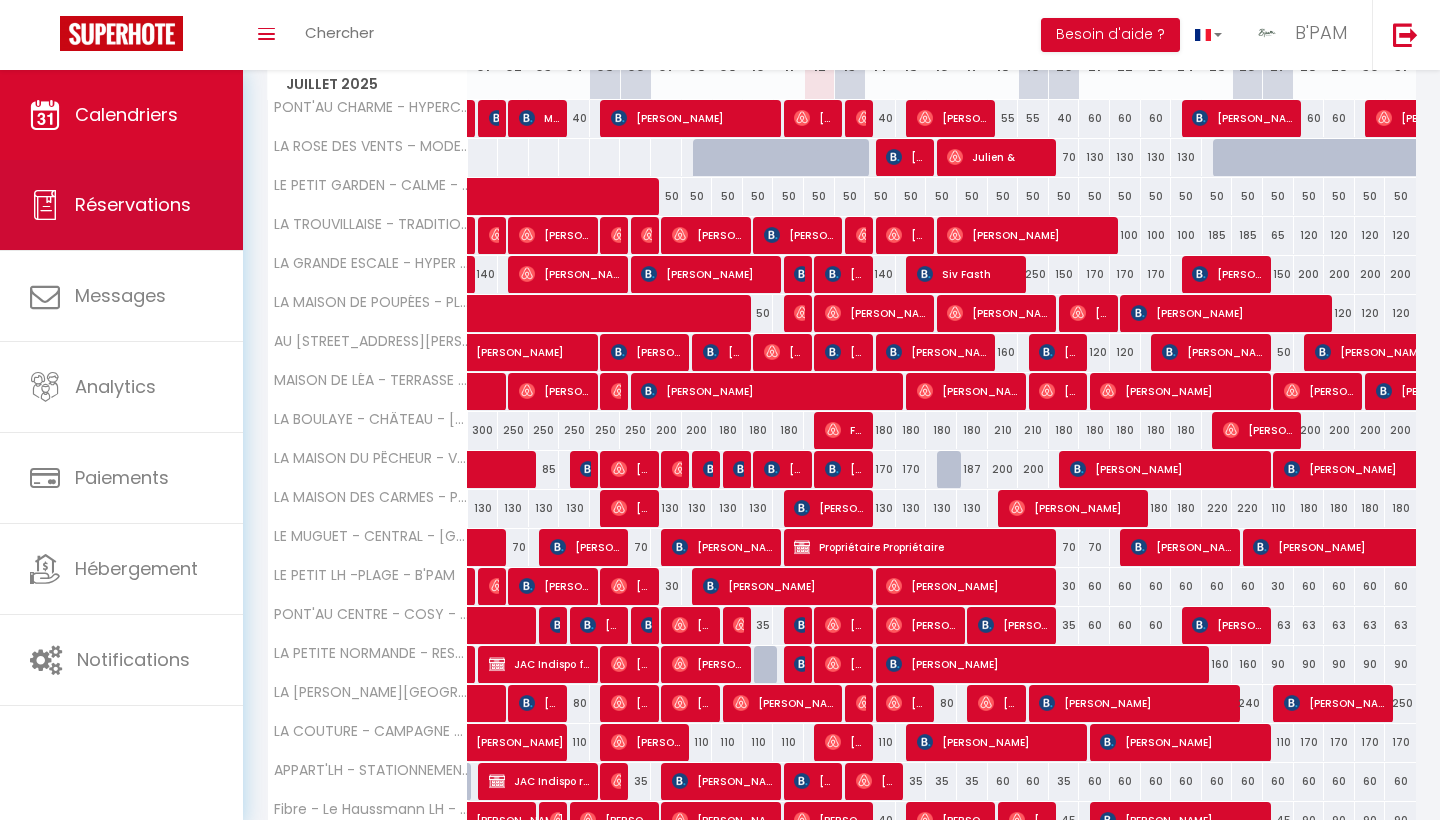 click on "Réservations" at bounding box center [121, 205] 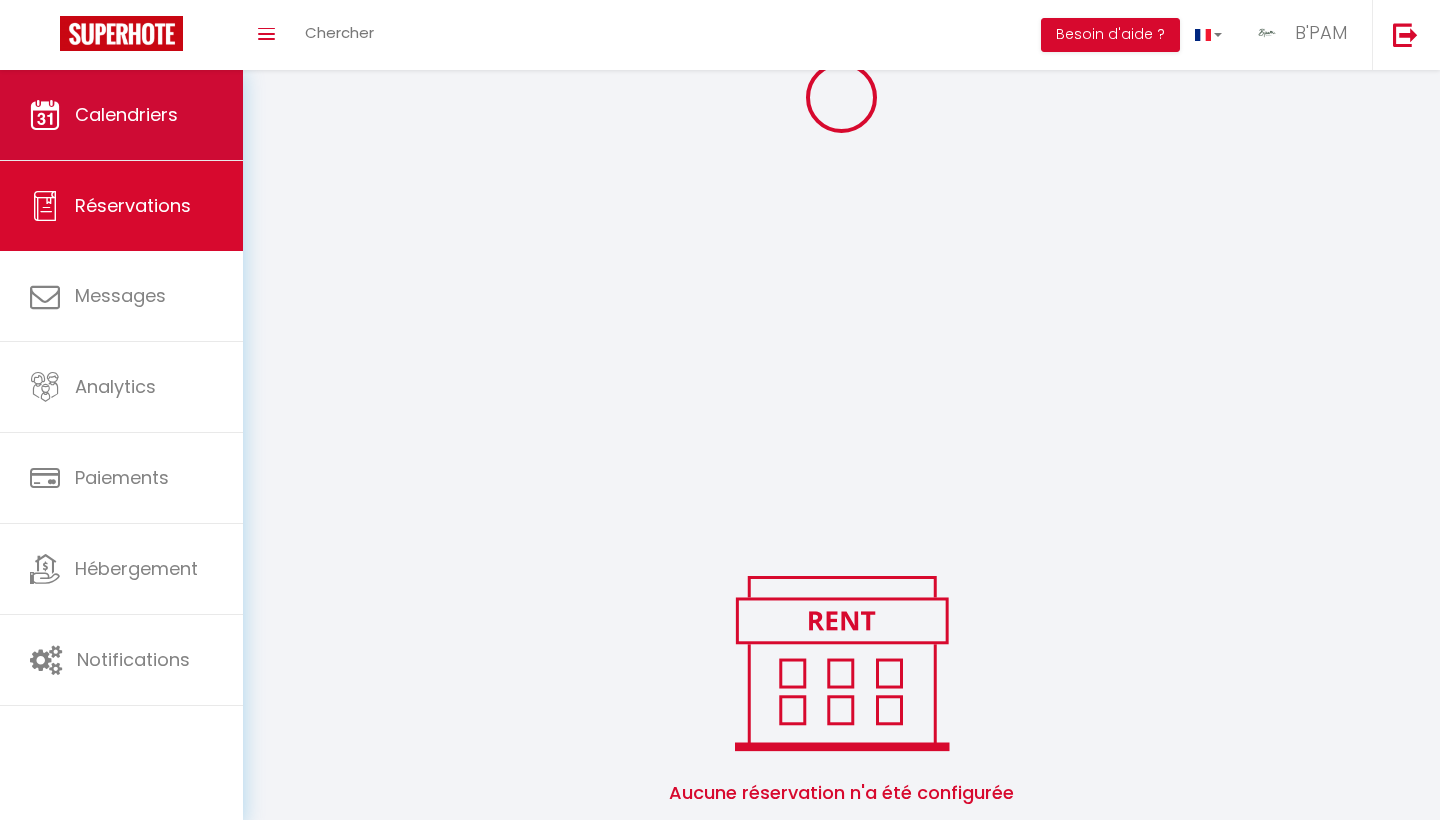 click on "Calendriers" at bounding box center [126, 114] 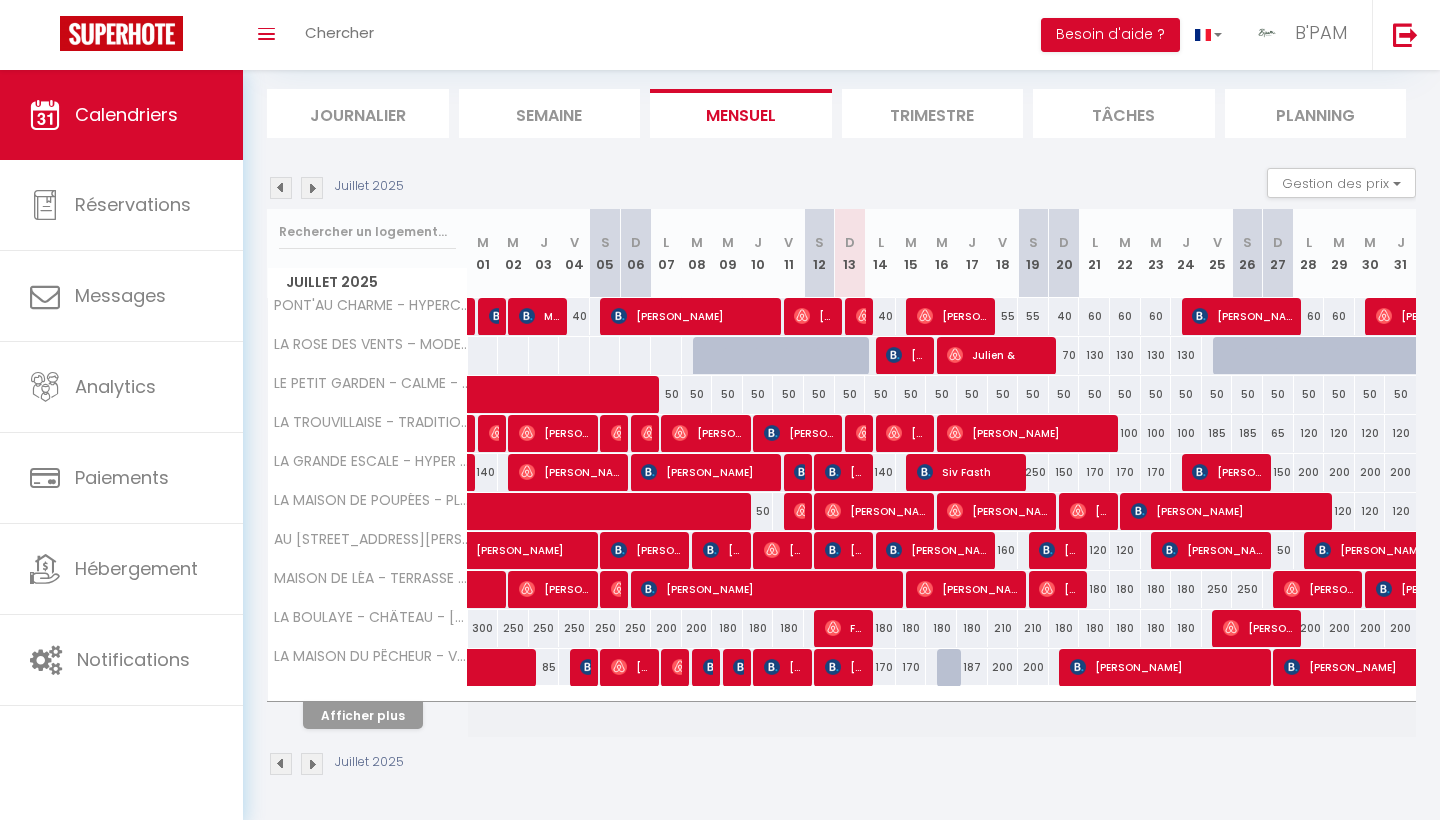scroll, scrollTop: 117, scrollLeft: 0, axis: vertical 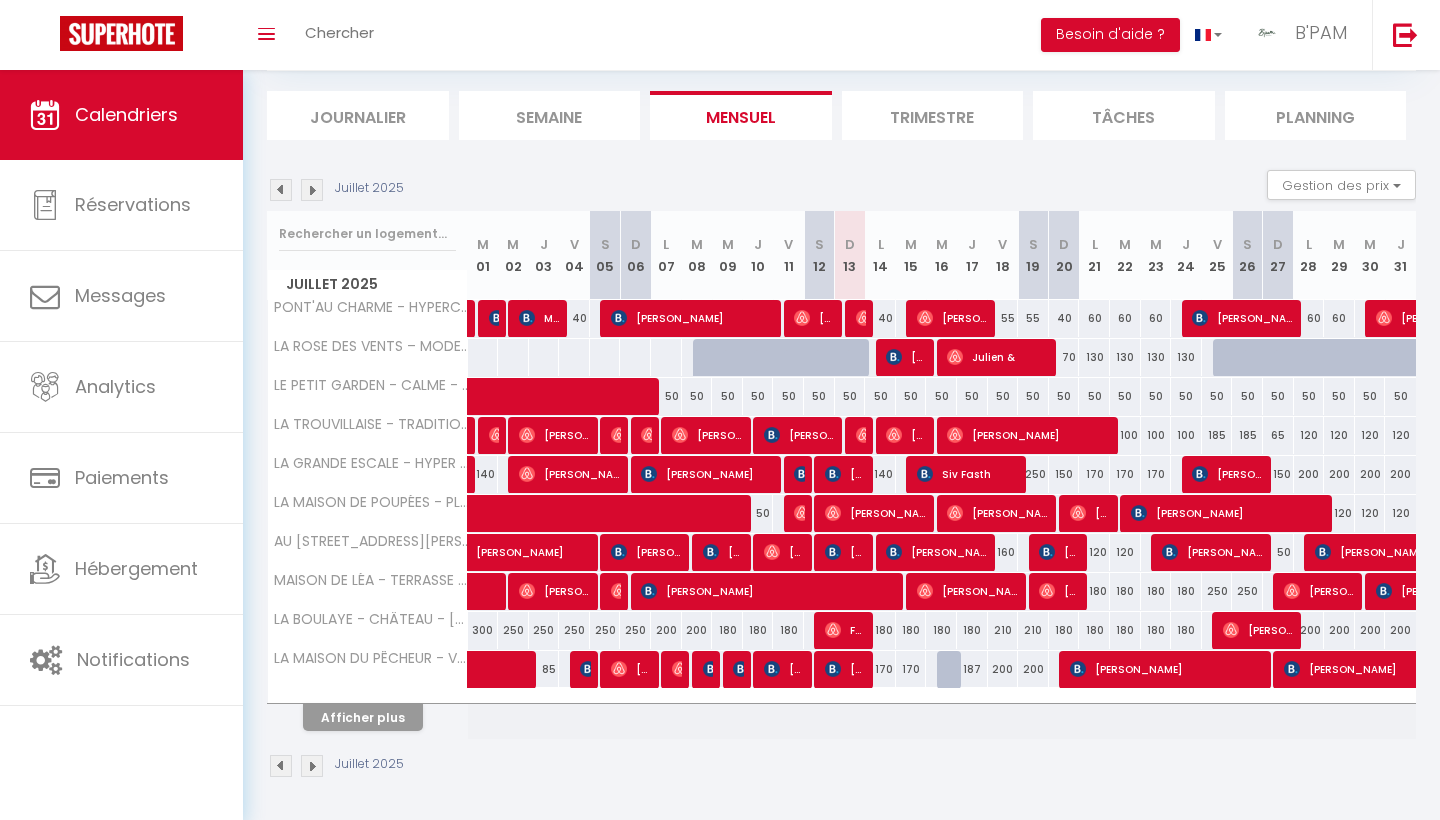 click on "Afficher plus" at bounding box center (363, 717) 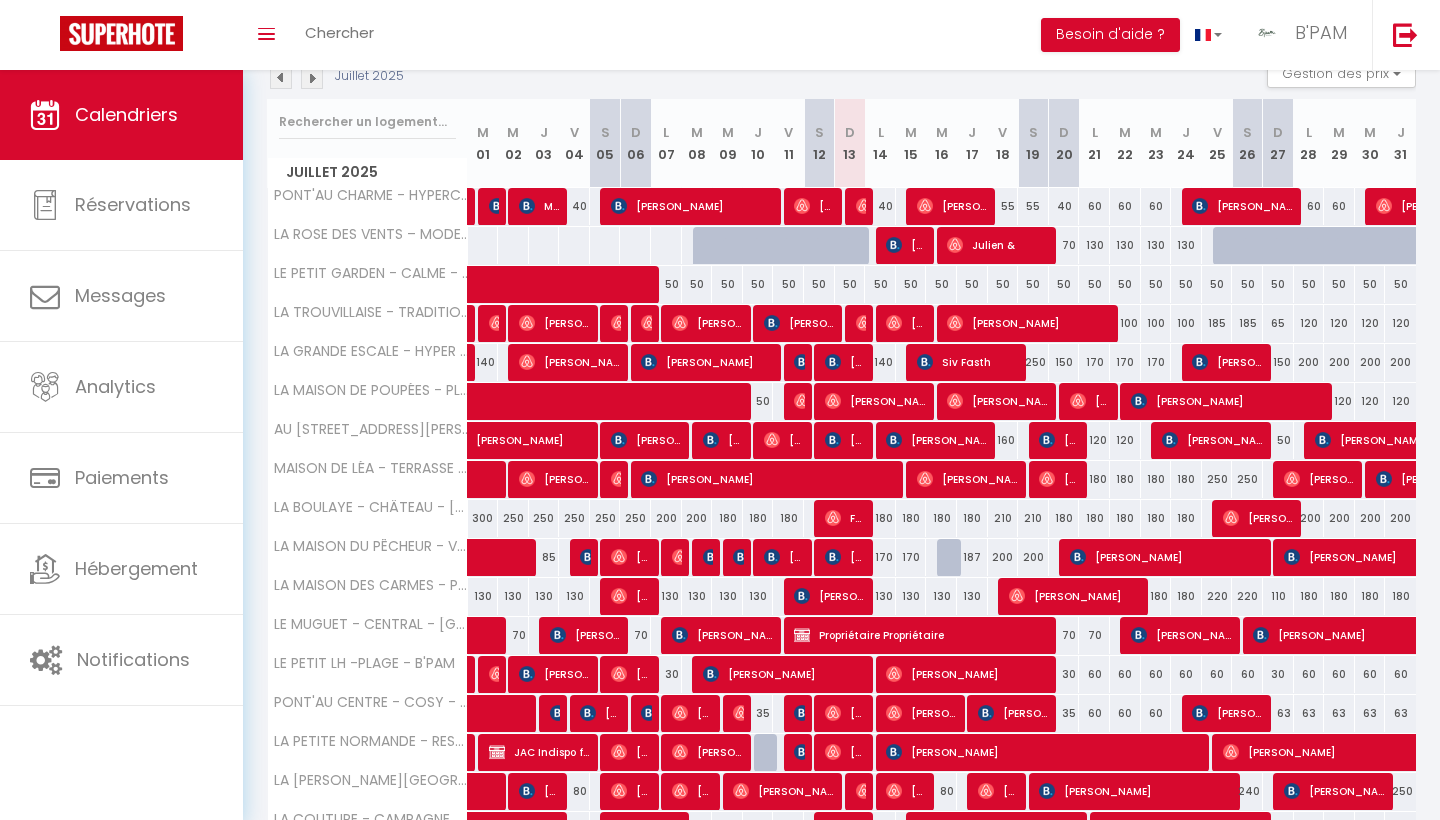 scroll, scrollTop: 228, scrollLeft: 0, axis: vertical 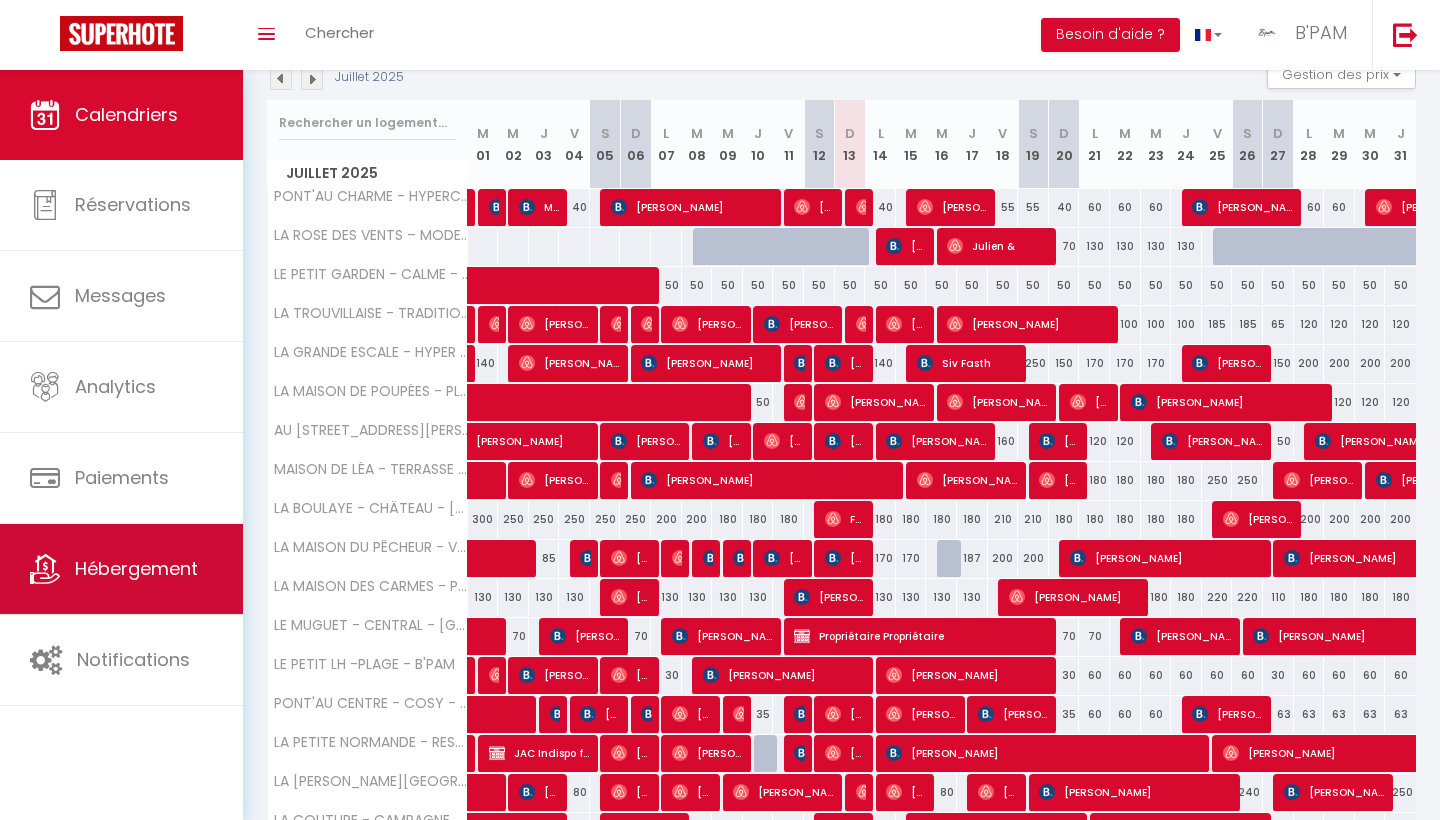 click on "Hébergement" at bounding box center (121, 569) 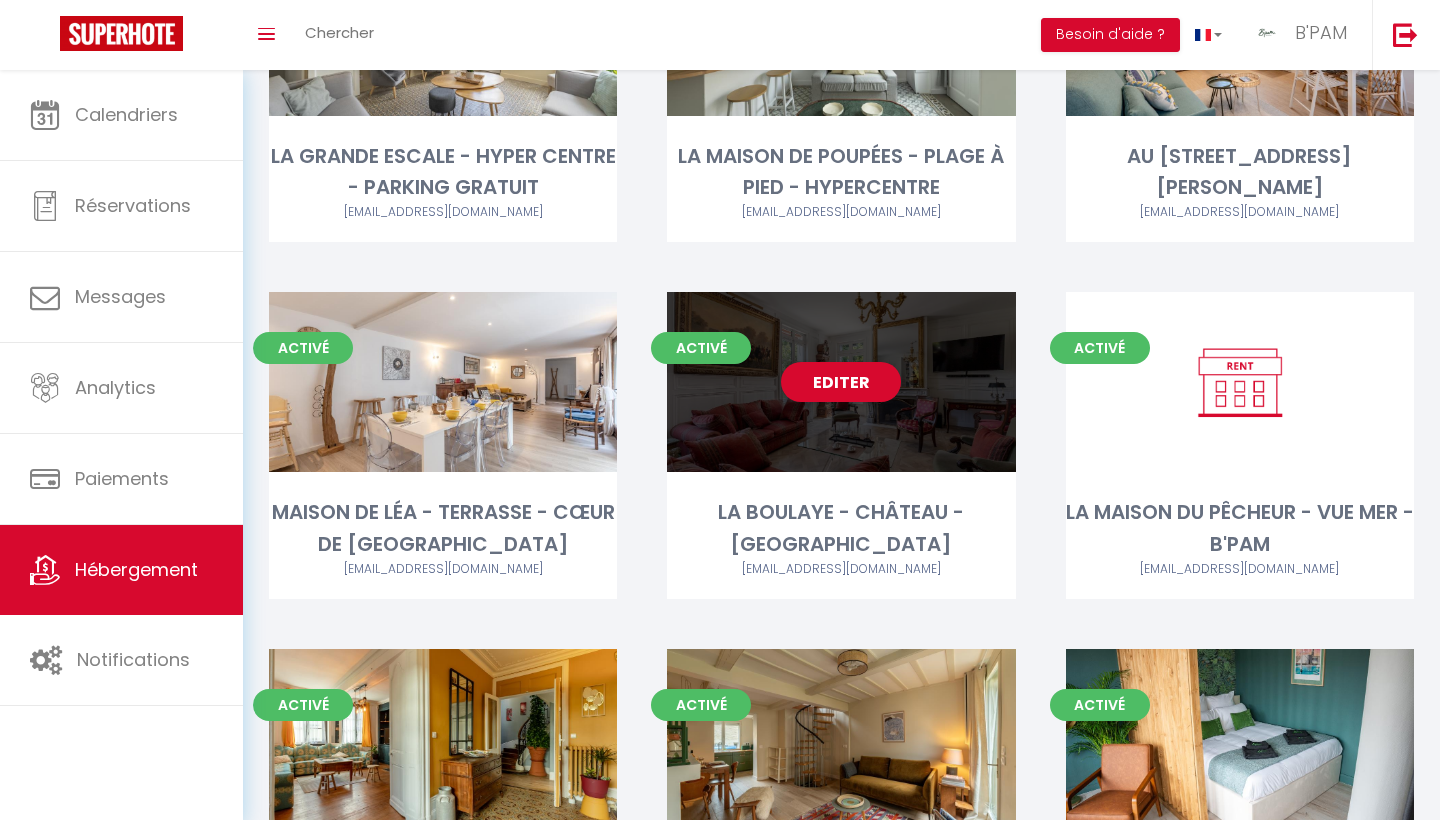 scroll, scrollTop: 638, scrollLeft: 0, axis: vertical 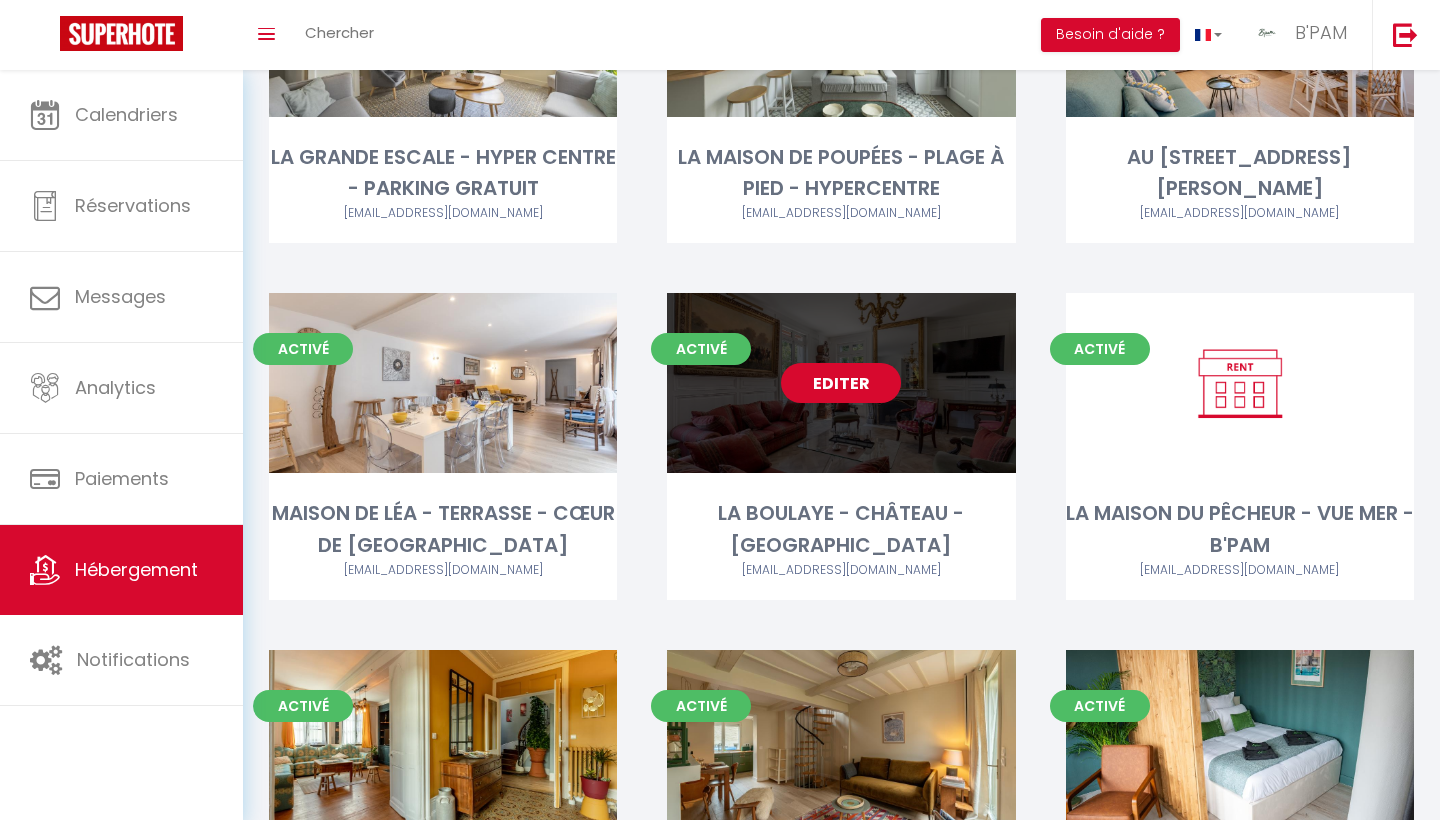 click on "Editer" at bounding box center (841, 383) 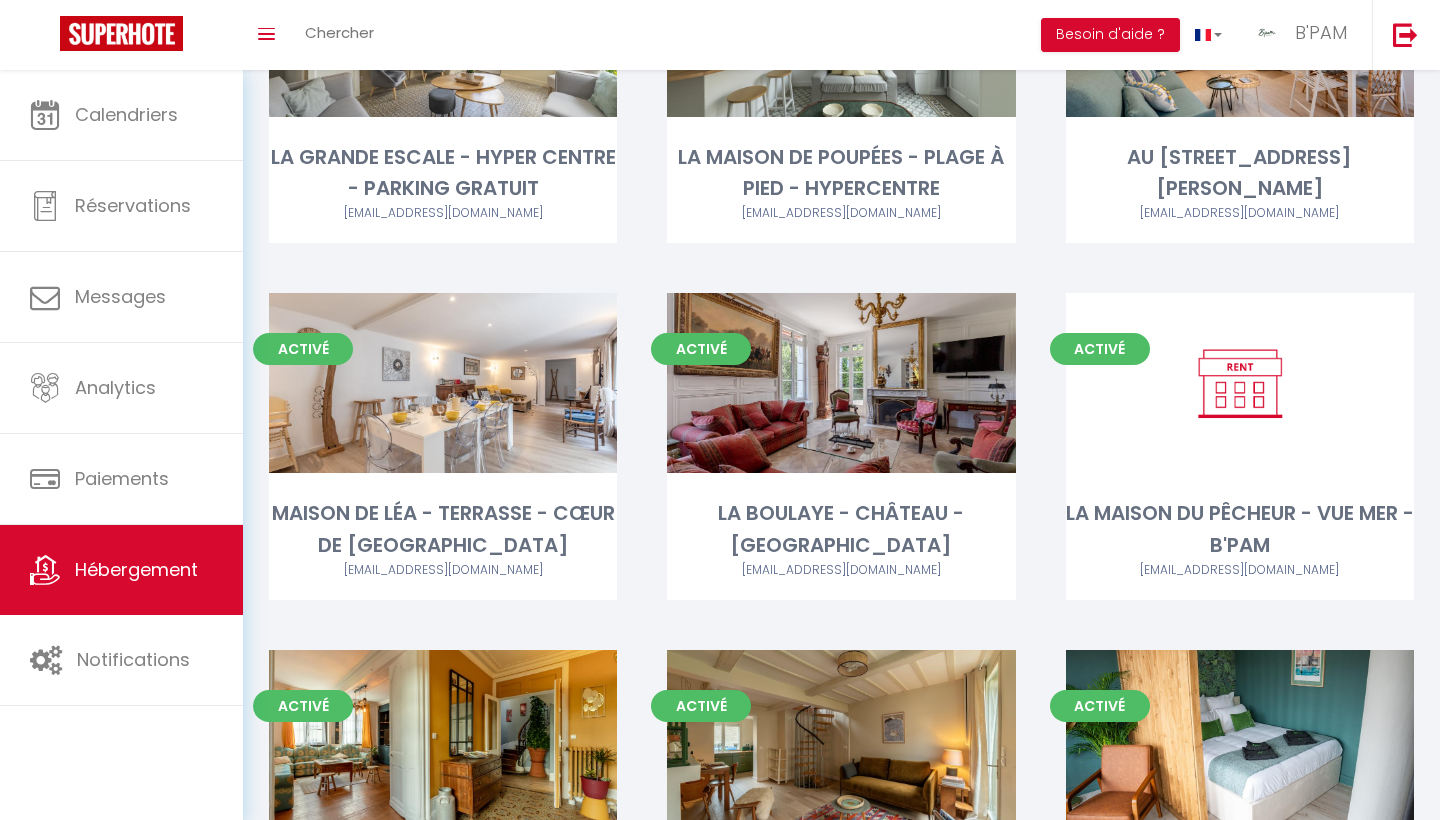 click on "Activé
Editer
LA BOULAYE - CHÂTEAU - PONT AUDEMER   contact@bpambusiness.com" at bounding box center [841, 471] 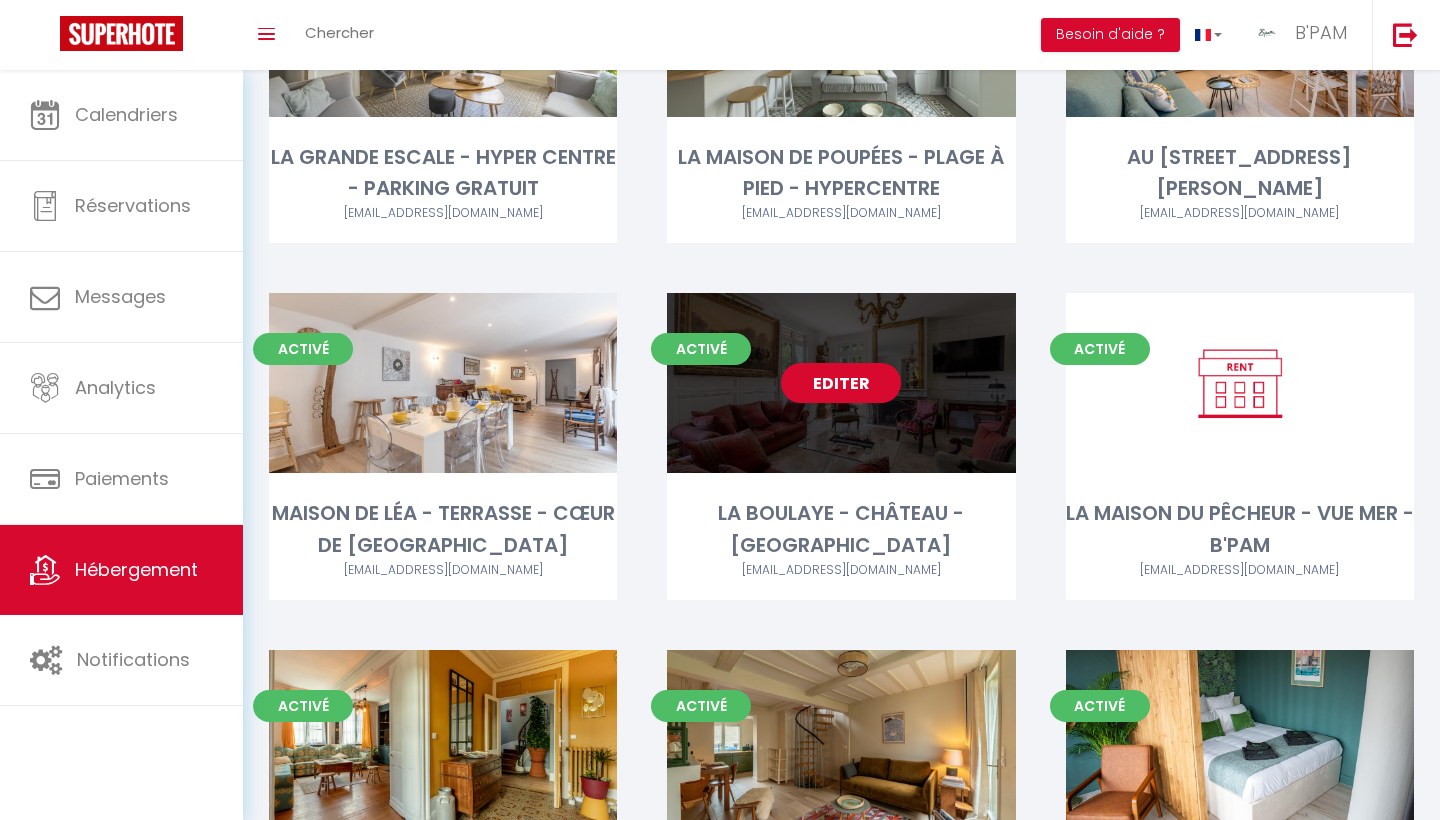 click on "Editer" at bounding box center (841, 383) 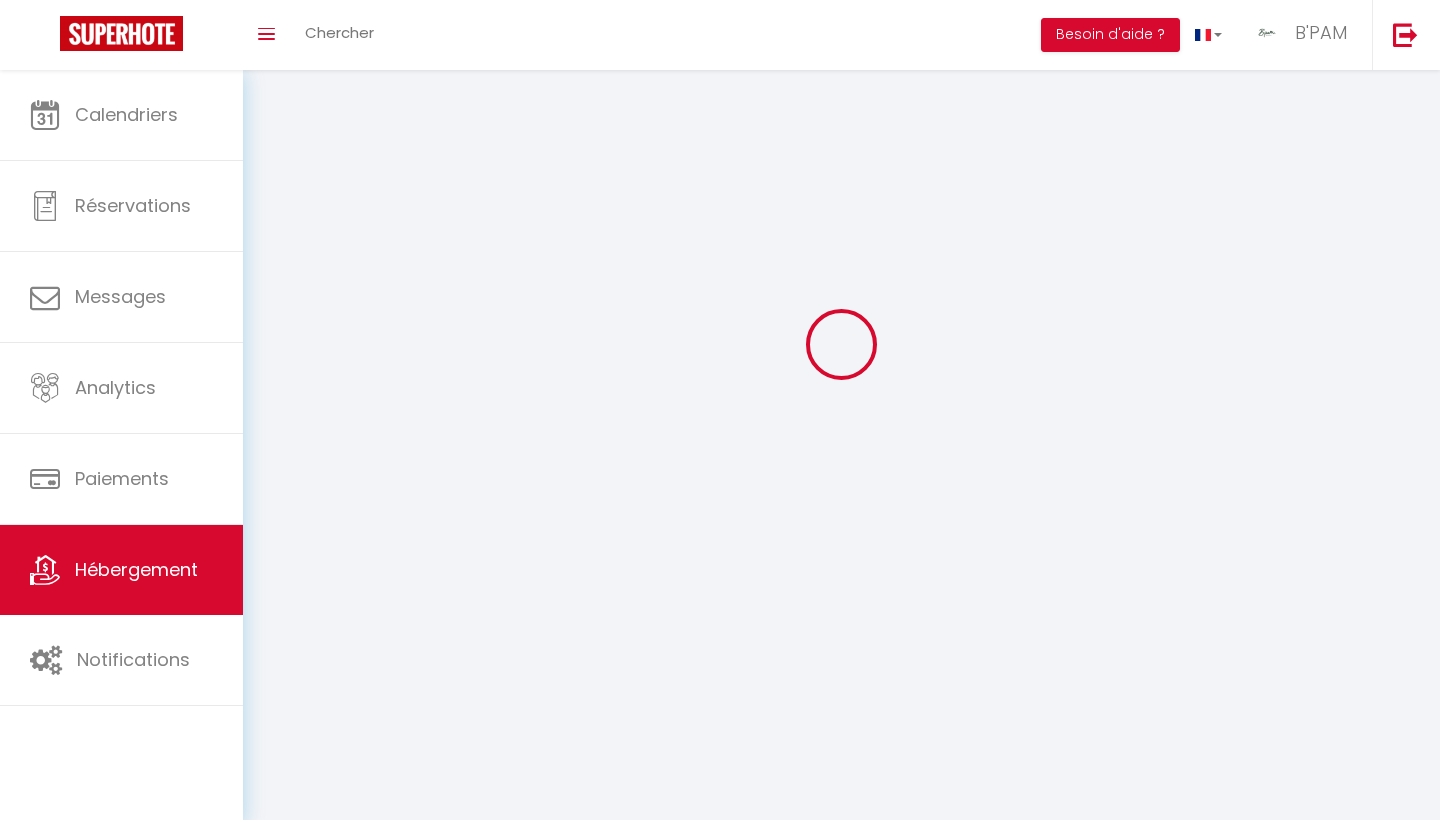 select 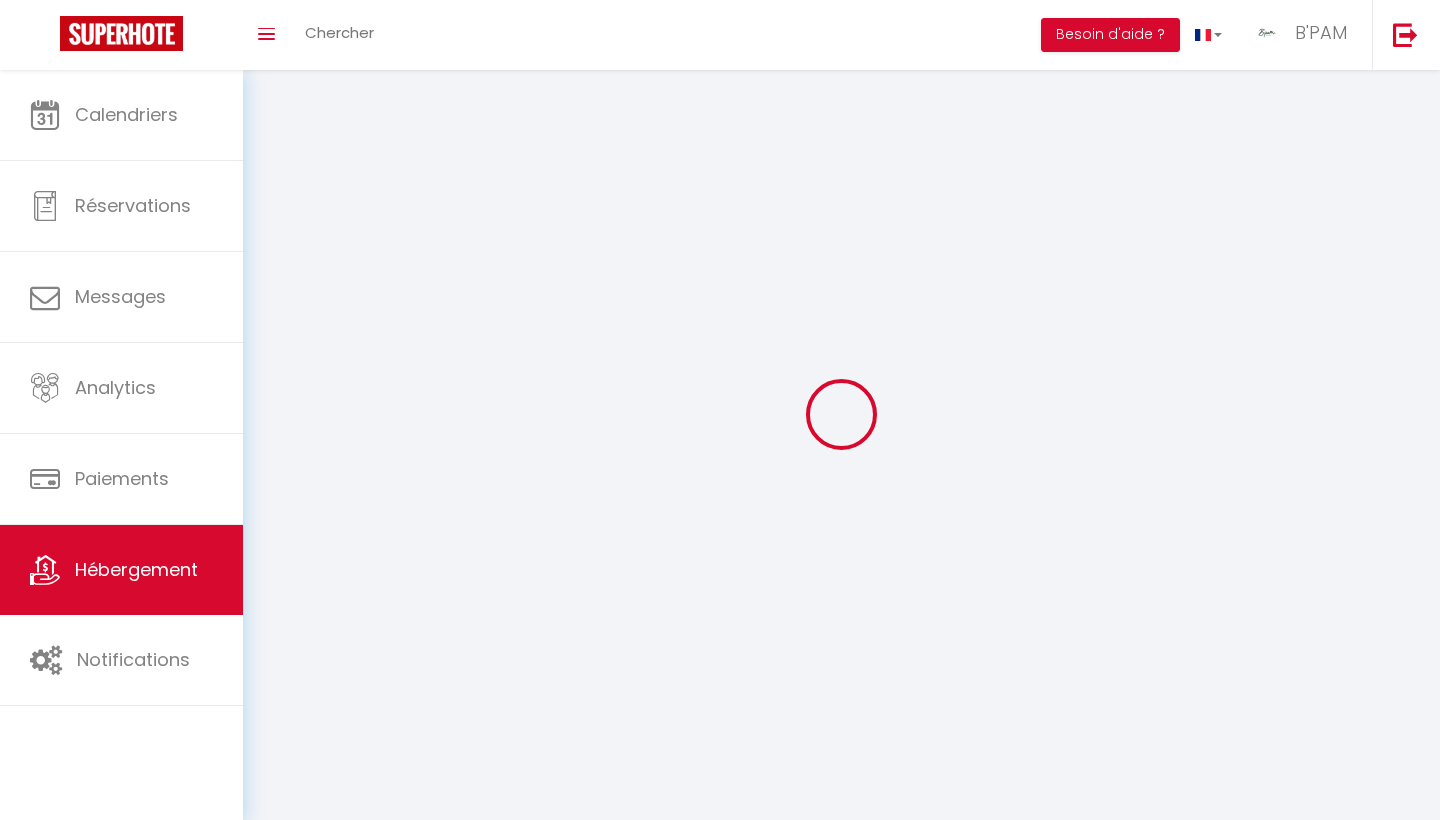 select 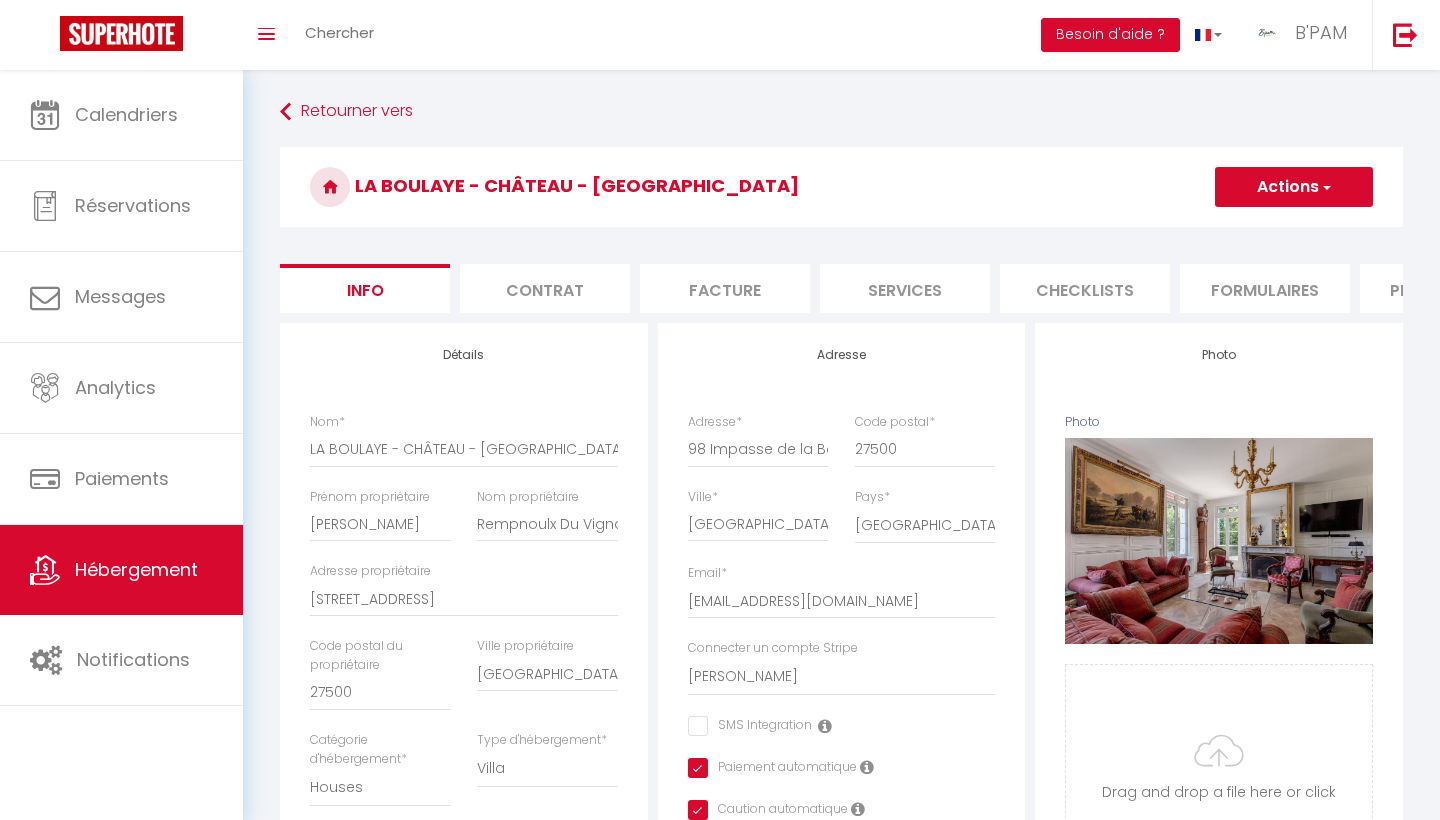 select 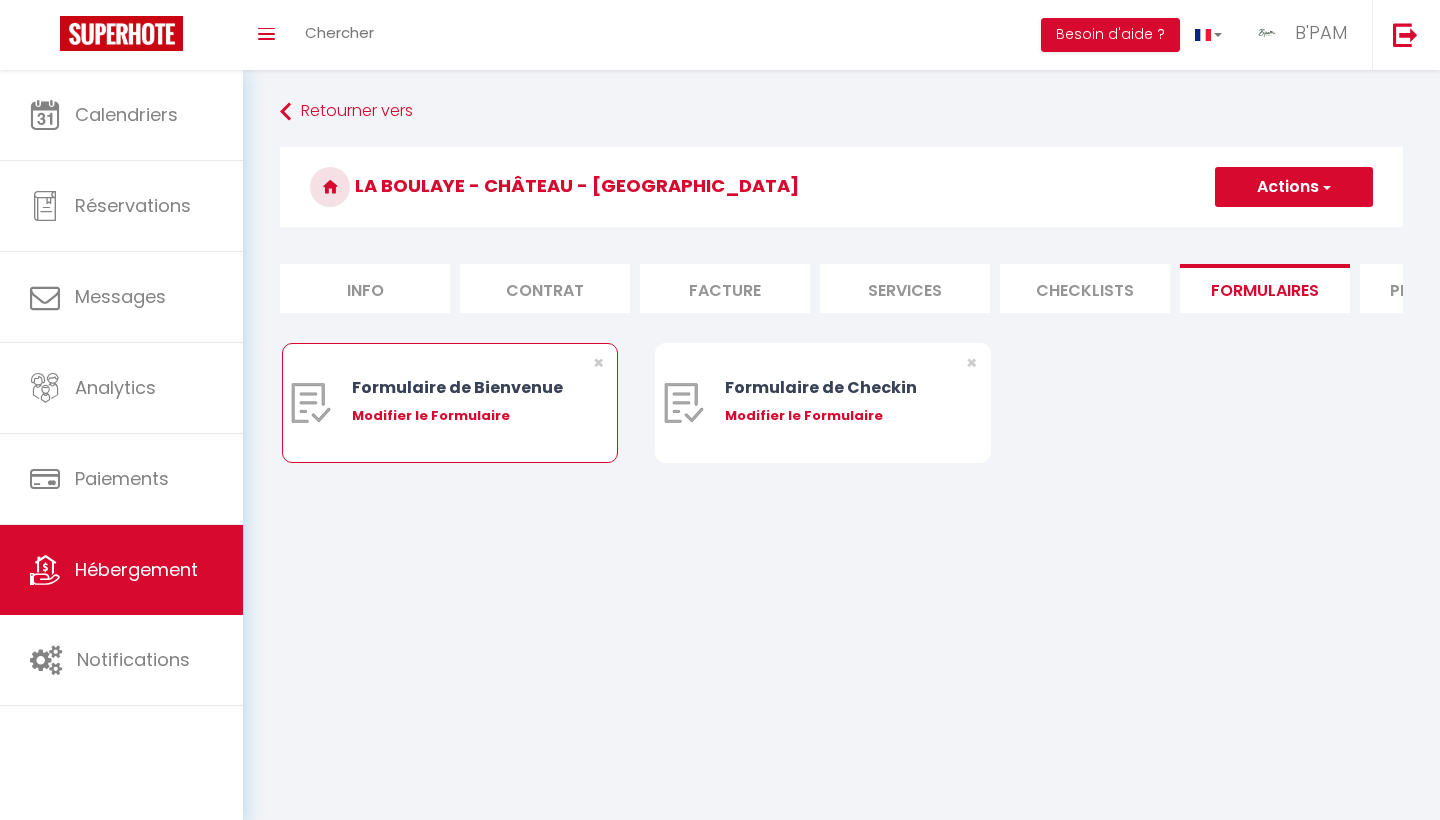 click on "Modifier le Formulaire" at bounding box center [464, 416] 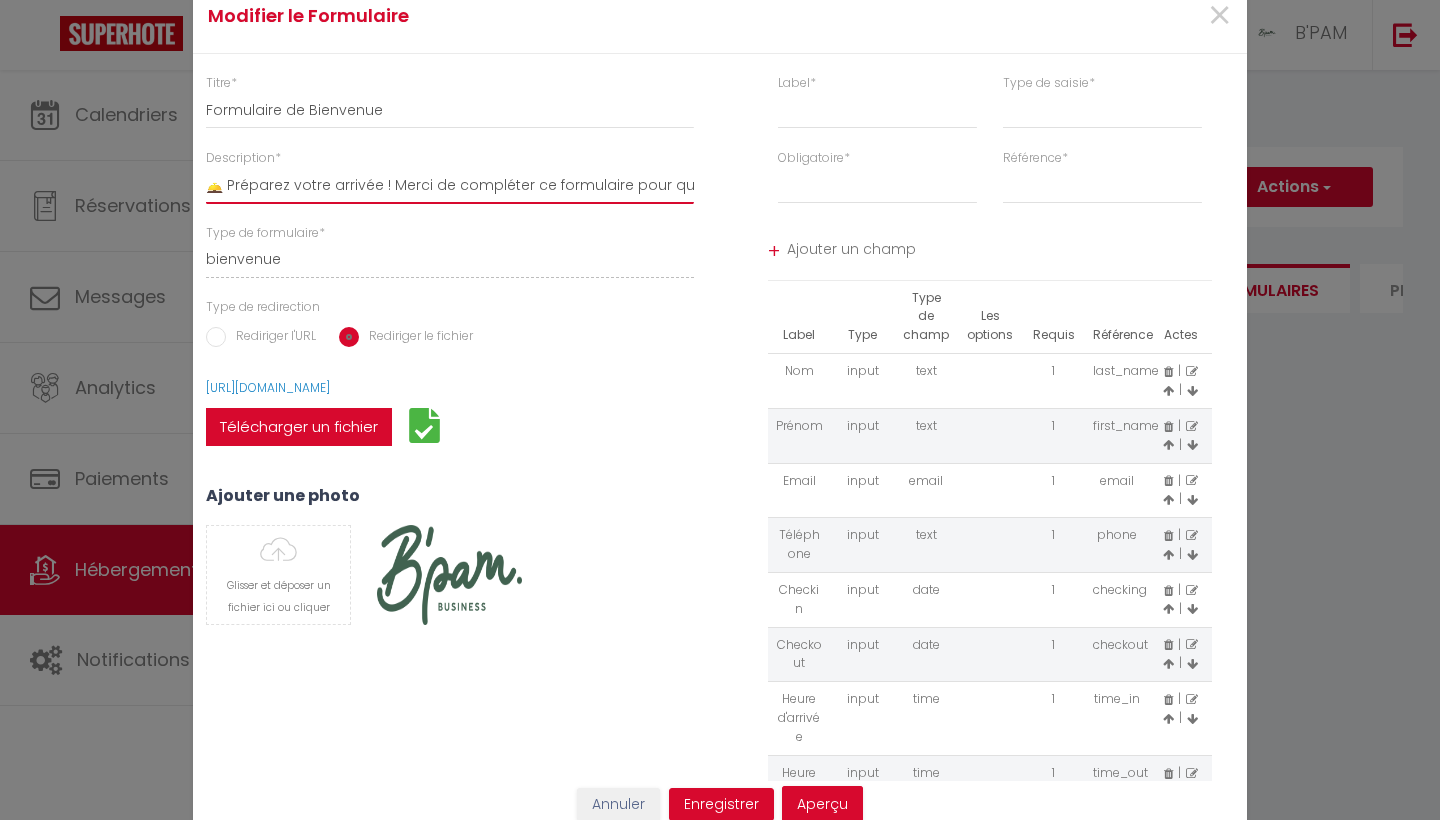 click on "🛎️ Préparez votre arrivée ! Merci de compléter ce formulaire pour que nous puissions personnaliser votre séjour selon vos besoins." at bounding box center (450, 186) 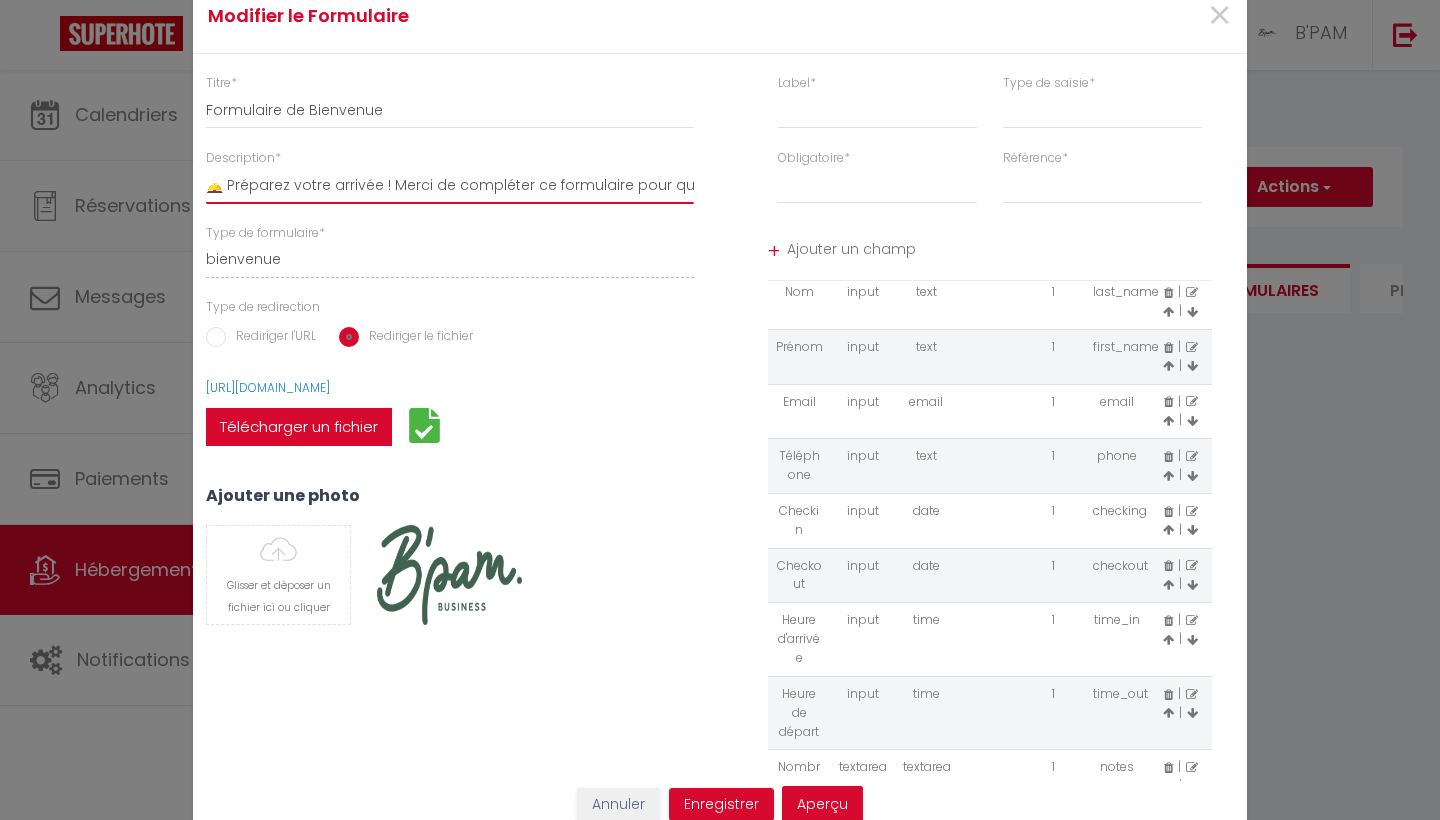 scroll, scrollTop: 80, scrollLeft: 0, axis: vertical 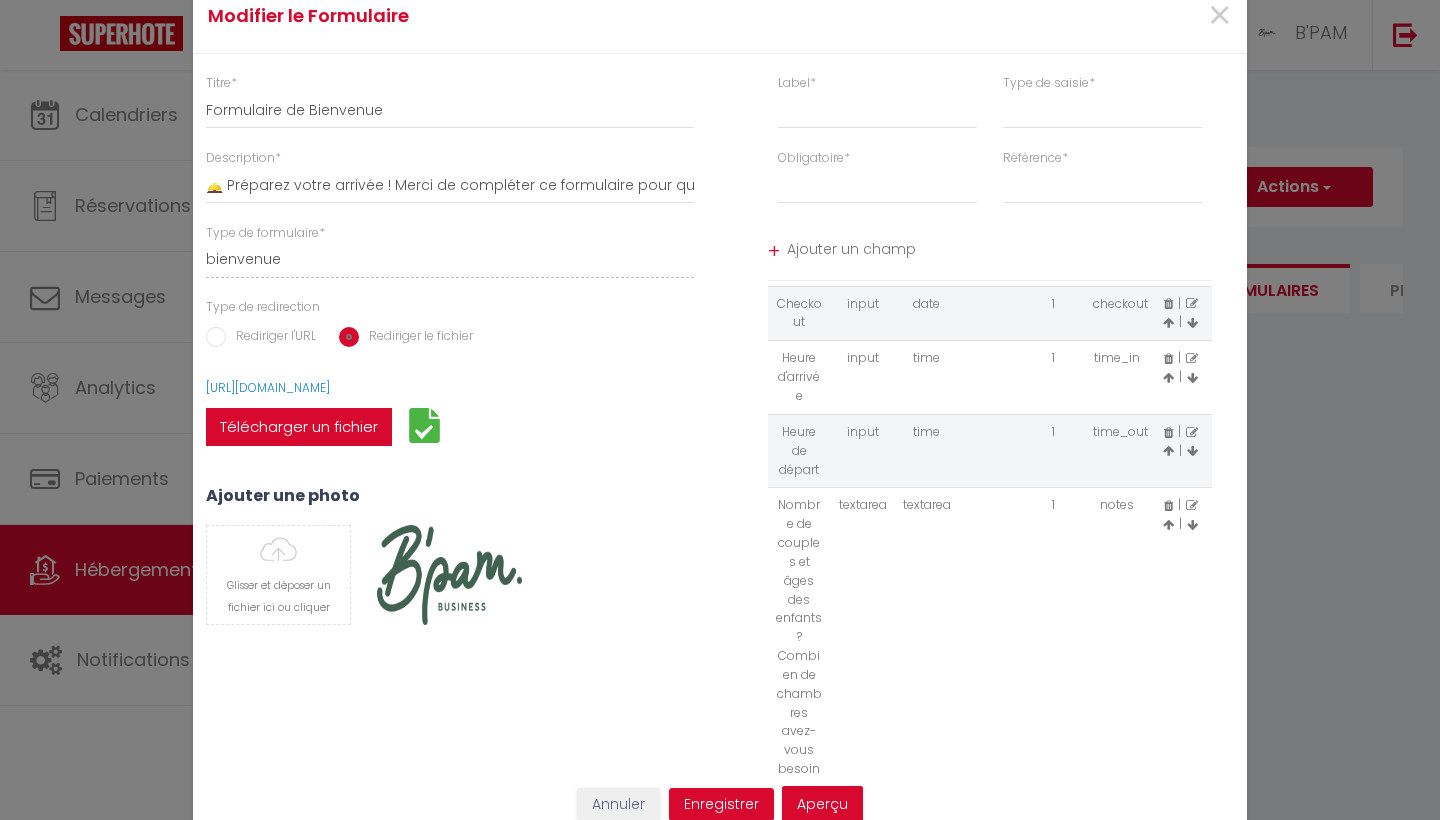 click at bounding box center [1192, 506] 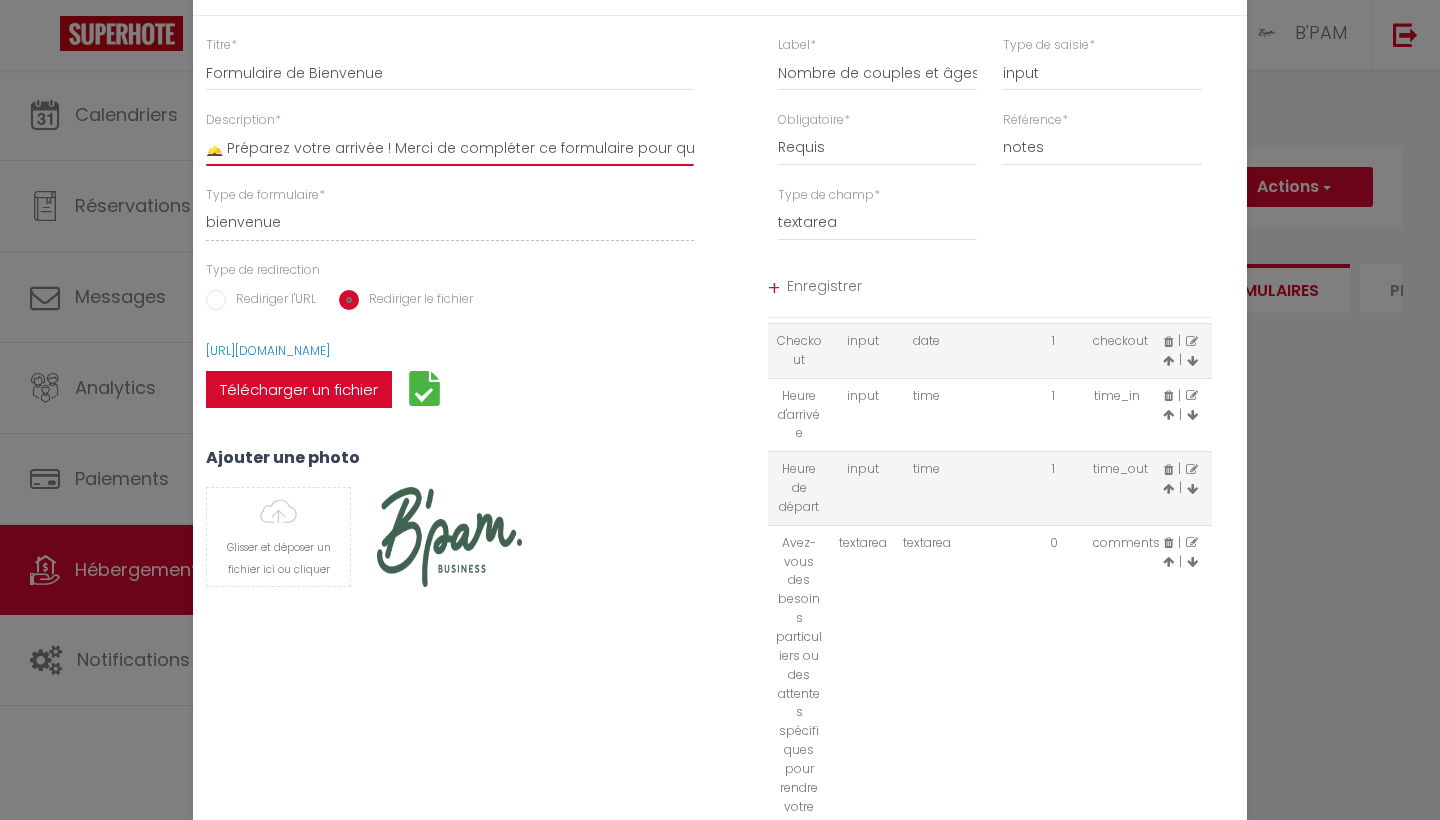 click on "🛎️ Préparez votre arrivée ! Merci de compléter ce formulaire pour que nous puissions personnaliser votre séjour selon vos besoins." at bounding box center [450, 148] 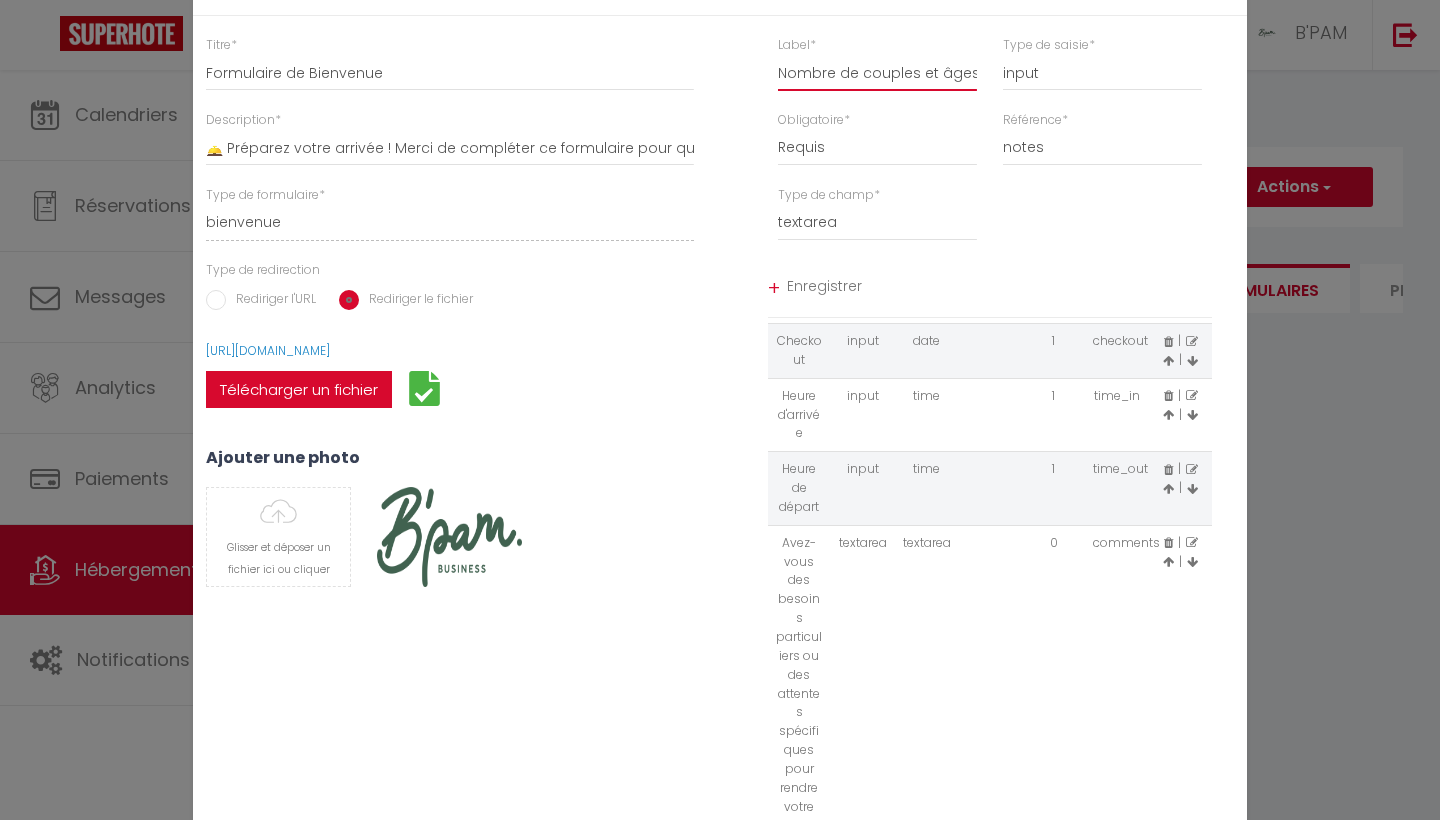 click on "Nombre de couples et âges des enfants ? Combien de chambres avez-vous besoin ? Cela nous aidera à préparer les lits et les chambres en conséquence. 😊" at bounding box center (877, 73) 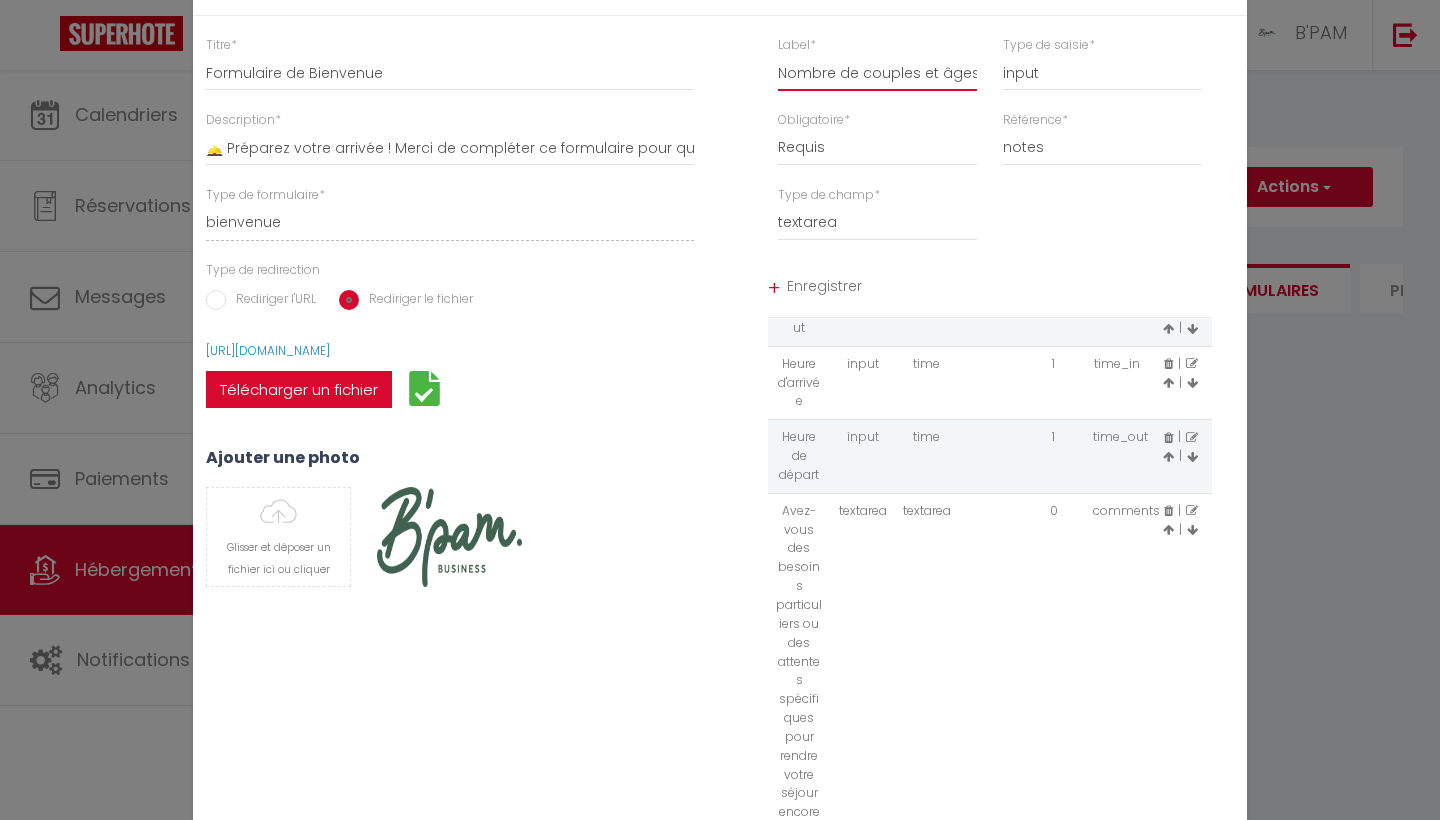 scroll, scrollTop: 372, scrollLeft: 0, axis: vertical 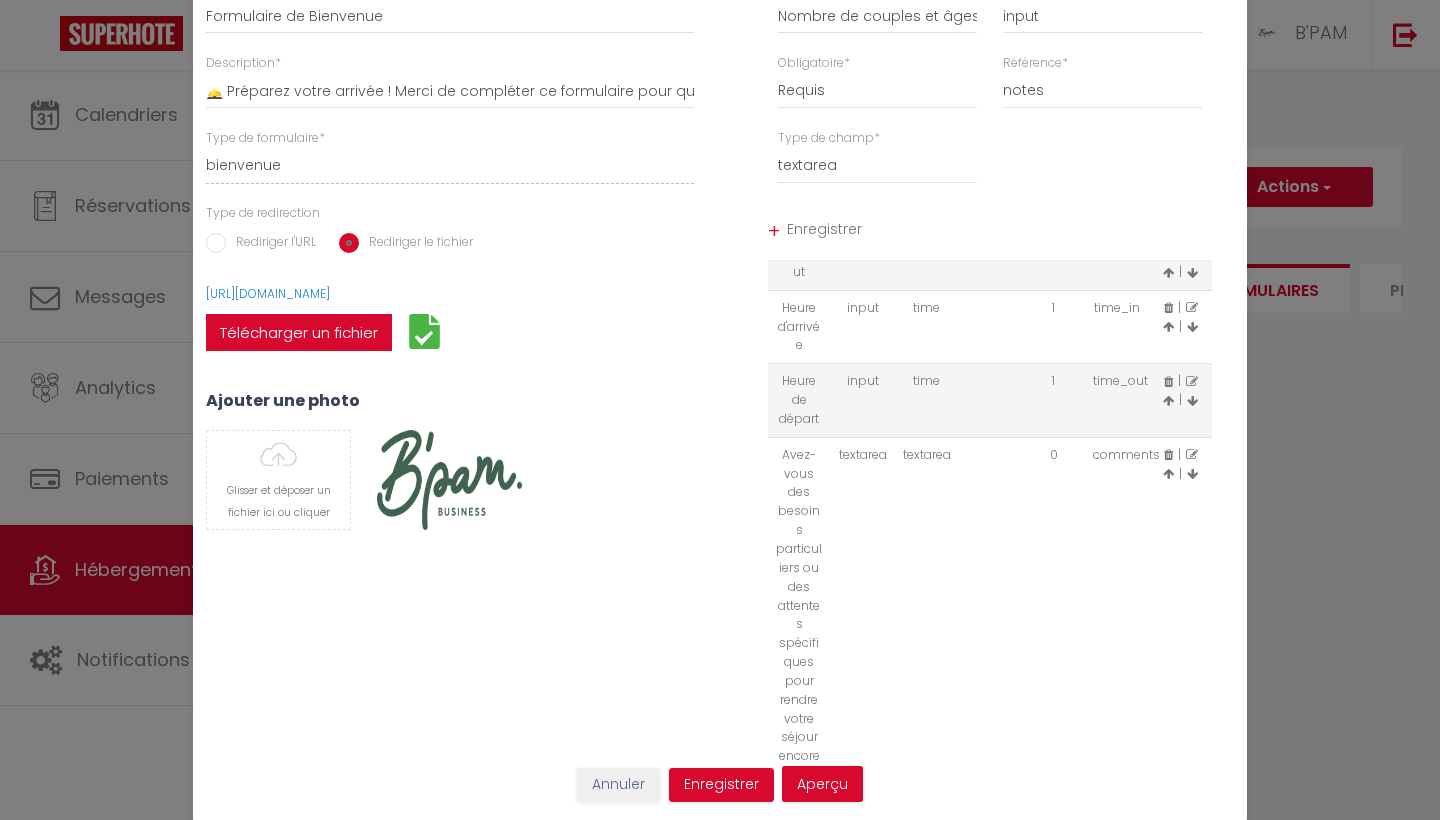 click on "Annuler" at bounding box center [618, 785] 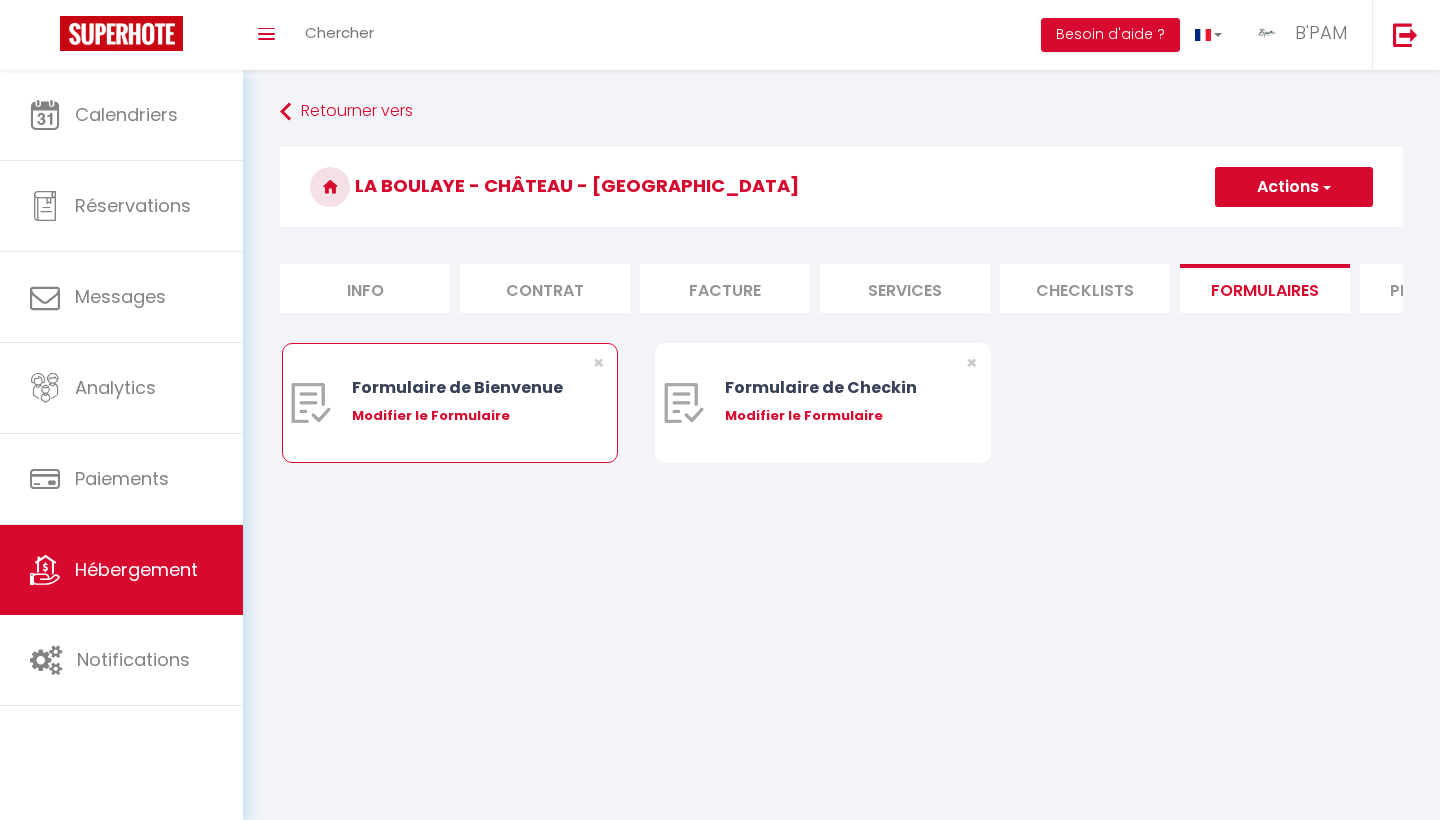 click on "Modifier le Formulaire" at bounding box center (464, 416) 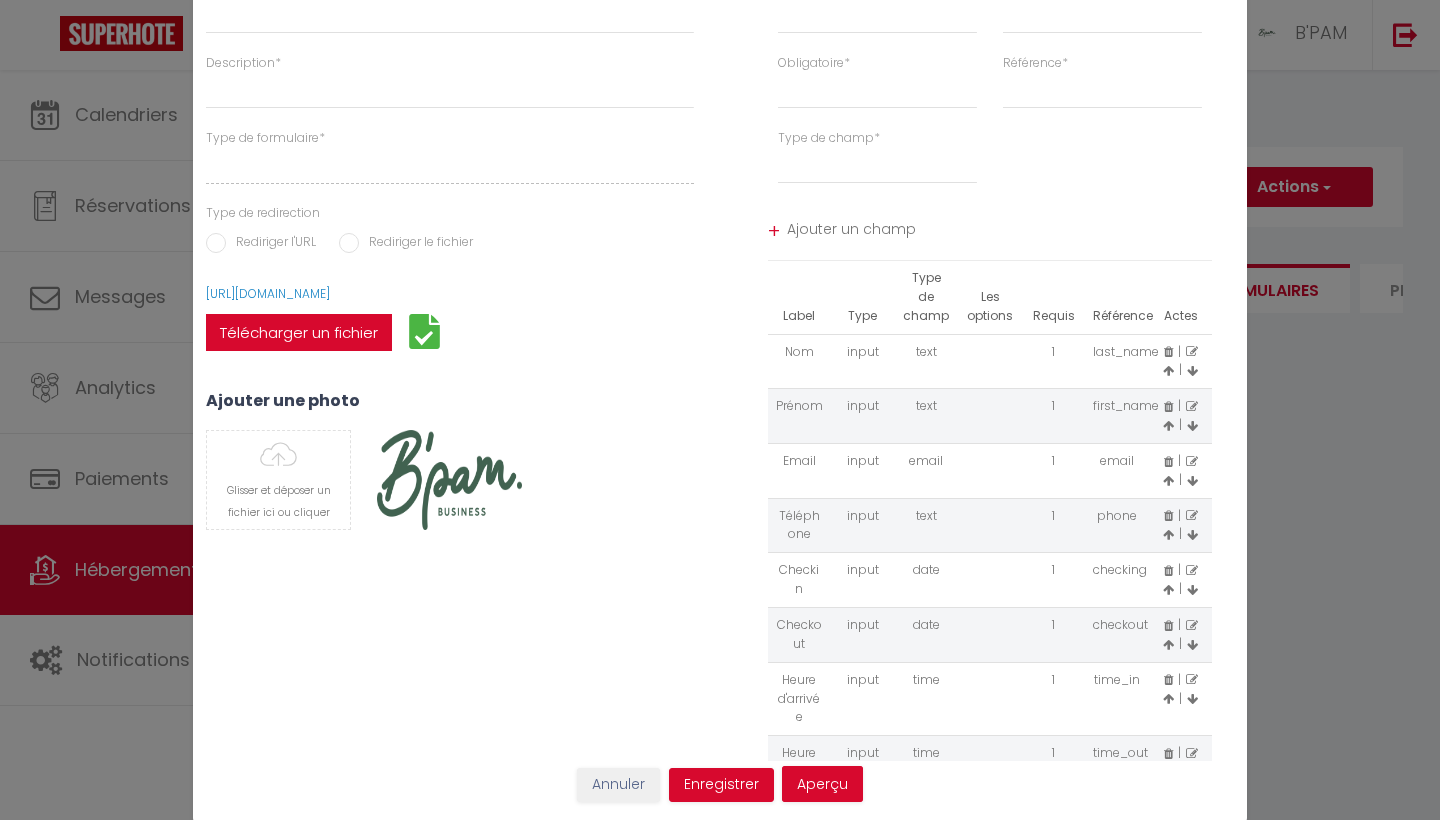 type on "Formulaire de Bienvenue" 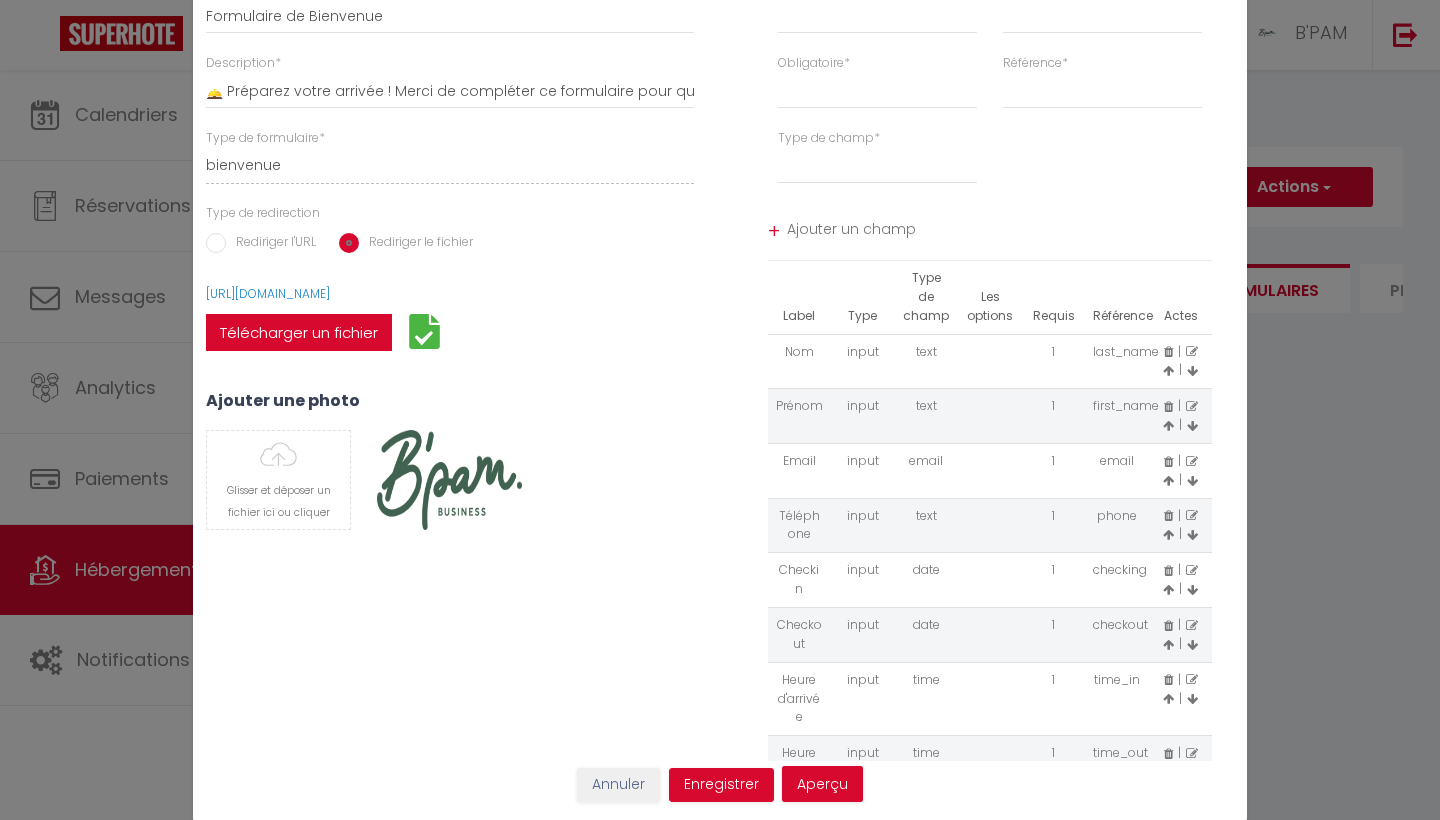 scroll, scrollTop: 0, scrollLeft: 0, axis: both 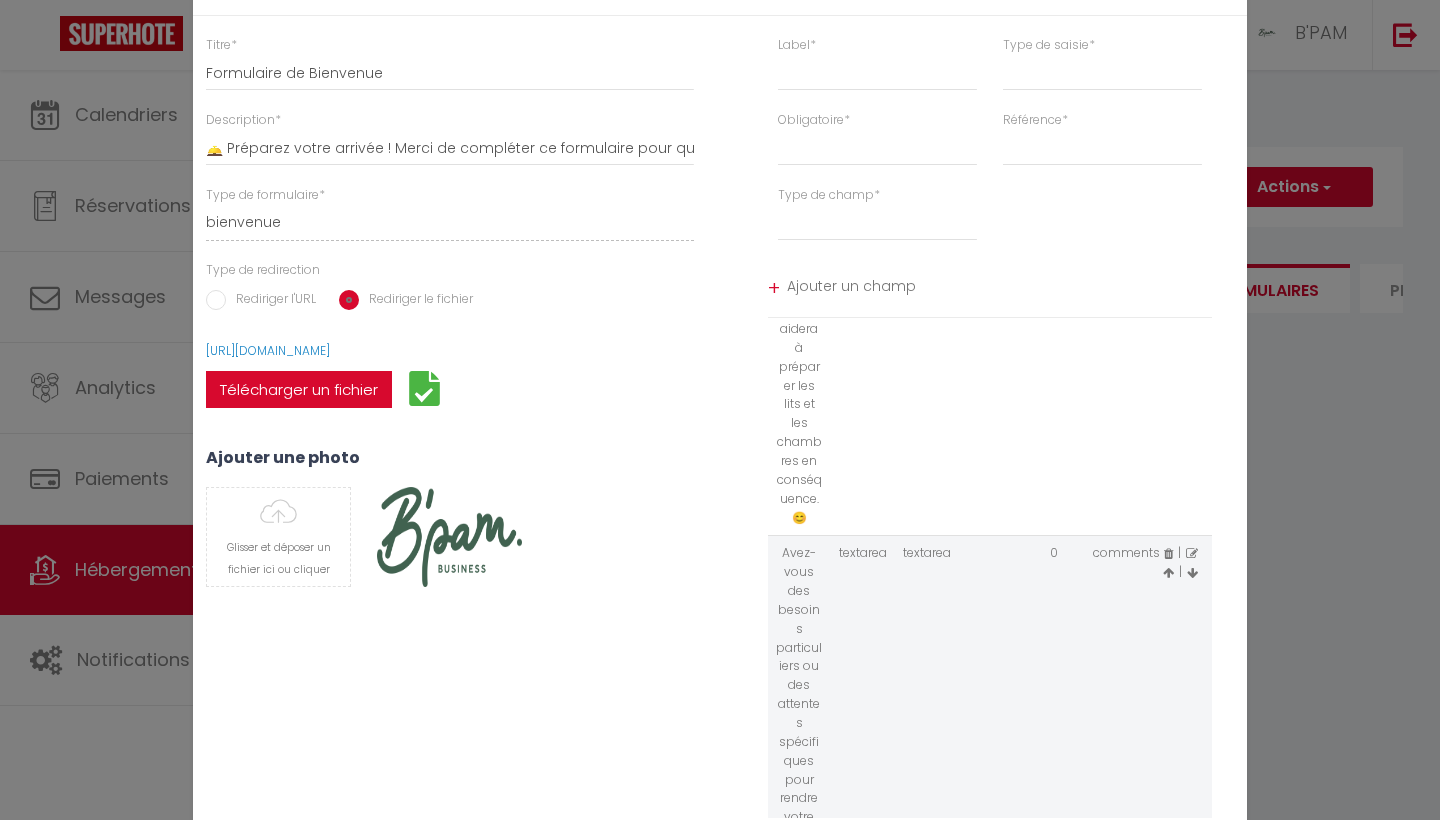 click at bounding box center [1192, 554] 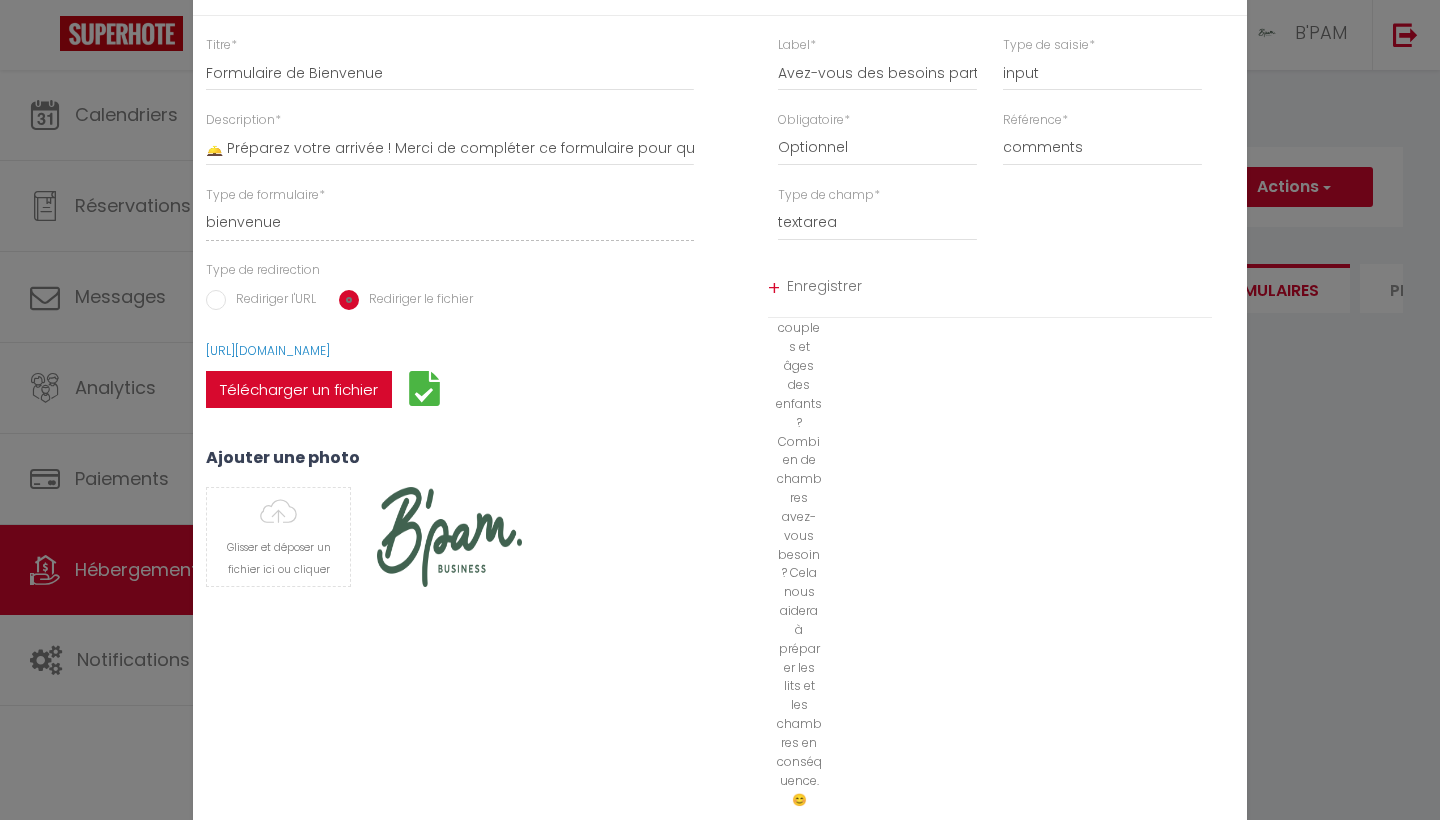 scroll, scrollTop: 516, scrollLeft: 0, axis: vertical 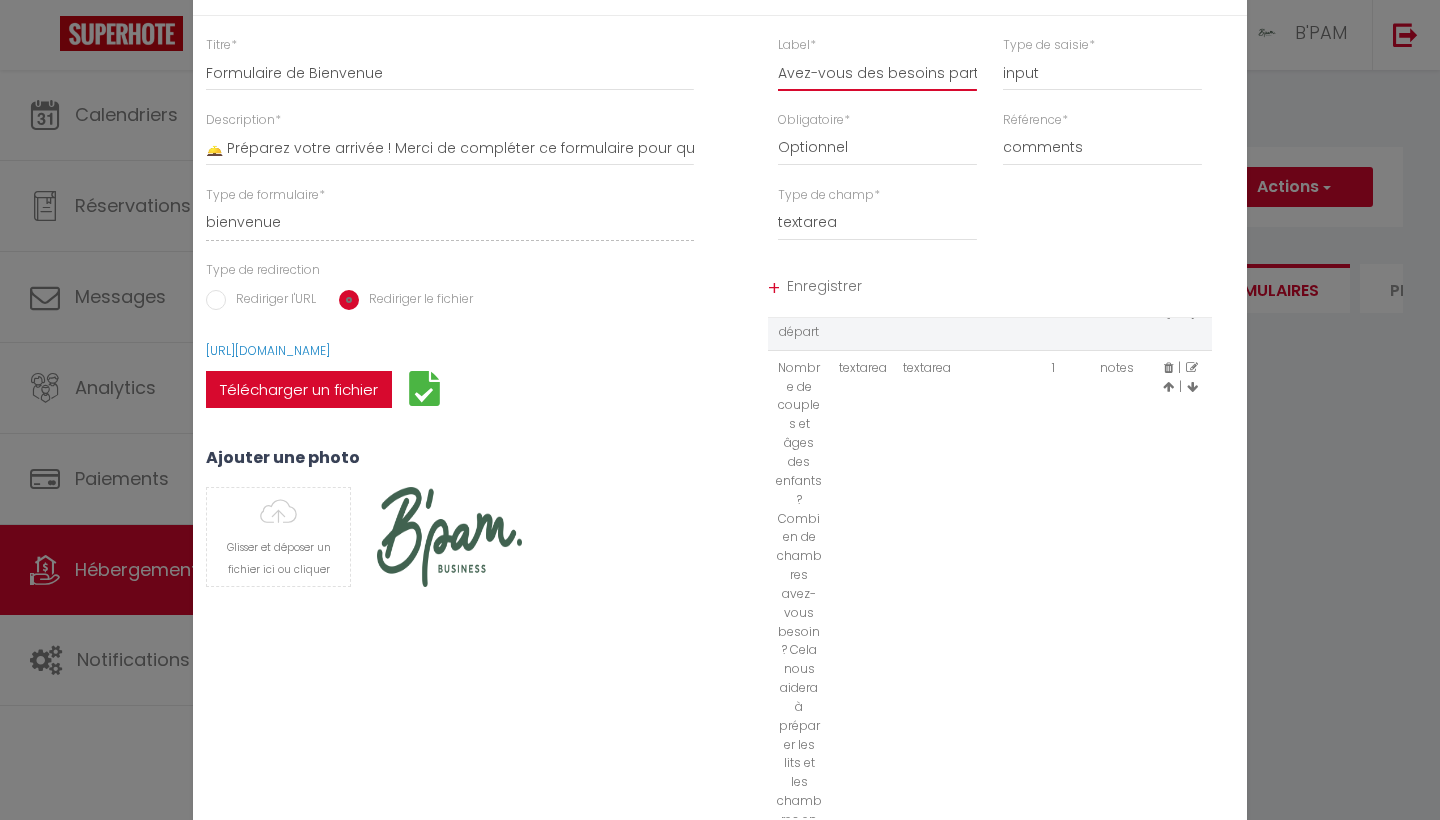 click on "Avez-vous des besoins particuliers ou des attentes spécifiques pour rendre votre séjour encore plus agréable ? 🌟" at bounding box center [877, 73] 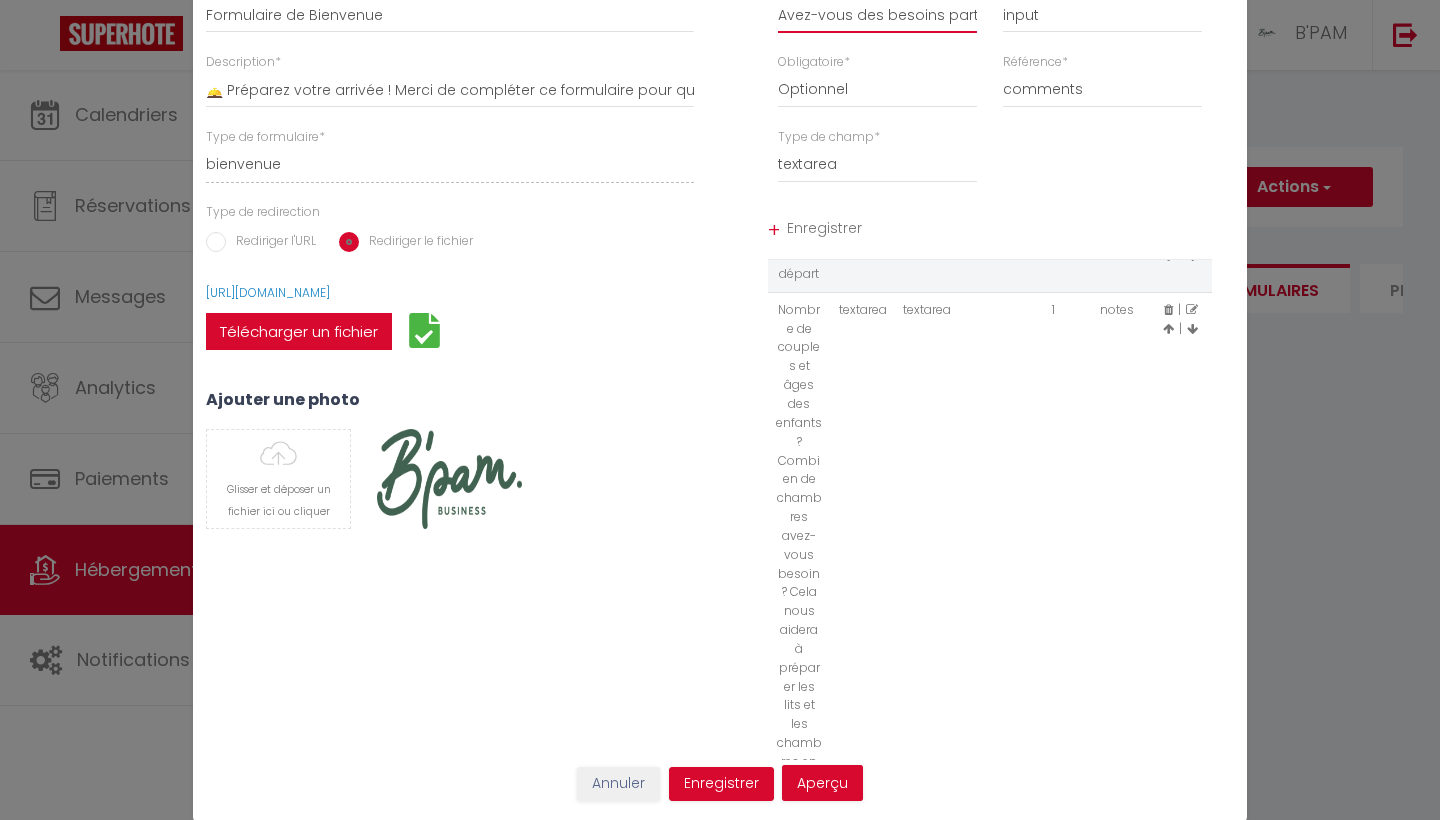 scroll, scrollTop: 57, scrollLeft: 0, axis: vertical 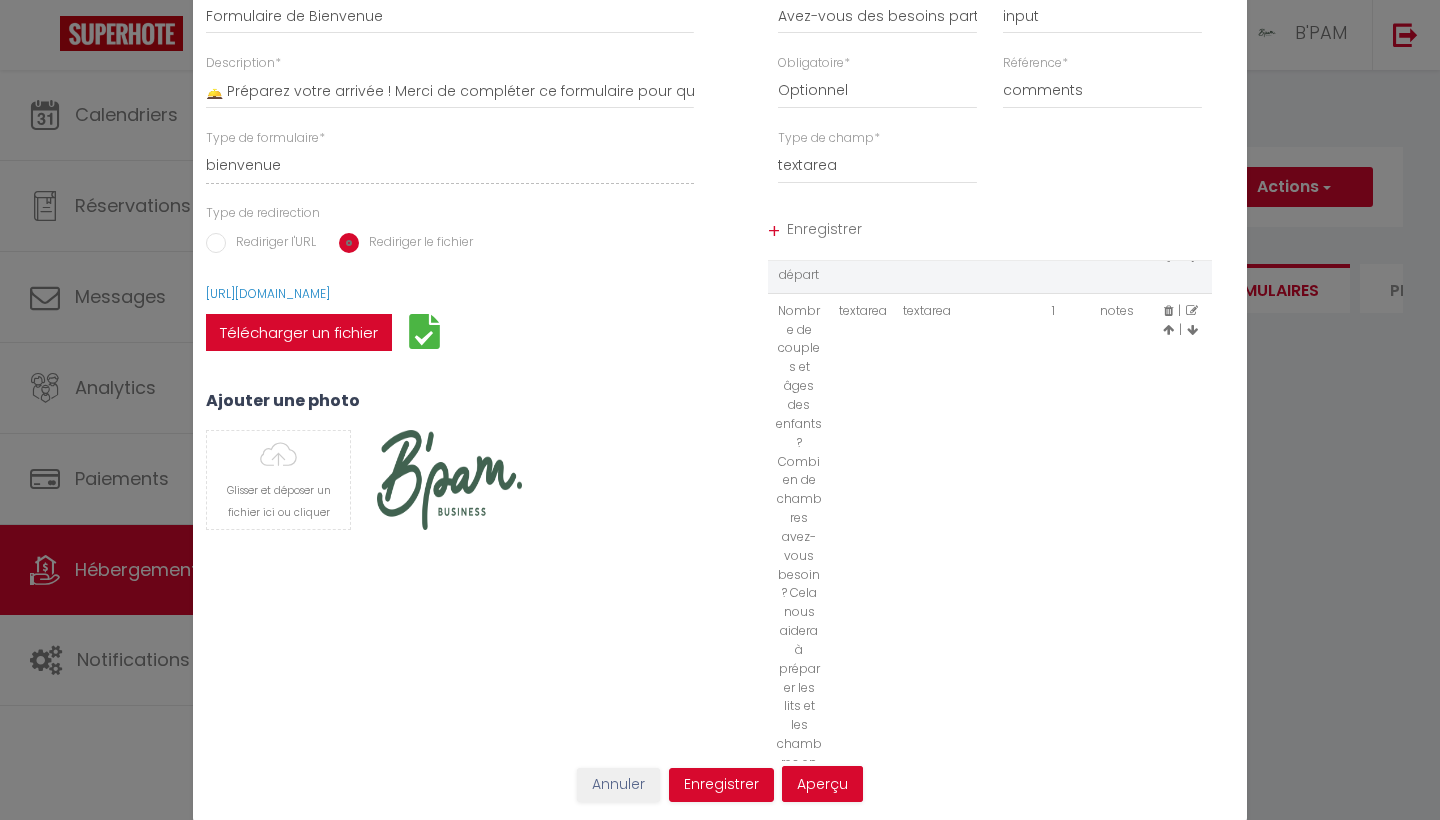 click on "Annuler" at bounding box center (618, 785) 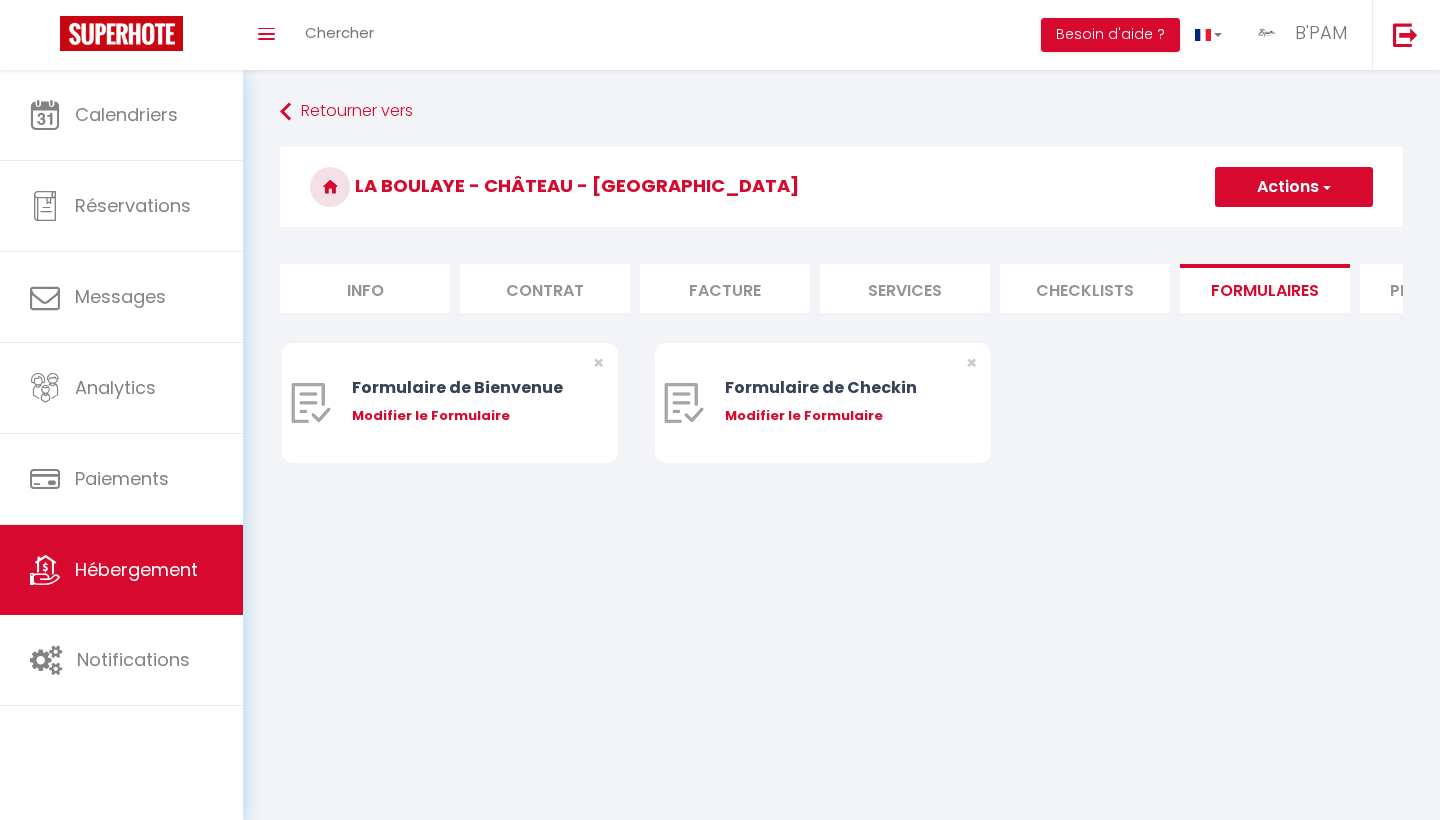 type 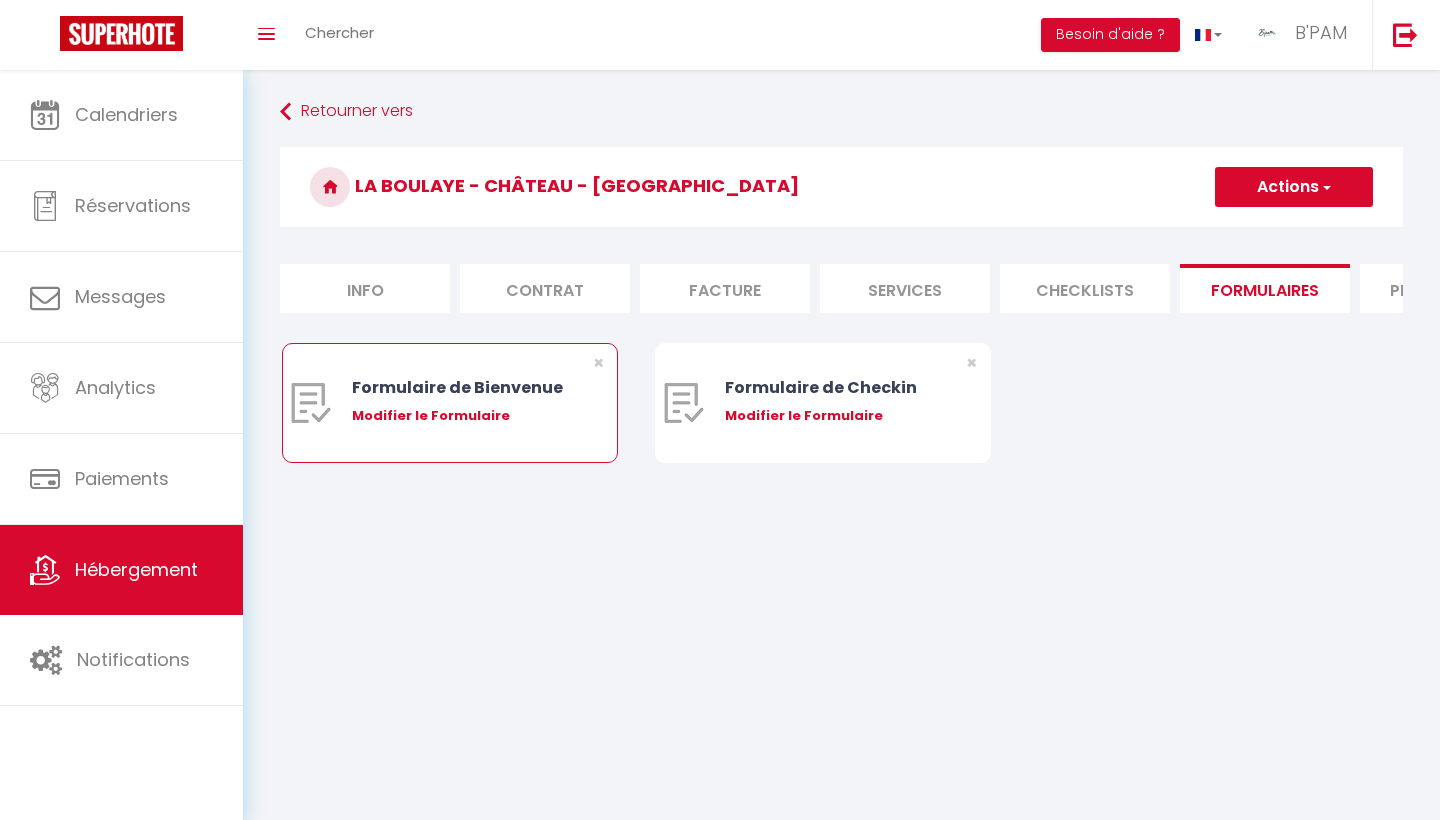 click on "Modifier le Formulaire" at bounding box center (464, 416) 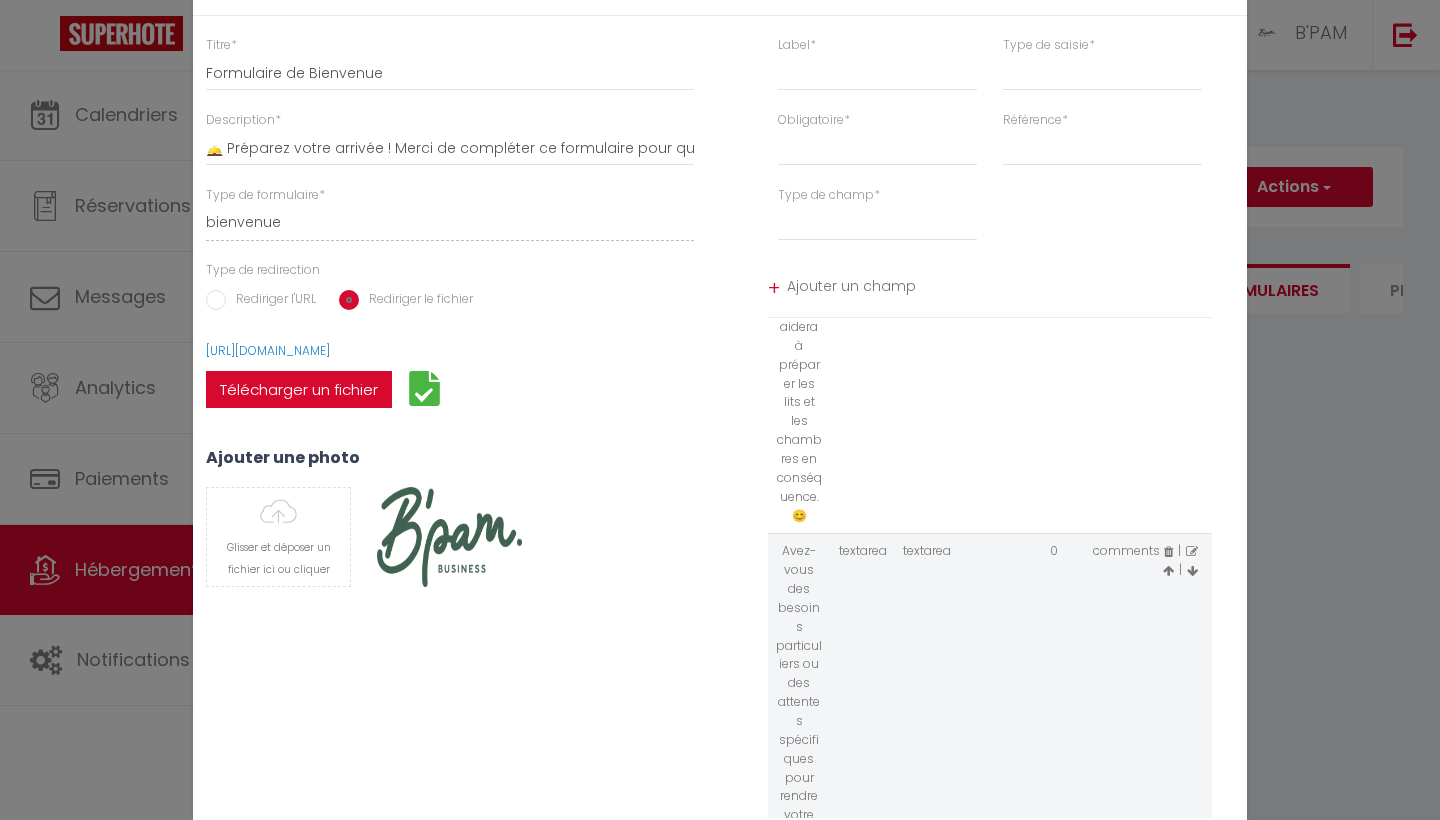 scroll, scrollTop: 875, scrollLeft: 0, axis: vertical 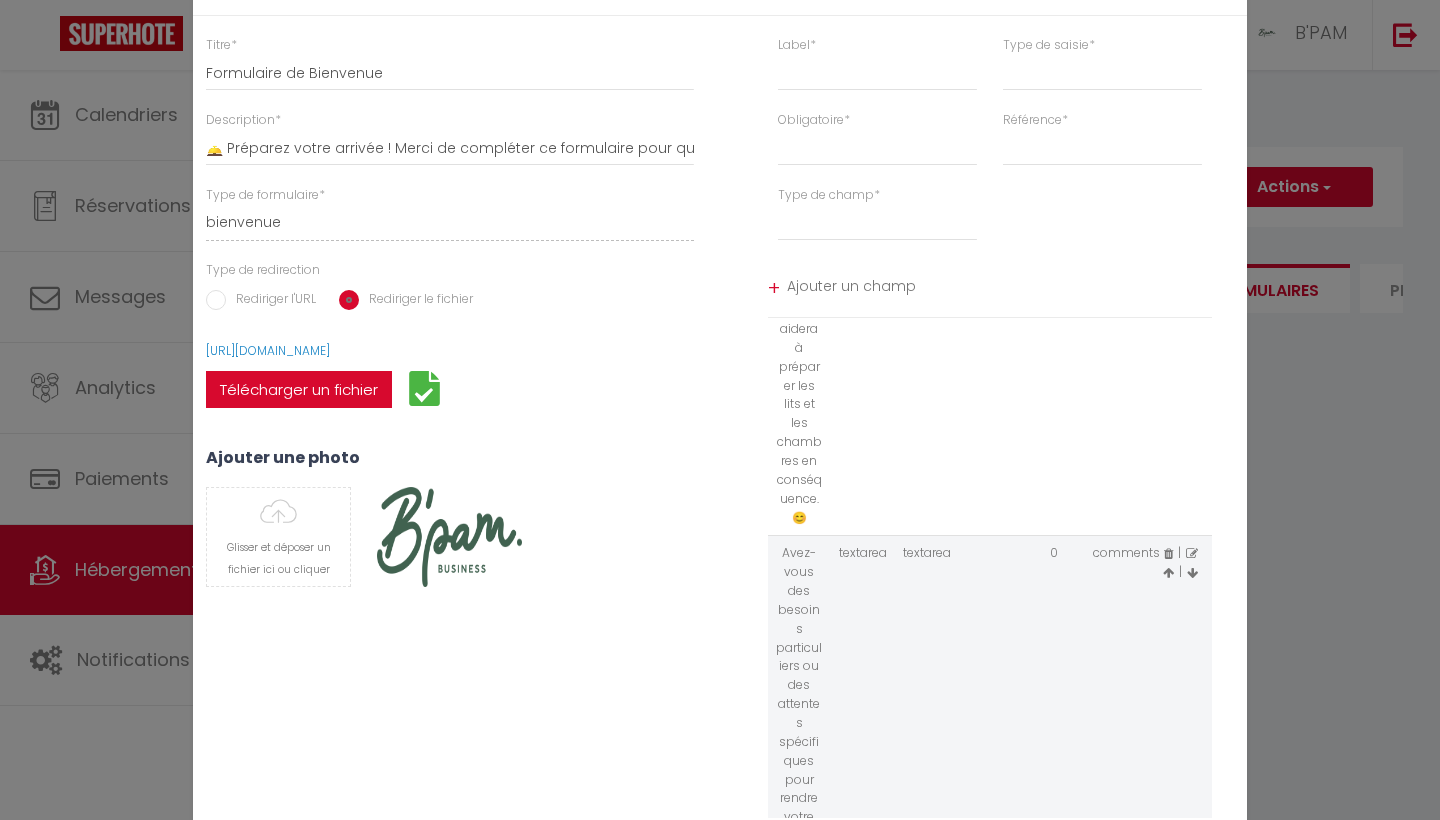 click on "Télécharger un fichier" at bounding box center (299, 390) 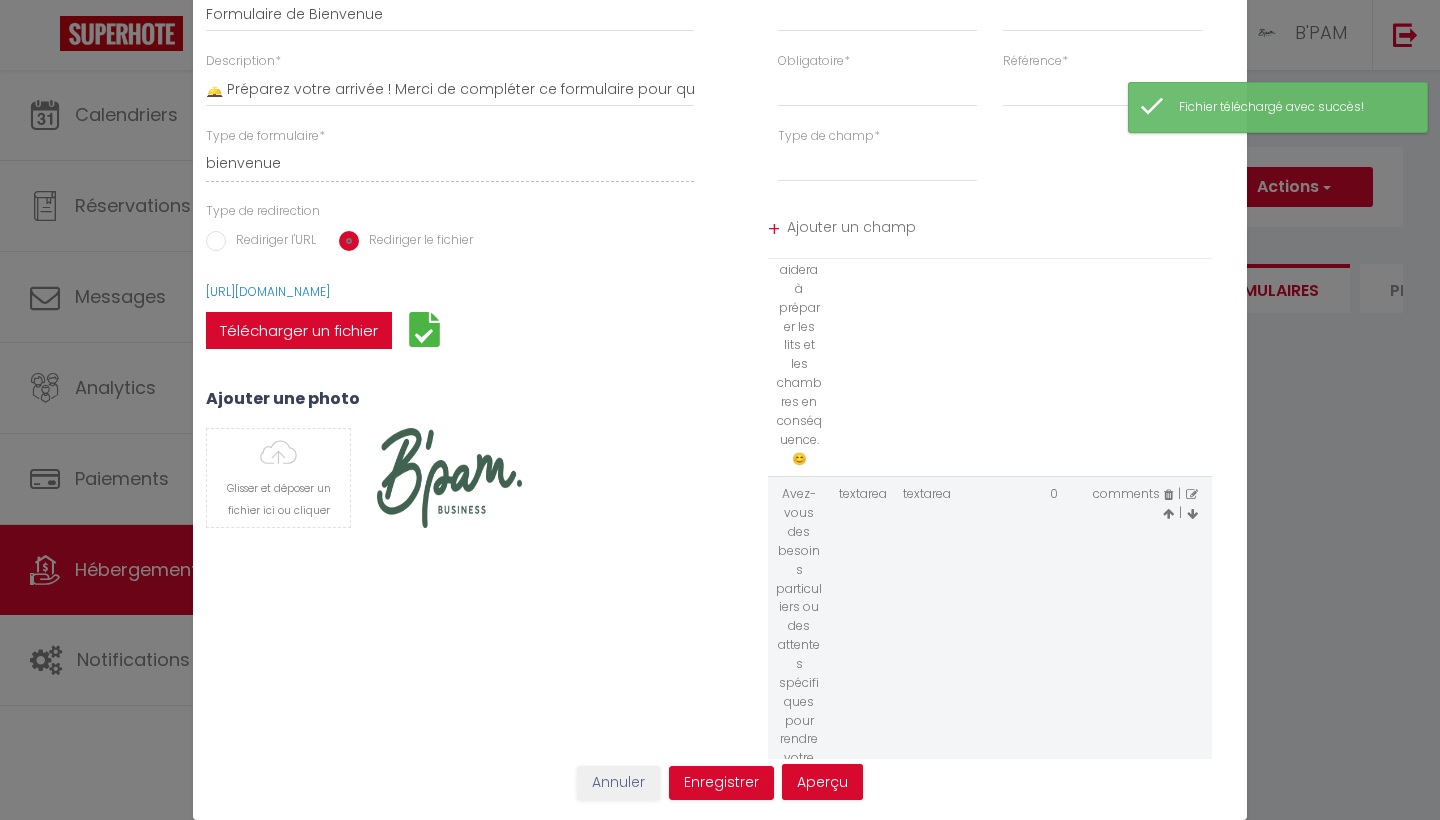 scroll, scrollTop: 57, scrollLeft: 0, axis: vertical 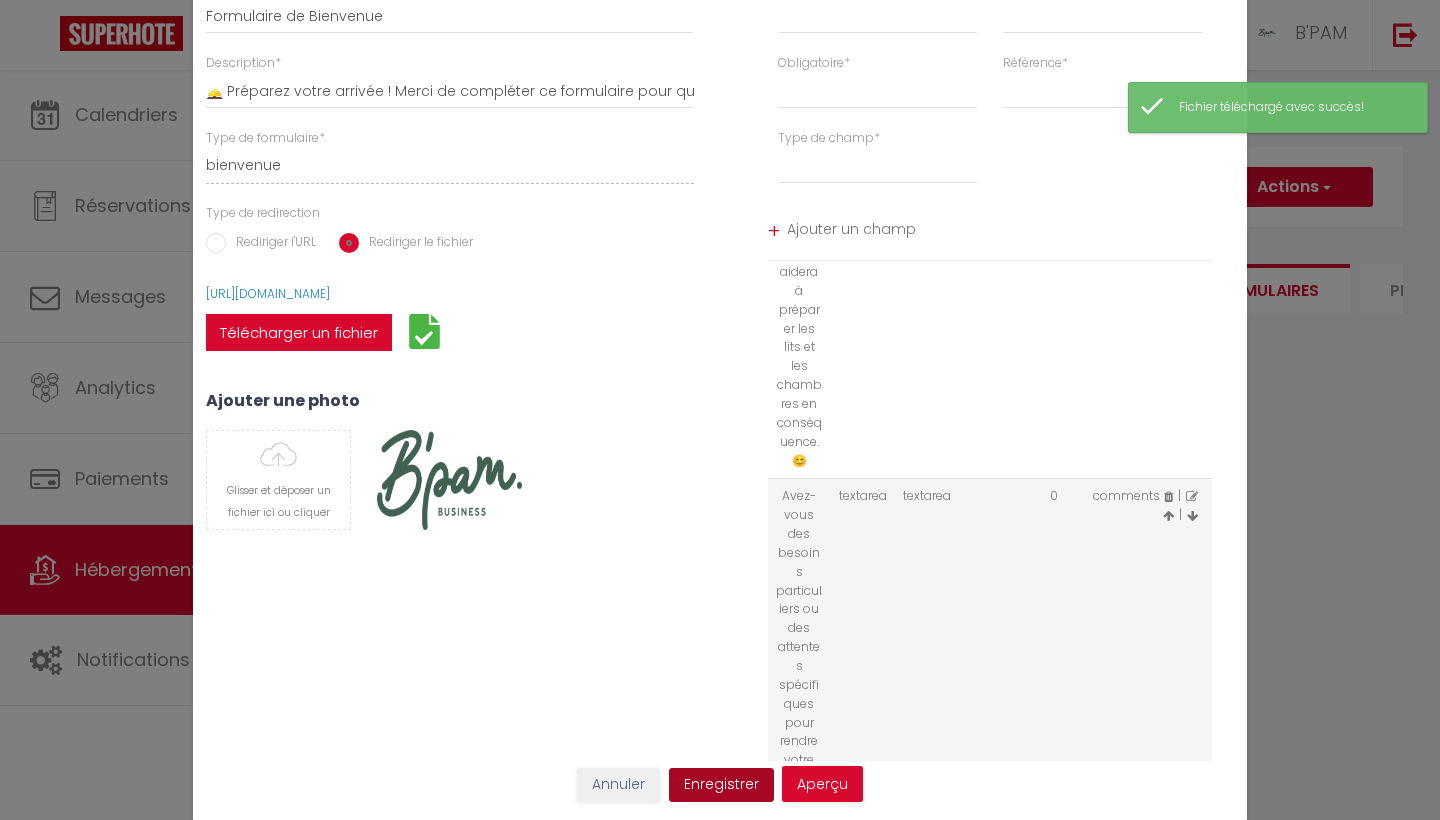click on "Enregistrer" at bounding box center [721, 785] 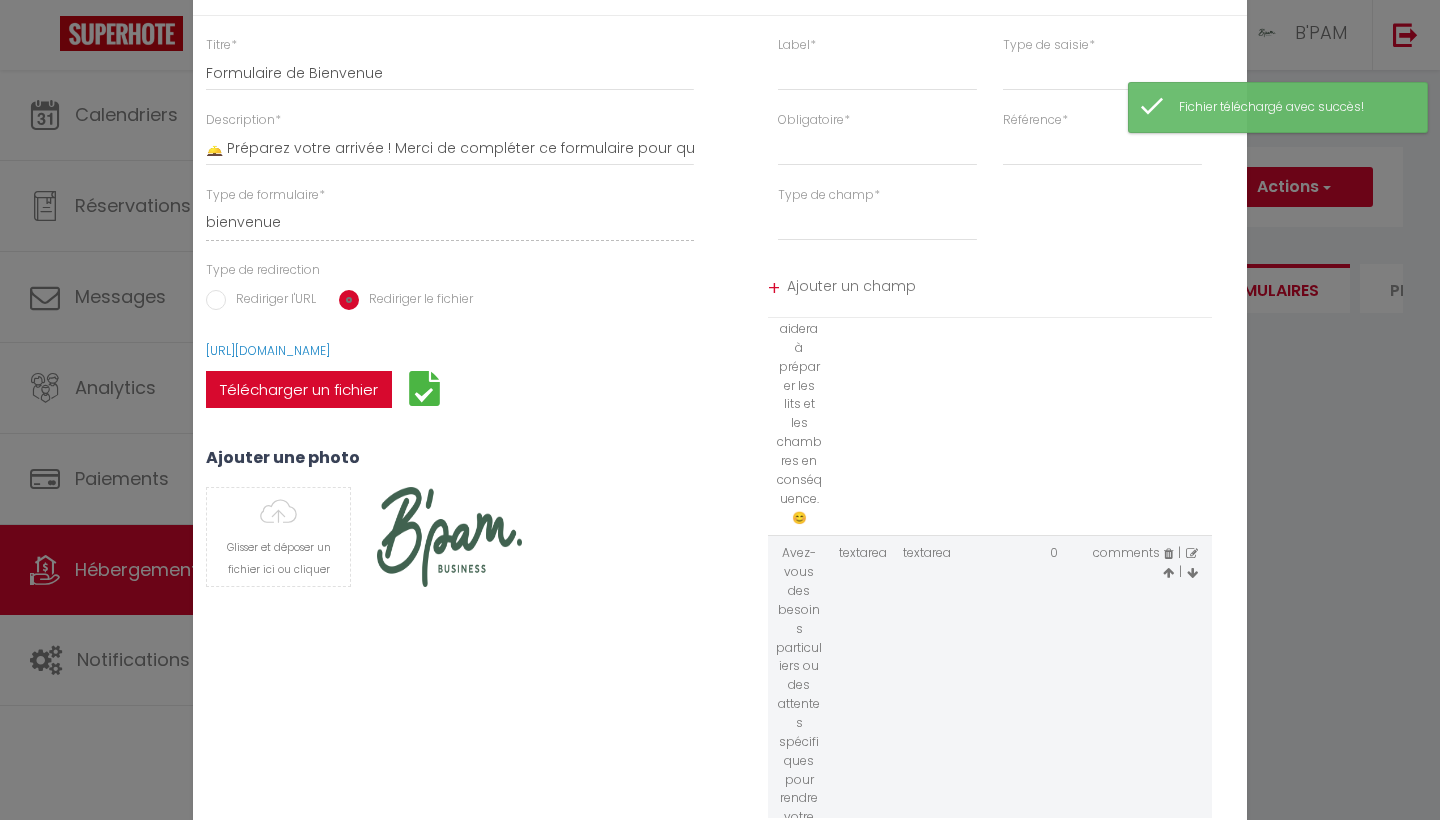 type 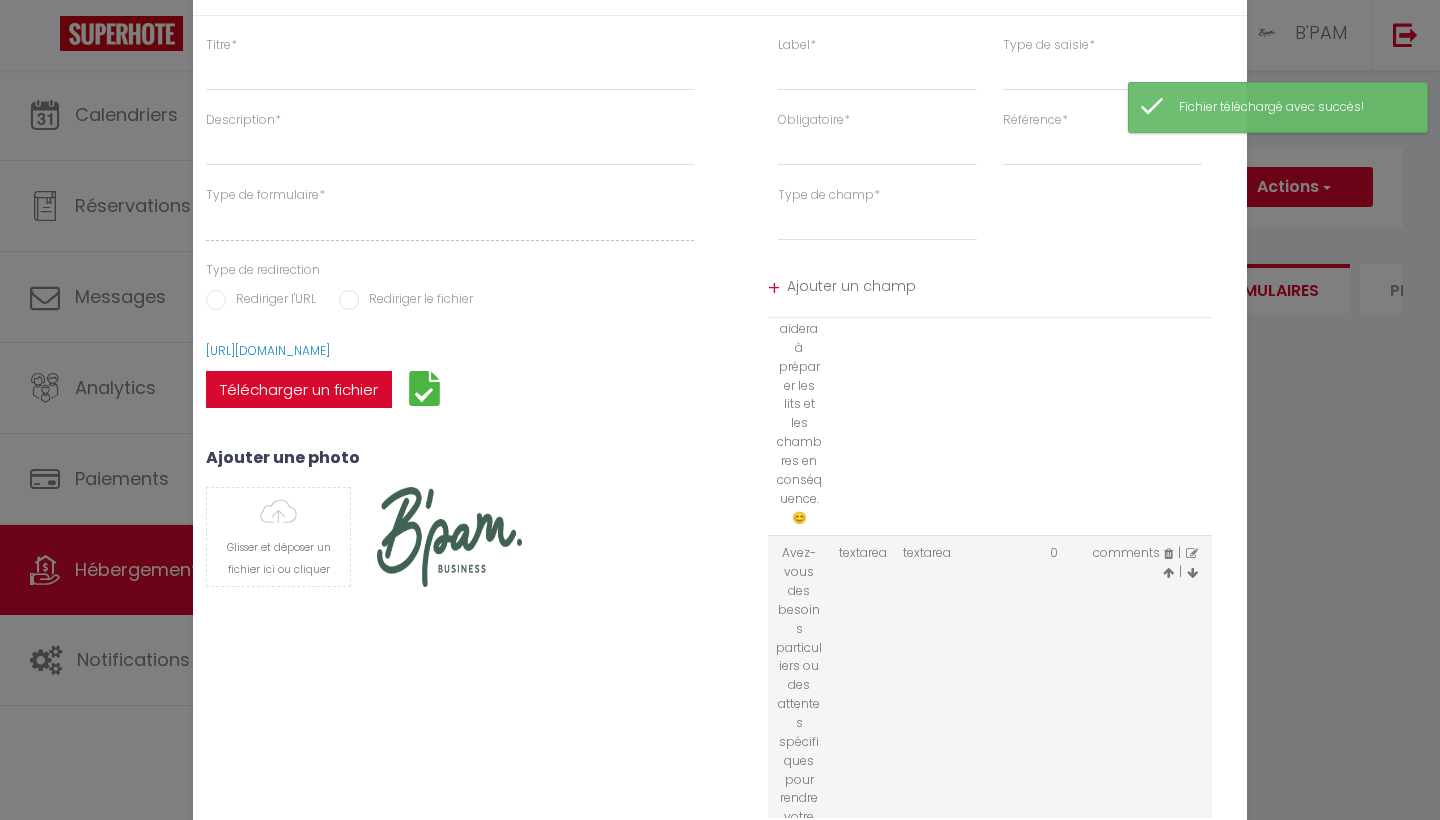 type 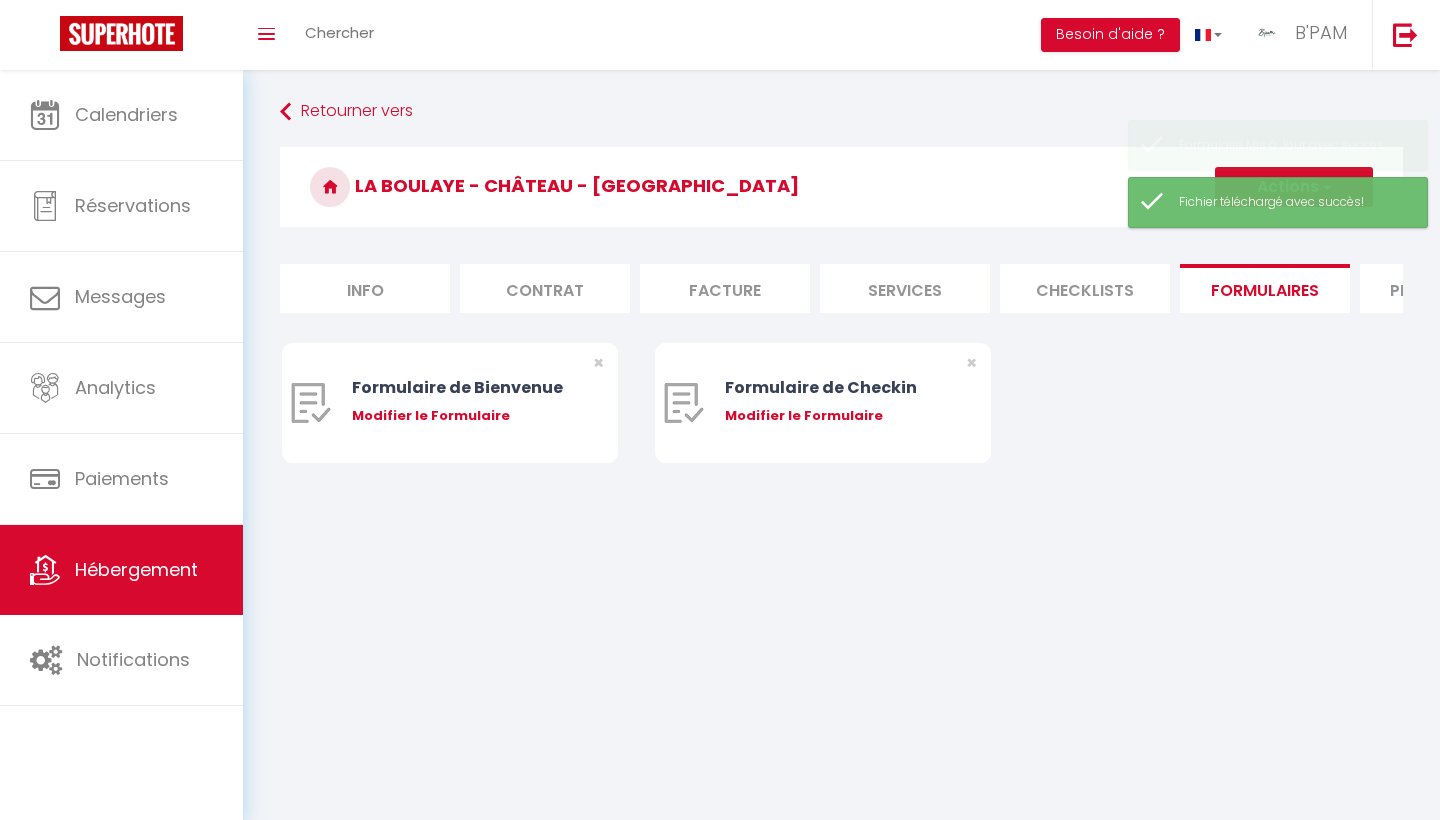 select 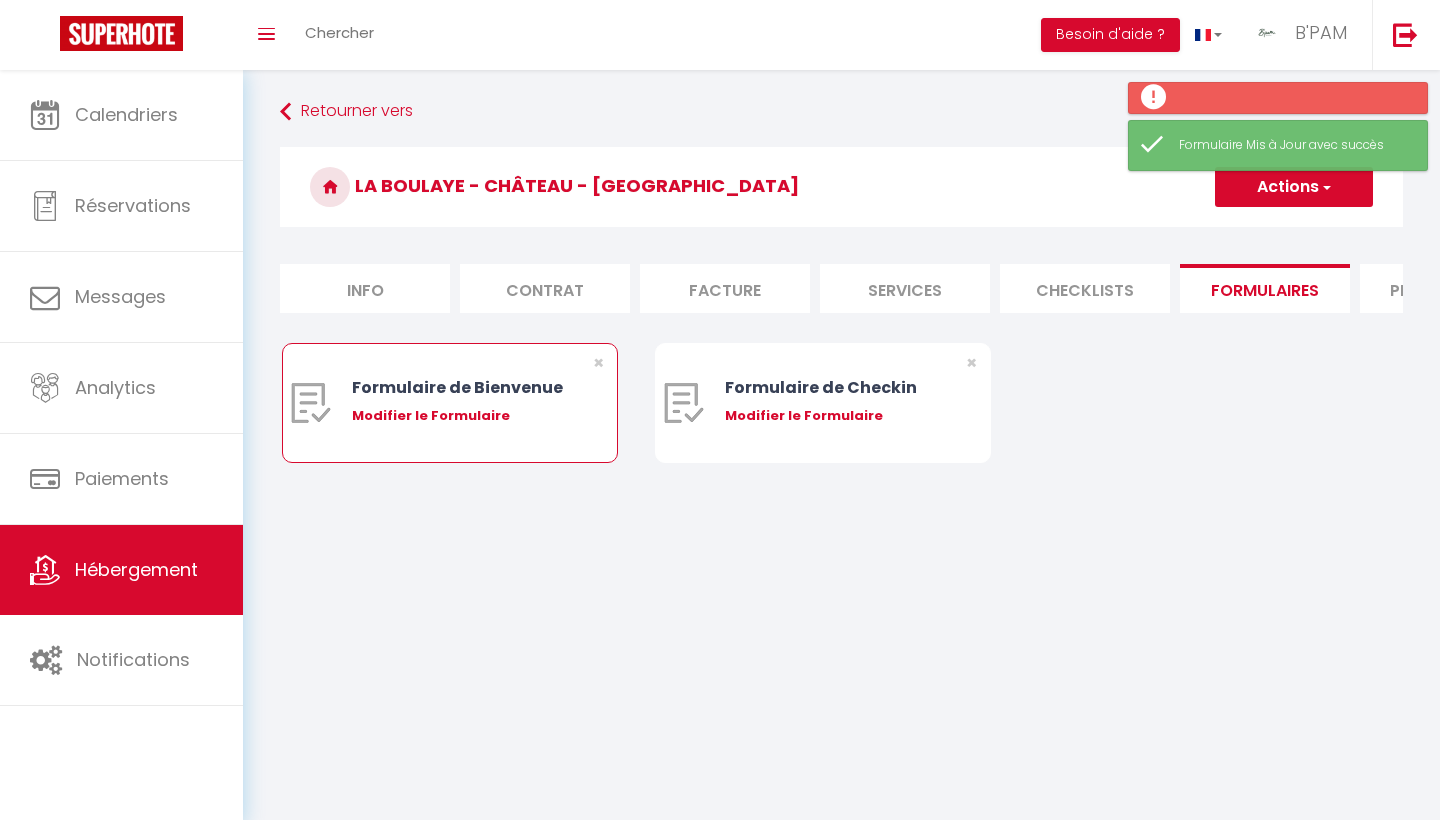 click on "Modifier le Formulaire" at bounding box center [464, 416] 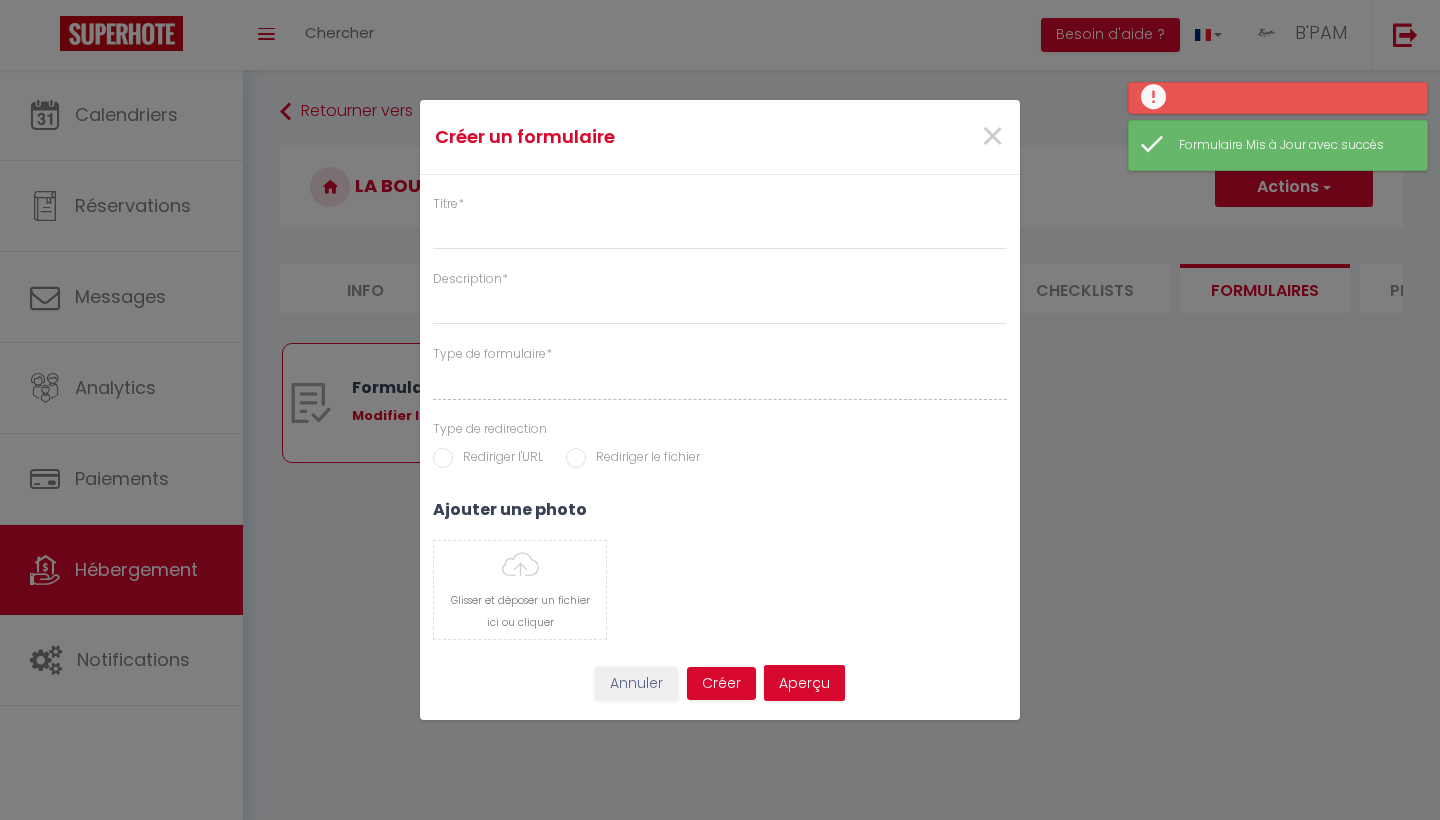 type on "Formulaire de Bienvenue" 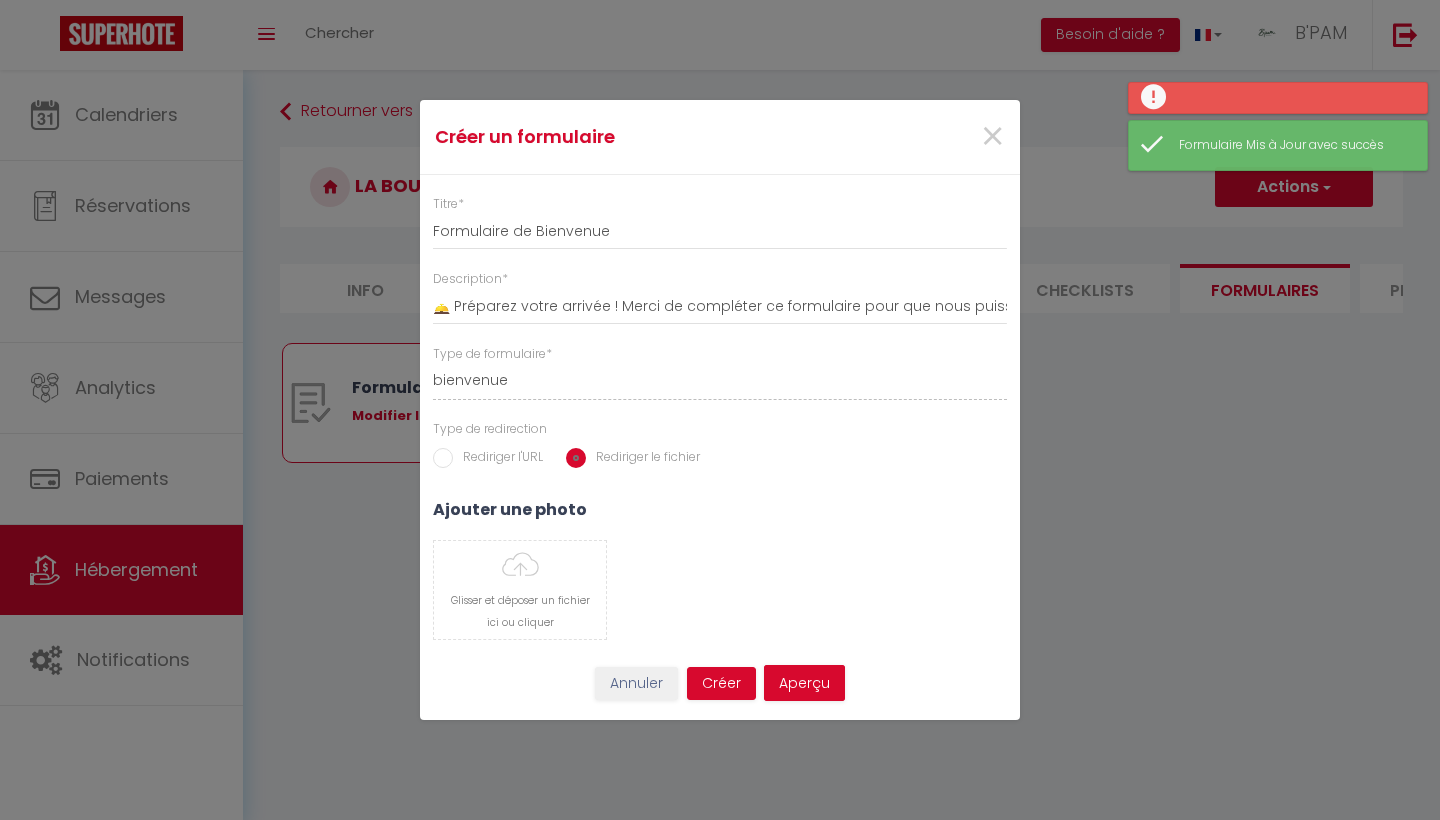 select 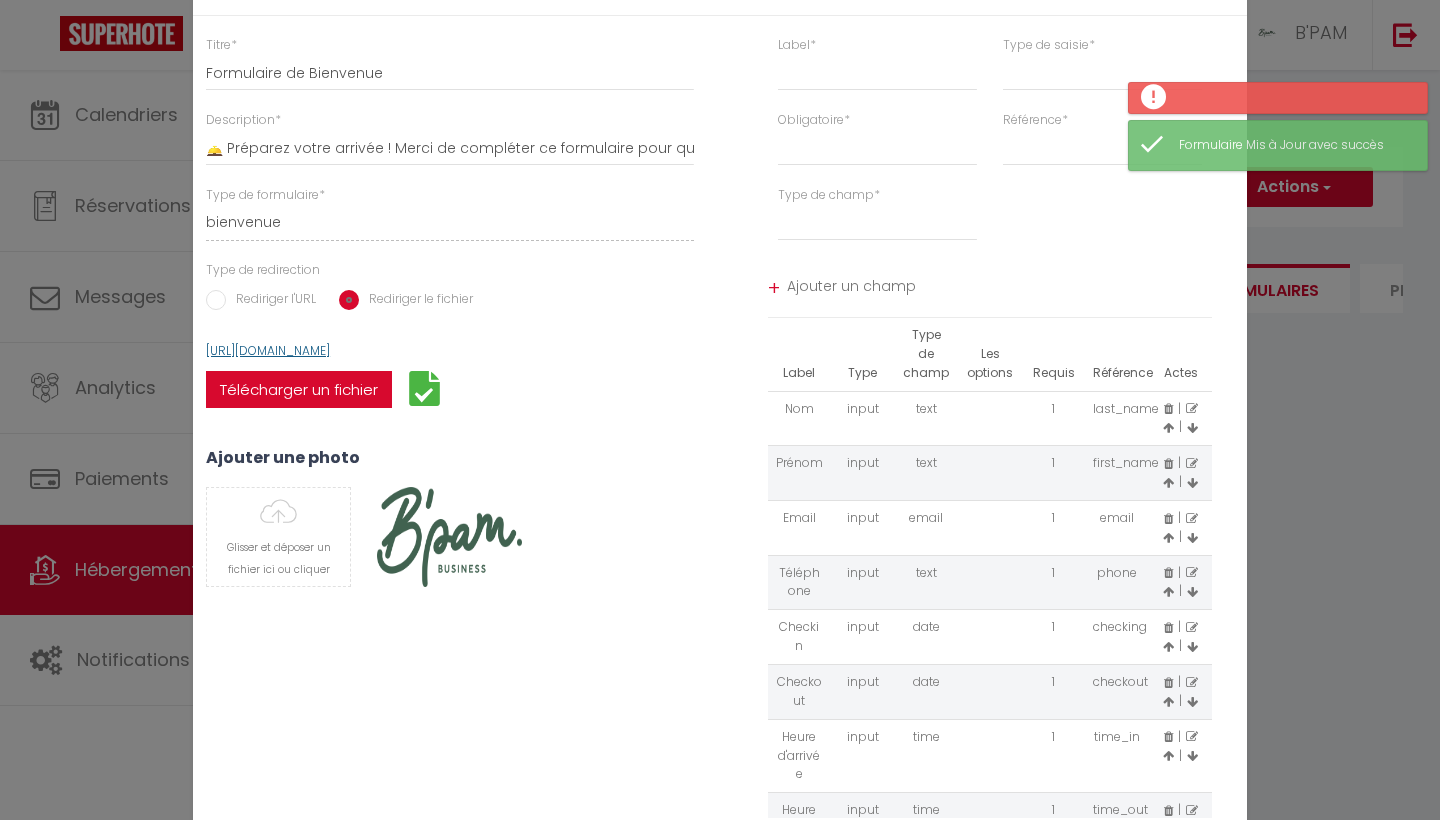 click on "https://supermanager-img.s3.amazonaws.com/forms/17523899855787.pdf" at bounding box center (268, 350) 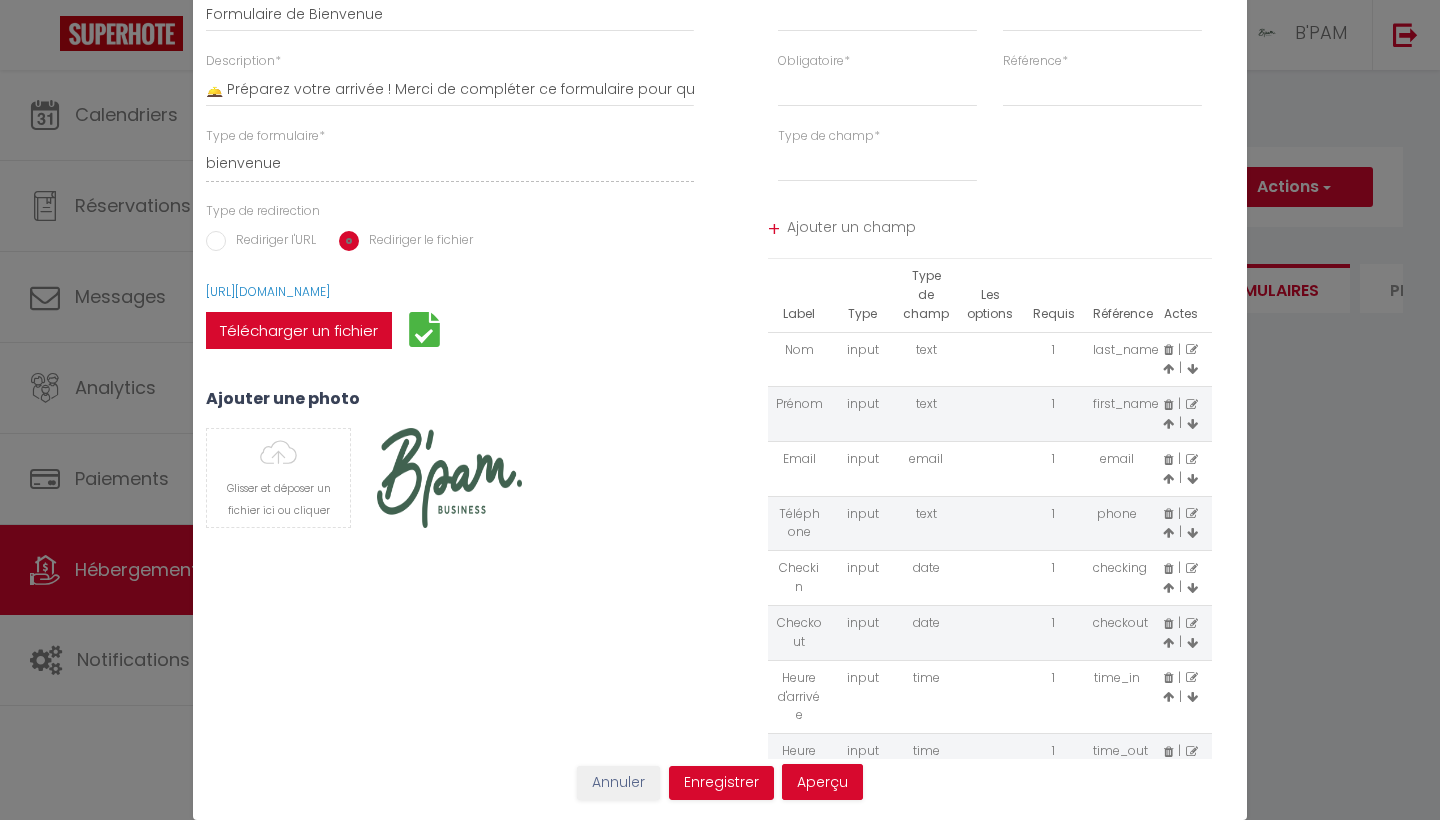 scroll, scrollTop: 57, scrollLeft: 0, axis: vertical 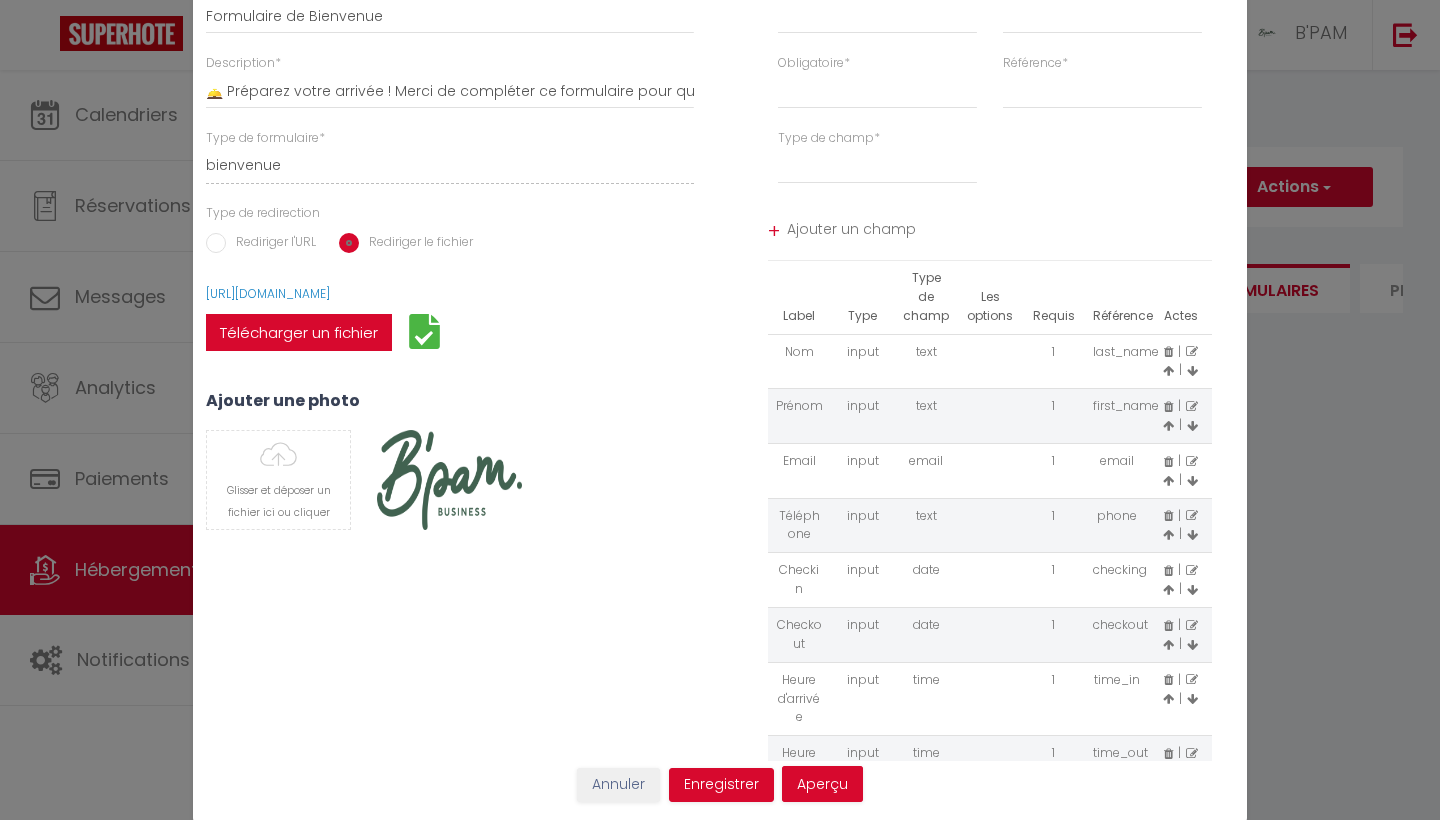 click on "Annuler" at bounding box center [618, 785] 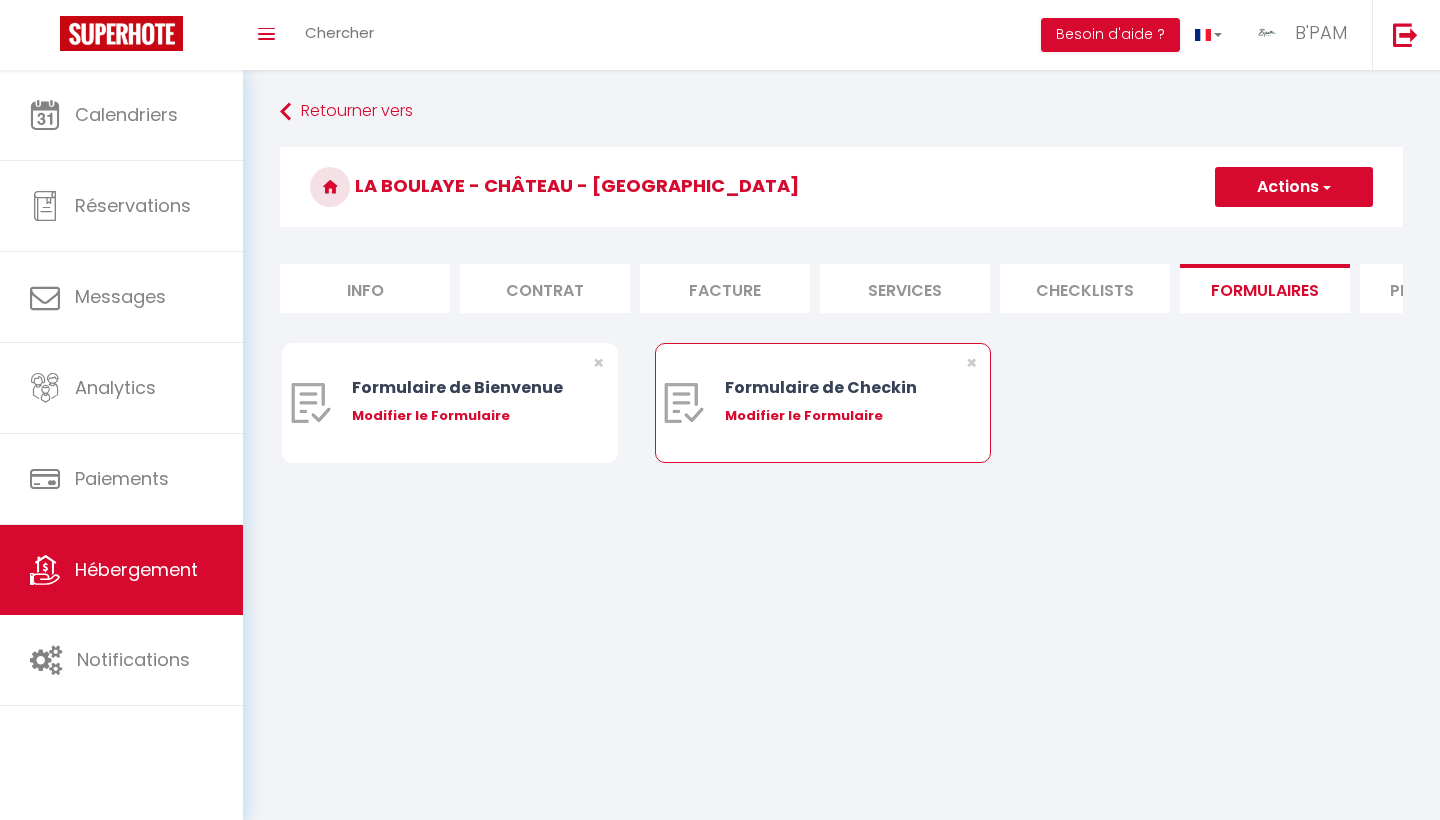 click on "Modifier le Formulaire" at bounding box center [837, 416] 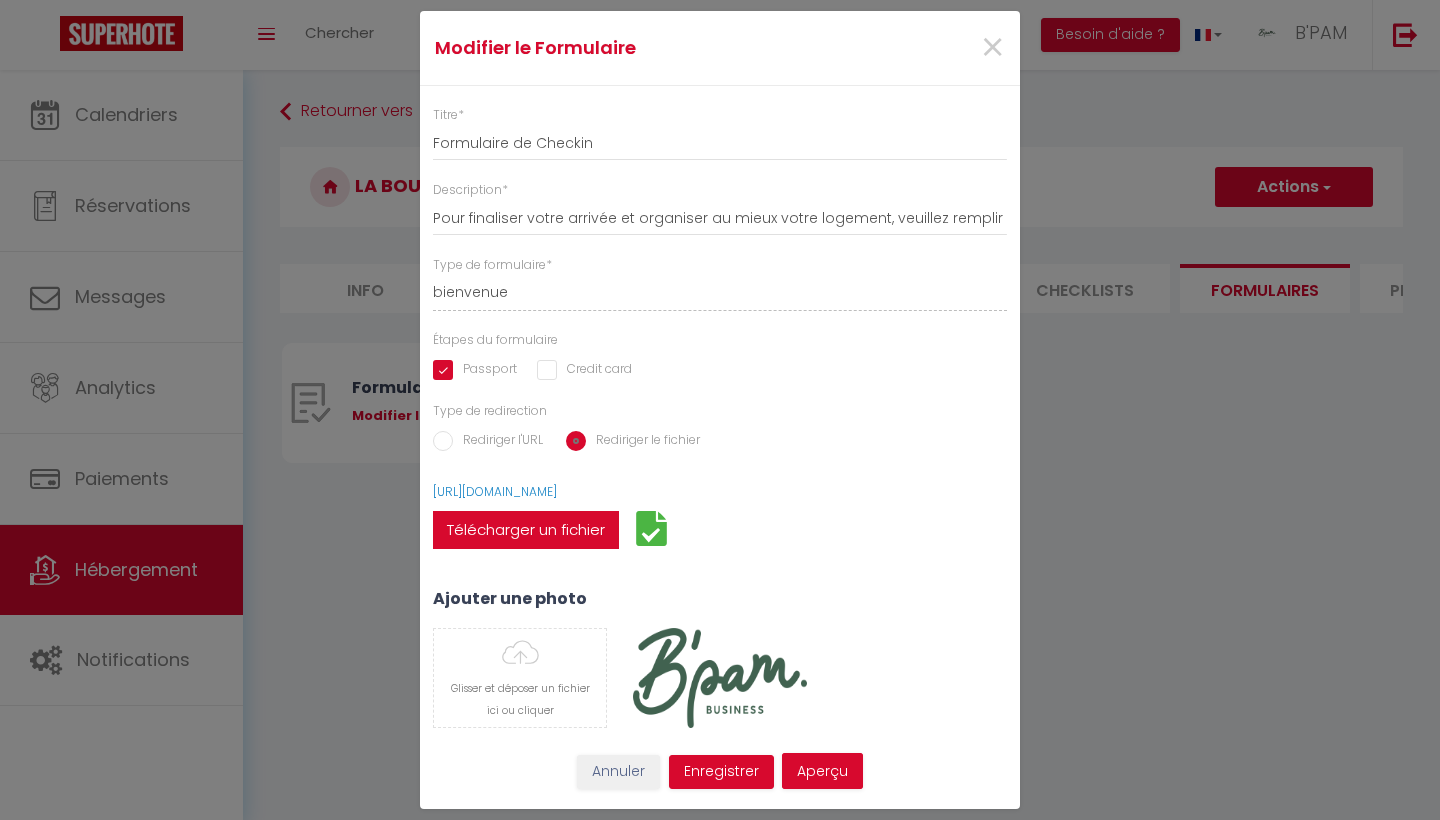 scroll, scrollTop: 0, scrollLeft: 0, axis: both 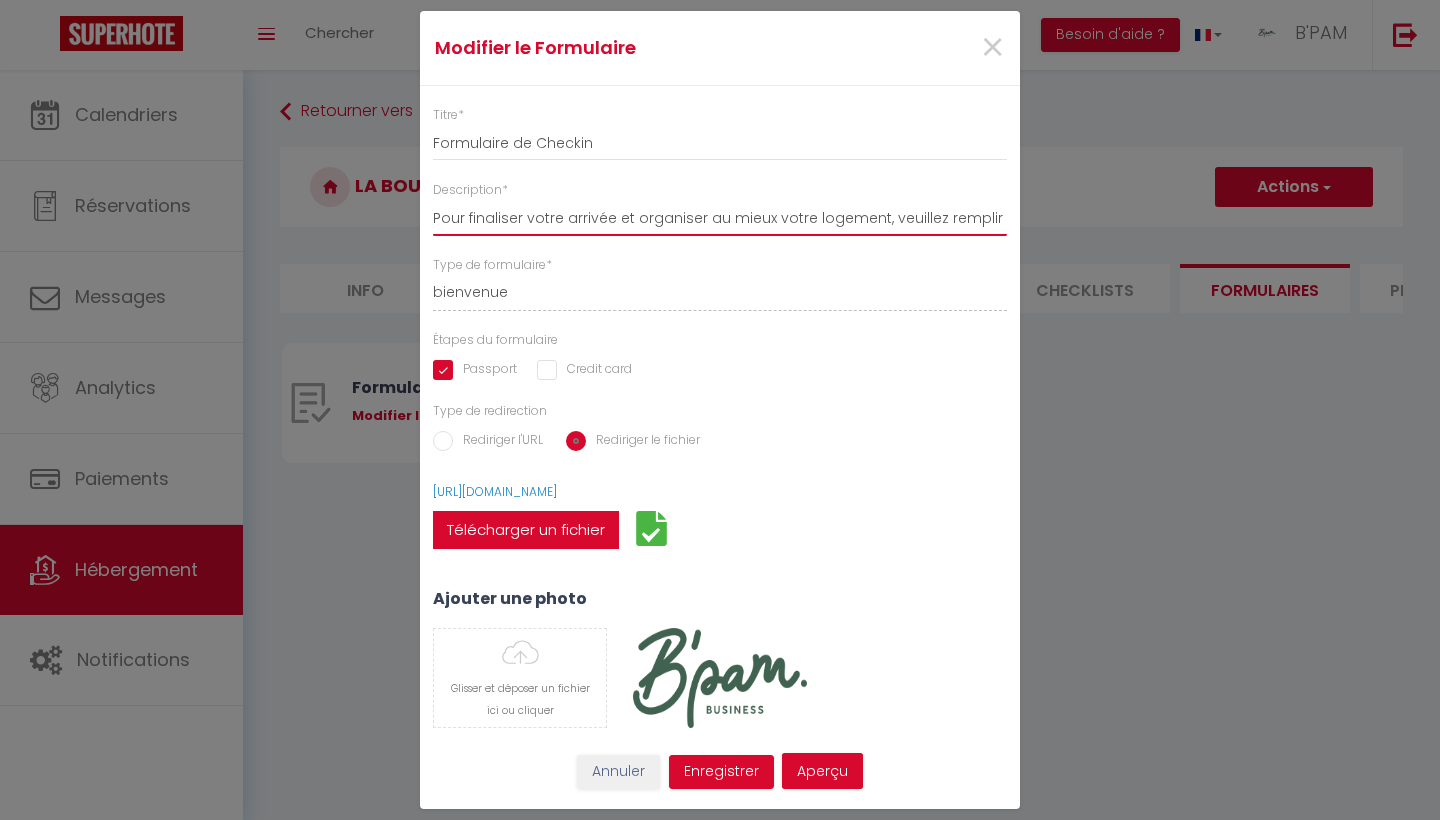 click on "Pour finaliser votre arrivée et organiser au mieux votre logement, veuillez remplir le formulaire ci-dessous. 📝 Une fois l'ensemble du processus complété, vous aurez accès à notre guide de bienvenue. Votre contribution est précieuse pour rendre votre séjour aussi agréable que possible ! ✨" at bounding box center (720, 218) 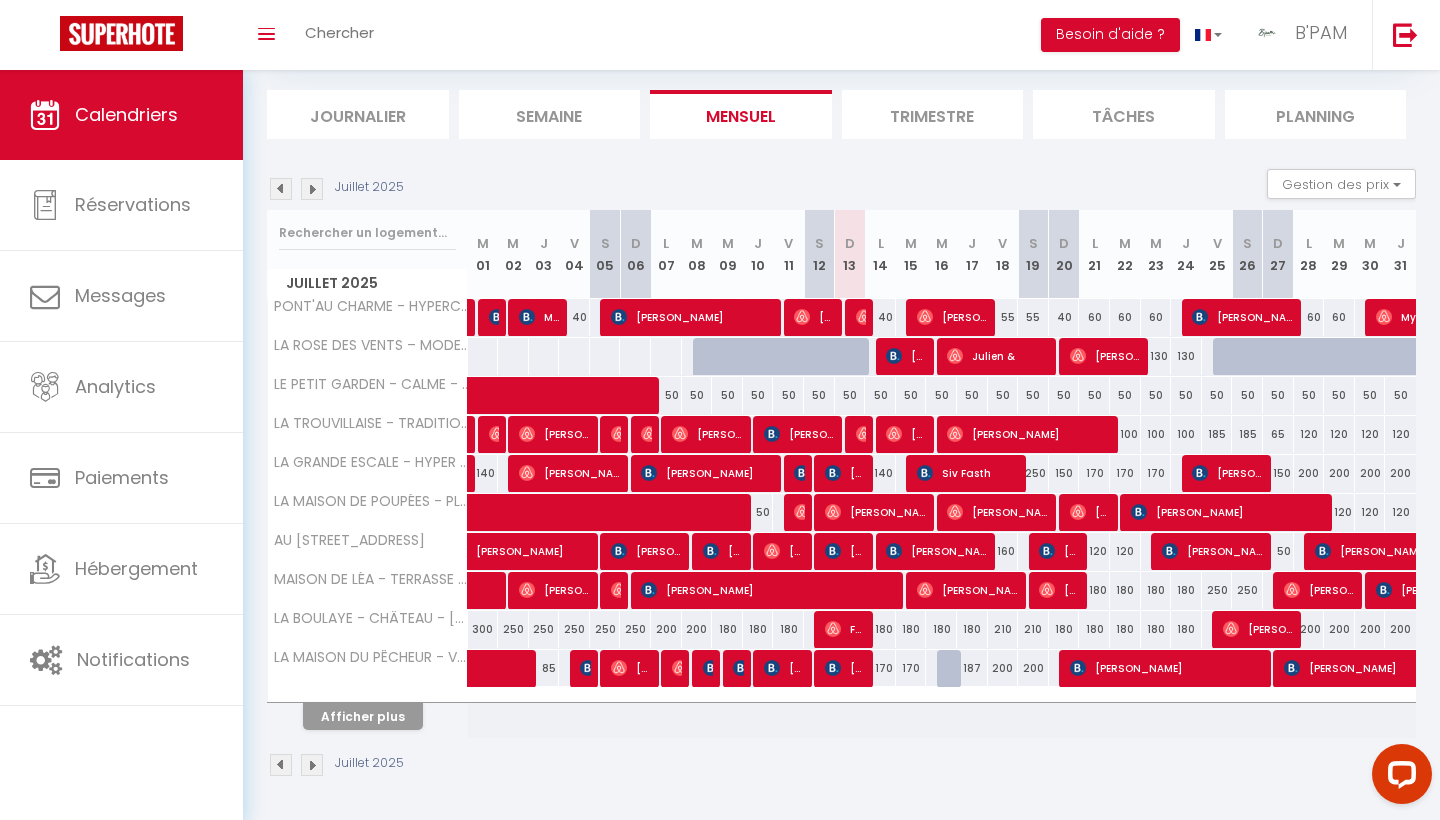 scroll, scrollTop: 117, scrollLeft: 0, axis: vertical 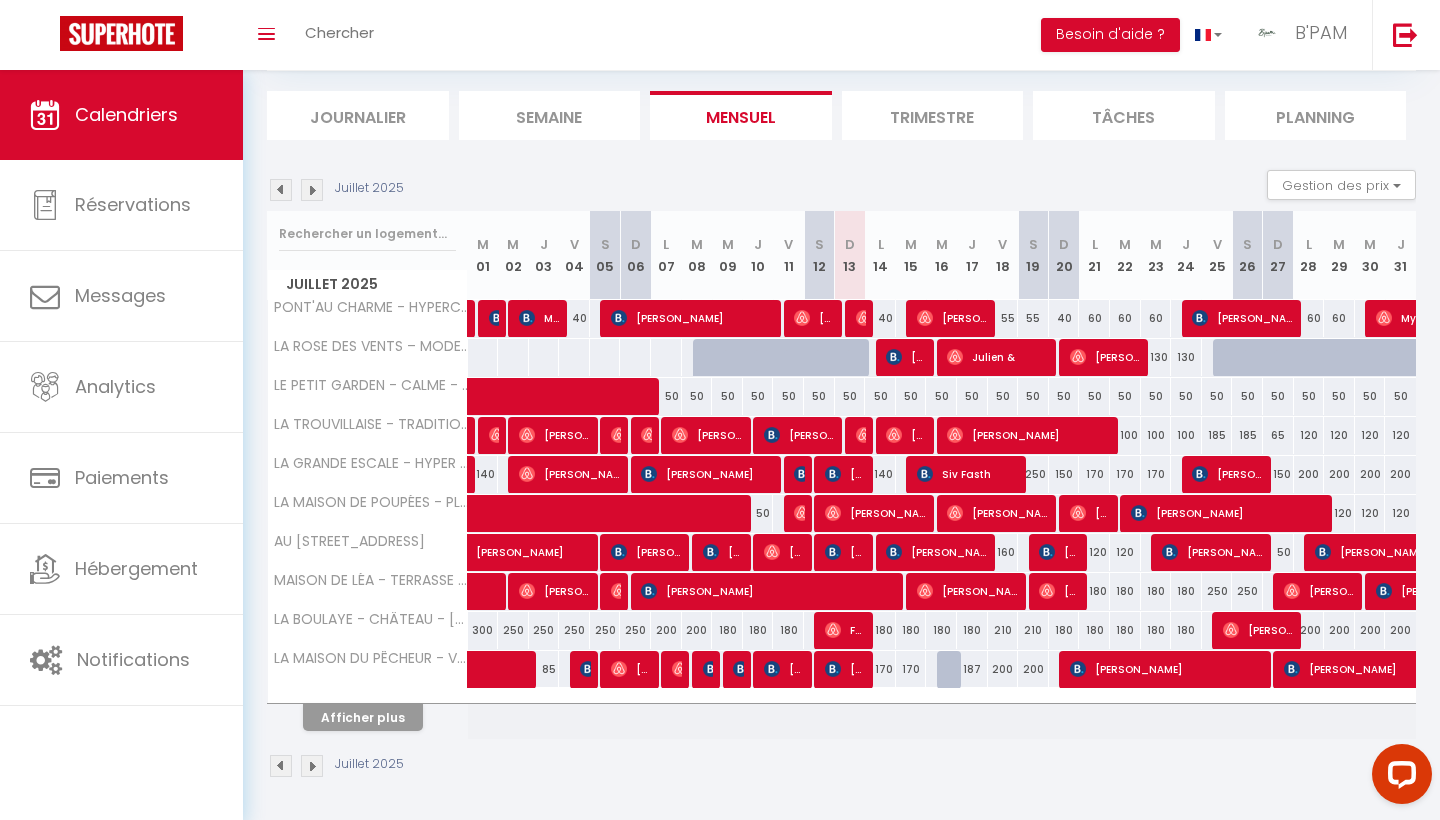 click on "Afficher plus" at bounding box center [363, 717] 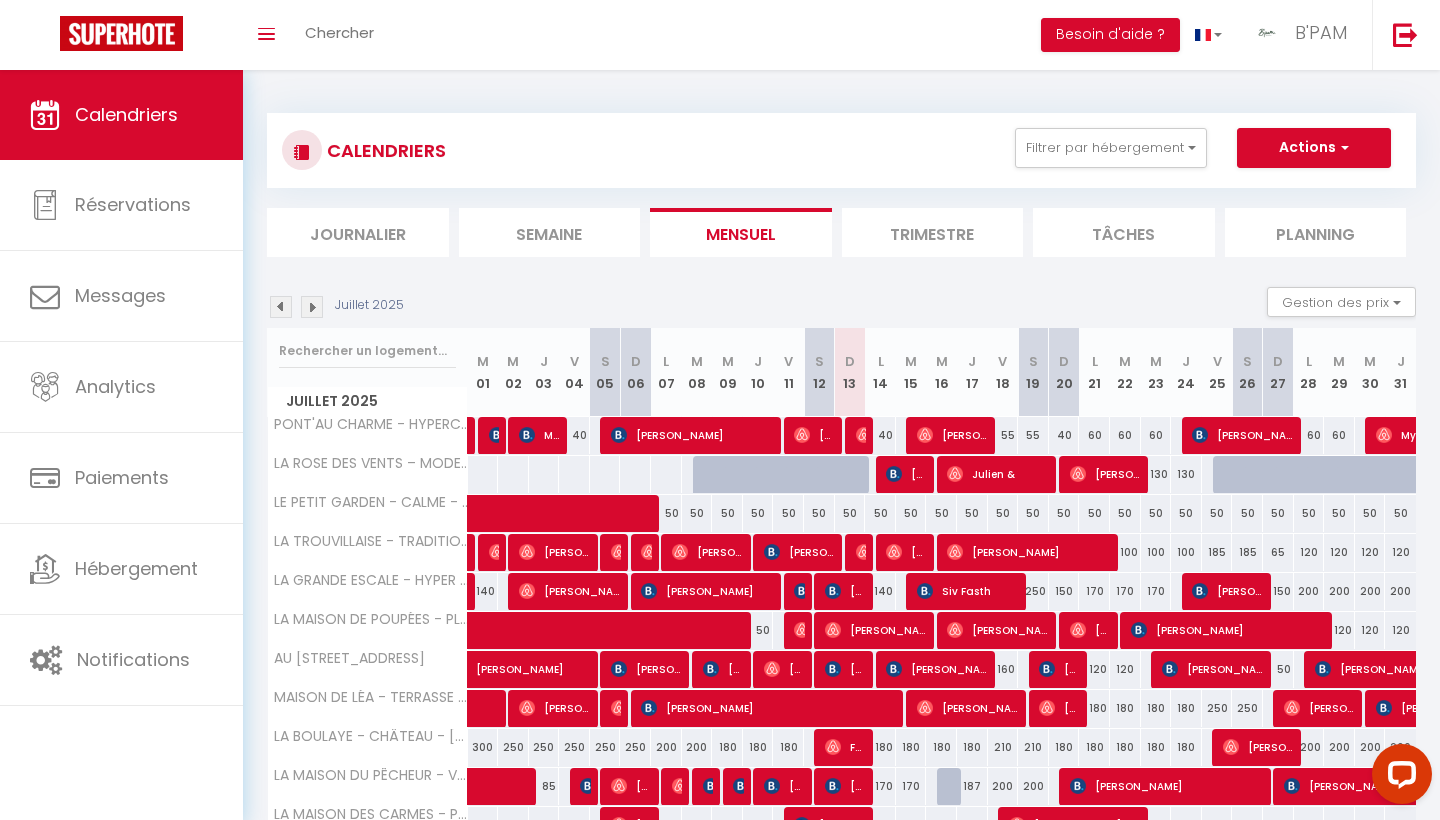 scroll, scrollTop: 0, scrollLeft: 0, axis: both 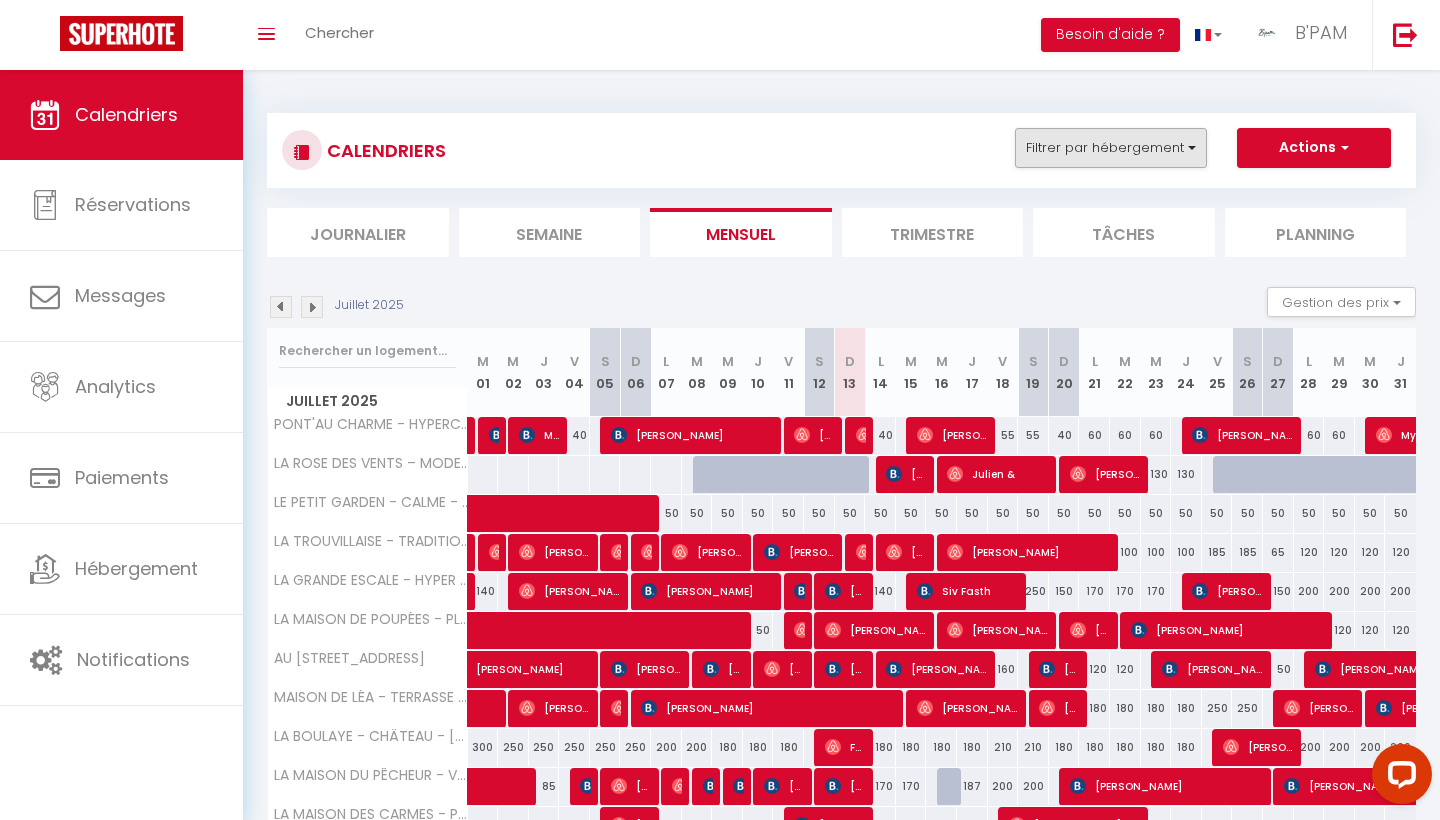 click on "Filtrer par hébergement" at bounding box center [1111, 148] 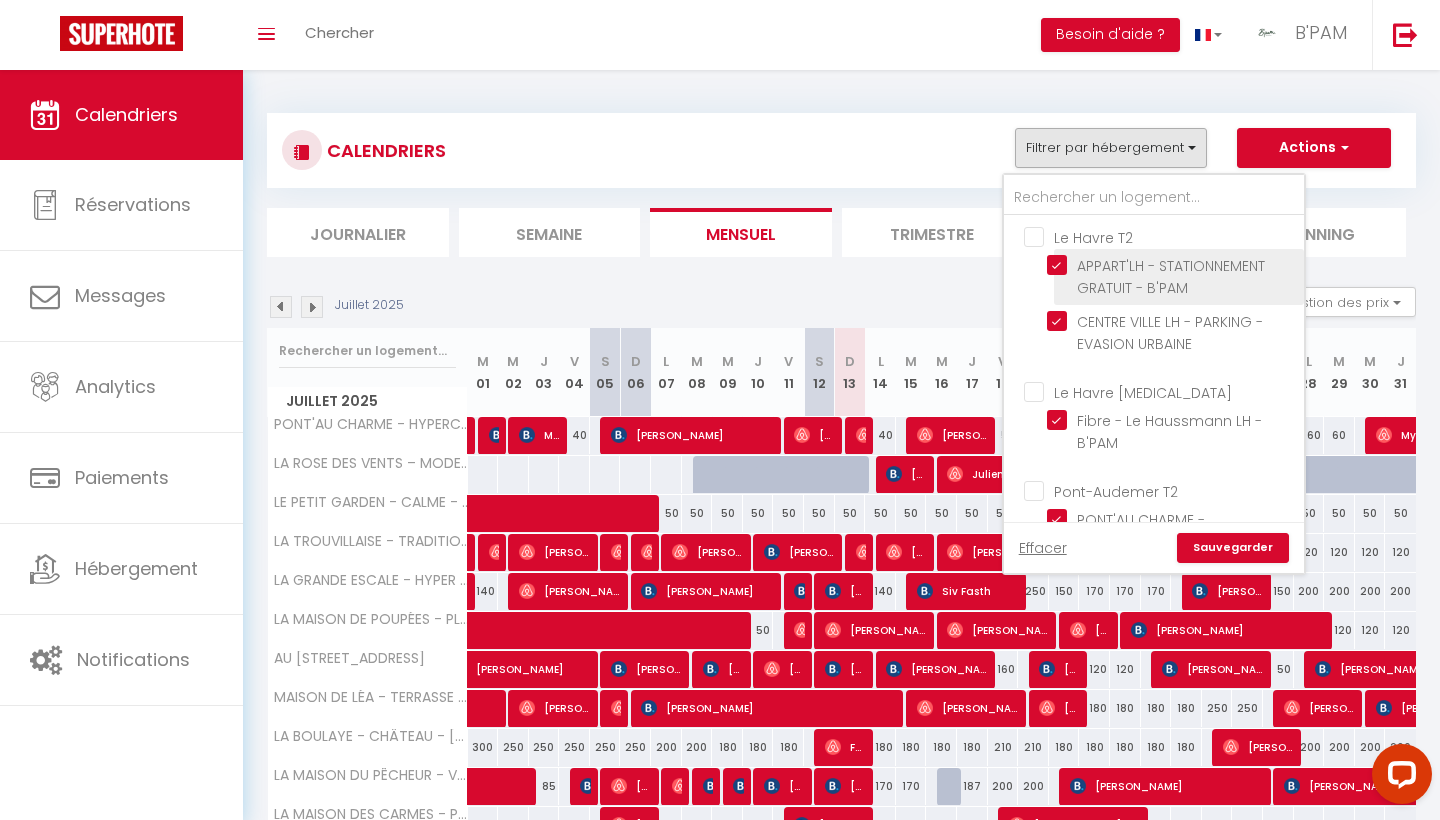 click on "APPART'LH - STATIONNEMENT GRATUIT - B'PAM" at bounding box center [1172, 265] 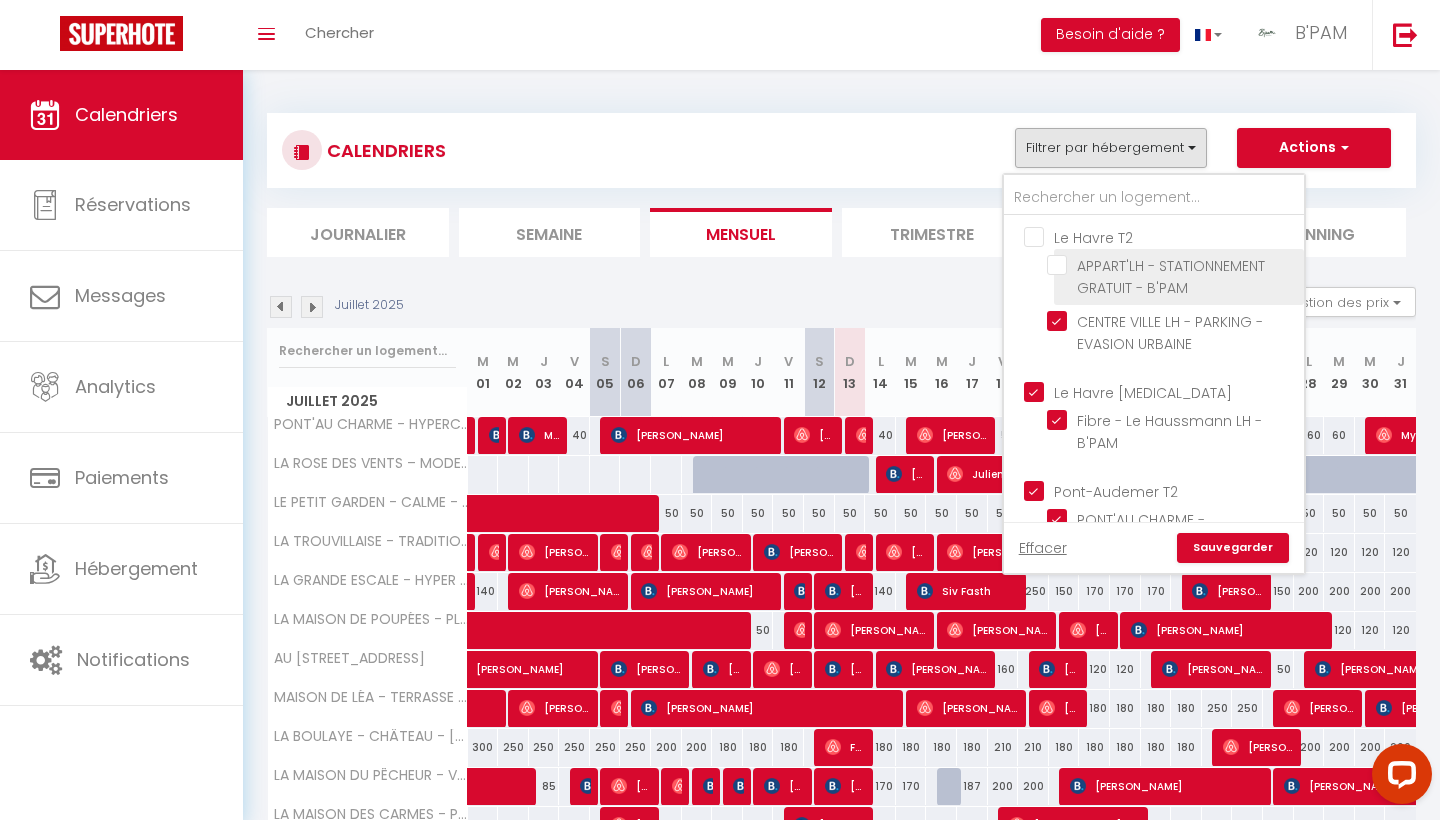 checkbox on "true" 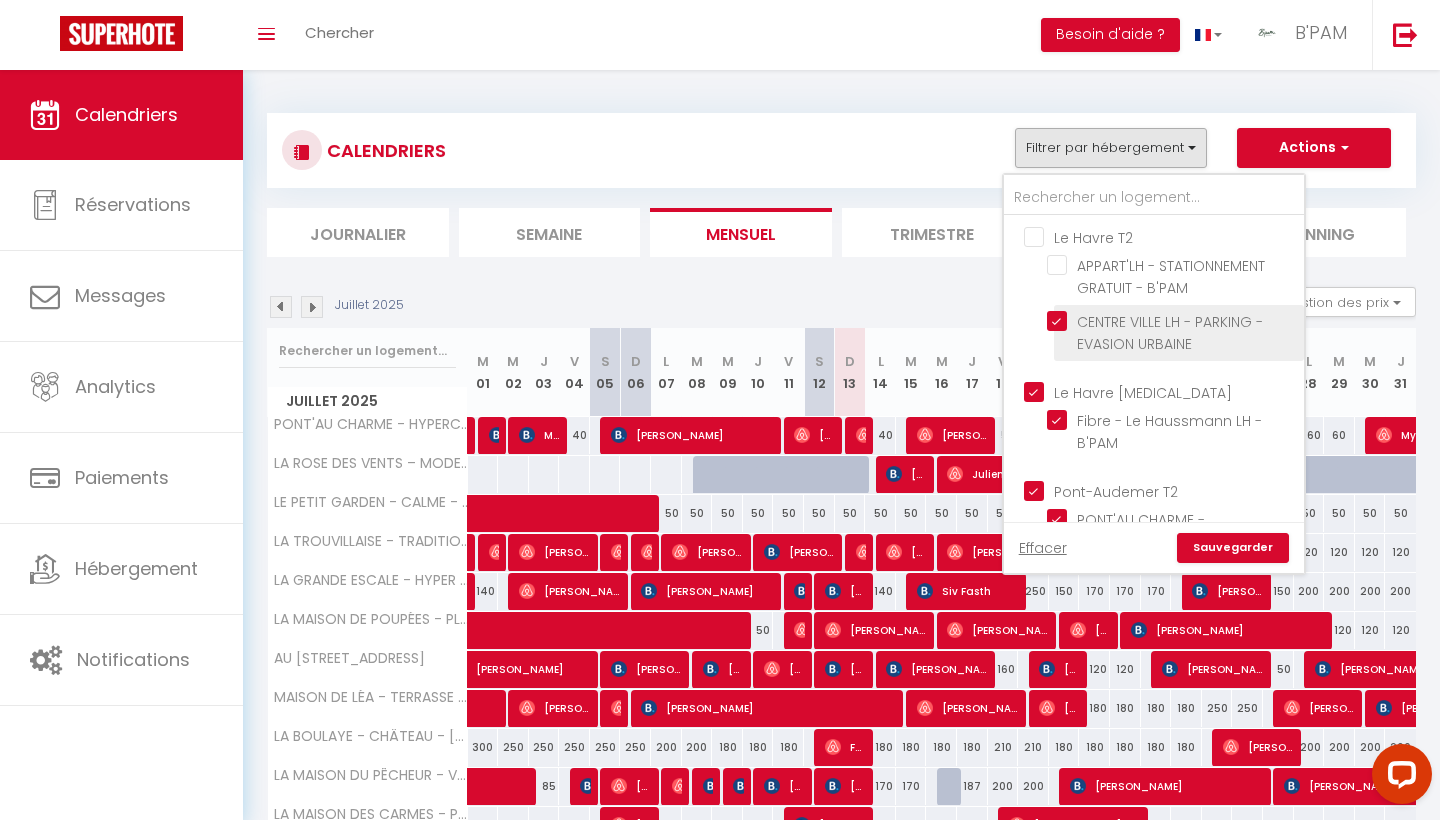 click on "CENTRE VILLE LH - PARKING - EVASION URBAINE" at bounding box center (1172, 321) 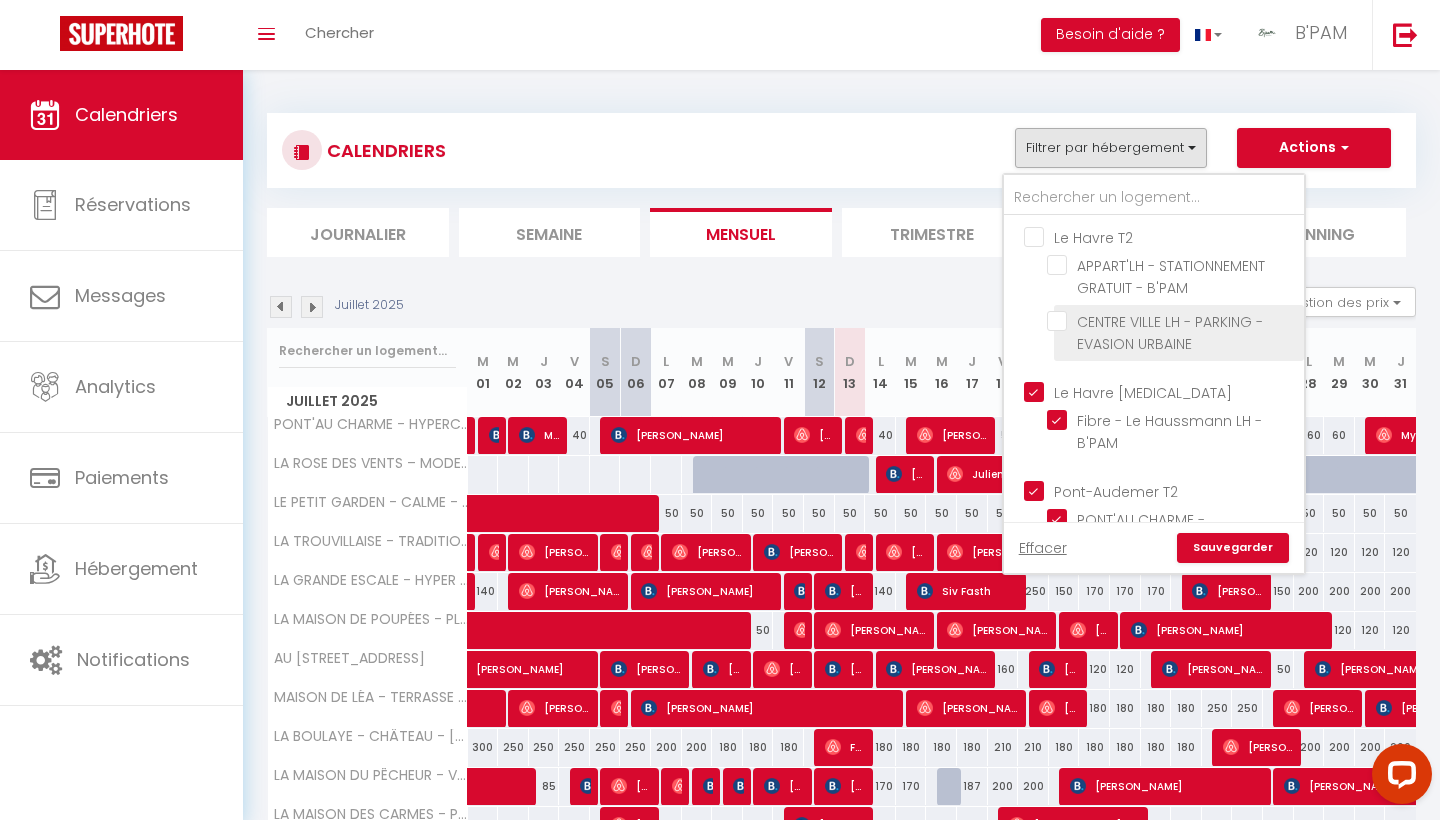 scroll, scrollTop: 85, scrollLeft: 0, axis: vertical 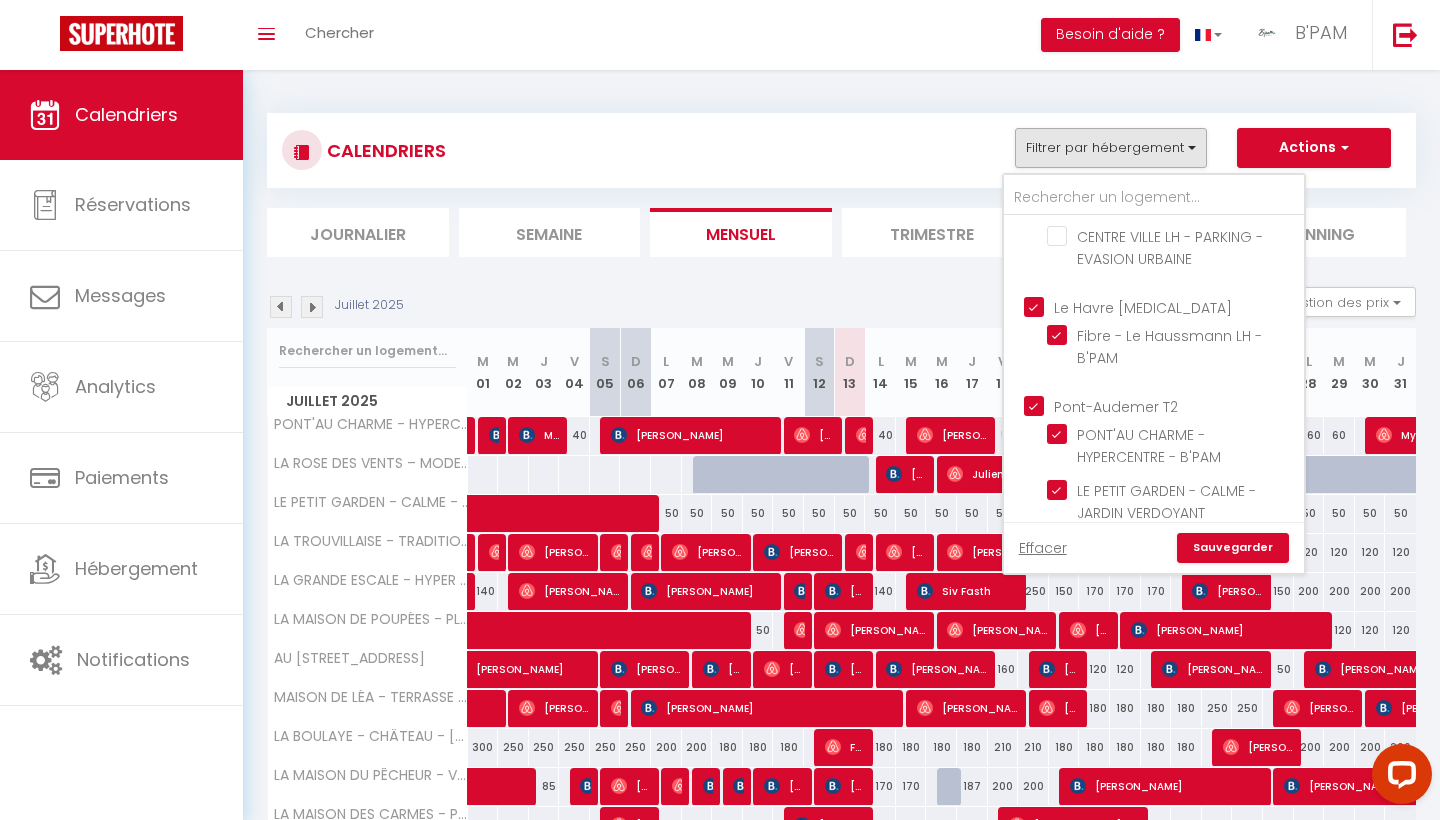 click on "Le Havre [MEDICAL_DATA]" at bounding box center (1174, 306) 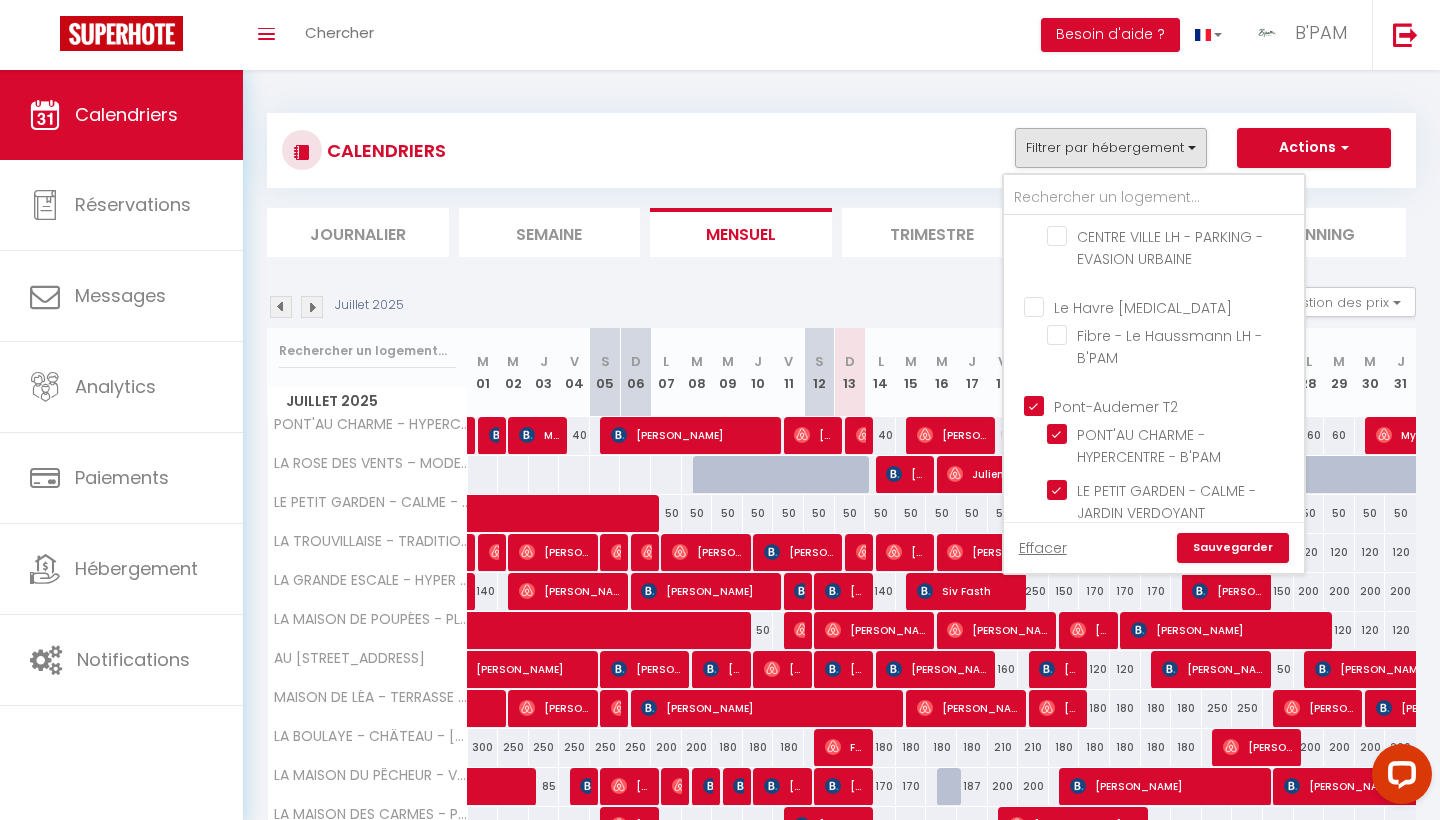 checkbox on "false" 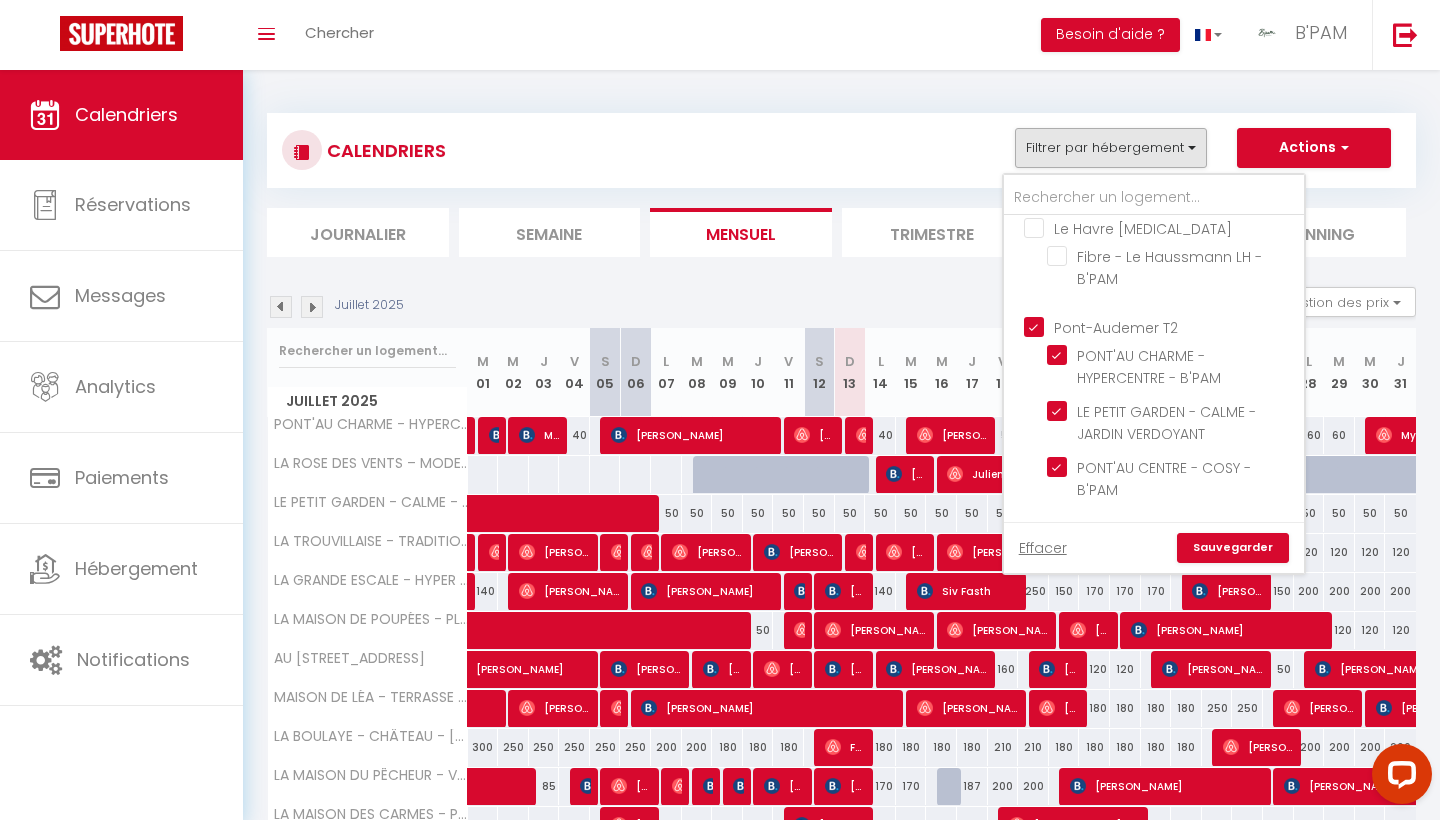 scroll, scrollTop: 164, scrollLeft: 0, axis: vertical 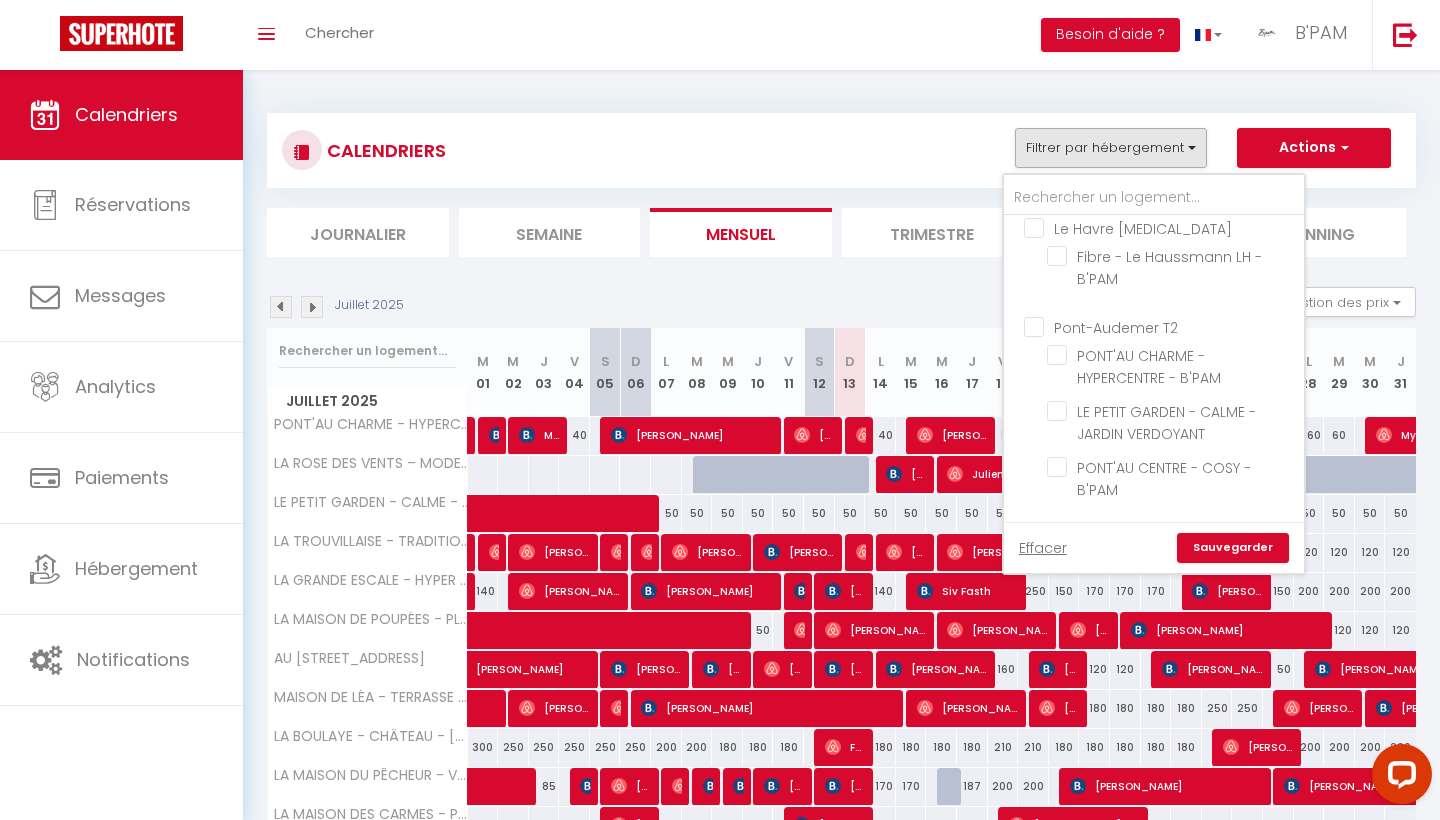 checkbox on "false" 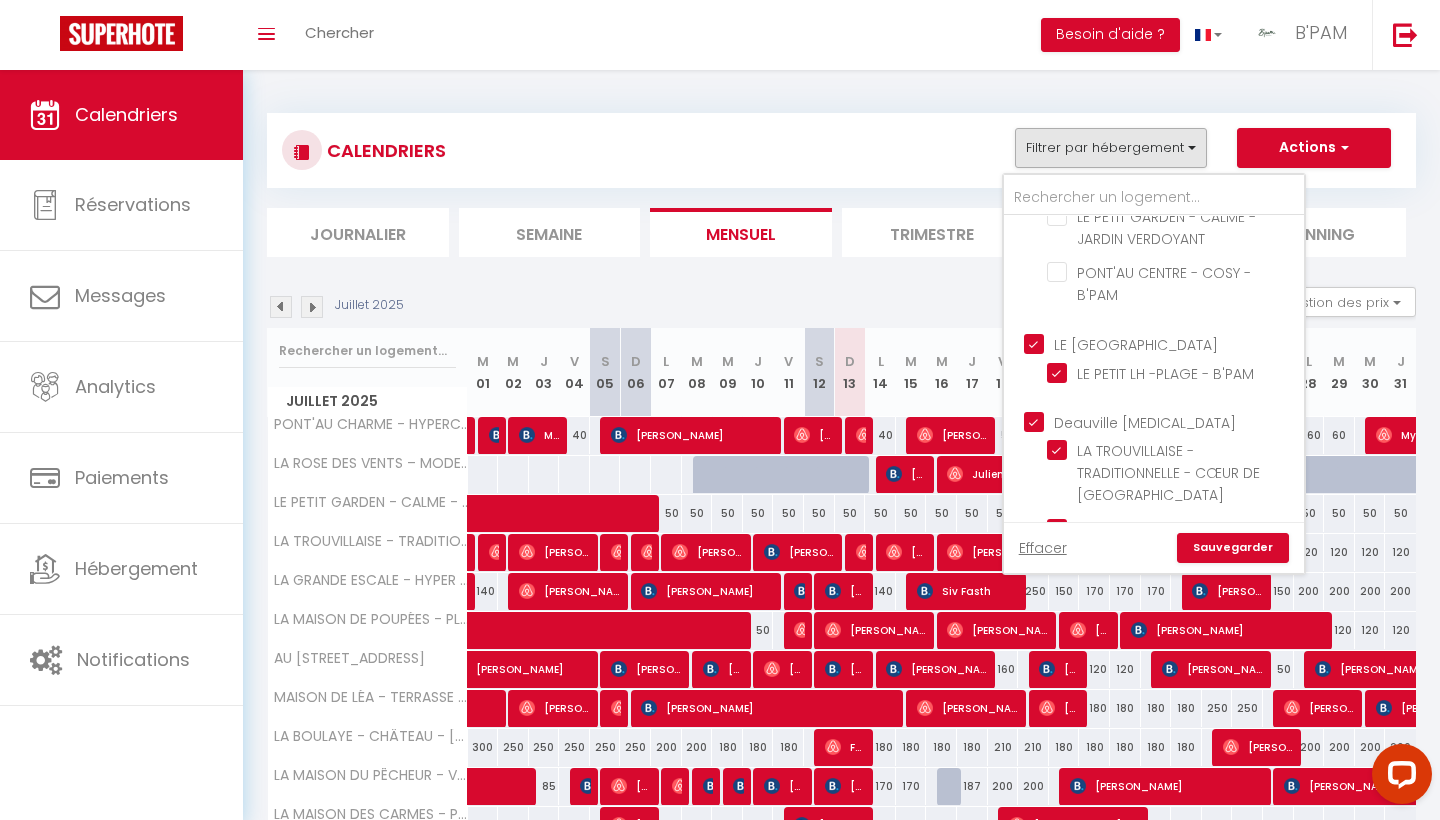 click on "LE [GEOGRAPHIC_DATA]" at bounding box center (1174, 342) 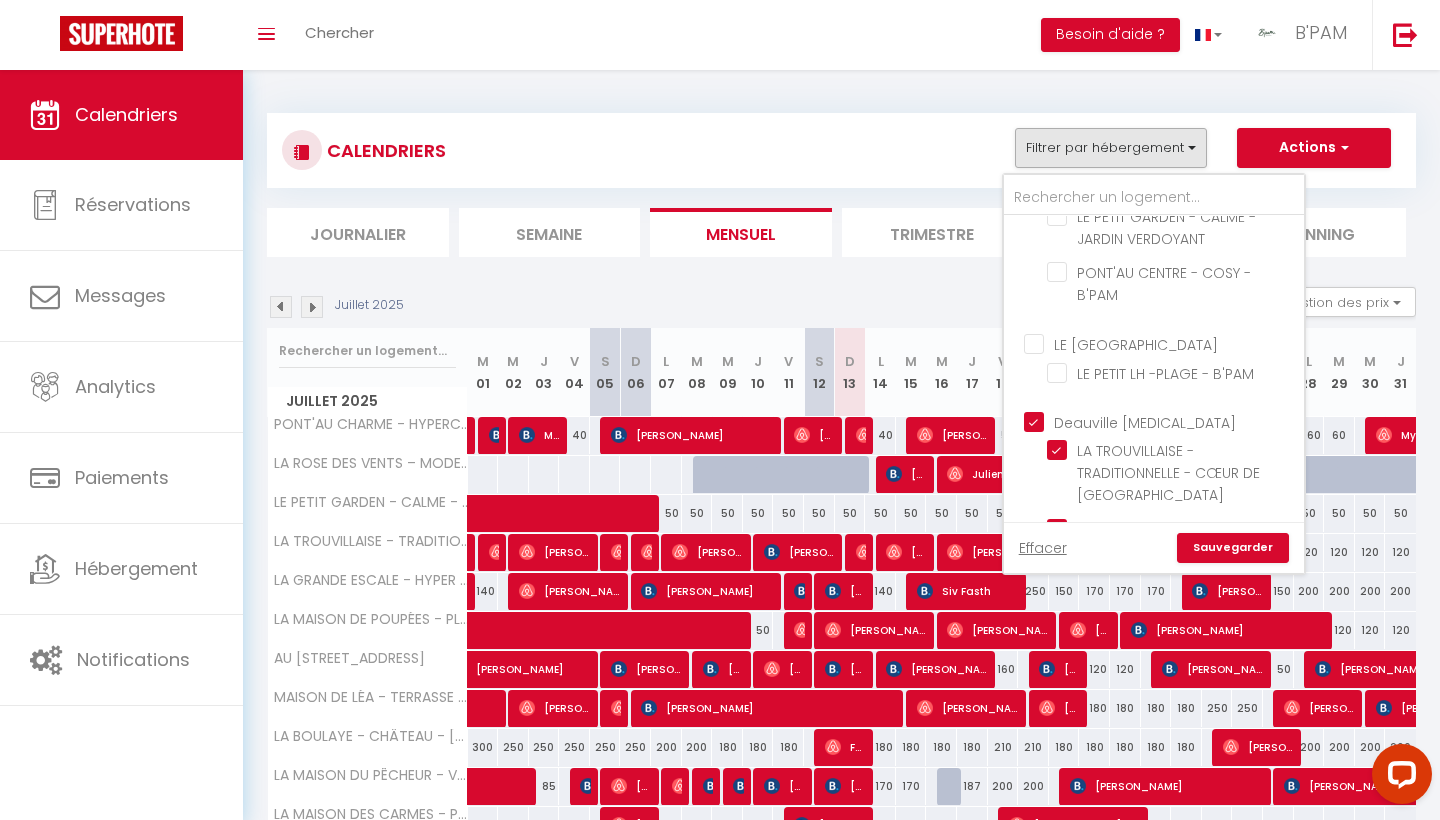 checkbox on "false" 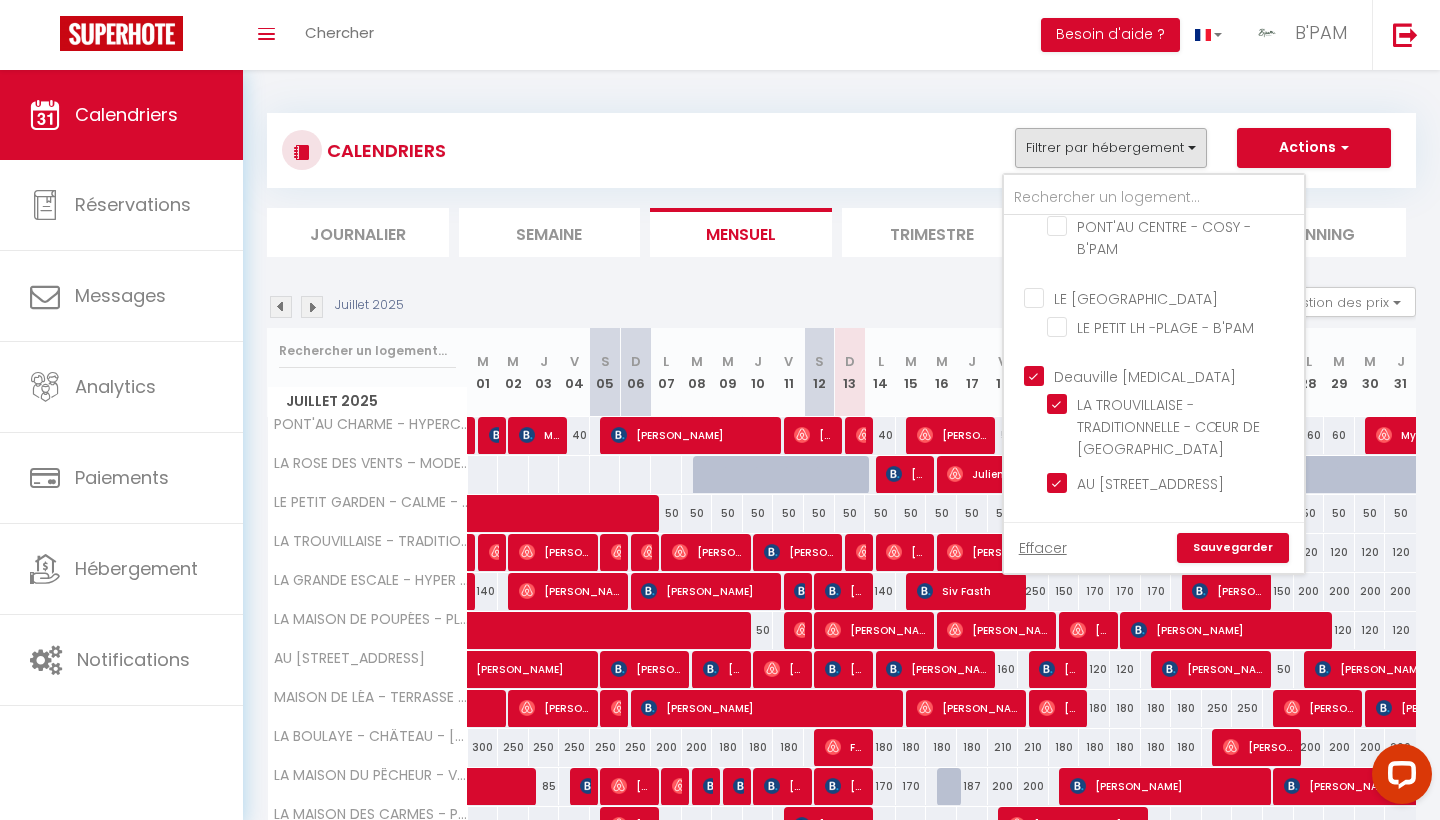 scroll, scrollTop: 414, scrollLeft: 0, axis: vertical 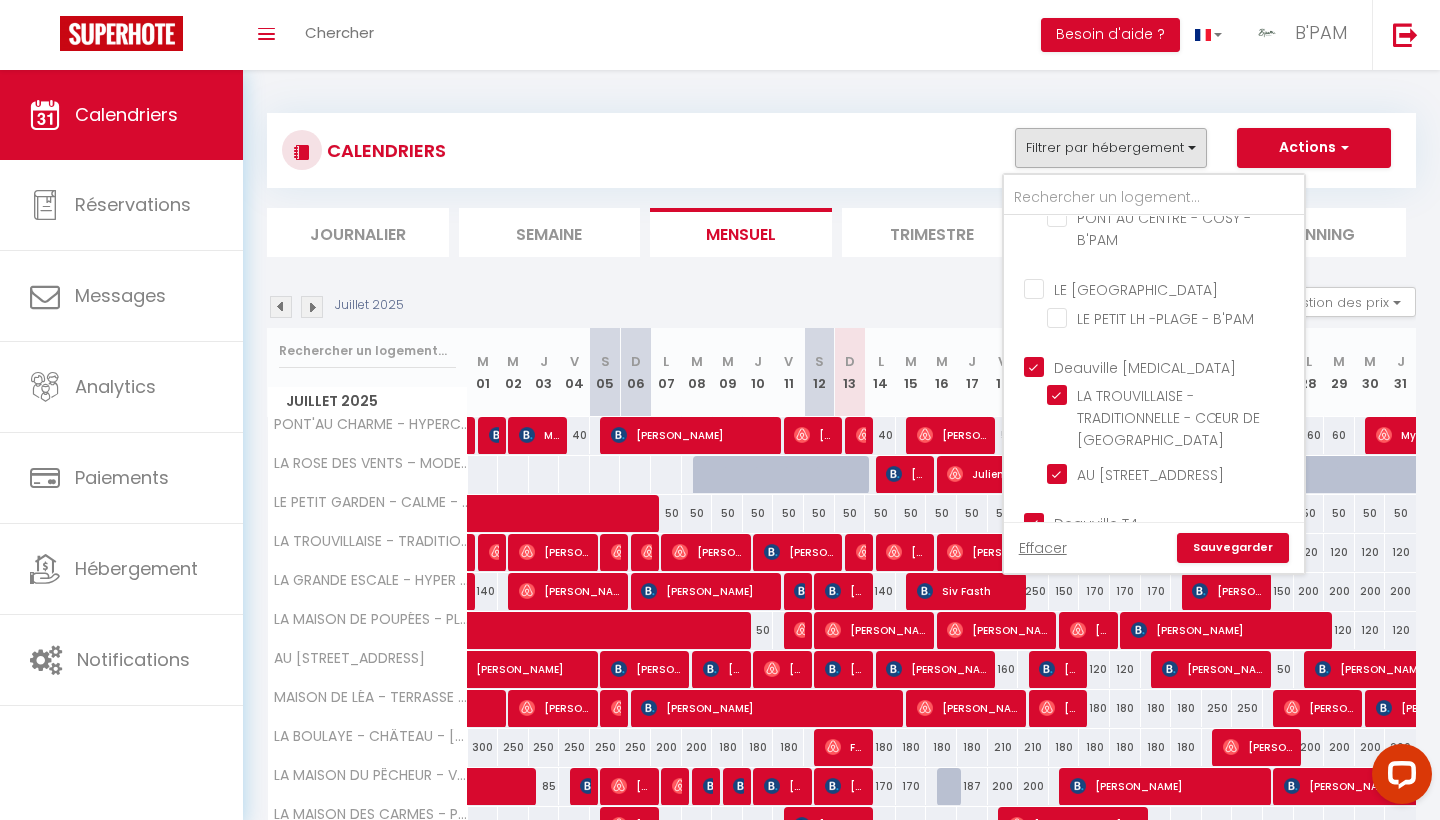 click on "Deauville [MEDICAL_DATA]" at bounding box center [1174, 366] 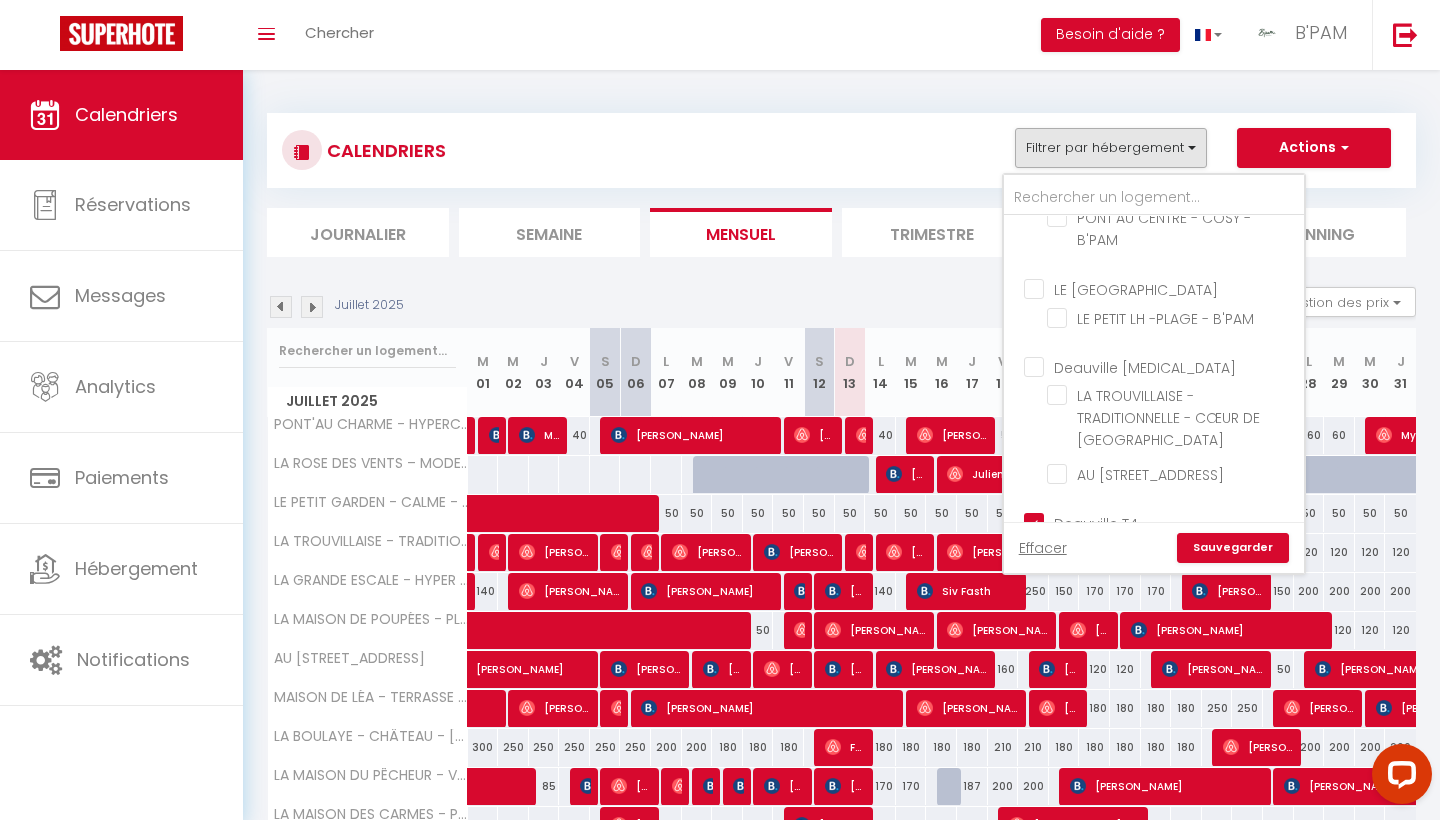 checkbox on "false" 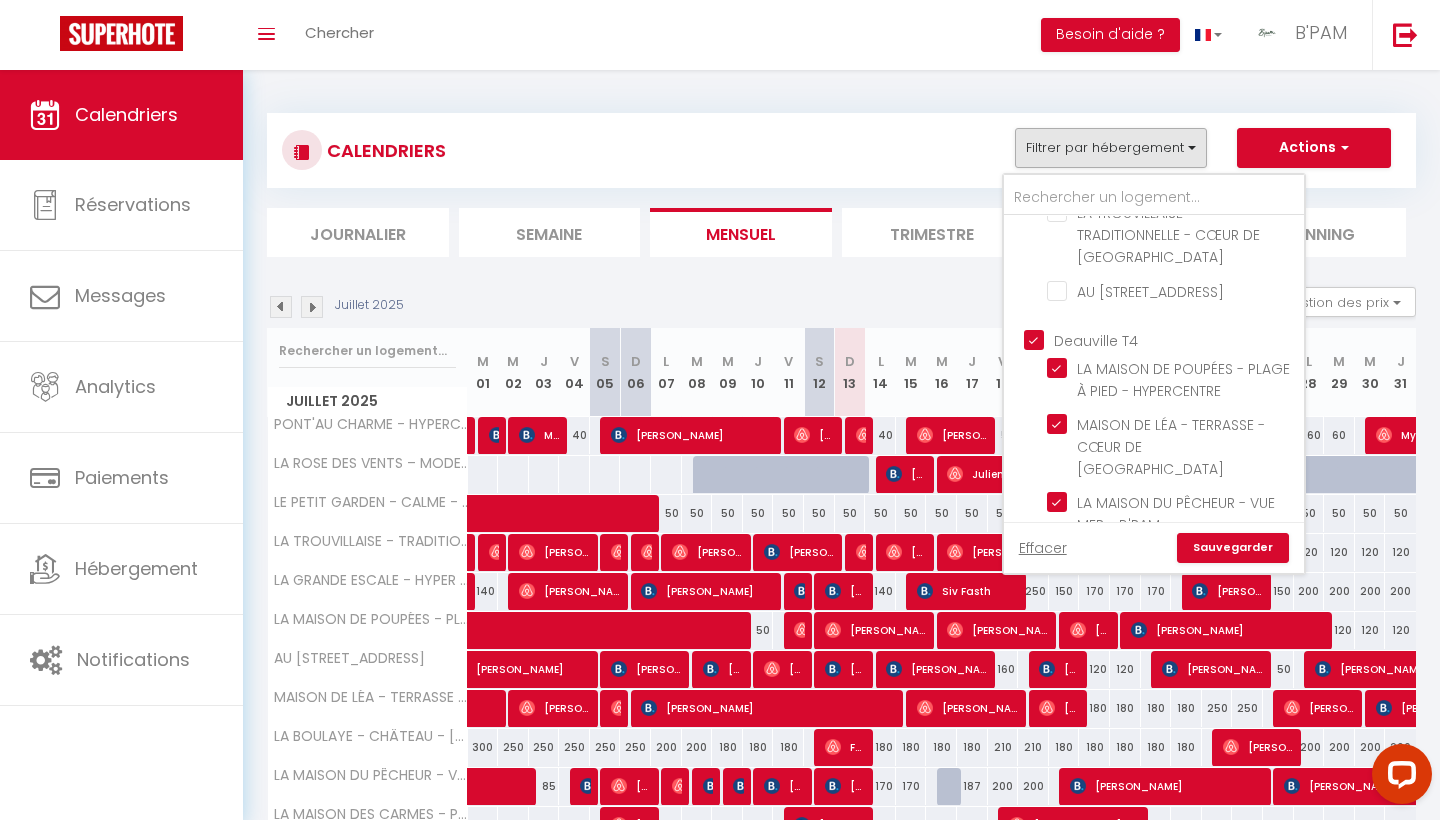 click on "Deauville T4" at bounding box center [1174, 339] 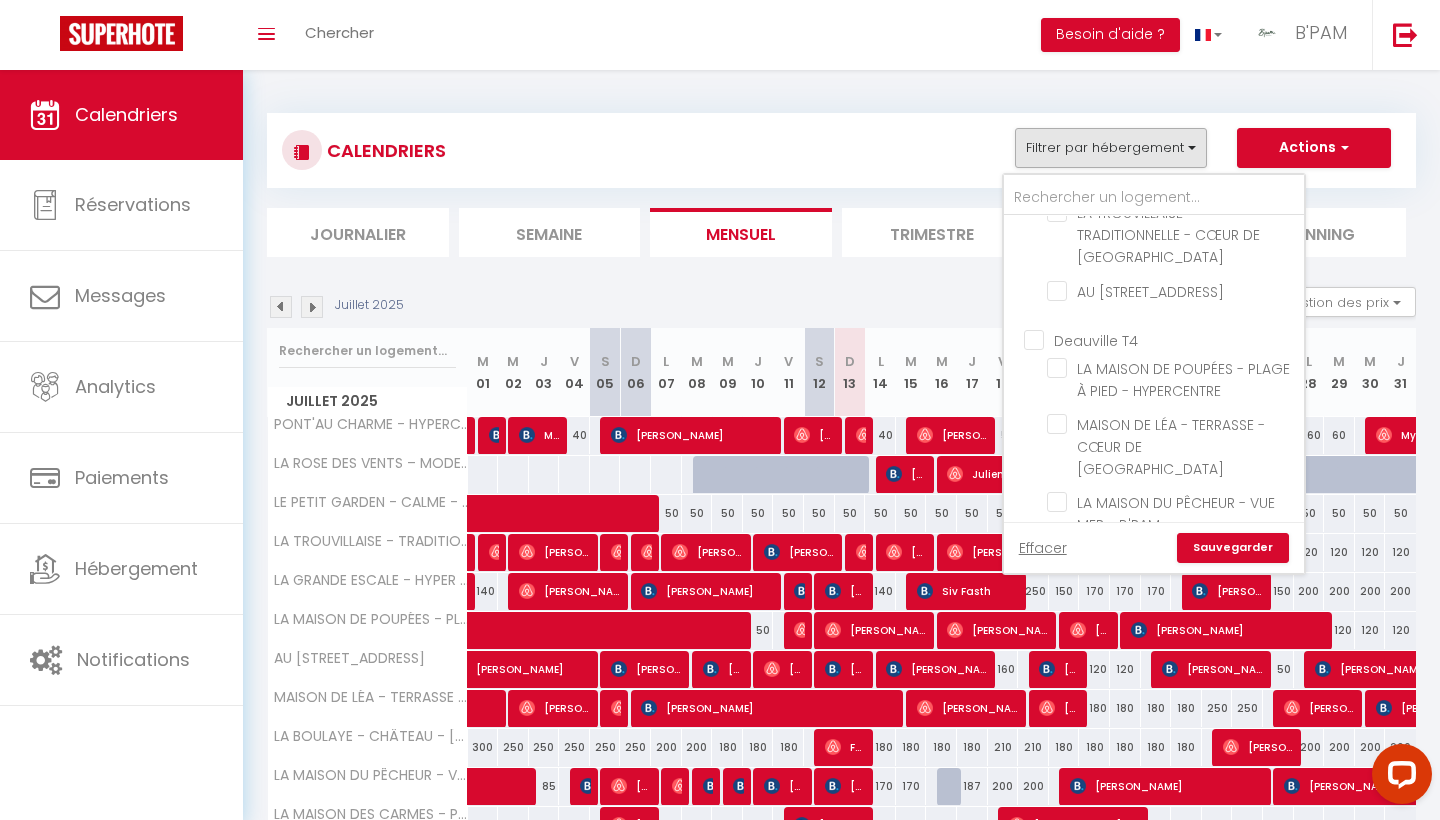 checkbox on "false" 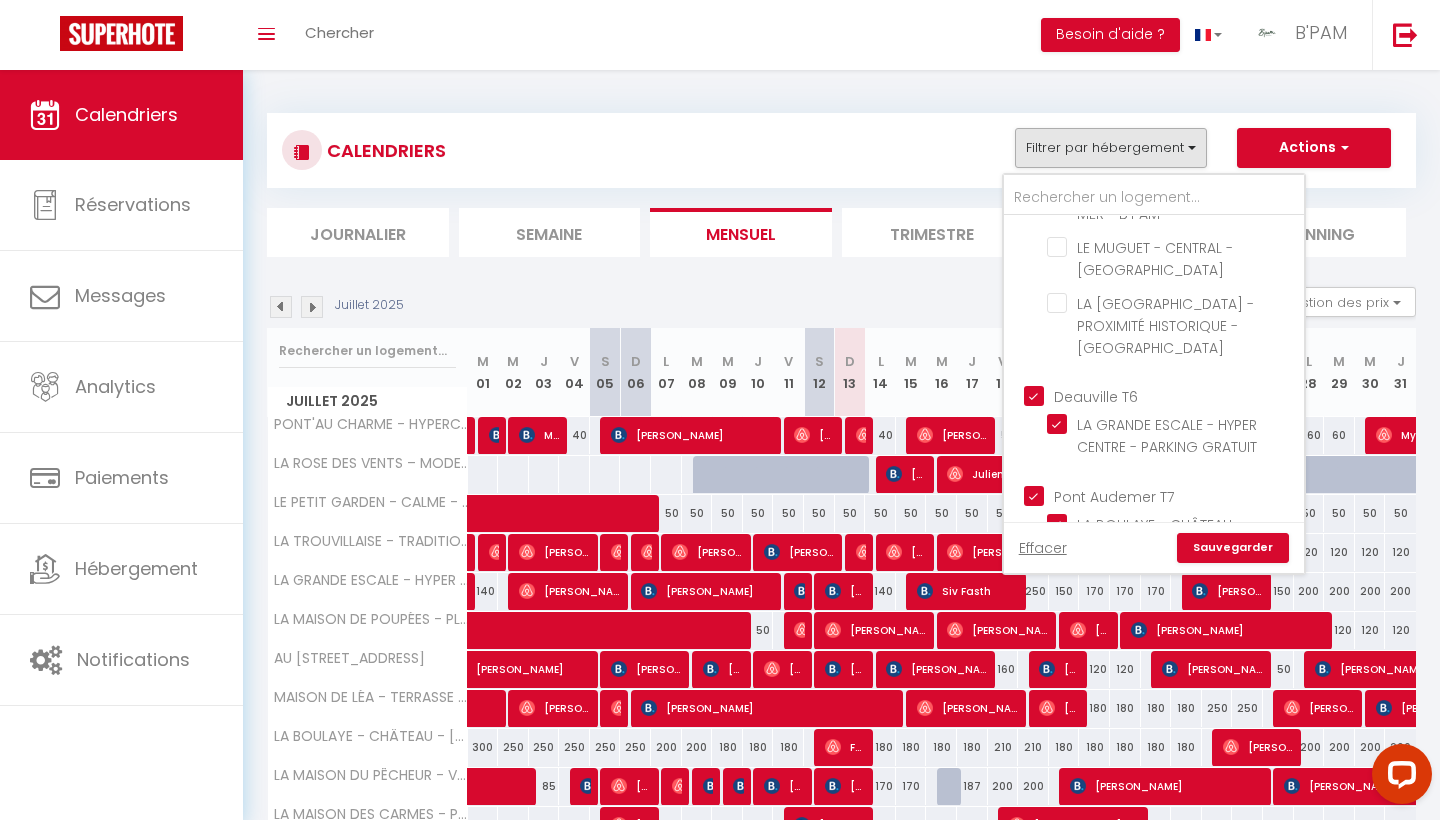 scroll, scrollTop: 919, scrollLeft: 0, axis: vertical 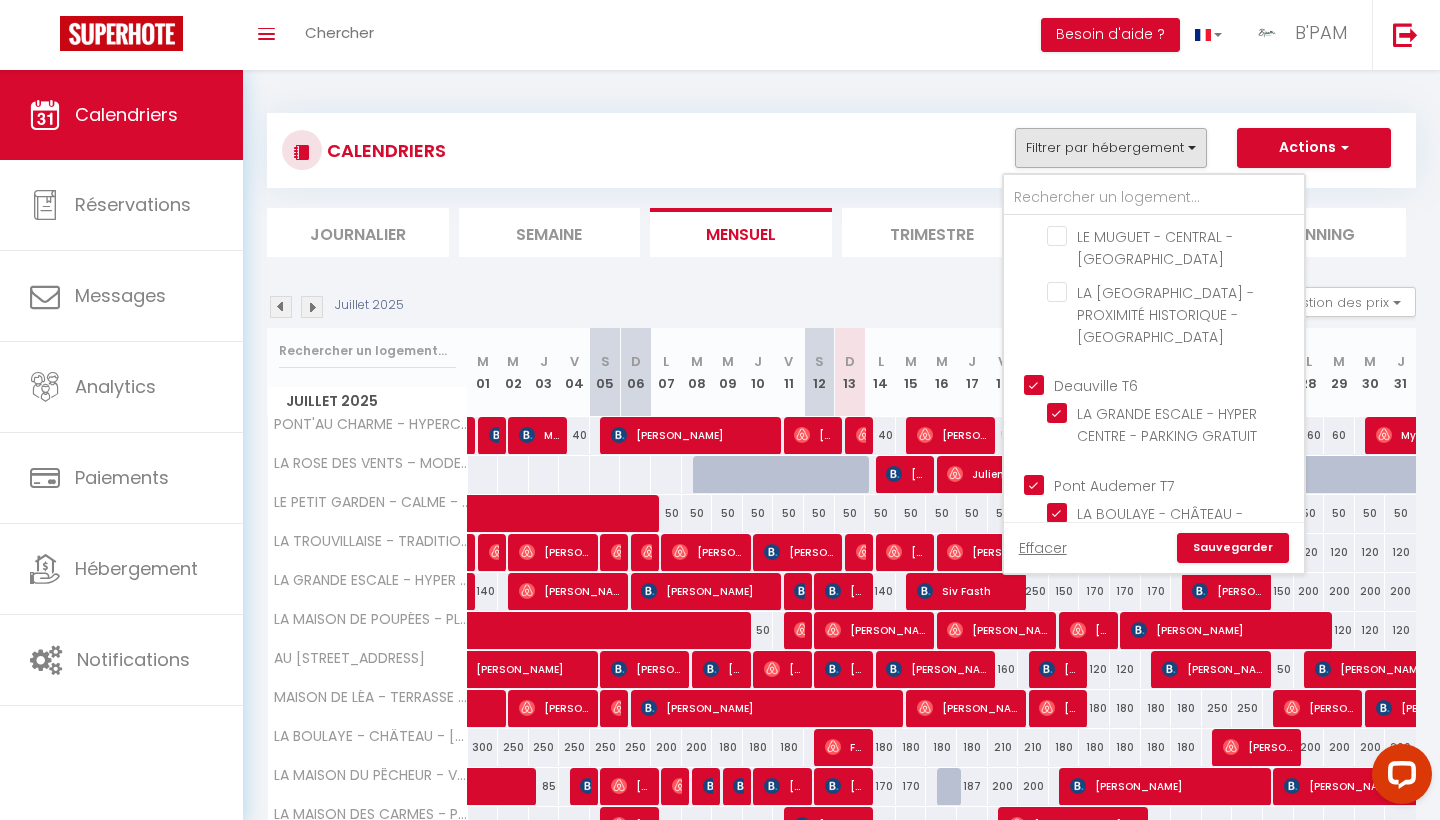 click on "Deauville T6" at bounding box center [1174, 384] 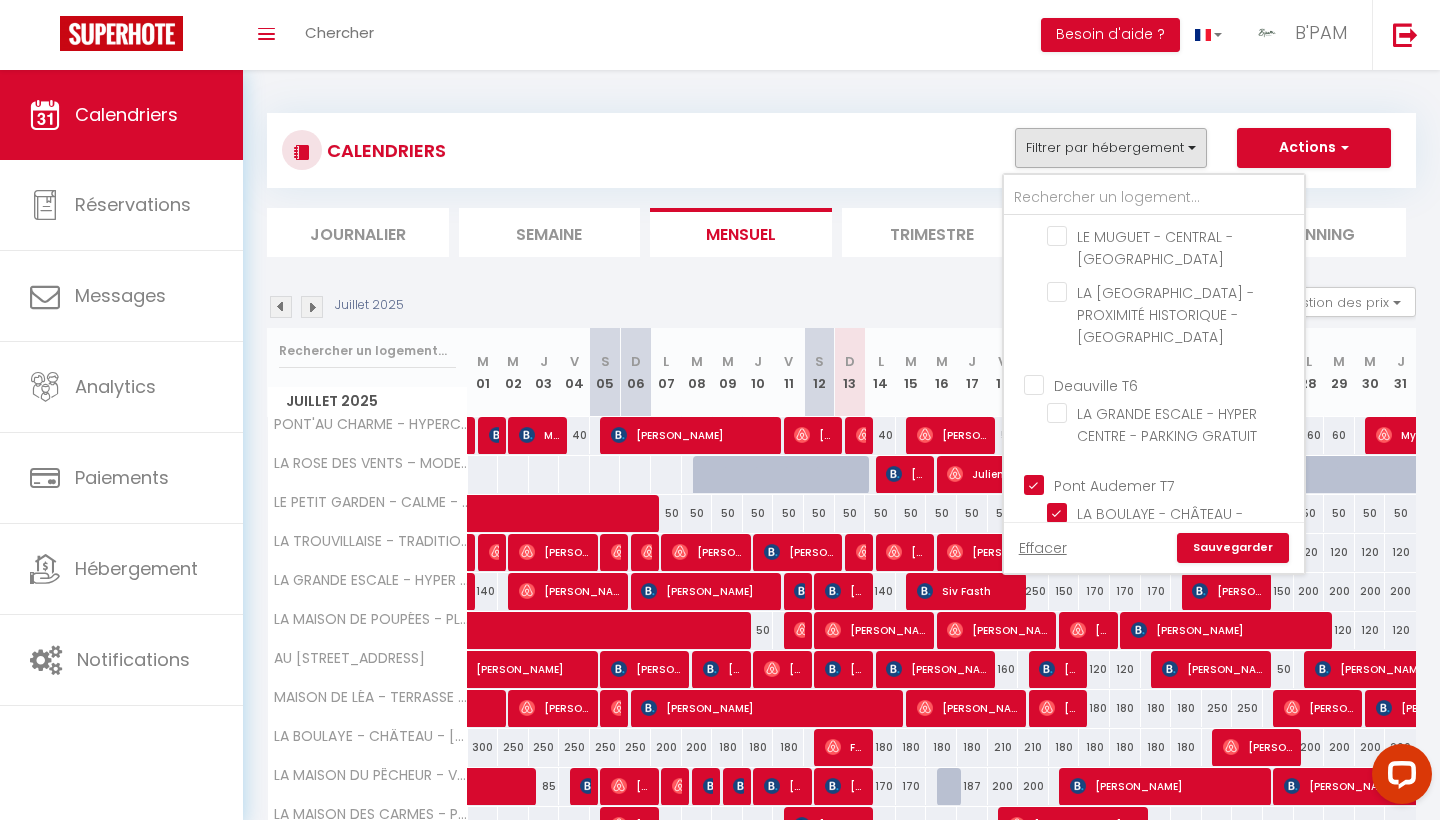 checkbox on "false" 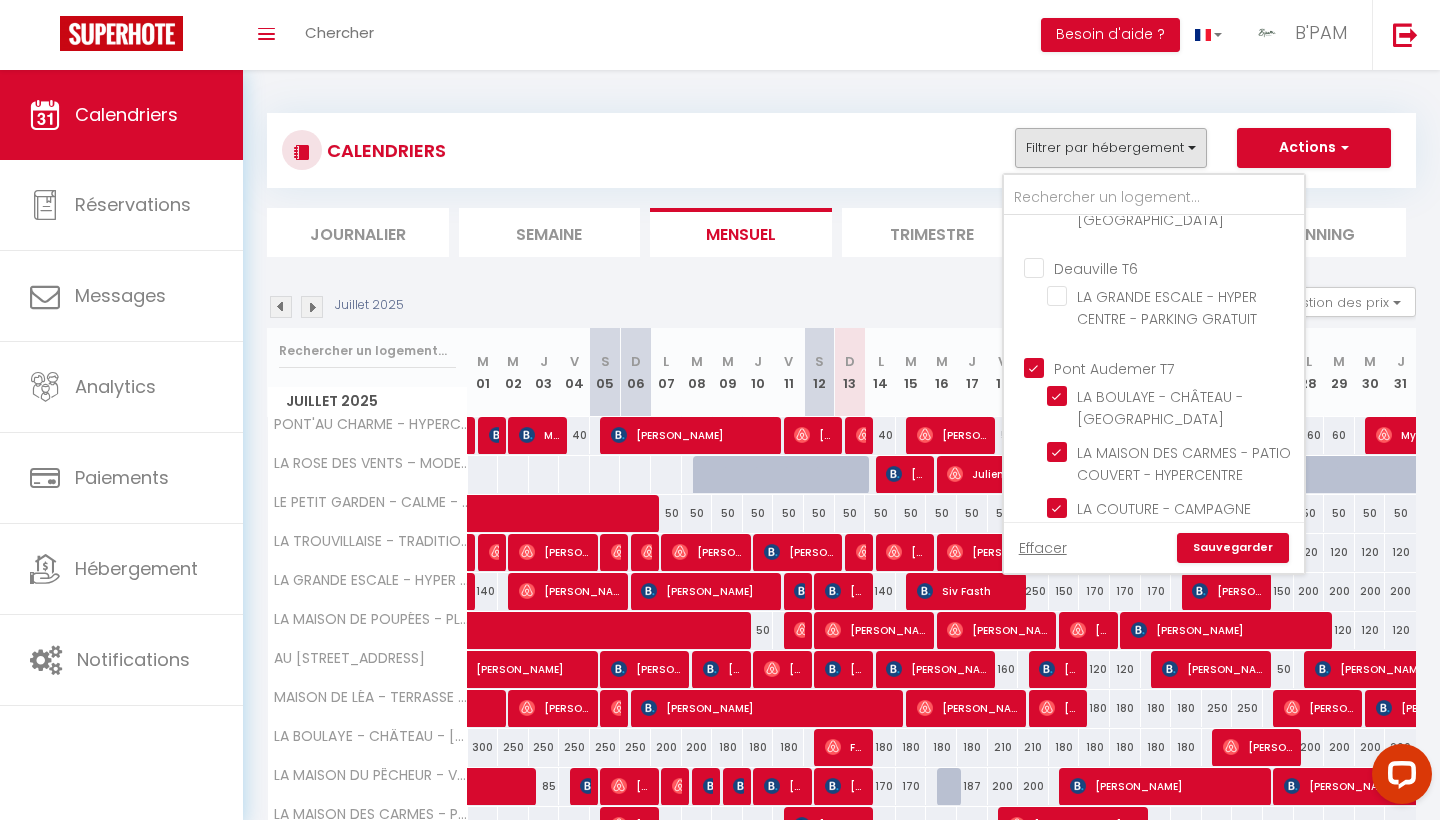 click on "Pont Audemer T7" at bounding box center (1174, 366) 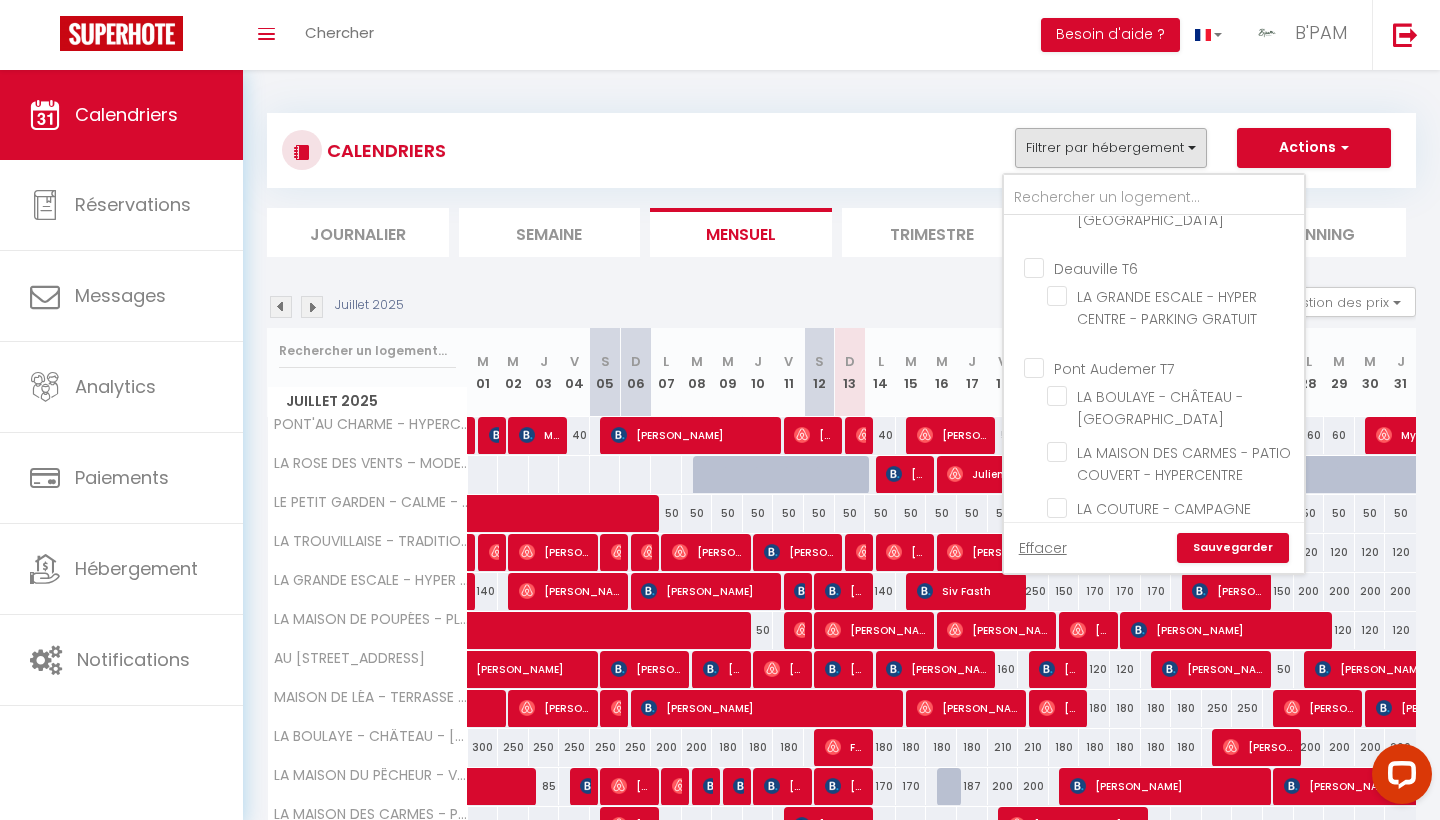 checkbox on "false" 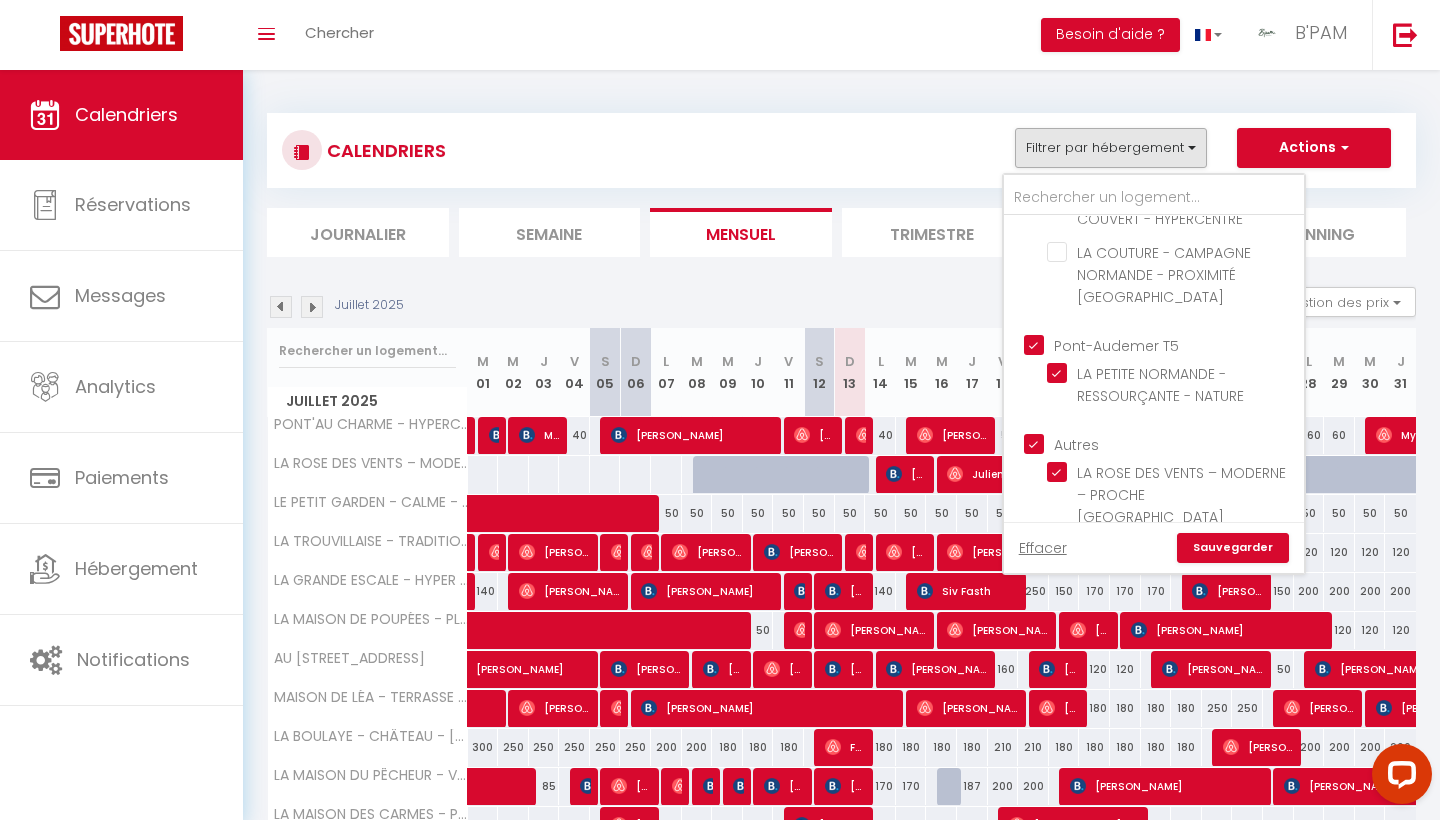 scroll, scrollTop: 1290, scrollLeft: 0, axis: vertical 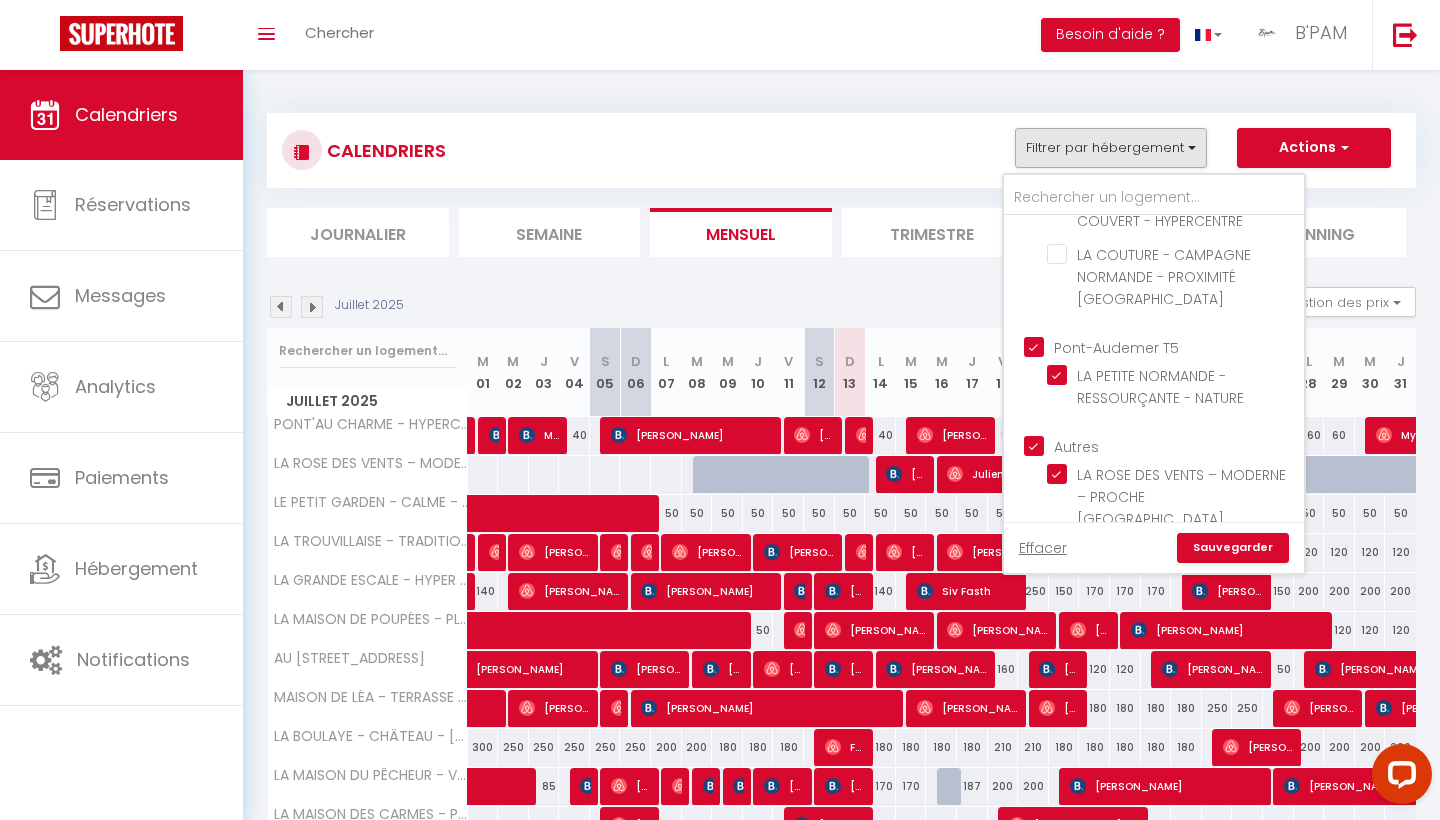 click on "Pont-Audemer T5" at bounding box center [1174, 346] 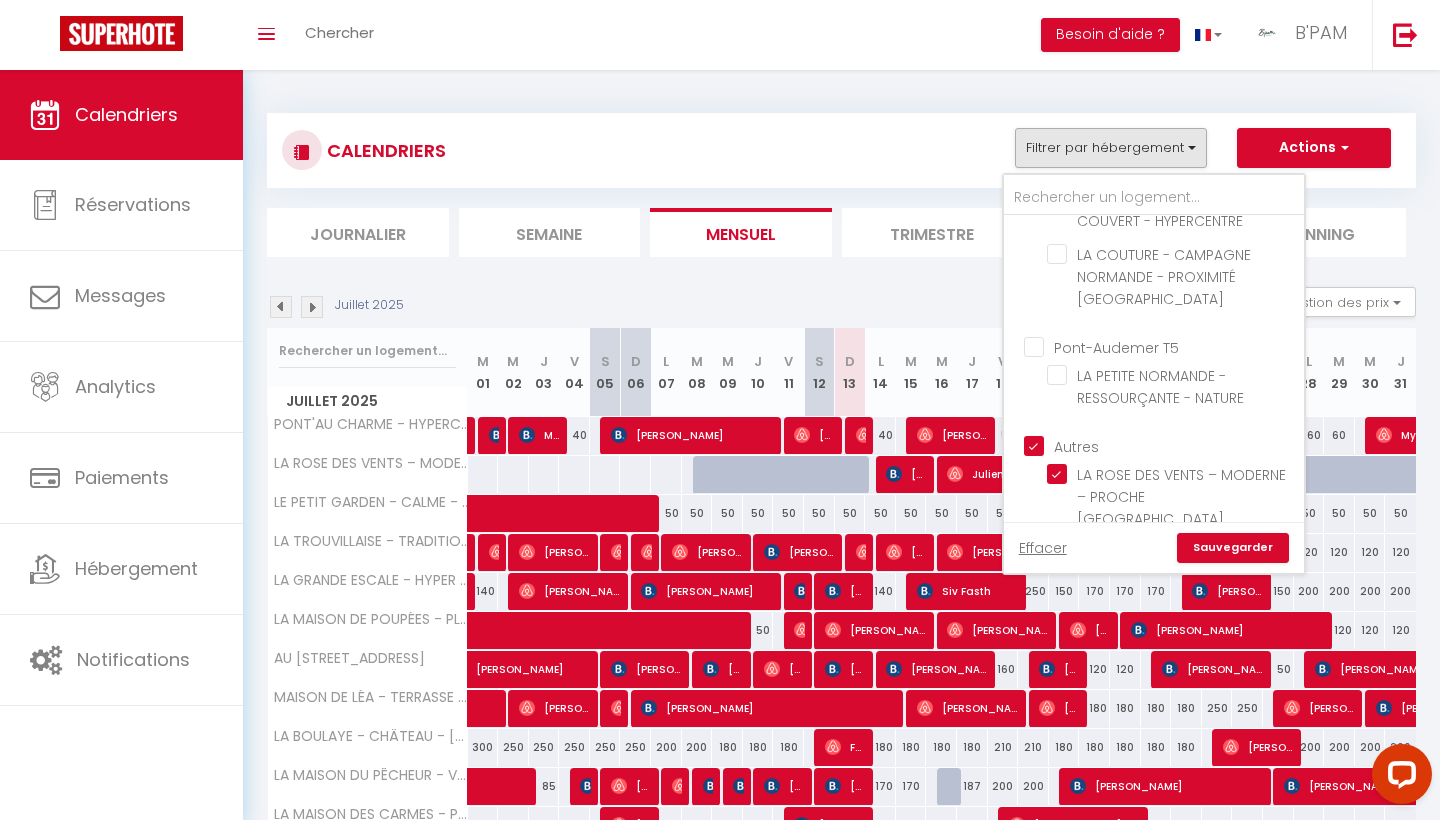 checkbox on "false" 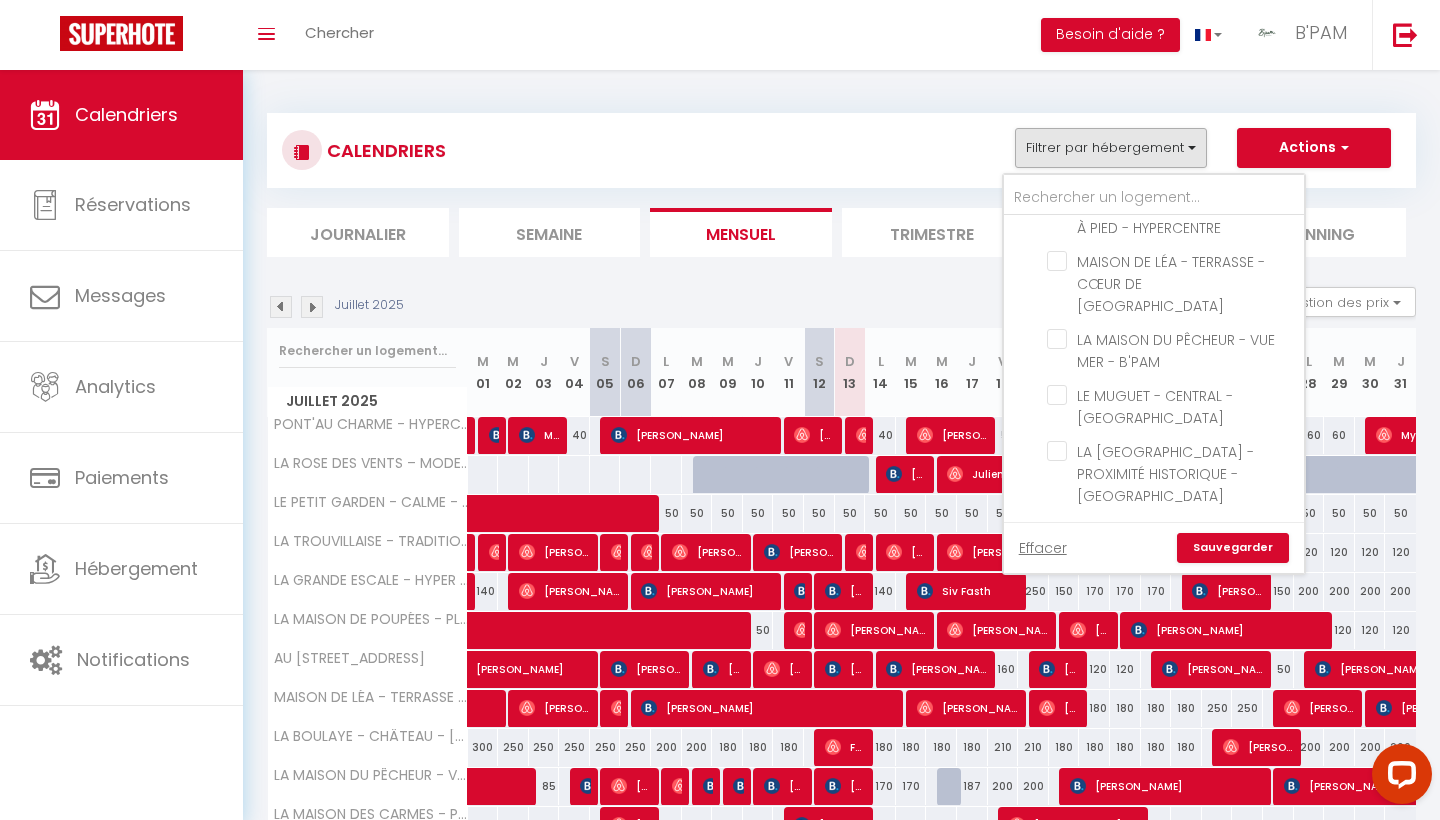 scroll, scrollTop: 771, scrollLeft: 0, axis: vertical 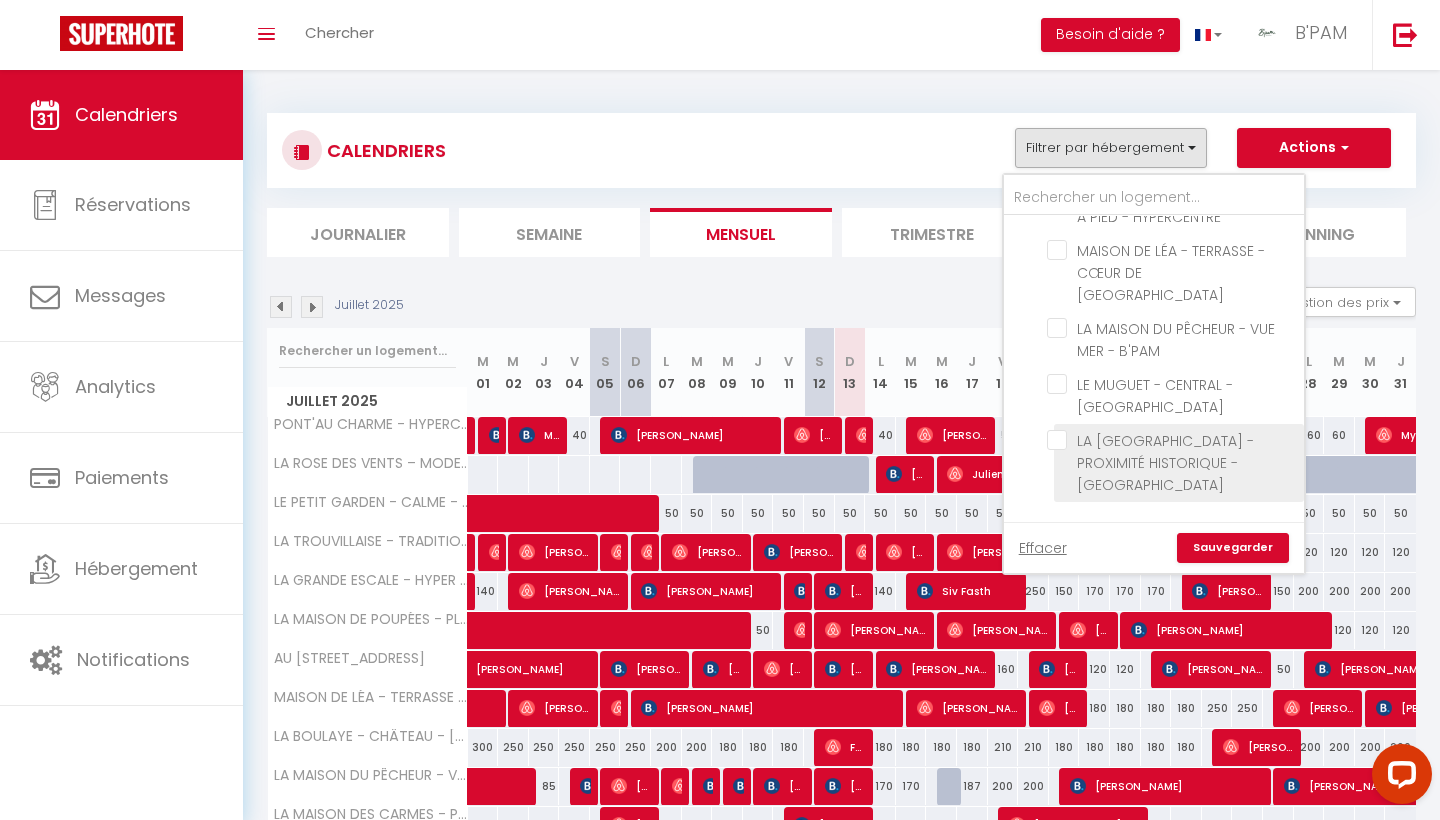 click on "LA [GEOGRAPHIC_DATA] - PROXIMITÉ HISTORIQUE - [GEOGRAPHIC_DATA]" at bounding box center (1172, 440) 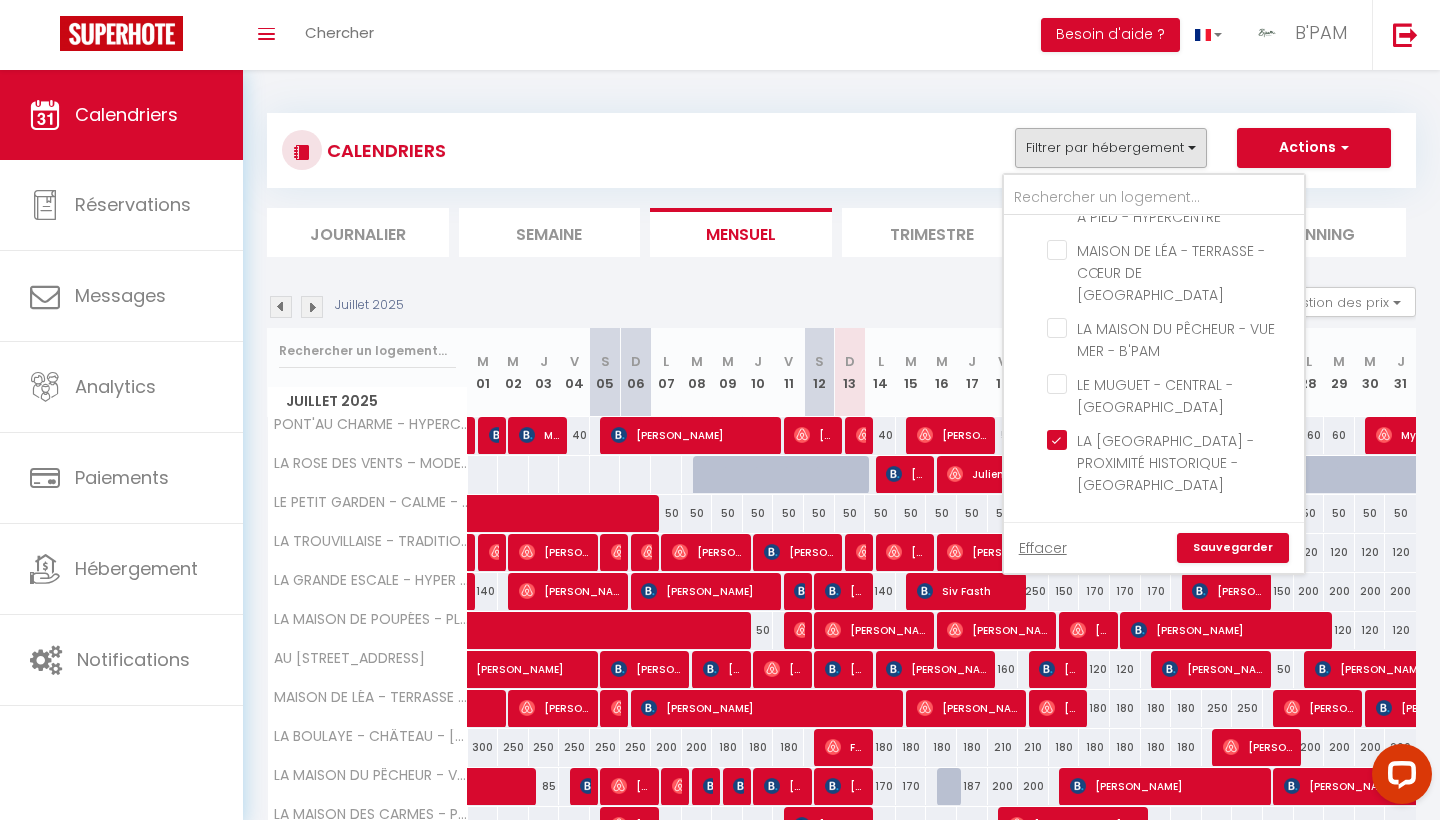 click on "Sauvegarder" at bounding box center (1233, 548) 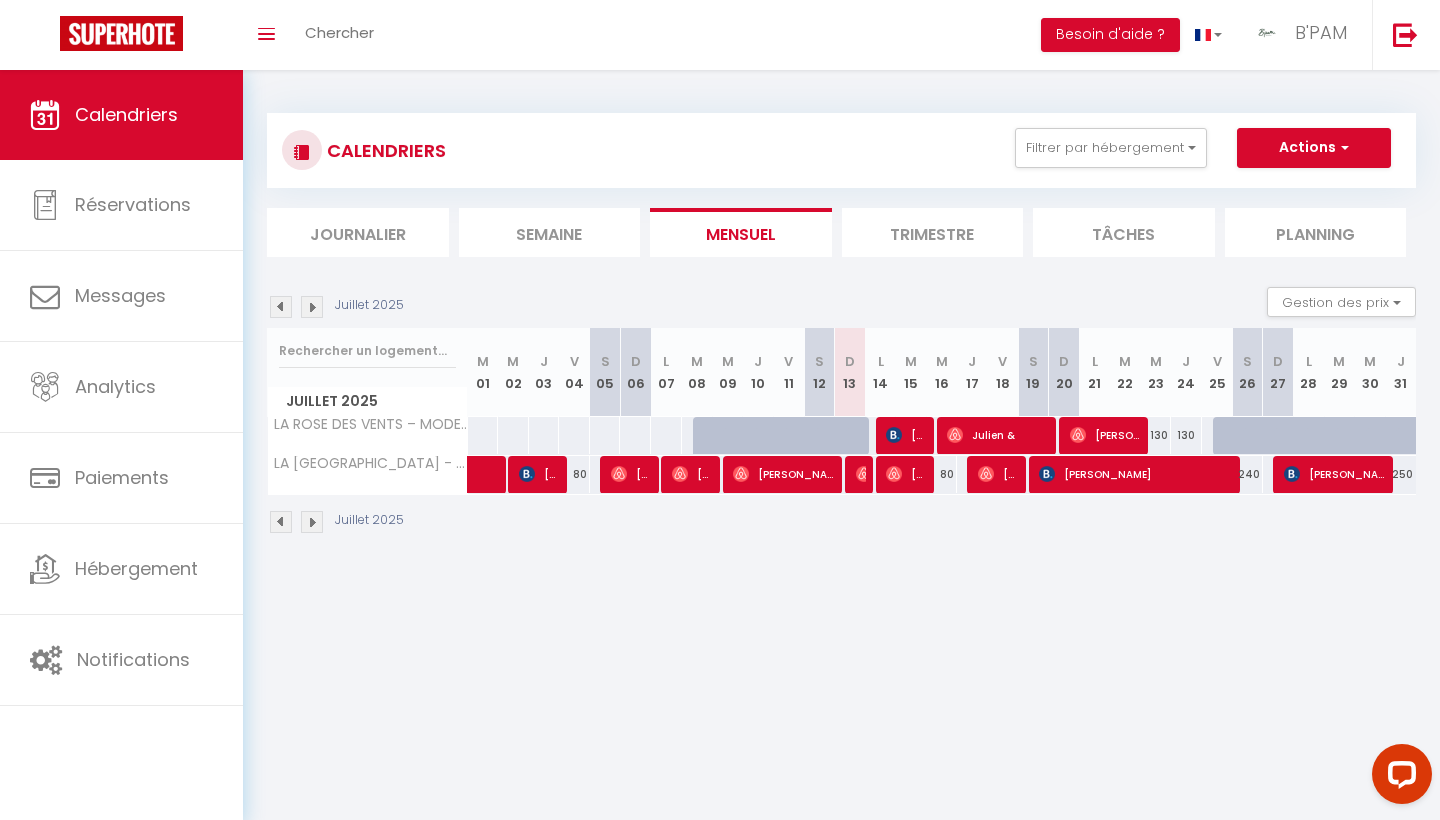 click at bounding box center (312, 307) 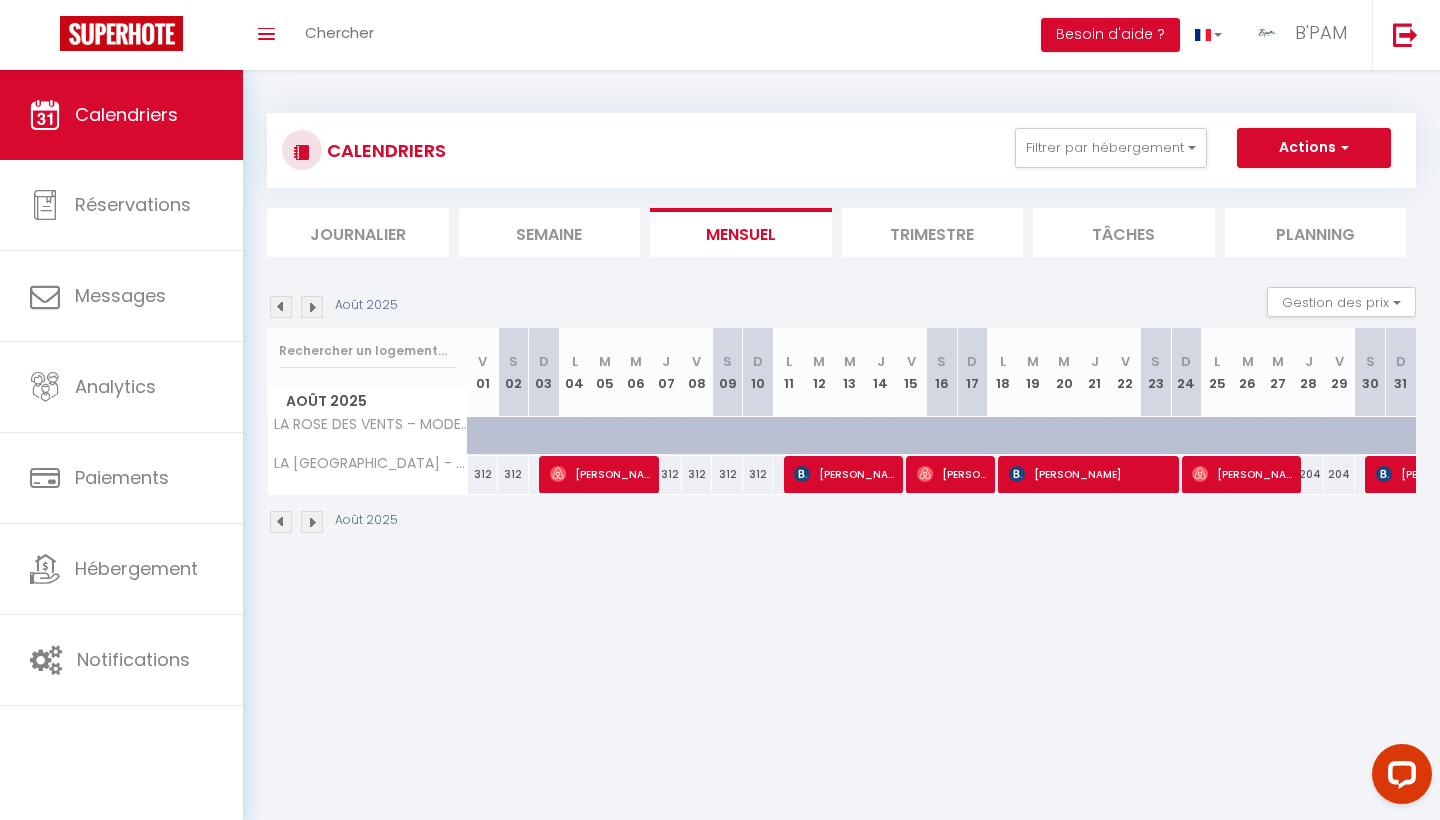 click at bounding box center (281, 307) 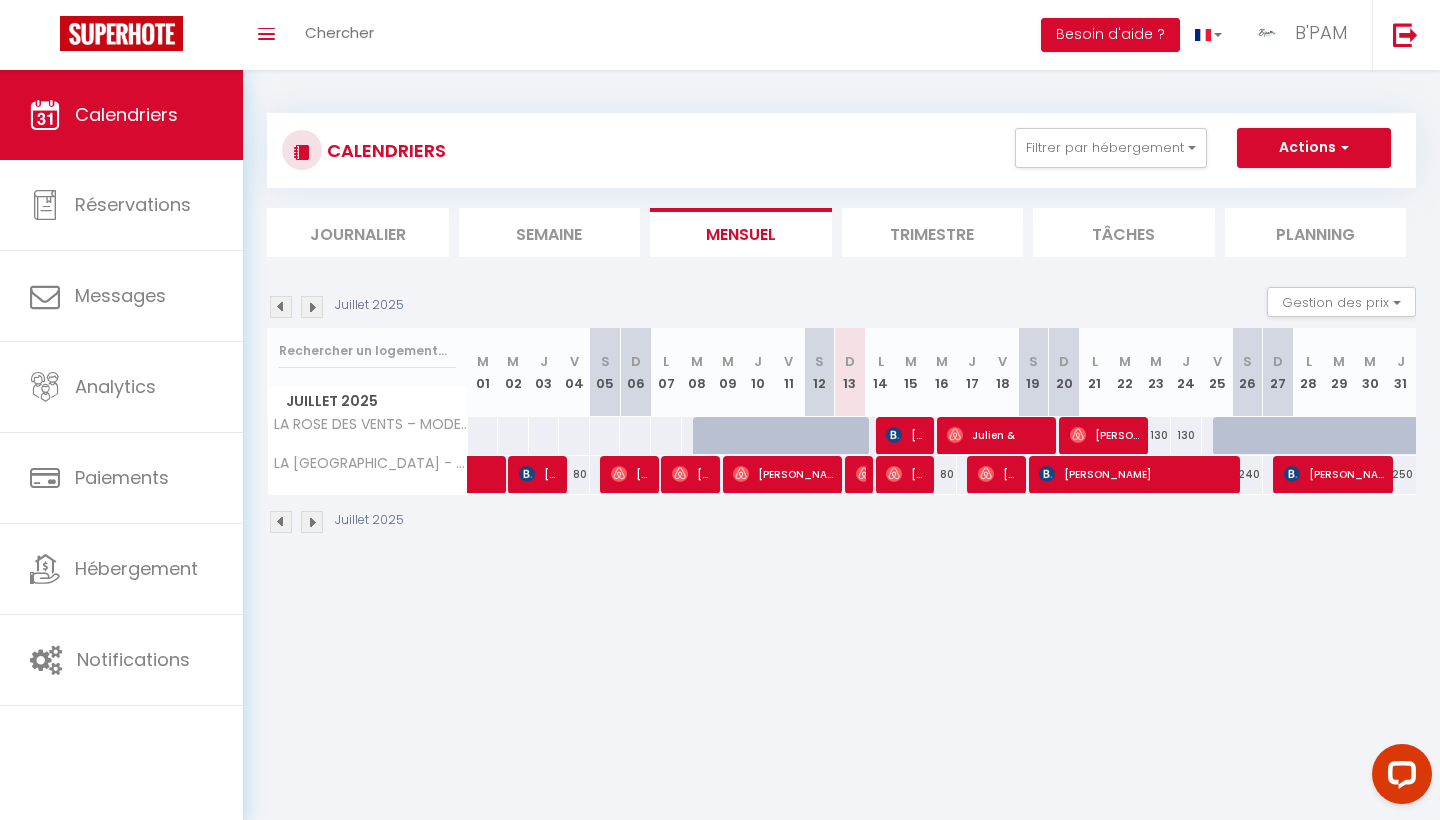 click on "Juillet 2025" at bounding box center (338, 307) 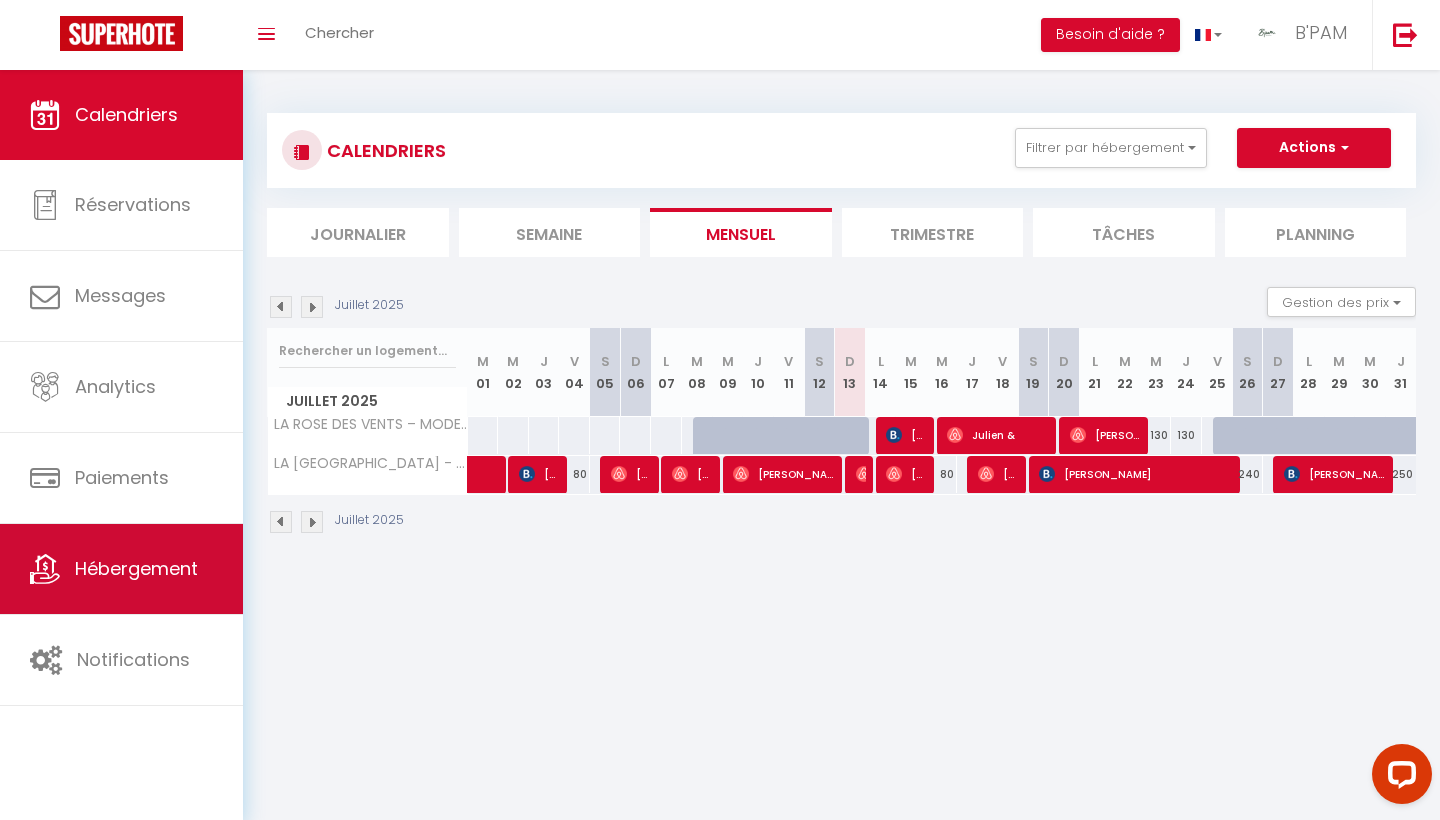 click on "Hébergement" at bounding box center [121, 569] 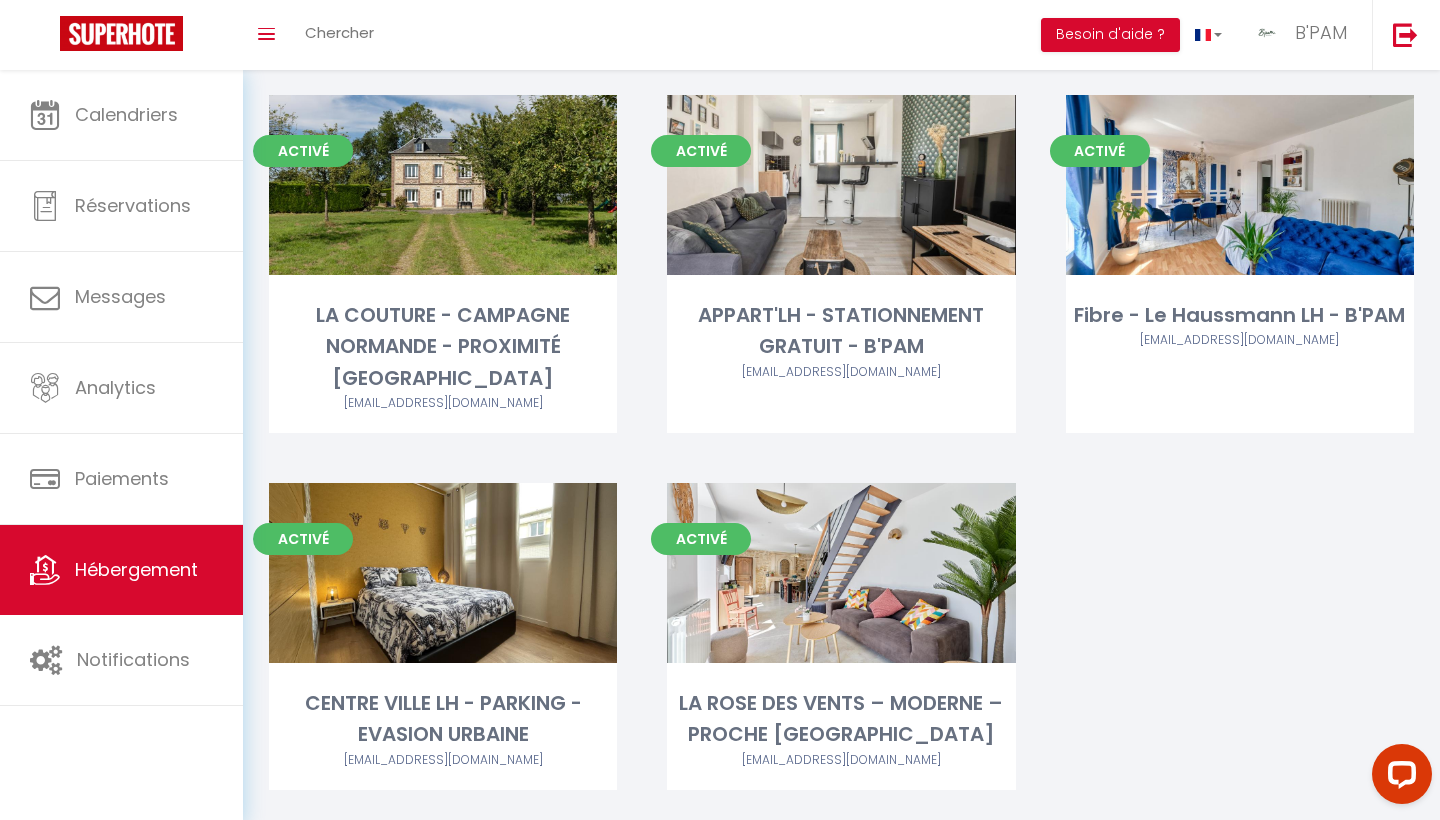 scroll, scrollTop: 1937, scrollLeft: 0, axis: vertical 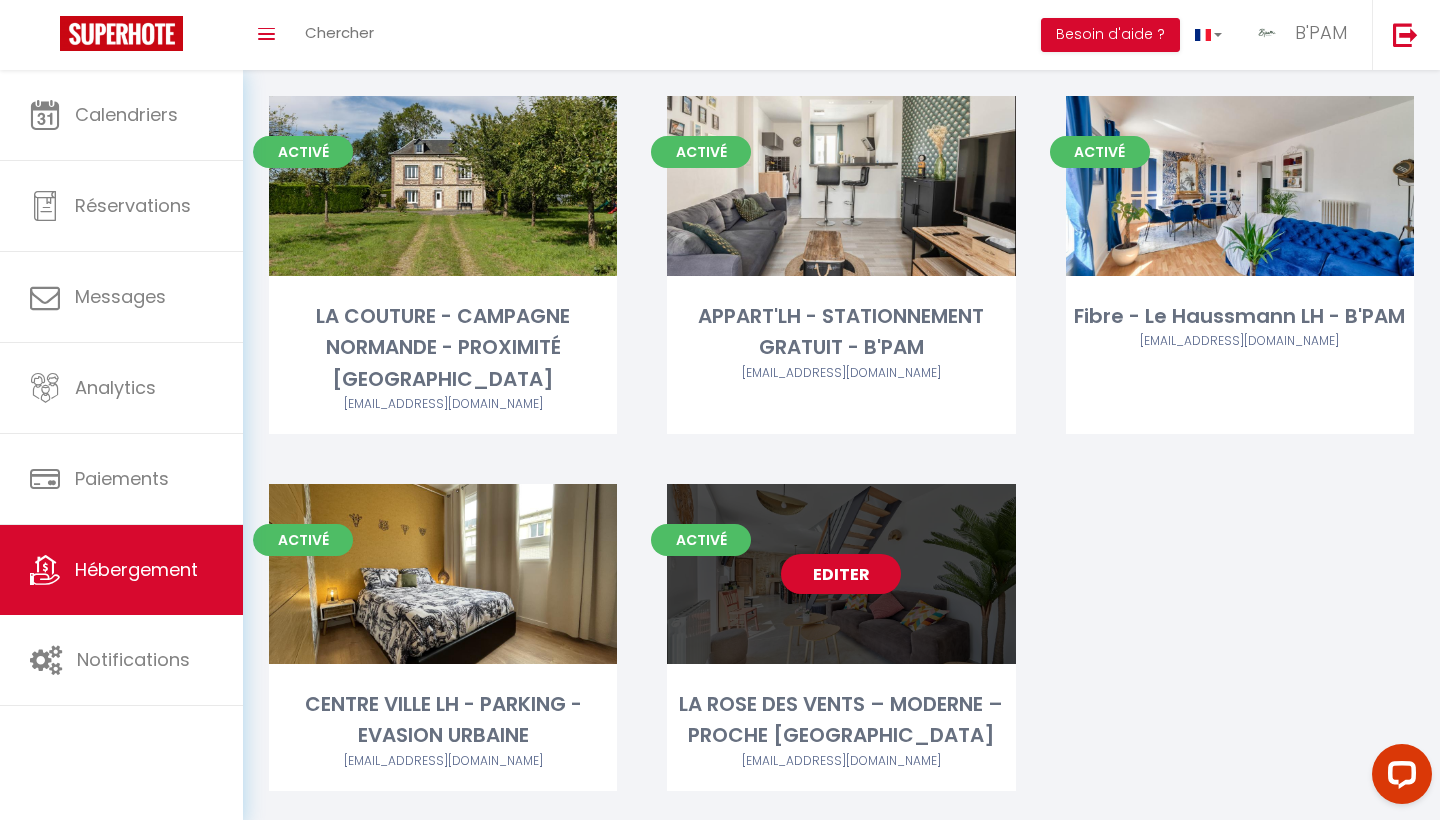 click on "Editer" at bounding box center (841, 574) 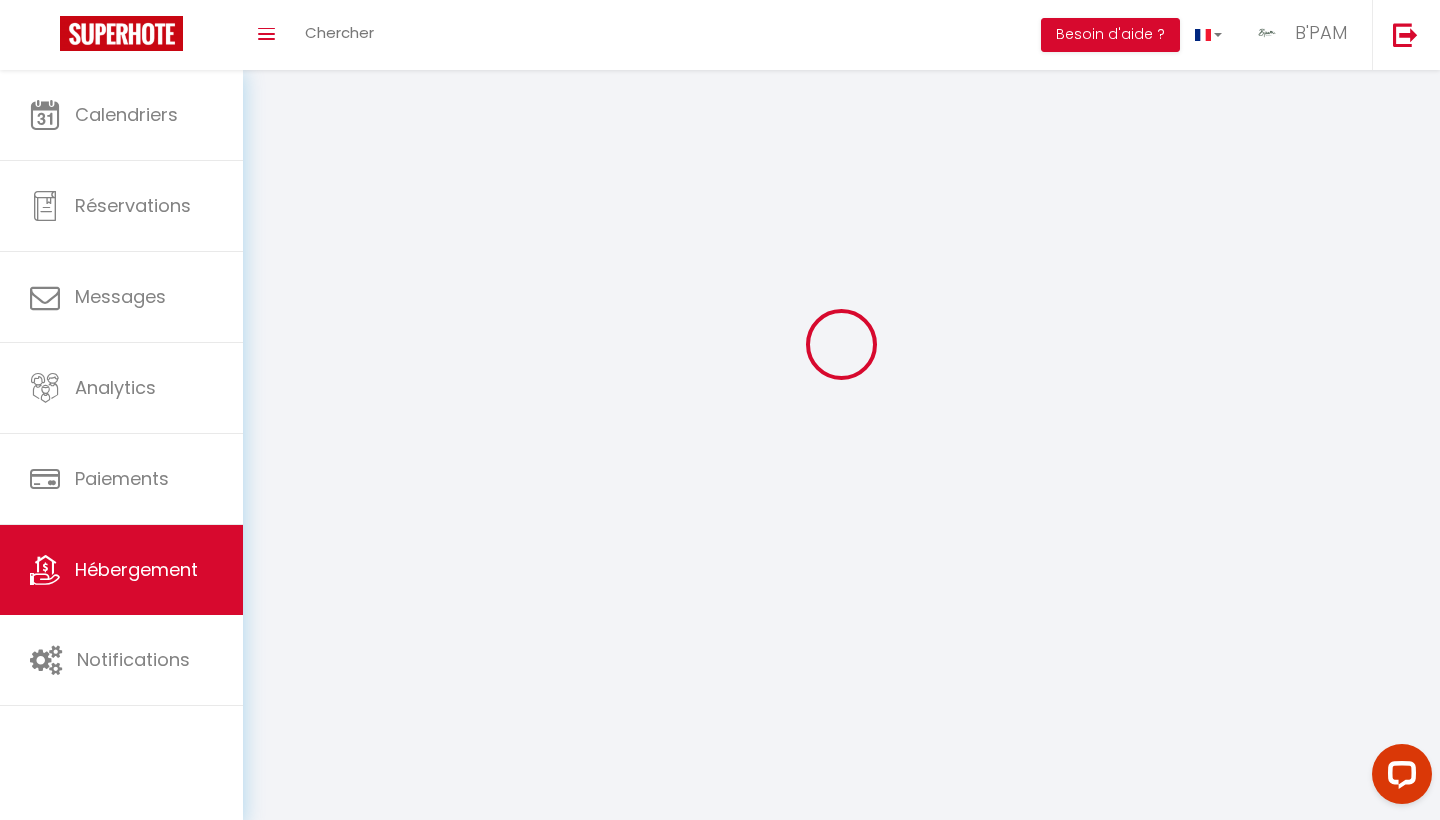 scroll, scrollTop: 0, scrollLeft: 0, axis: both 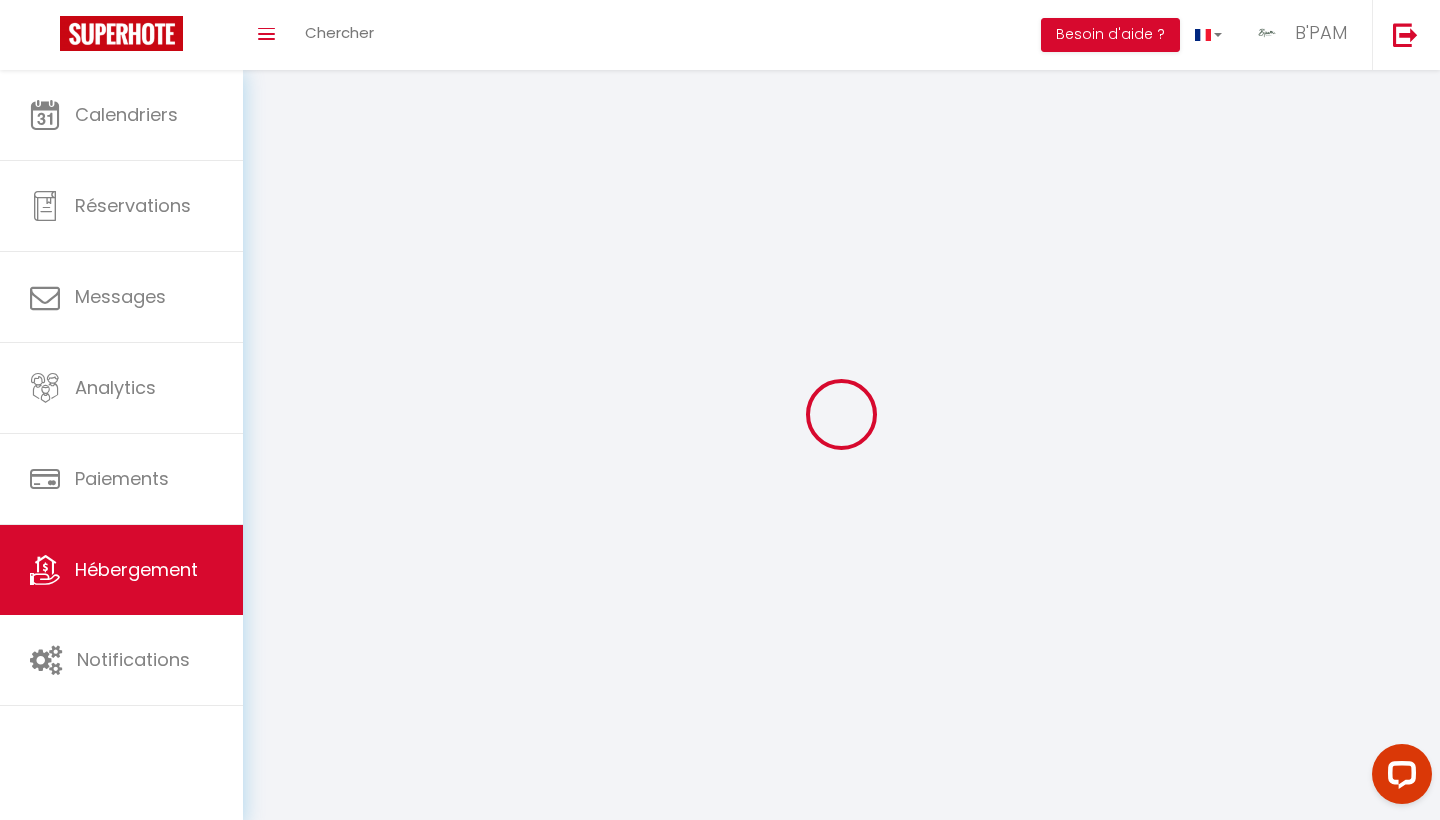 select 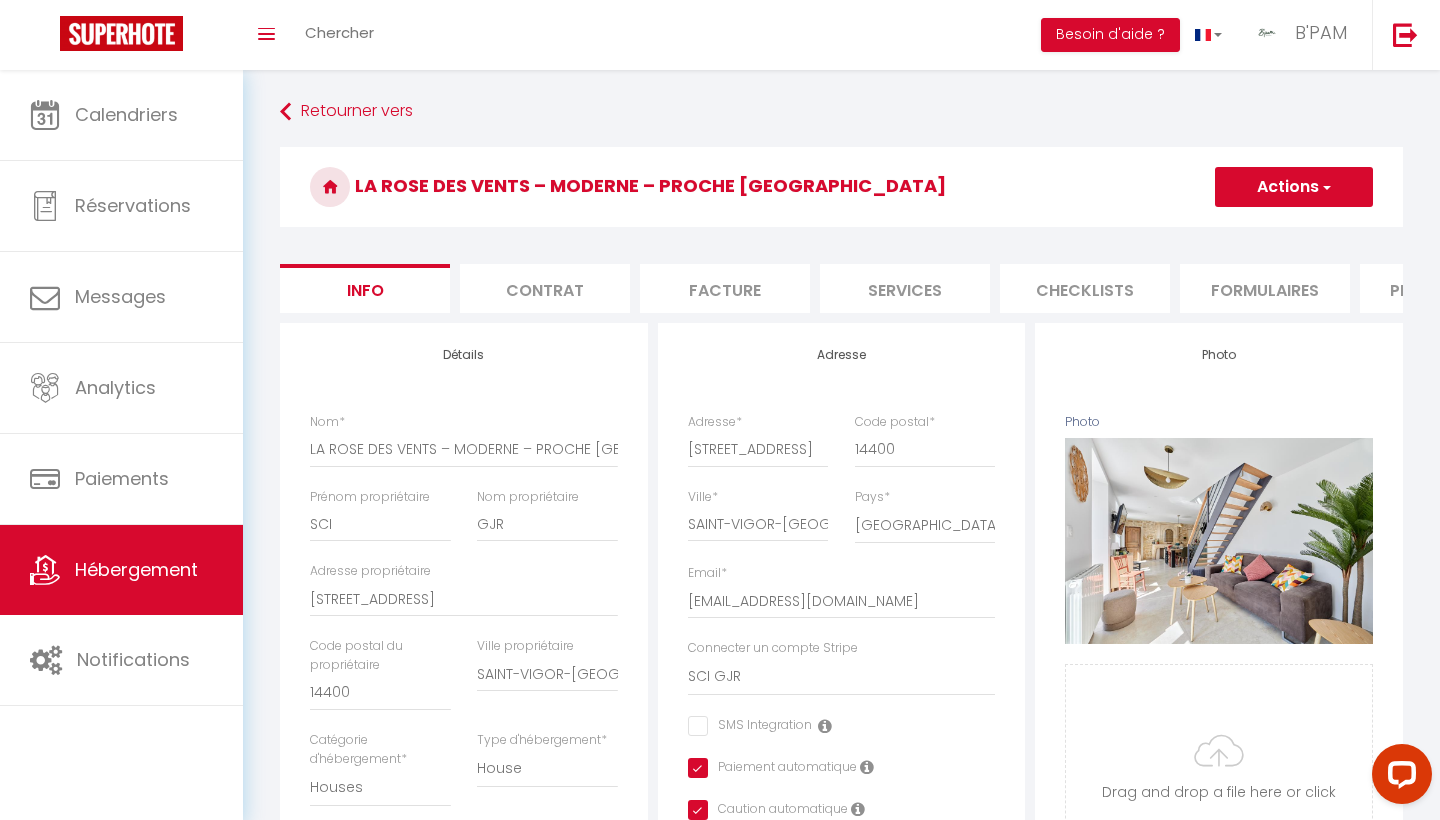 select 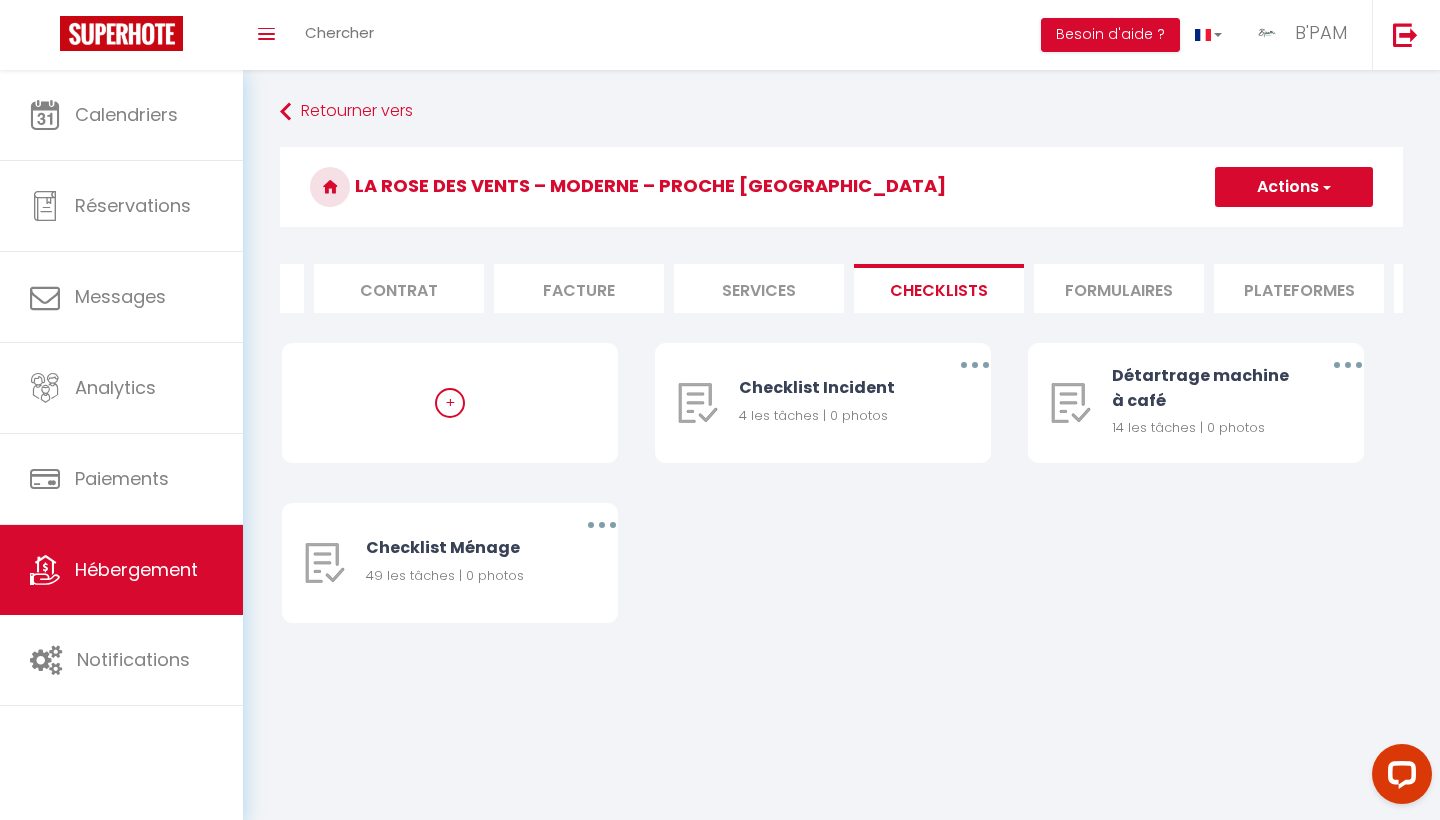 scroll, scrollTop: 0, scrollLeft: 202, axis: horizontal 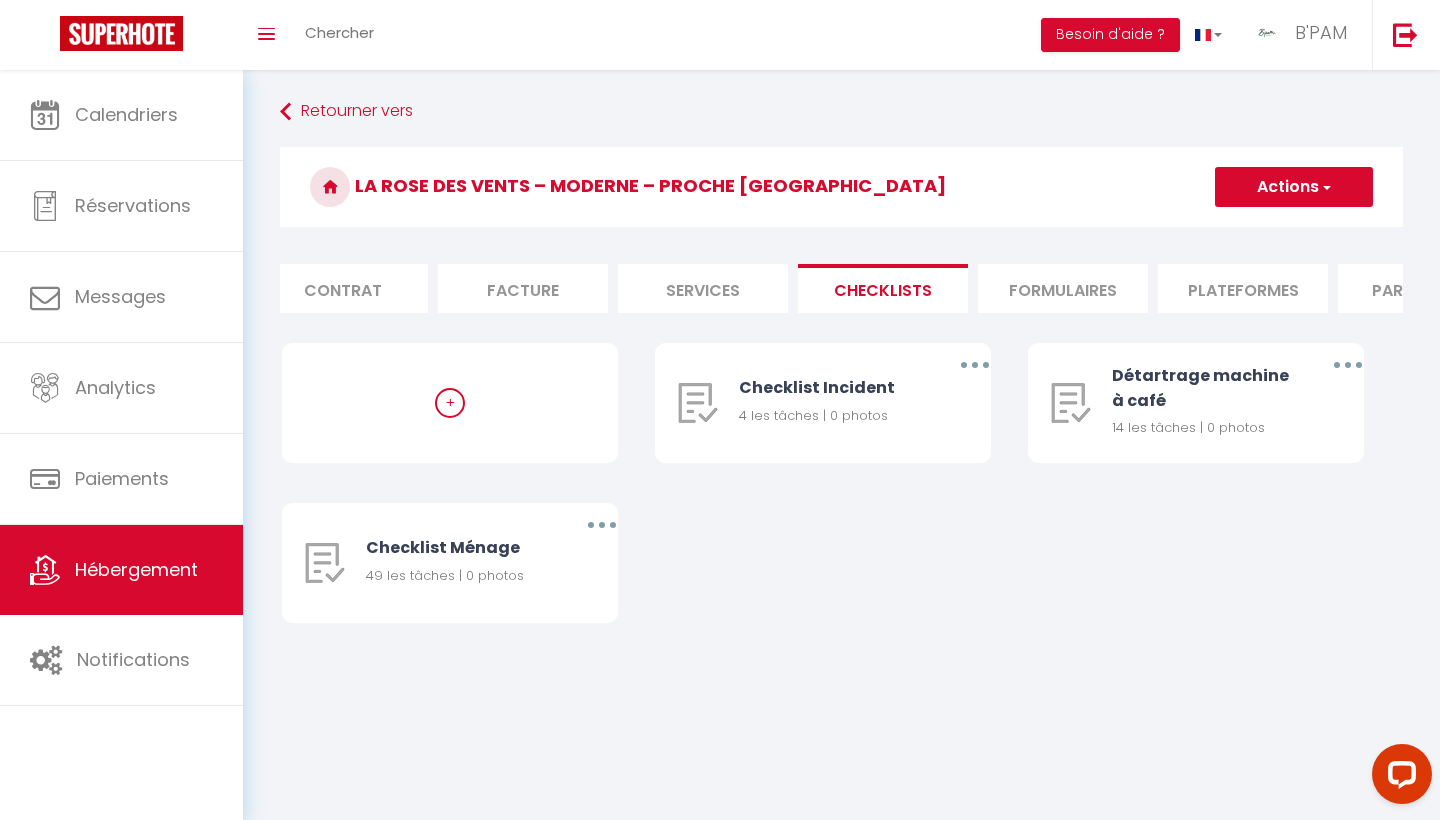 click on "Formulaires" at bounding box center (1063, 288) 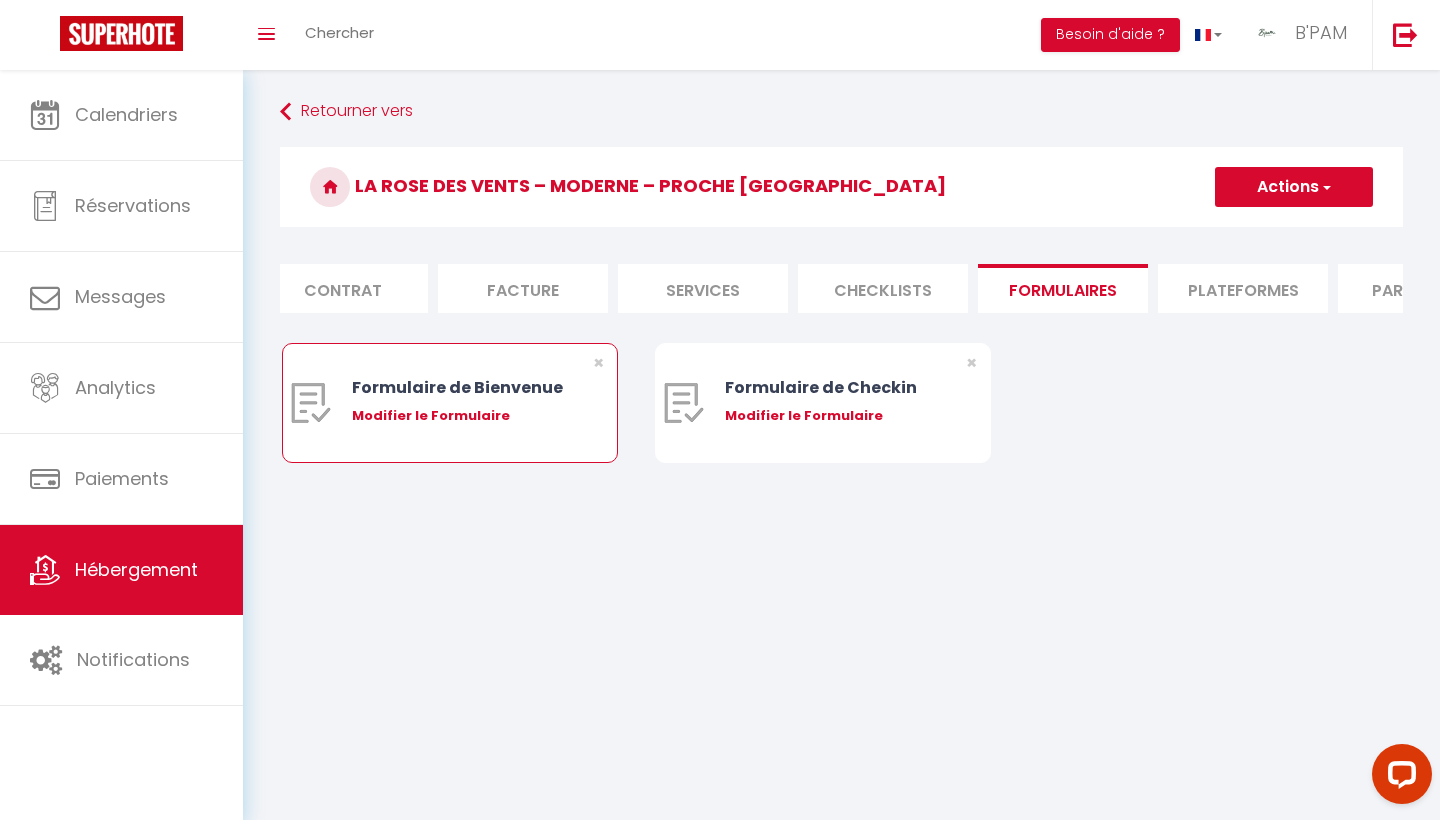 click on "Modifier le Formulaire" at bounding box center (464, 416) 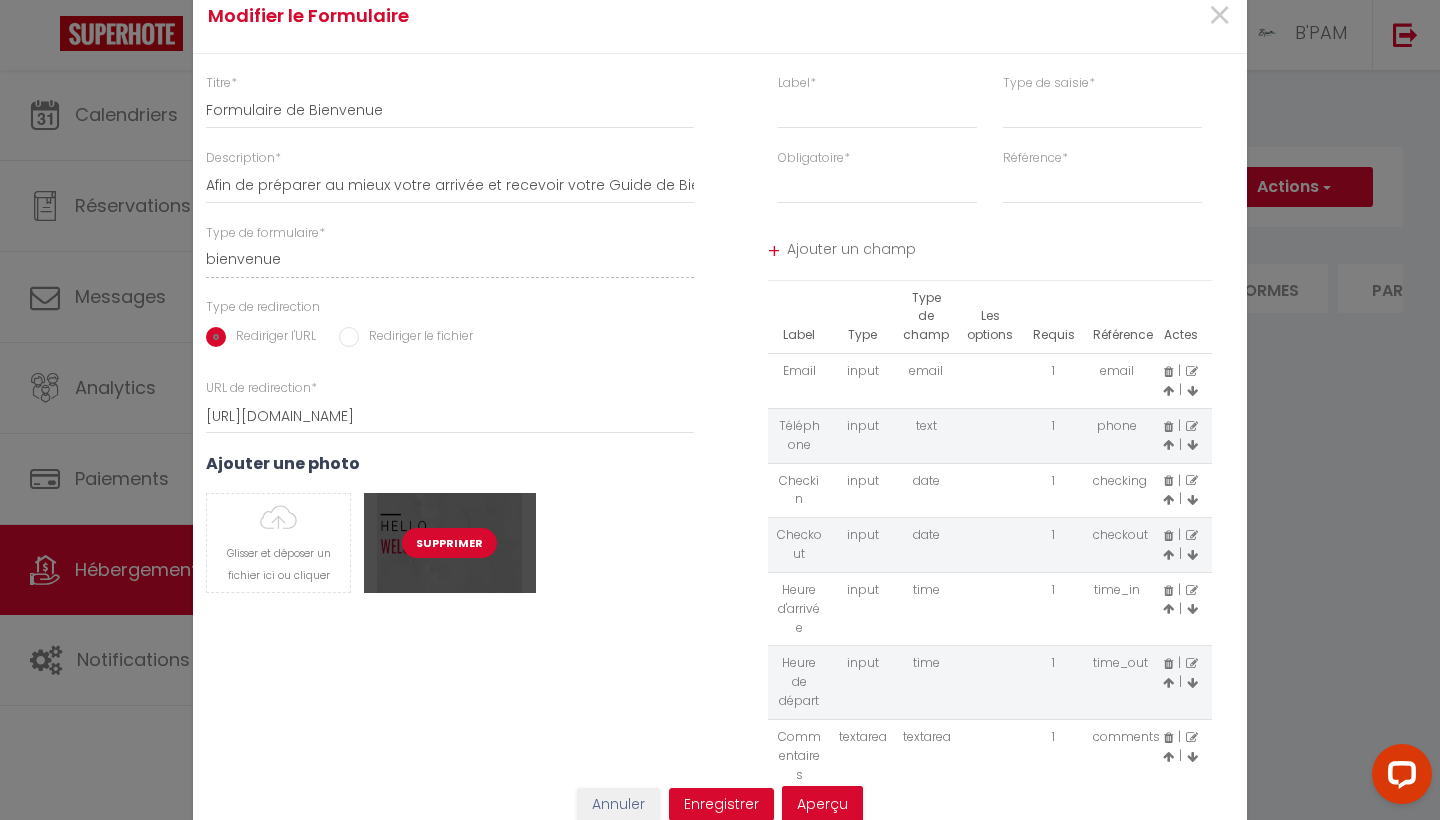 click on "Supprimer" at bounding box center (449, 543) 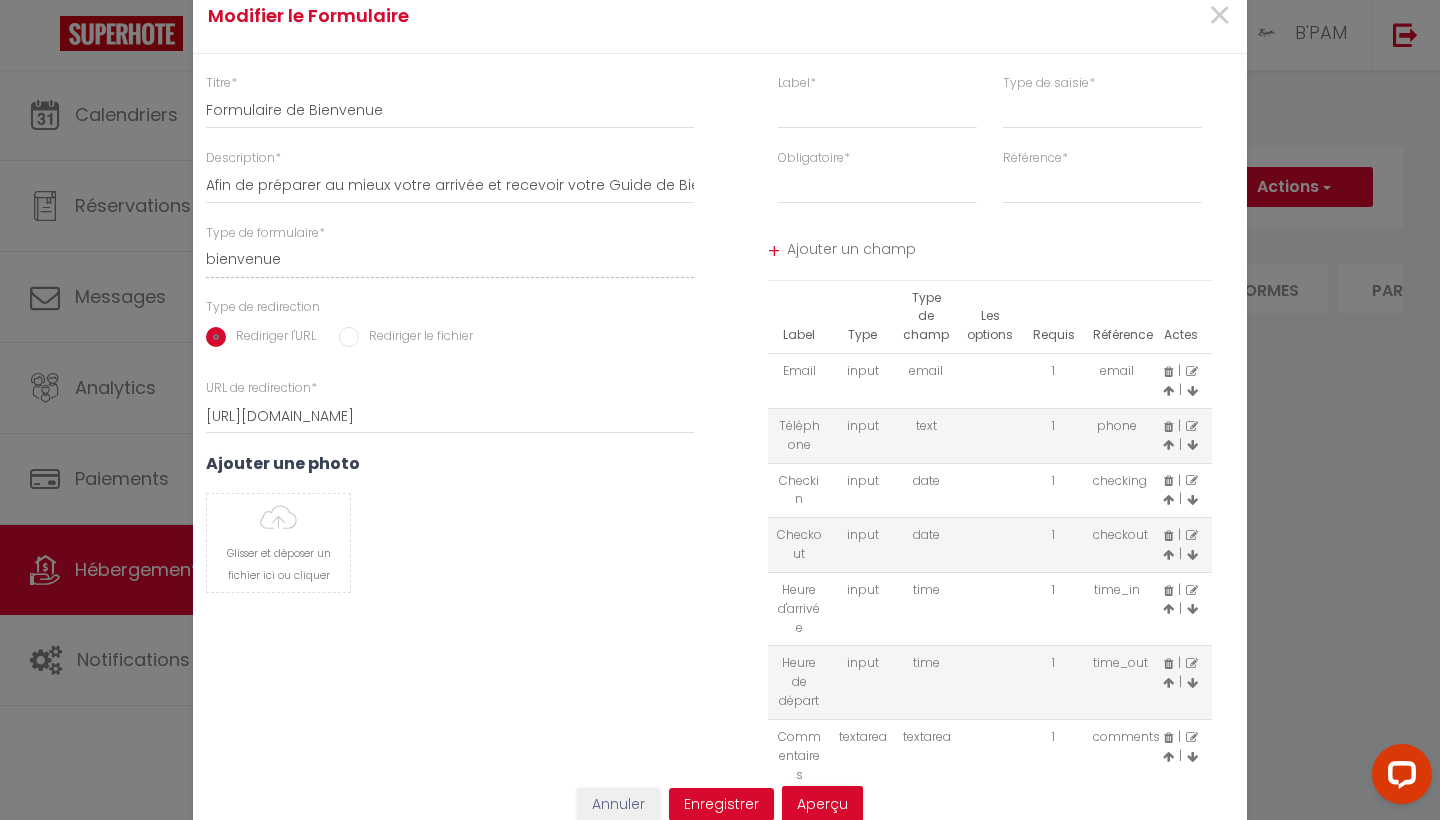 select 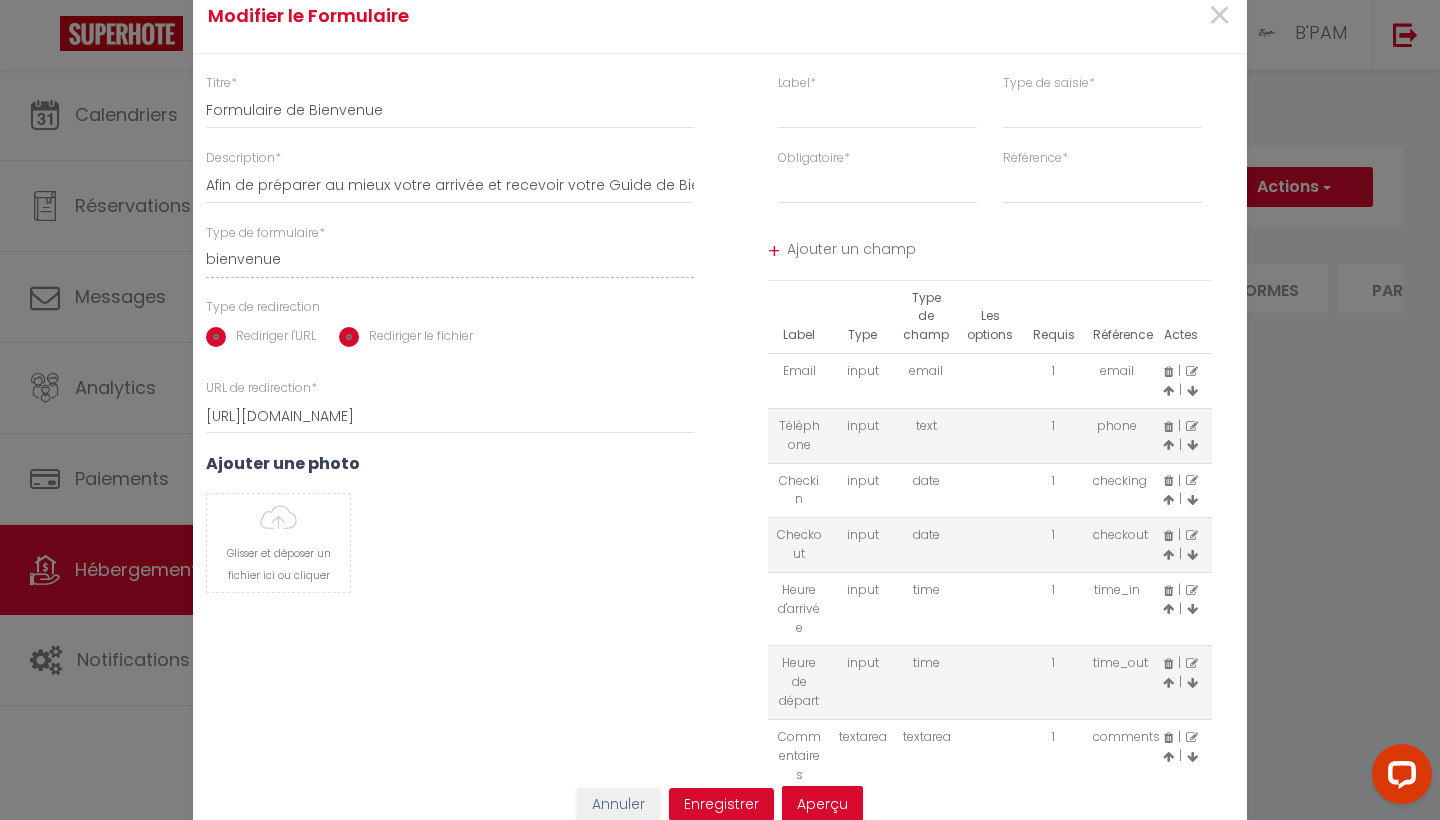 radio on "false" 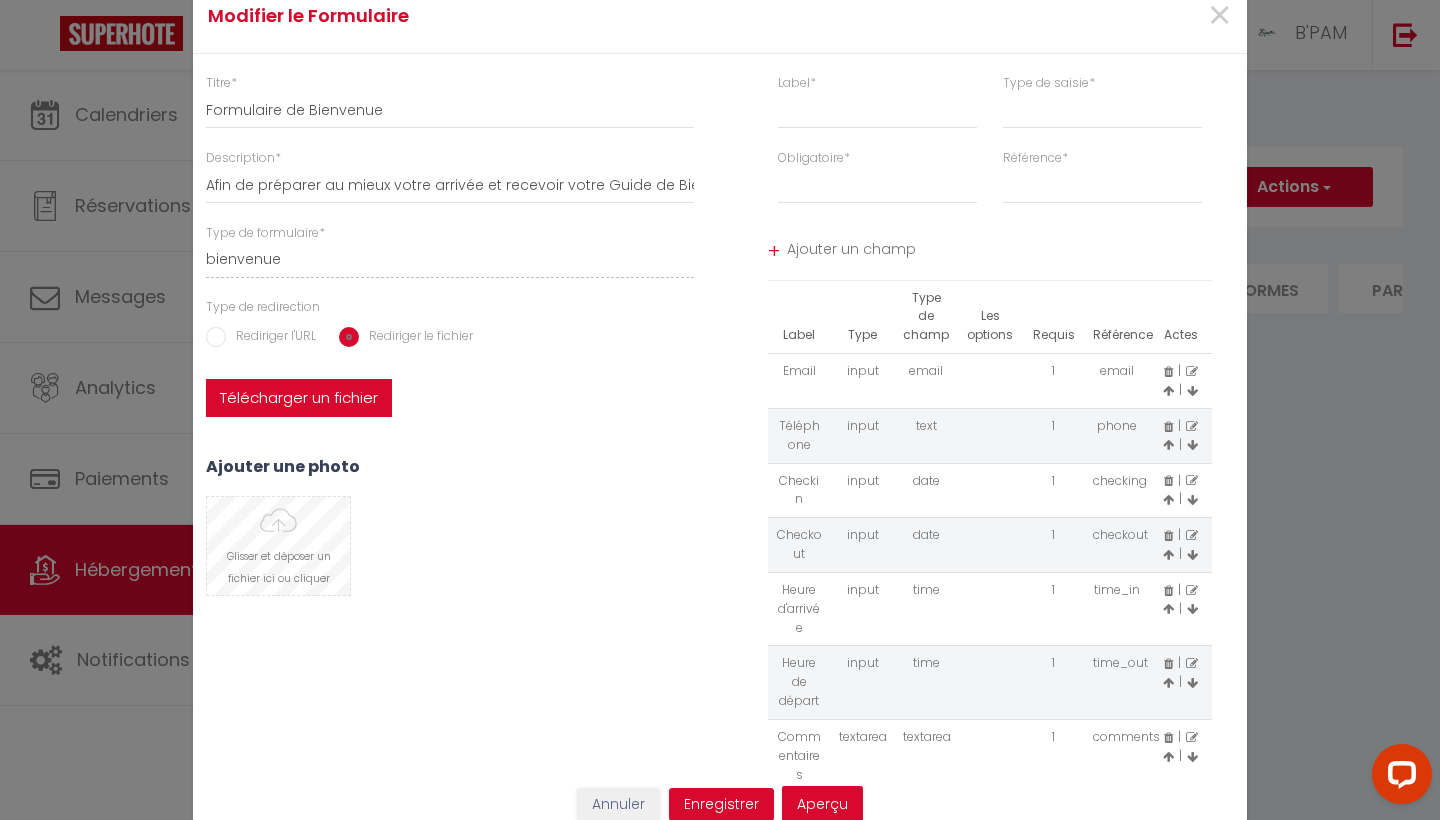 click at bounding box center [278, 546] 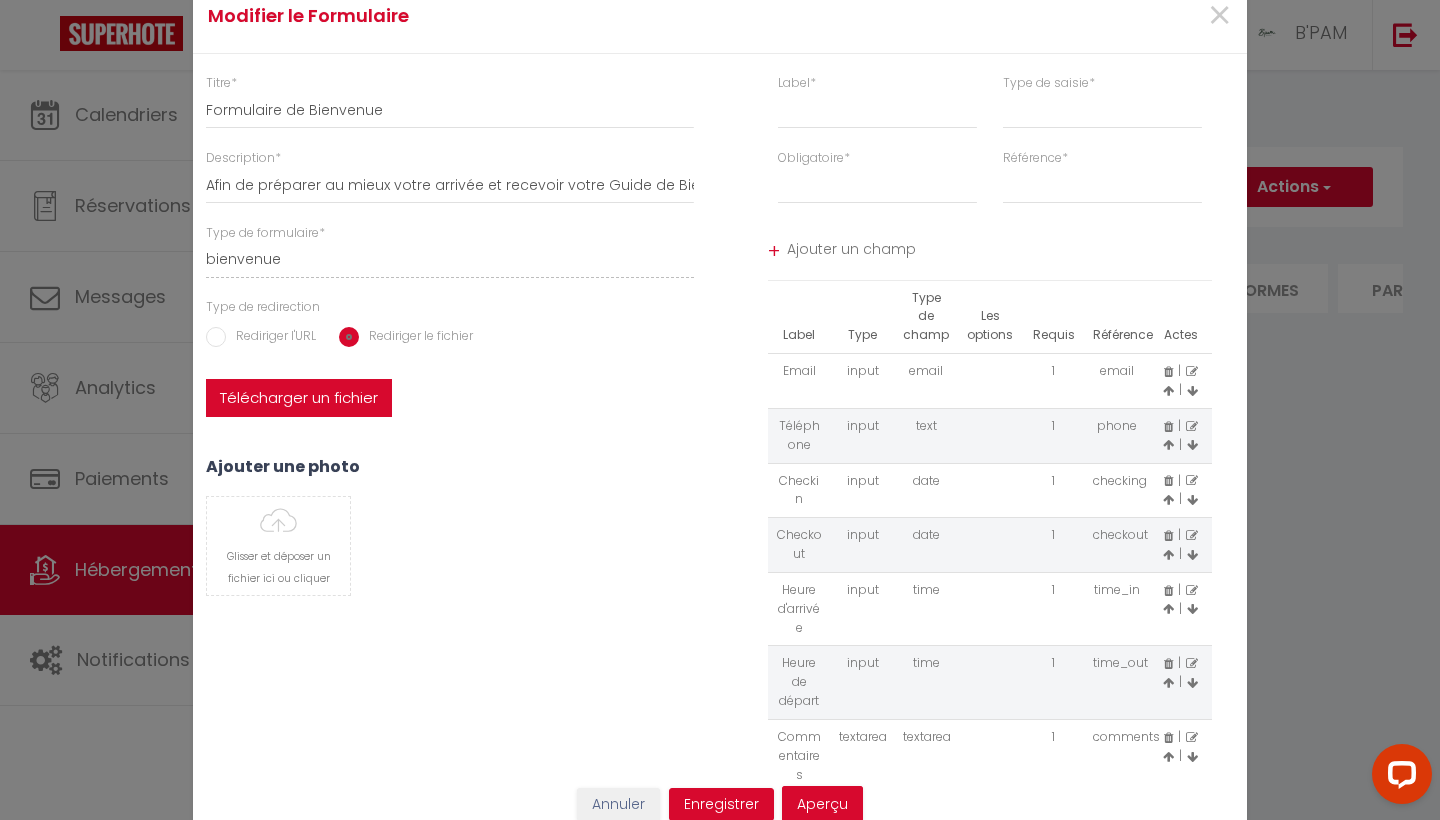 click on "Annuler" at bounding box center [618, 805] 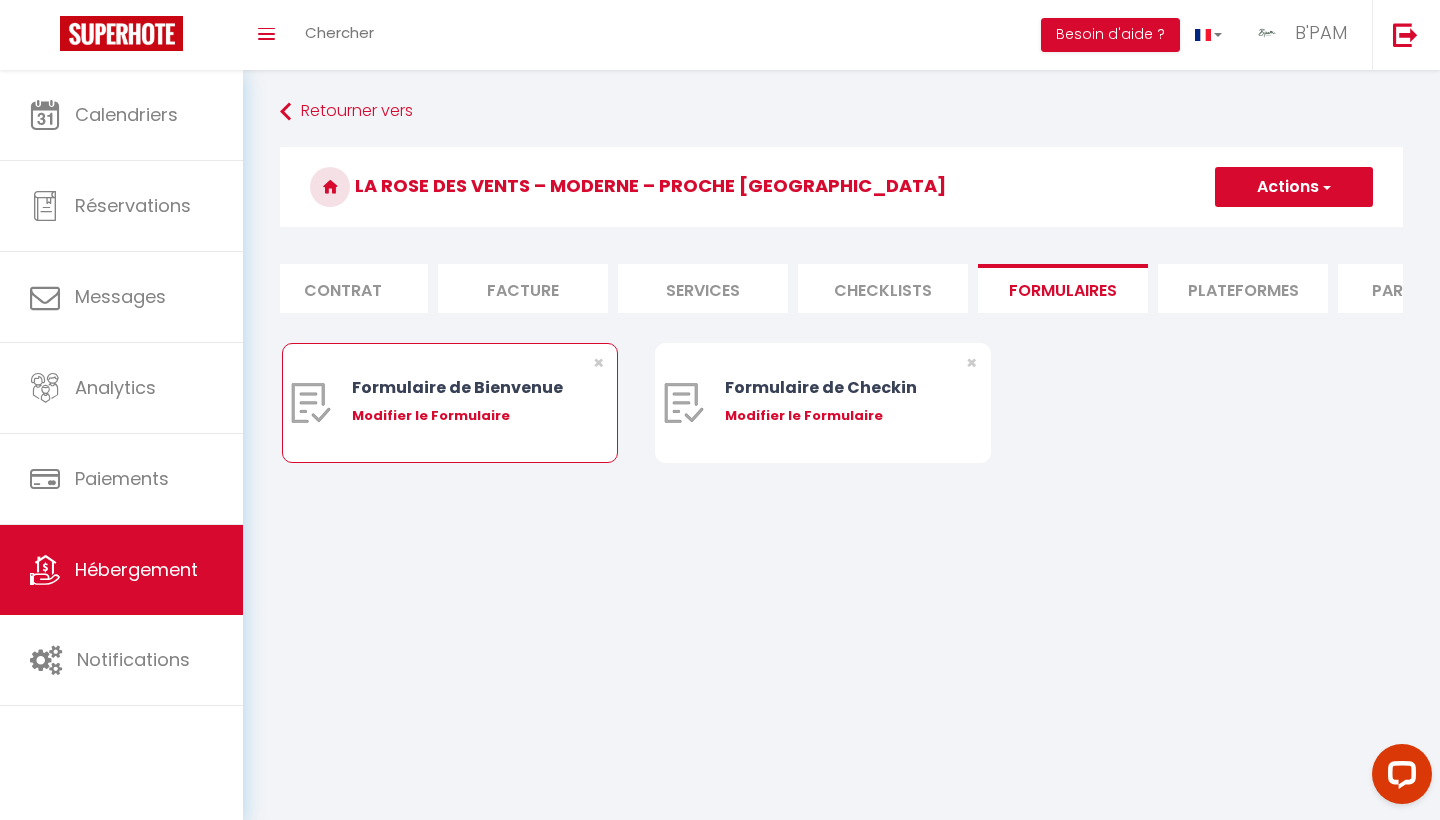 click on "Modifier le Formulaire" at bounding box center (464, 416) 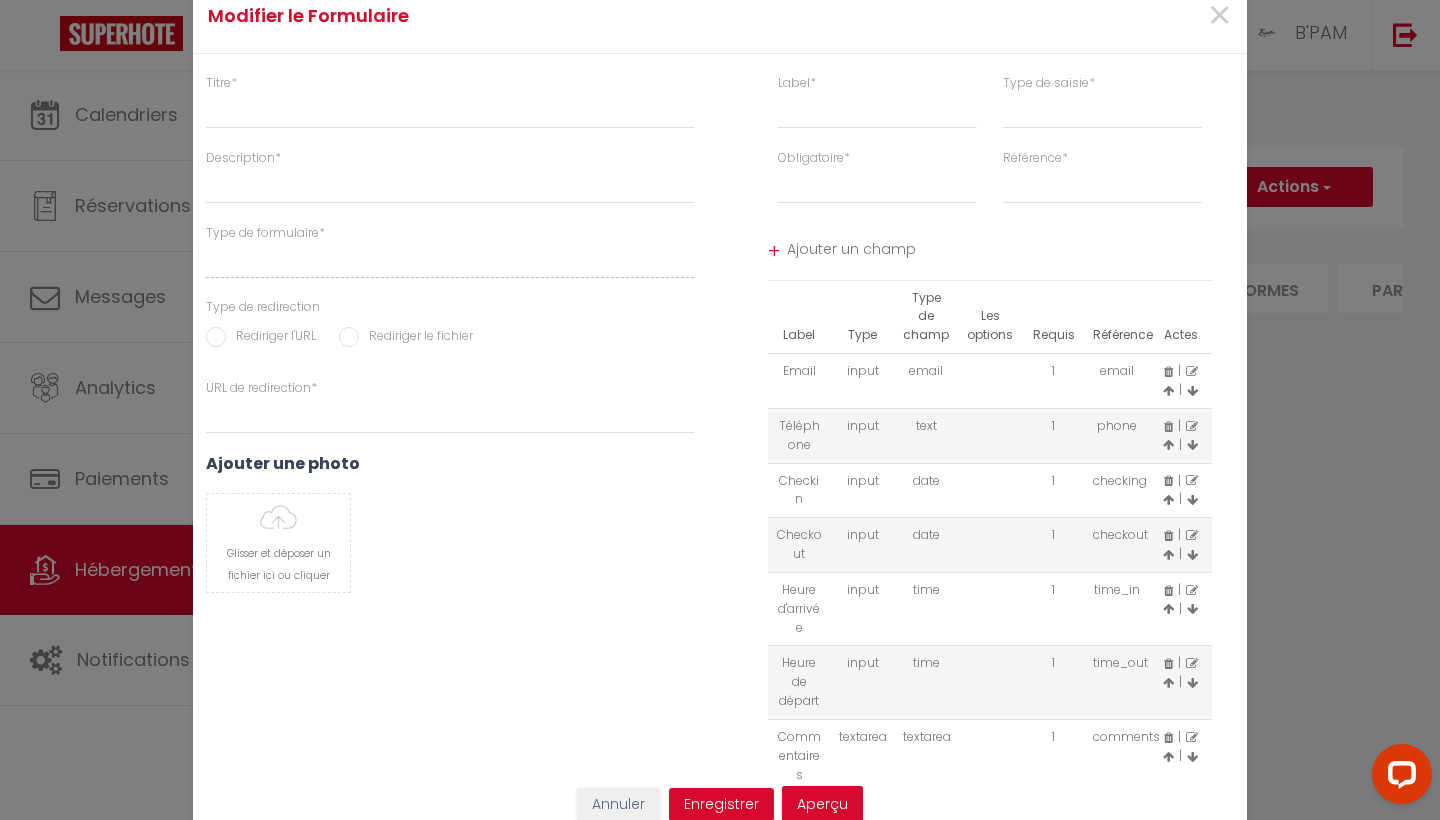 type on "Formulaire de Bienvenue" 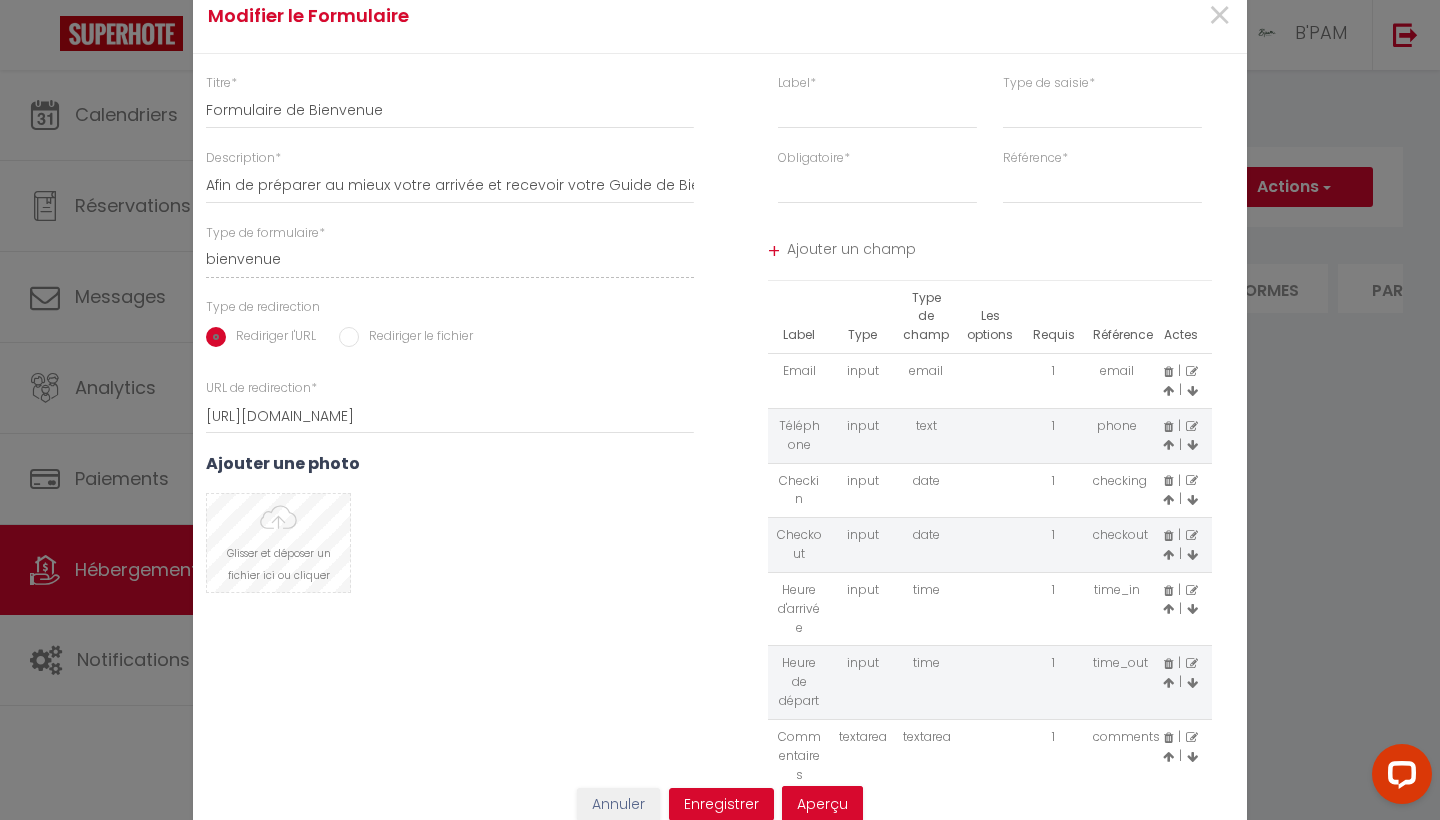 click at bounding box center [278, 543] 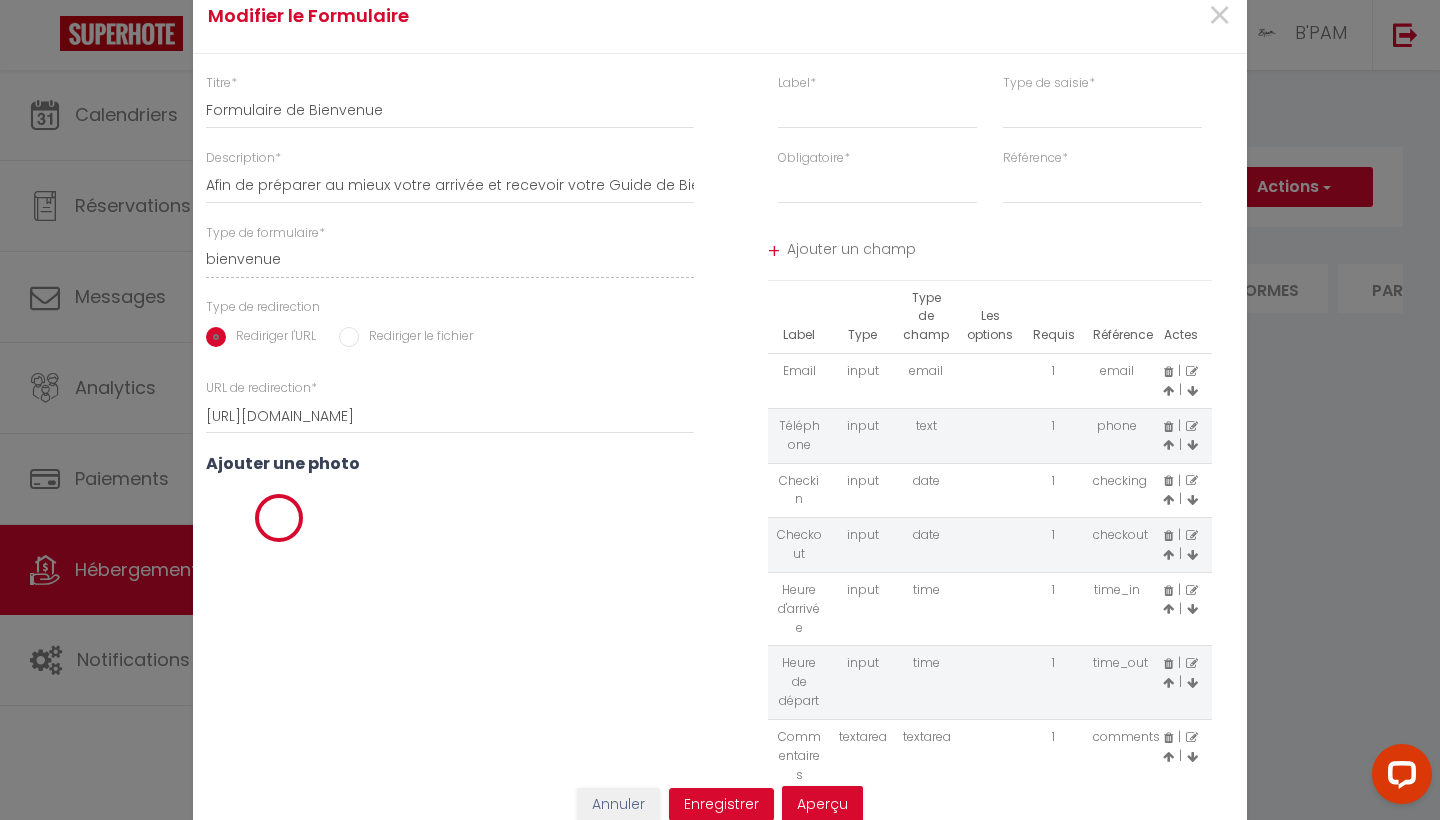 select 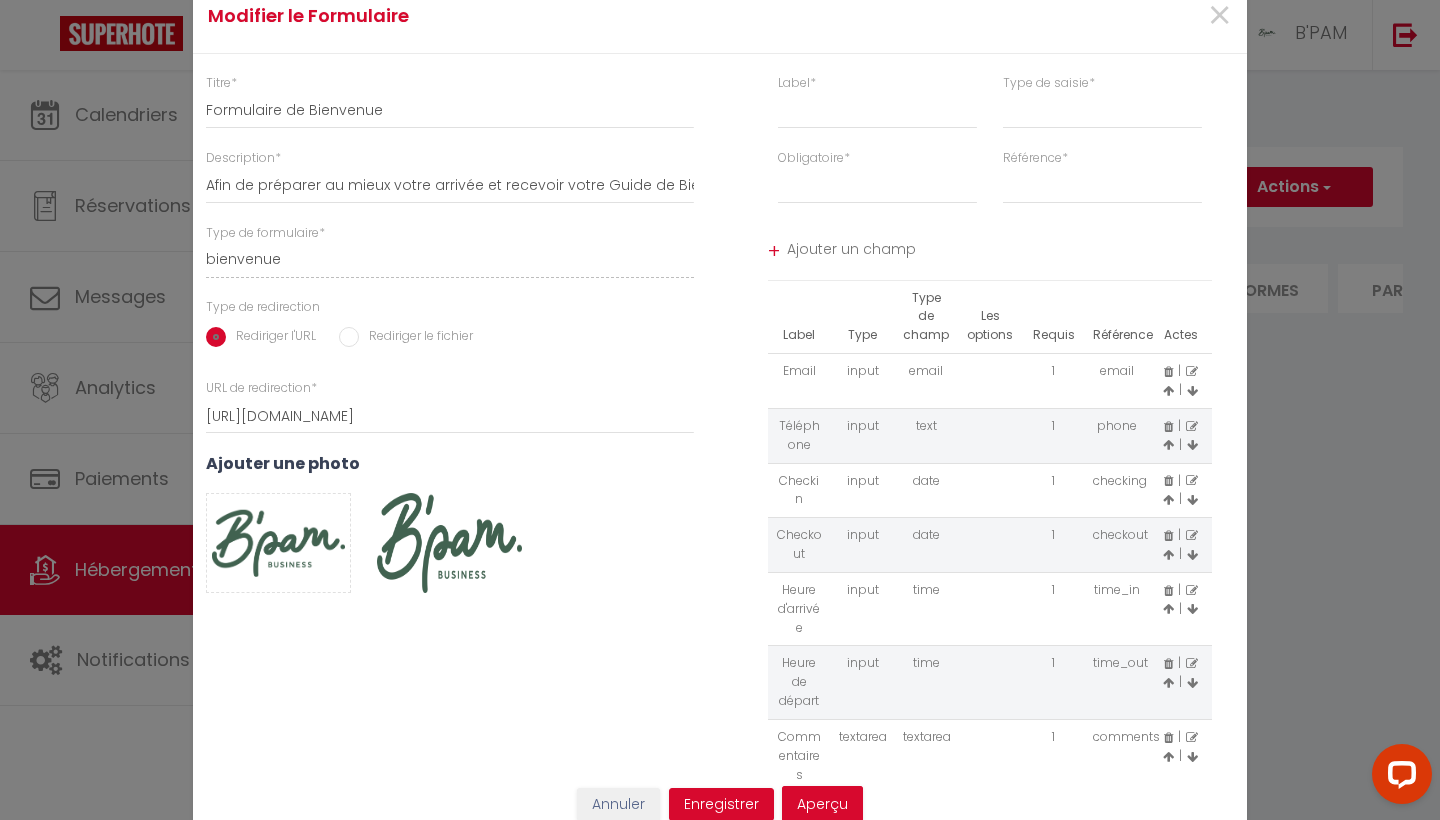 click on "Rediriger le fichier" at bounding box center (416, 338) 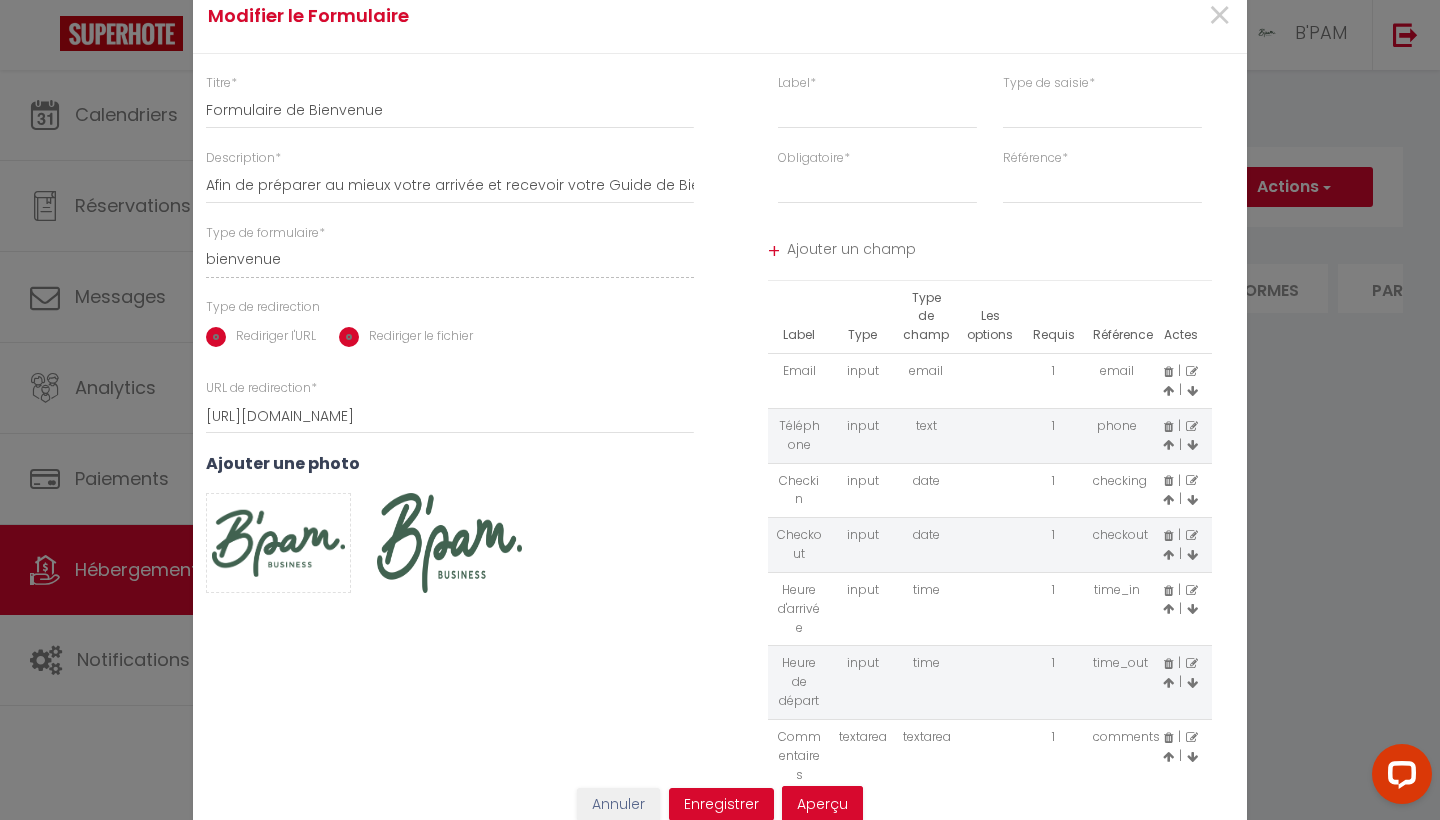 radio on "false" 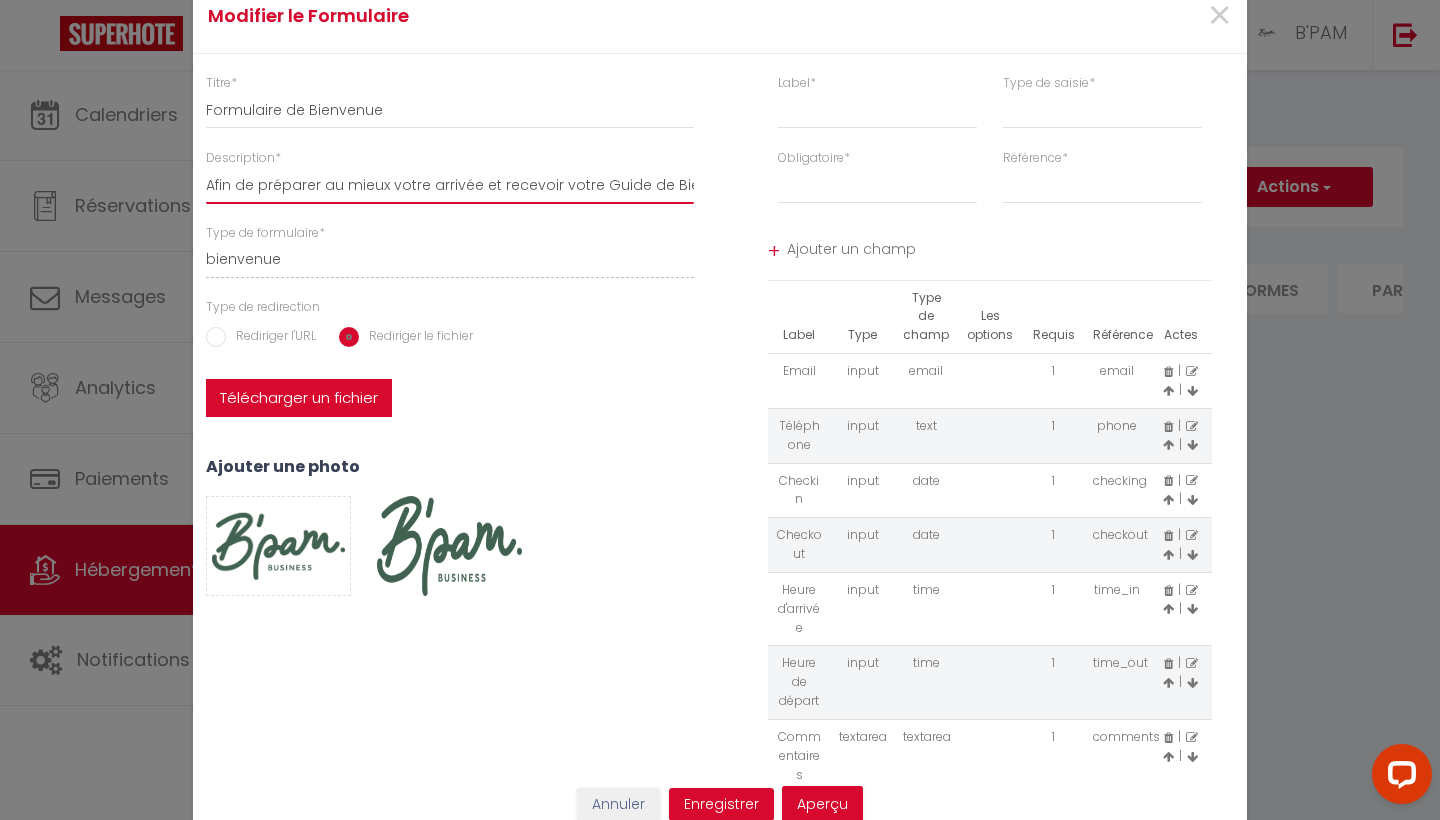 click on "Afin de préparer au mieux votre arrivée et recevoir votre Guide de Bienvenue, je vous remercie de remplir le formulaire suivant" at bounding box center [450, 186] 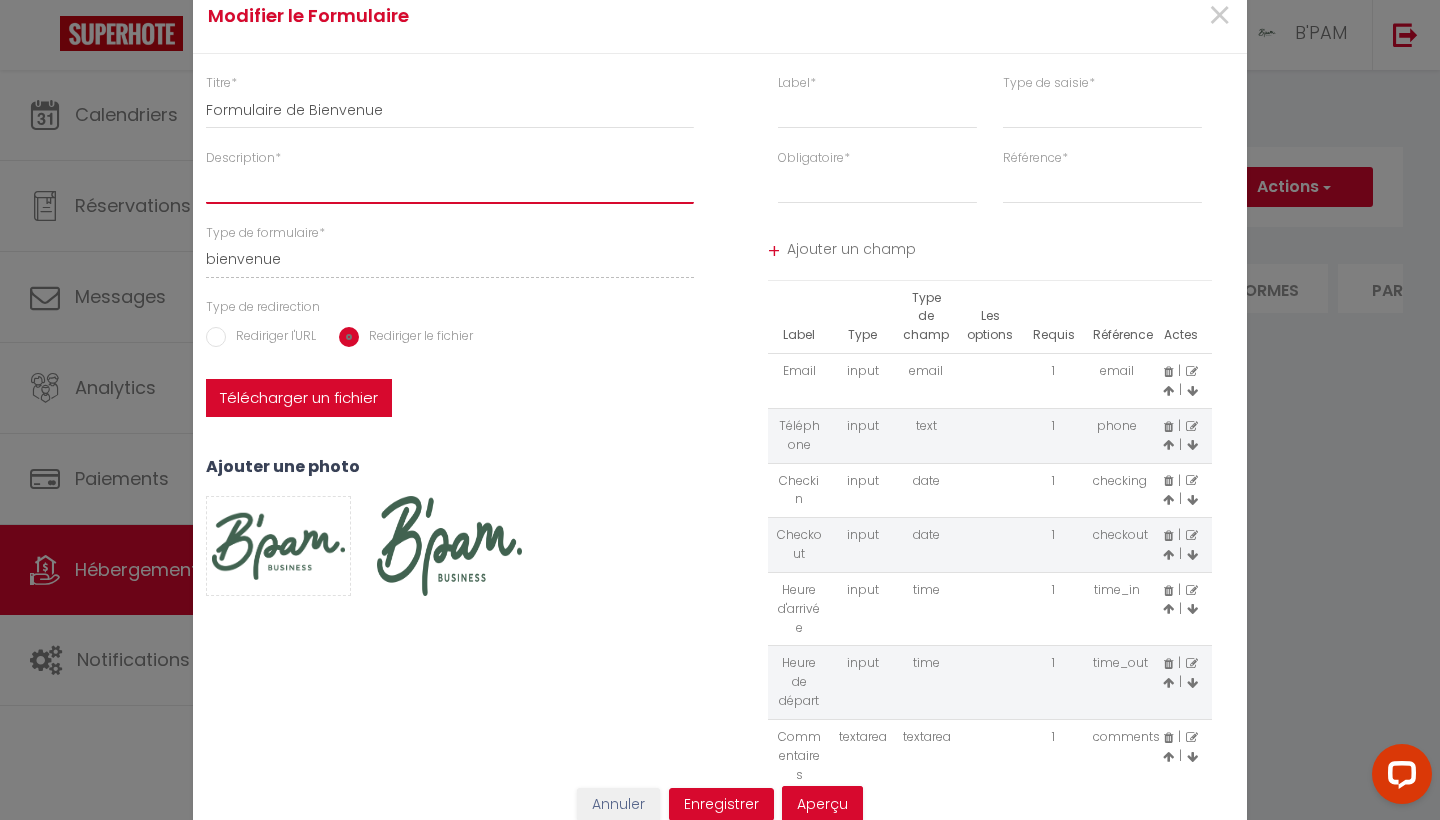 select 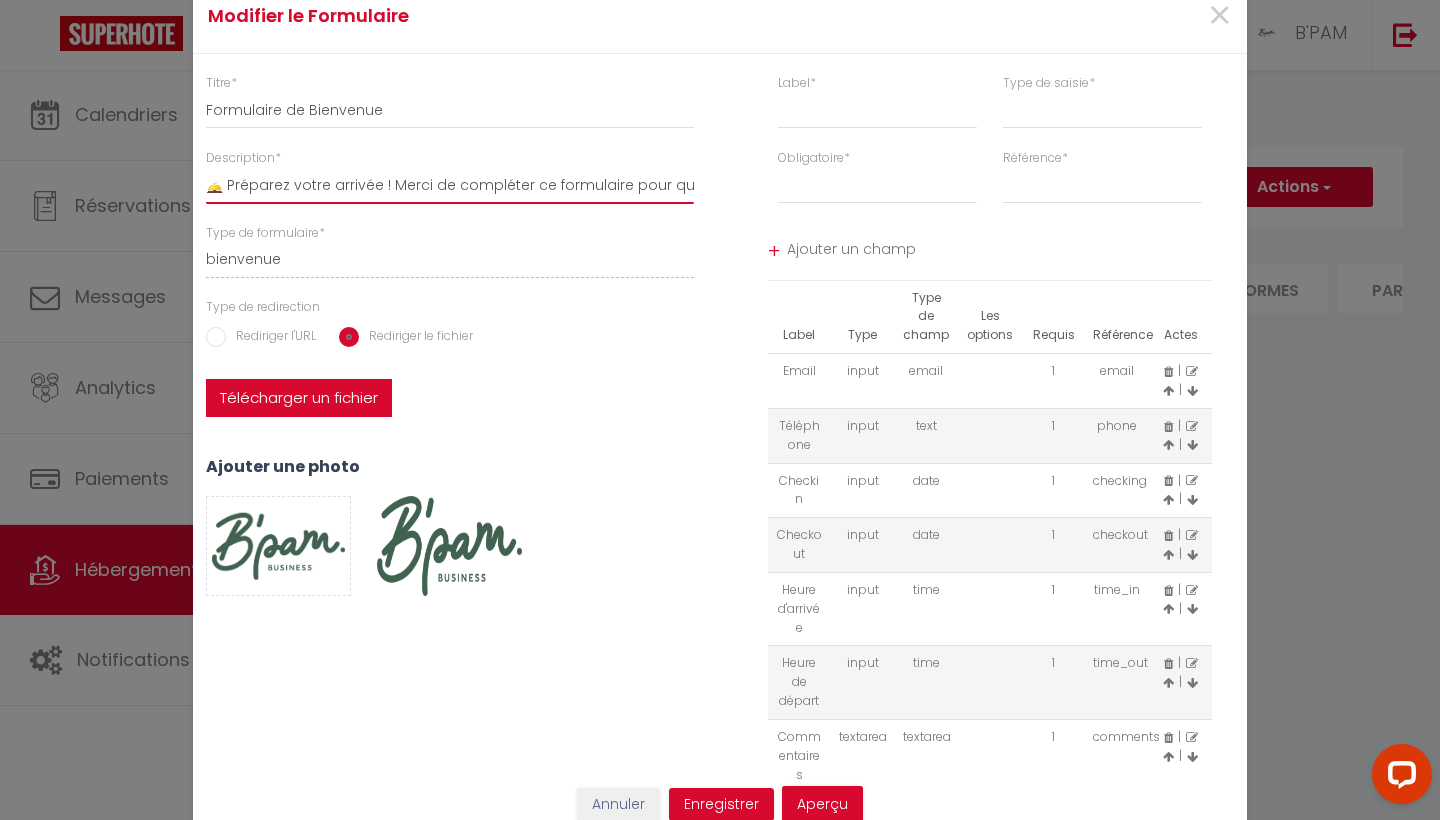 select 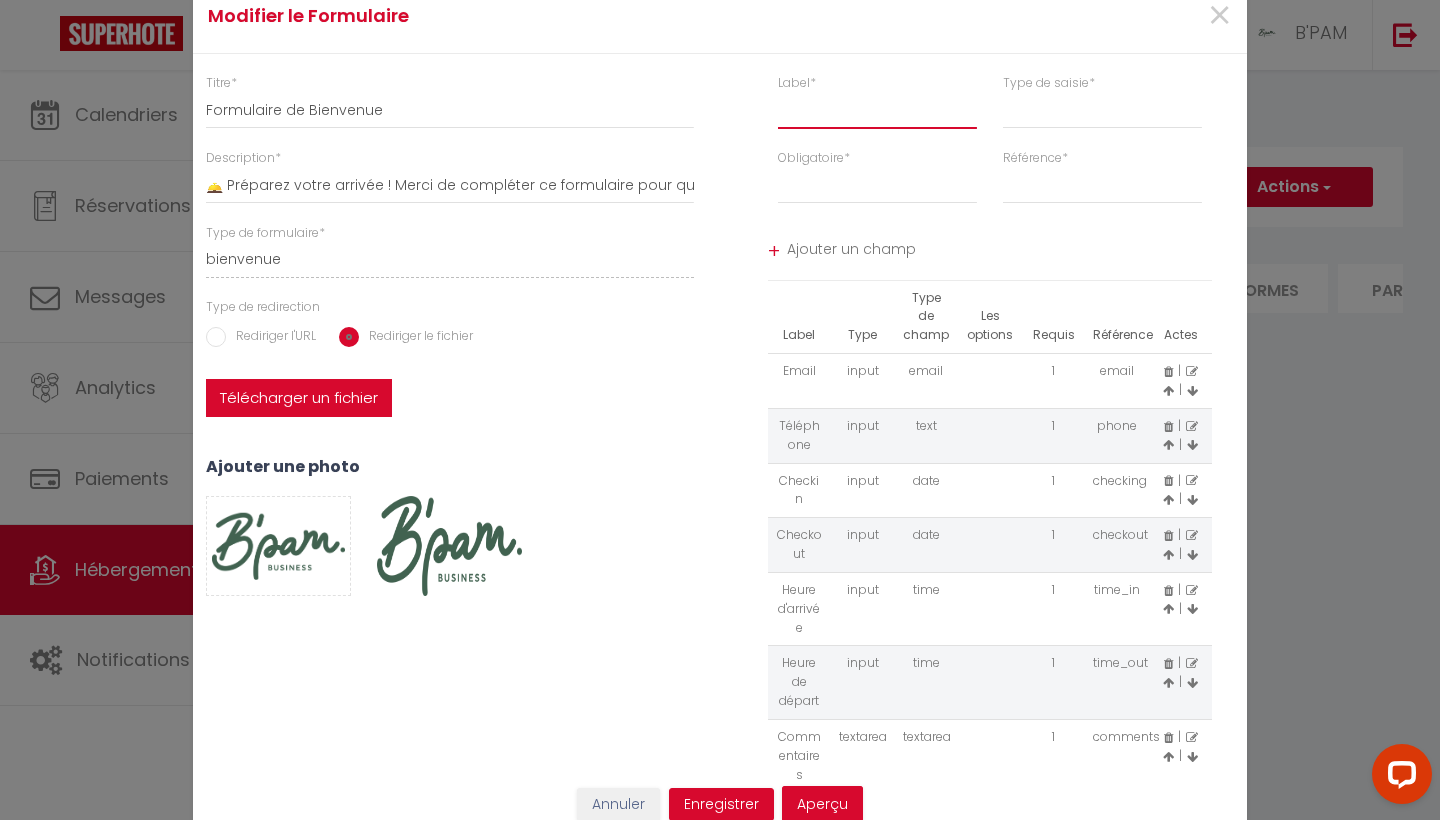click at bounding box center [877, 111] 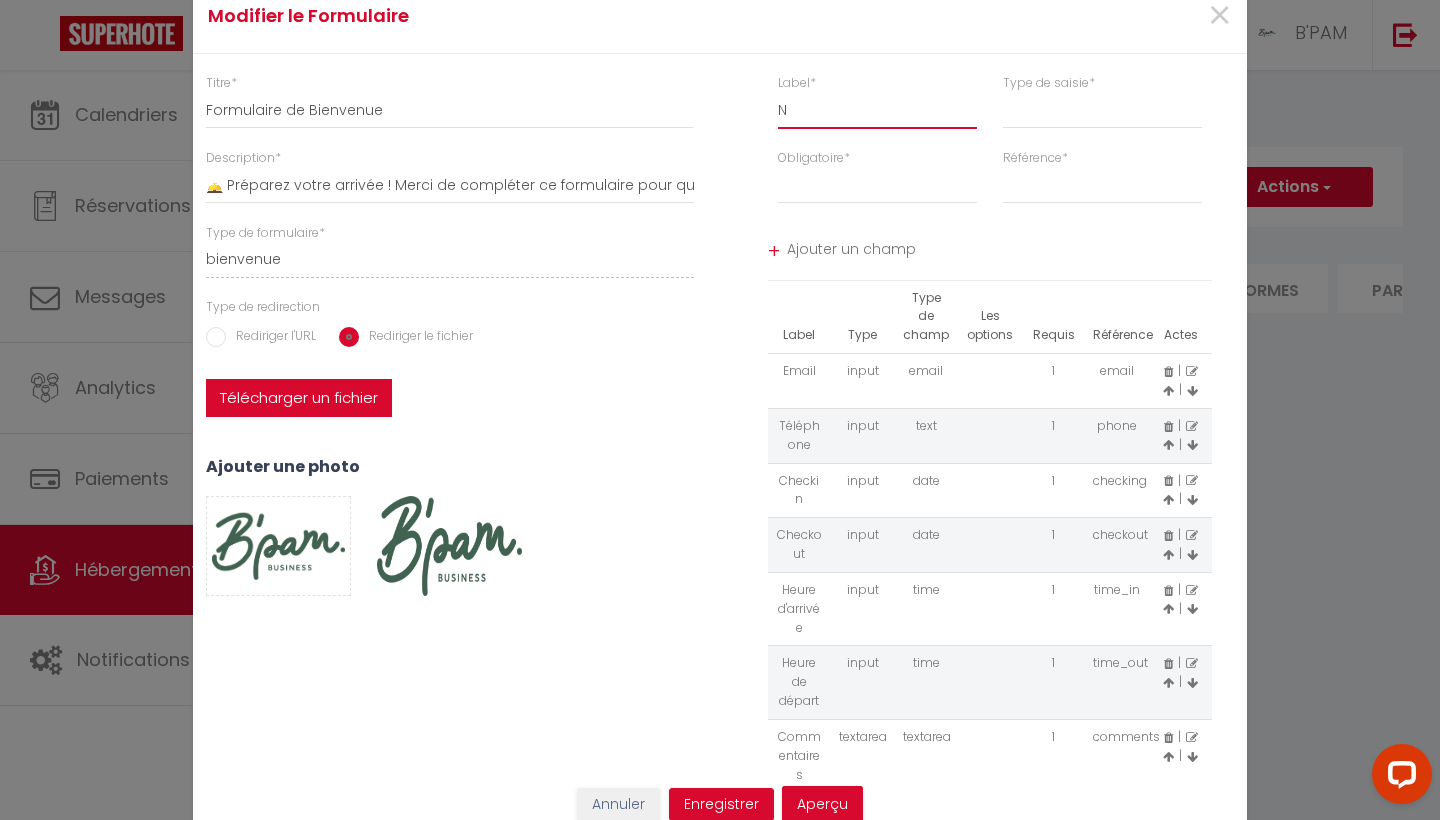 select 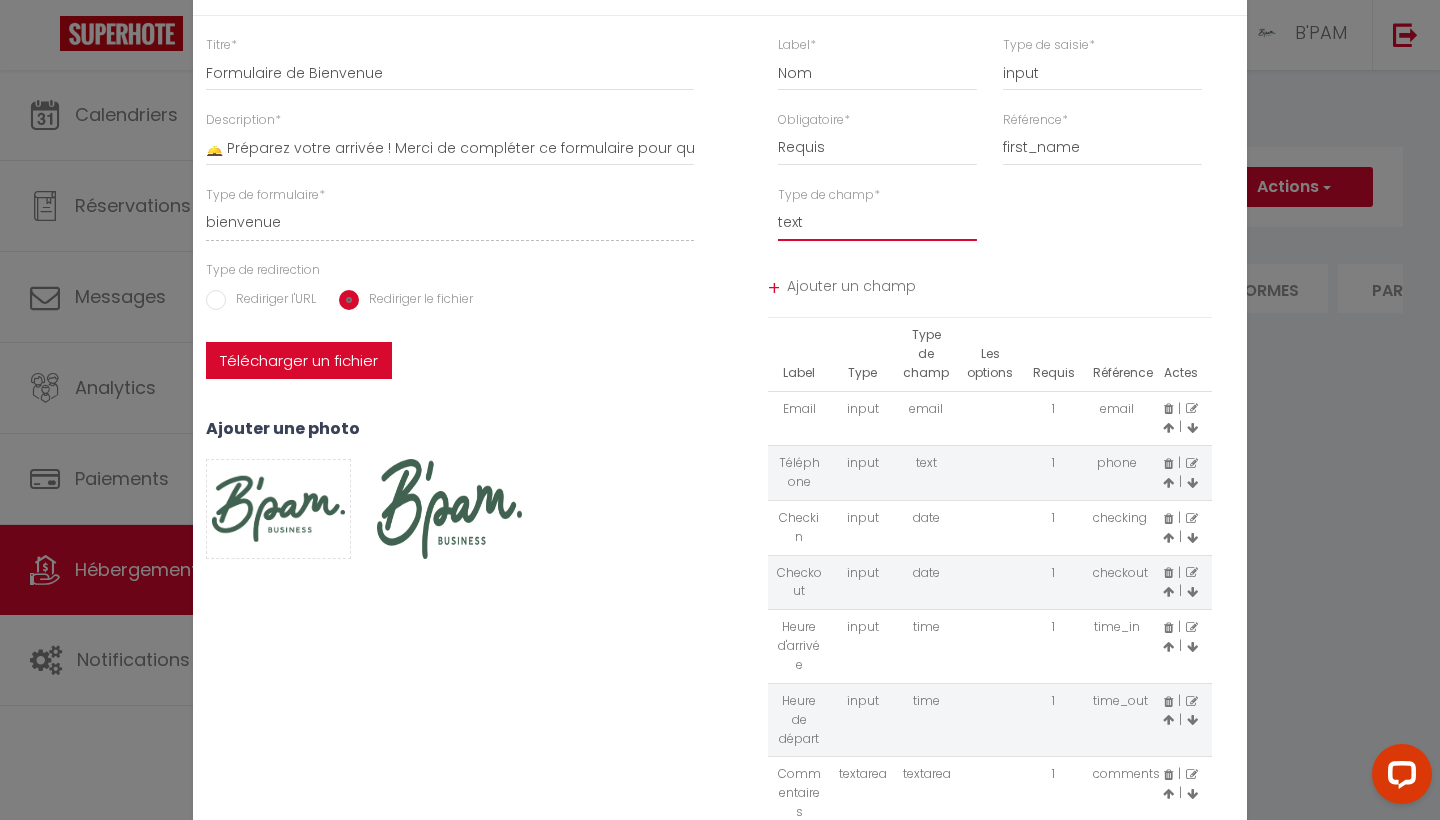 click on "Ajouter un champ" at bounding box center (1000, 289) 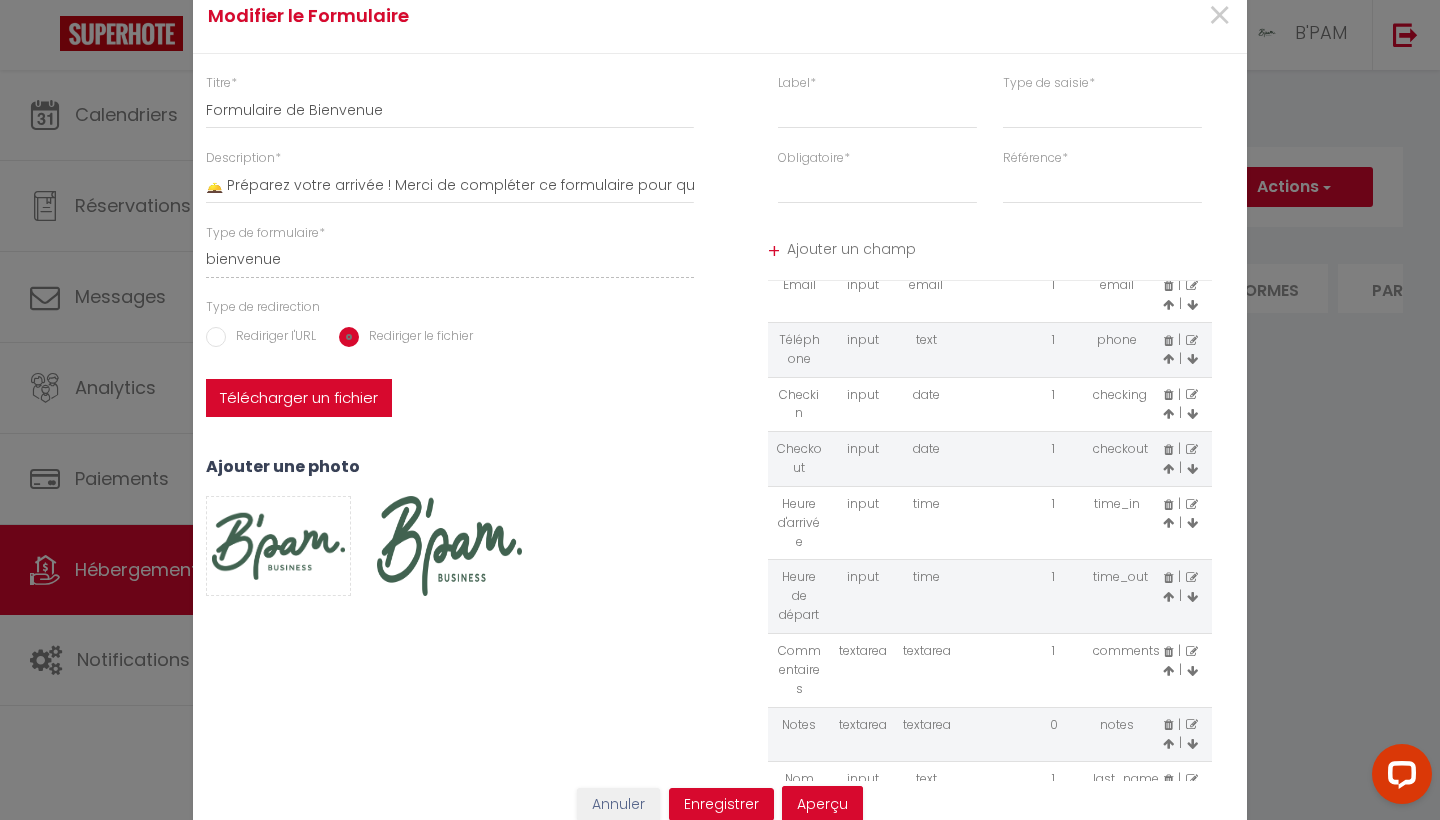 scroll, scrollTop: 84, scrollLeft: 0, axis: vertical 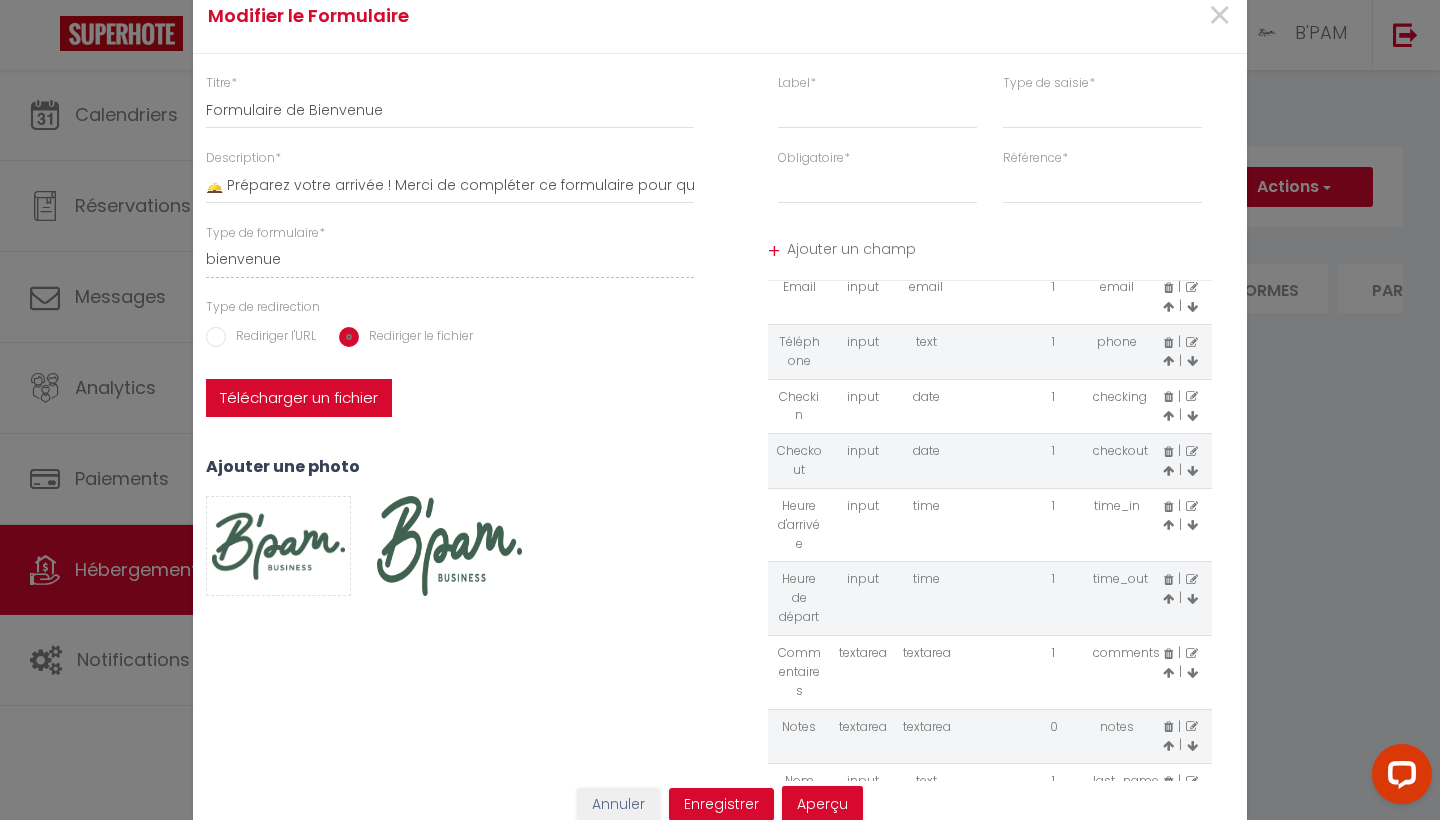click at bounding box center (1168, 801) 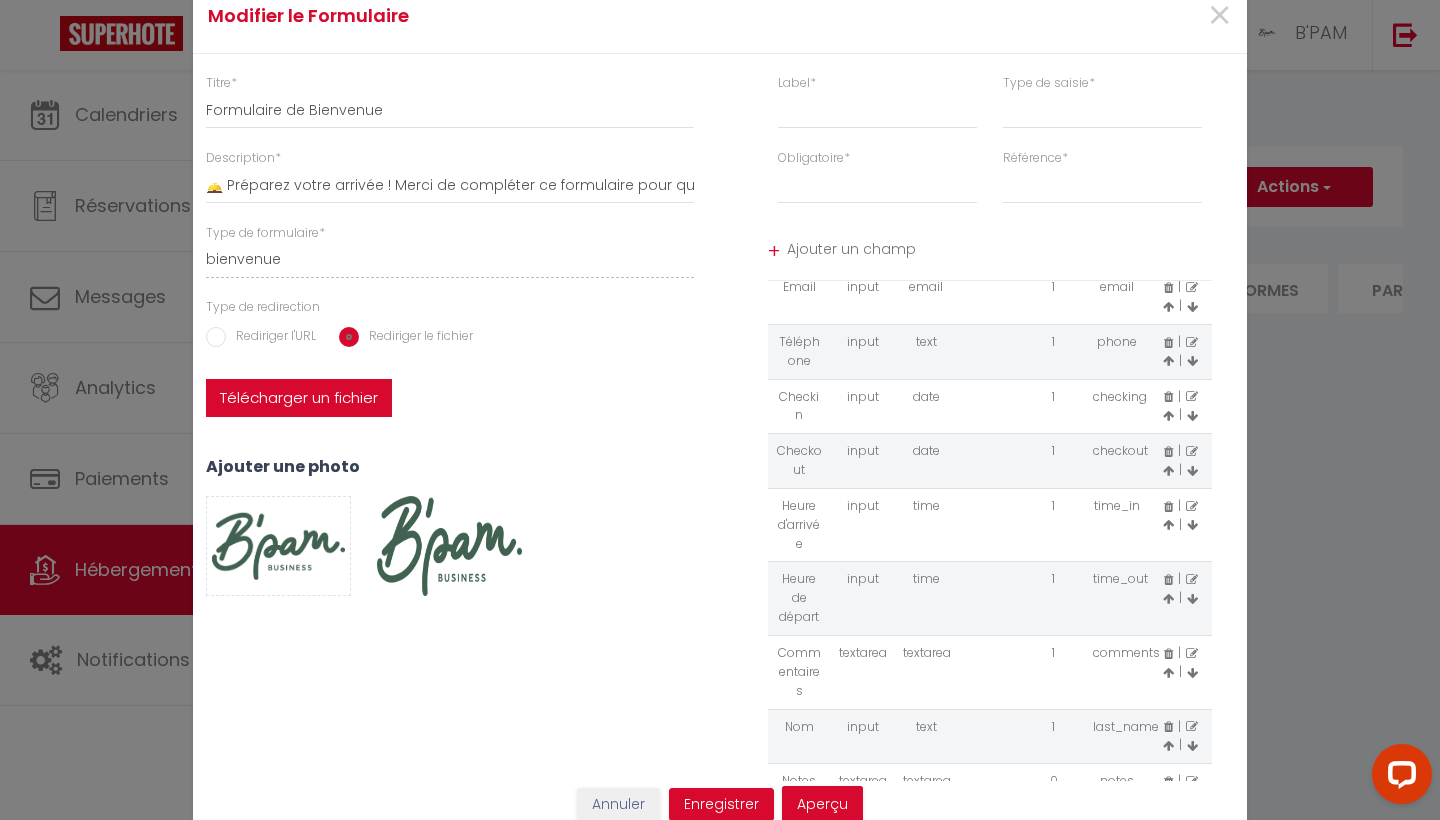 click at bounding box center [1168, 746] 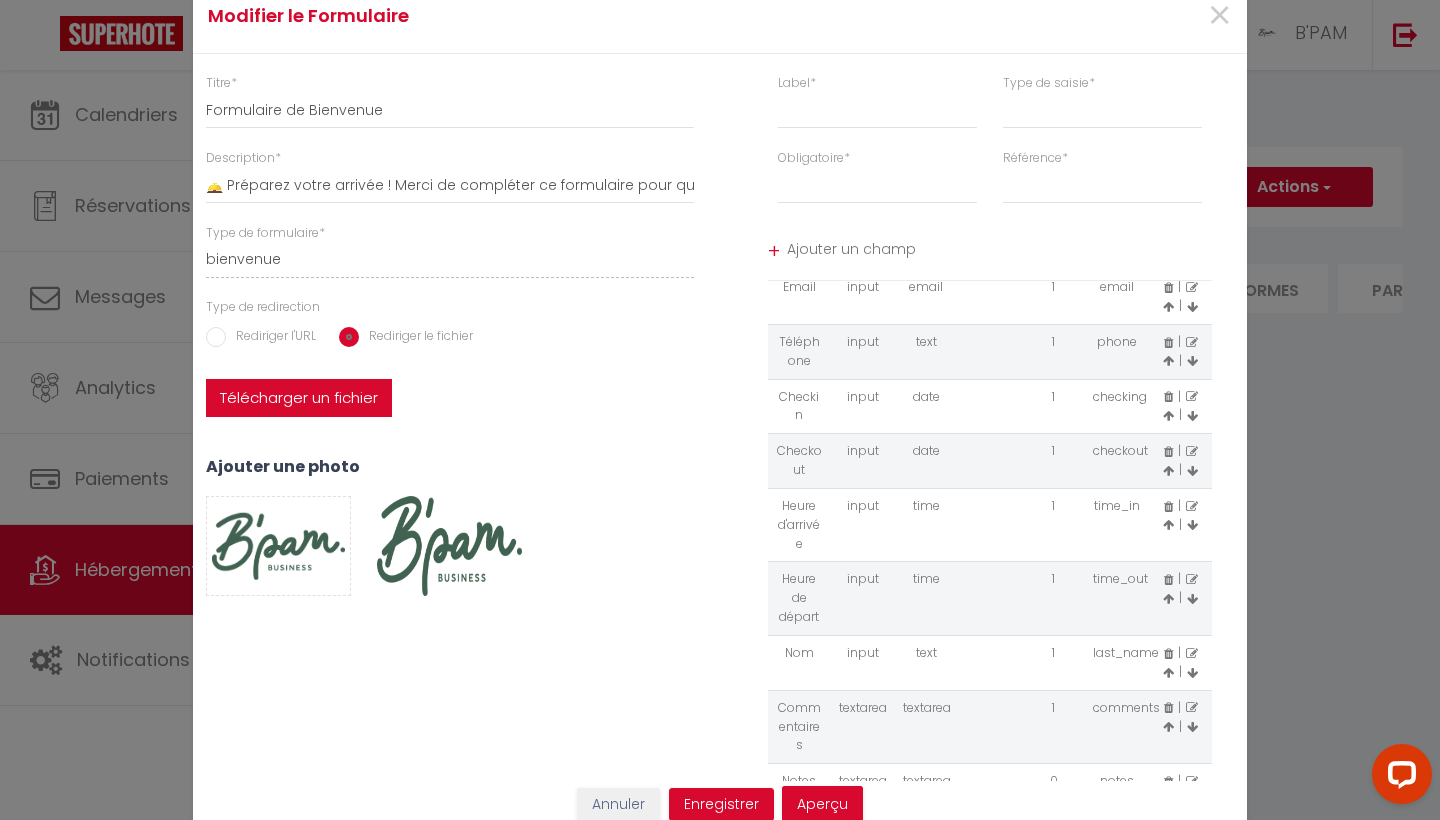 click at bounding box center (1168, 673) 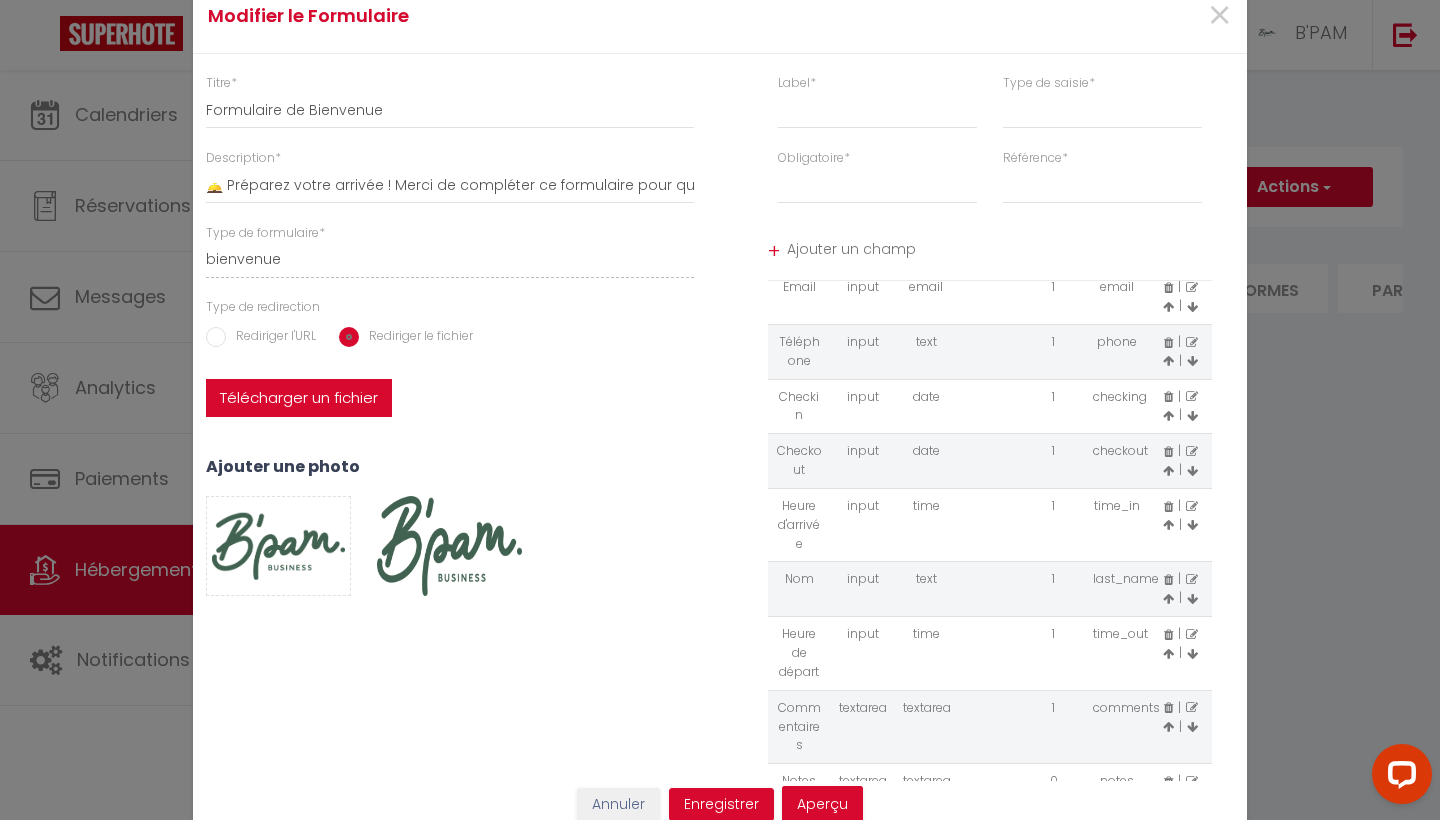 click at bounding box center (1168, 599) 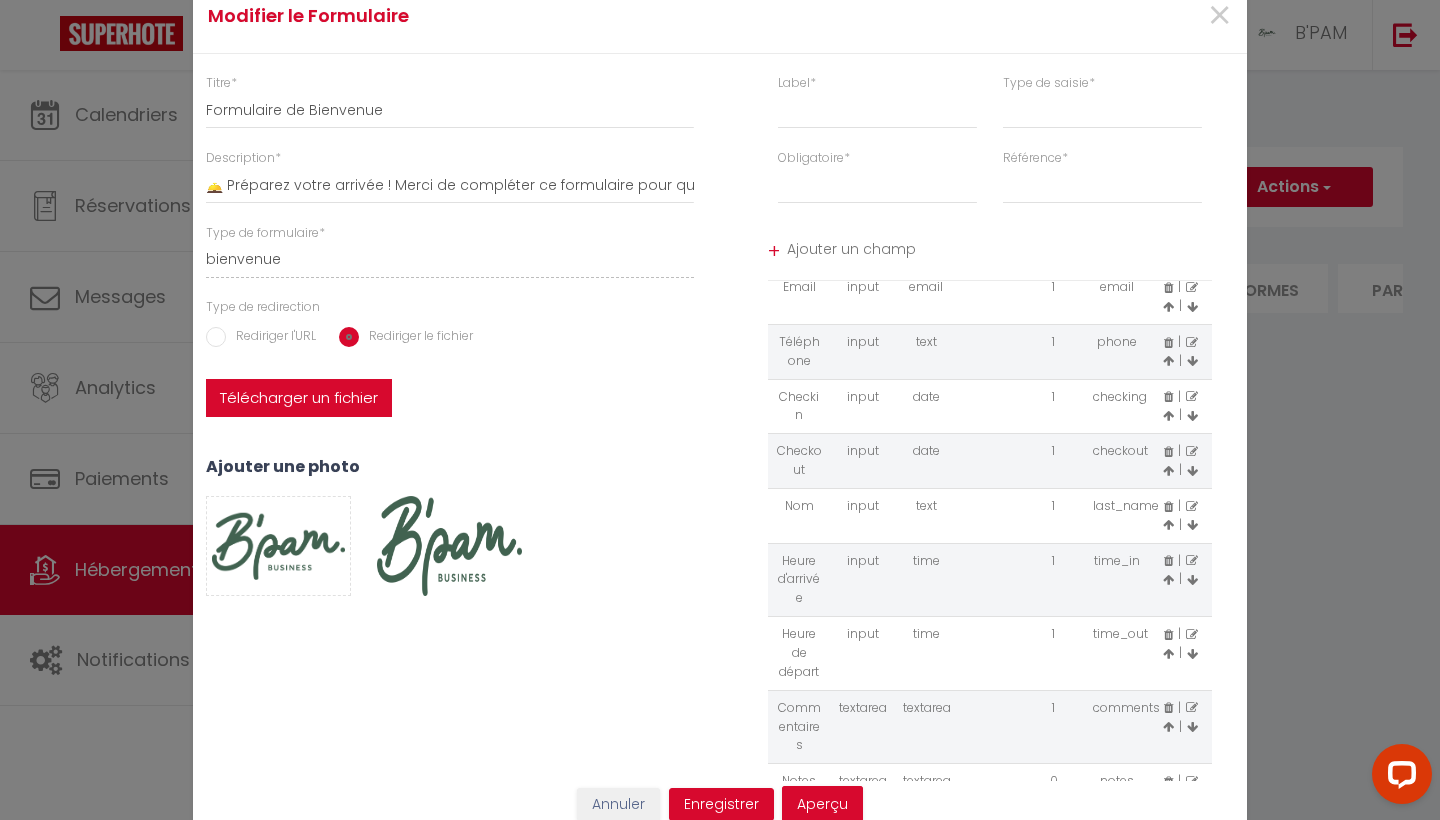 click at bounding box center [1168, 525] 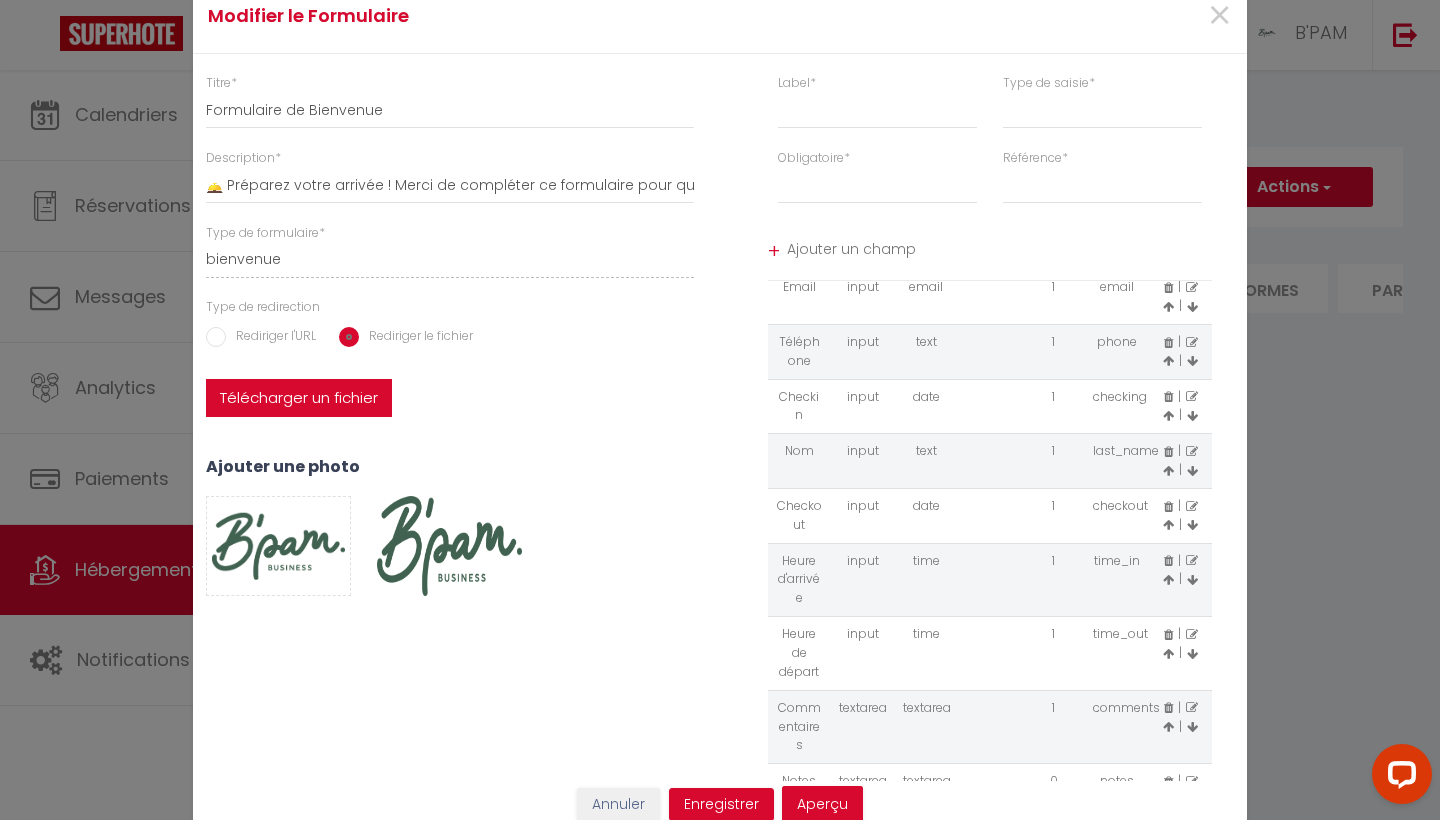 click at bounding box center [1168, 471] 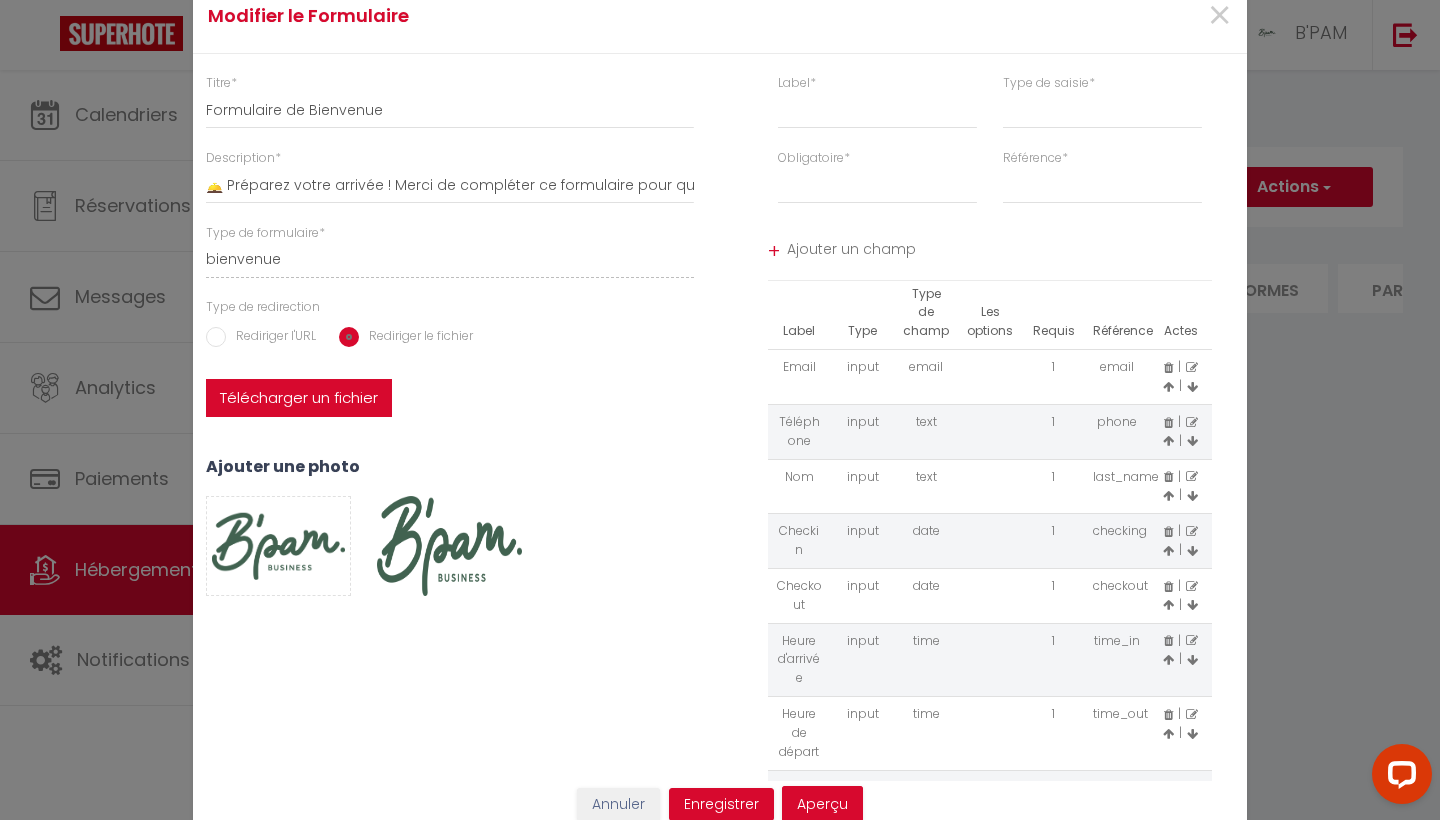 scroll, scrollTop: 3, scrollLeft: 0, axis: vertical 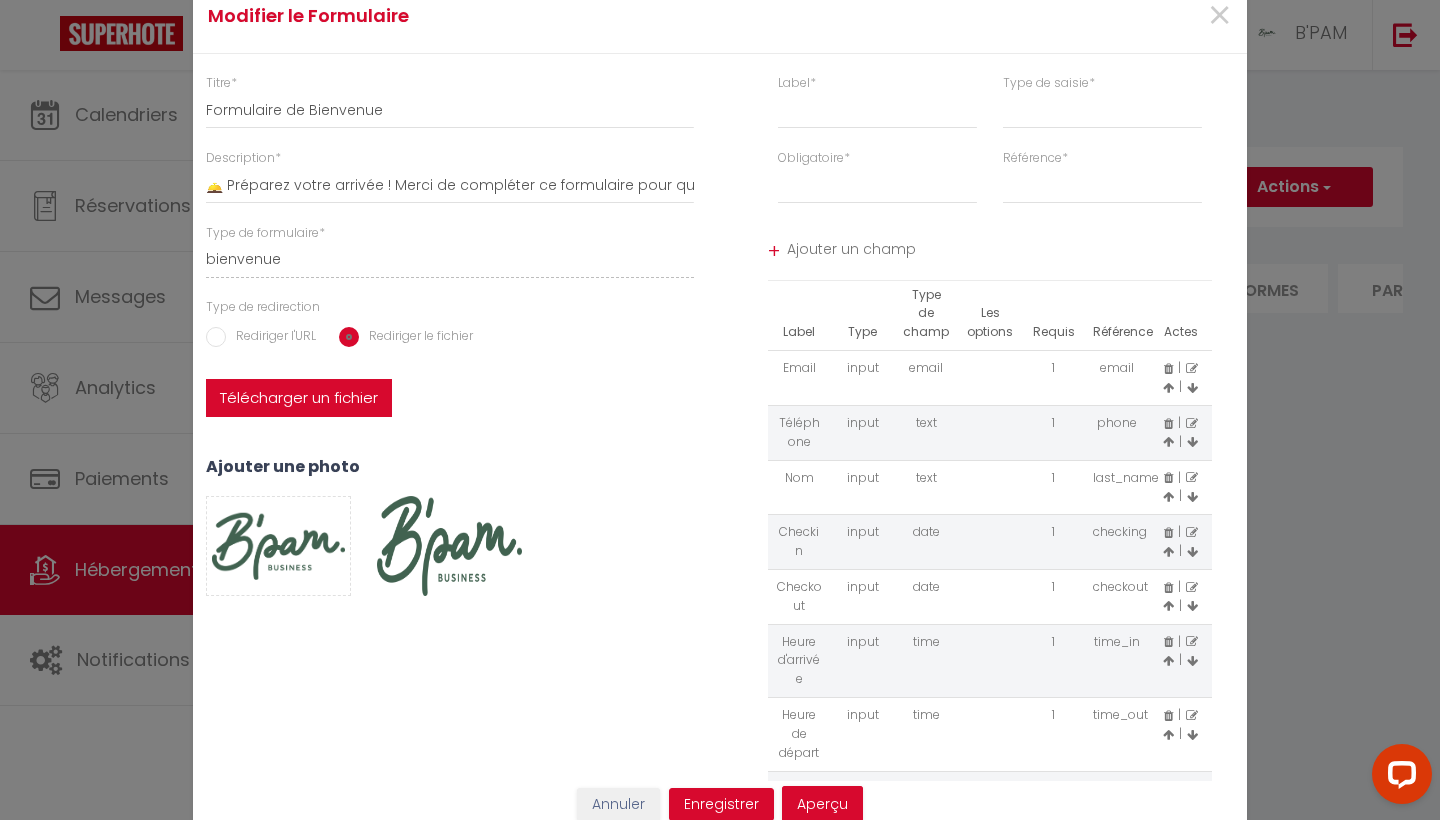 click at bounding box center (1168, 497) 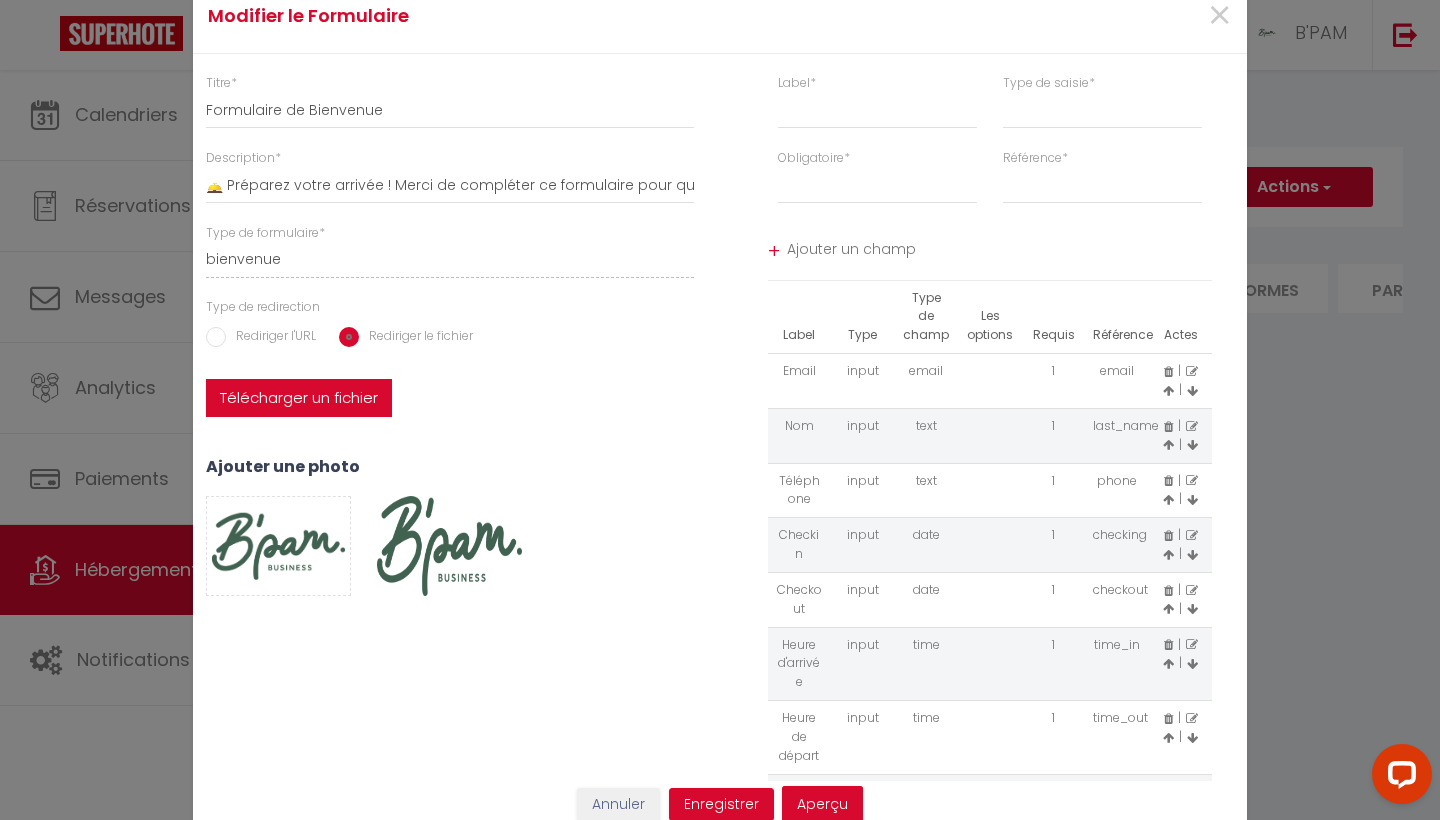 scroll, scrollTop: 0, scrollLeft: 0, axis: both 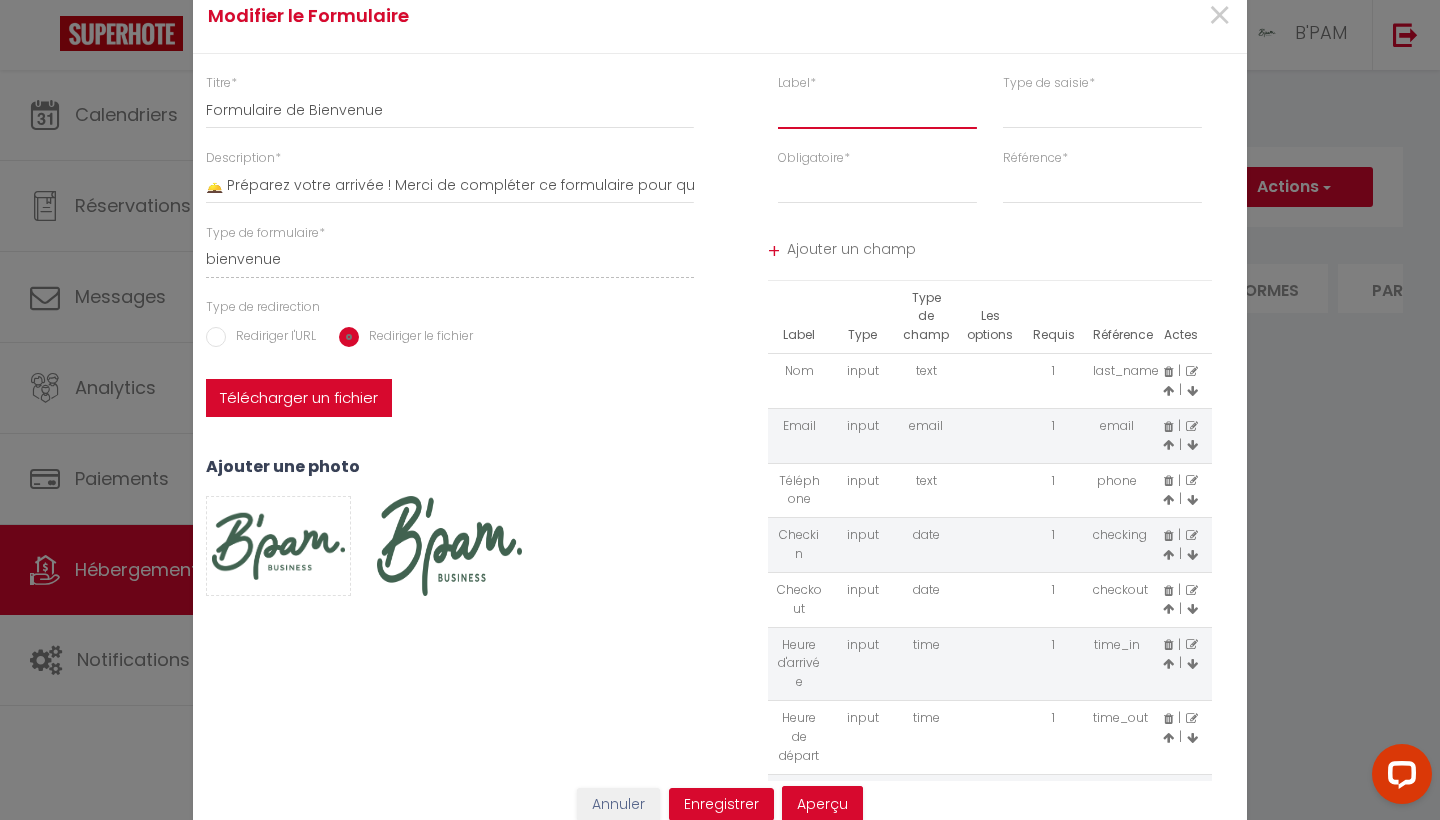 click at bounding box center [877, 111] 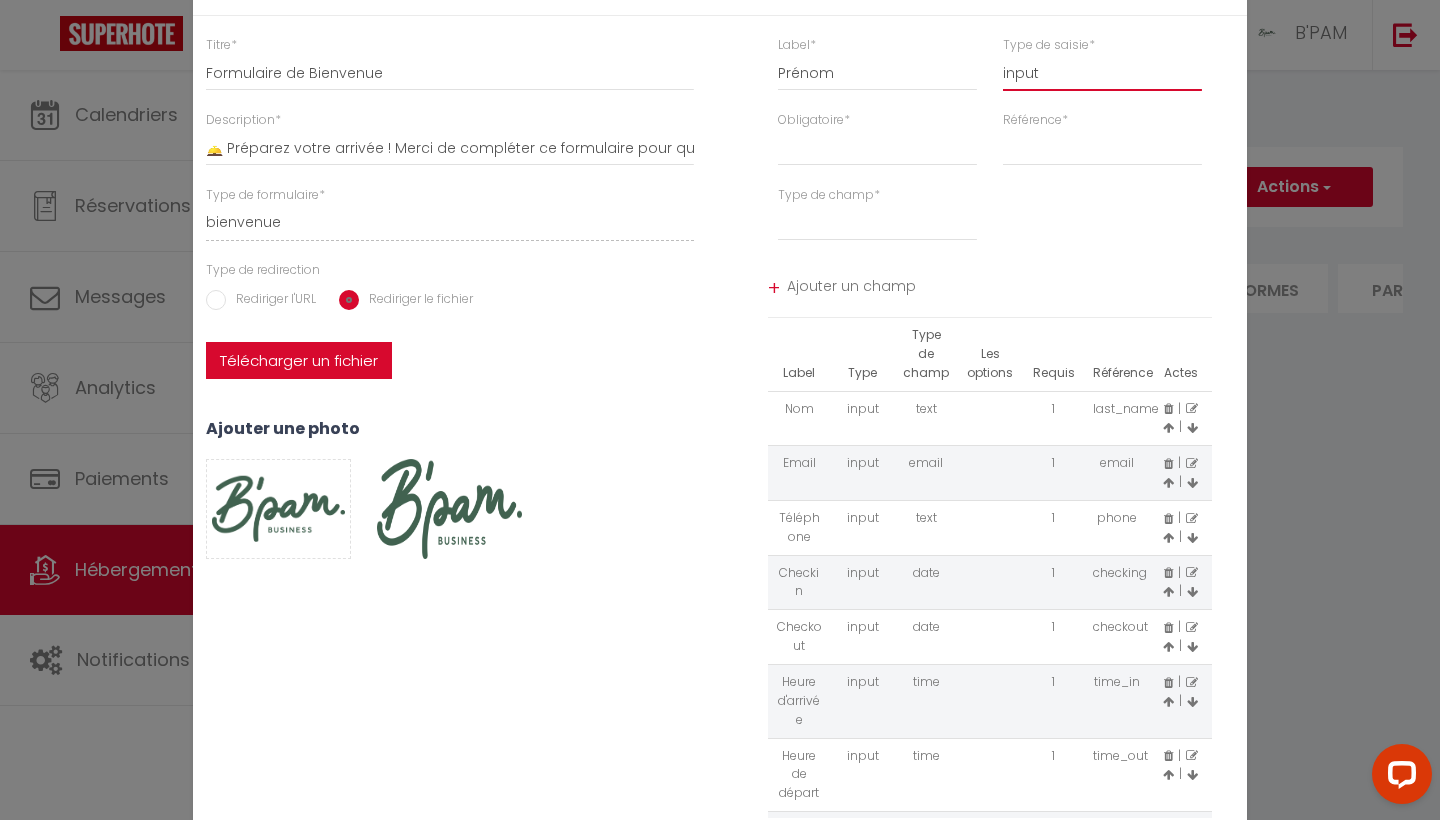 click on "Obligatoire
*
Requis
Optionnel" at bounding box center [877, 148] 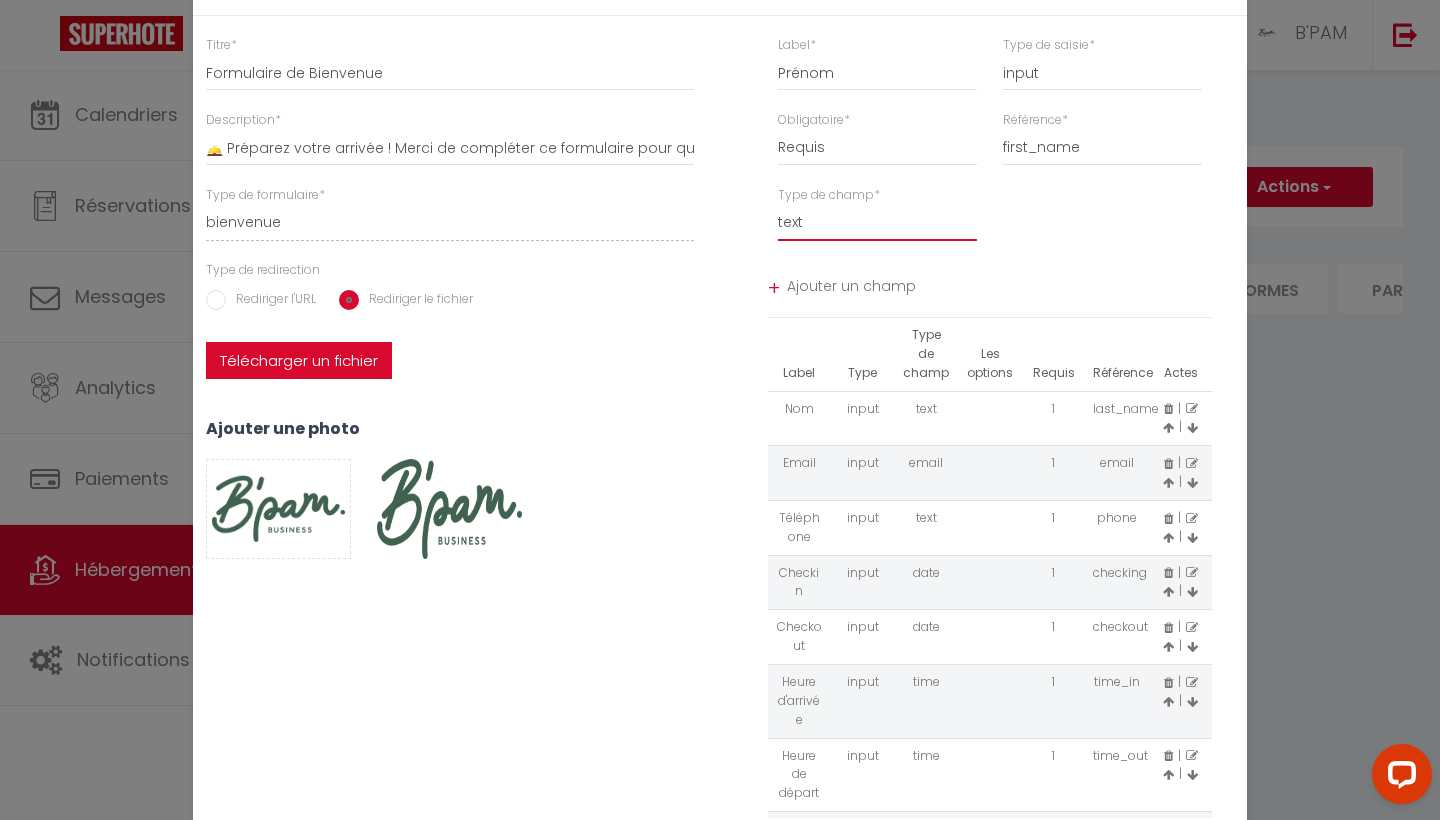 click on "Ajouter un champ" at bounding box center [1000, 289] 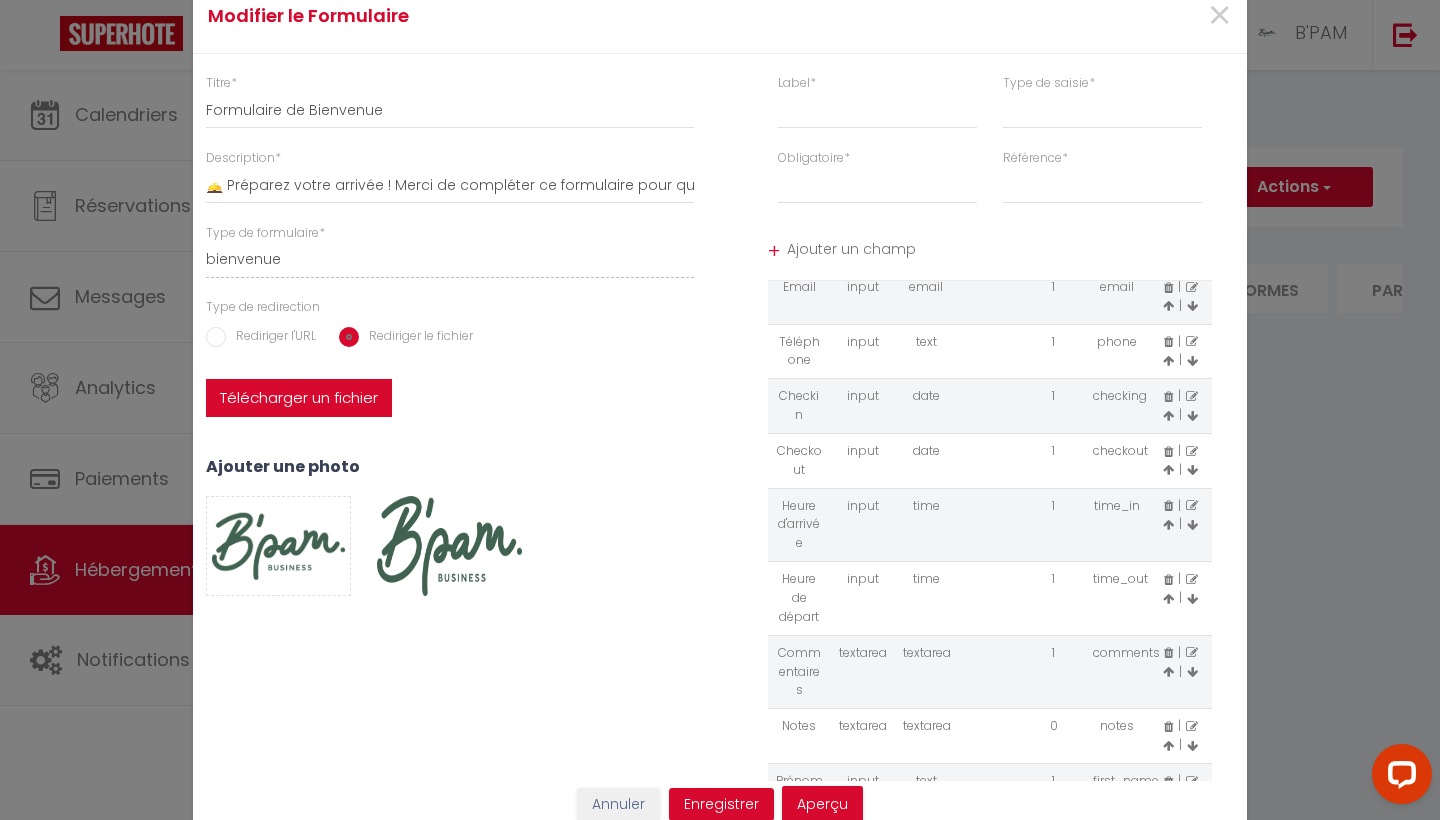 scroll, scrollTop: 137, scrollLeft: 0, axis: vertical 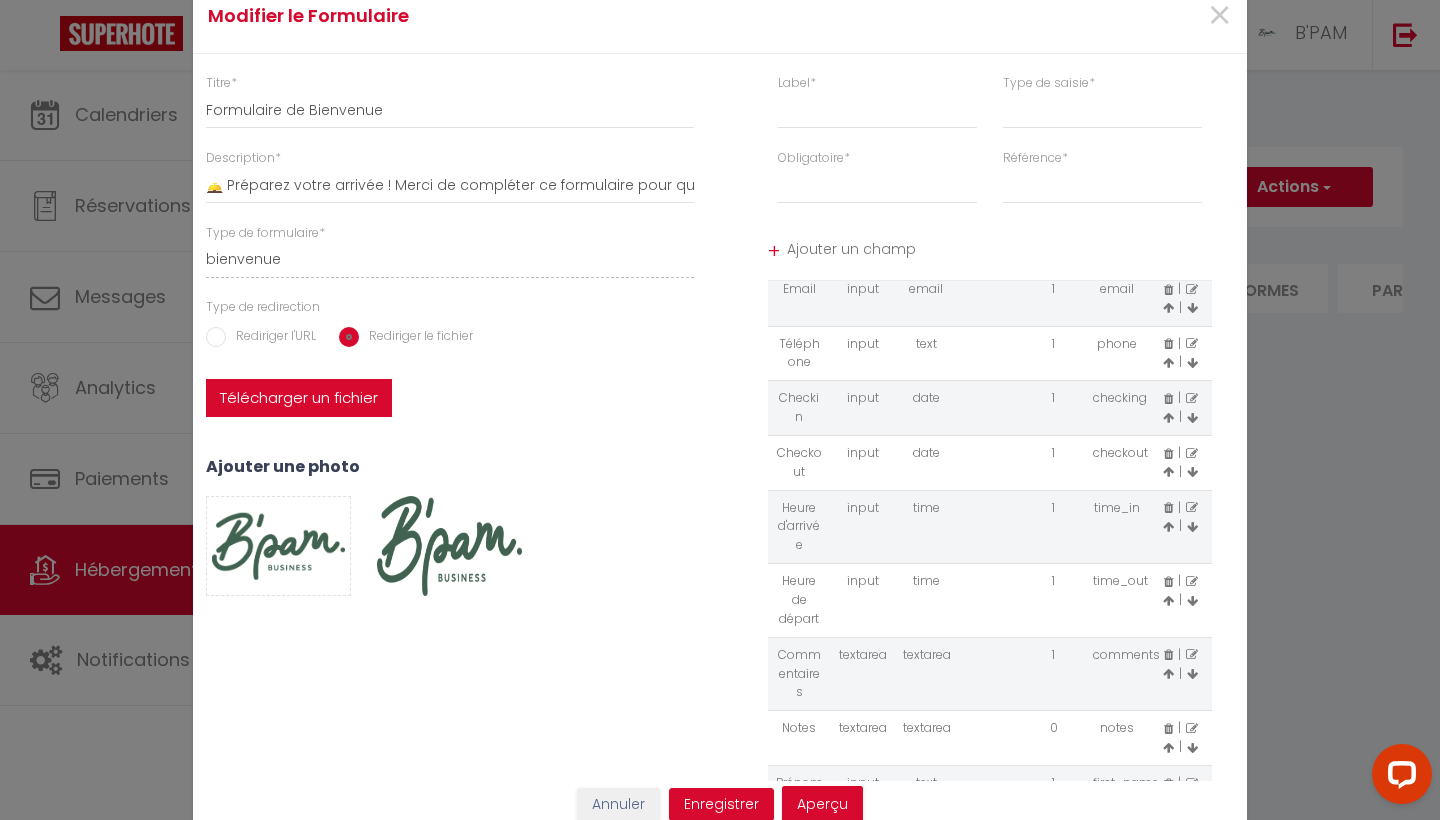 click at bounding box center (1168, 802) 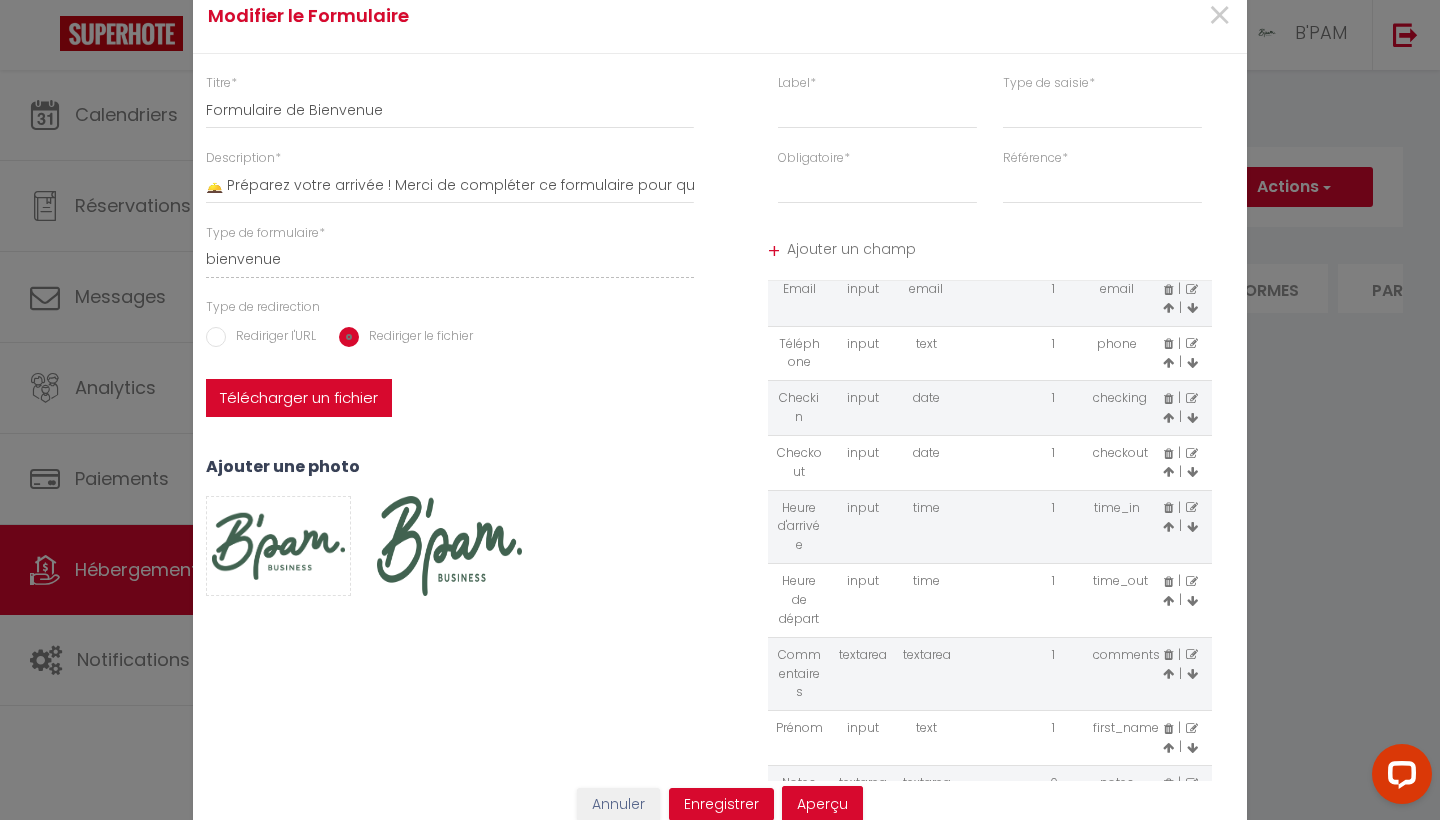 click at bounding box center (1168, 748) 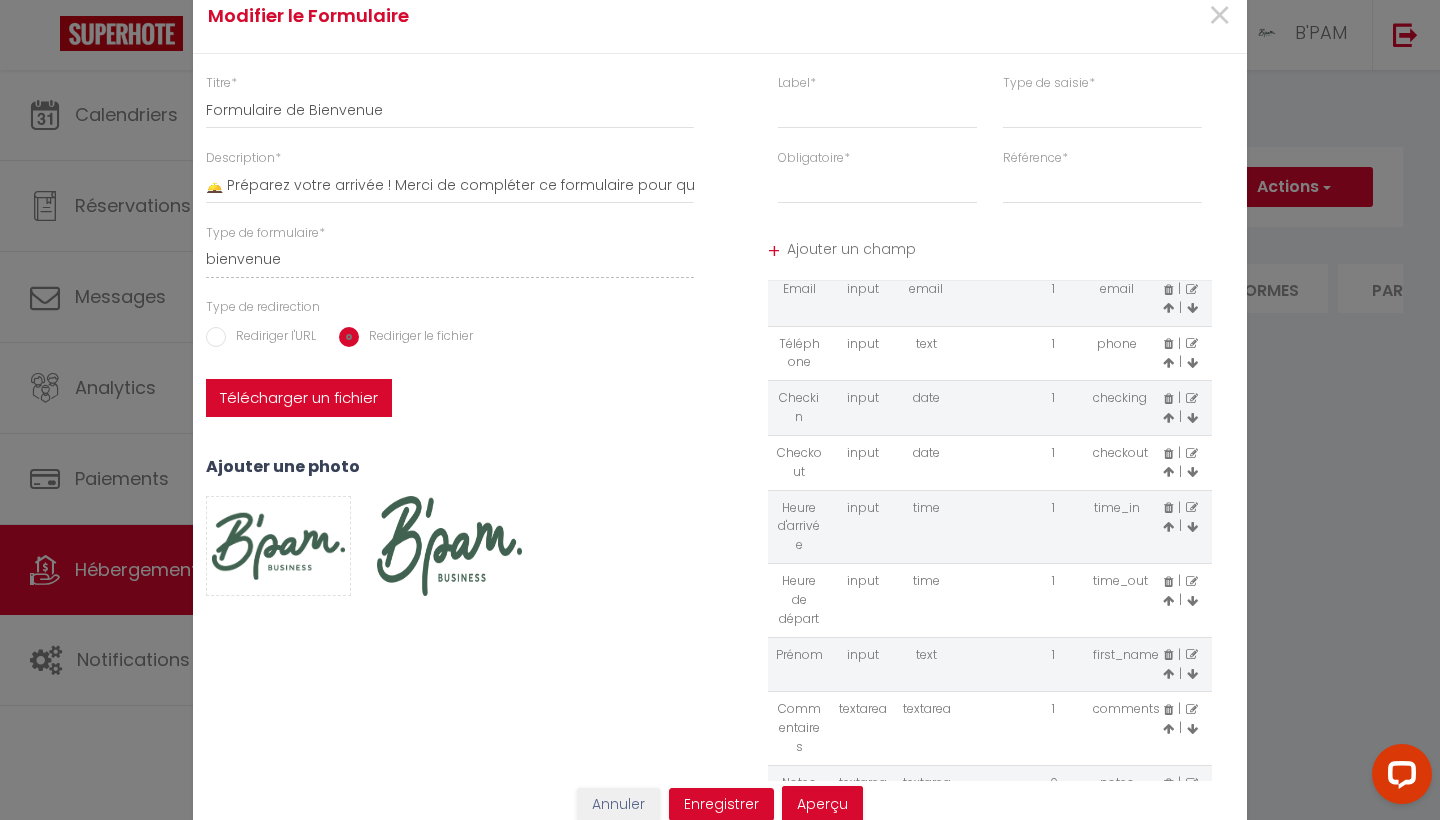 click at bounding box center (1168, 674) 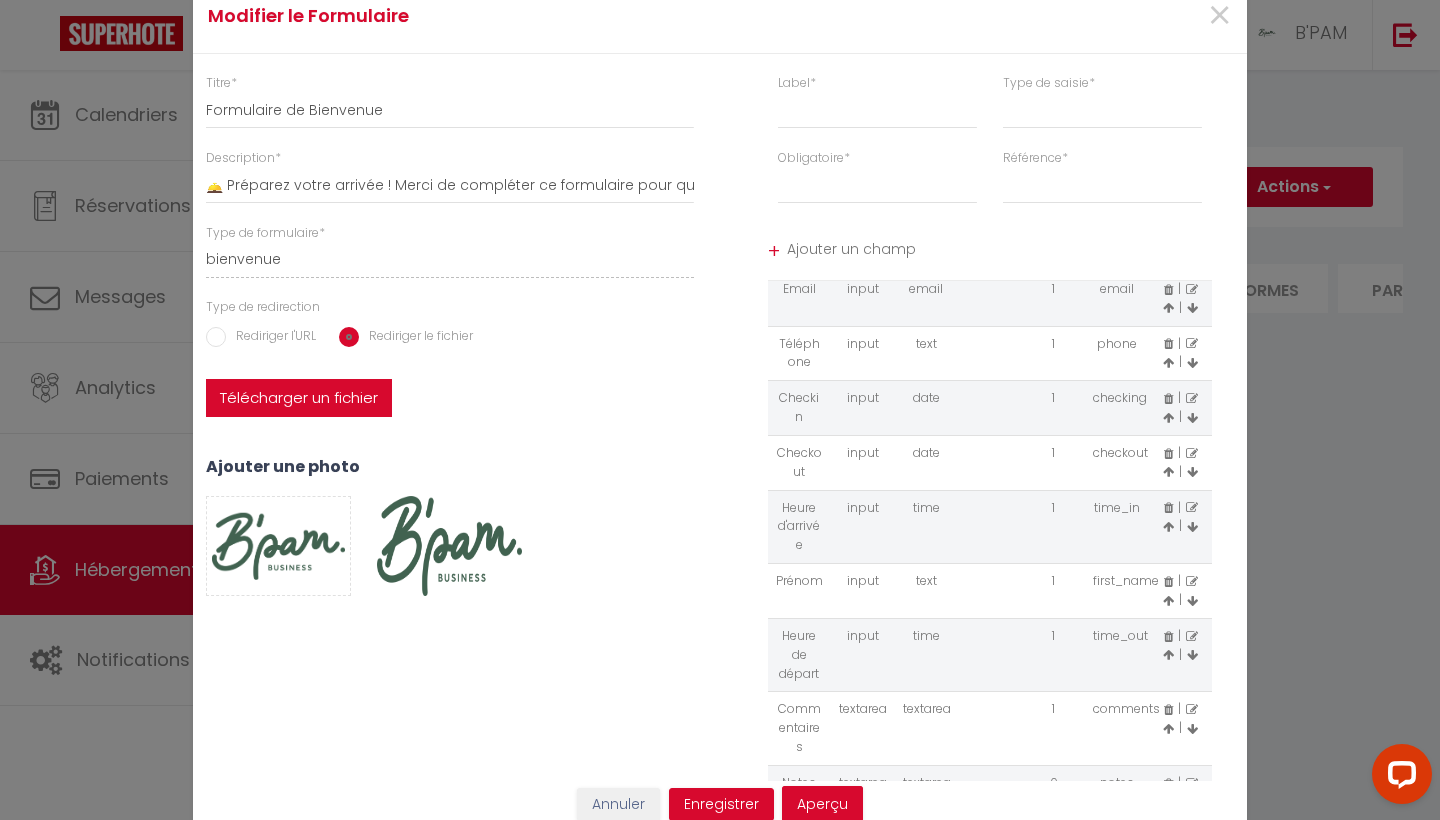 scroll, scrollTop: 109, scrollLeft: 0, axis: vertical 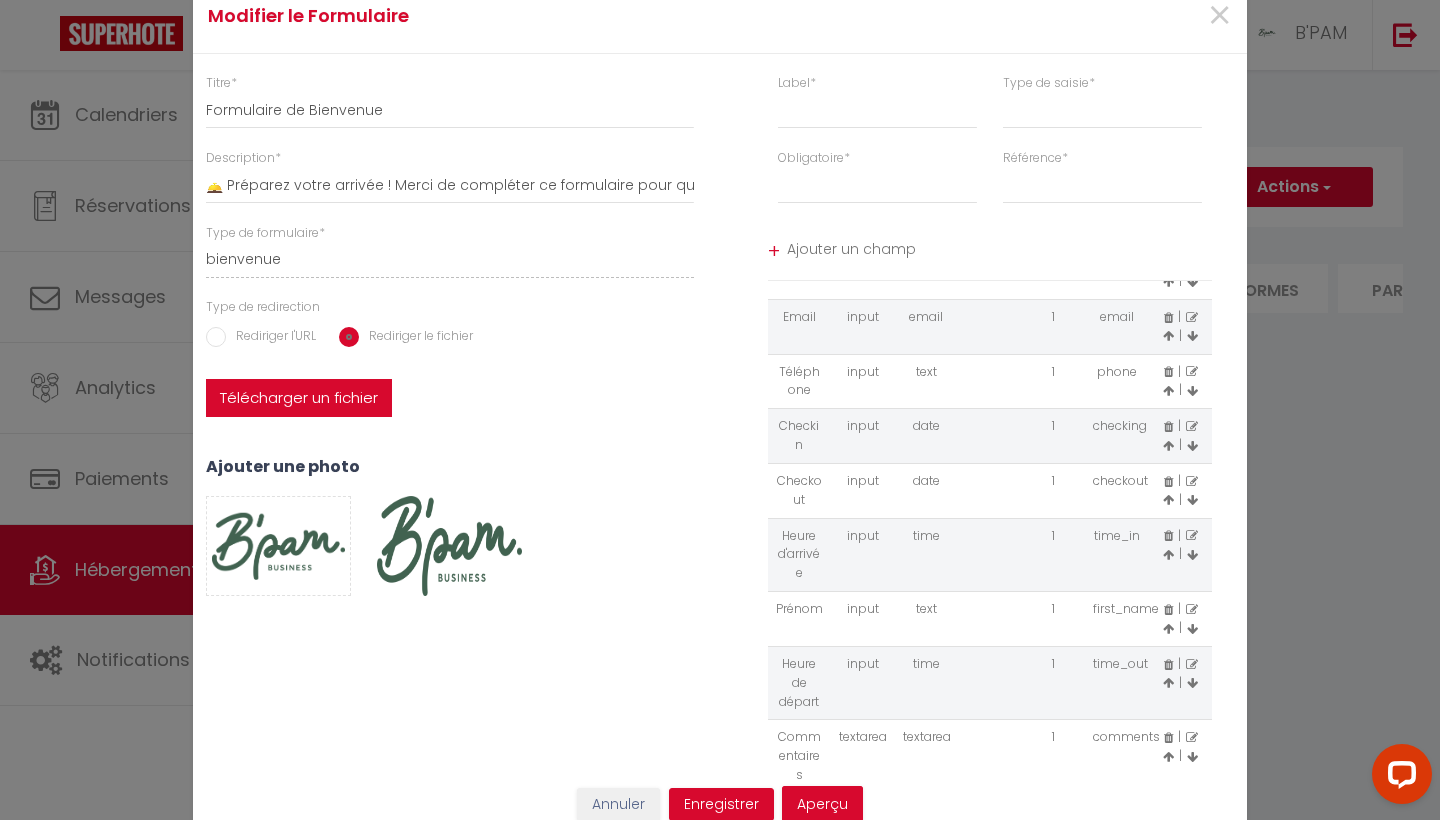 click at bounding box center [1168, 629] 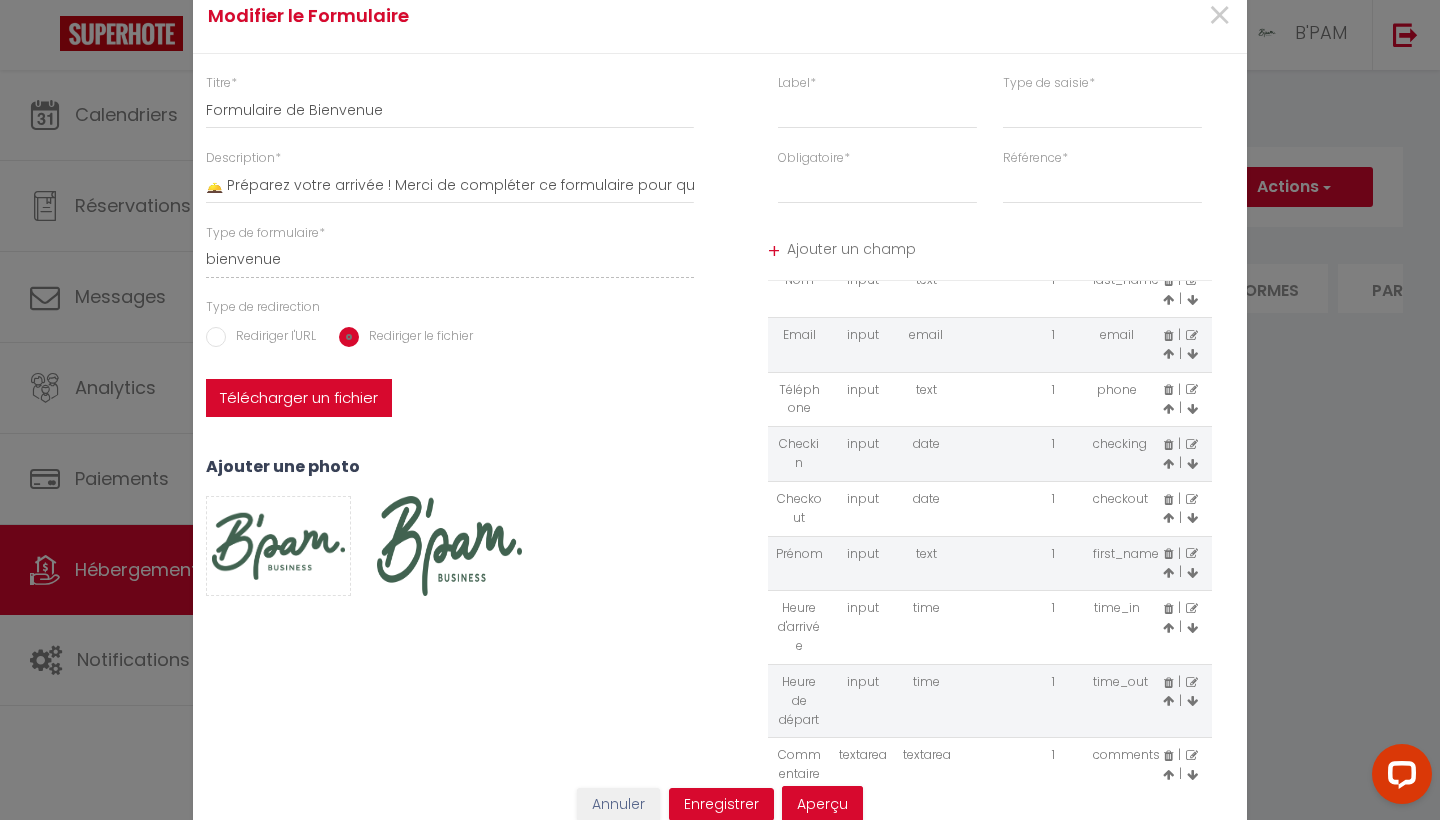 scroll, scrollTop: 81, scrollLeft: 0, axis: vertical 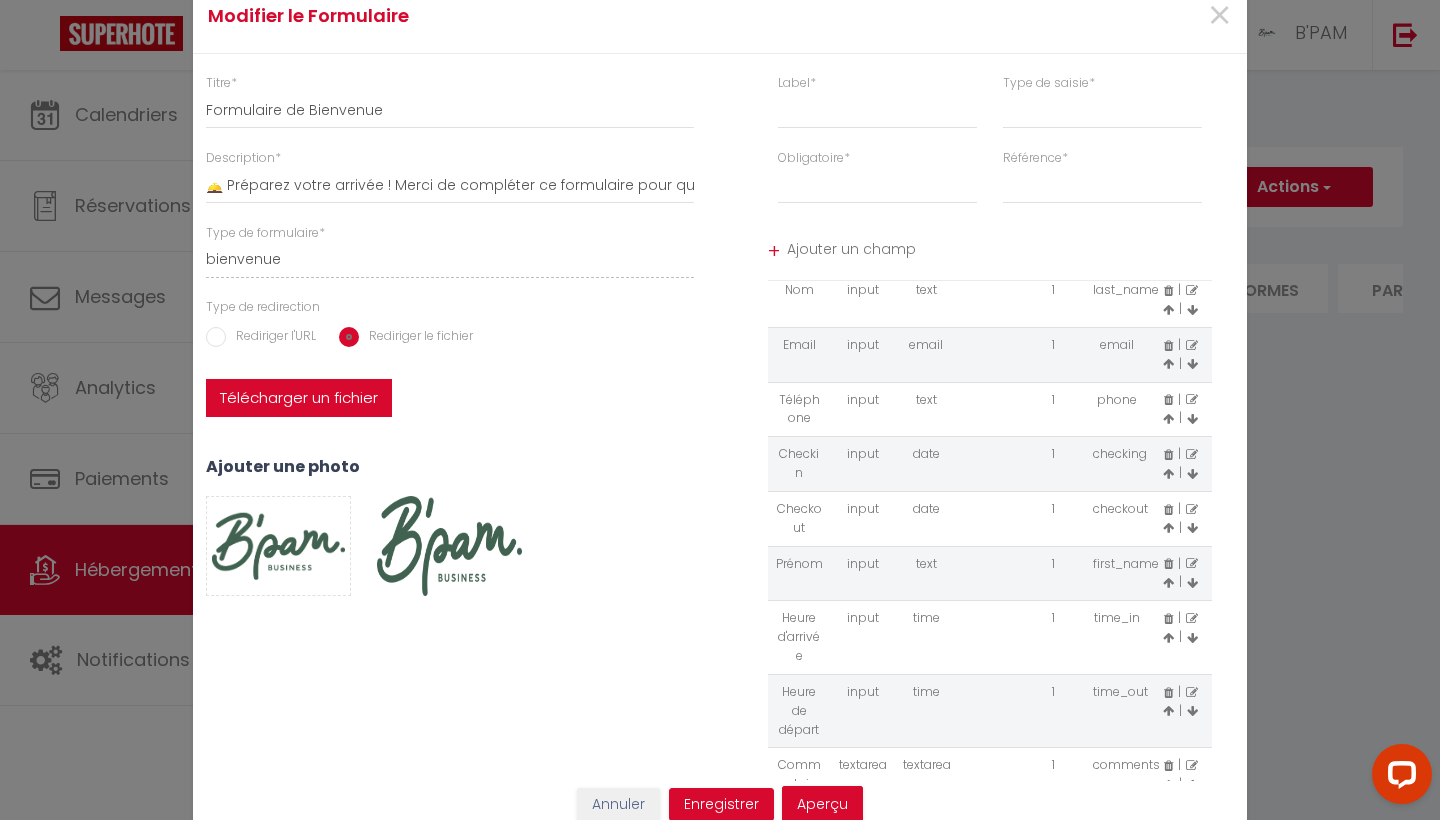 click at bounding box center [1168, 583] 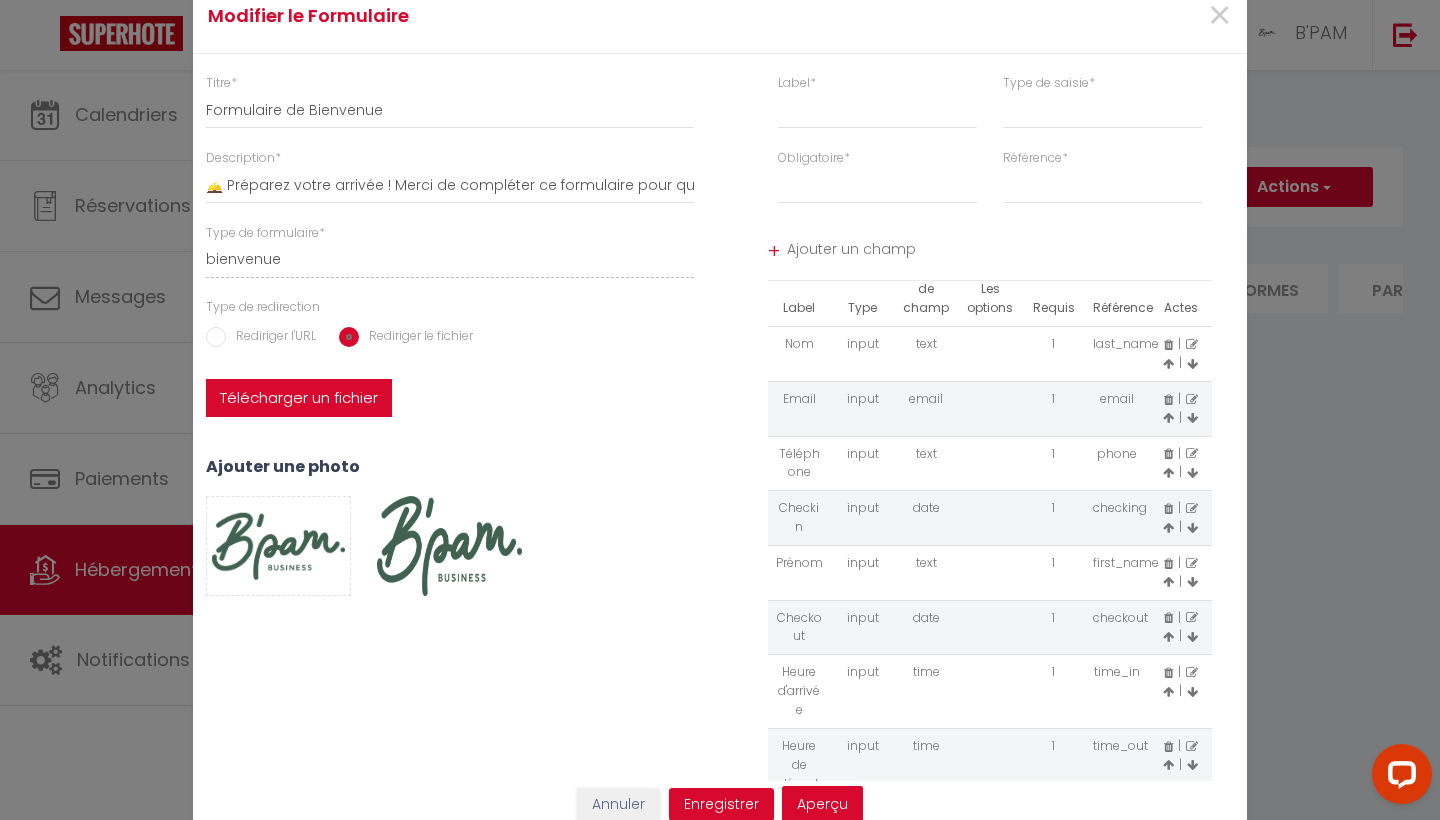 scroll, scrollTop: 25, scrollLeft: 0, axis: vertical 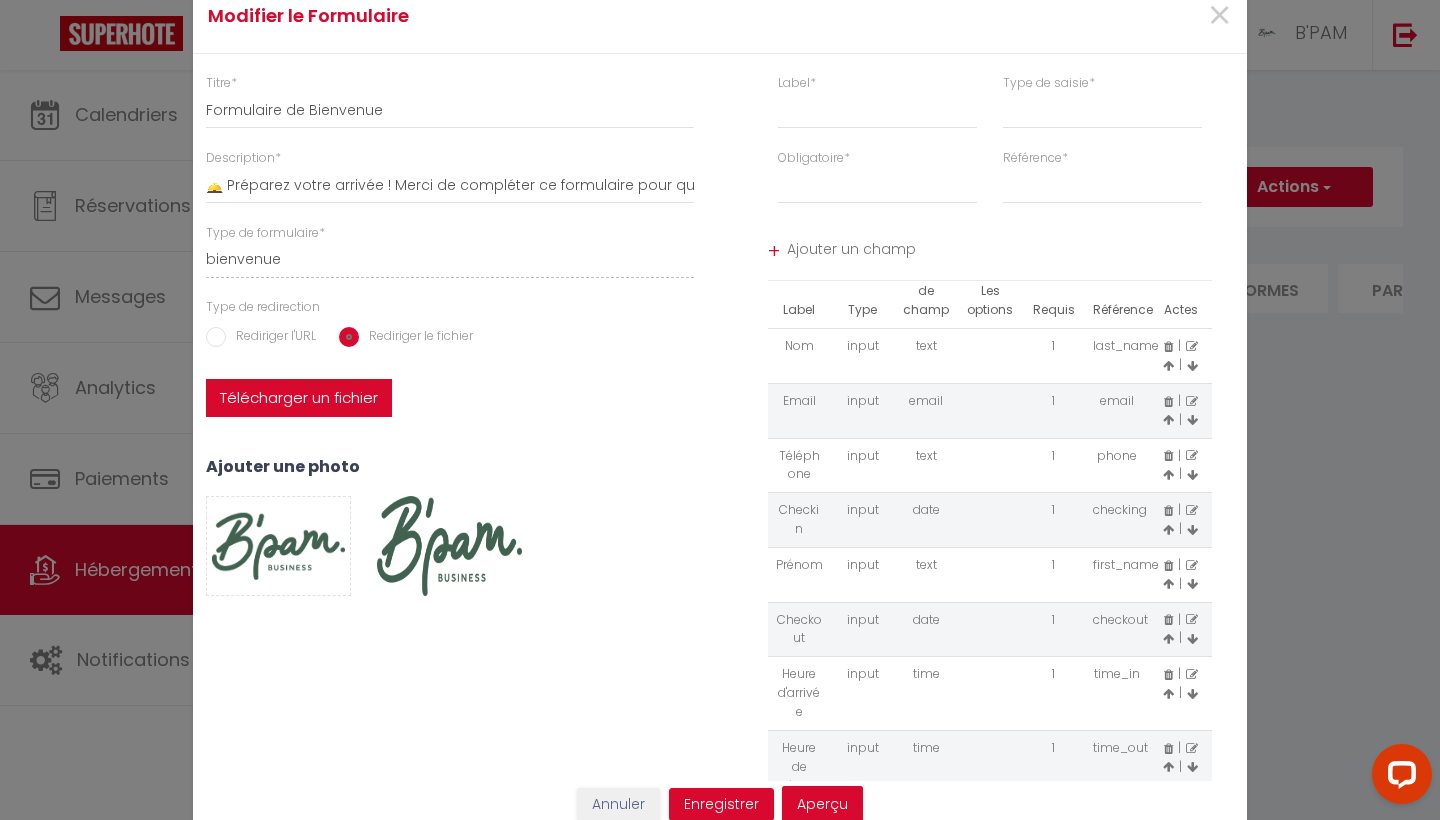 click at bounding box center [1168, 584] 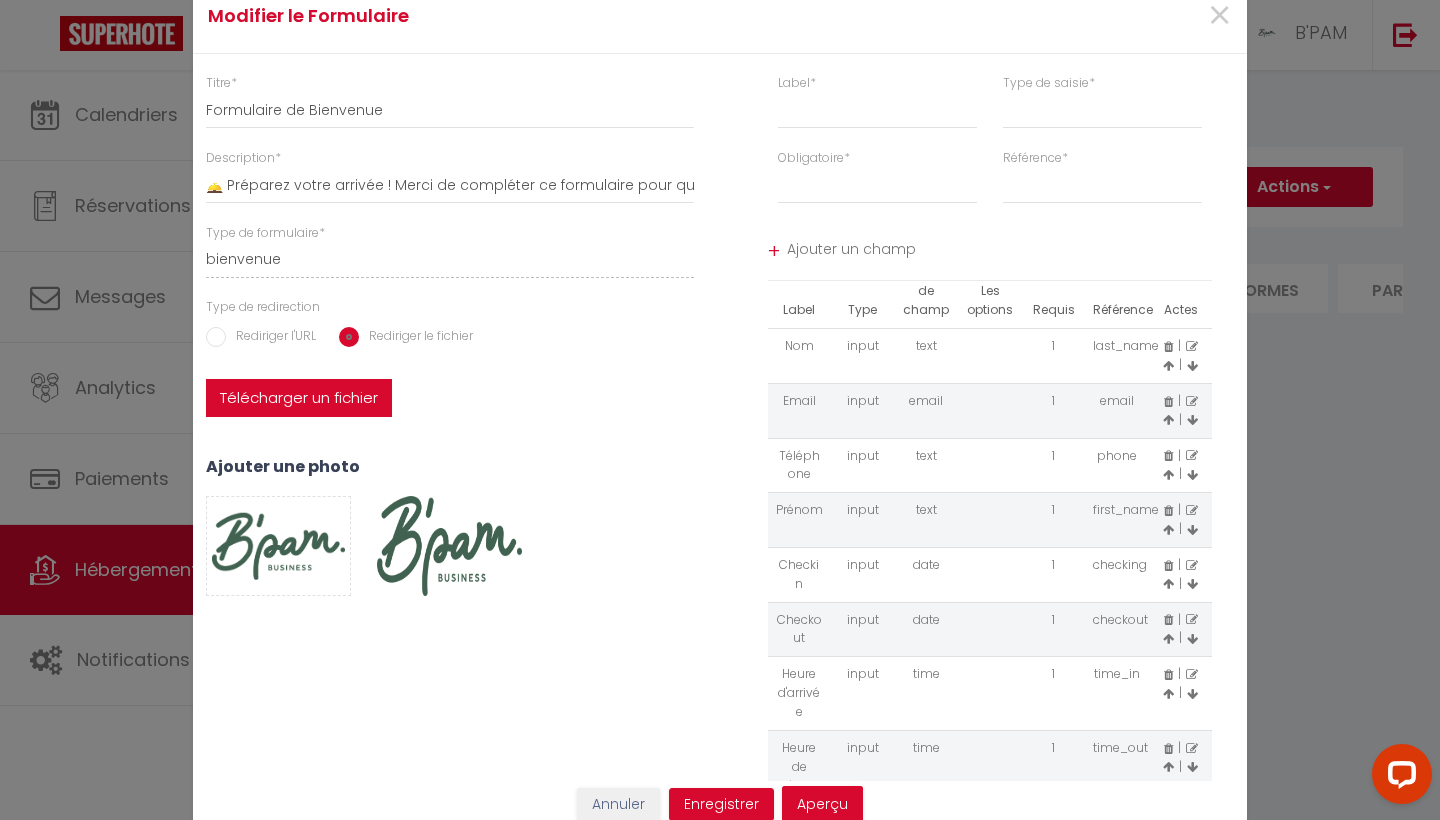 click at bounding box center [1168, 530] 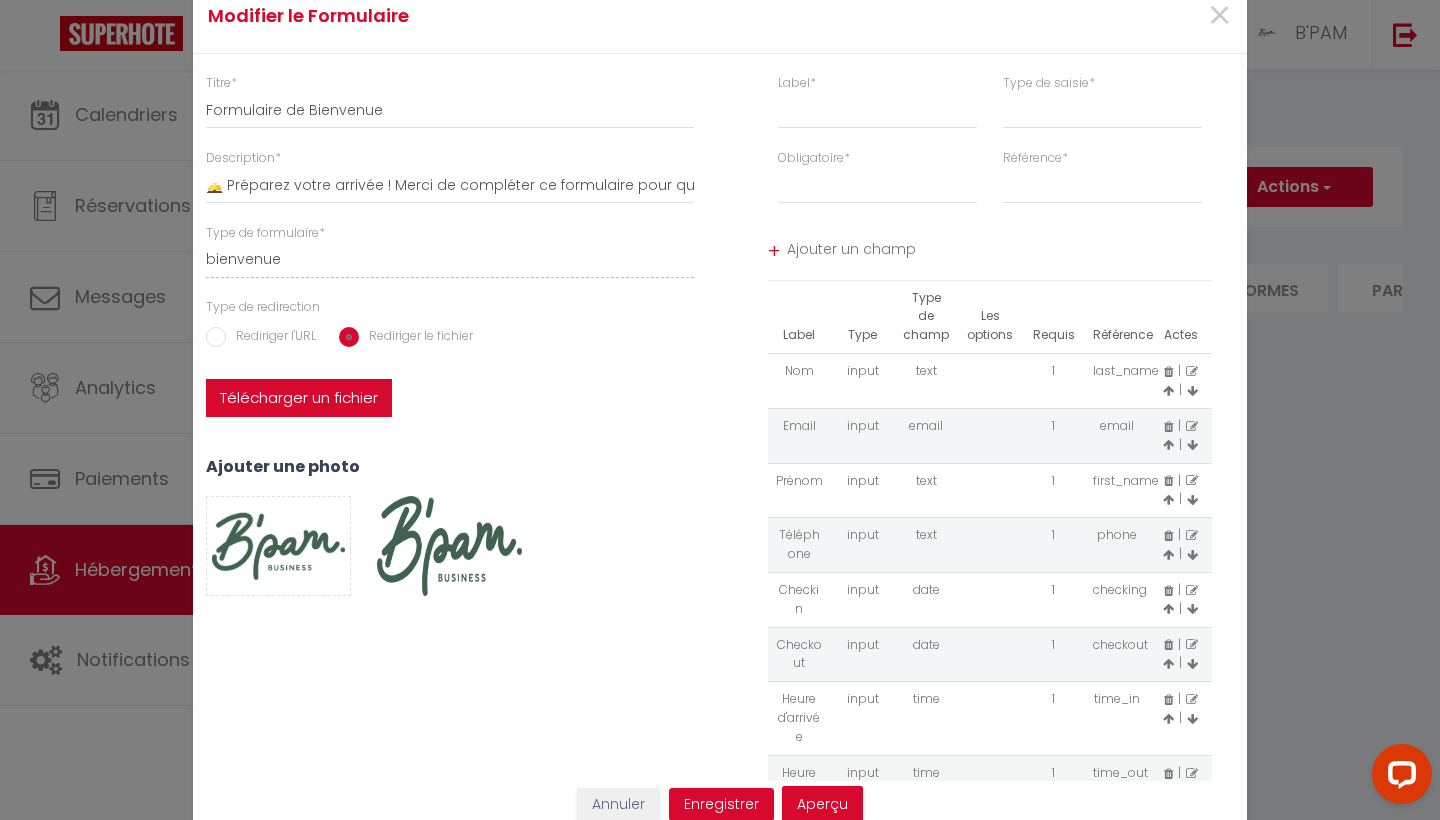 scroll, scrollTop: 0, scrollLeft: 0, axis: both 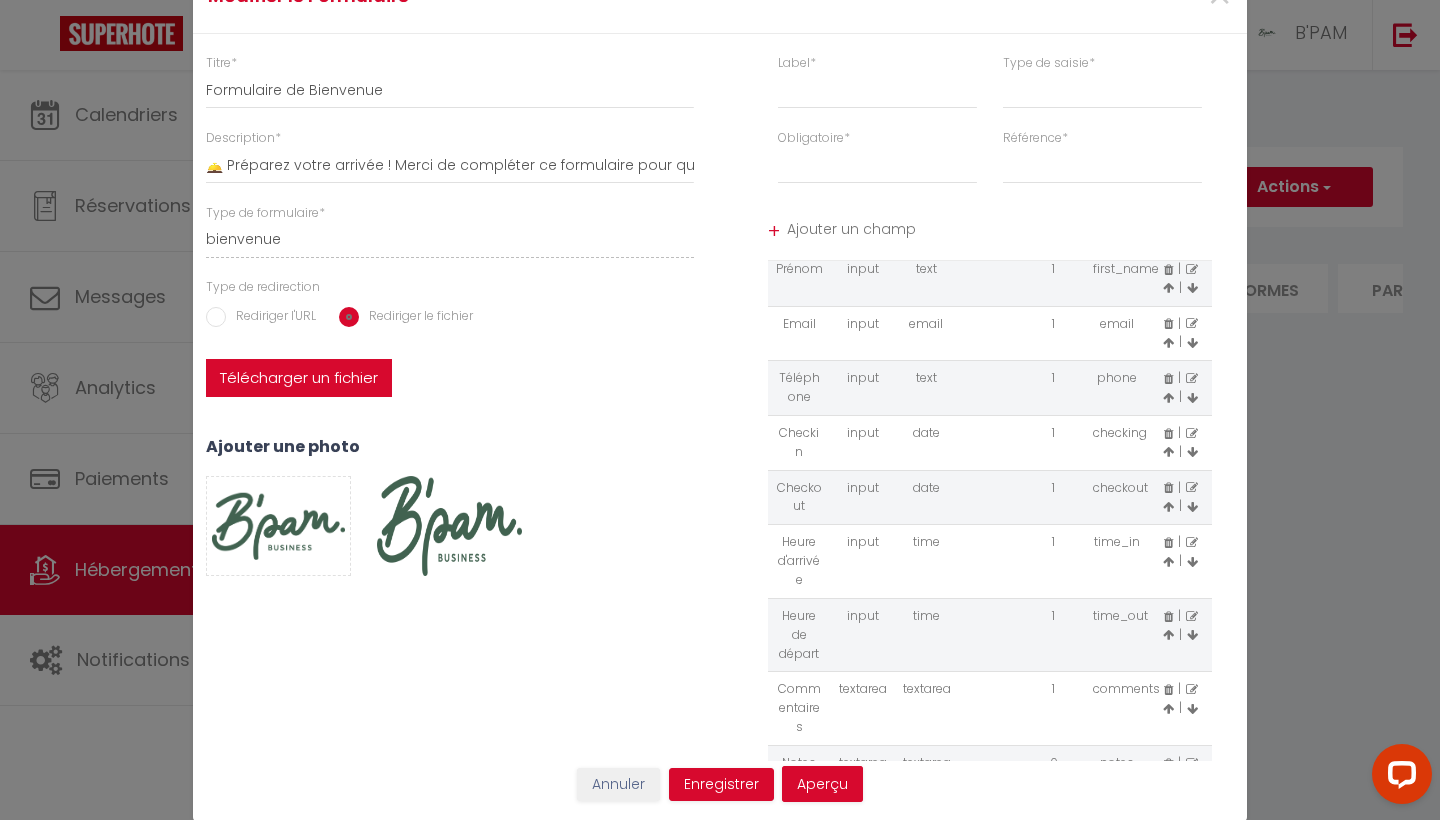 click at bounding box center [1192, 764] 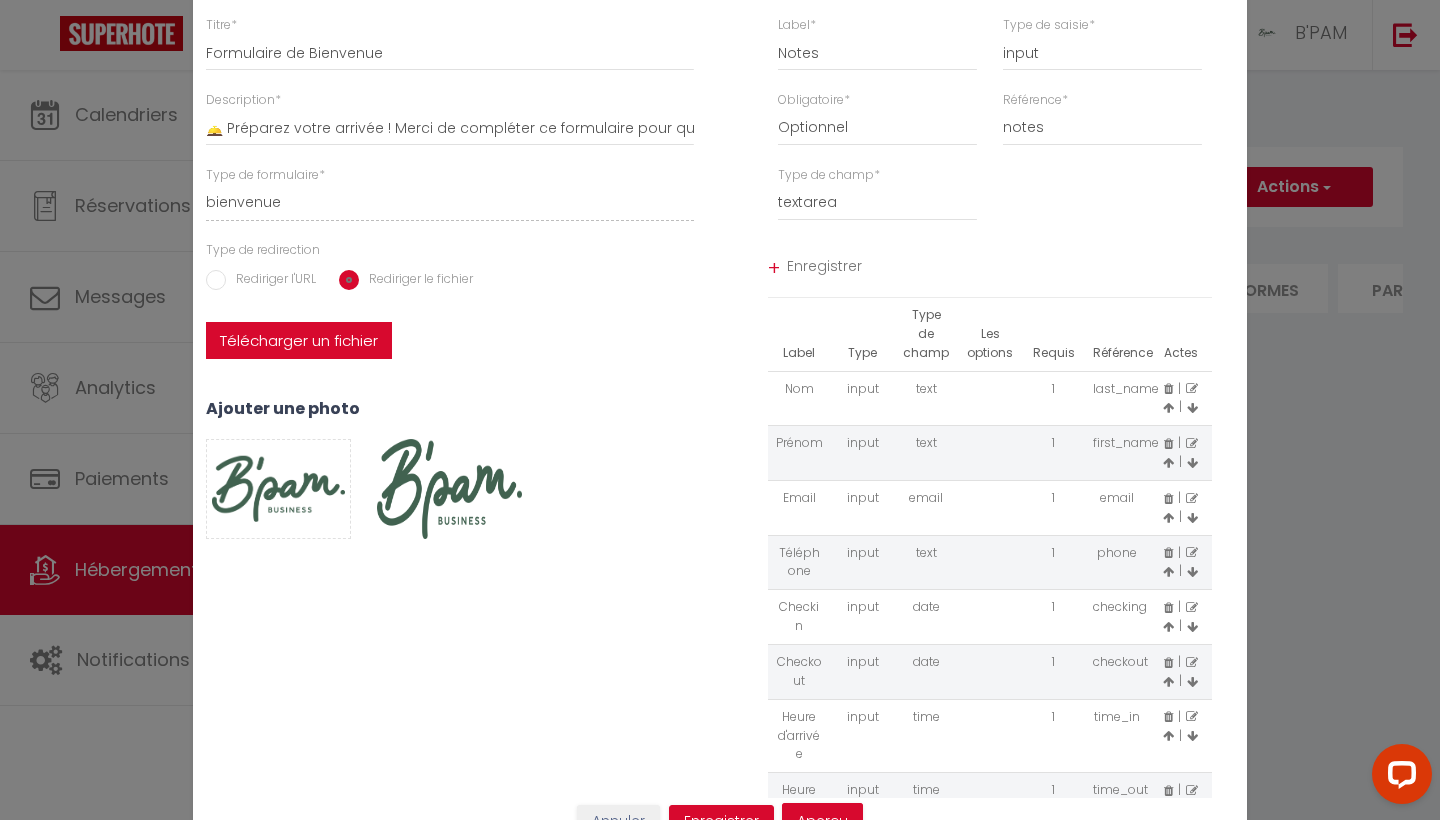 scroll, scrollTop: 0, scrollLeft: 0, axis: both 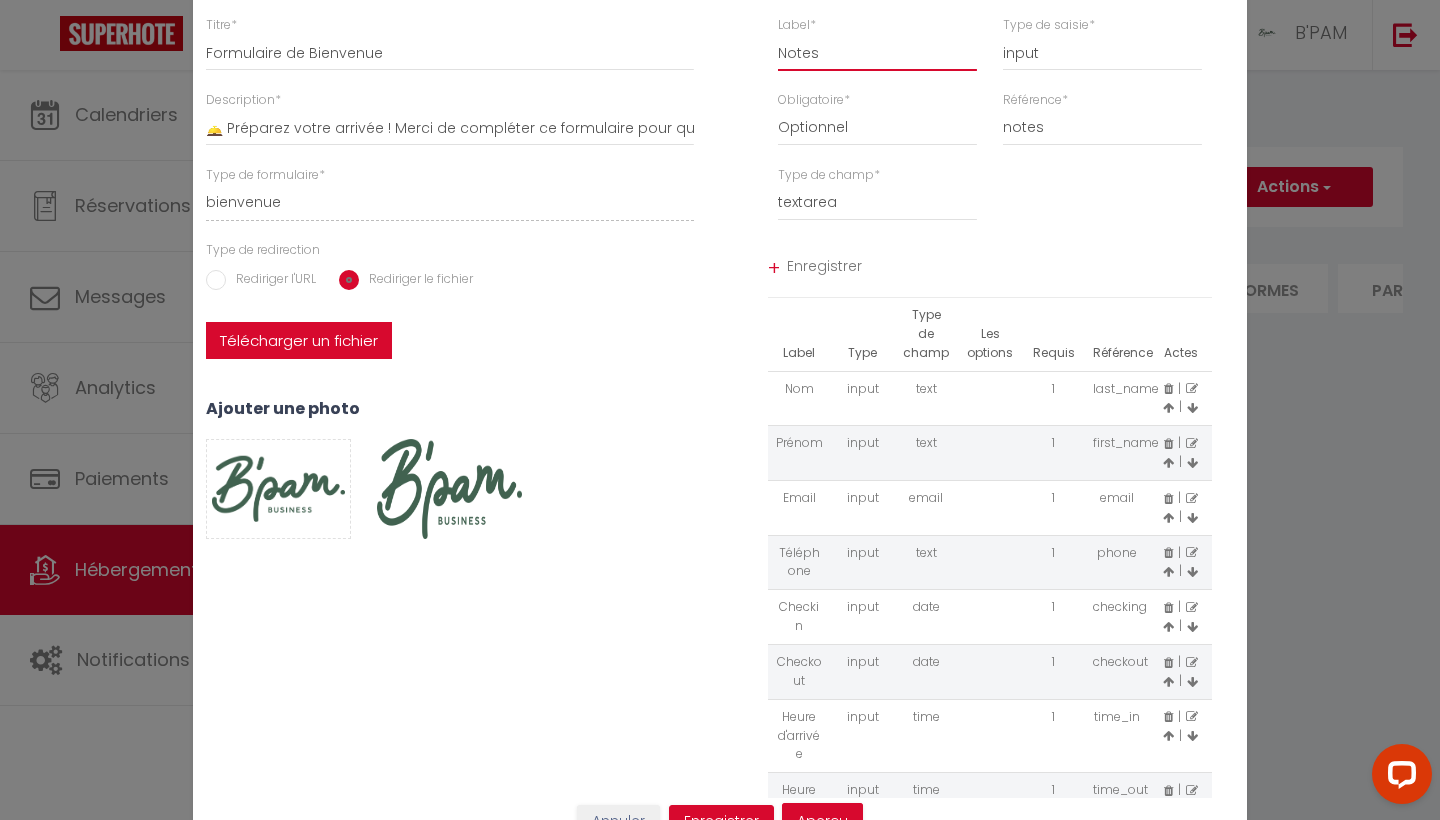 drag, startPoint x: 842, startPoint y: 56, endPoint x: 639, endPoint y: 48, distance: 203.15758 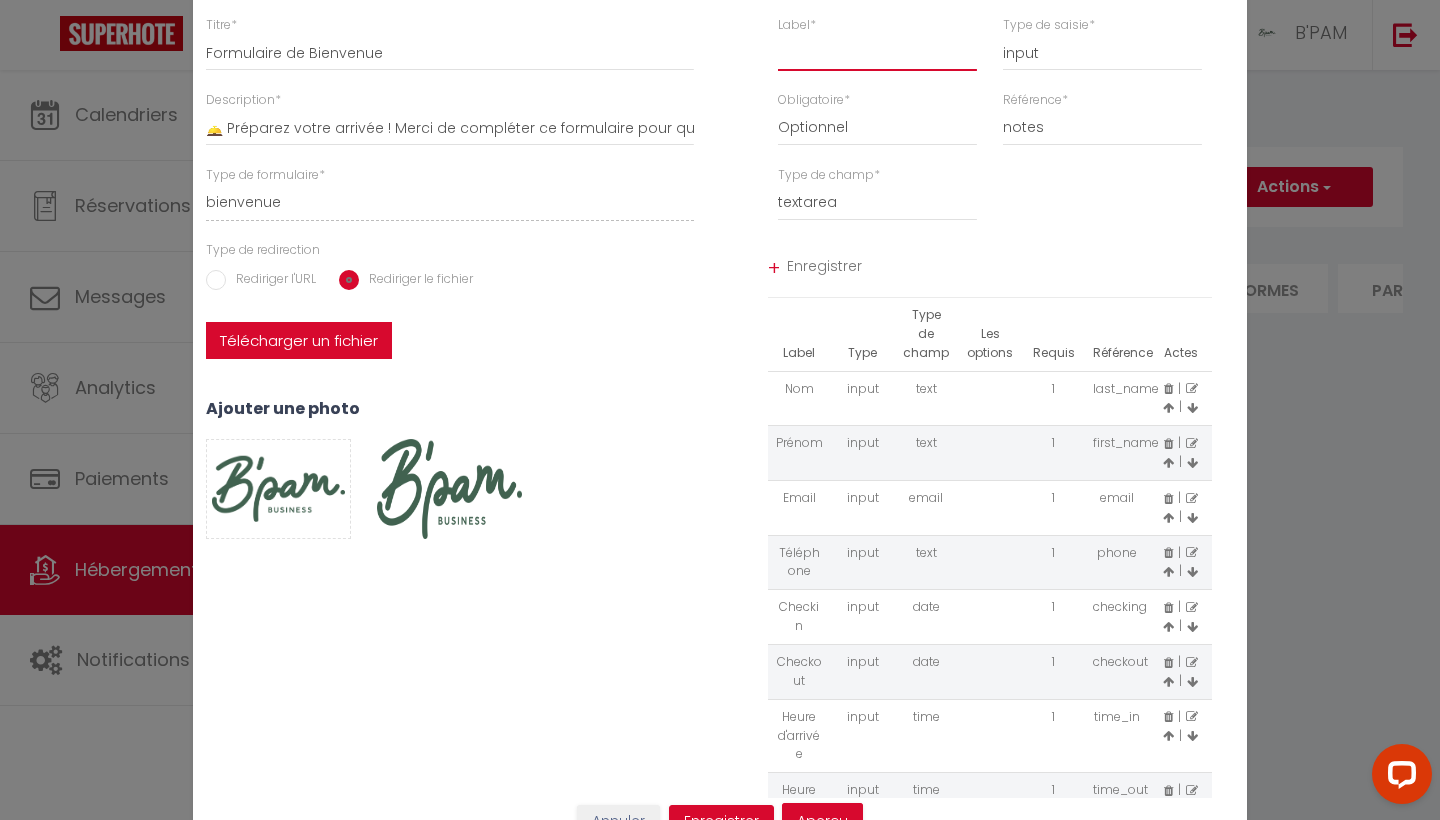 paste on "Nombre de couples et âges des enfants ? Combien de chambres avez-vous besoin ? Cela nous aidera à préparer les lits et les chambres en conséquence. 😊" 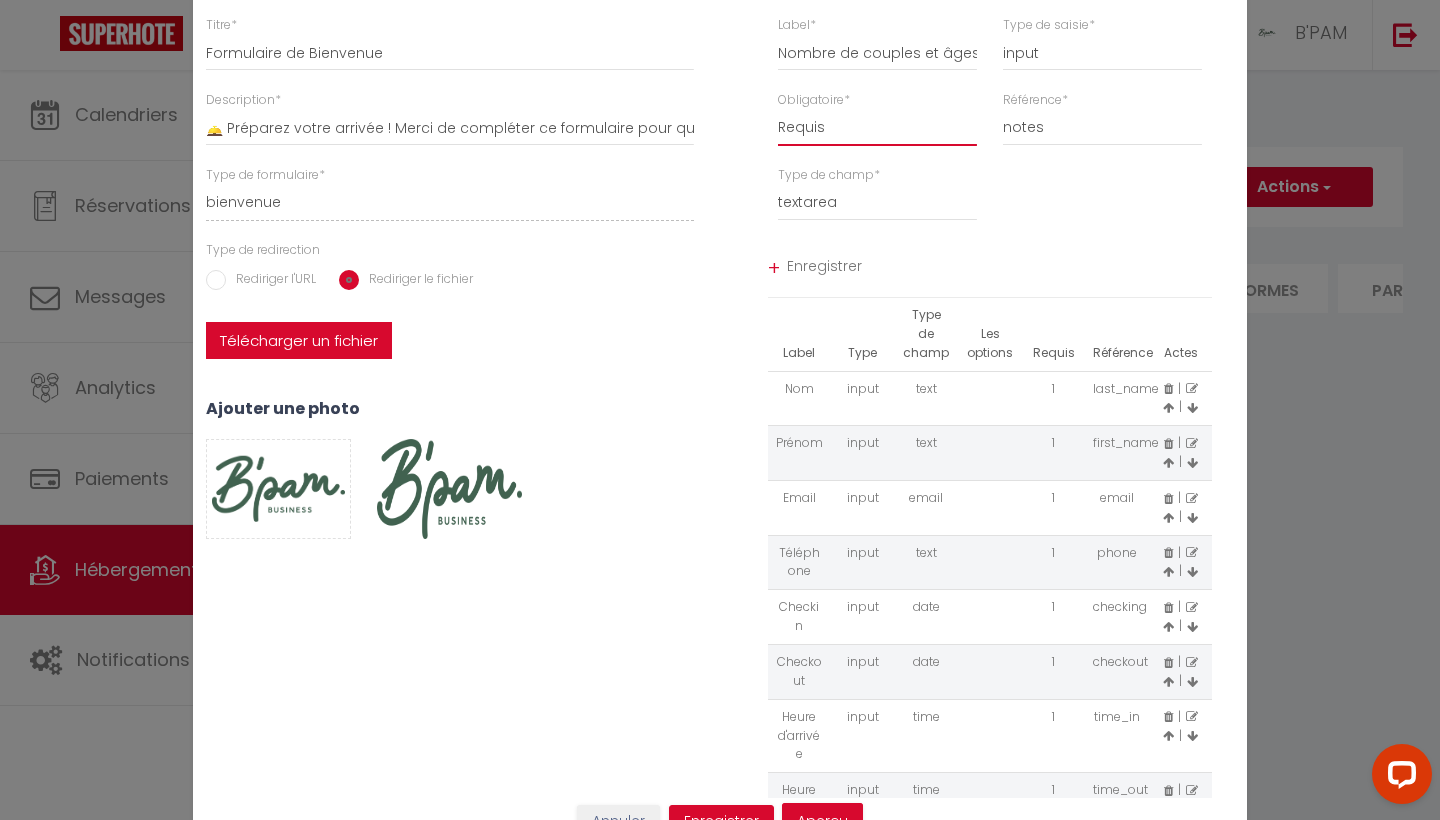 click on "Enregistrer" at bounding box center [1000, 269] 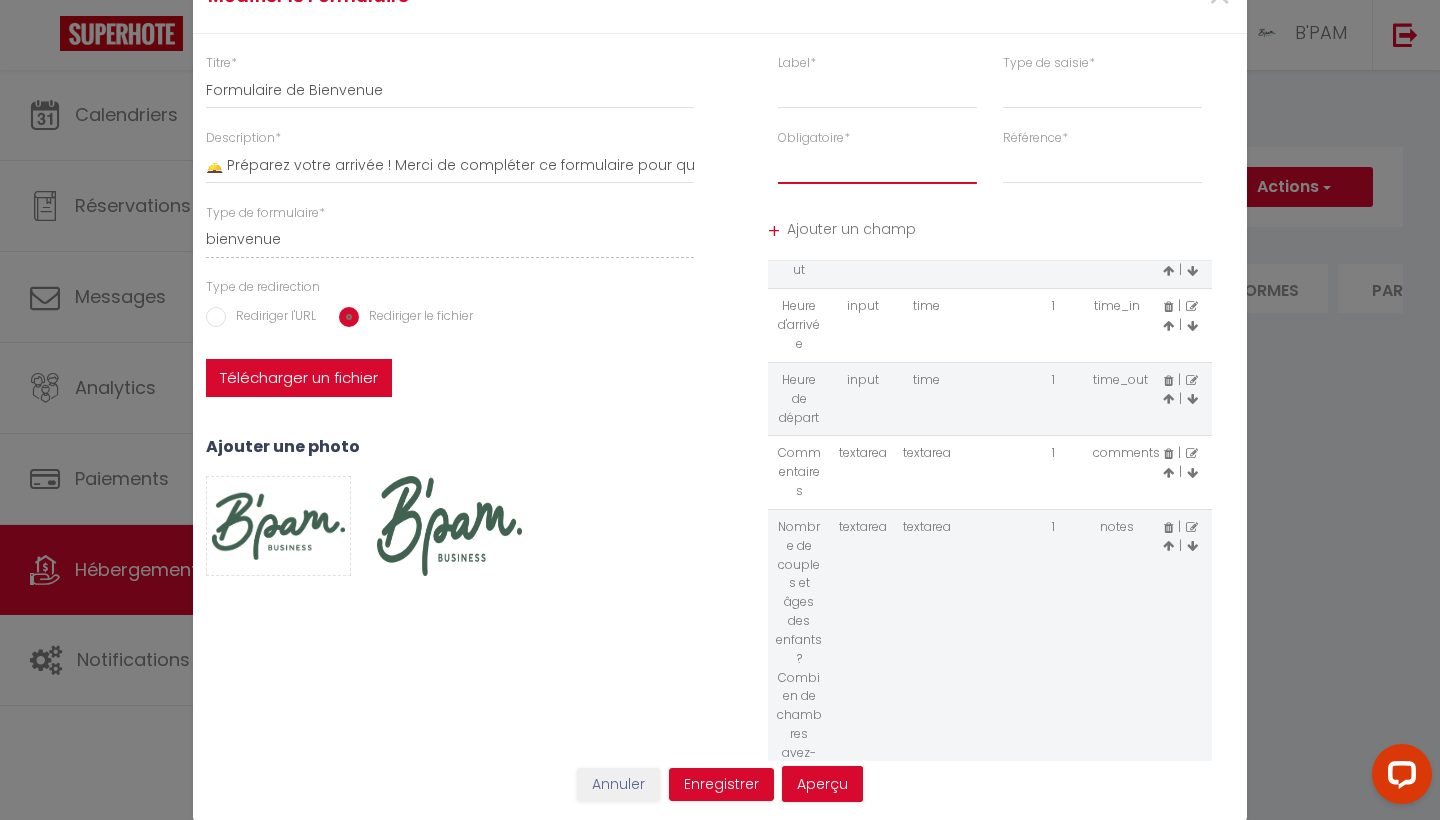 scroll, scrollTop: 360, scrollLeft: 0, axis: vertical 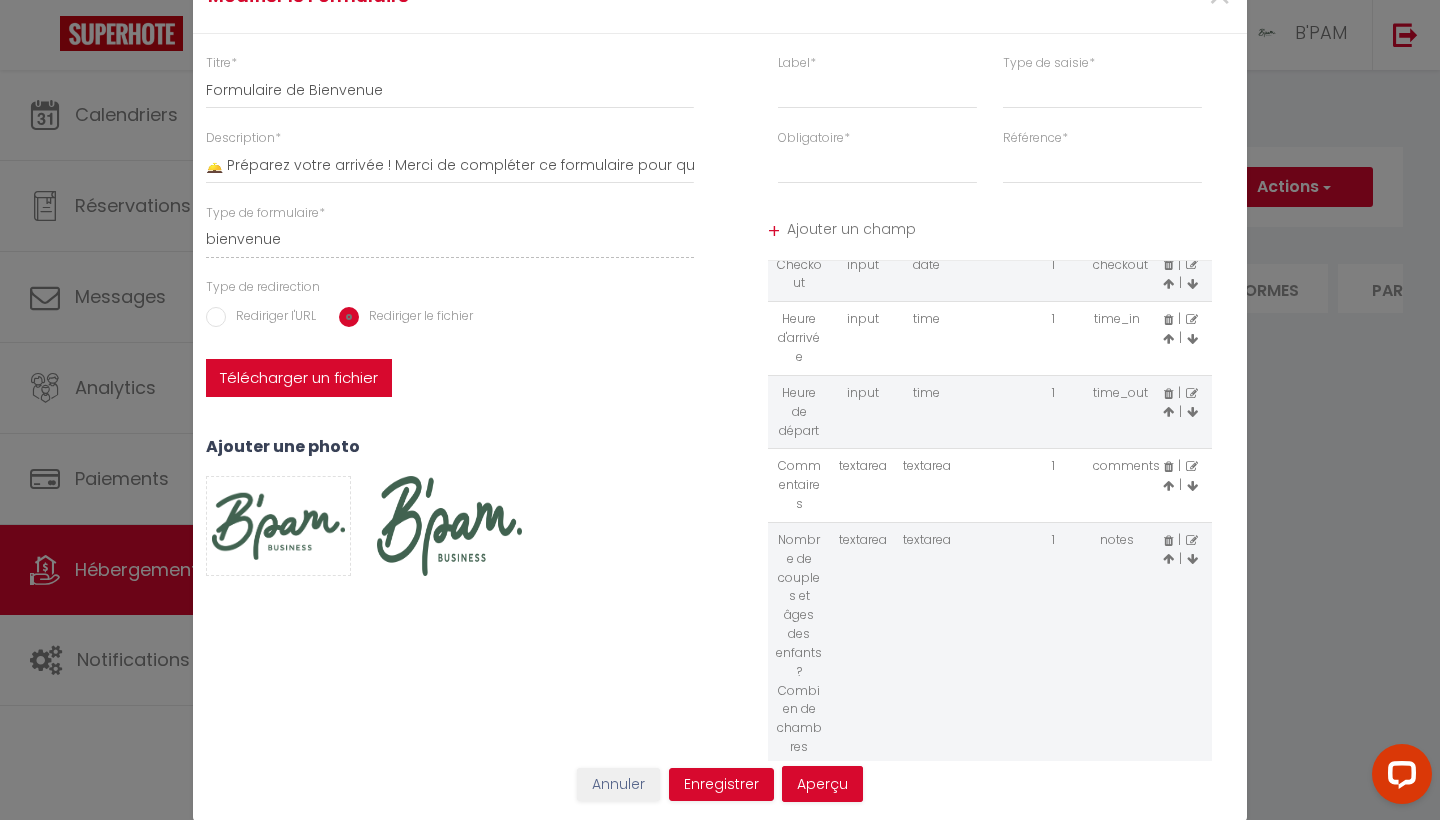 click at bounding box center [1168, 559] 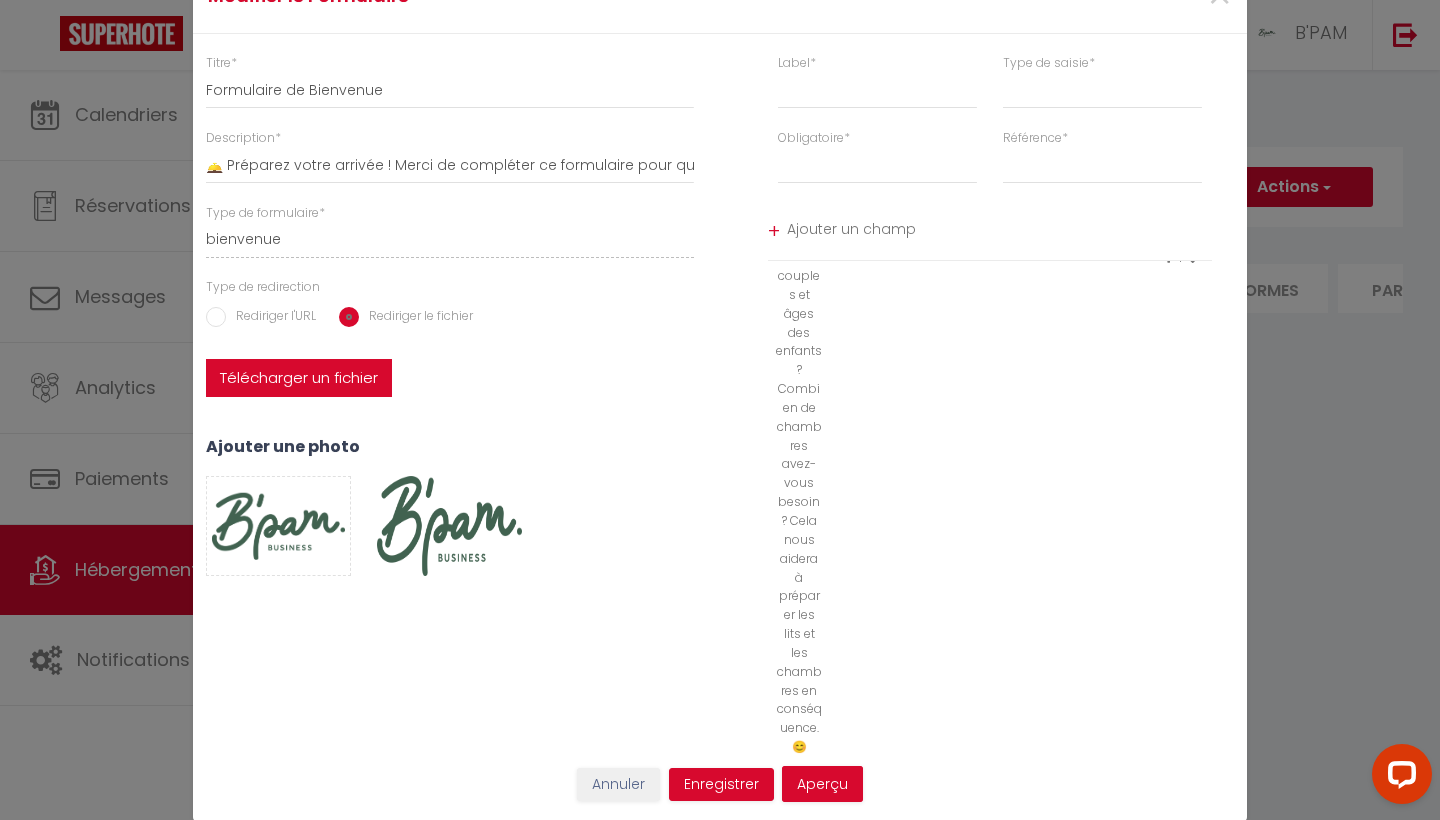 scroll, scrollTop: 587, scrollLeft: 0, axis: vertical 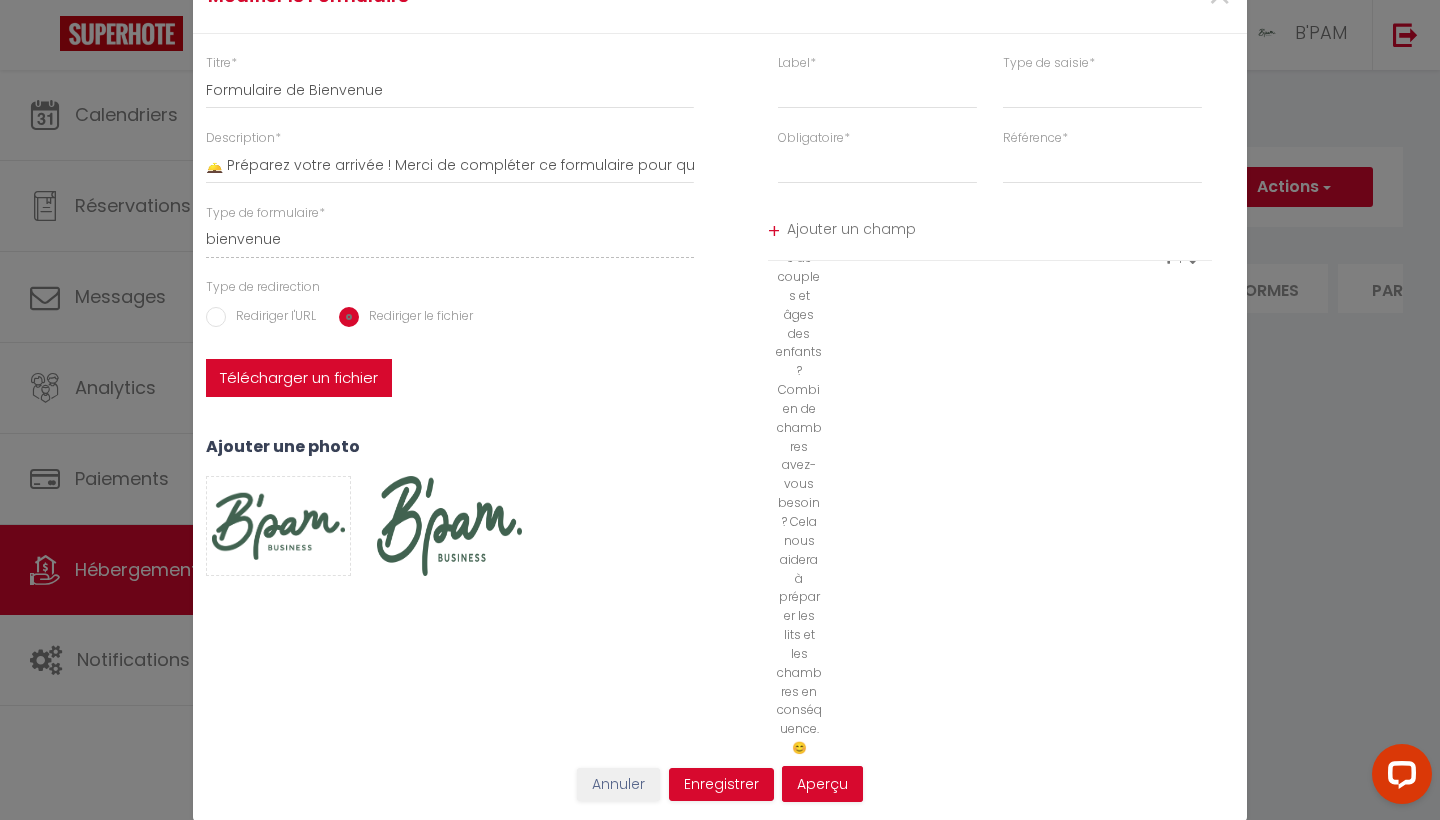 click at bounding box center (1192, 785) 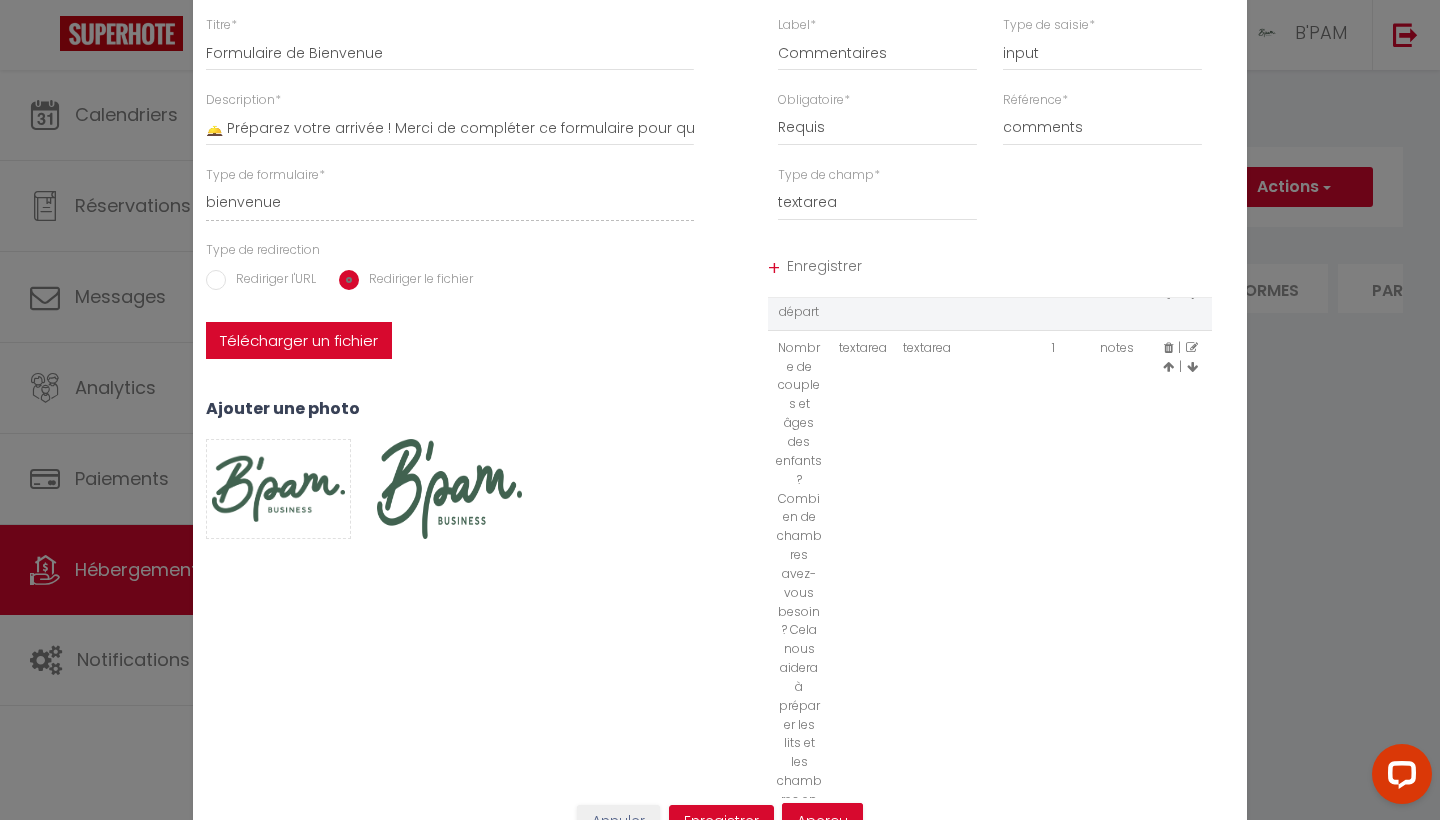 scroll, scrollTop: 185, scrollLeft: 0, axis: vertical 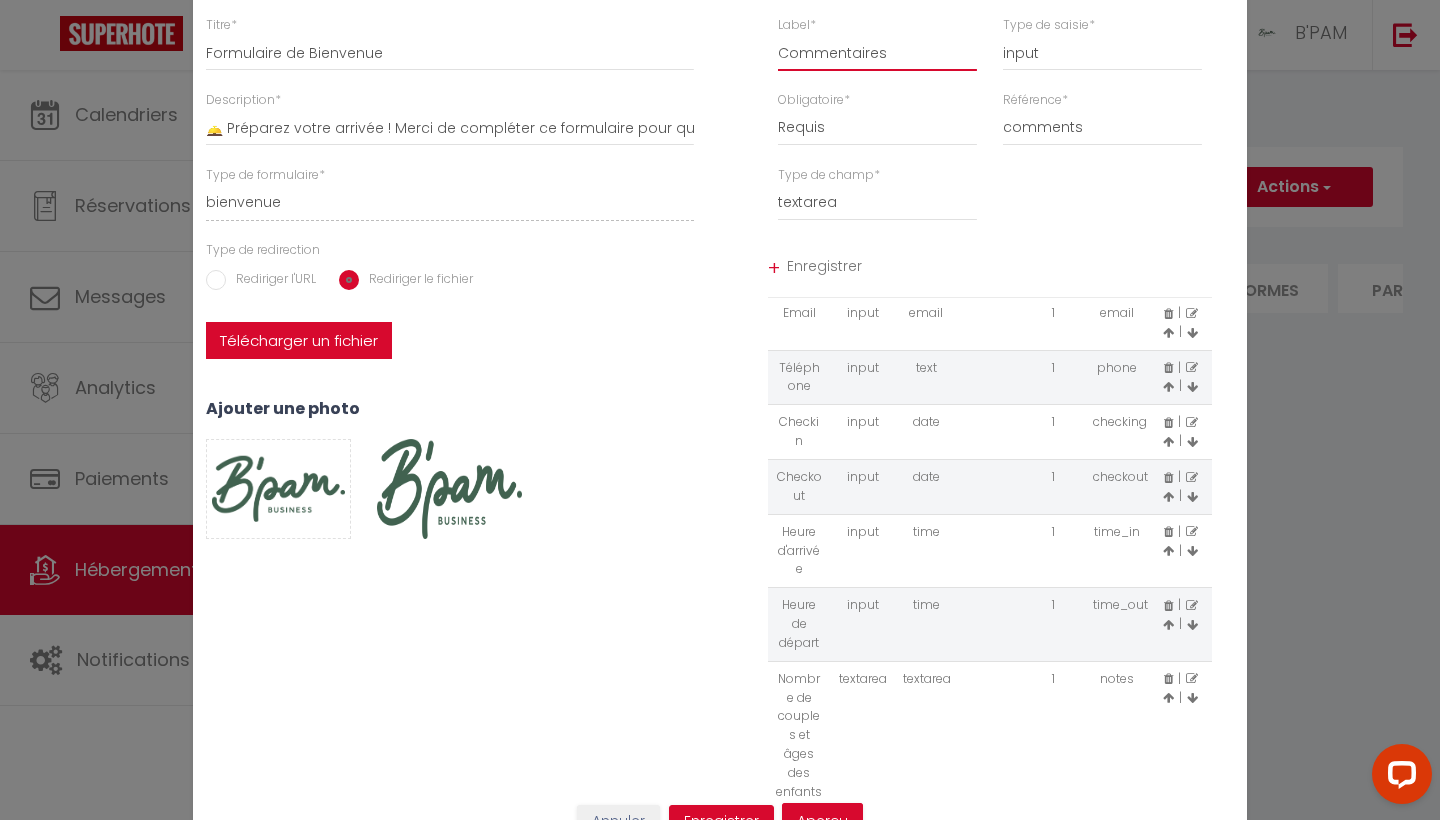click on "Commentaires" at bounding box center [877, 53] 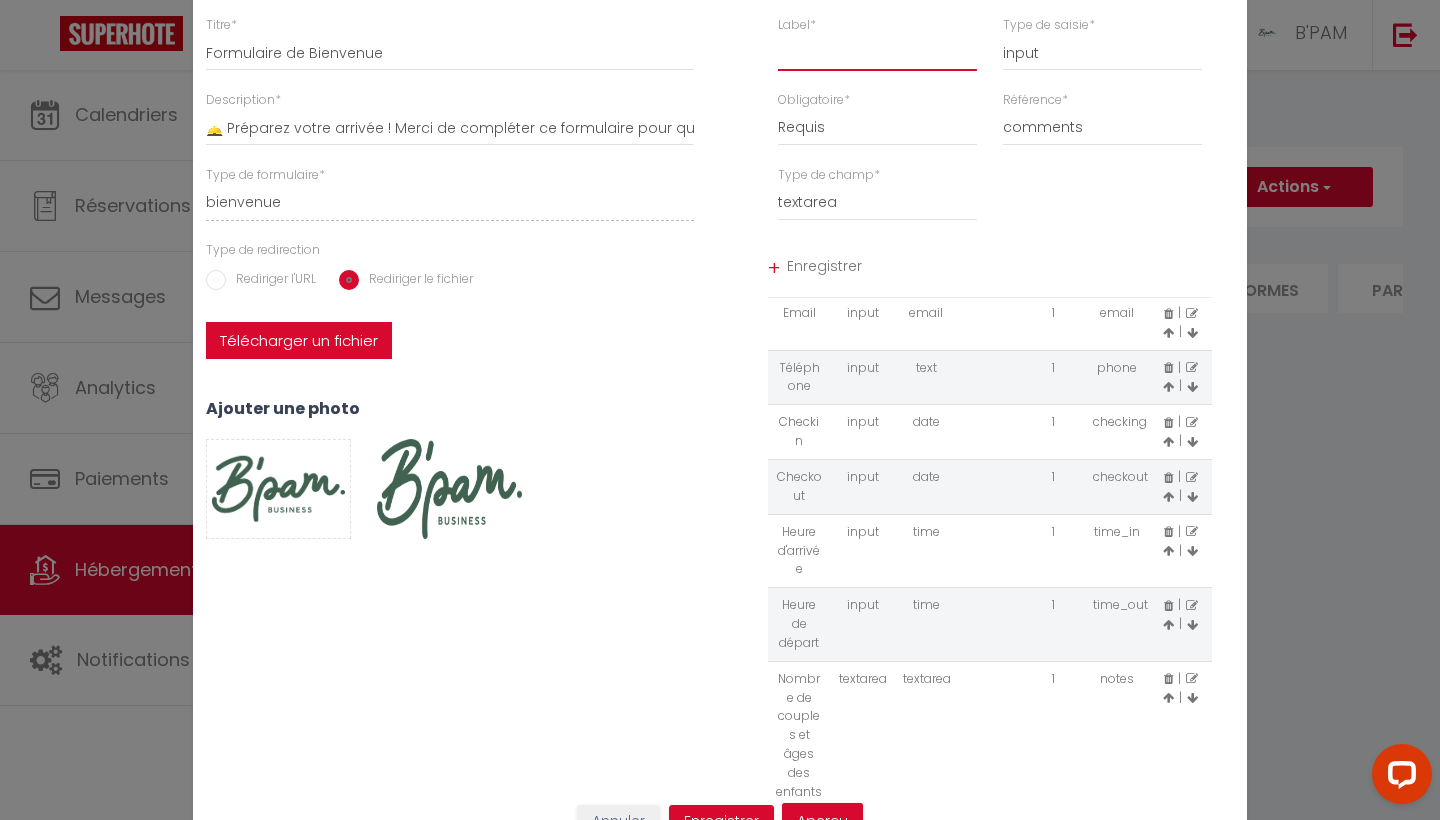 paste on "Avez-vous des besoins particuliers ou des attentes spécifiques pour rendre votre séjour encore plus agréable ? 🌟" 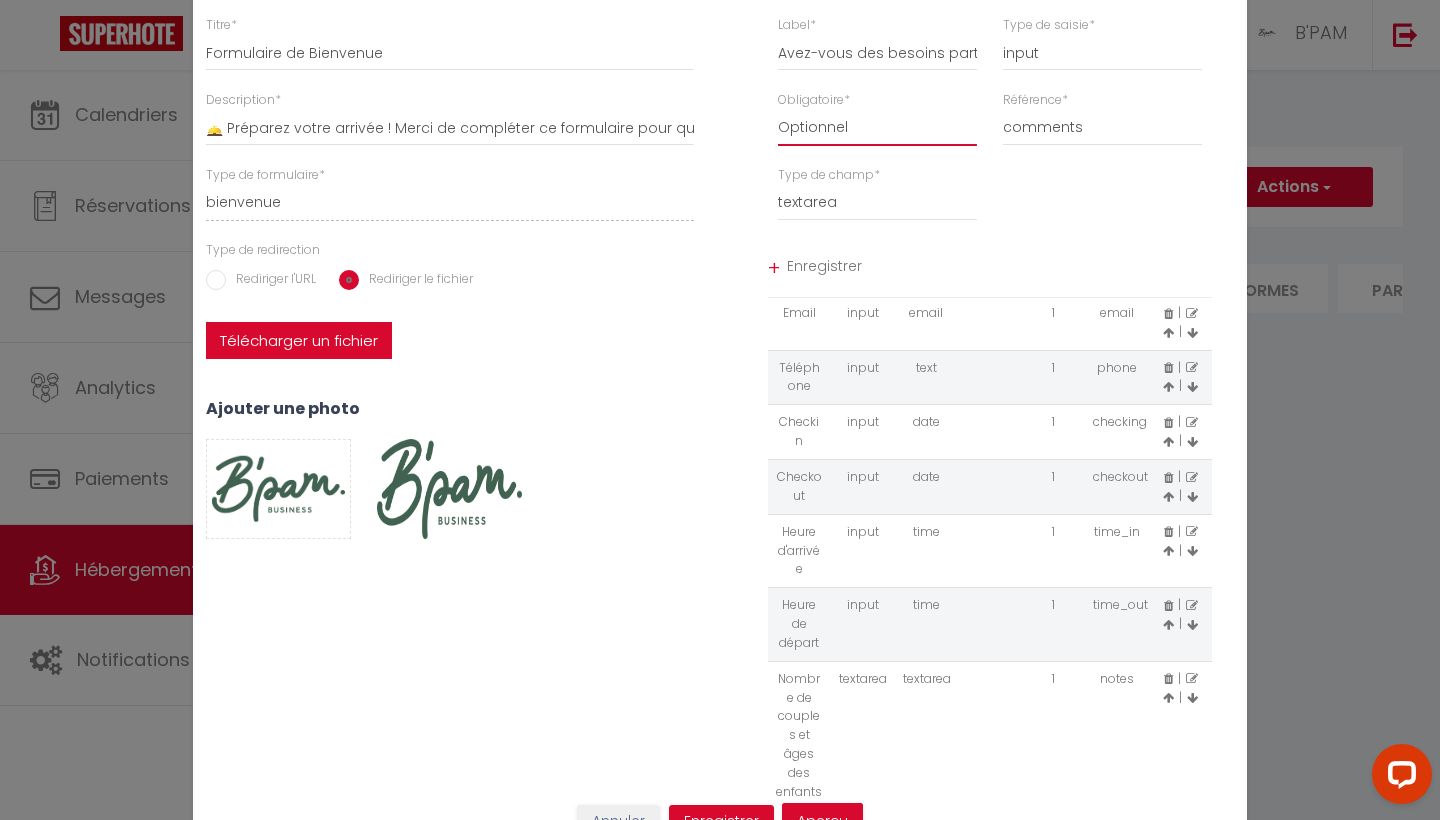 click on "+
Enregistrer" at bounding box center (990, 269) 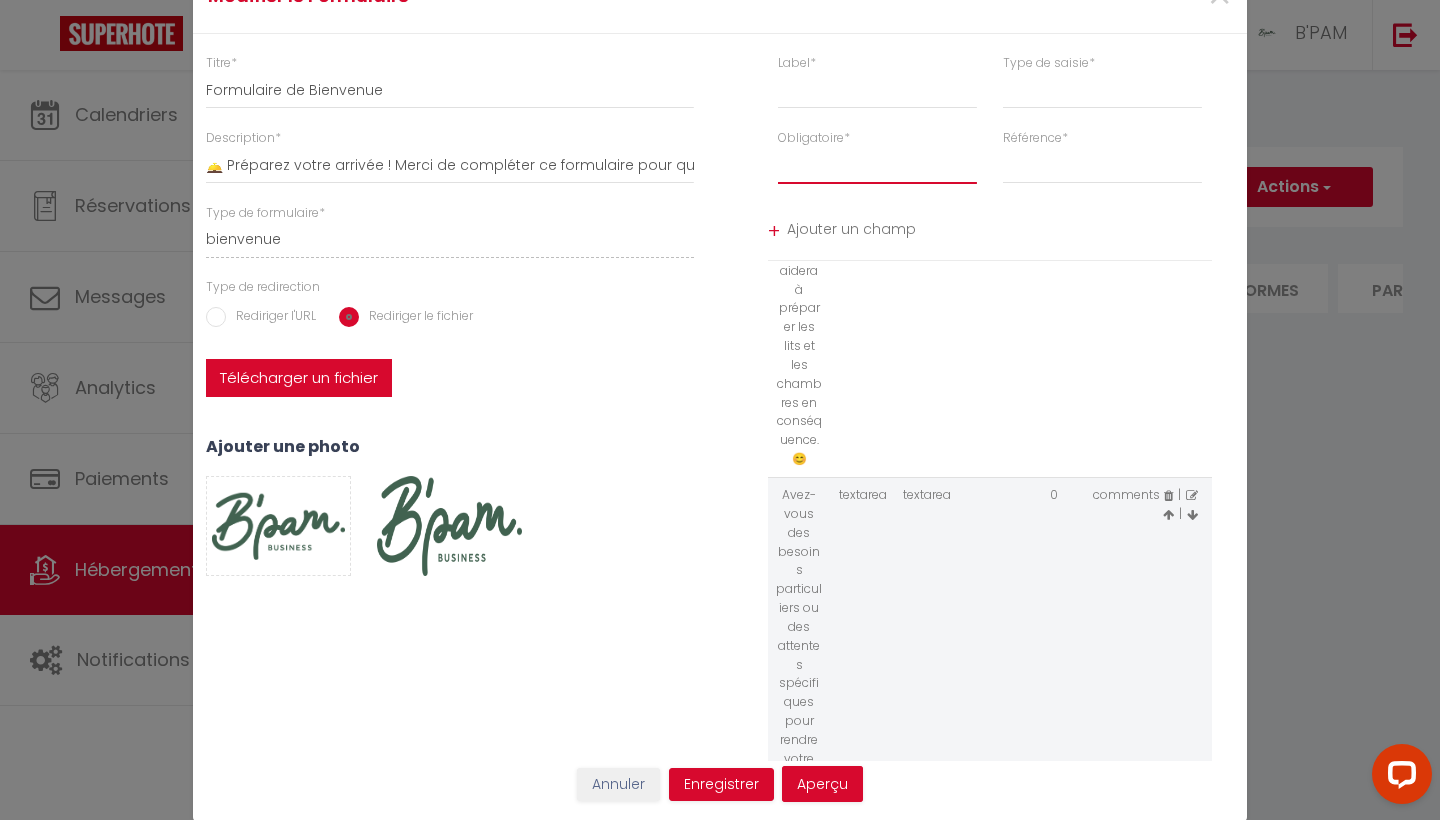 scroll, scrollTop: 875, scrollLeft: 0, axis: vertical 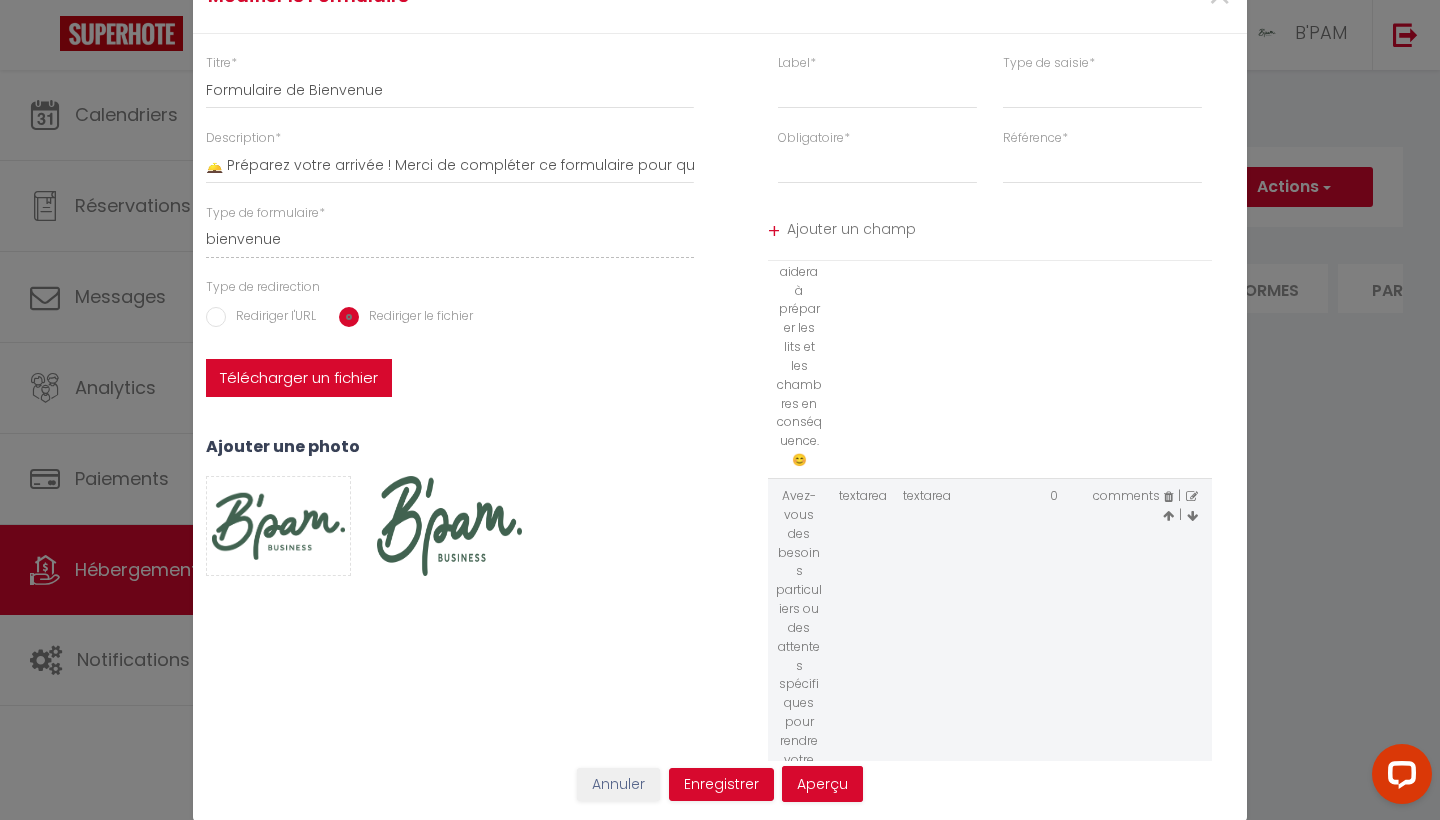 click on "Télécharger un fichier" at bounding box center (299, 378) 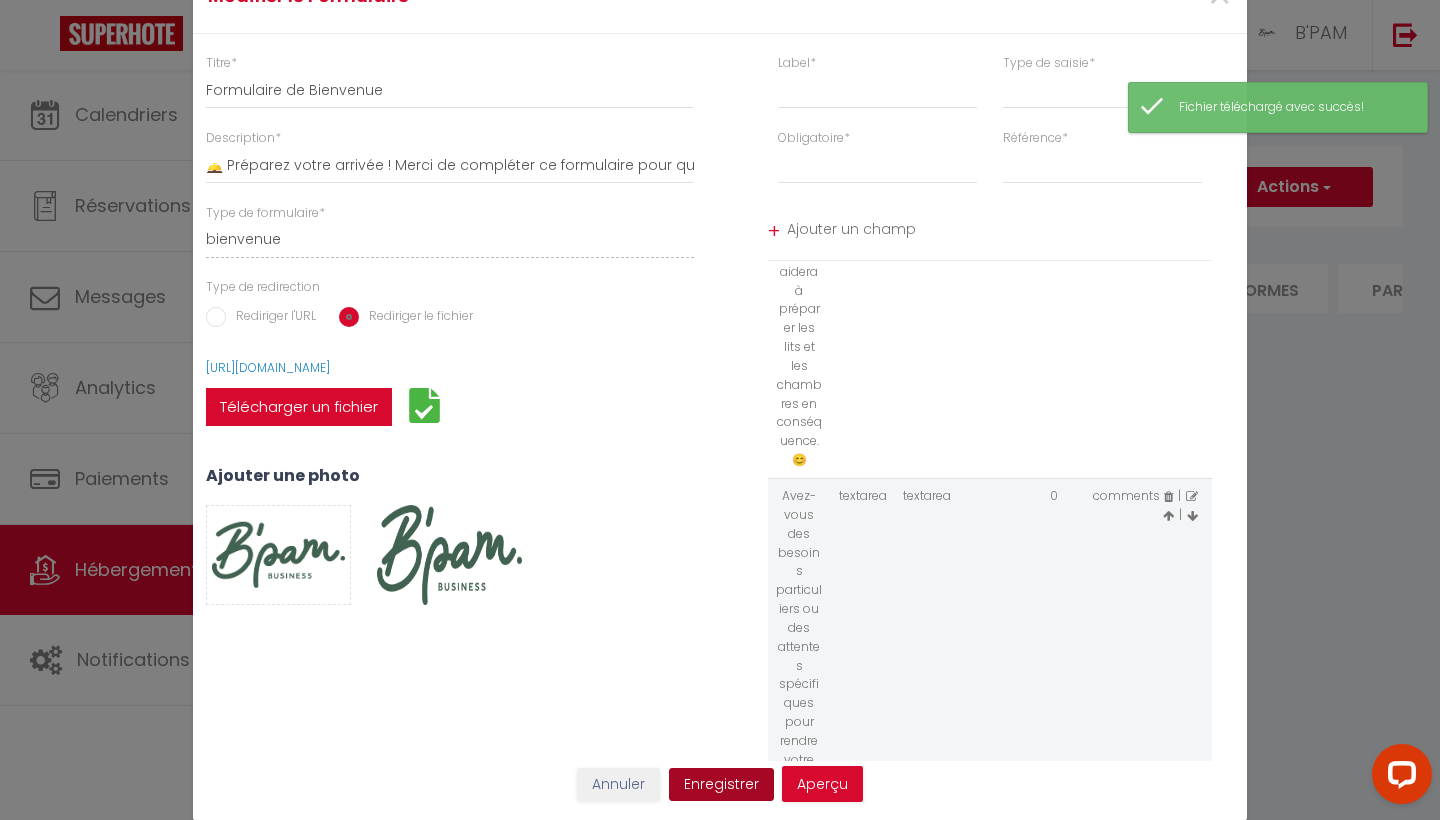 click on "Enregistrer" at bounding box center [721, 785] 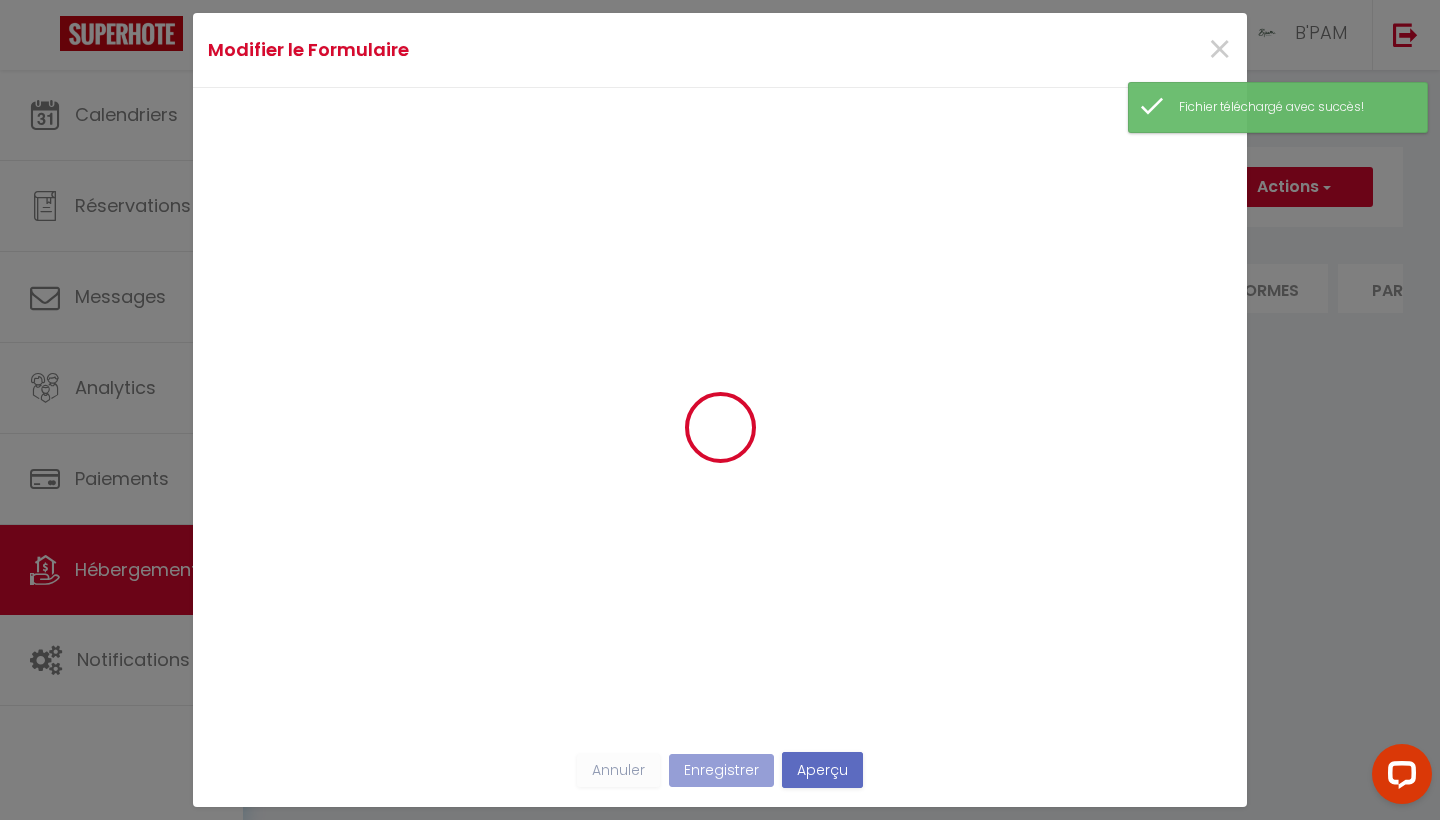 scroll, scrollTop: 0, scrollLeft: 0, axis: both 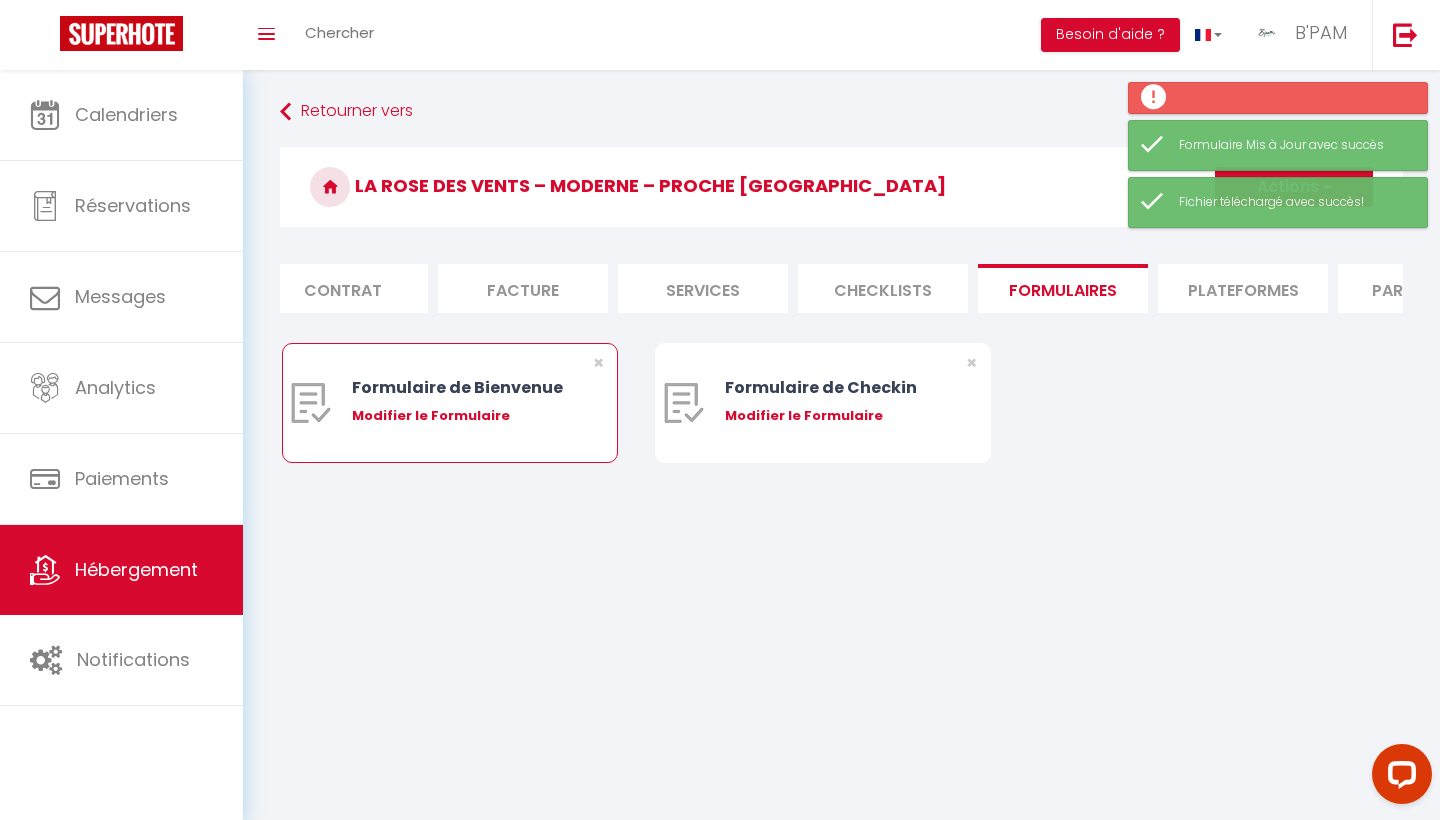 click on "Modifier le Formulaire" at bounding box center (464, 416) 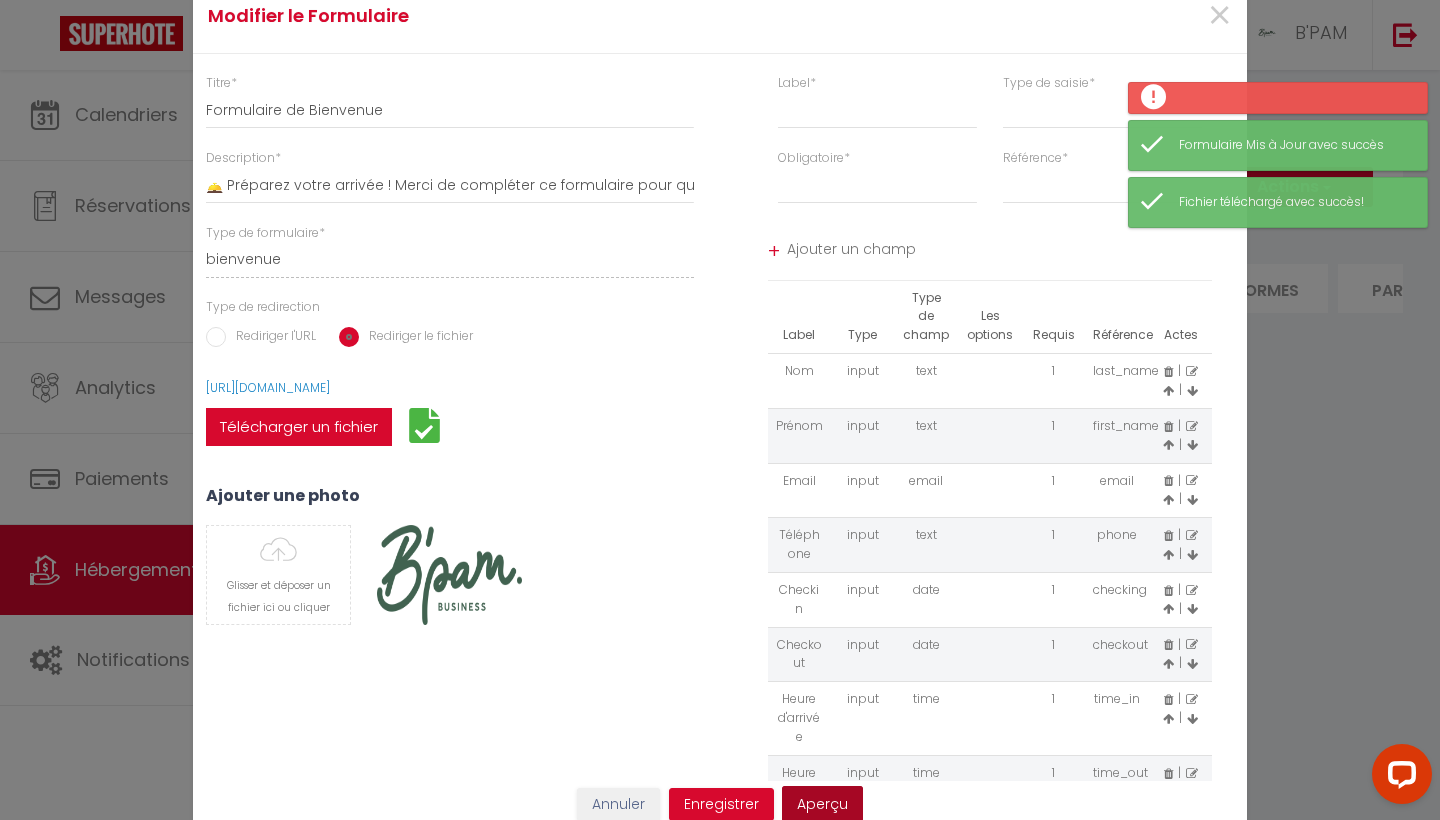 click on "Aperçu" at bounding box center [822, 804] 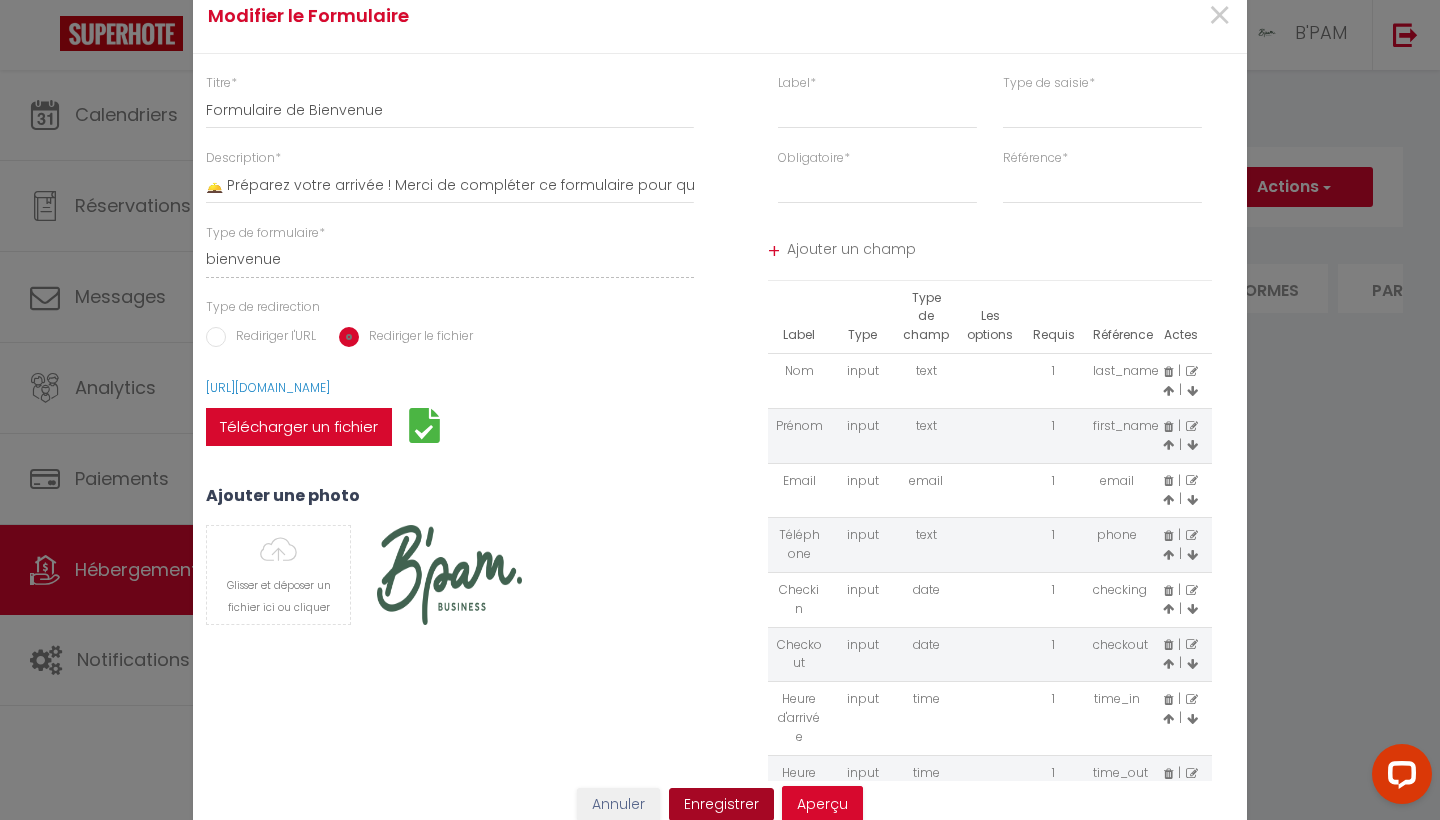 click on "Enregistrer" at bounding box center (721, 805) 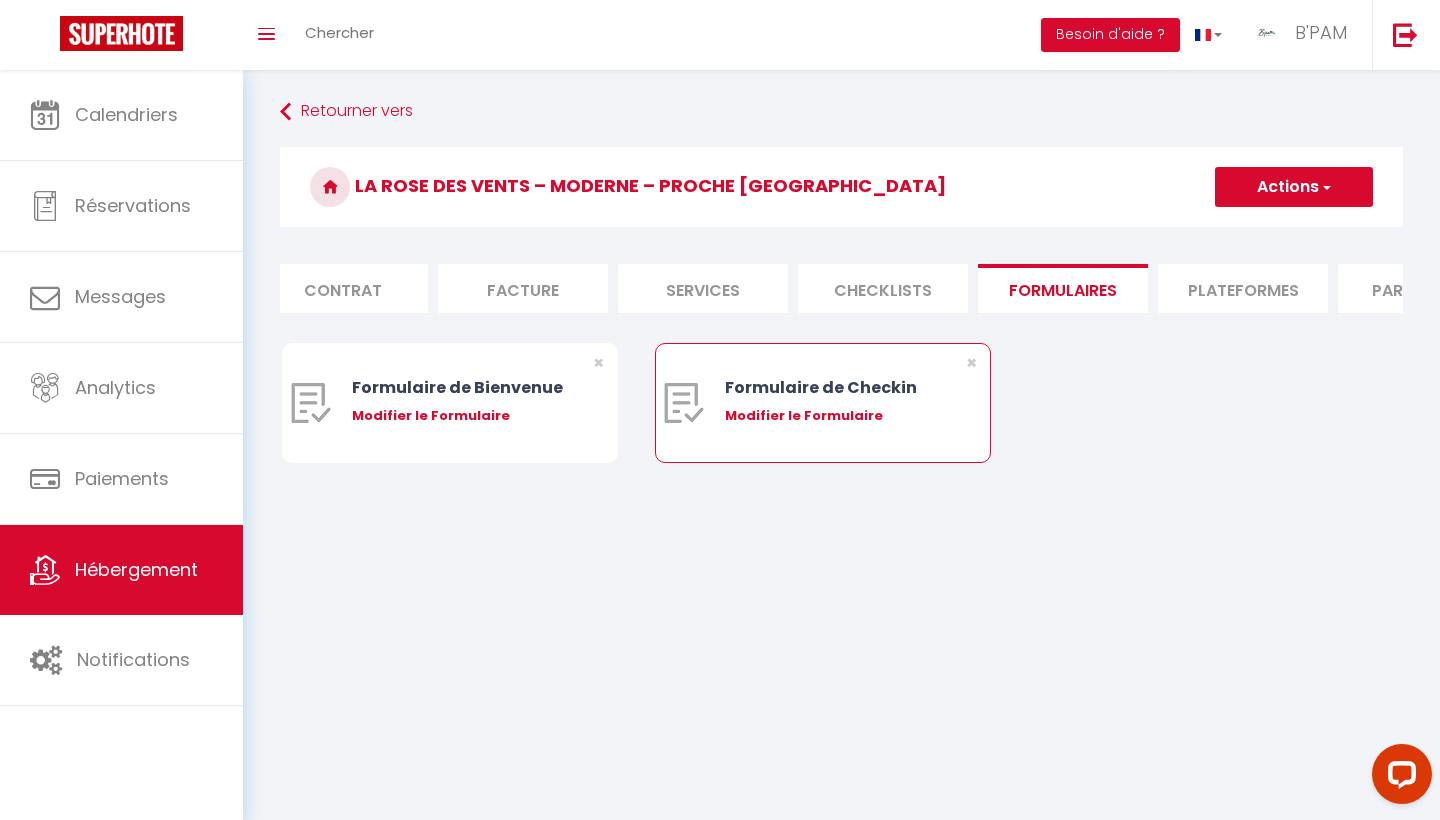 click on "Modifier le Formulaire" at bounding box center (837, 416) 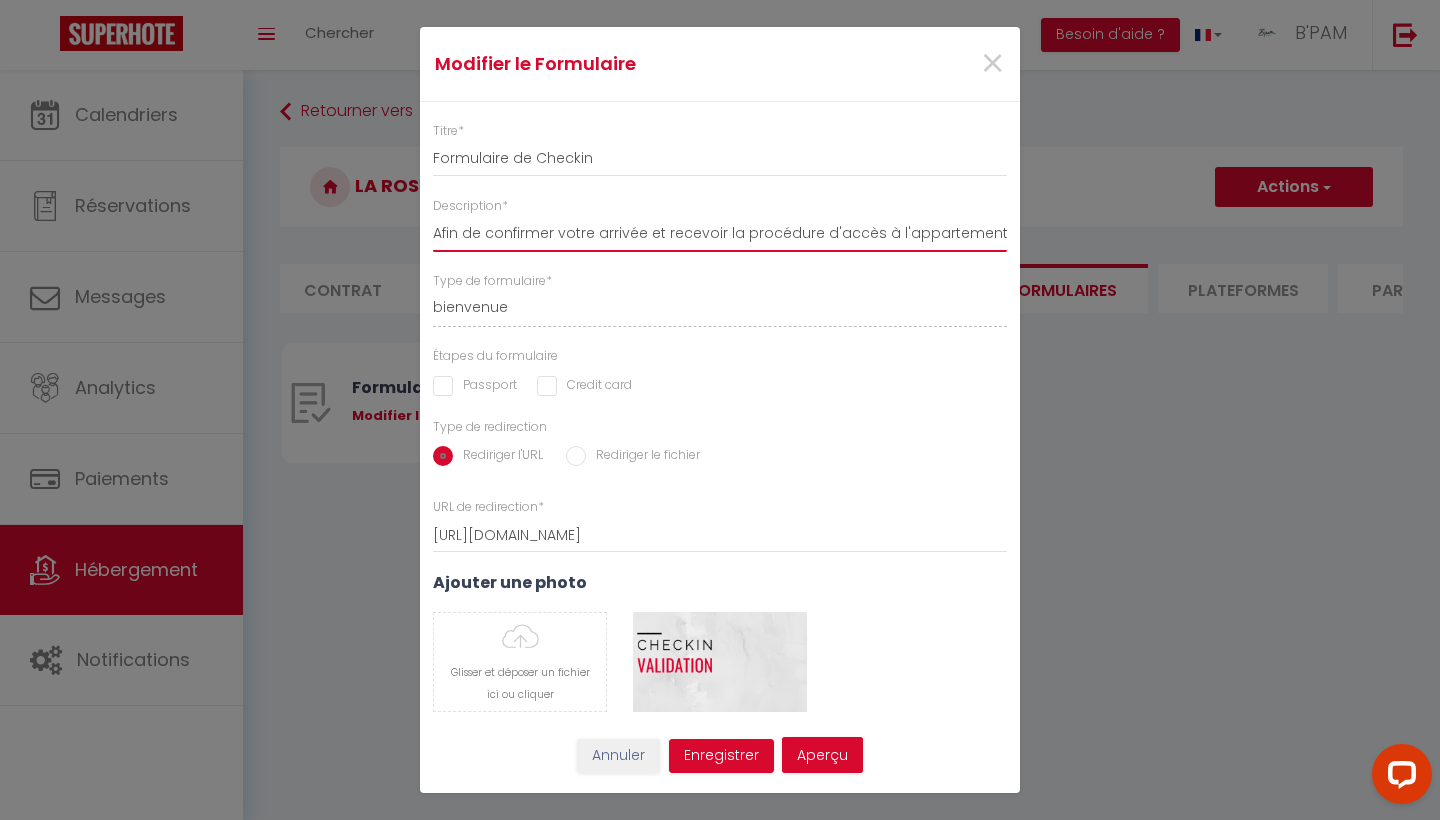 click on "Afin de confirmer votre arrivée et recevoir la procédure d'accès à l'appartement, je vous remercie de remplir le formulaire suivant" at bounding box center [720, 234] 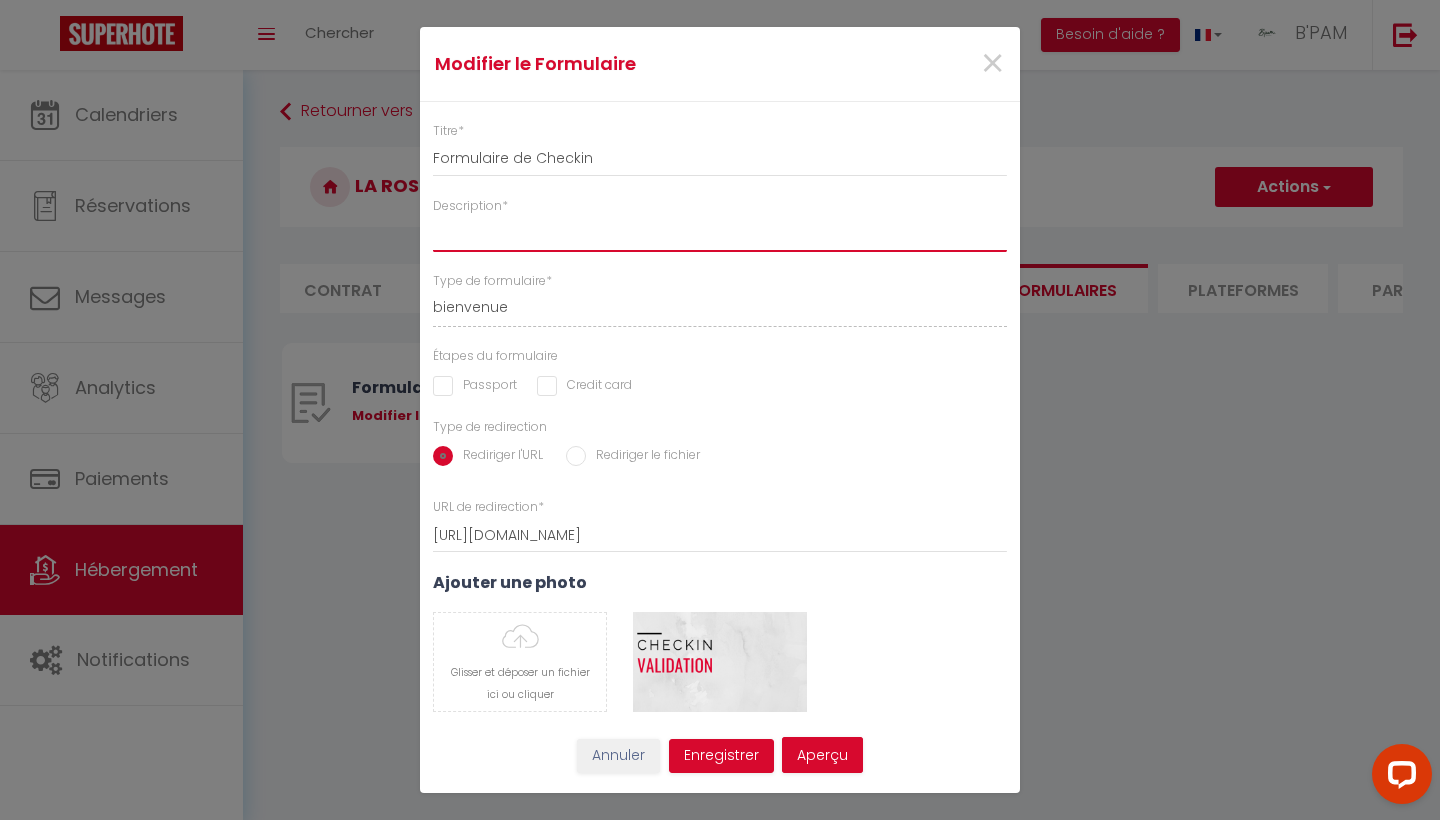 paste on "Pour finaliser votre arrivée et organiser au mieux votre logement, veuillez remplir le formulaire ci-dessous. 📝 Une fois l'ensemble du processus complété, vous aurez accès à notre guide de bienvenue. Votre contribution est précieuse pour rendre votre séjour aussi agréable que possible ! ✨" 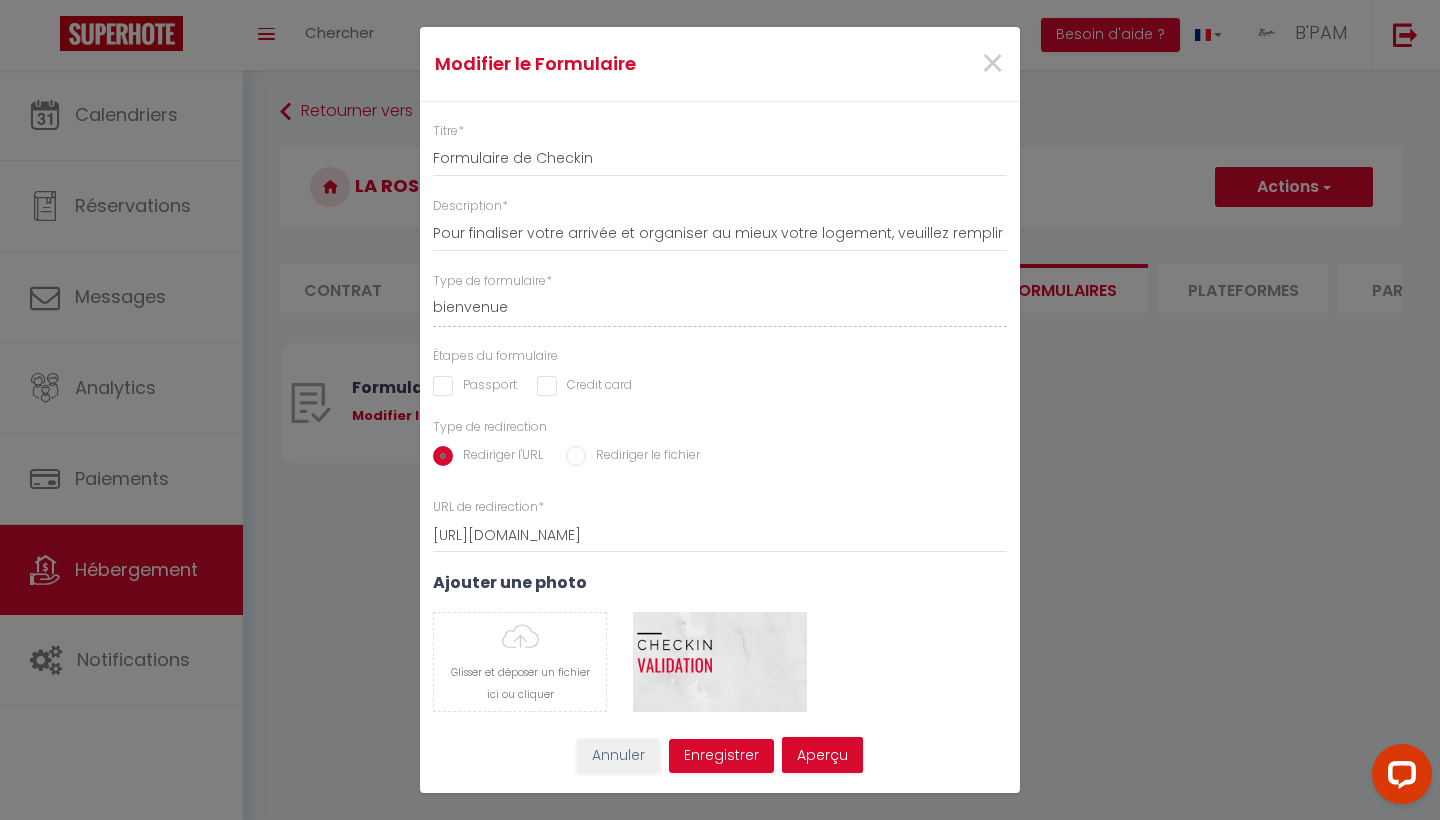 click on "Passport" at bounding box center (475, 386) 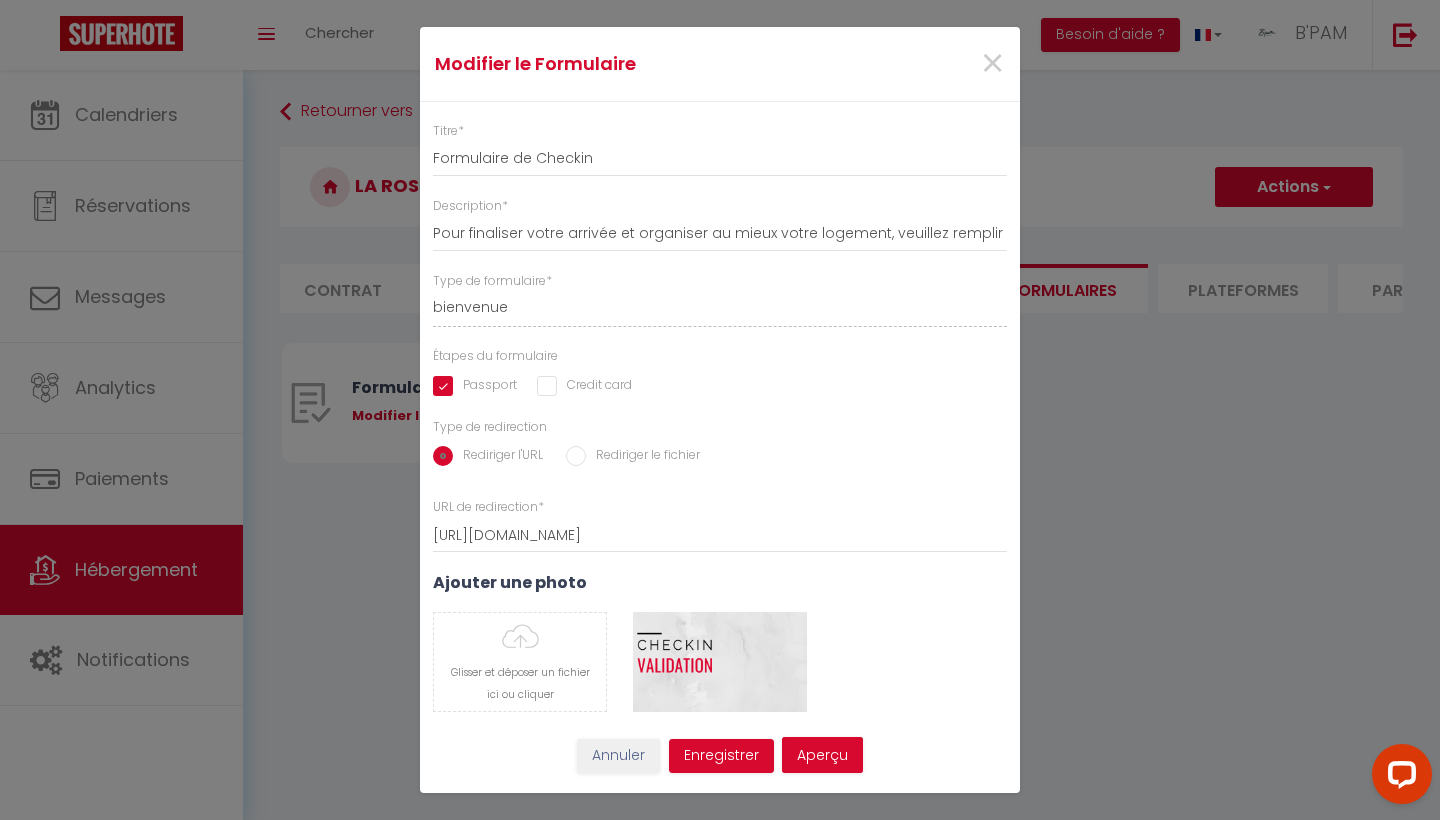click on "Rediriger le fichier" at bounding box center [576, 456] 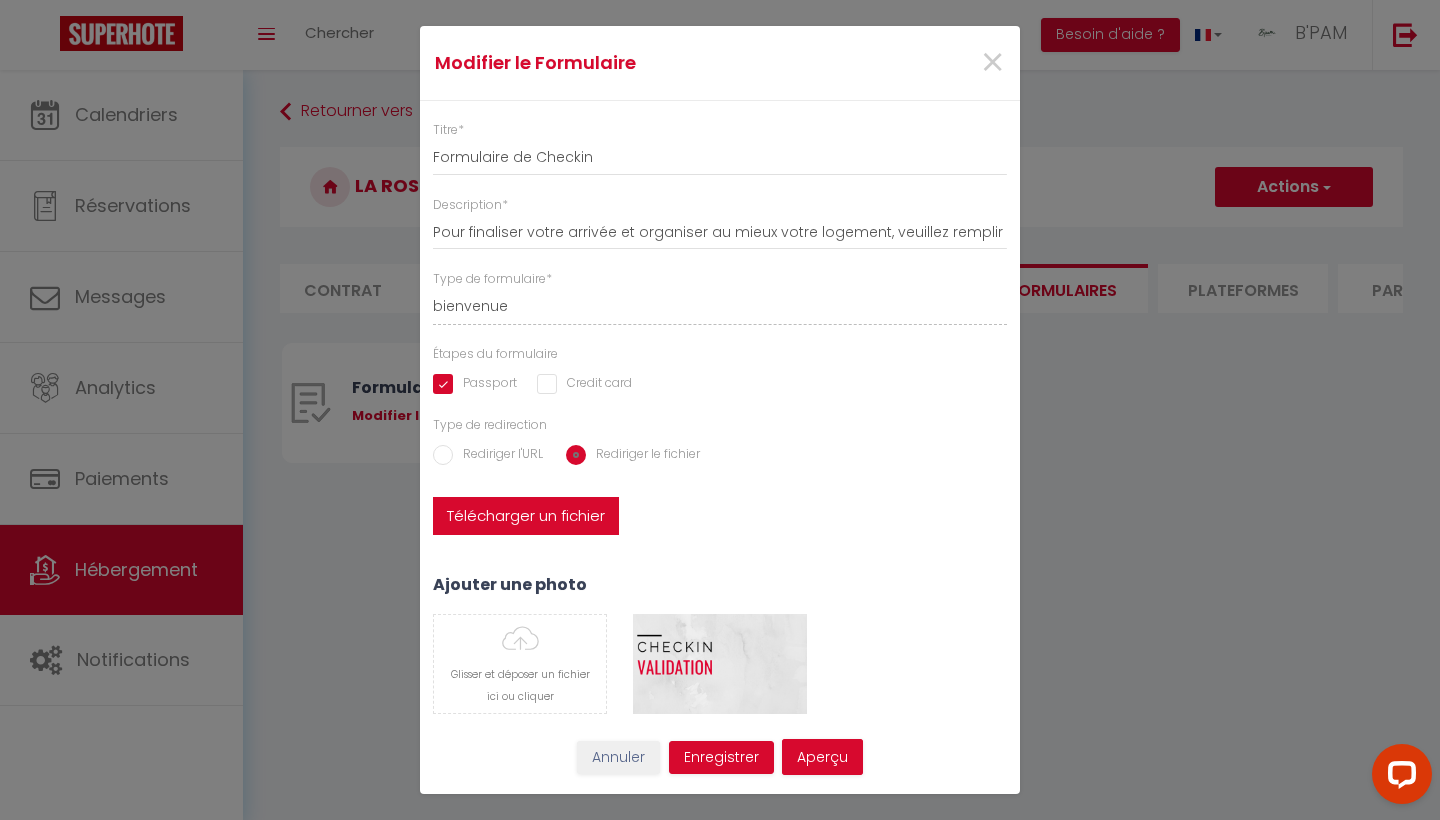click on "Rediriger l'URL" at bounding box center (443, 455) 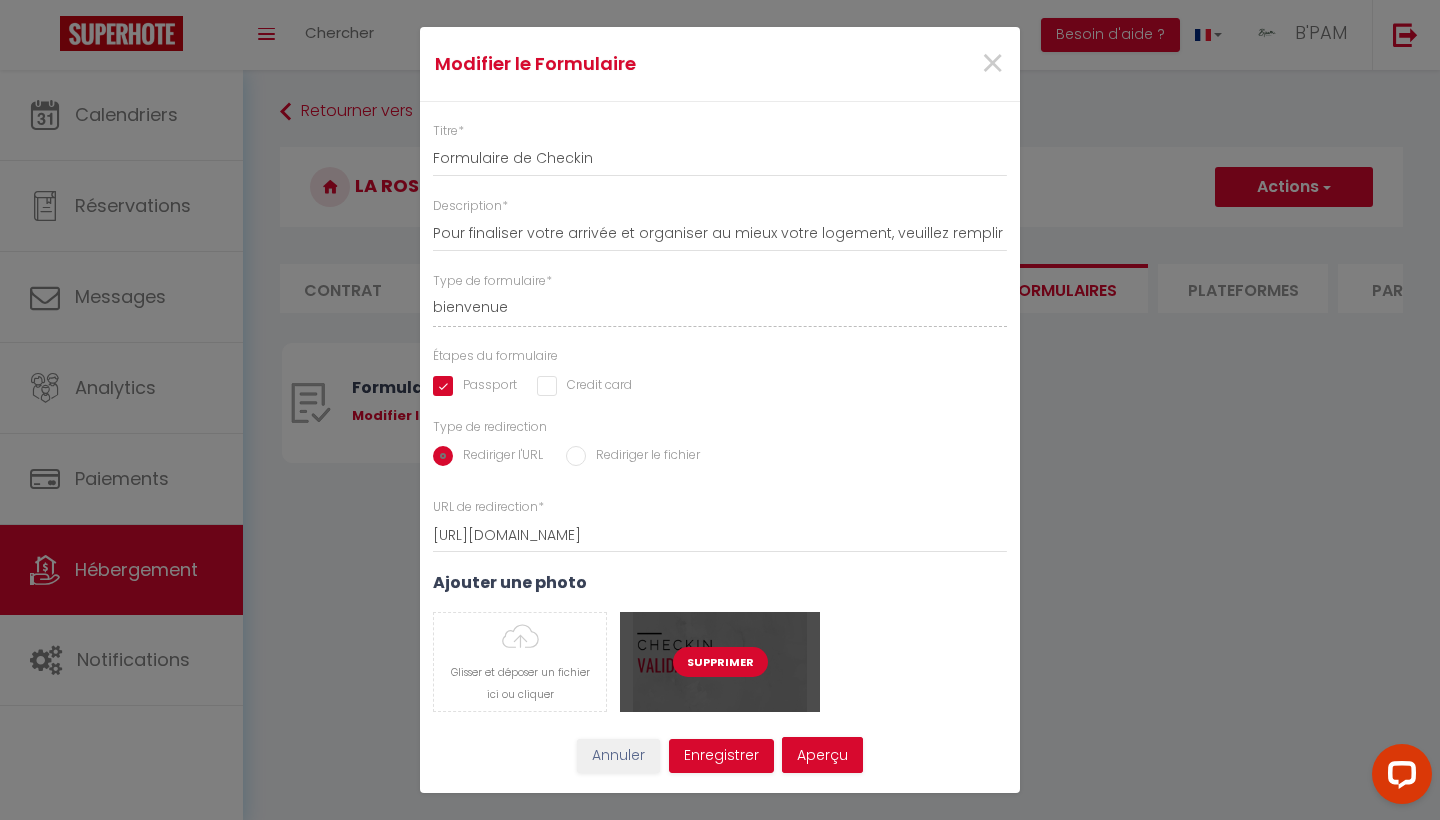 click on "Supprimer" at bounding box center [720, 662] 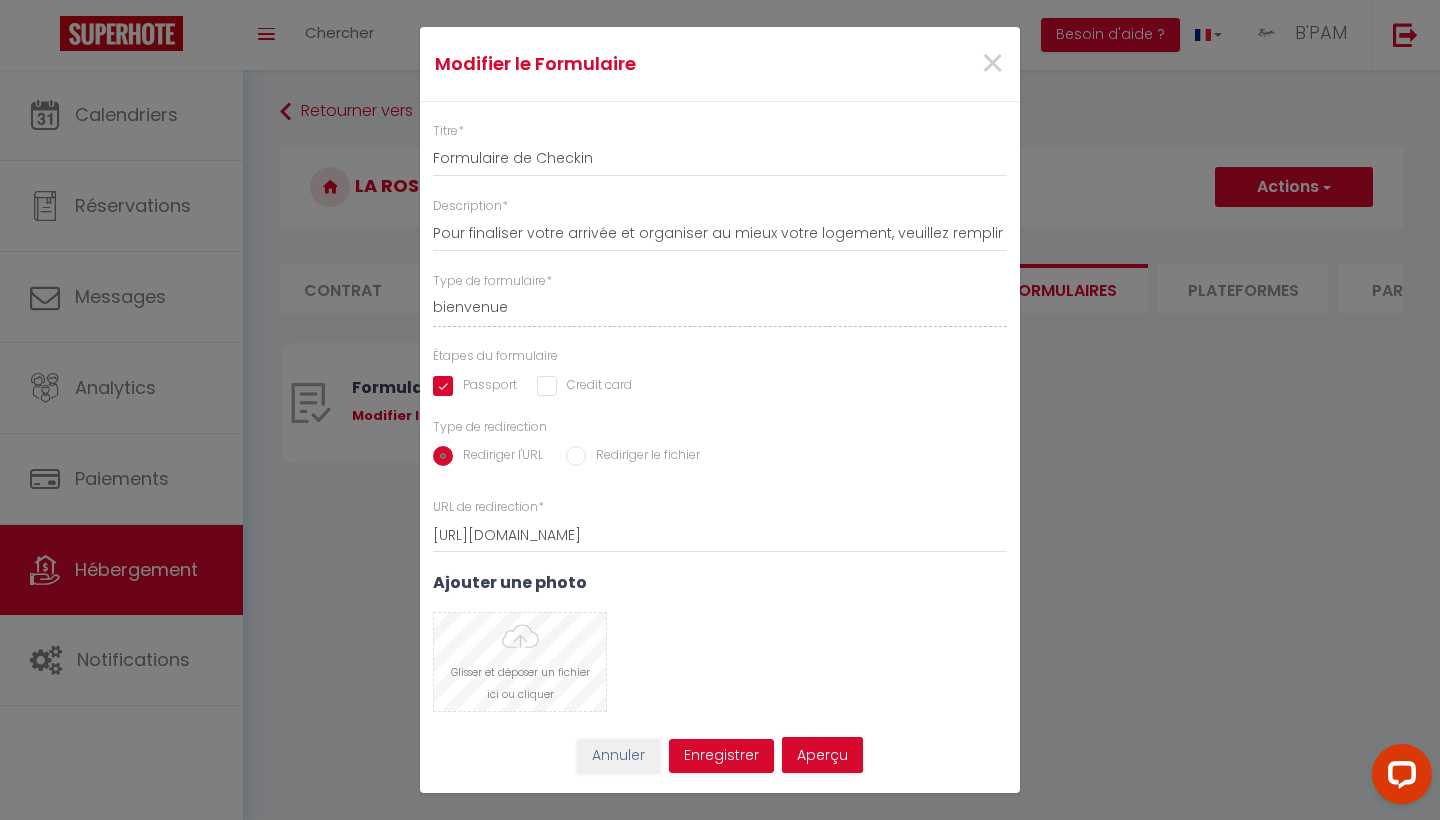 click at bounding box center [520, 662] 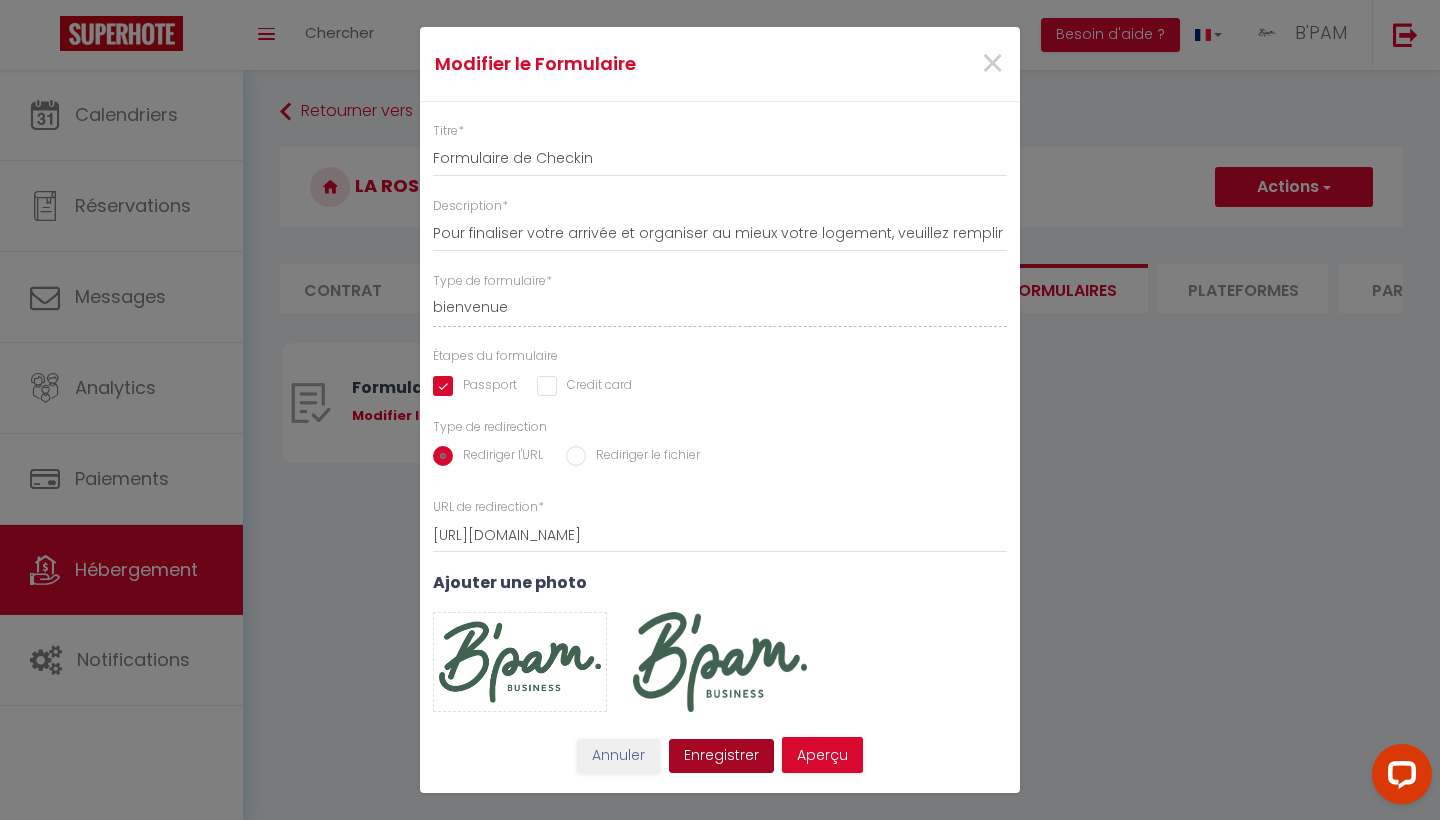 click on "Enregistrer" at bounding box center [721, 756] 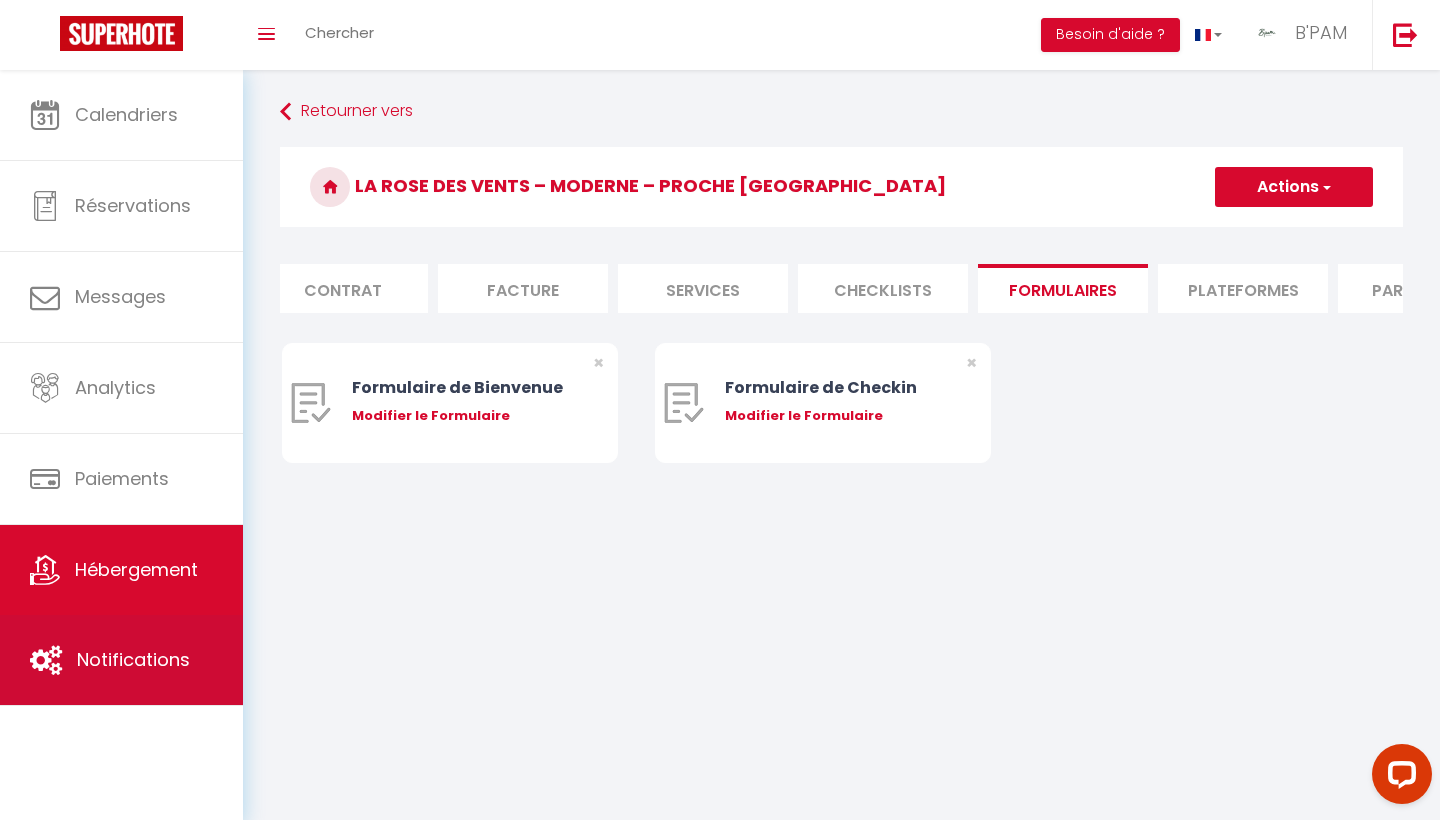 click on "Notifications" at bounding box center (133, 659) 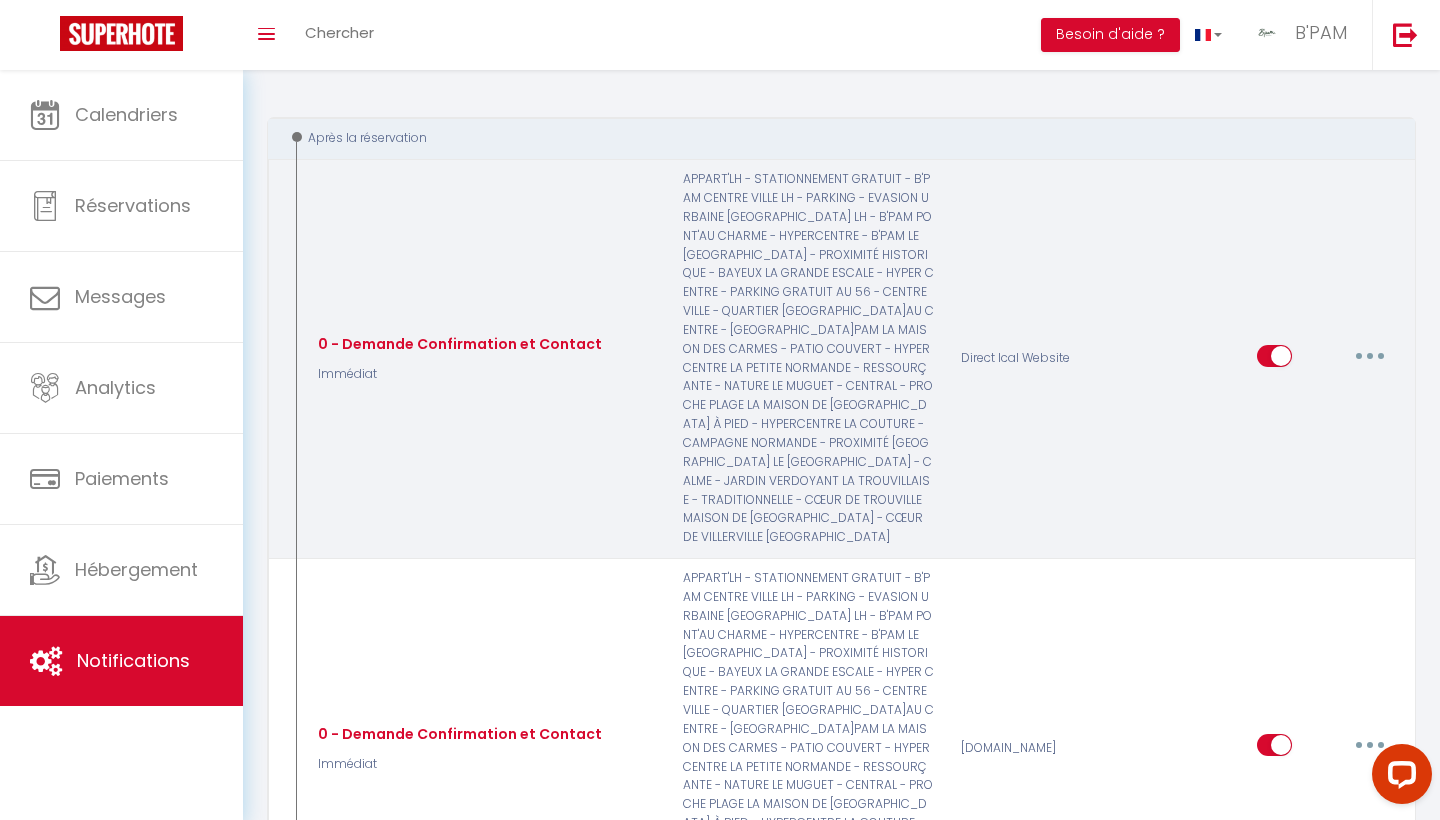 scroll, scrollTop: 203, scrollLeft: 0, axis: vertical 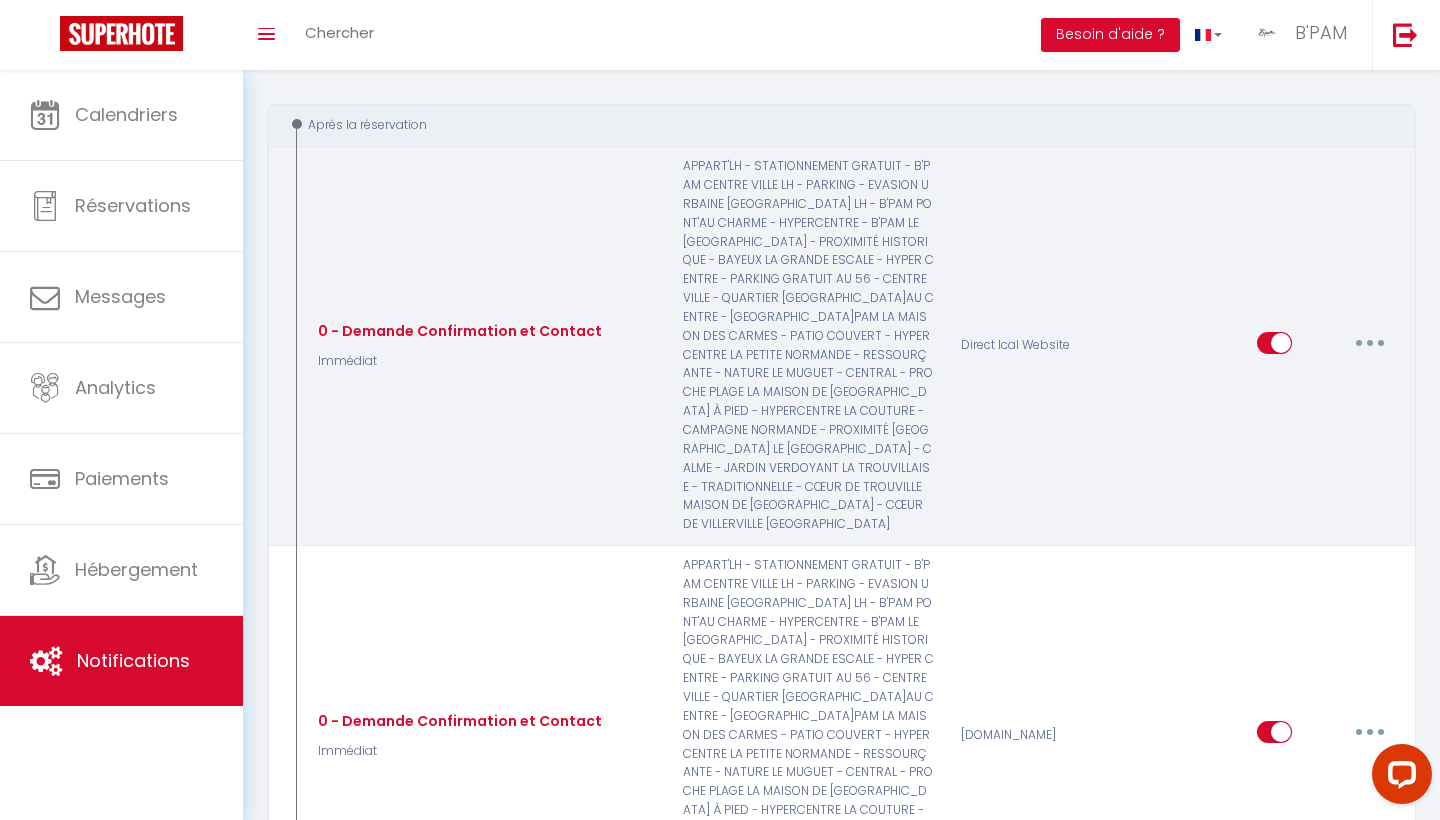 click at bounding box center (1370, 343) 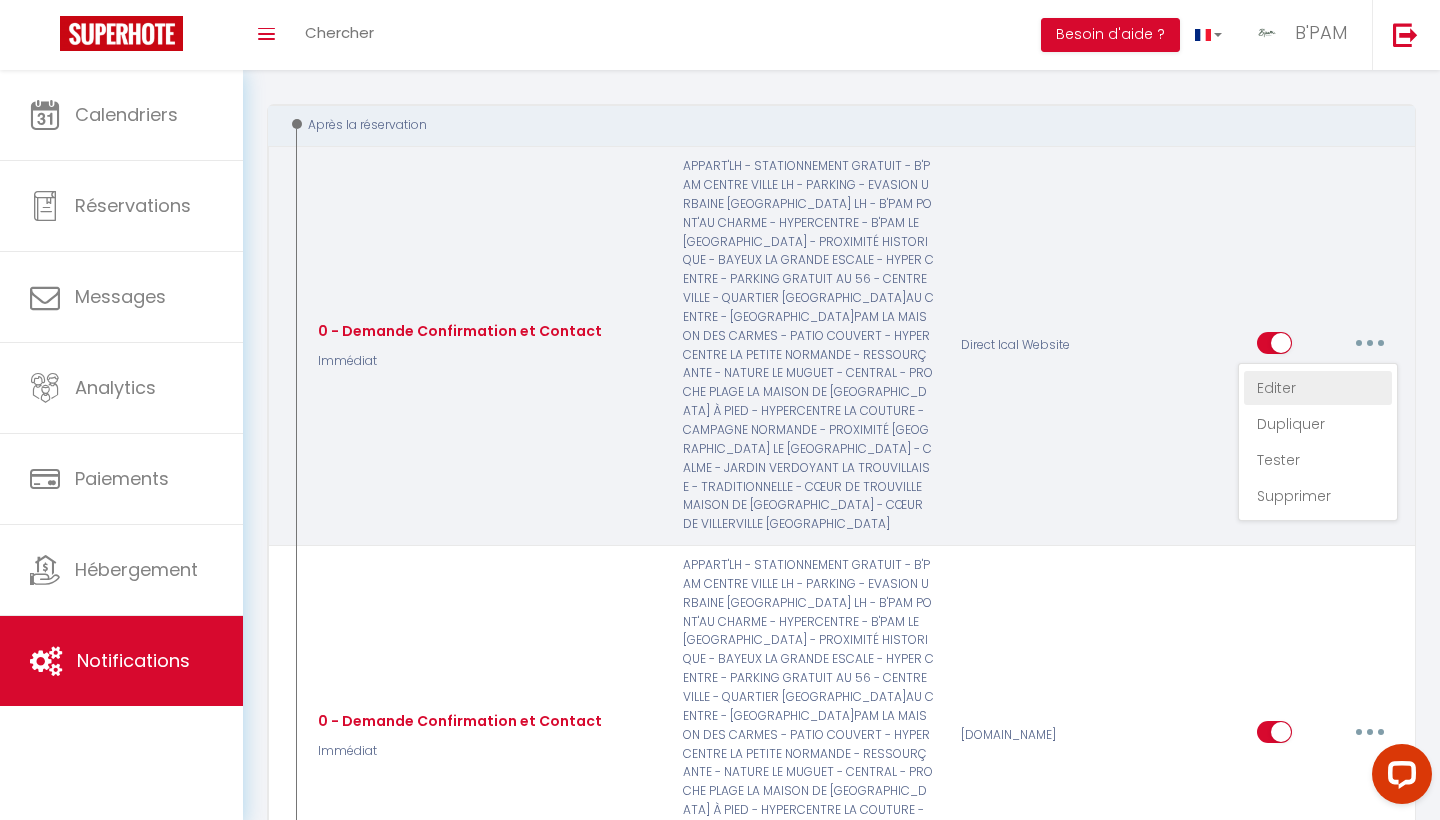 click on "Editer" at bounding box center (1318, 388) 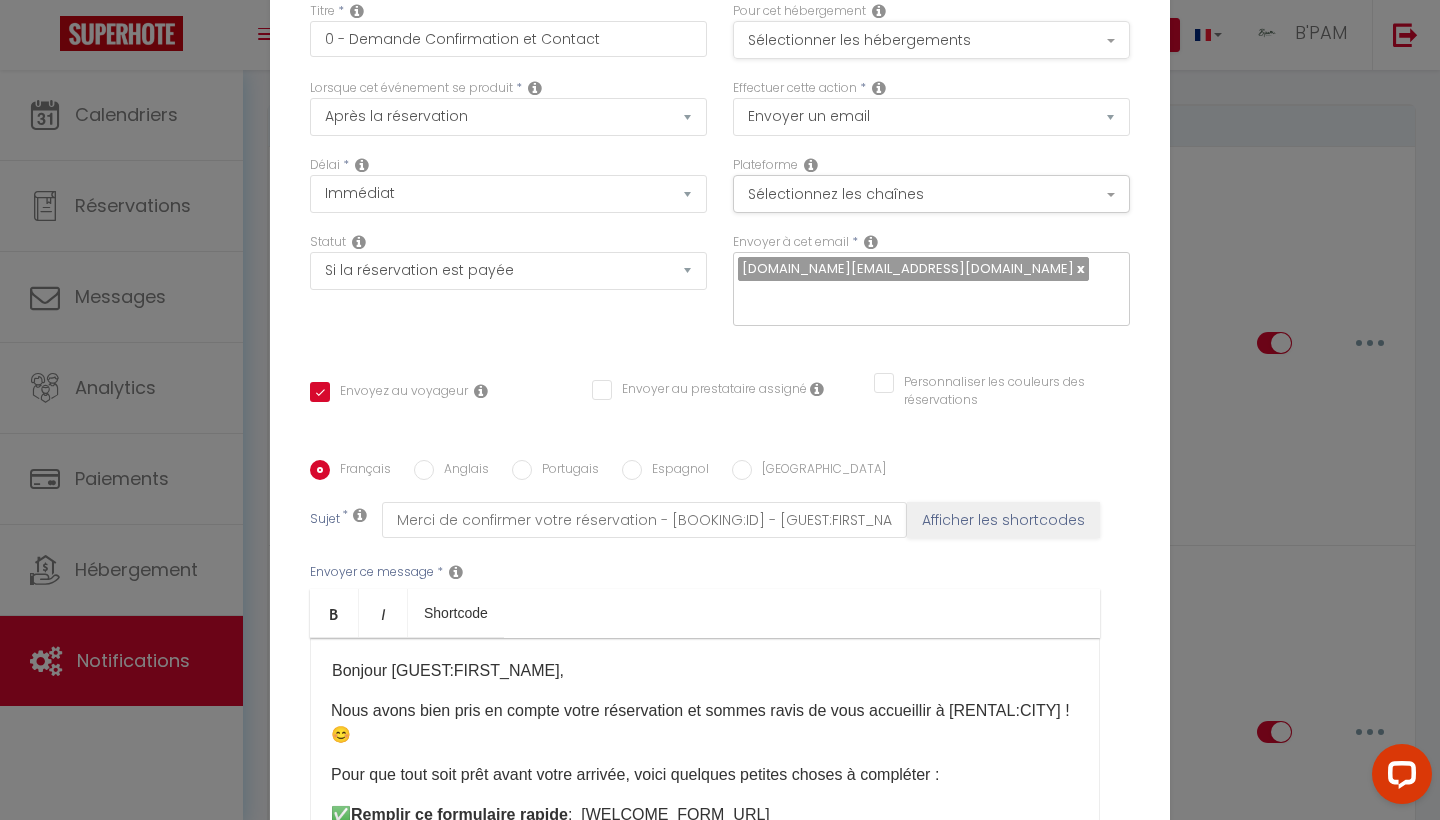 click on "Sélectionner les hébergements" at bounding box center (931, 40) 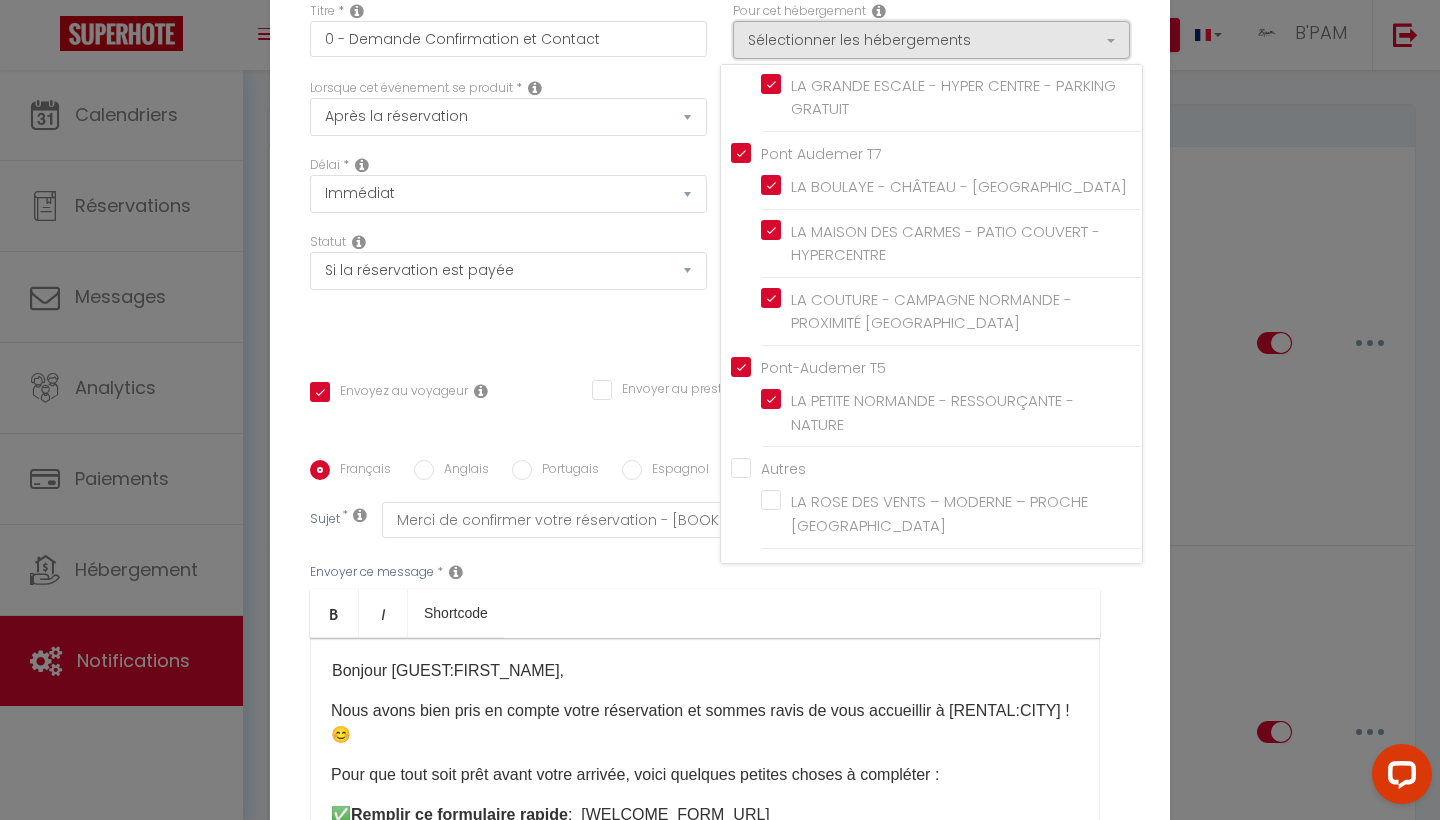 scroll, scrollTop: 997, scrollLeft: 0, axis: vertical 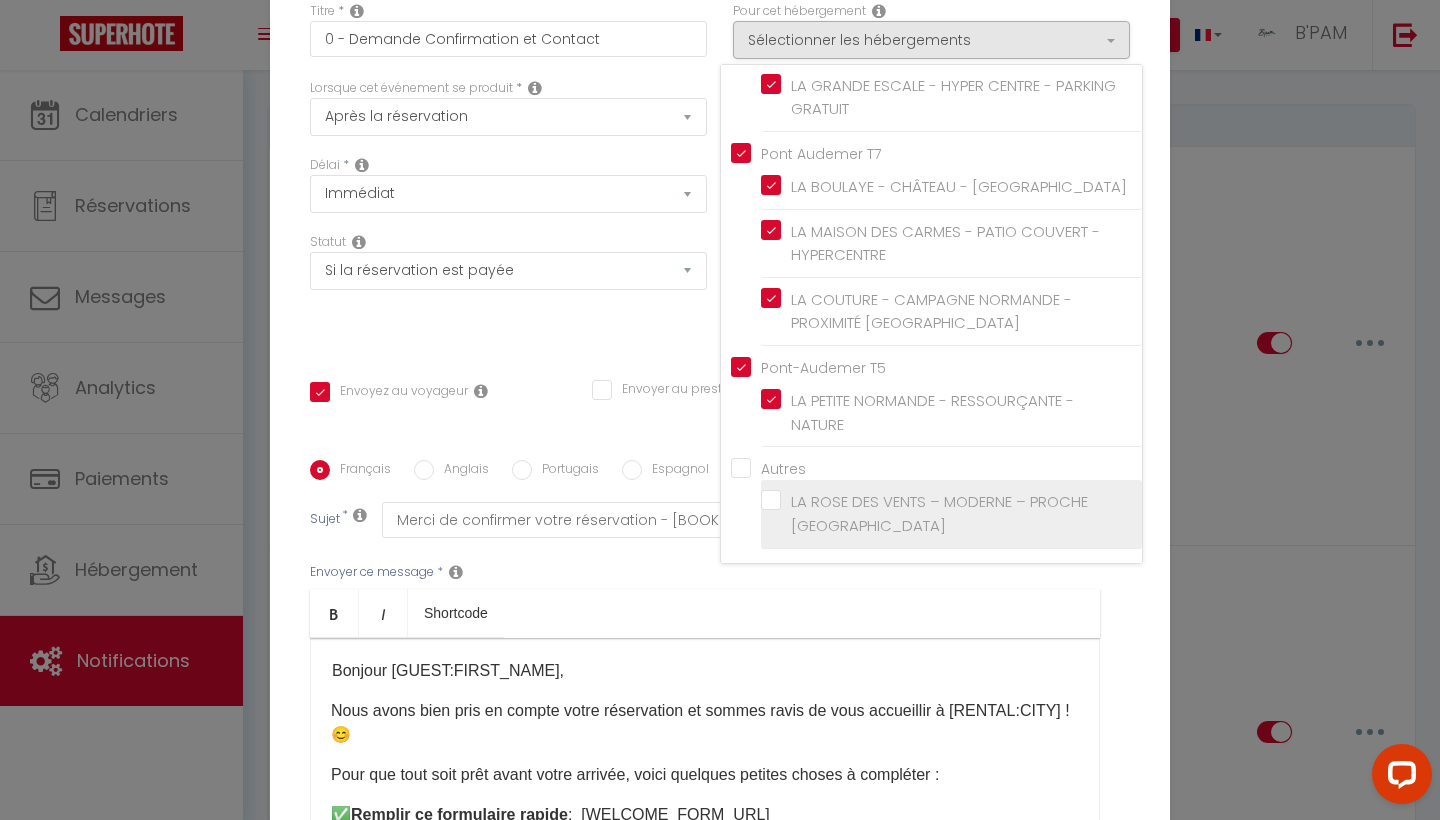 click on "LA ROSE DES VENTS – MODERNE – PROCHE [GEOGRAPHIC_DATA]" at bounding box center (955, 513) 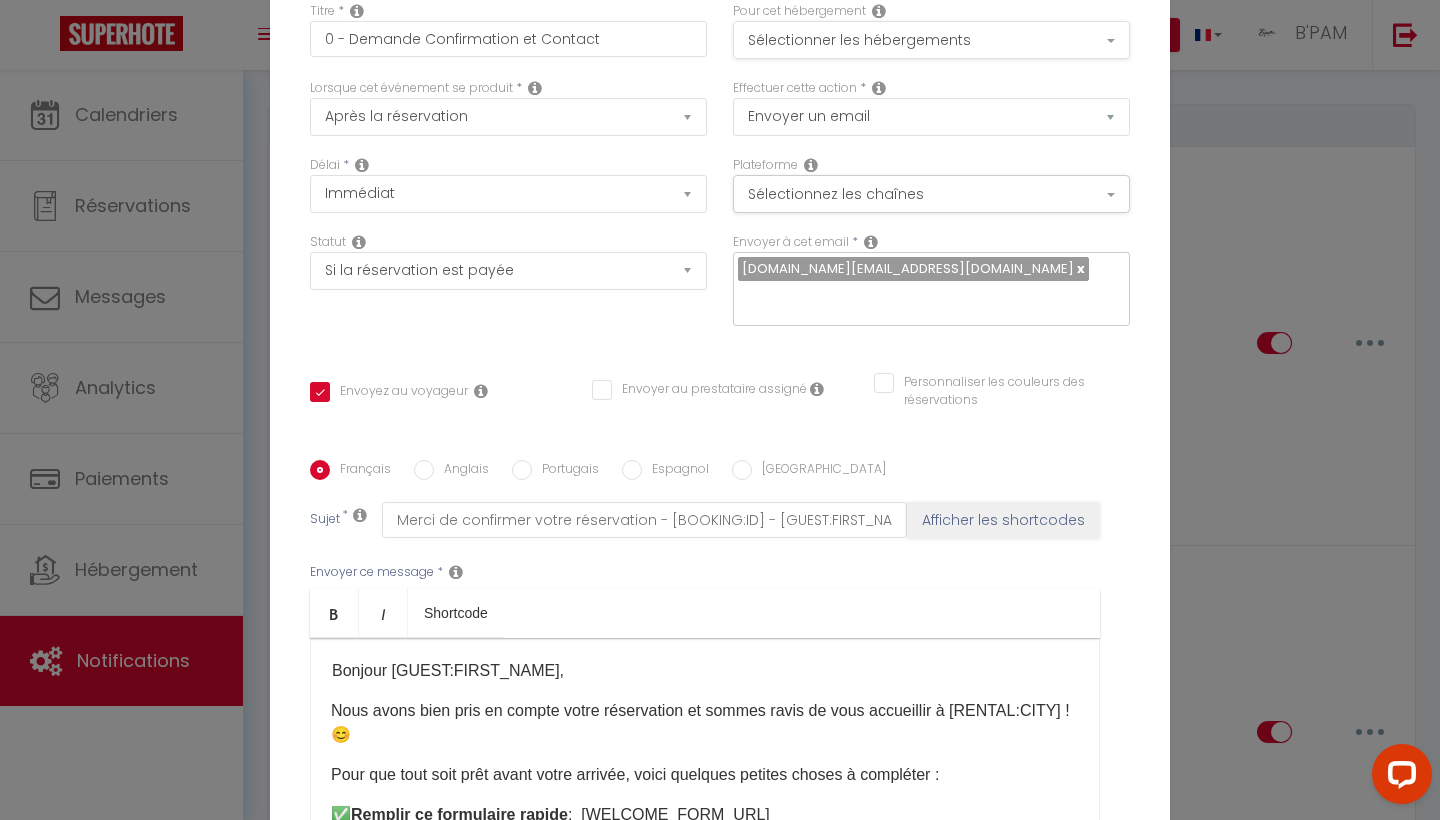 click on "Sélectionner les hébergements" at bounding box center (931, 40) 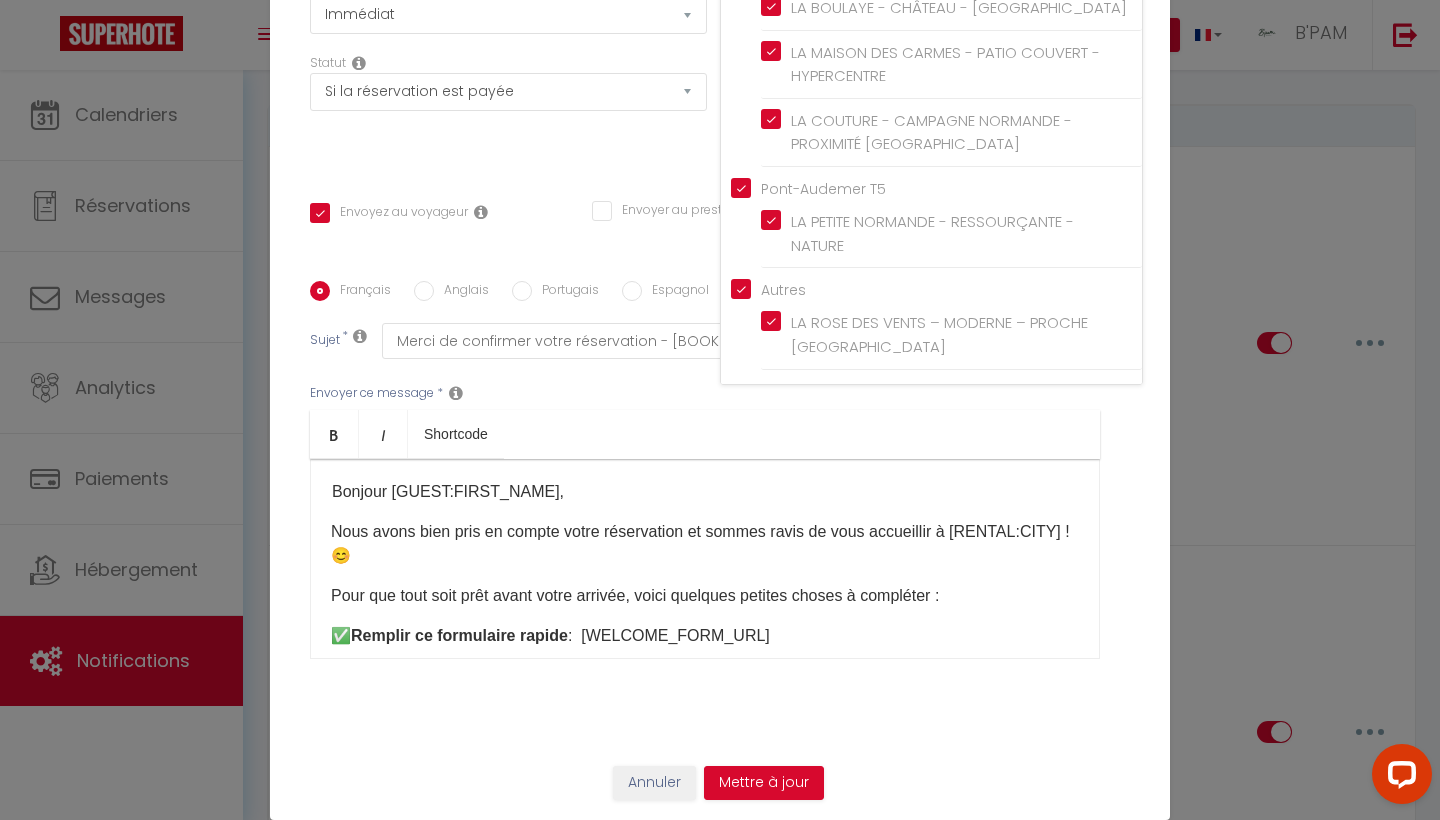 scroll, scrollTop: 179, scrollLeft: 0, axis: vertical 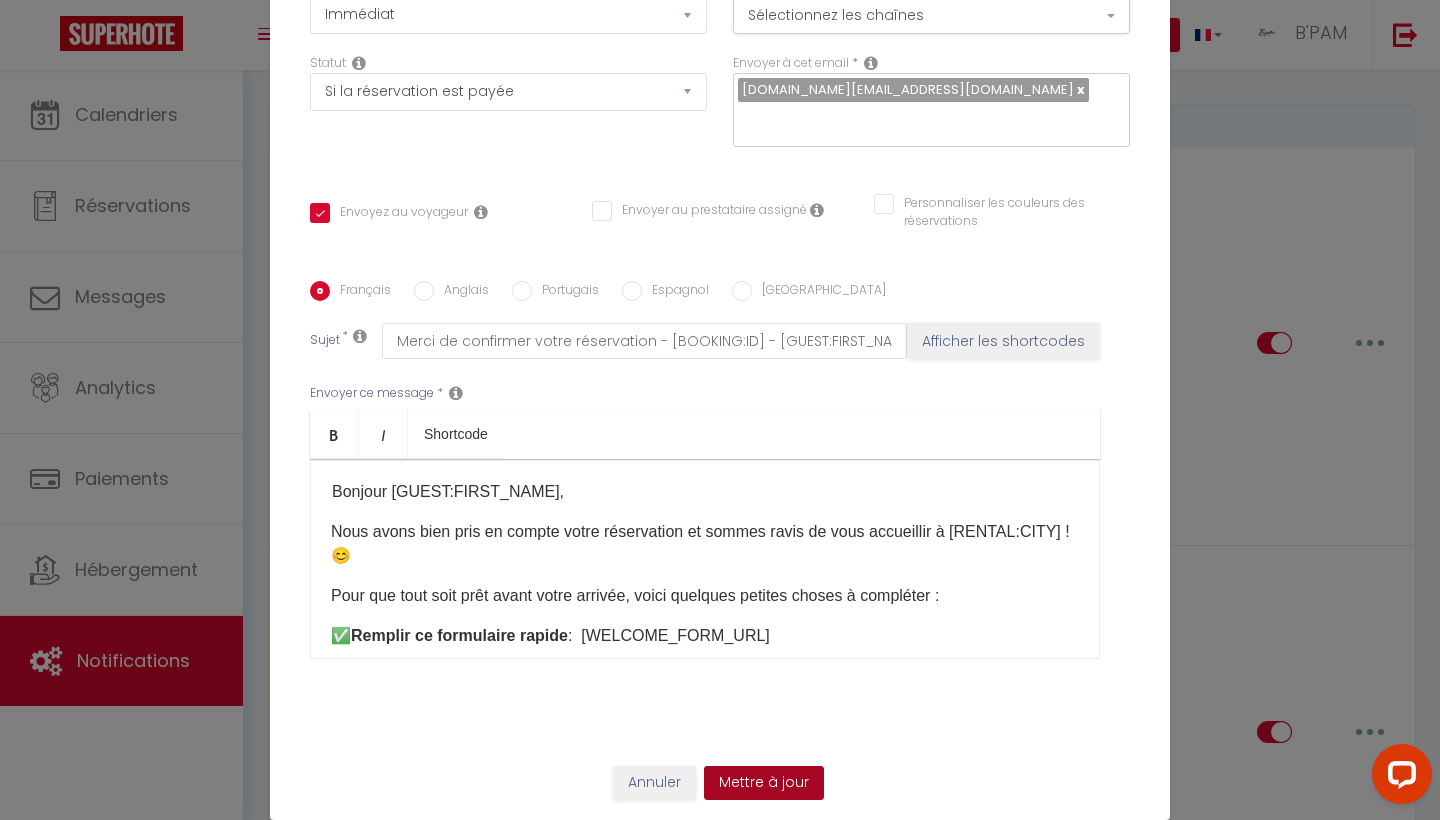 click on "Mettre à jour" at bounding box center (764, 783) 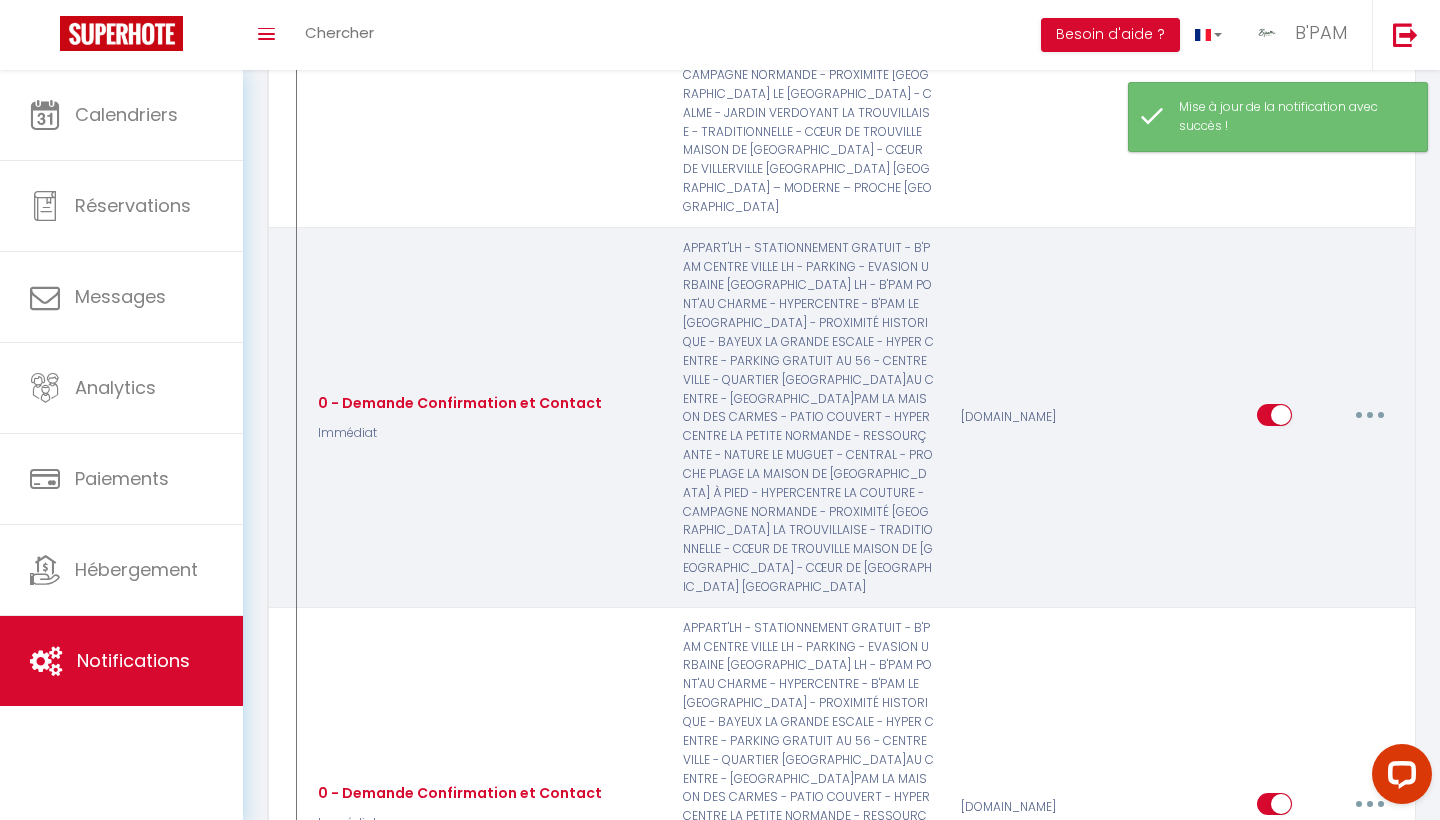 scroll, scrollTop: 562, scrollLeft: 0, axis: vertical 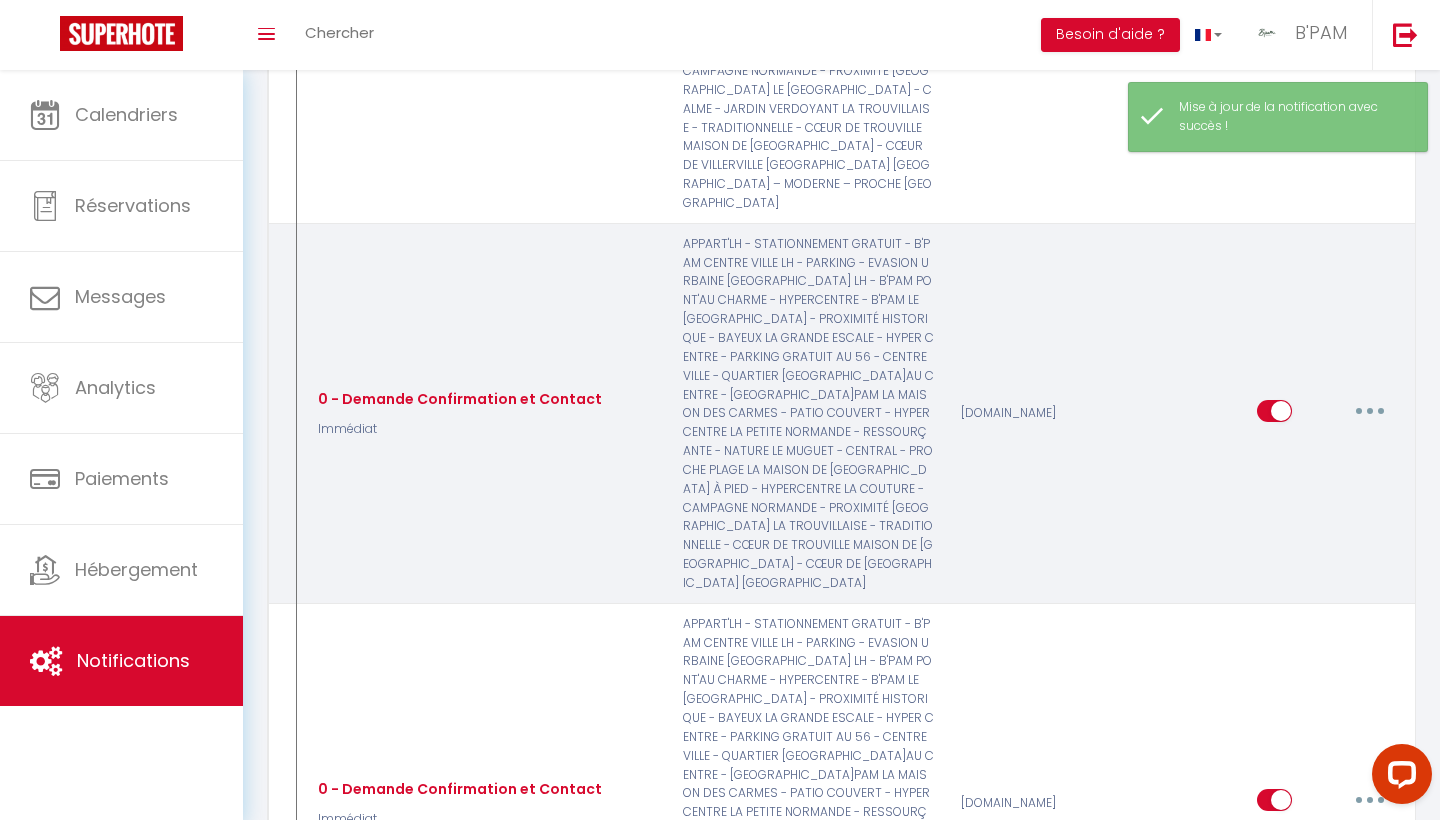click at bounding box center (1370, 411) 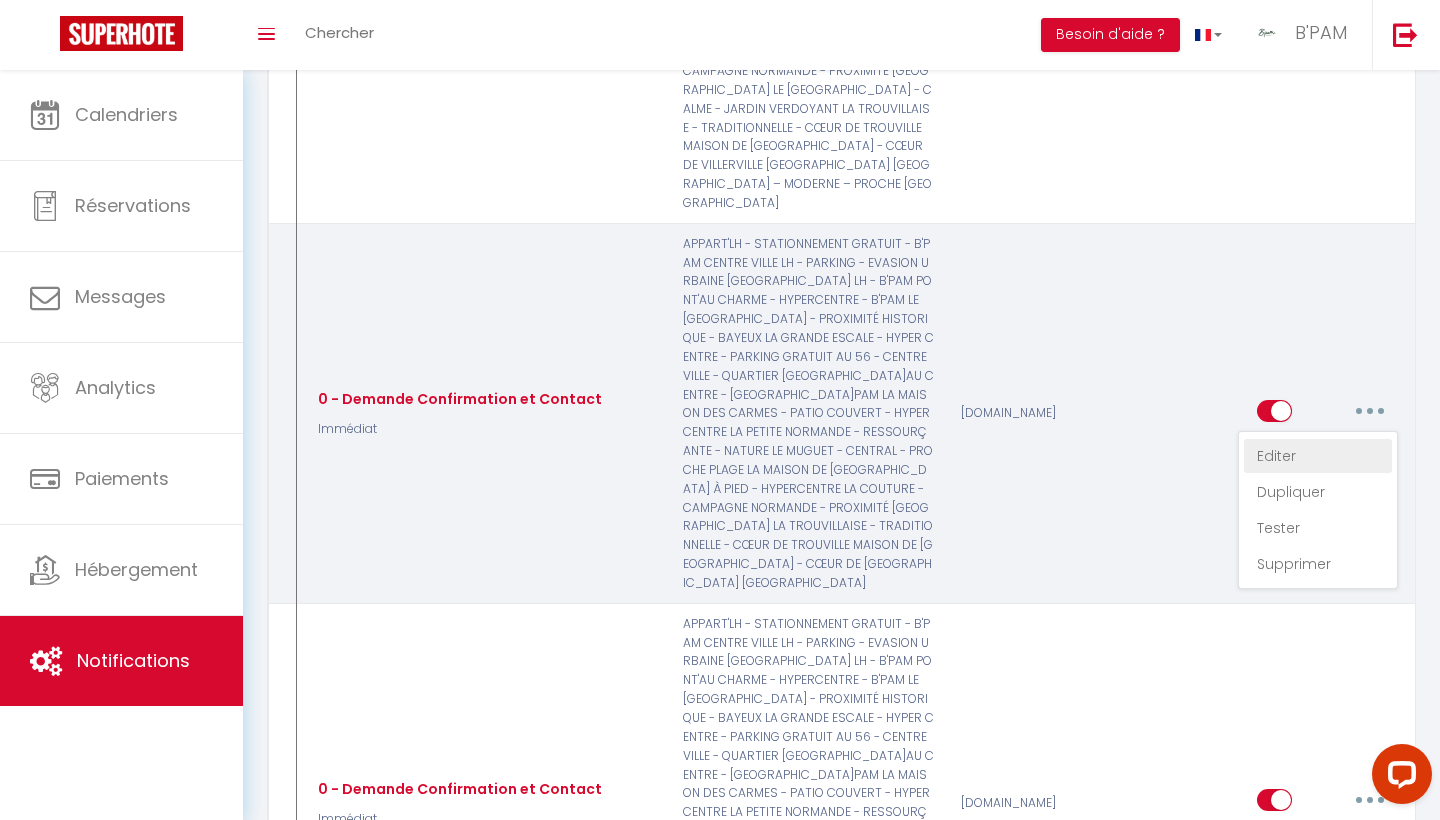 click on "Editer" at bounding box center (1318, 456) 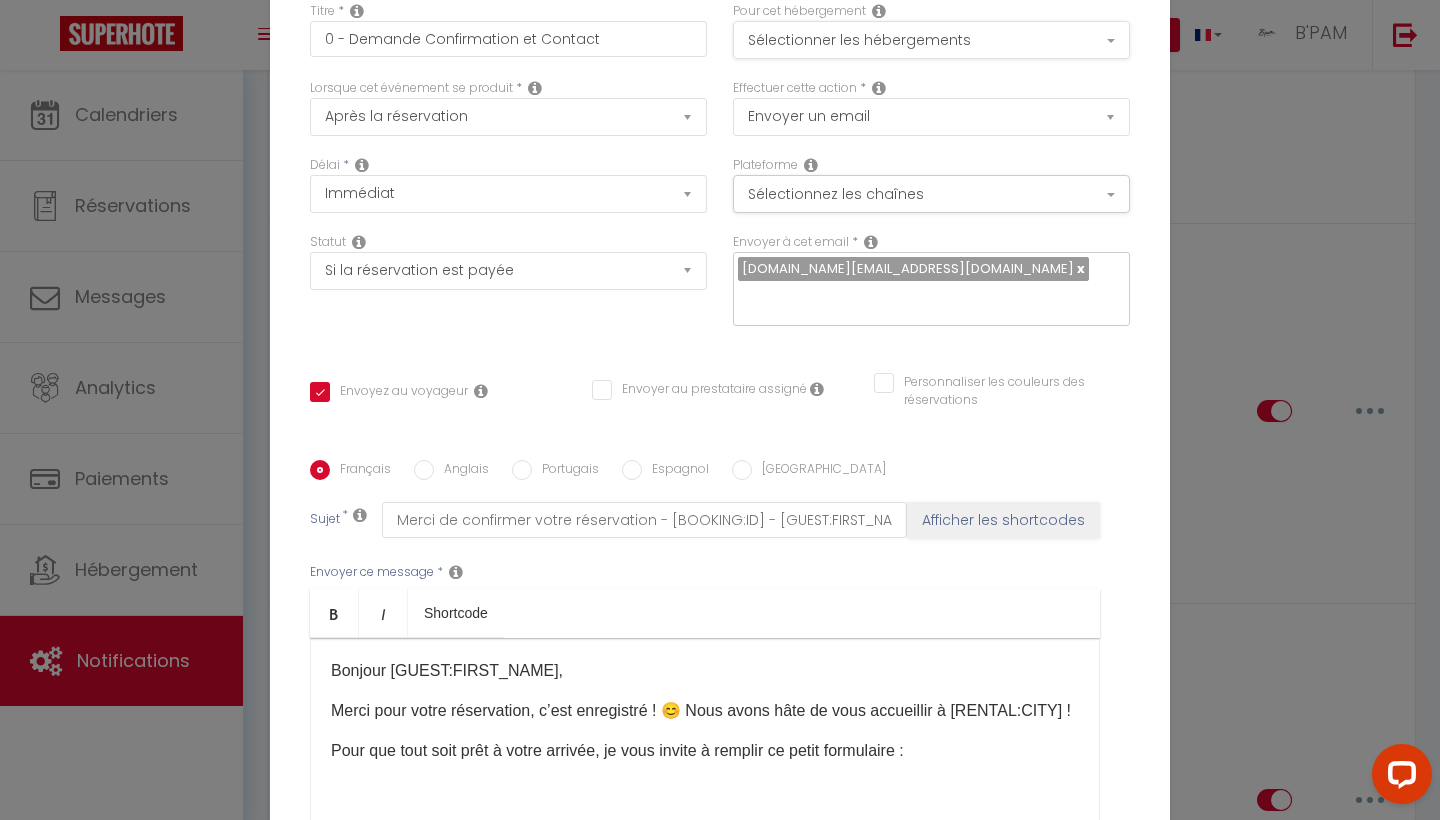 scroll, scrollTop: 0, scrollLeft: 0, axis: both 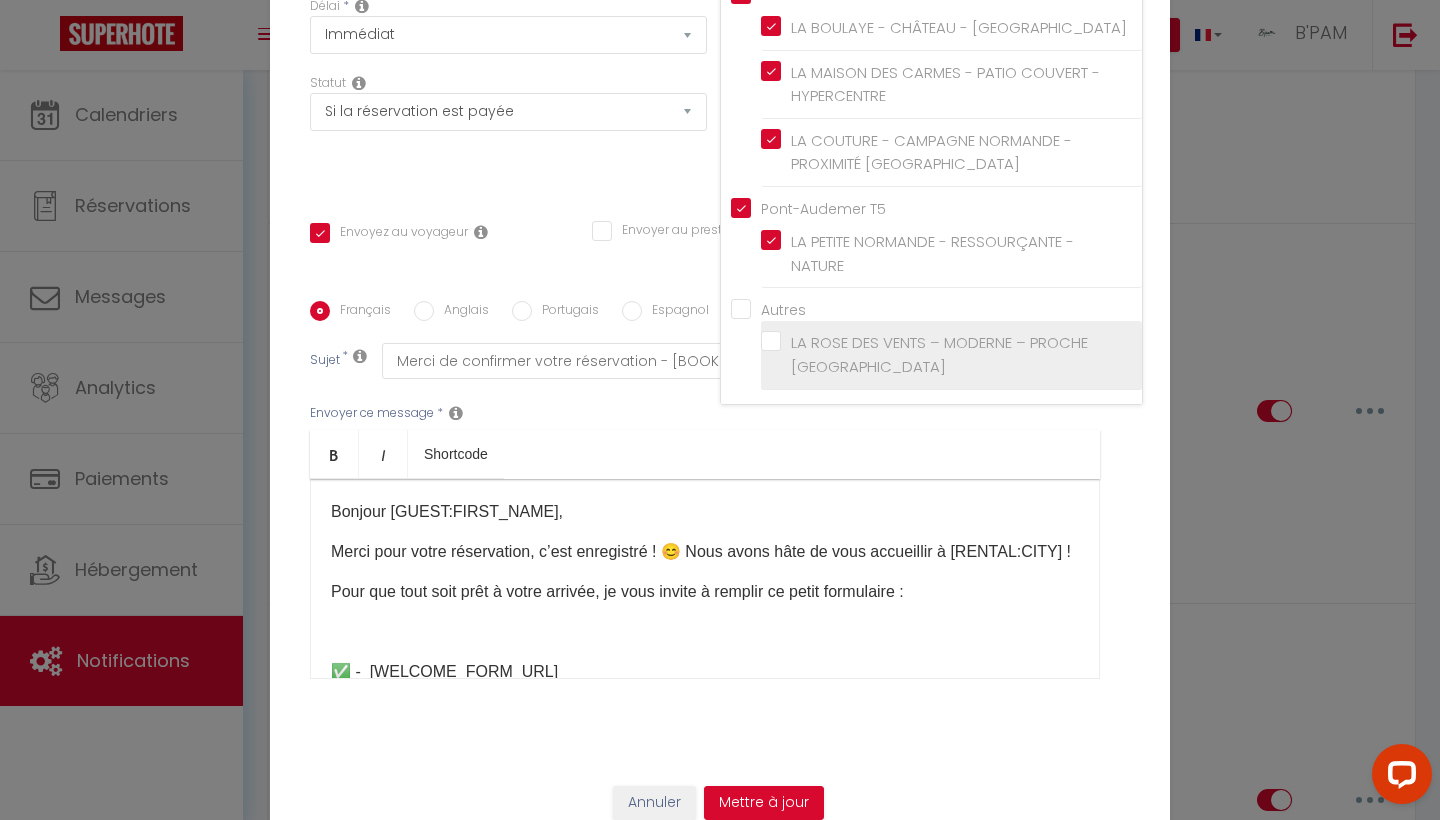 click on "LA ROSE DES VENTS – MODERNE – PROCHE [GEOGRAPHIC_DATA]" at bounding box center (951, 355) 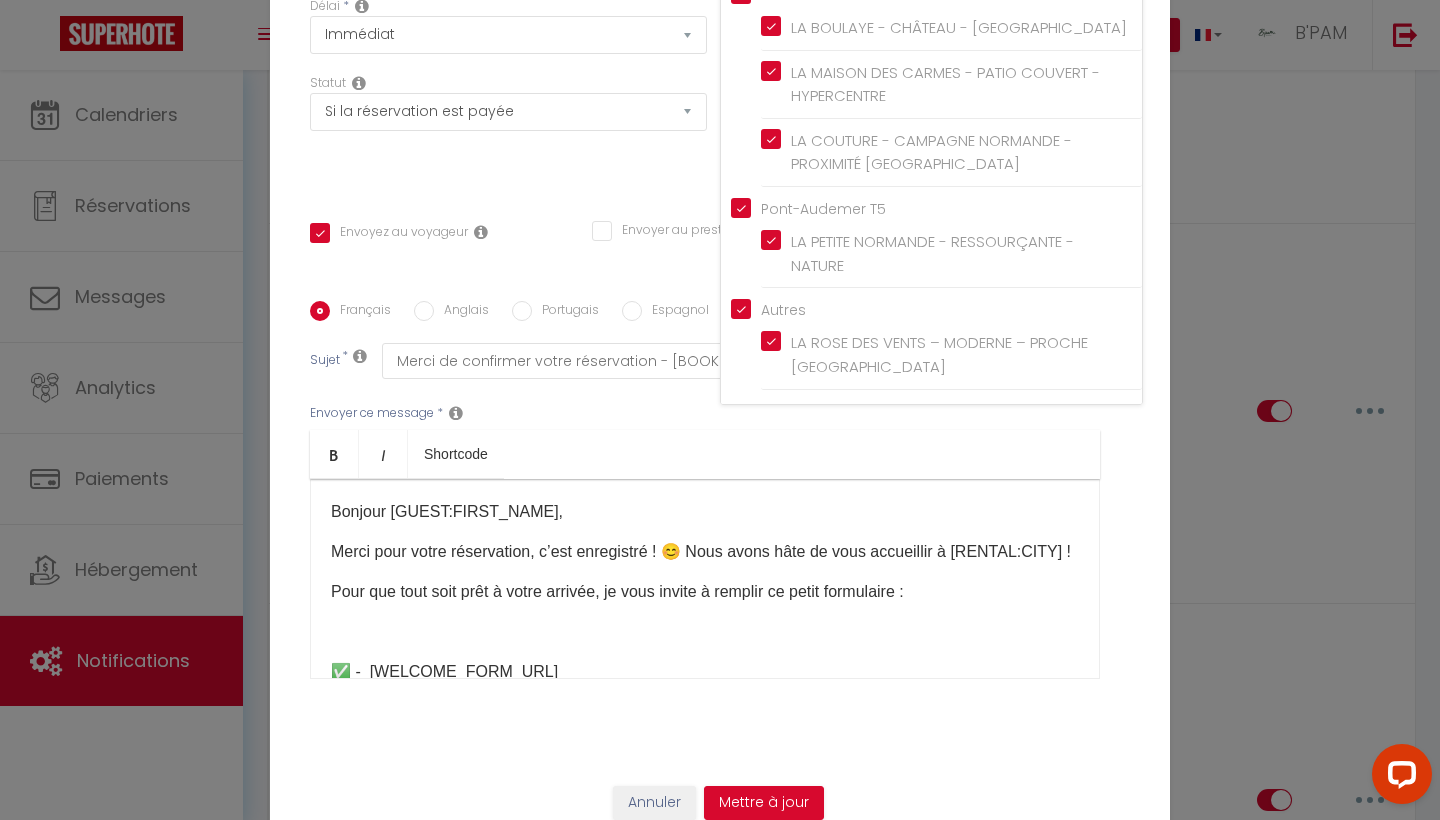 click on "Statut     Aucun   Si la réservation est payée   Si réservation non payée   Si la caution a été prise   Si caution non payée" at bounding box center [508, 130] 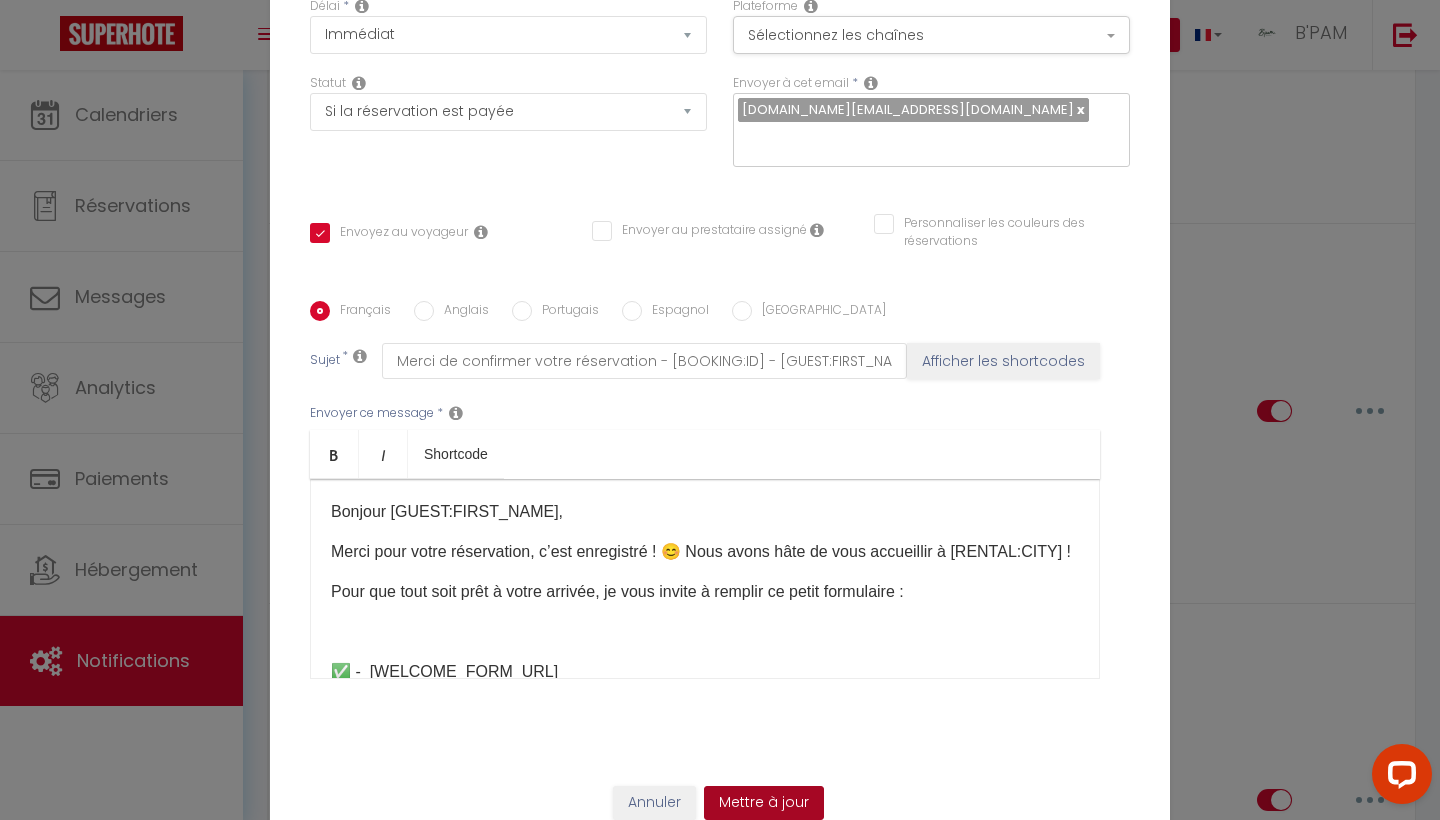 click on "Mettre à jour" at bounding box center (764, 803) 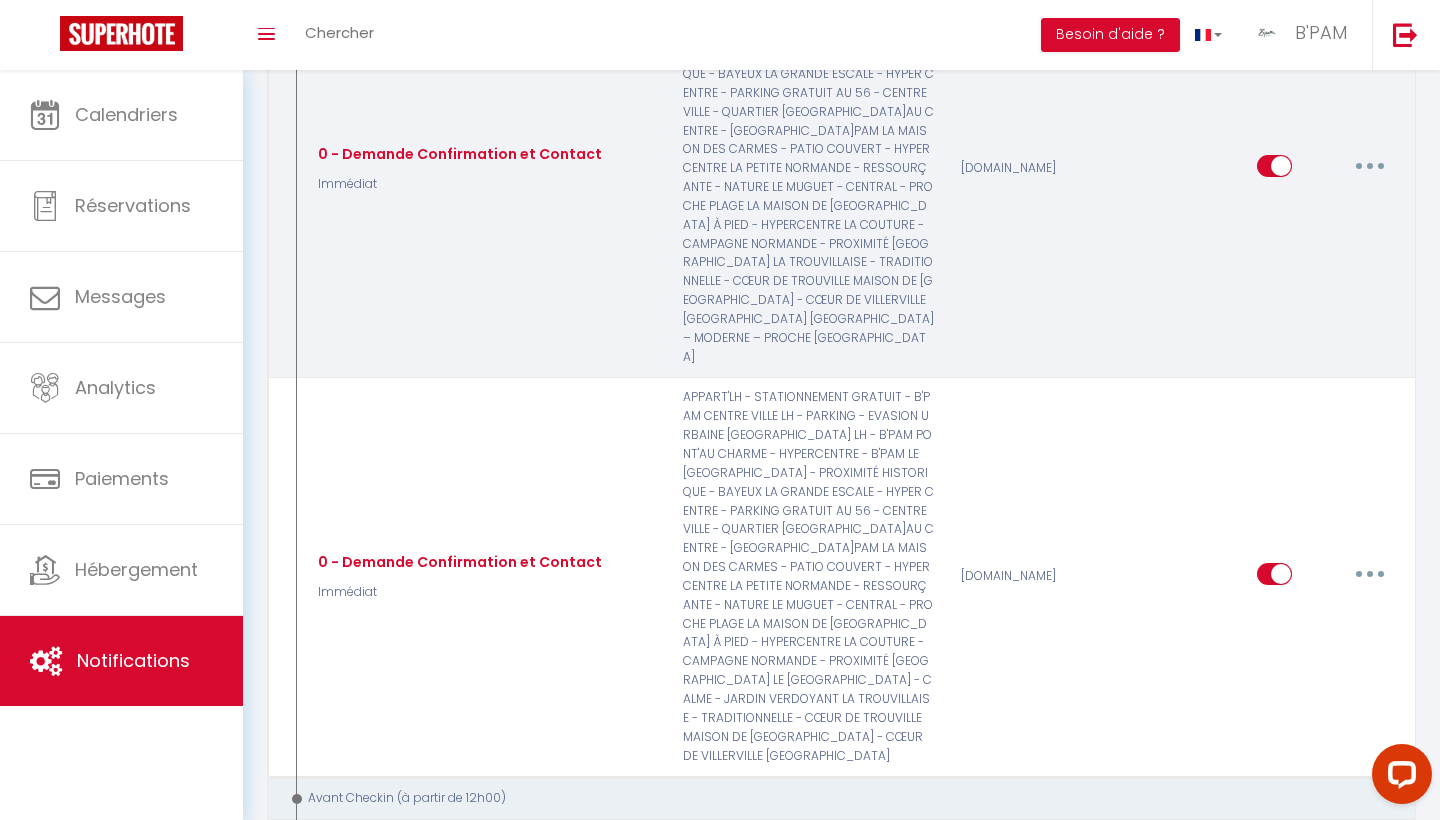 scroll, scrollTop: 847, scrollLeft: 0, axis: vertical 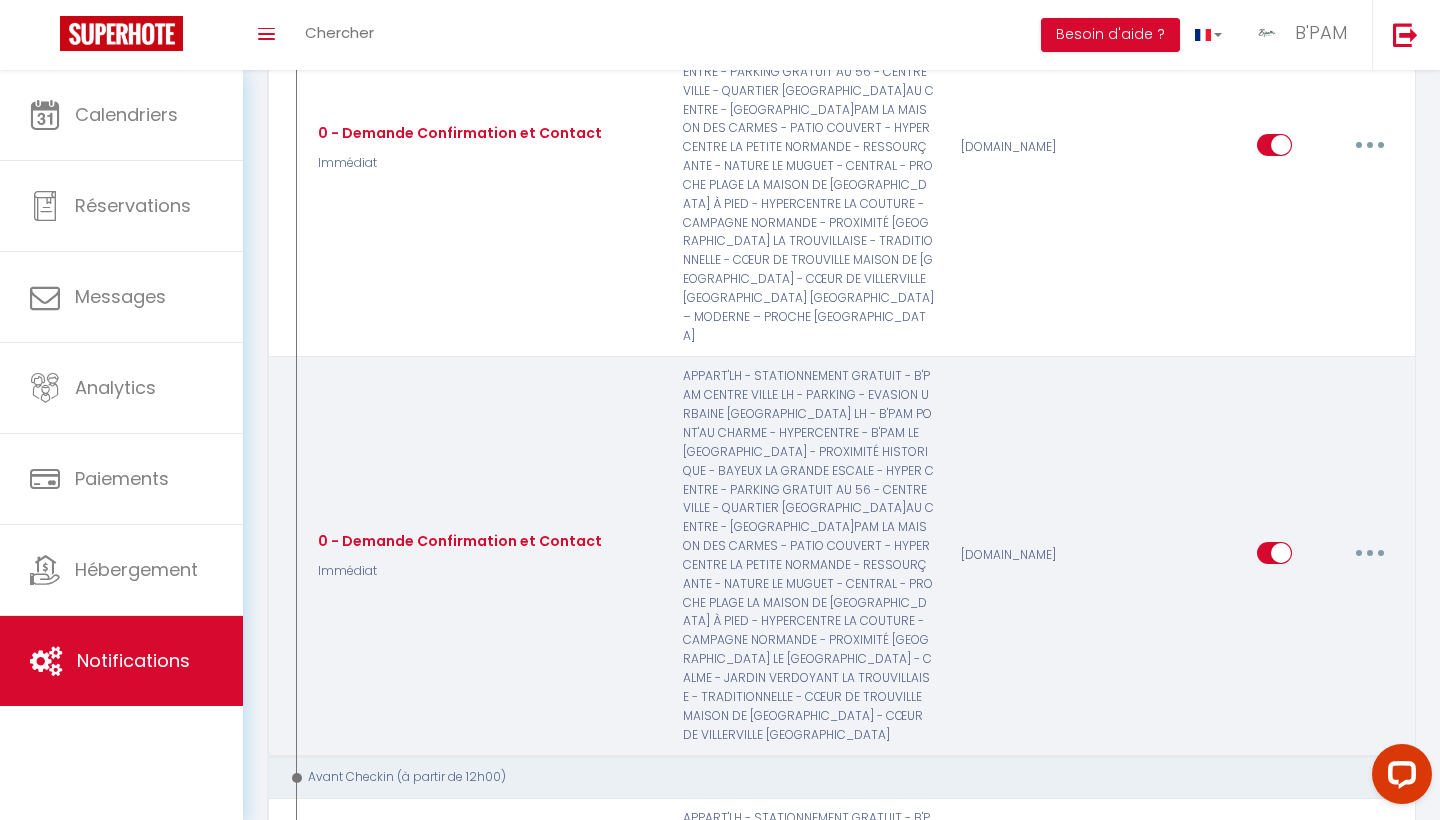 click at bounding box center (1370, 553) 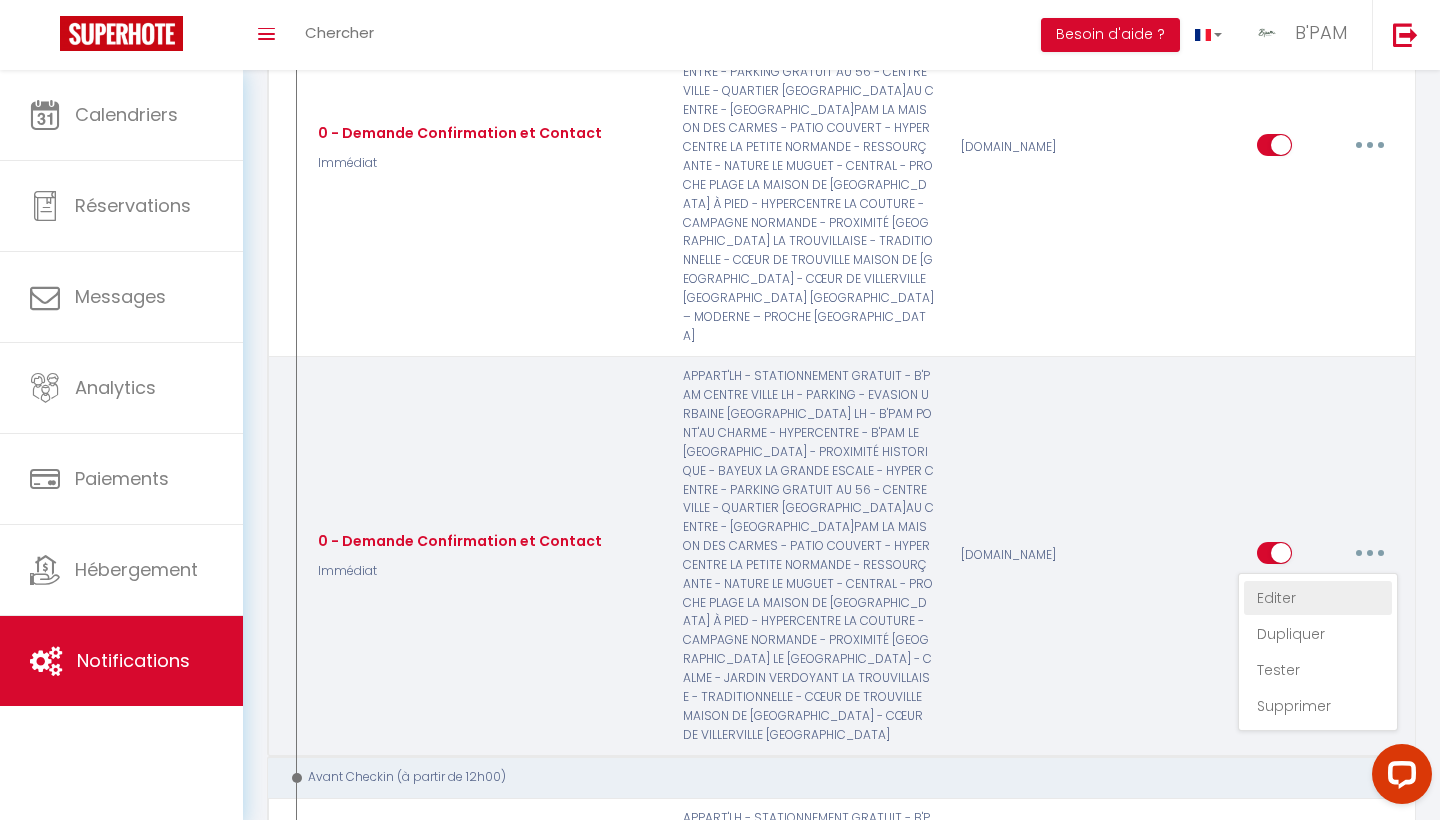click on "Editer" at bounding box center [1318, 598] 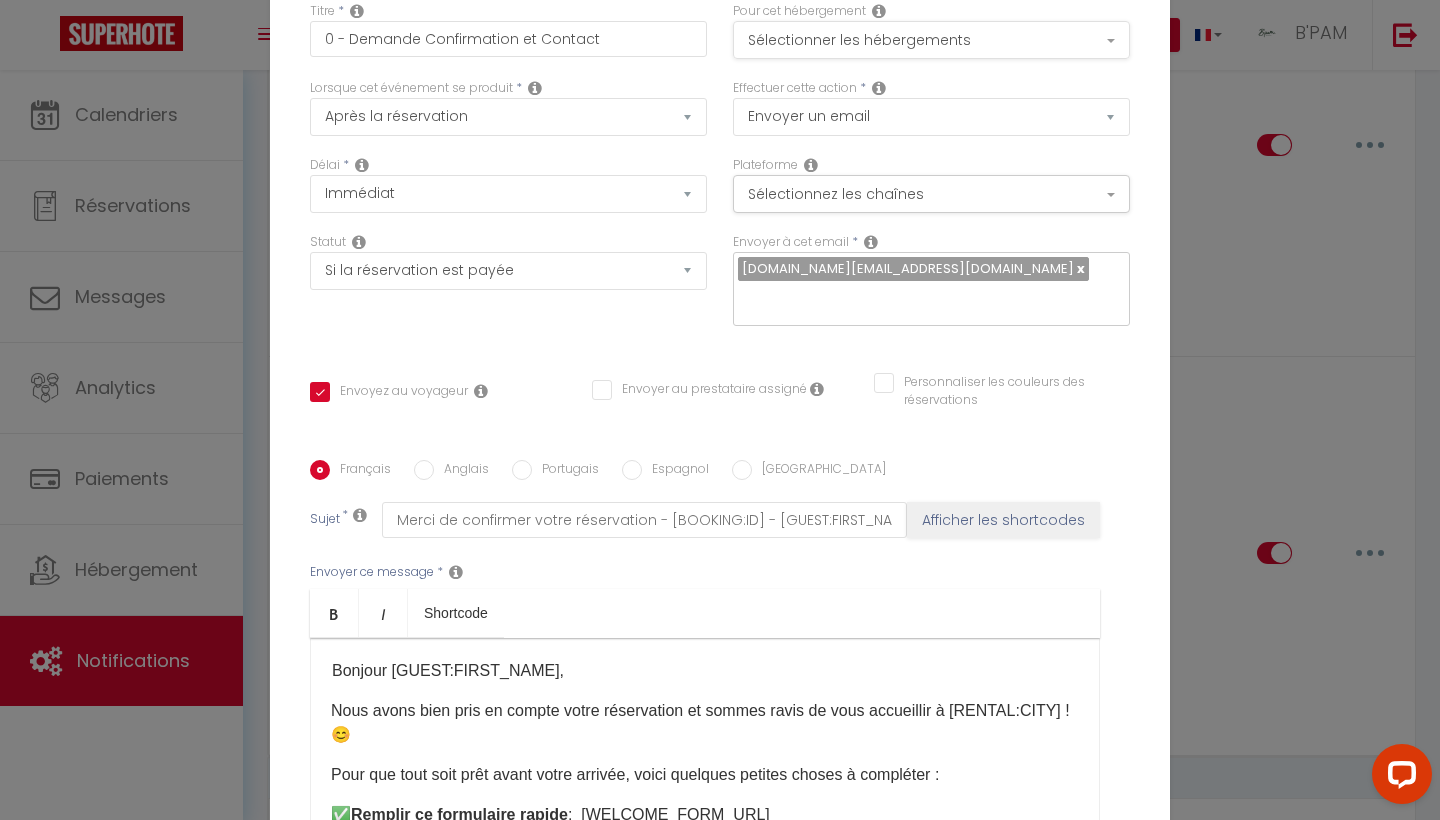 scroll, scrollTop: 0, scrollLeft: 0, axis: both 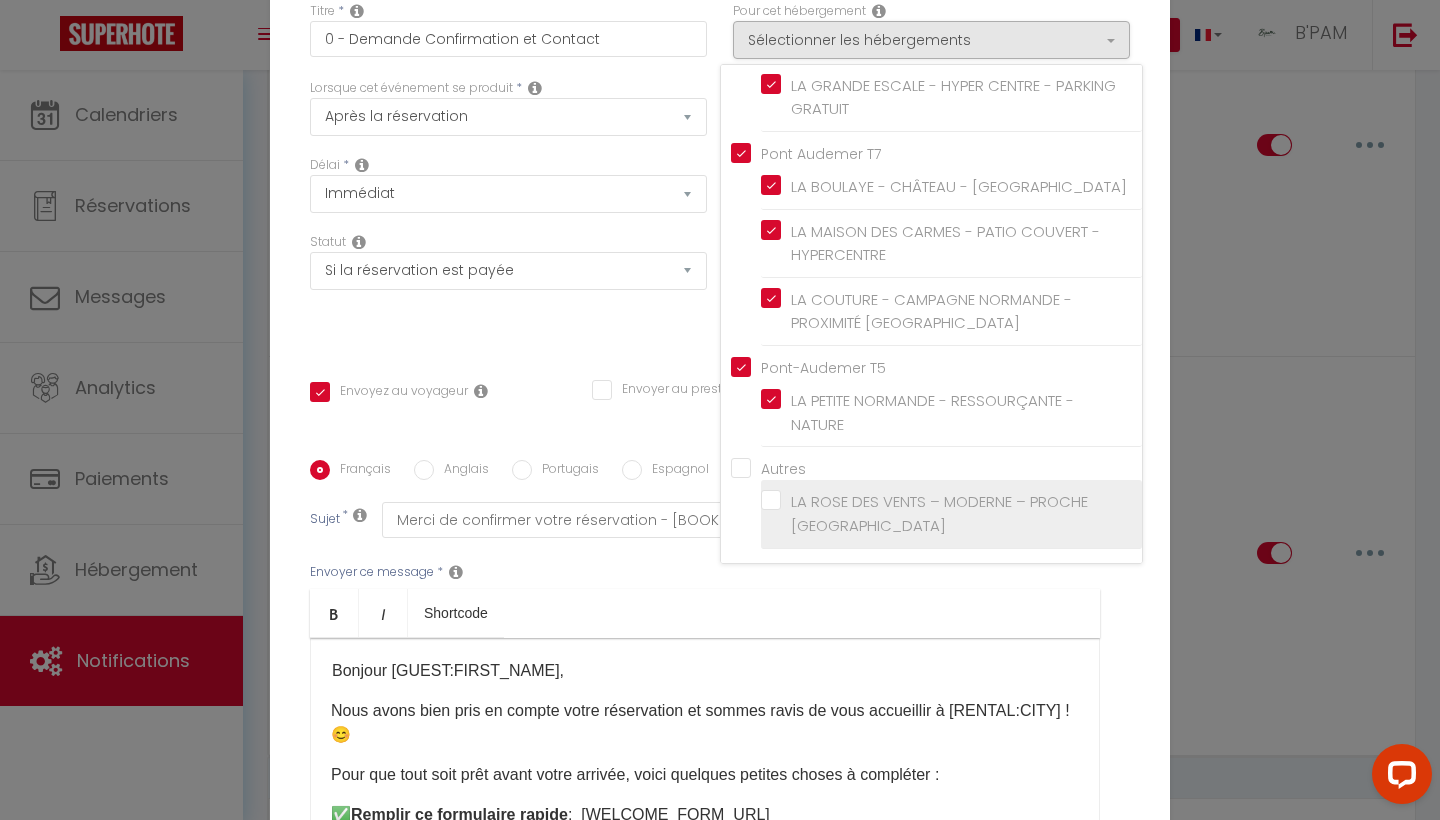 click on "LA ROSE DES VENTS – MODERNE – PROCHE [GEOGRAPHIC_DATA]" at bounding box center [955, 513] 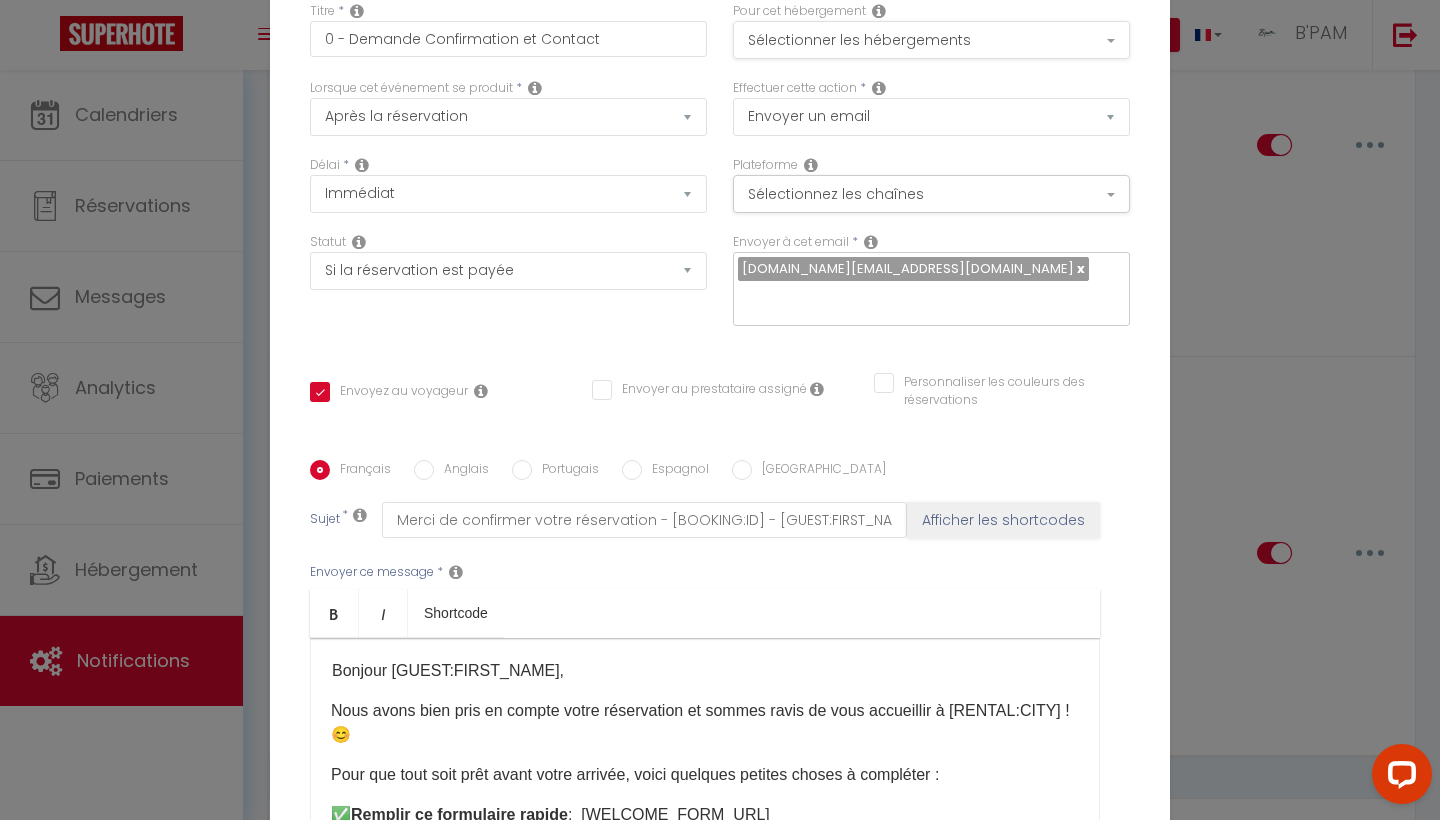 click on "Sélectionner les hébergements" at bounding box center (931, 40) 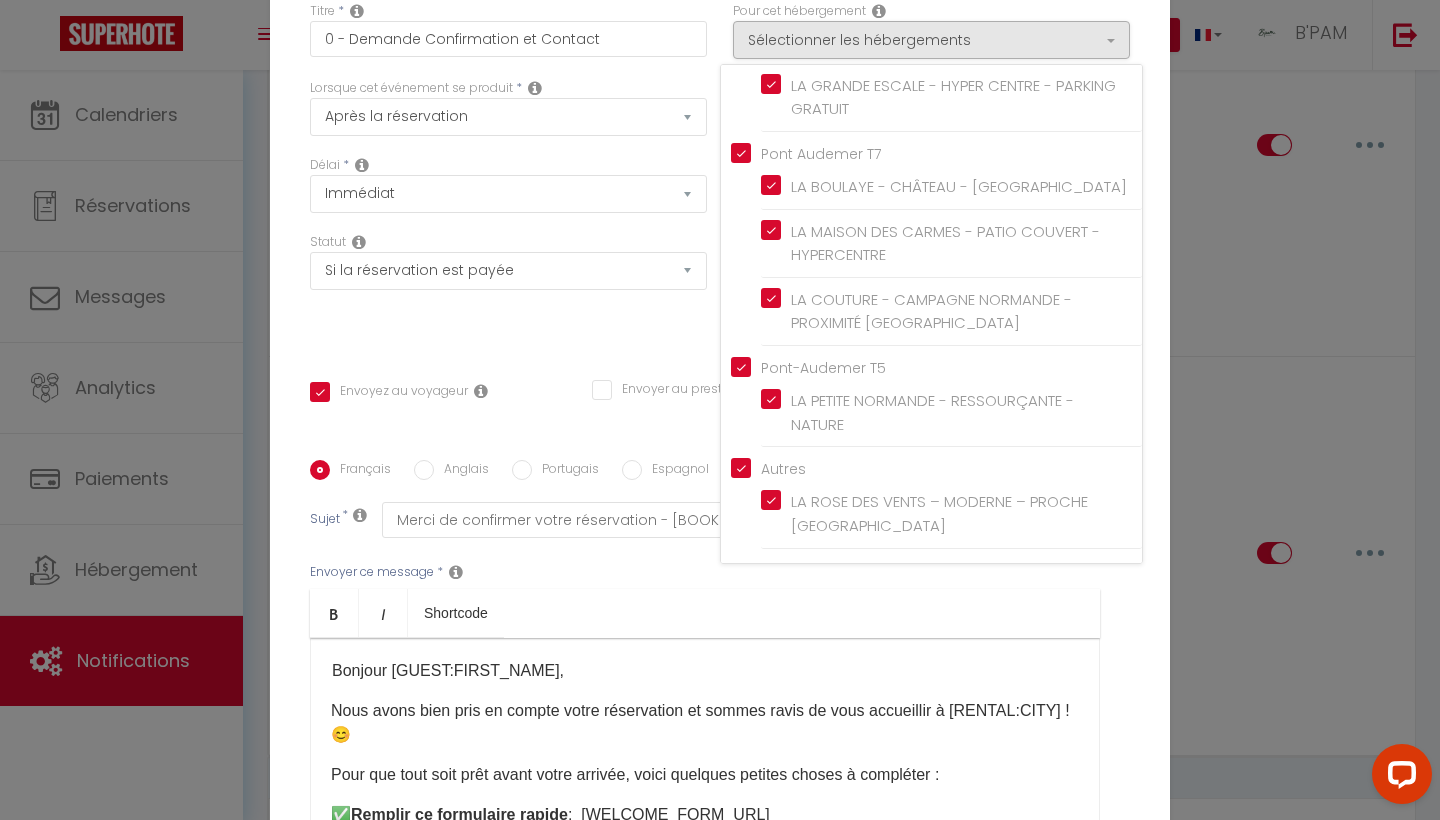click on "Statut     Aucun   Si la réservation est payée   Si réservation non payée   Si la caution a été prise   Si caution non payée" at bounding box center [508, 289] 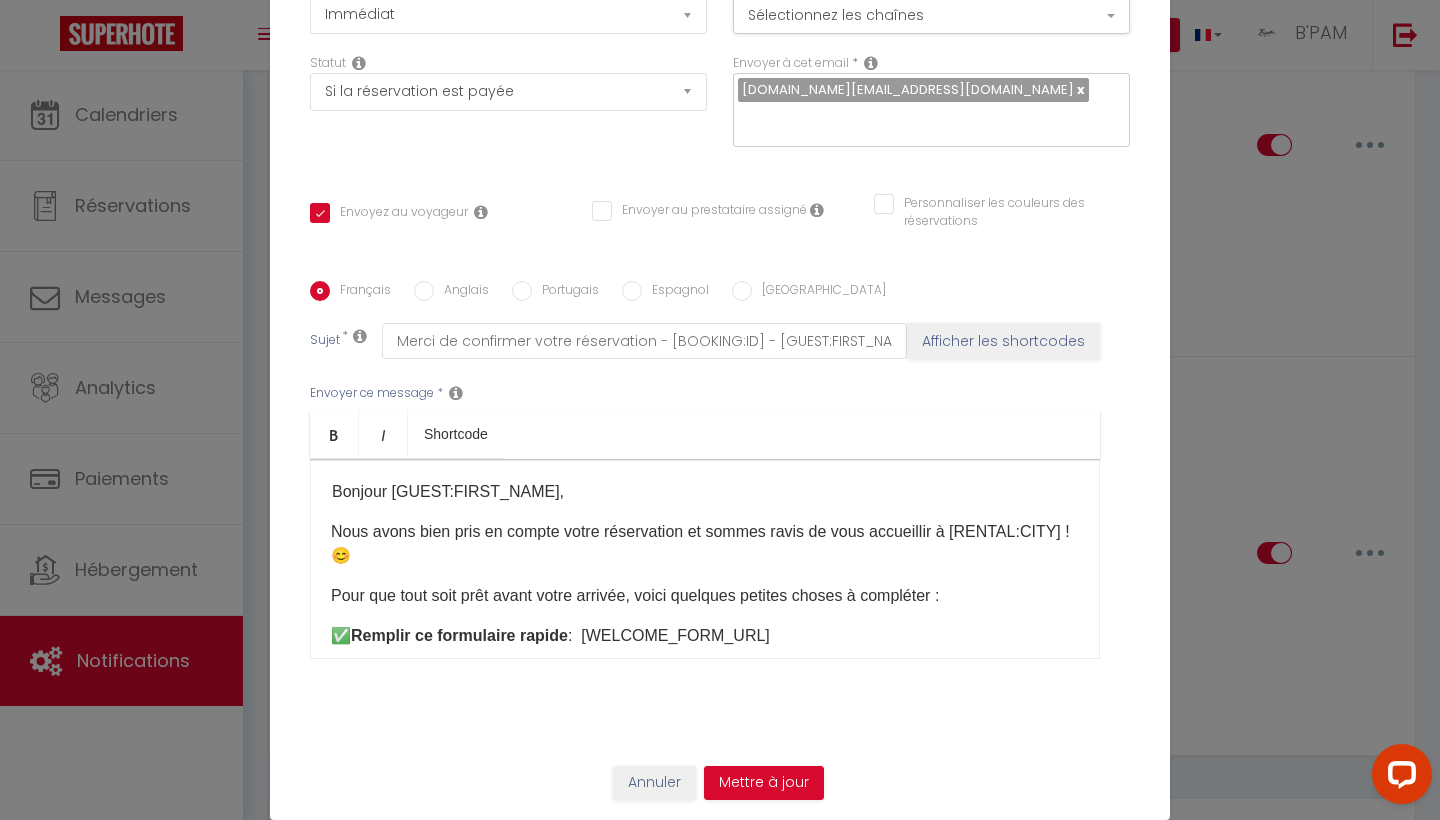 scroll, scrollTop: 179, scrollLeft: 0, axis: vertical 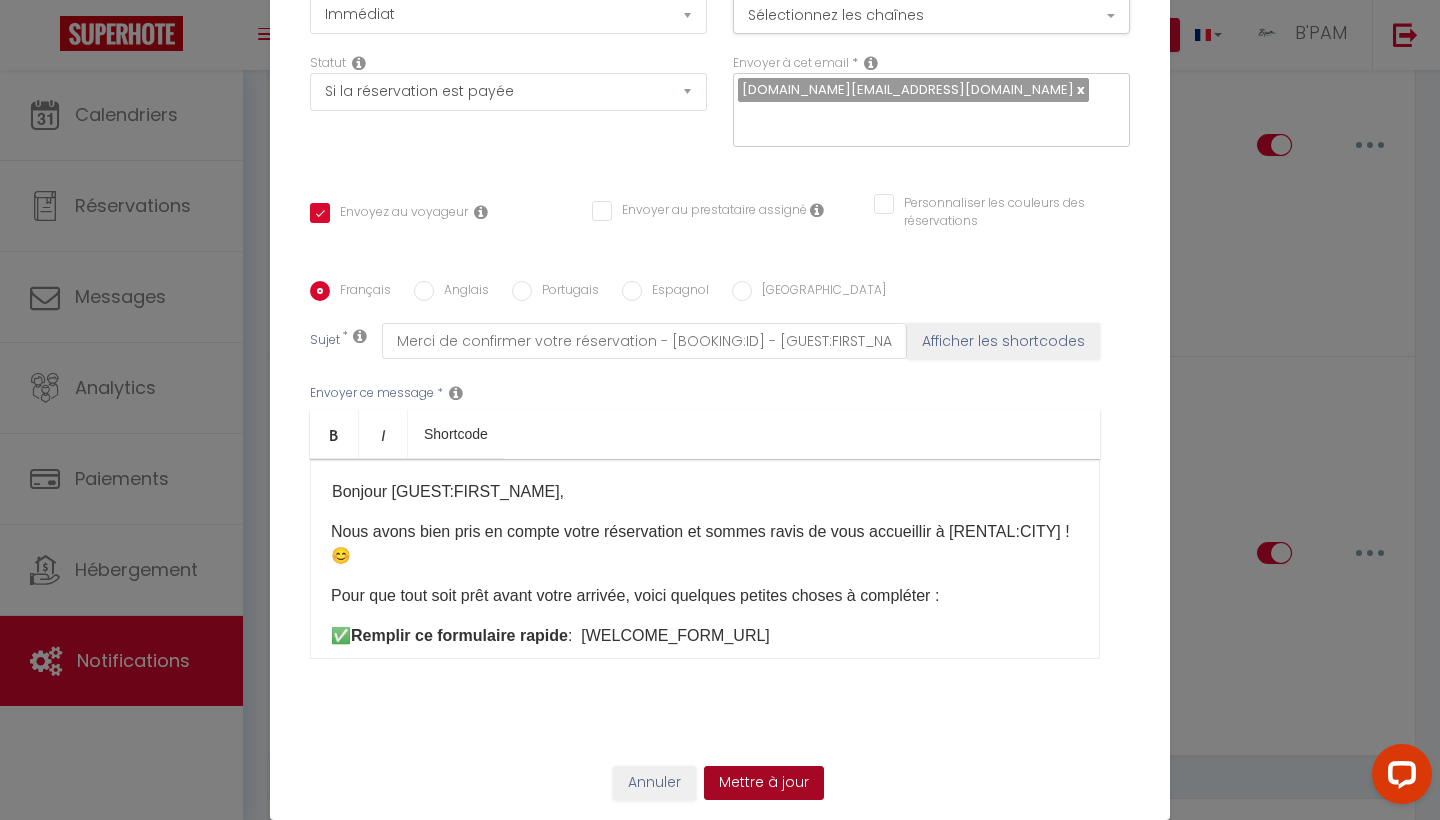 click on "Mettre à jour" at bounding box center [764, 783] 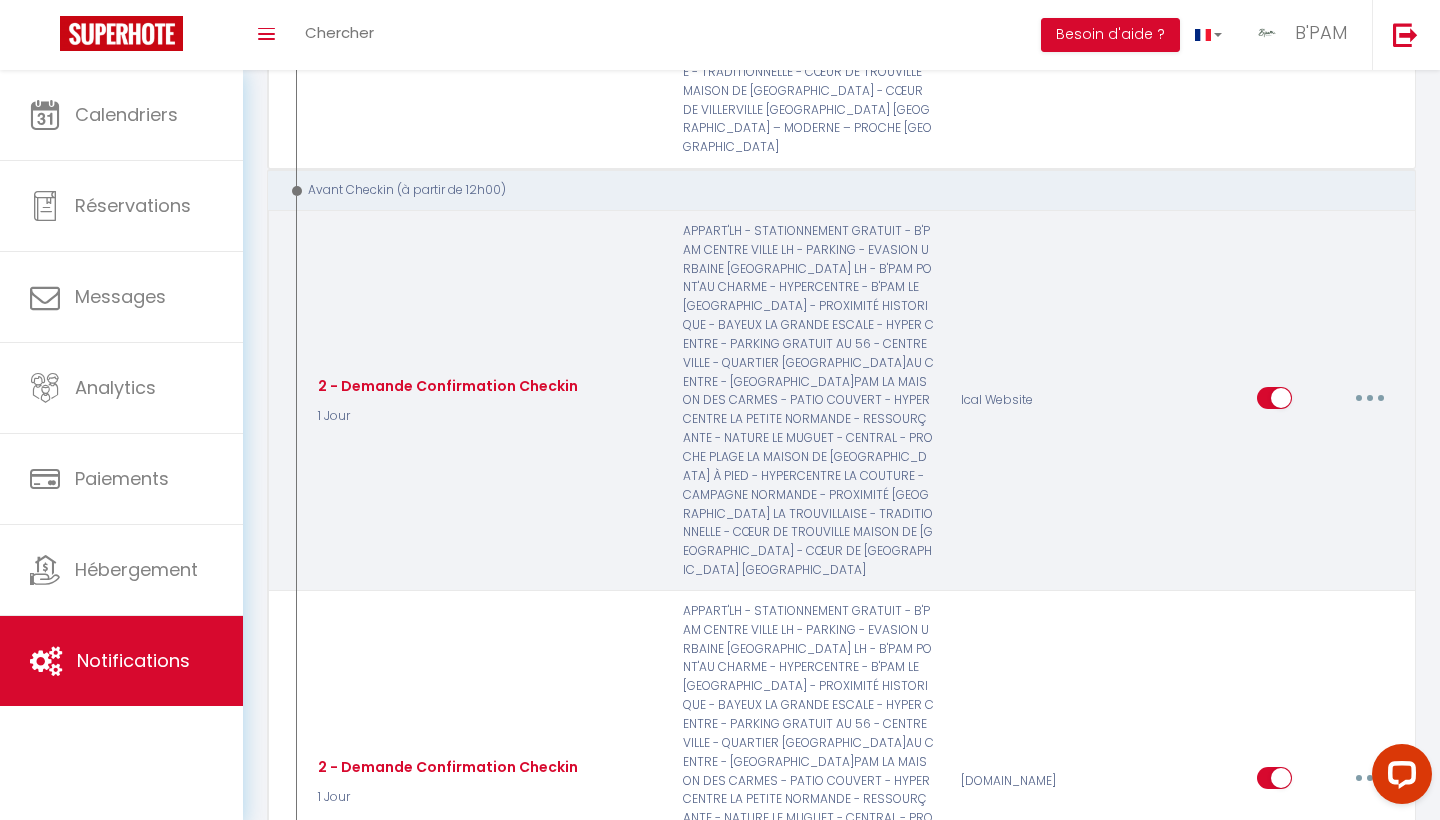 scroll, scrollTop: 1475, scrollLeft: 0, axis: vertical 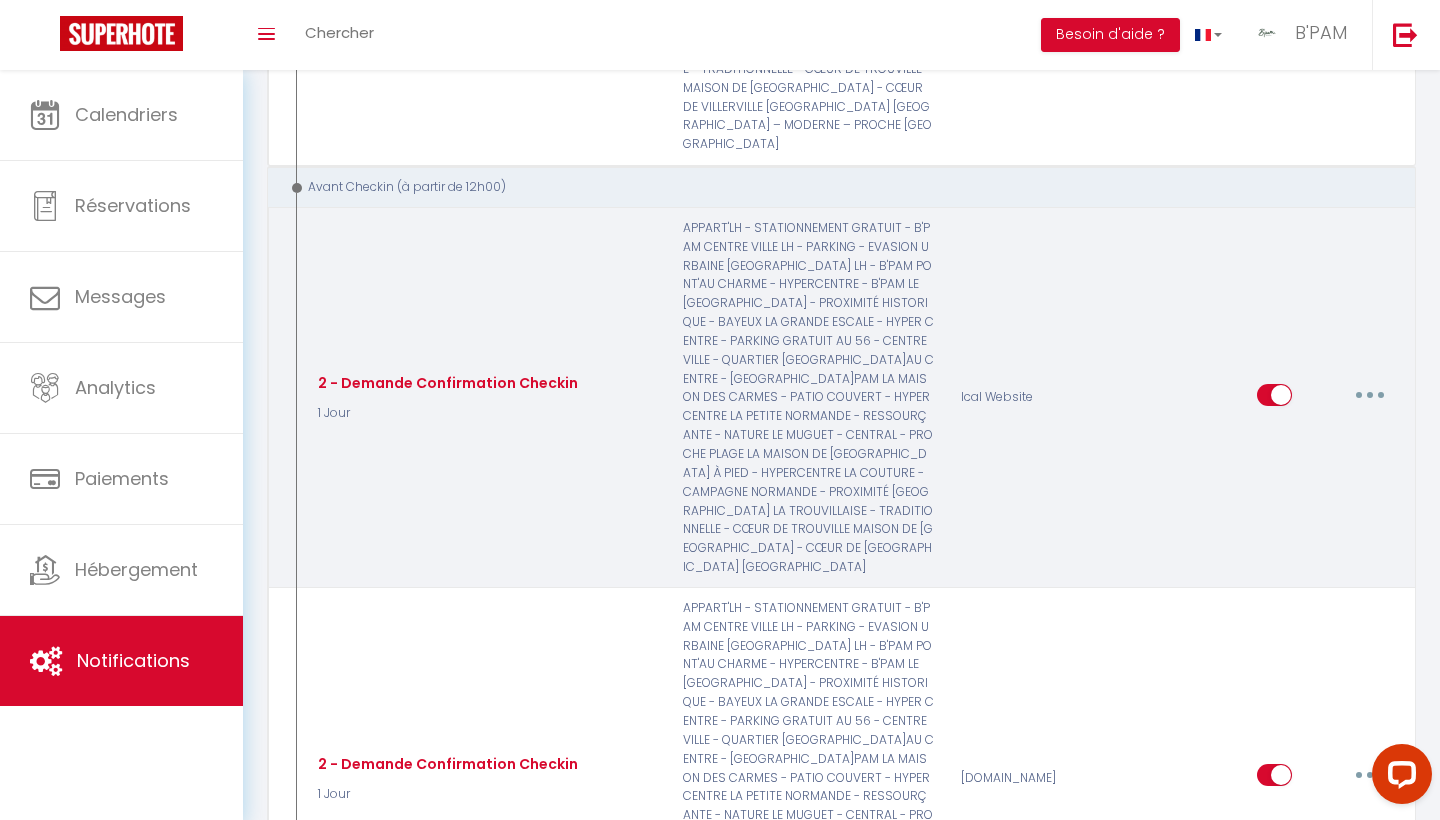 click at bounding box center [1370, 395] 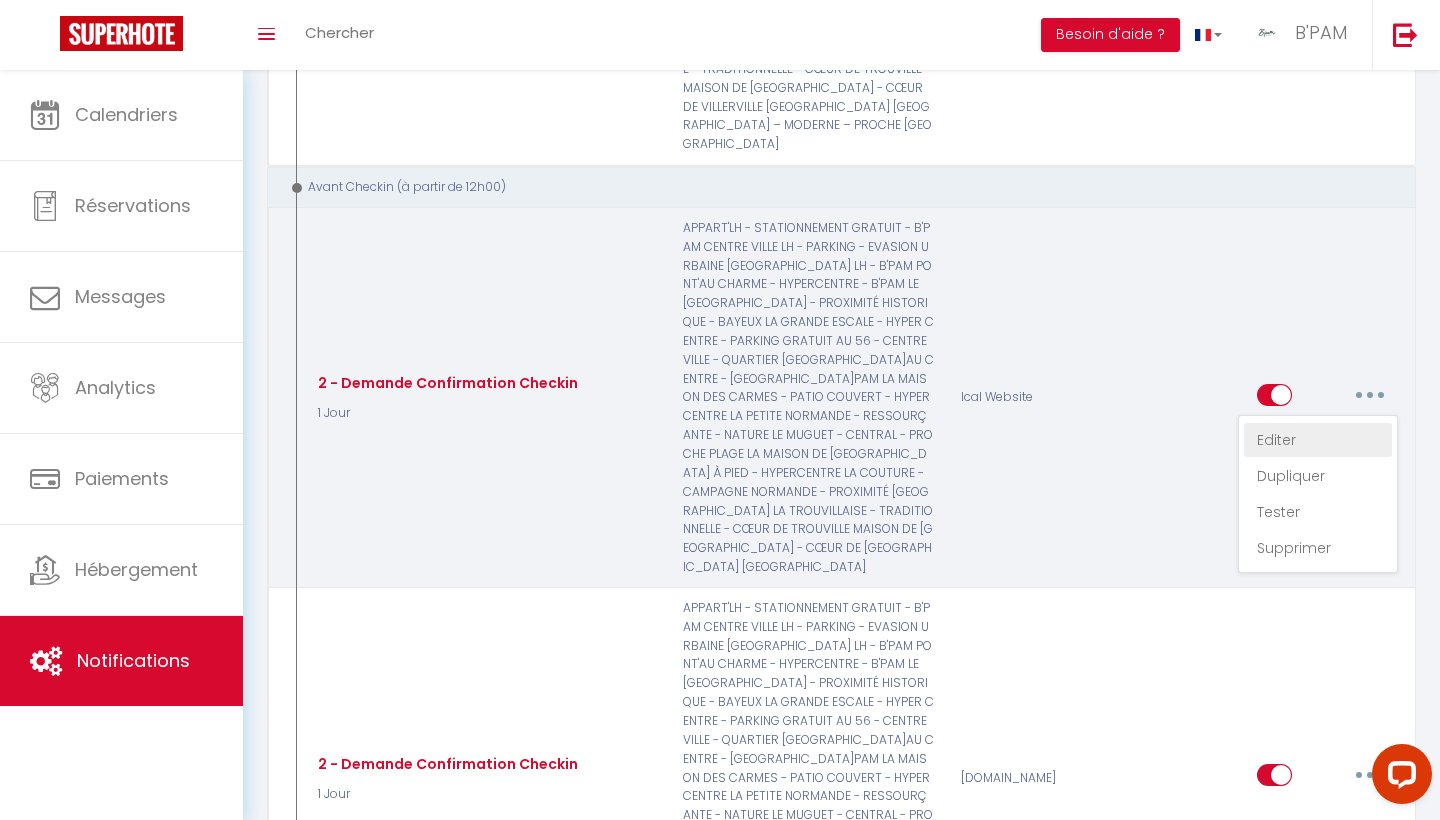 click on "Editer" at bounding box center [1318, 440] 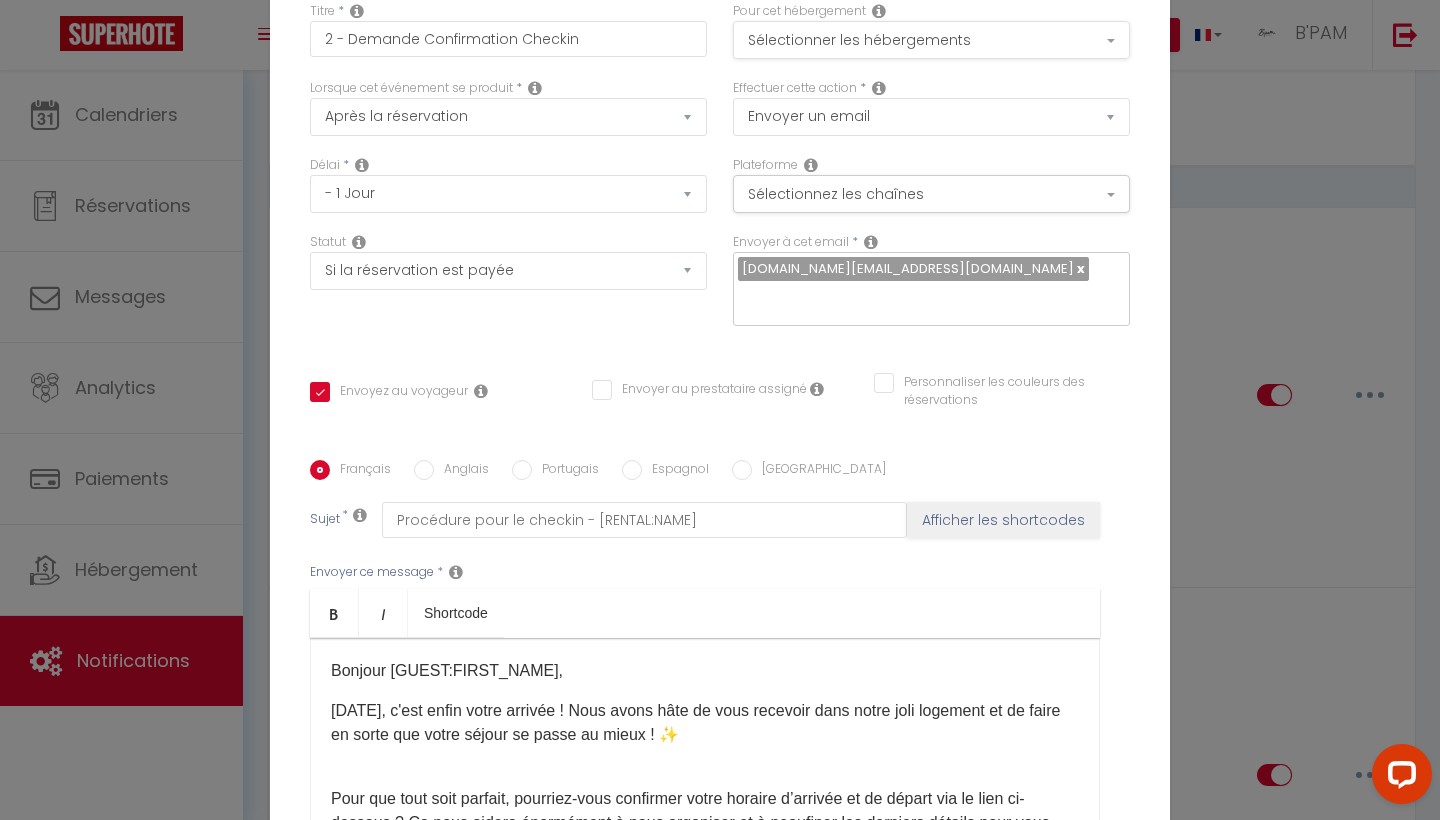 scroll, scrollTop: 0, scrollLeft: 0, axis: both 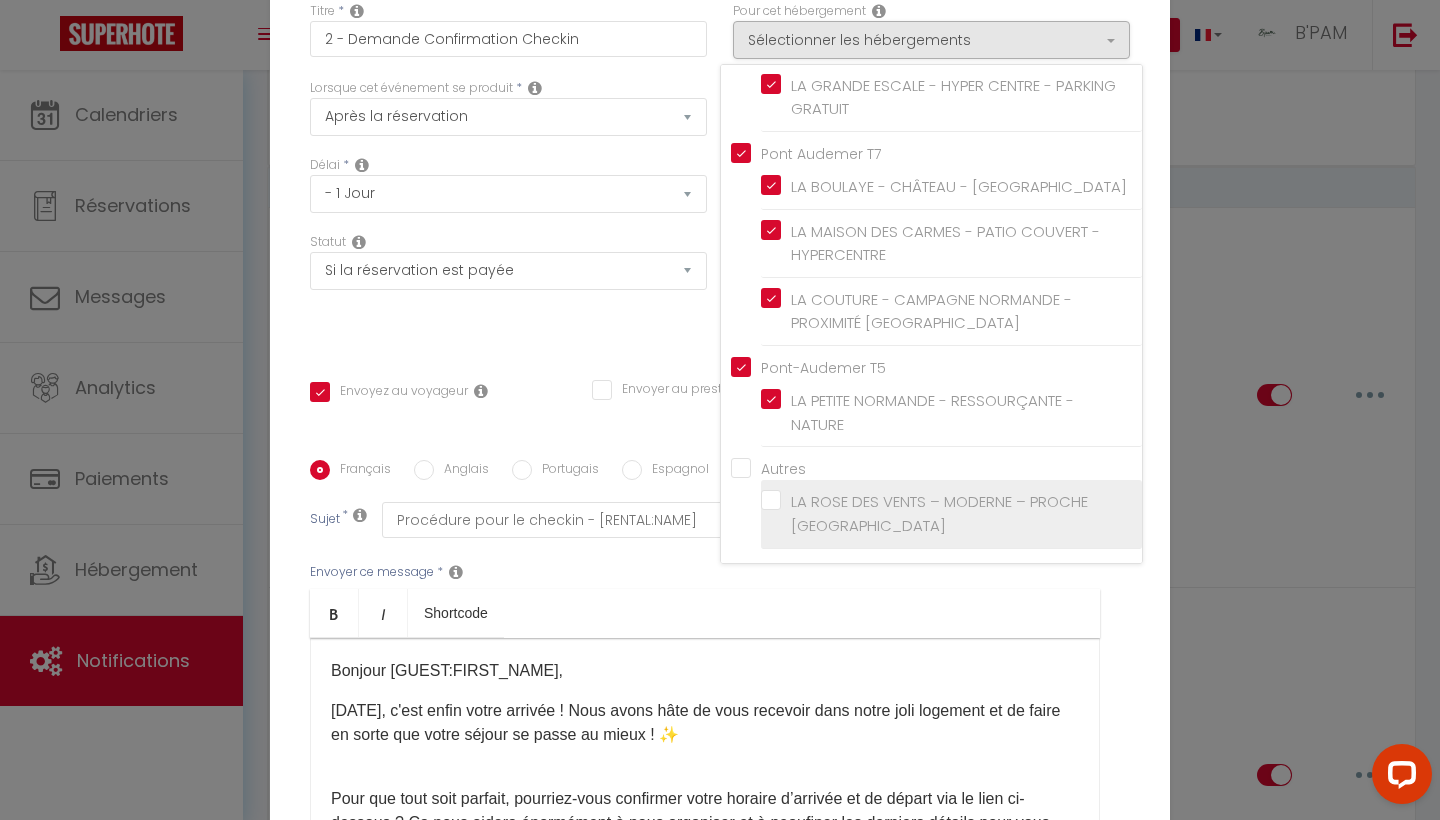 click on "LA ROSE DES VENTS – MODERNE – PROCHE [GEOGRAPHIC_DATA]" at bounding box center (951, 514) 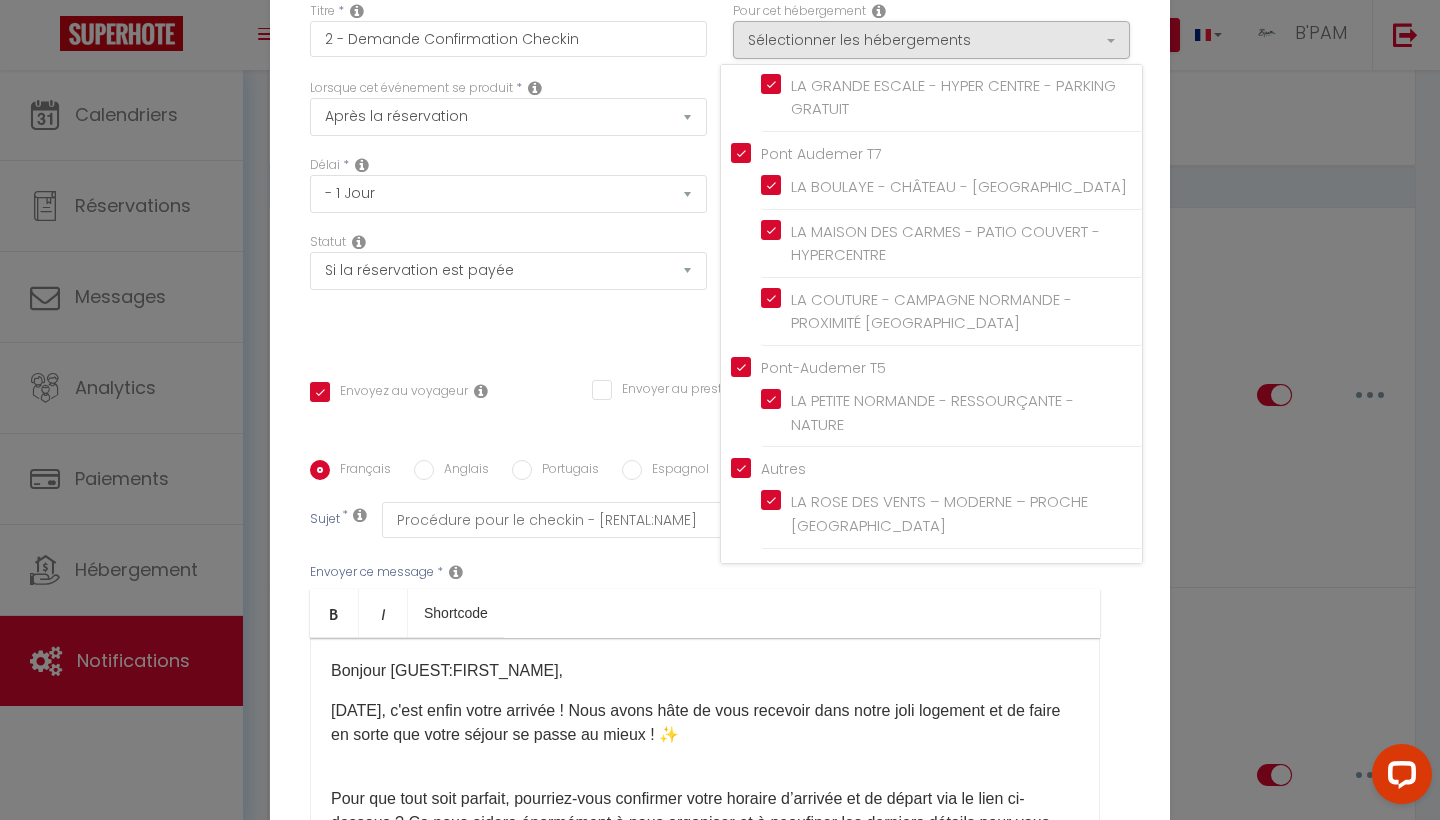 click on "Titre   *     2 - Demande Confirmation Checkin   Pour cet hébergement
Sélectionner les hébergements
Tous les apparts
Le Havre T2
APPART'LH - STATIONNEMENT GRATUIT - B'PAM
CENTRE VILLE LH - PARKING - EVASION URBAINE
Le Havre [MEDICAL_DATA]
Fibre - Le Haussmann LH - B'PAM
Pont-Audemer T2
PONT'AU CHARME - HYPERCENTRE - B'PAM
*" at bounding box center [720, 460] 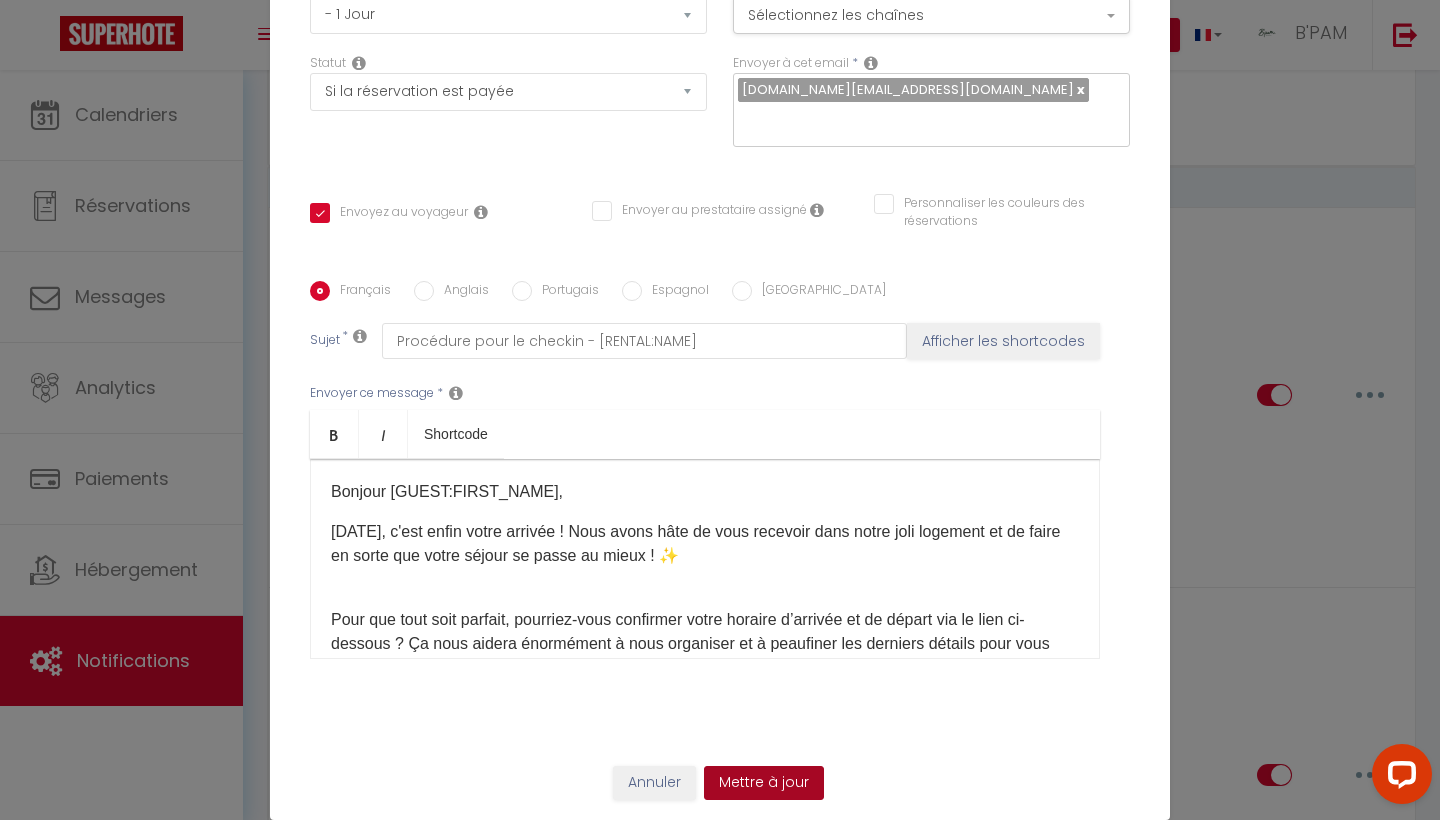 scroll, scrollTop: 179, scrollLeft: 0, axis: vertical 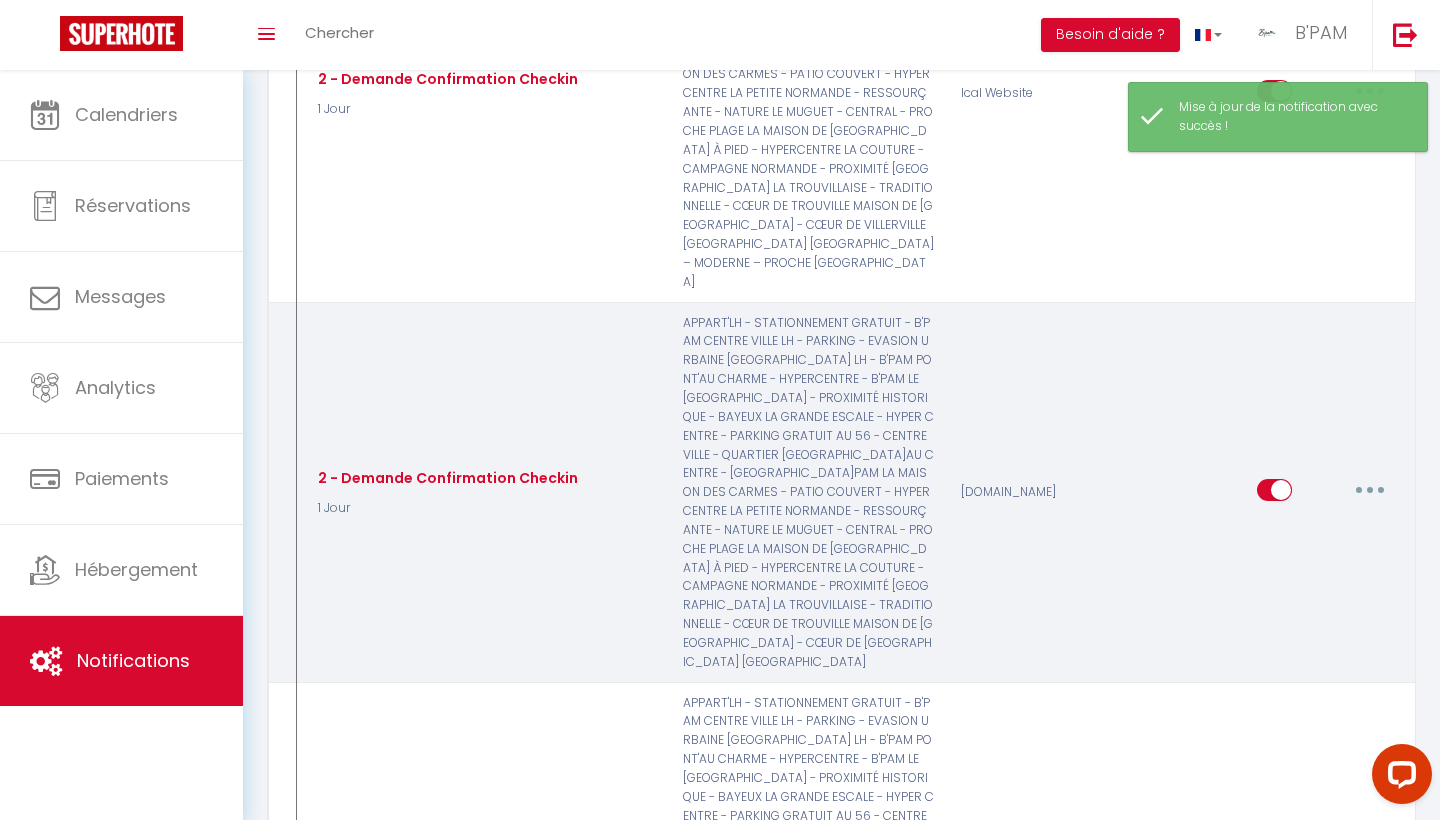 click at bounding box center [1370, 490] 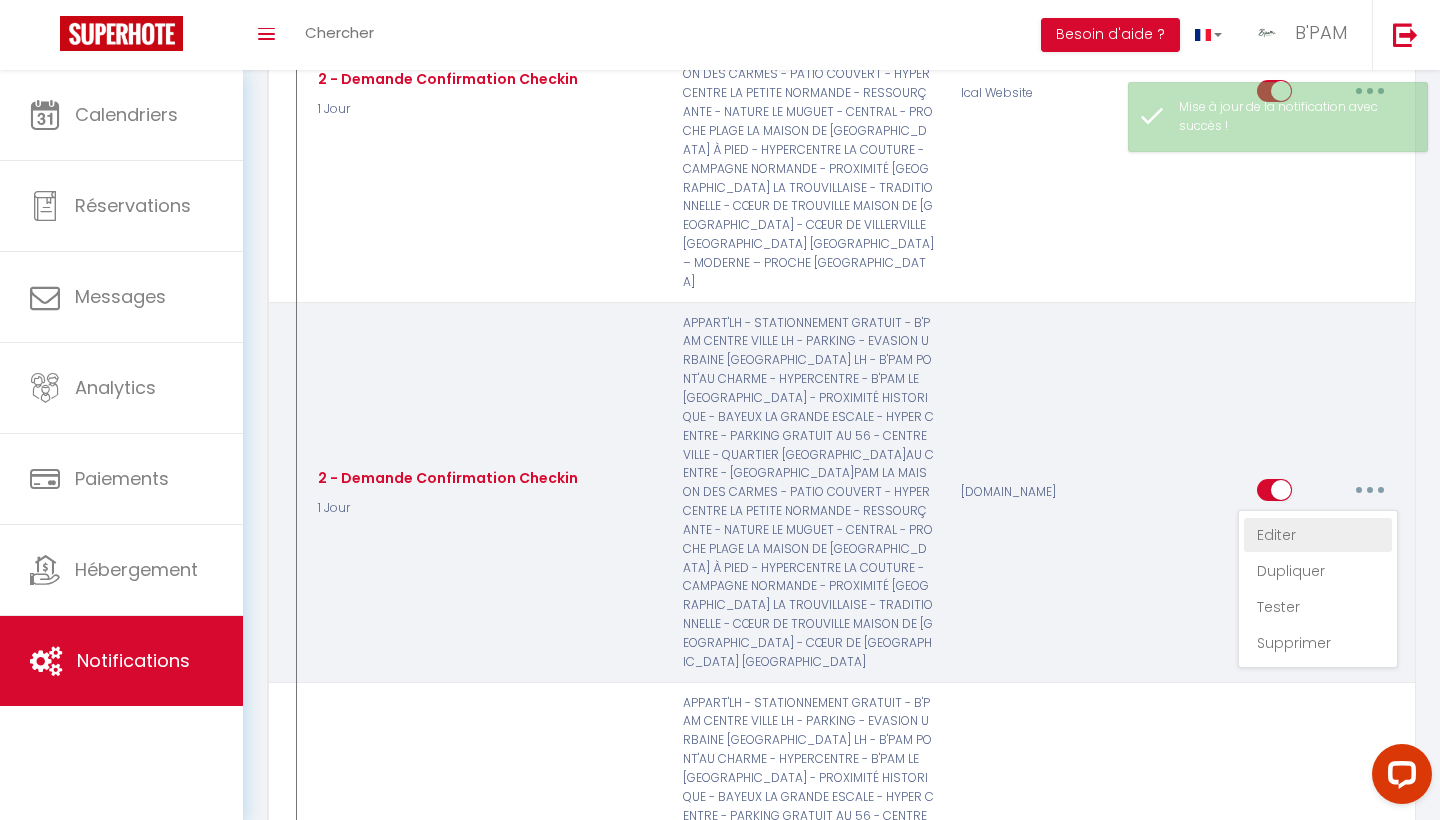 click on "Editer" at bounding box center [1318, 535] 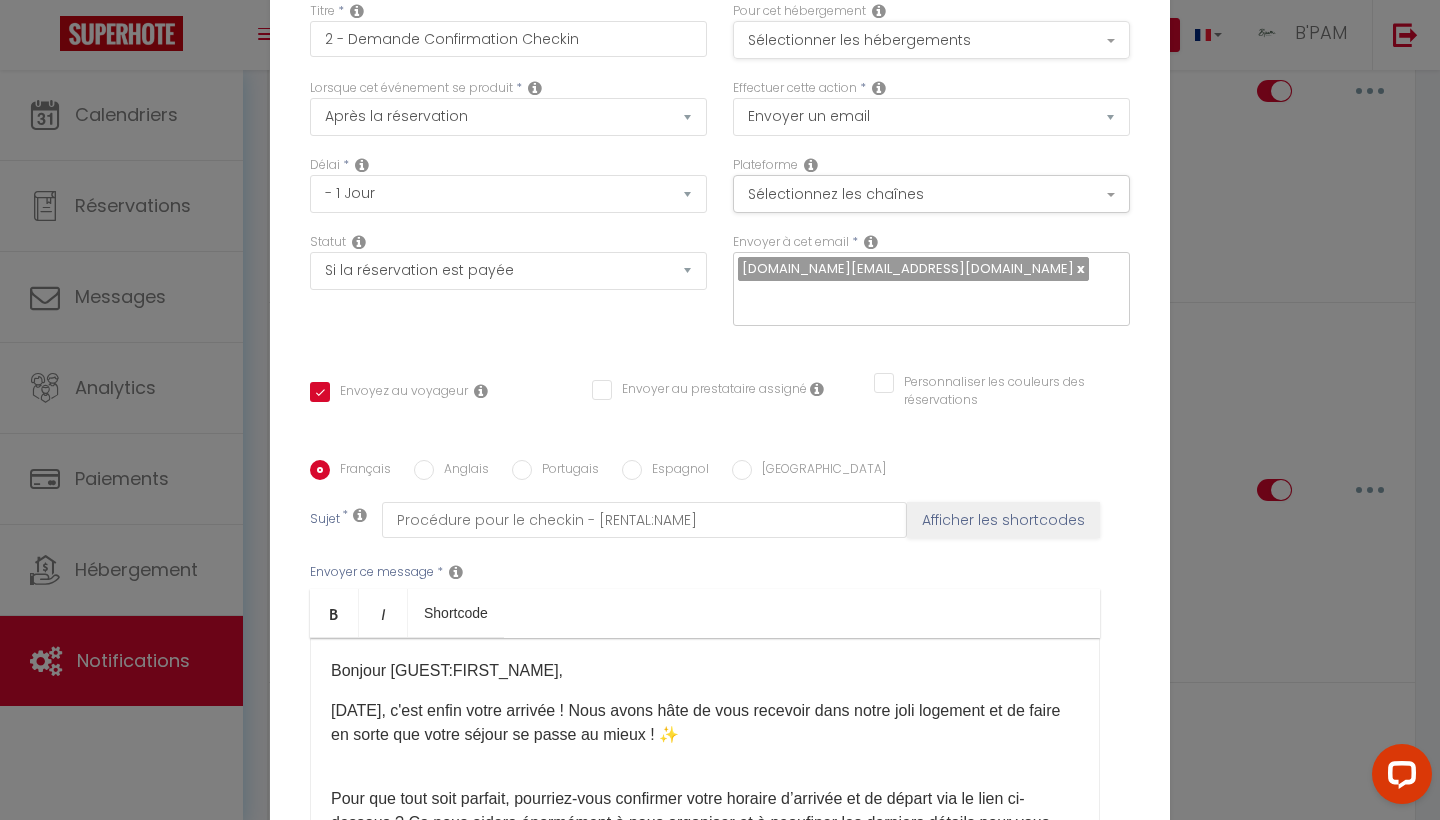 scroll, scrollTop: 0, scrollLeft: 0, axis: both 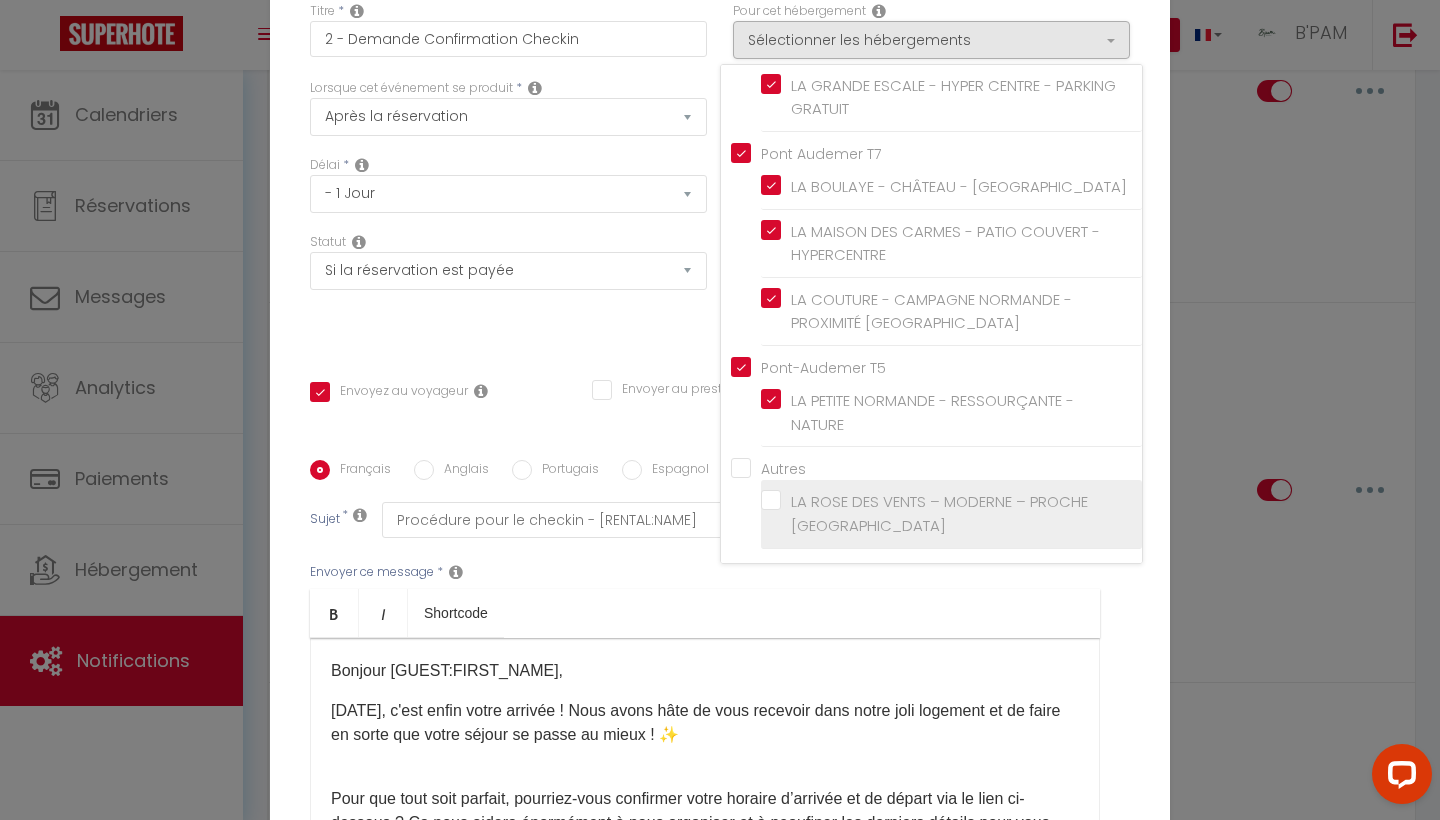 click on "LA ROSE DES VENTS – MODERNE – PROCHE [GEOGRAPHIC_DATA]" at bounding box center [951, 514] 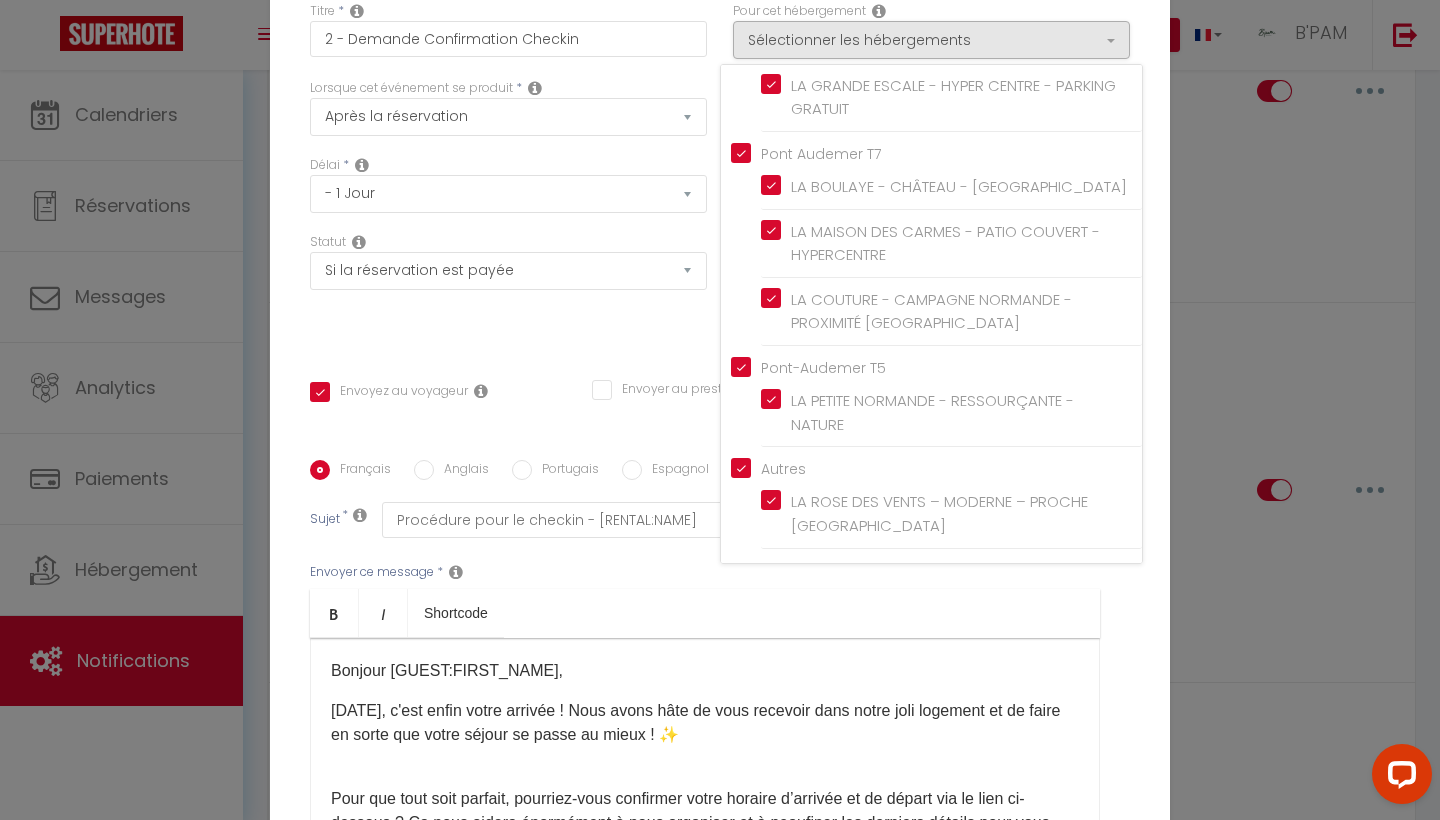 click on "Statut     Aucun   Si la réservation est payée   Si réservation non payée   Si la caution a été prise   Si caution non payée" at bounding box center (508, 289) 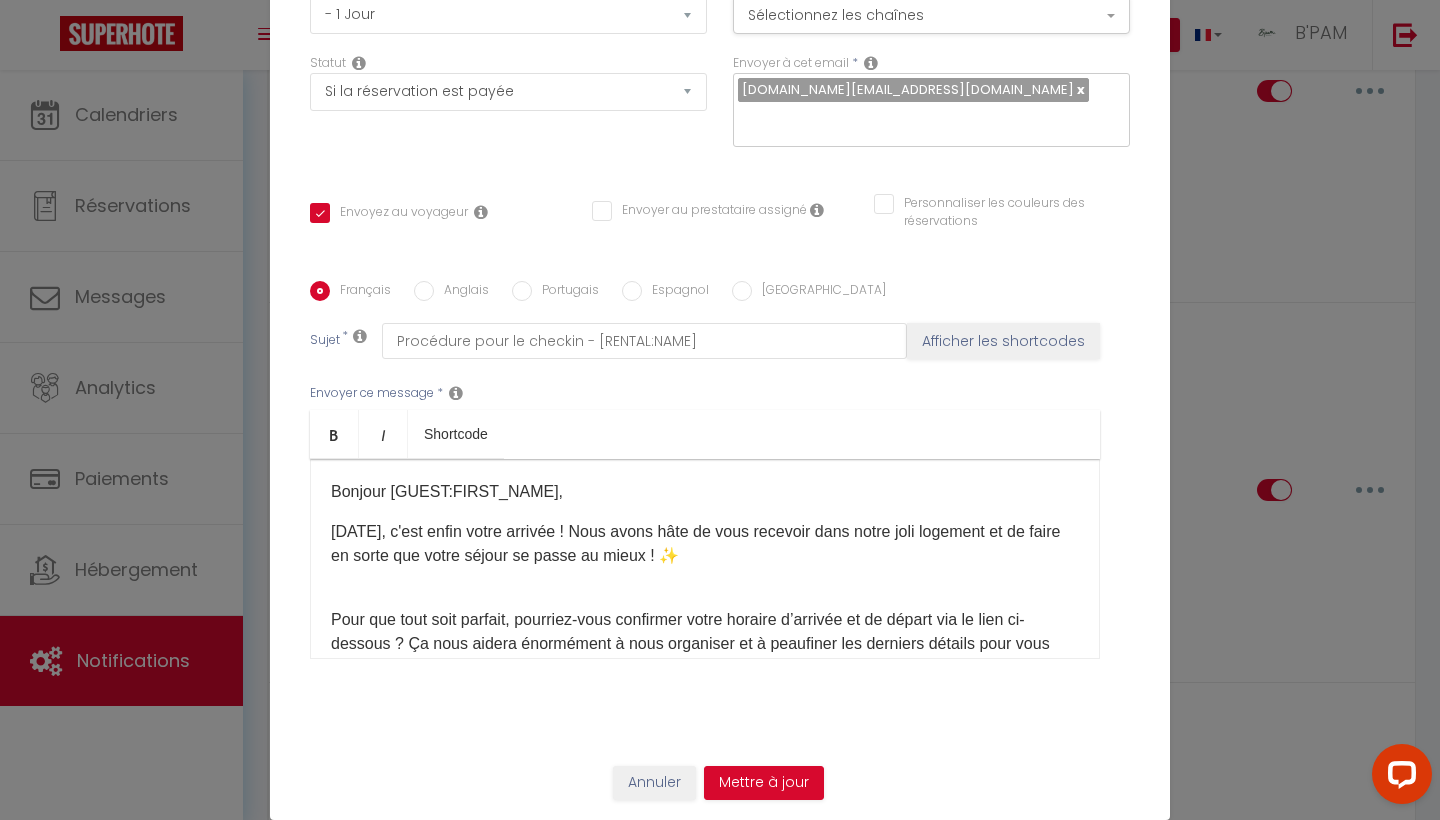 scroll, scrollTop: 179, scrollLeft: 0, axis: vertical 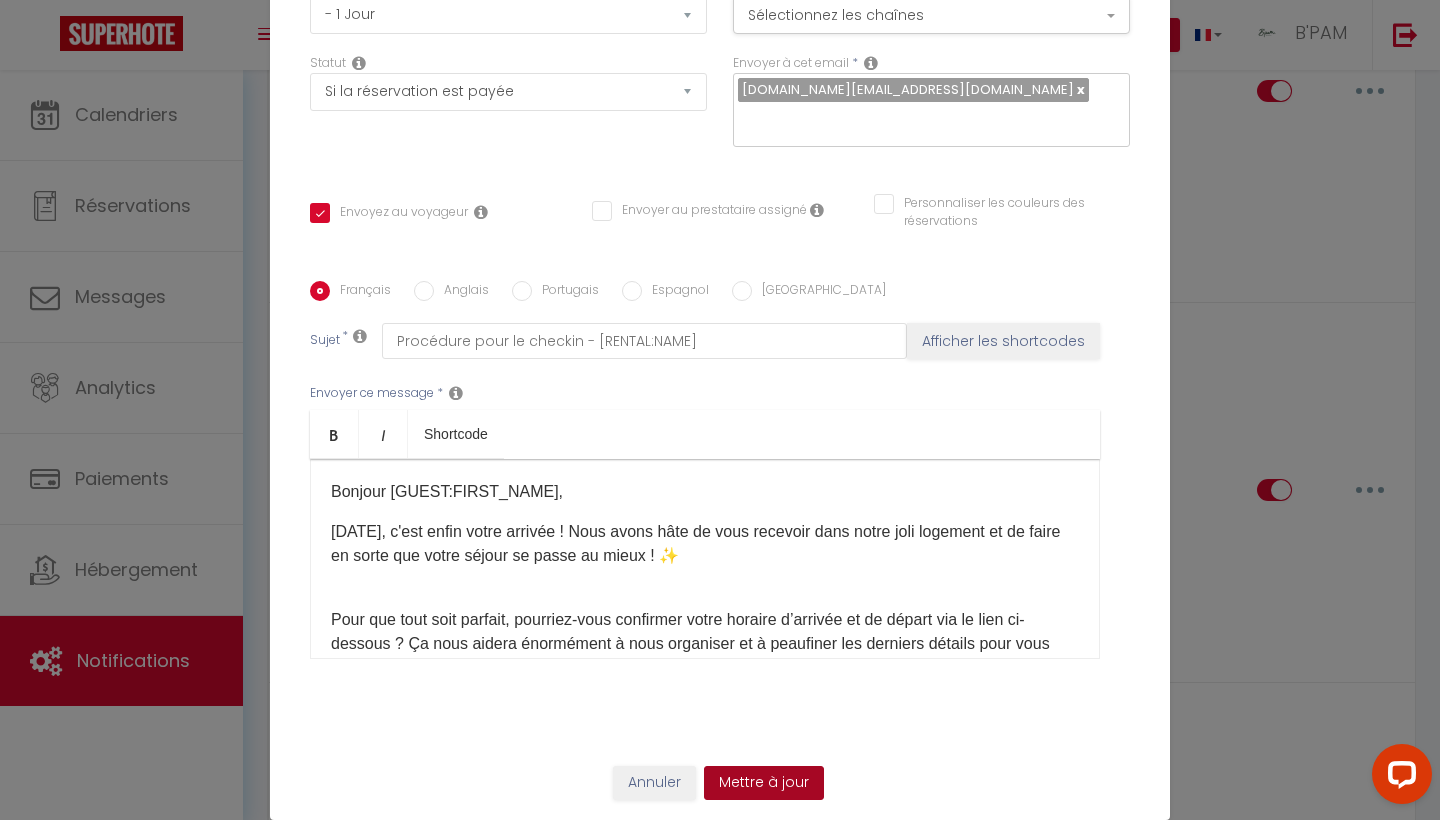 click on "Mettre à jour" at bounding box center [764, 783] 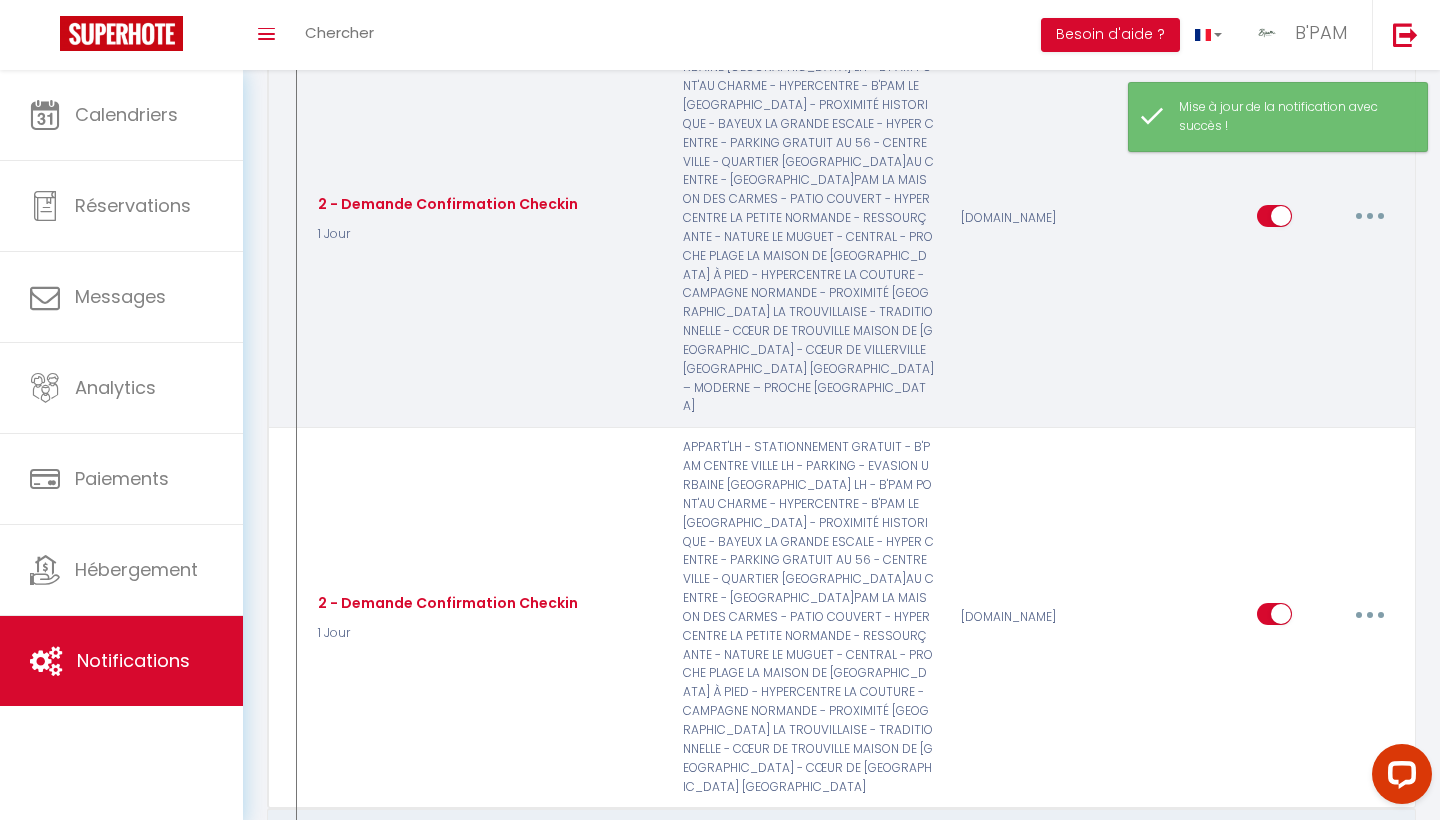 scroll, scrollTop: 2112, scrollLeft: 0, axis: vertical 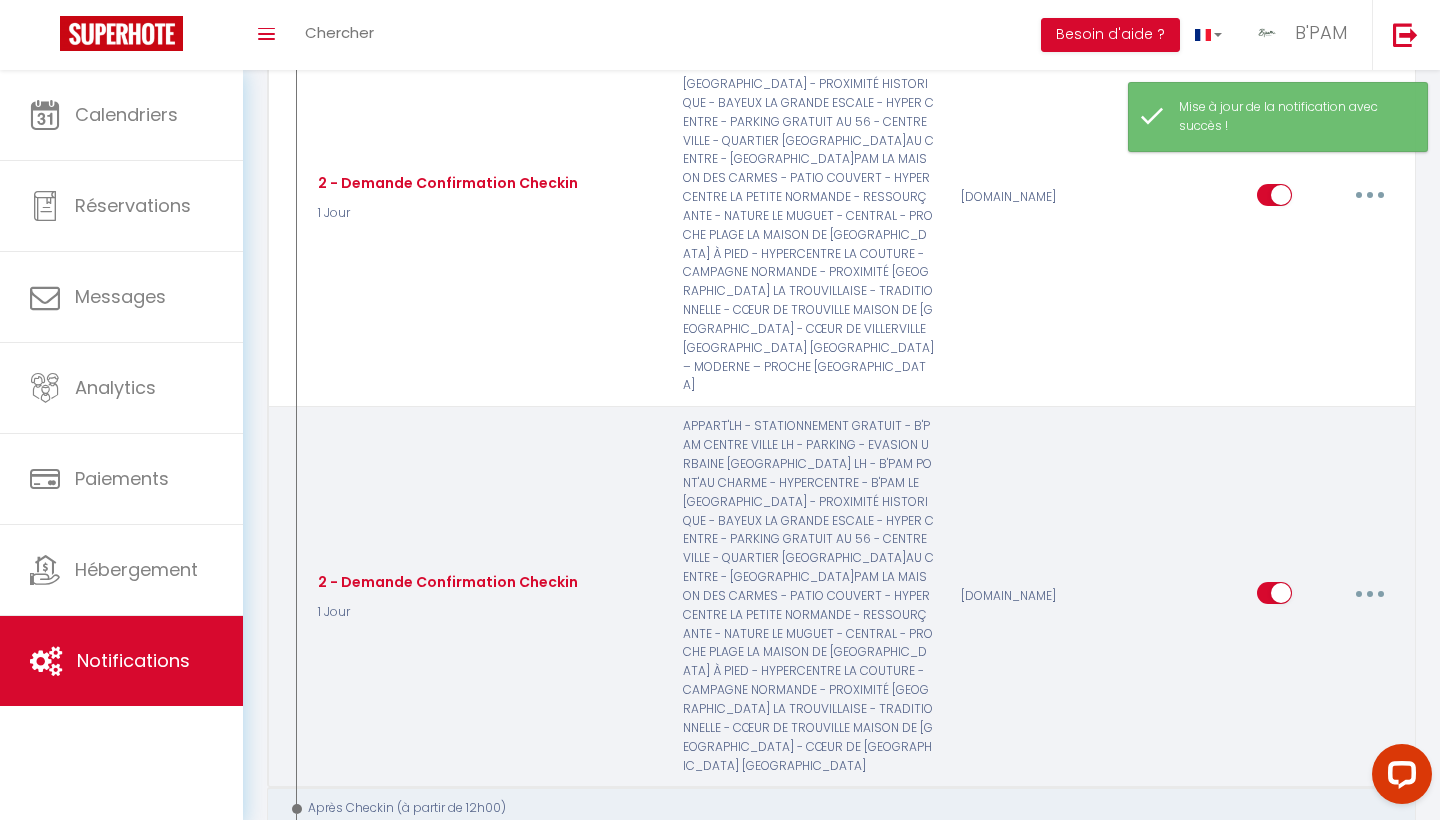 click at bounding box center (1370, 593) 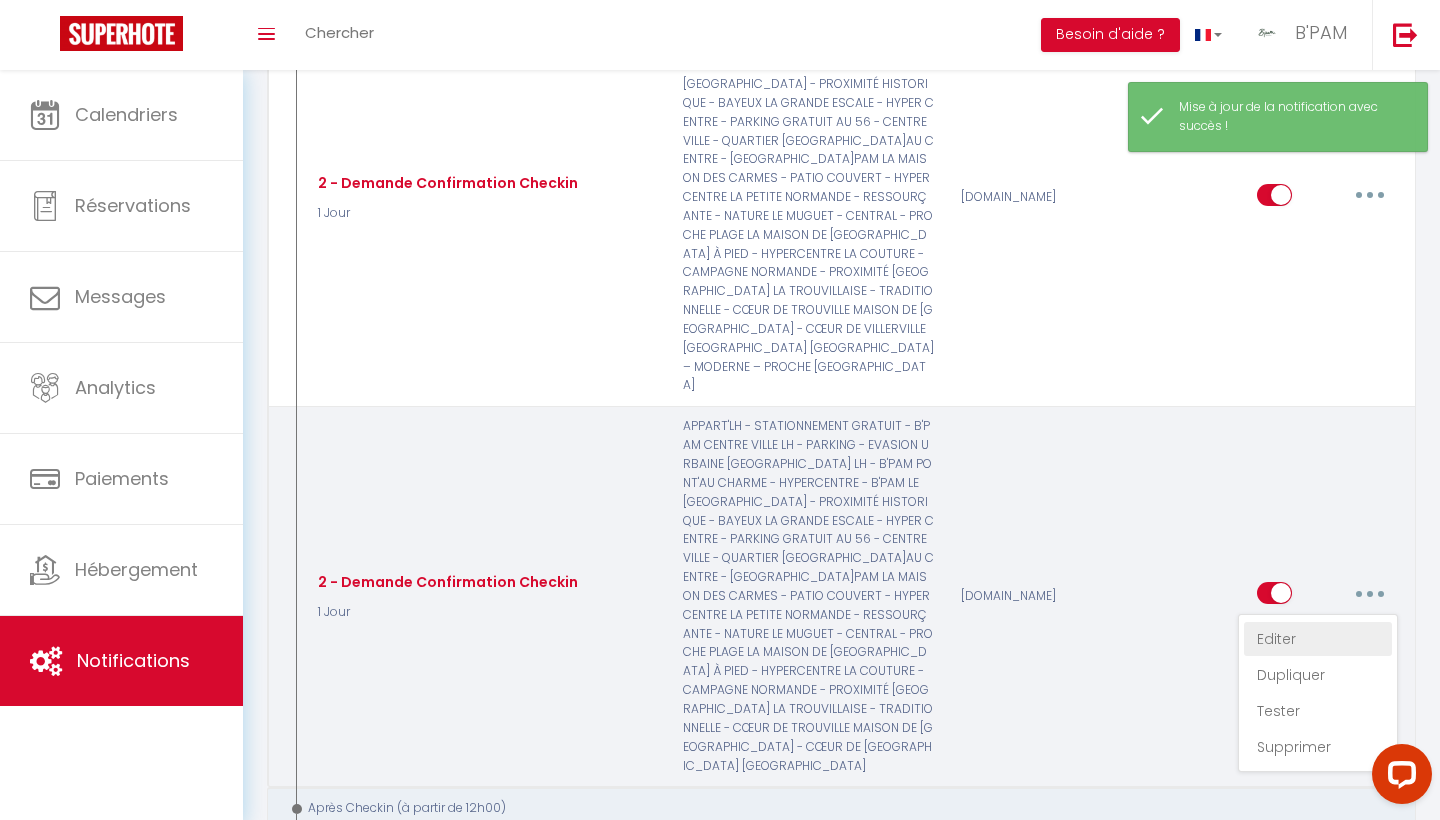 click on "Editer" at bounding box center (1318, 639) 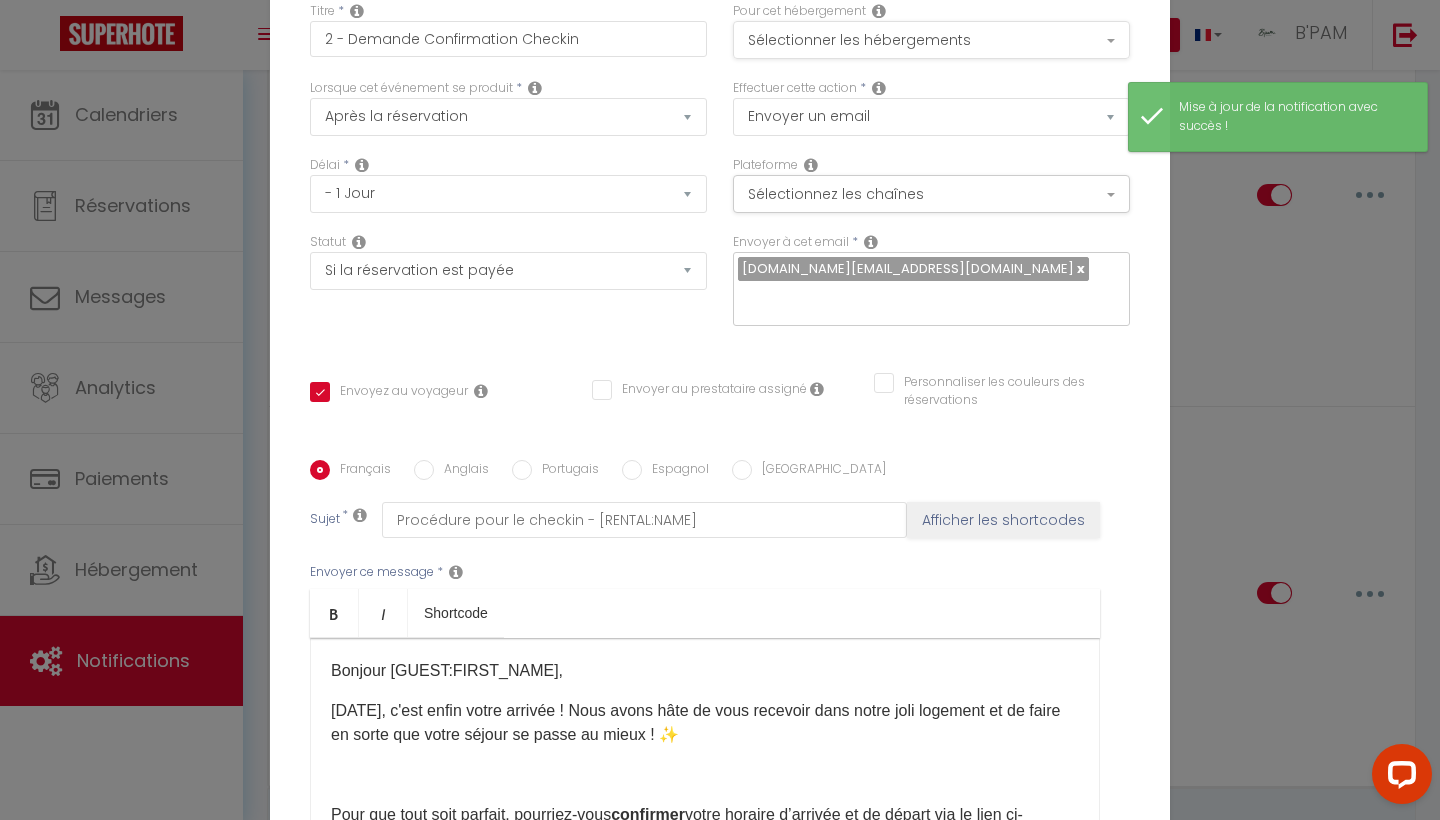 scroll, scrollTop: -1, scrollLeft: 0, axis: vertical 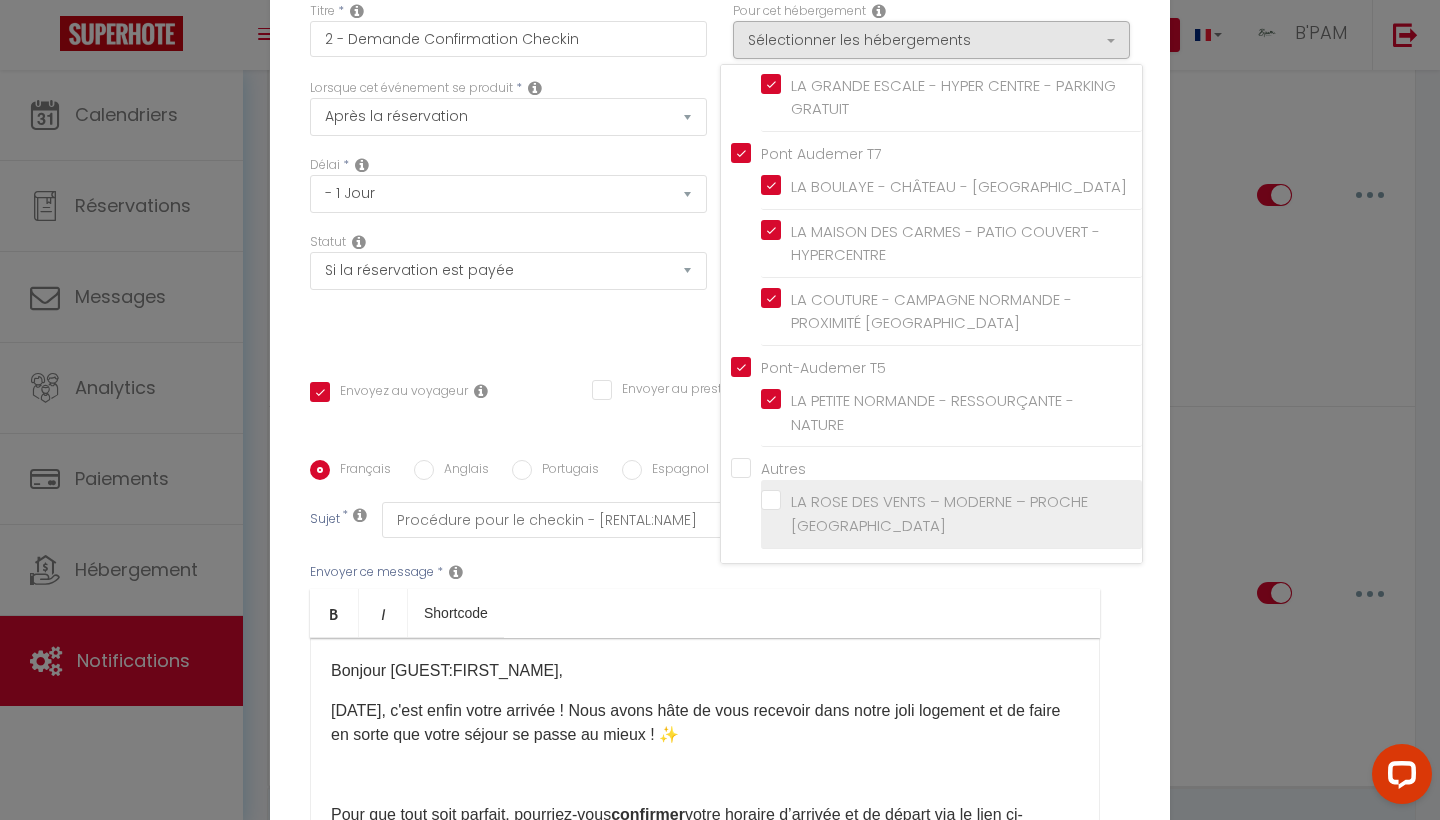 click on "LA ROSE DES VENTS – MODERNE – PROCHE [GEOGRAPHIC_DATA]" at bounding box center (955, 513) 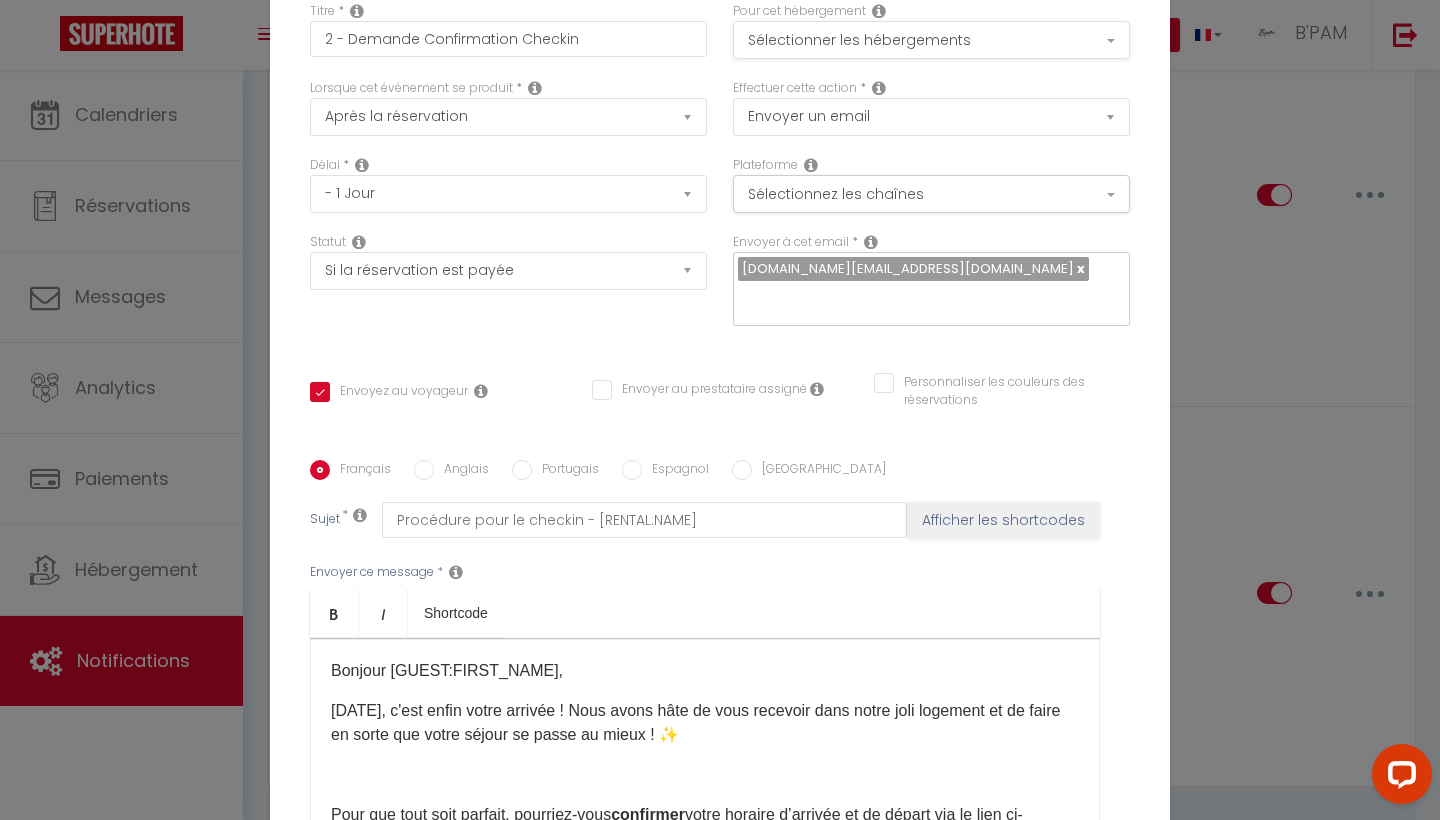 click on "Sélectionner les hébergements" at bounding box center (931, 40) 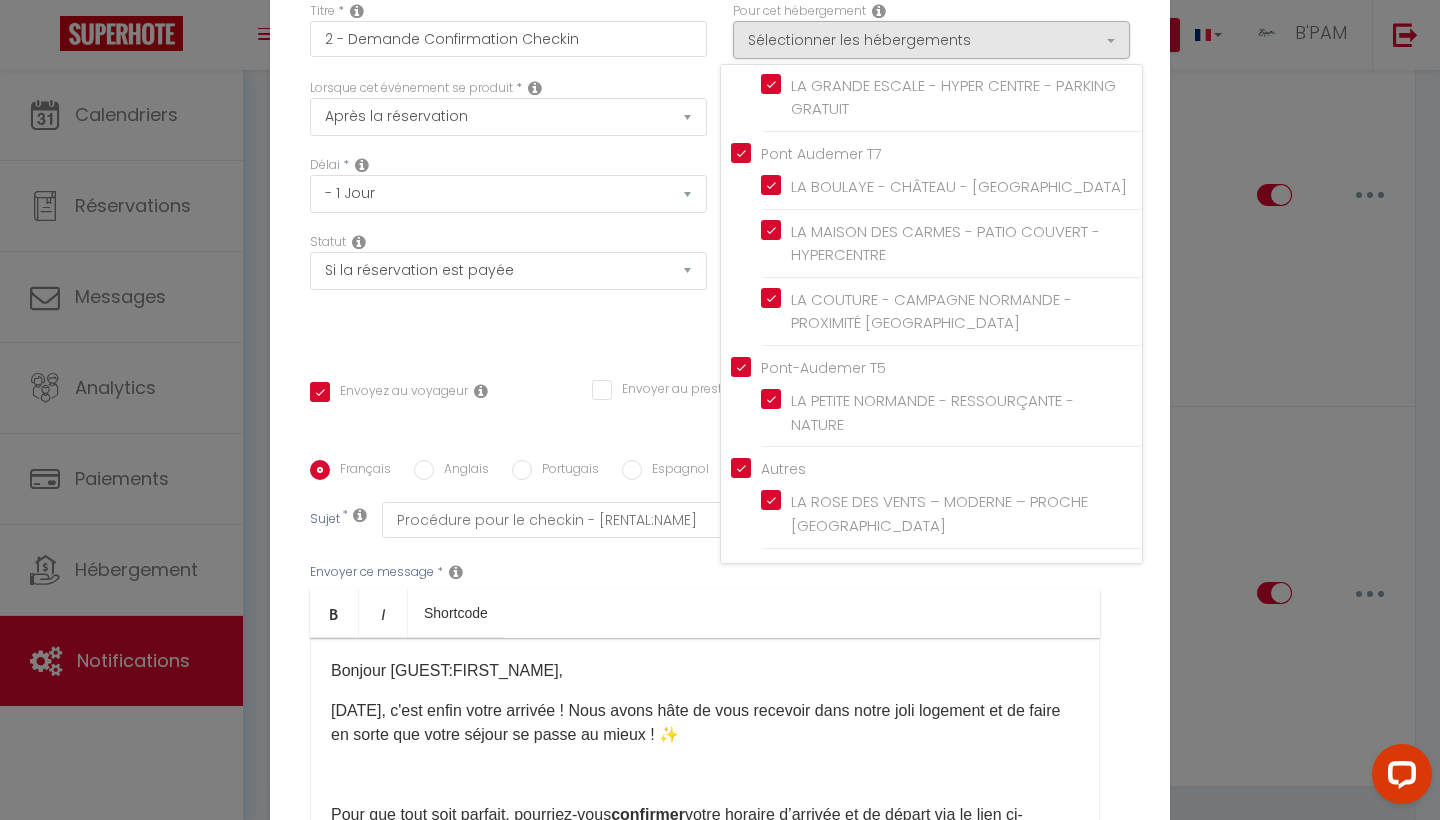 click on "Statut     Aucun   Si la réservation est payée   Si réservation non payée   Si la caution a été prise   Si caution non payée" at bounding box center [508, 289] 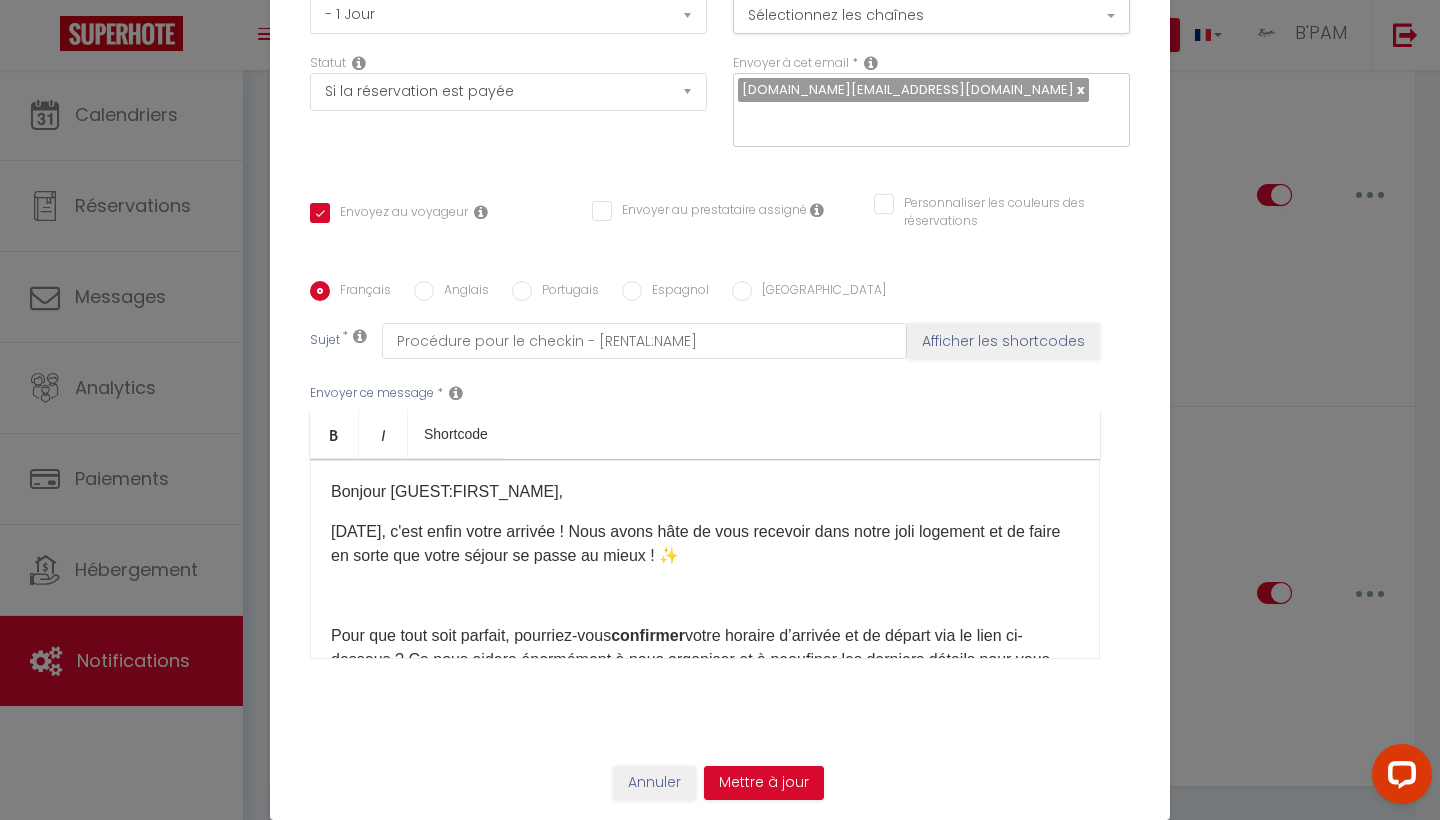scroll, scrollTop: 179, scrollLeft: 0, axis: vertical 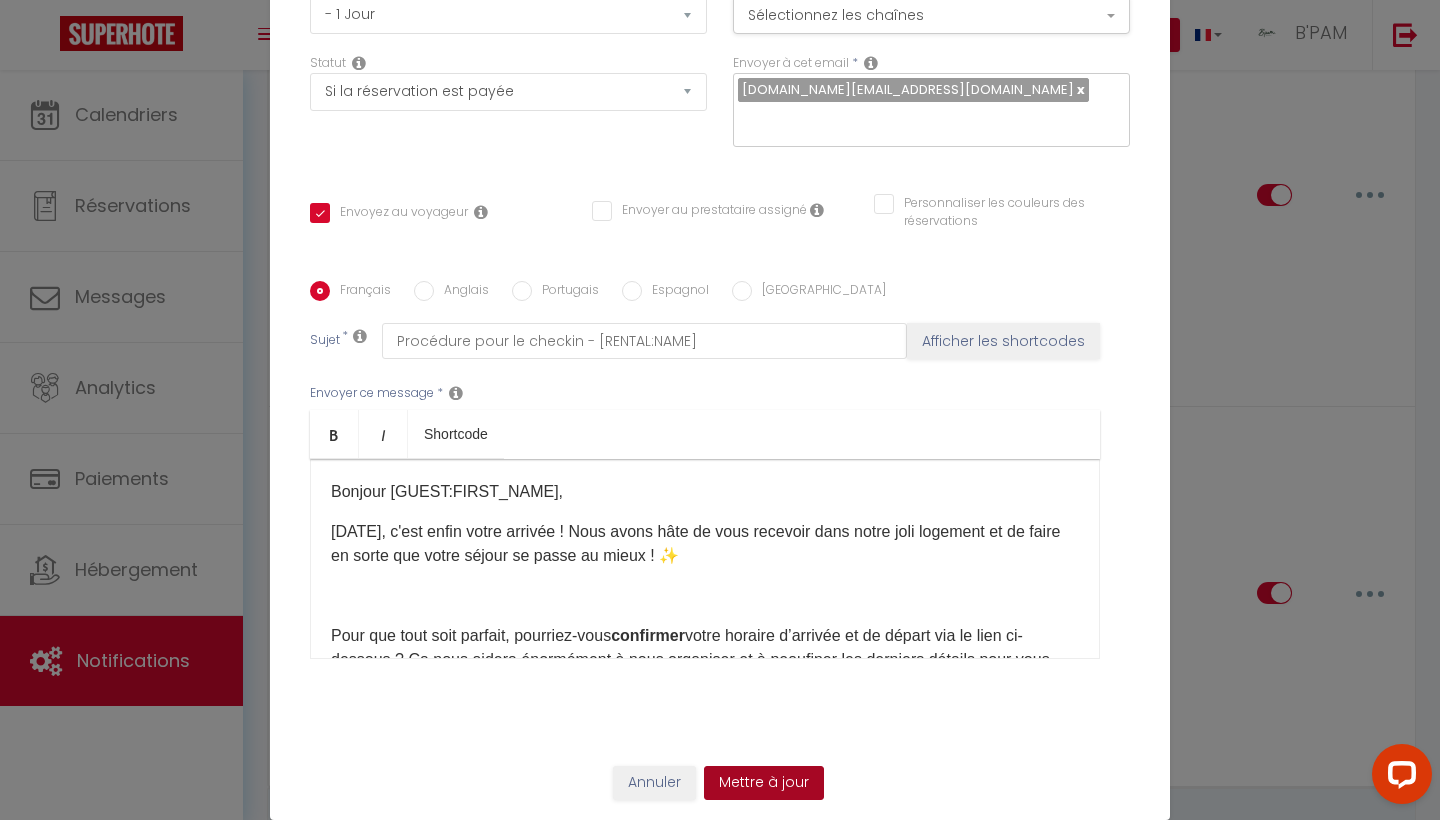 click on "Mettre à jour" at bounding box center (764, 783) 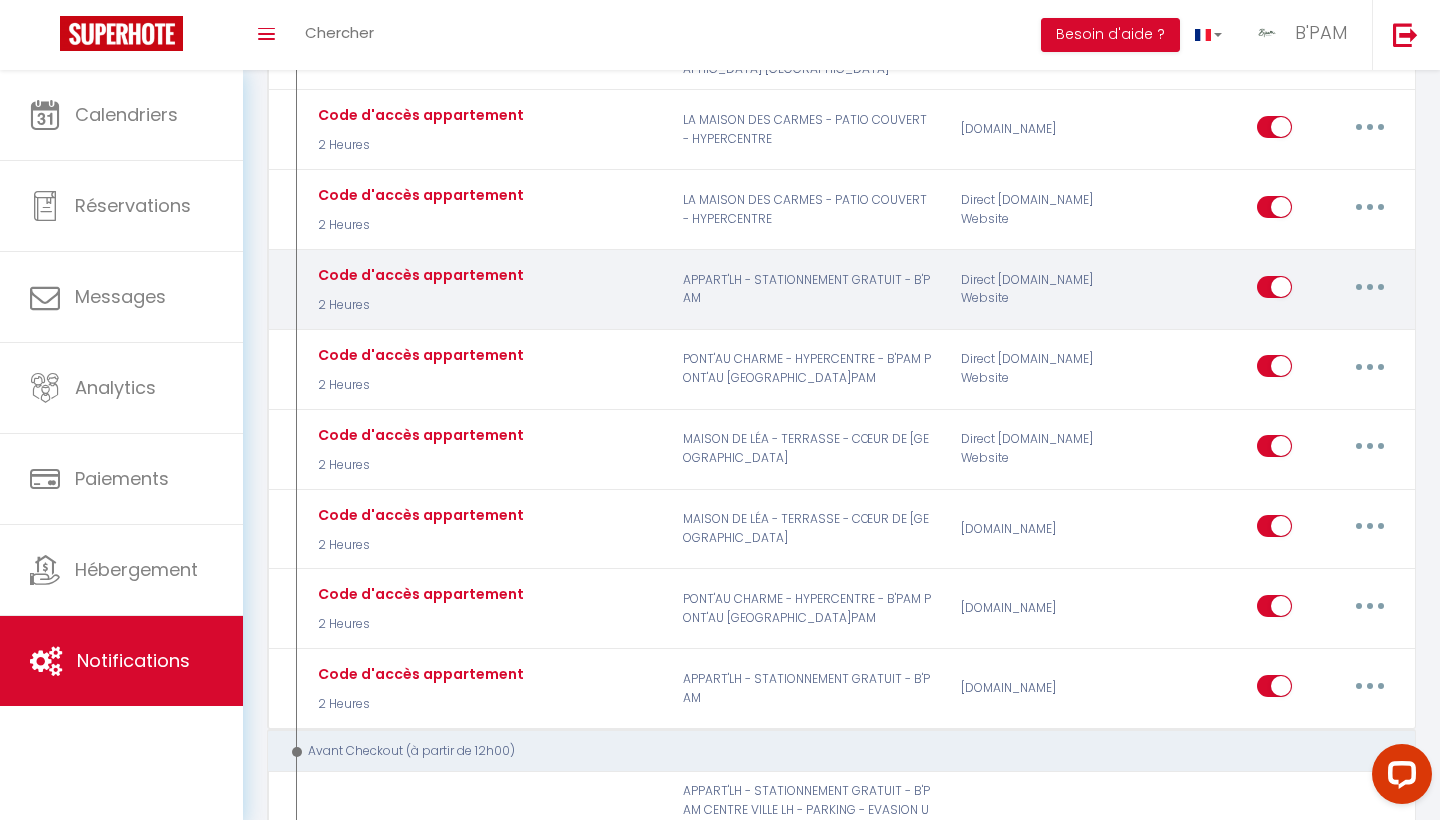 scroll, scrollTop: 3438, scrollLeft: 0, axis: vertical 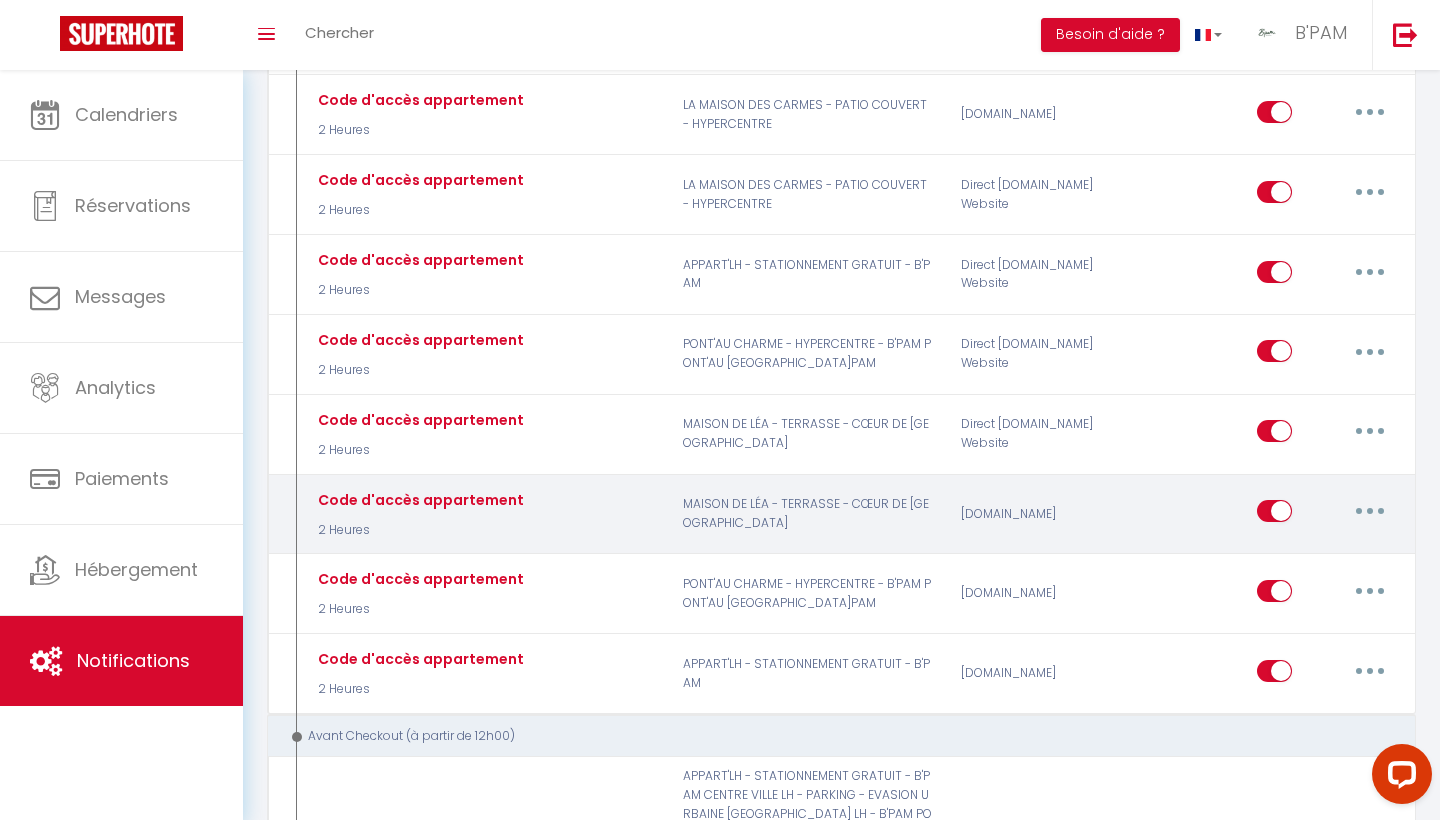 click at bounding box center (1370, 511) 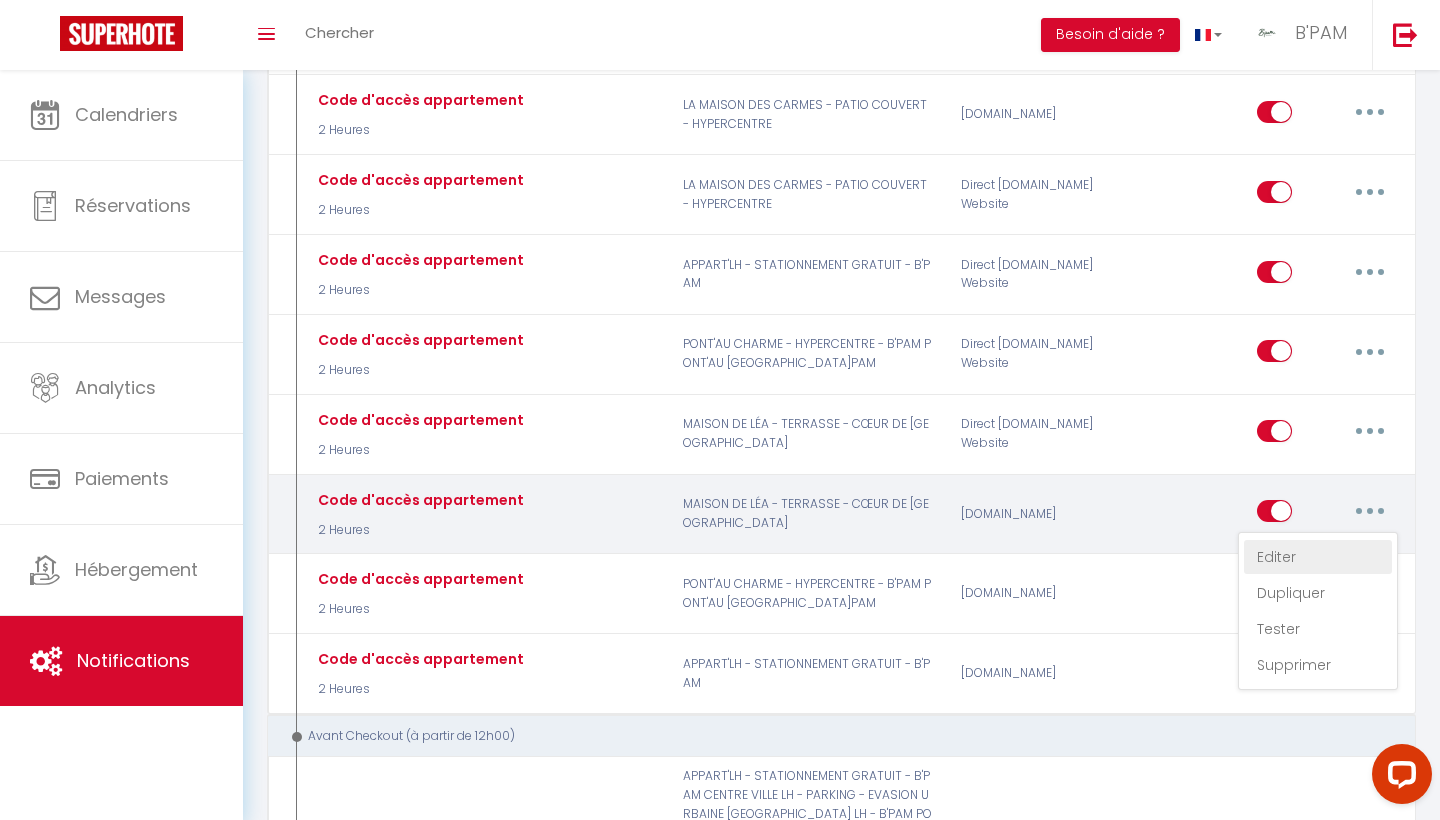 click on "Editer" at bounding box center (1318, 557) 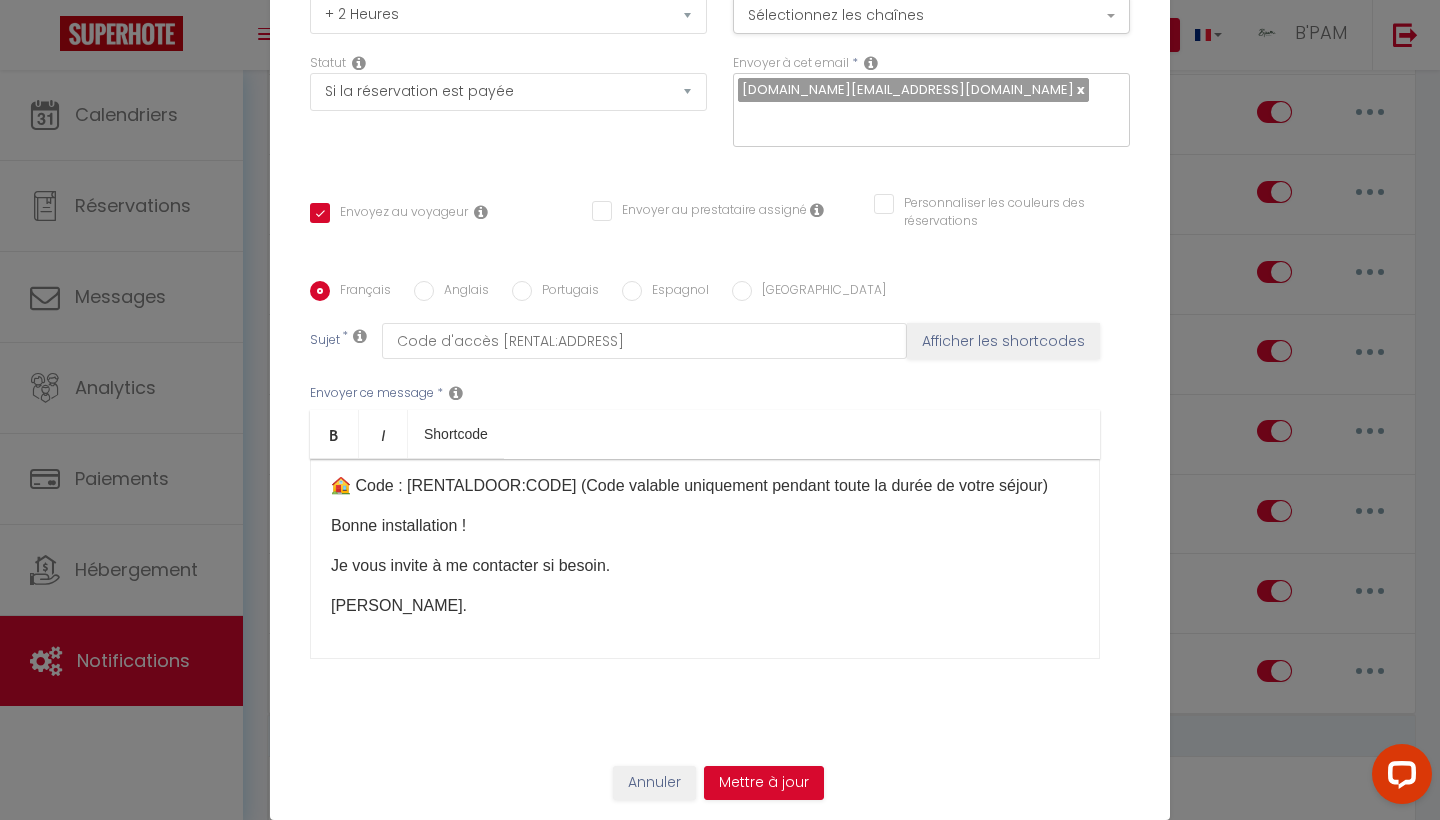 scroll, scrollTop: 214, scrollLeft: 0, axis: vertical 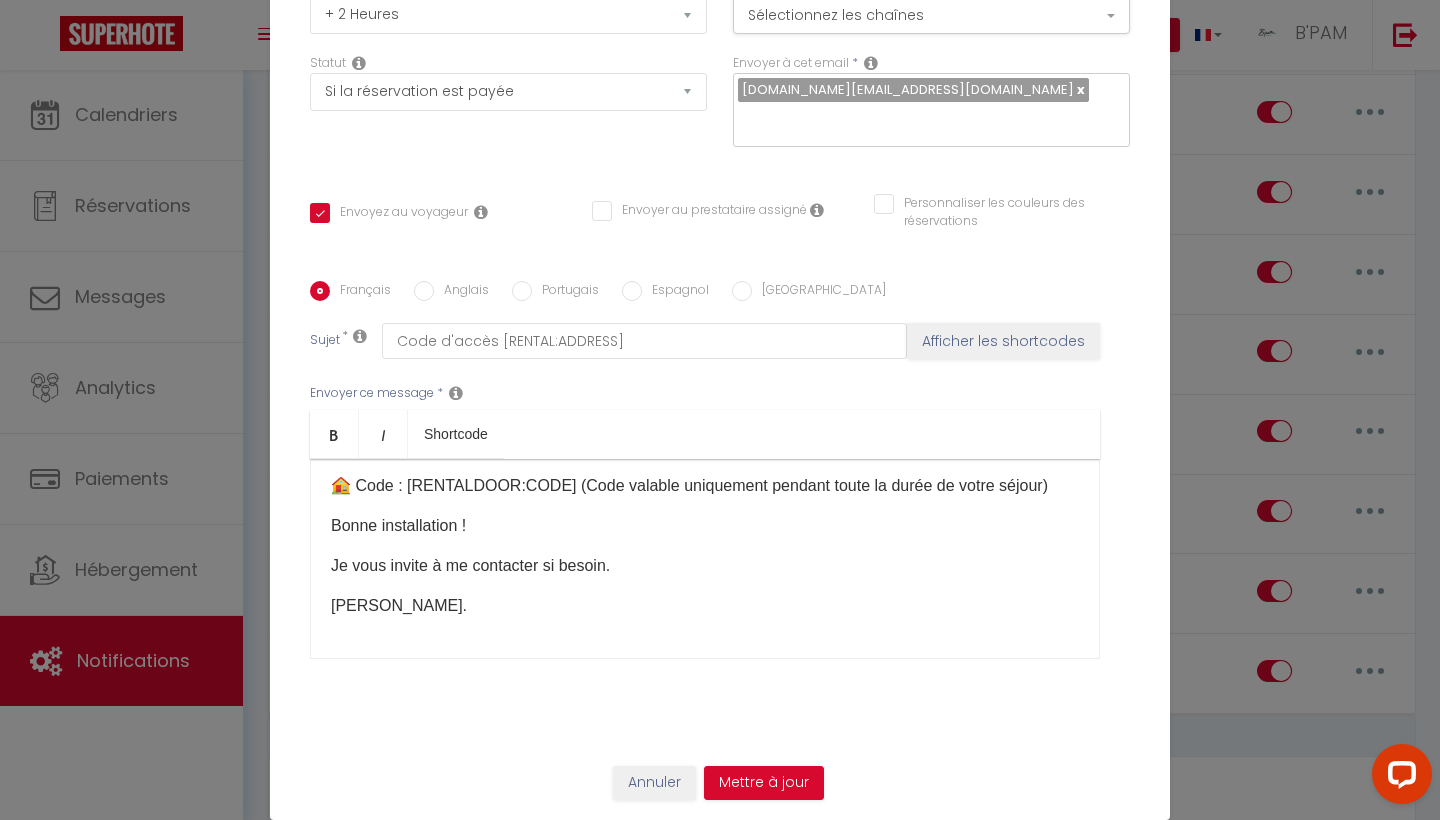 click on "Annuler" at bounding box center (654, 783) 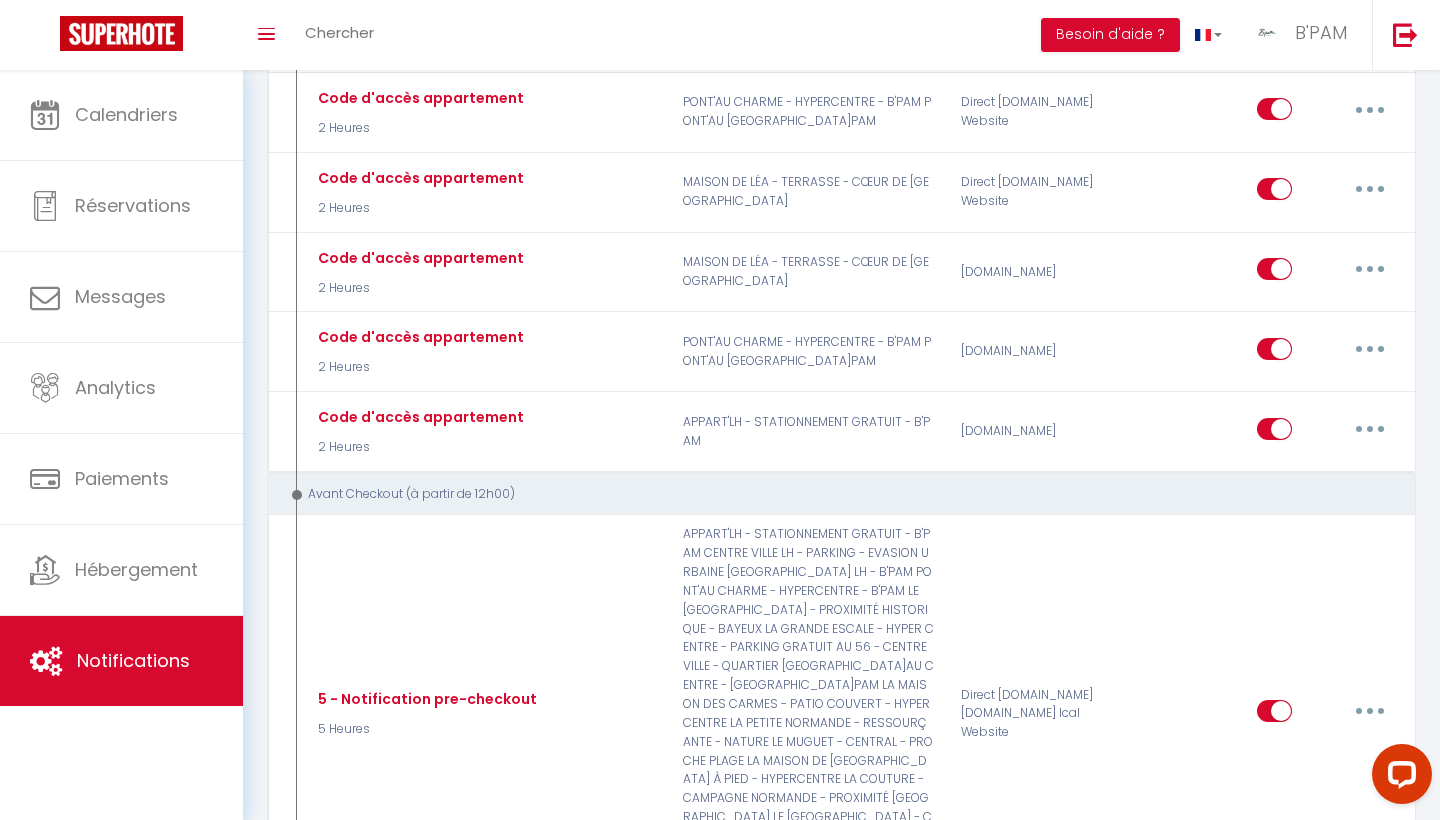 scroll, scrollTop: 3680, scrollLeft: 0, axis: vertical 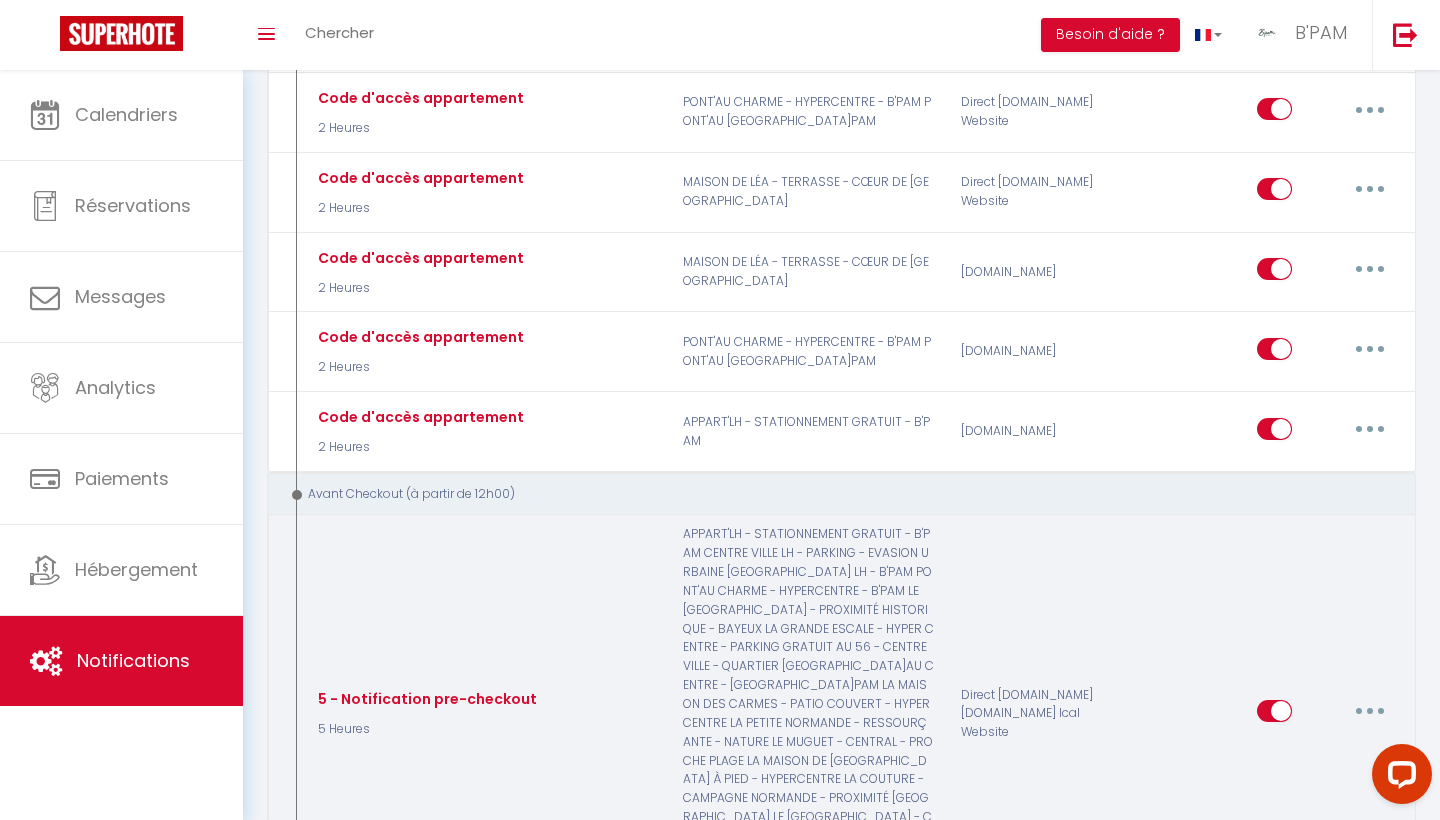 click at bounding box center (1370, 711) 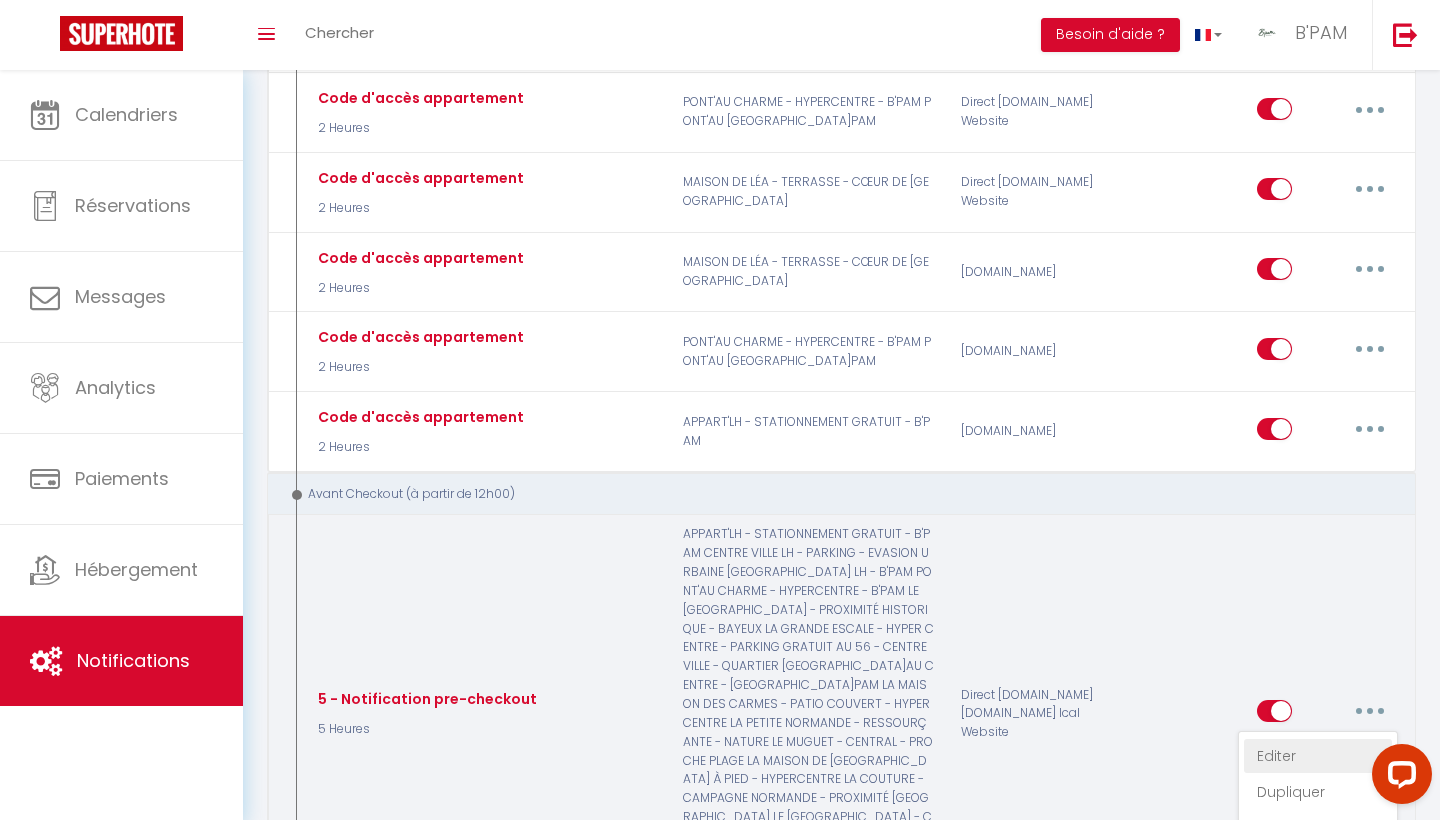 click on "Editer" at bounding box center [1318, 756] 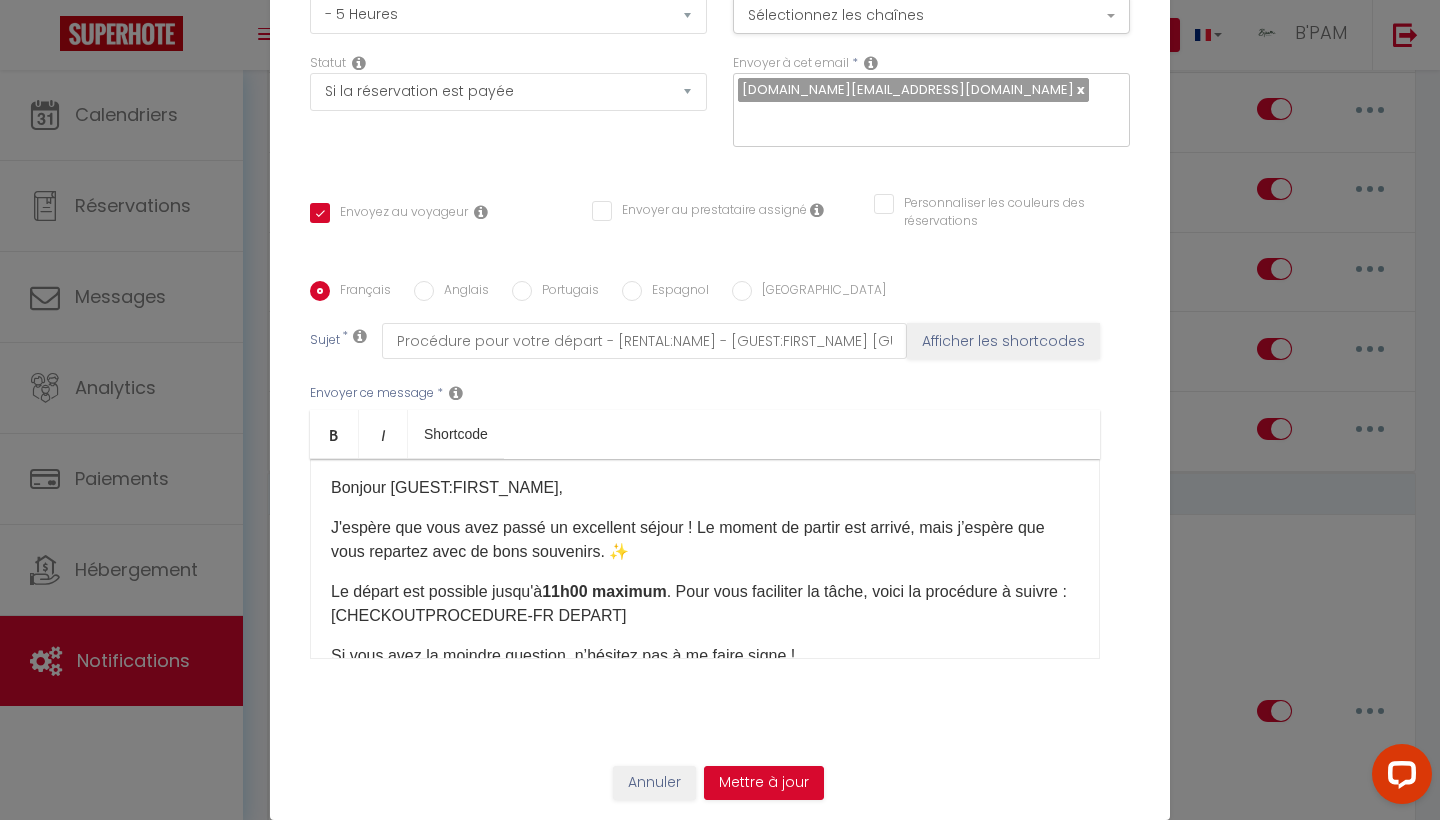 scroll, scrollTop: 0, scrollLeft: 0, axis: both 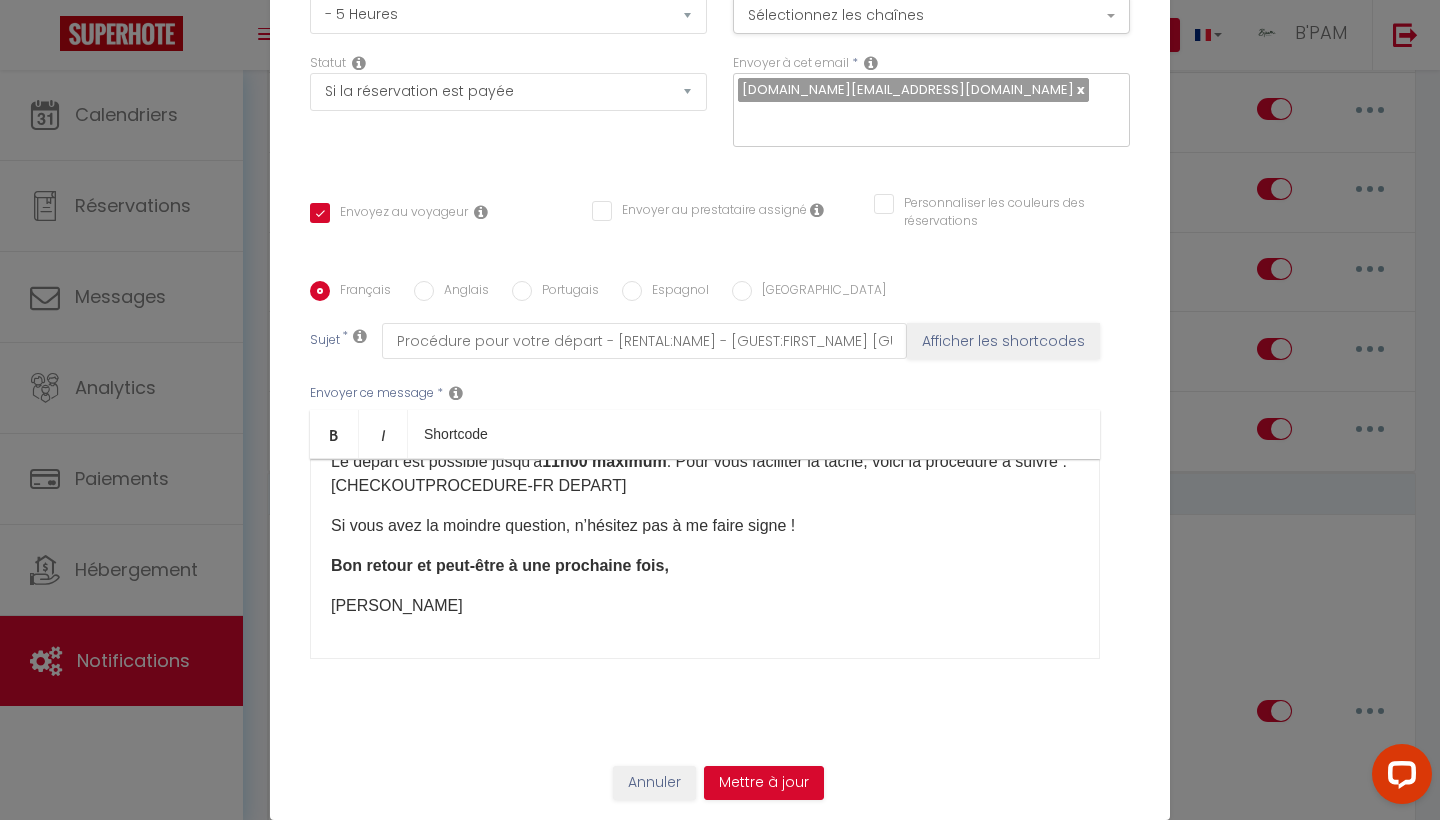 click on "Annuler" at bounding box center (654, 783) 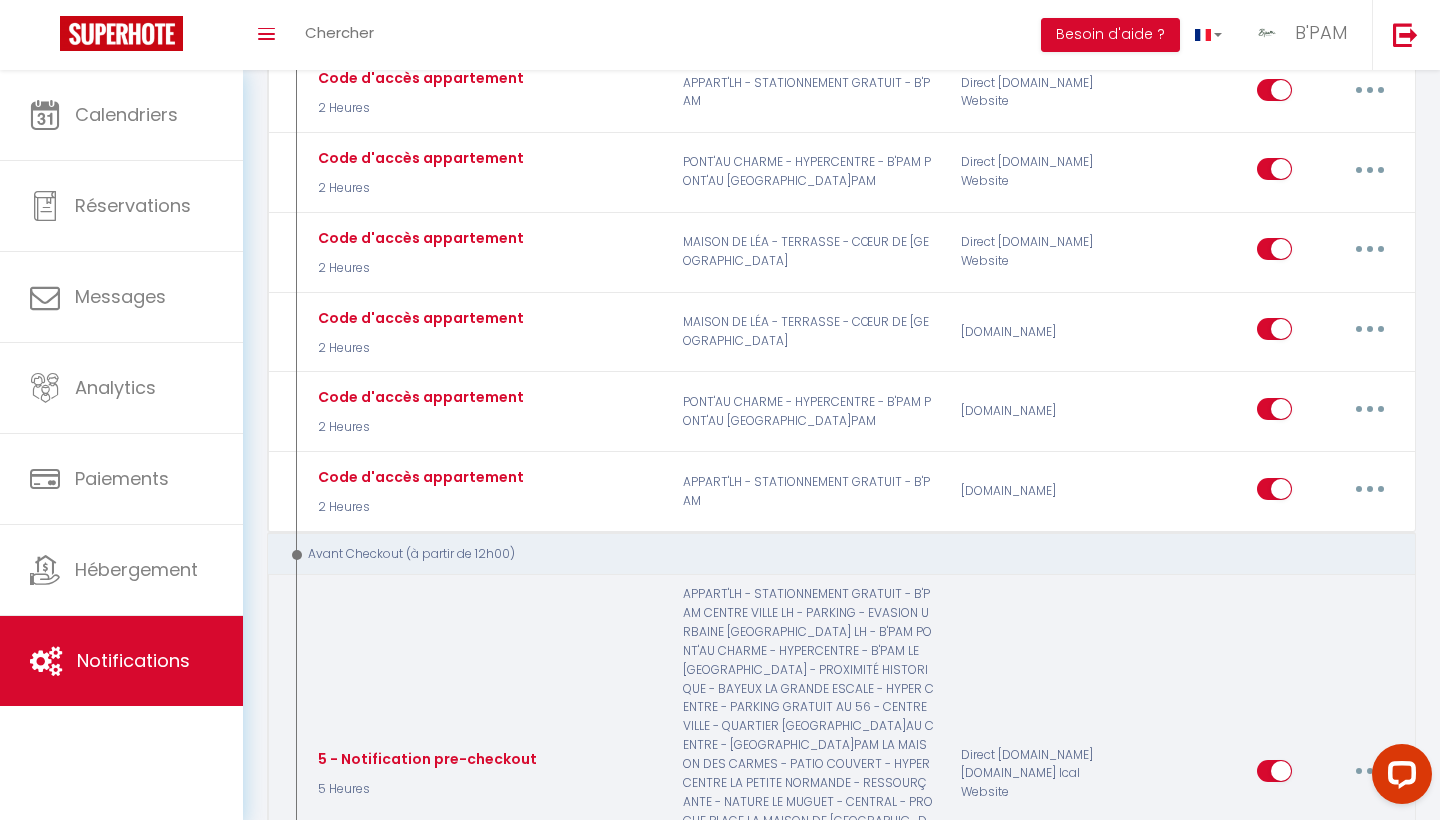 scroll, scrollTop: 3620, scrollLeft: 0, axis: vertical 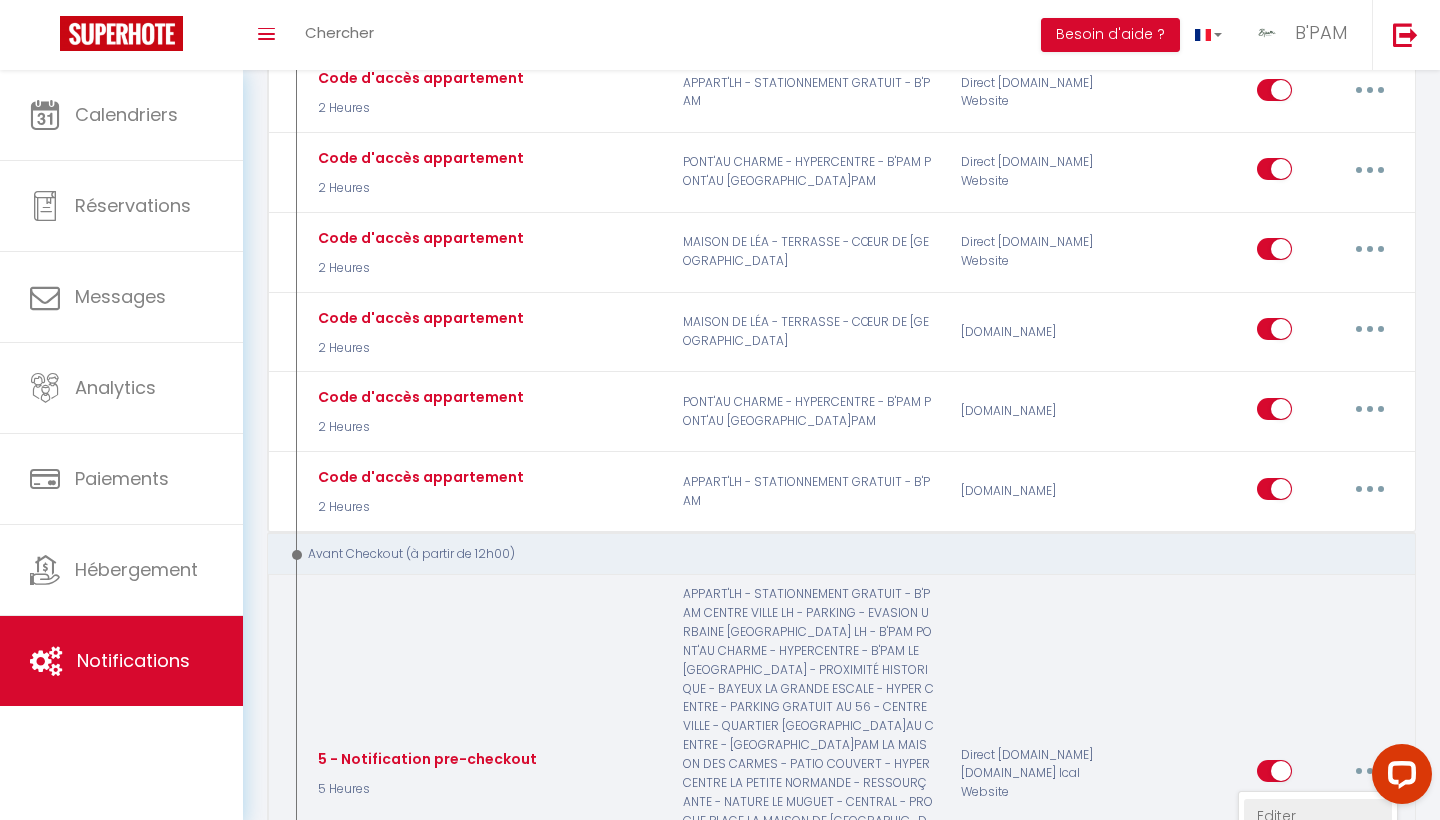 click on "Editer" at bounding box center [1318, 816] 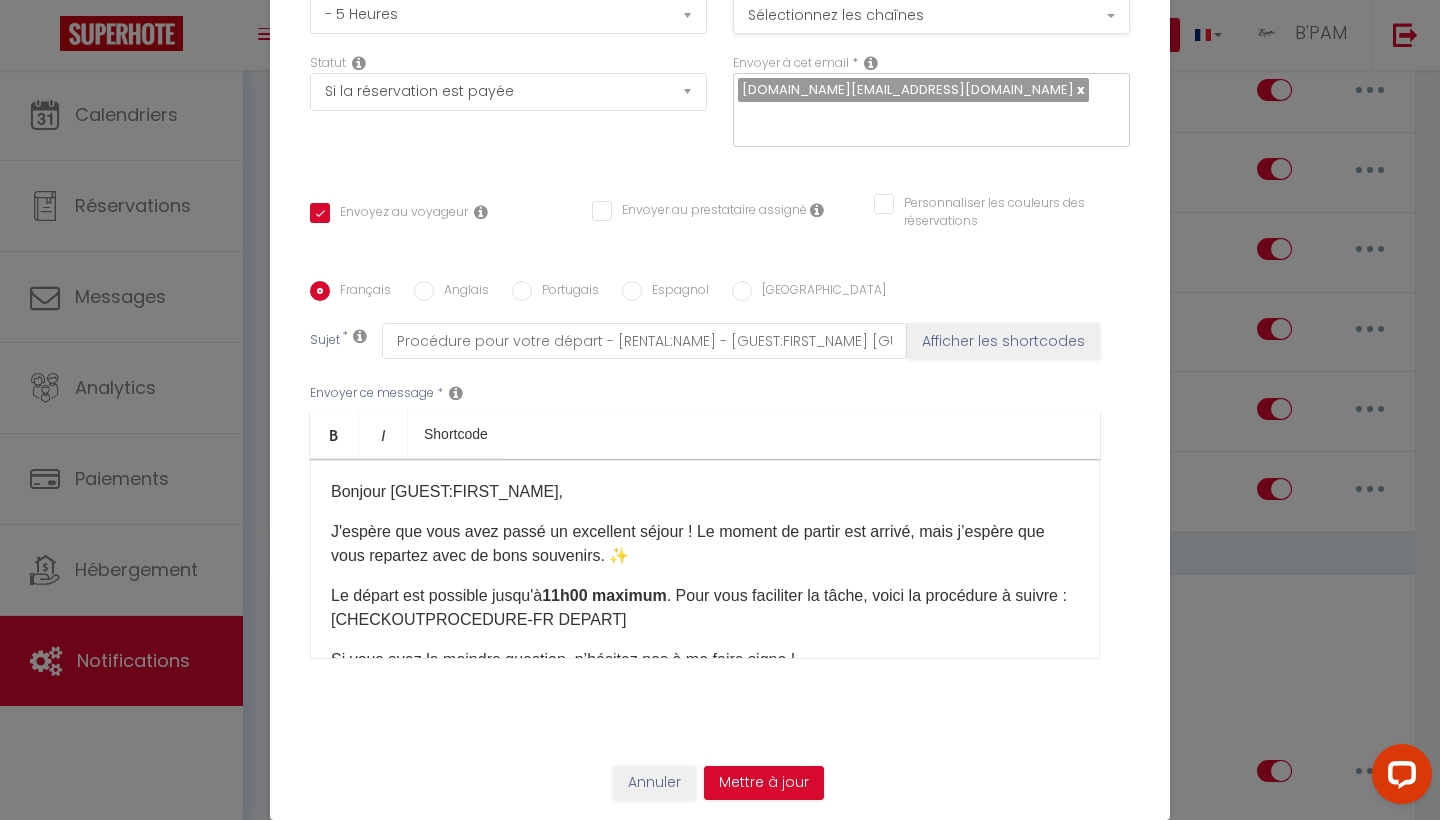 scroll, scrollTop: 0, scrollLeft: 0, axis: both 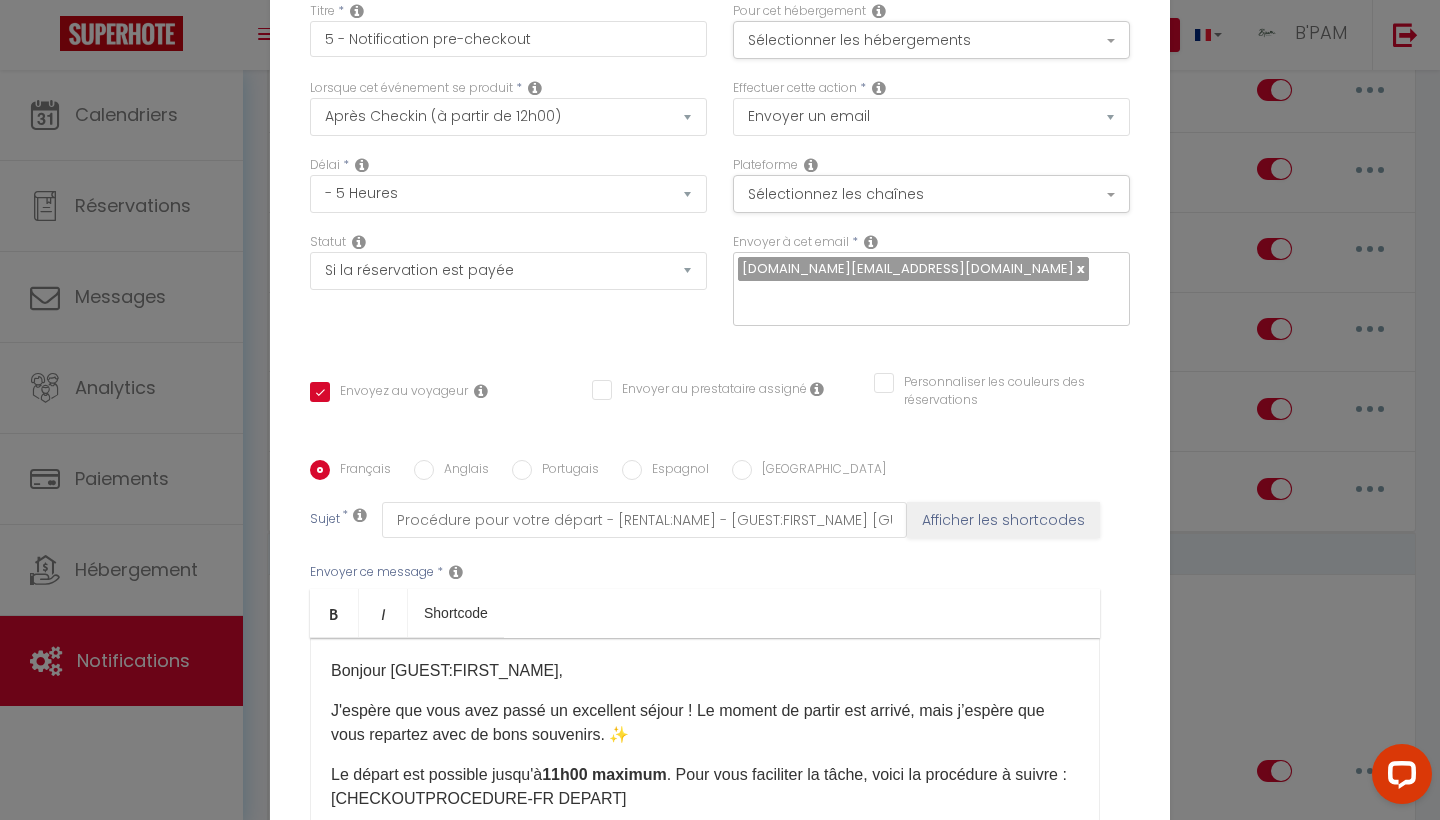 click on "Sélectionner les hébergements" at bounding box center [931, 40] 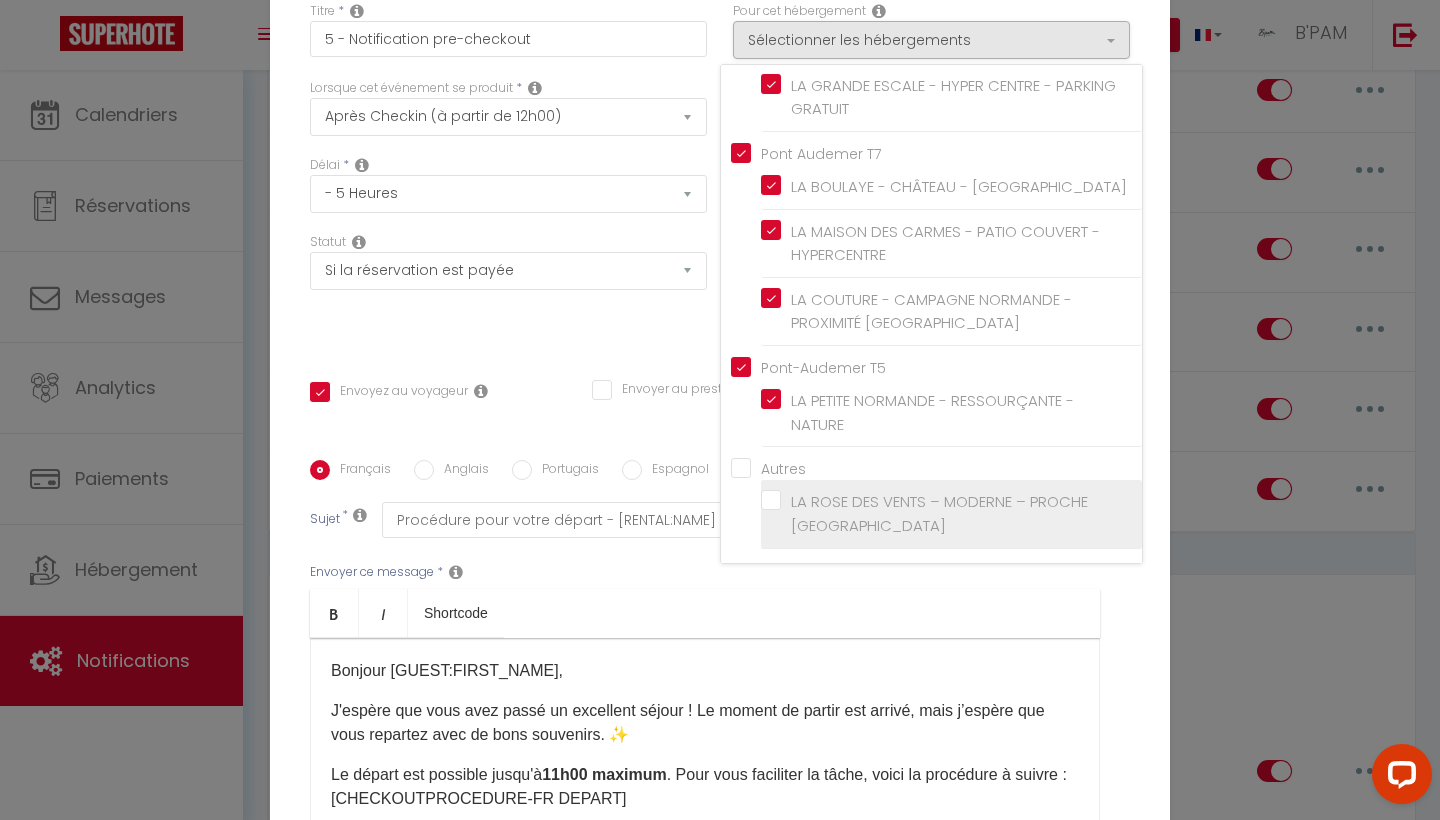 click on "LA ROSE DES VENTS – MODERNE – PROCHE [GEOGRAPHIC_DATA]" at bounding box center (951, 514) 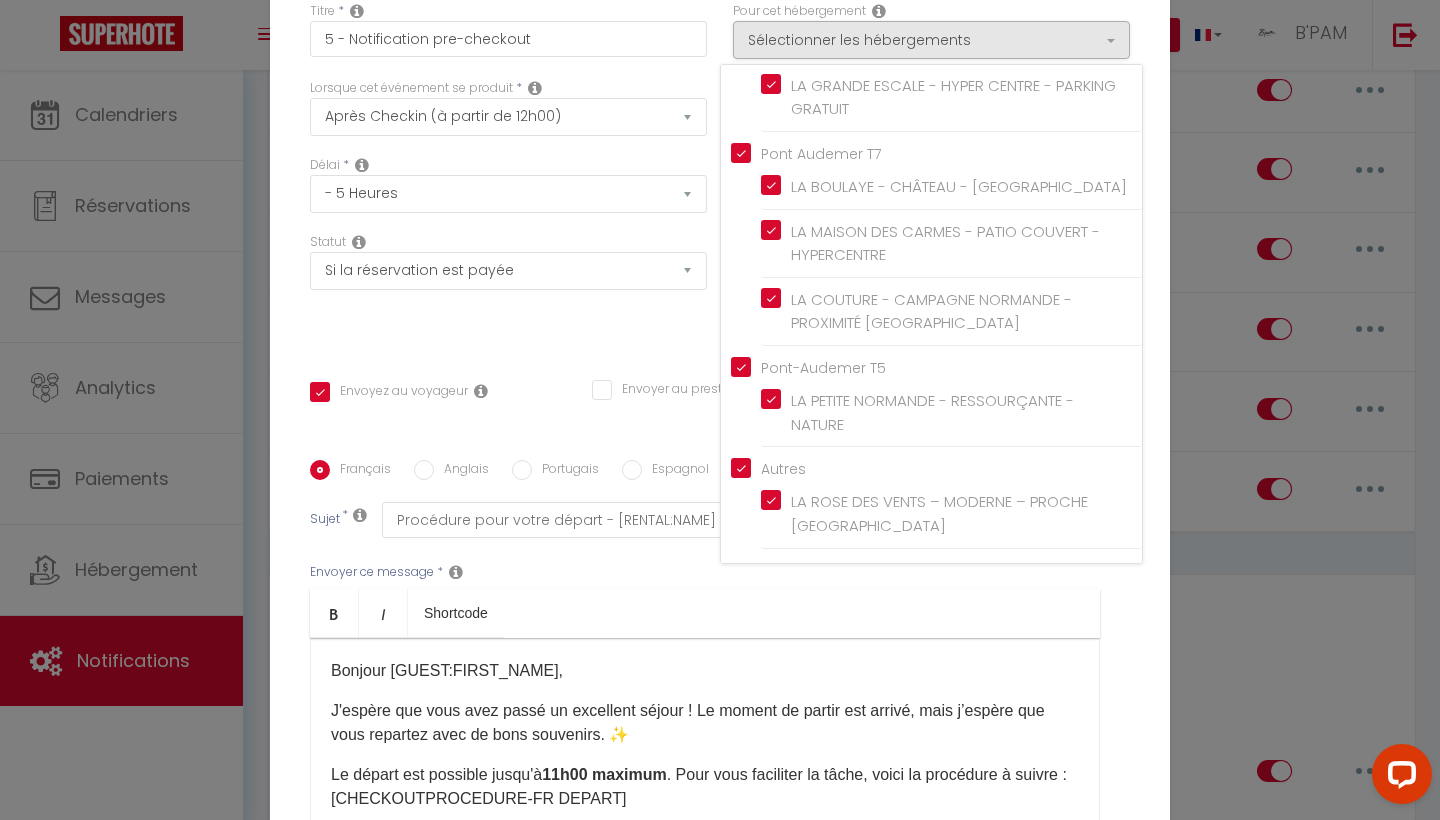 click on "Titre   *     5 - Notification pre-checkout   Pour cet hébergement
Sélectionner les hébergements
Tous les apparts
Le Havre T2
APPART'LH - STATIONNEMENT GRATUIT - B'PAM
CENTRE VILLE LH - PARKING - EVASION URBAINE
Le Havre [MEDICAL_DATA]
Fibre - Le Haussmann LH - B'PAM
Pont-Audemer T2
PONT'AU CHARME - HYPERCENTRE - B'PAM
*" at bounding box center (720, 460) 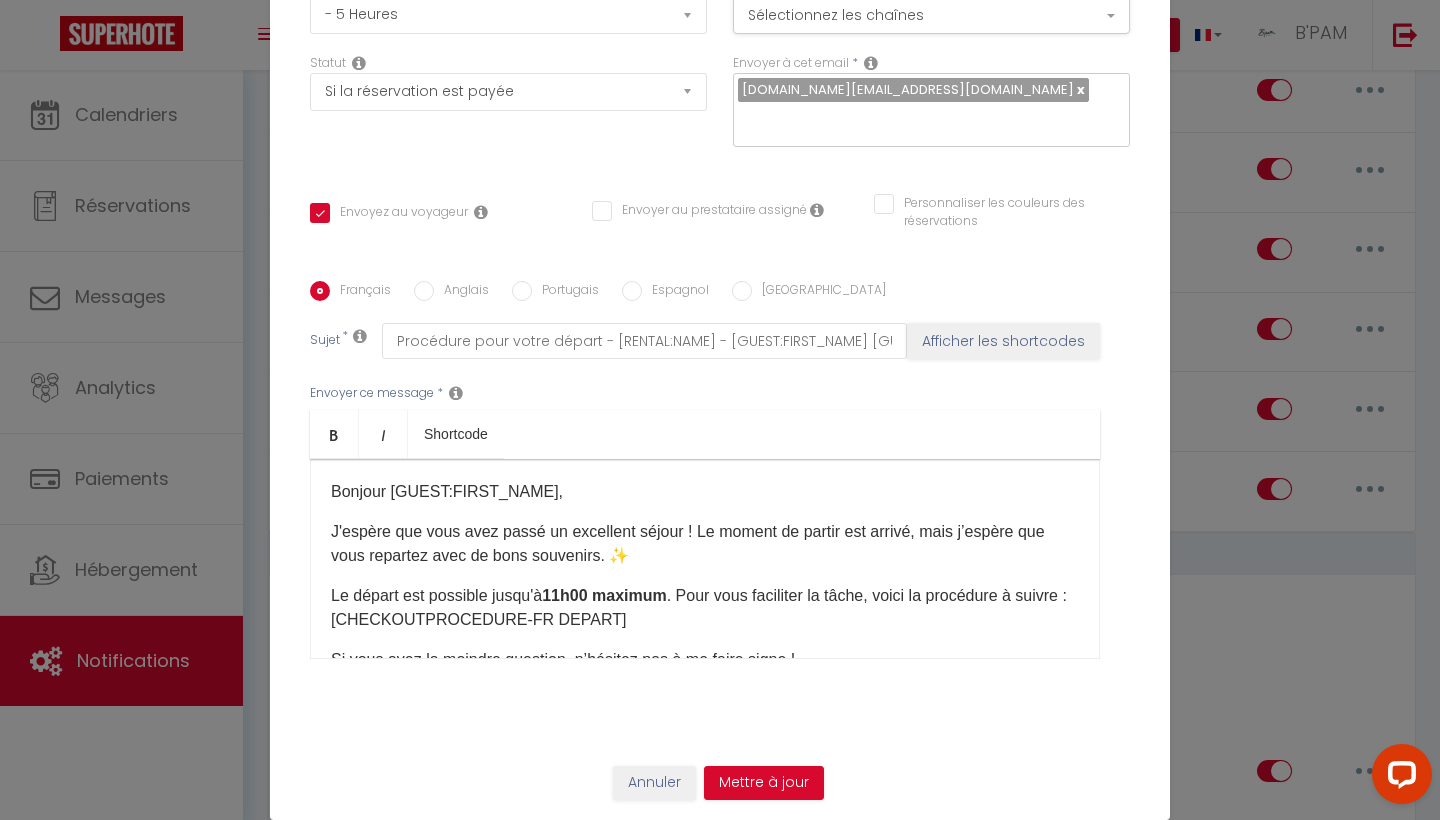 scroll, scrollTop: 179, scrollLeft: 0, axis: vertical 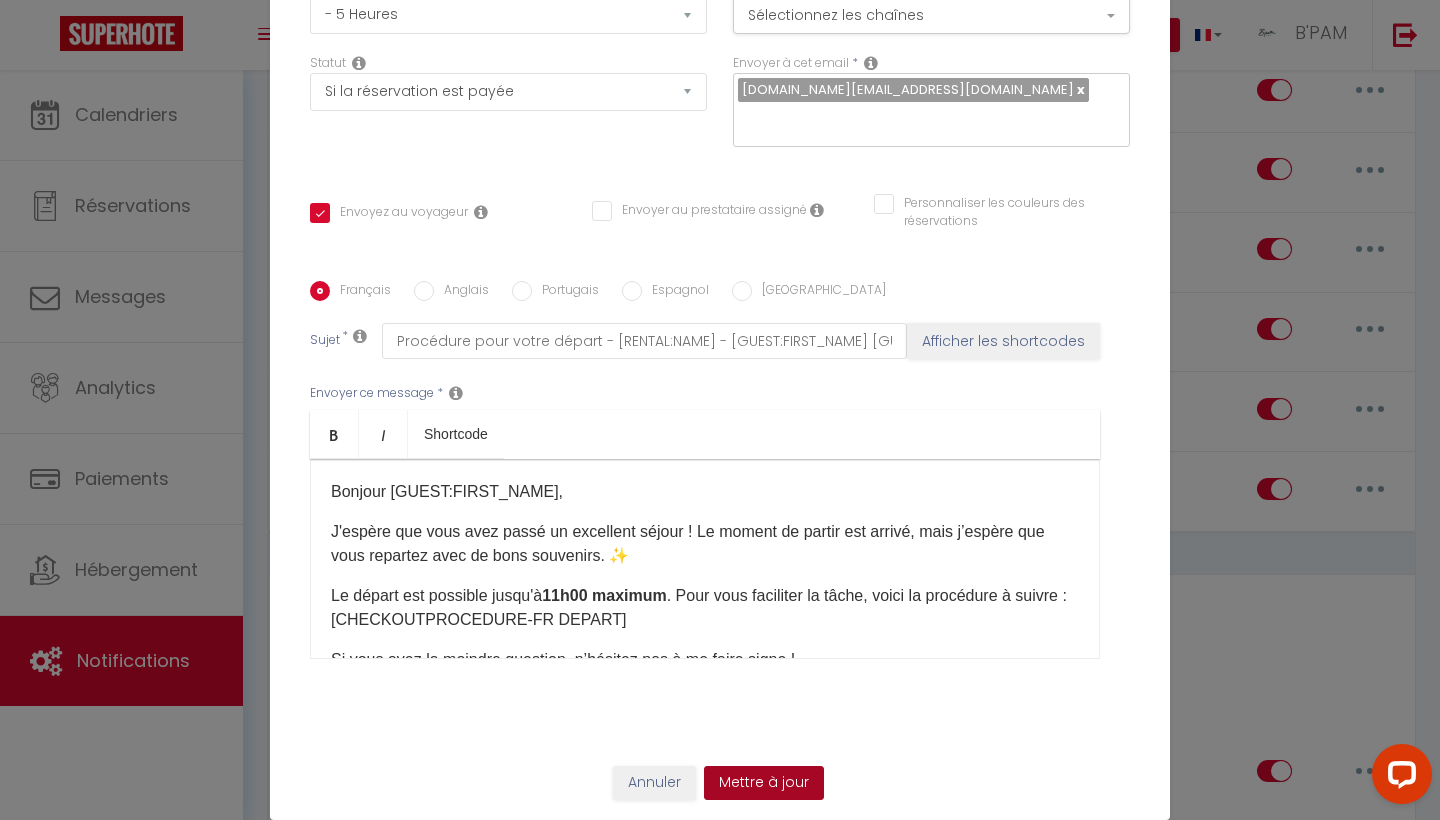 click on "Mettre à jour" at bounding box center (764, 783) 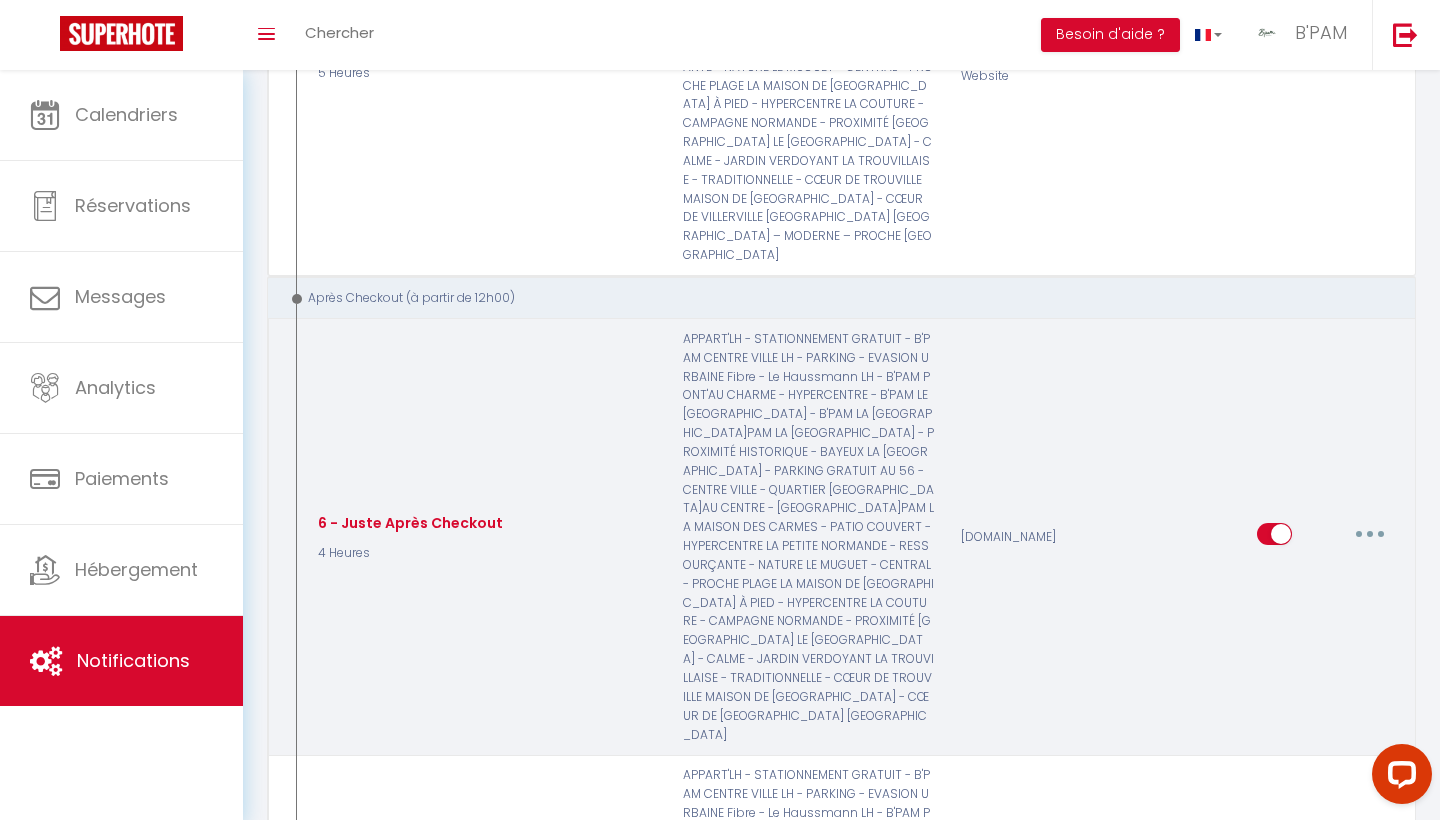 scroll, scrollTop: 4356, scrollLeft: 0, axis: vertical 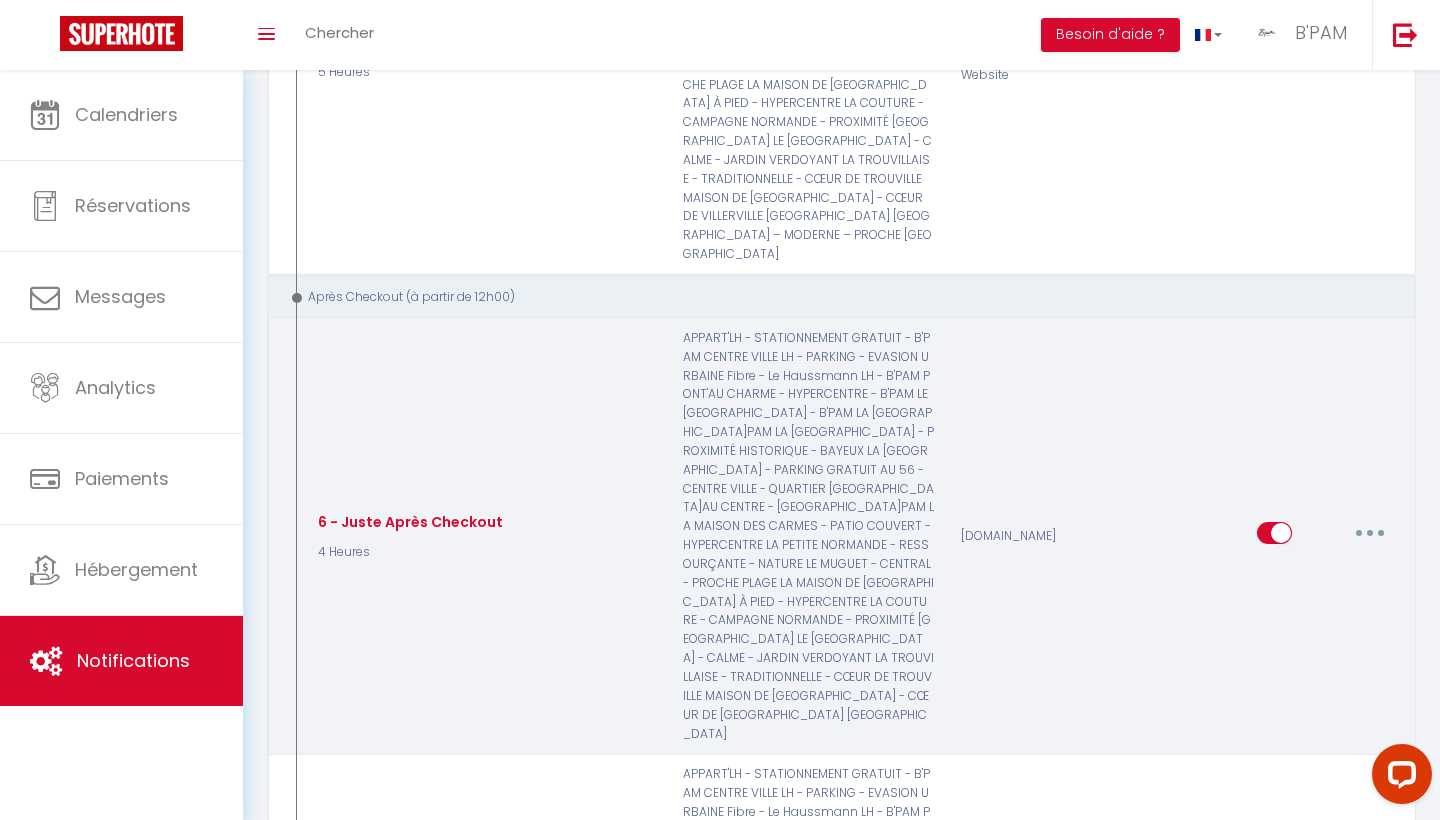 click at bounding box center (1370, 533) 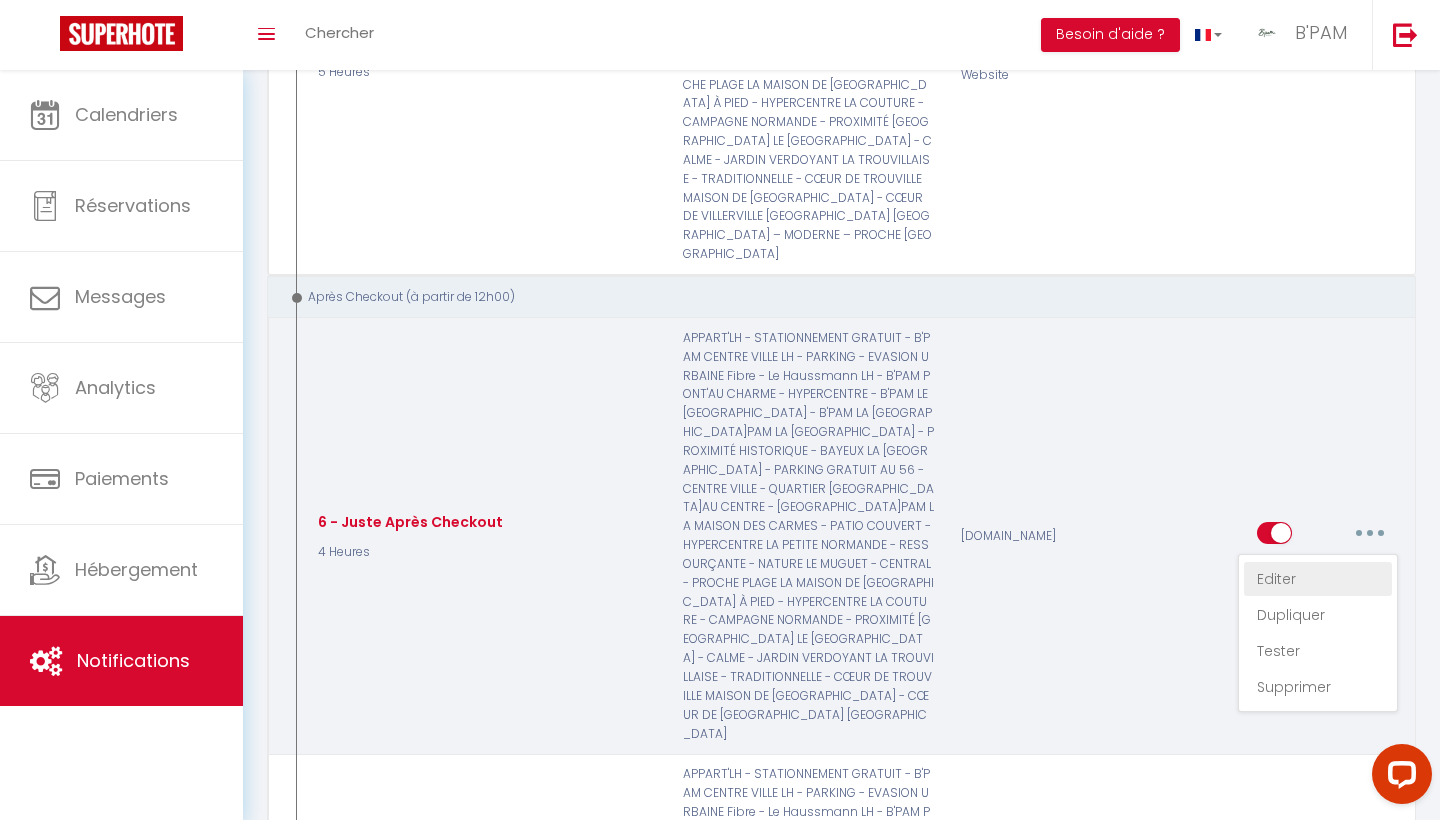 click on "Editer" at bounding box center [1318, 579] 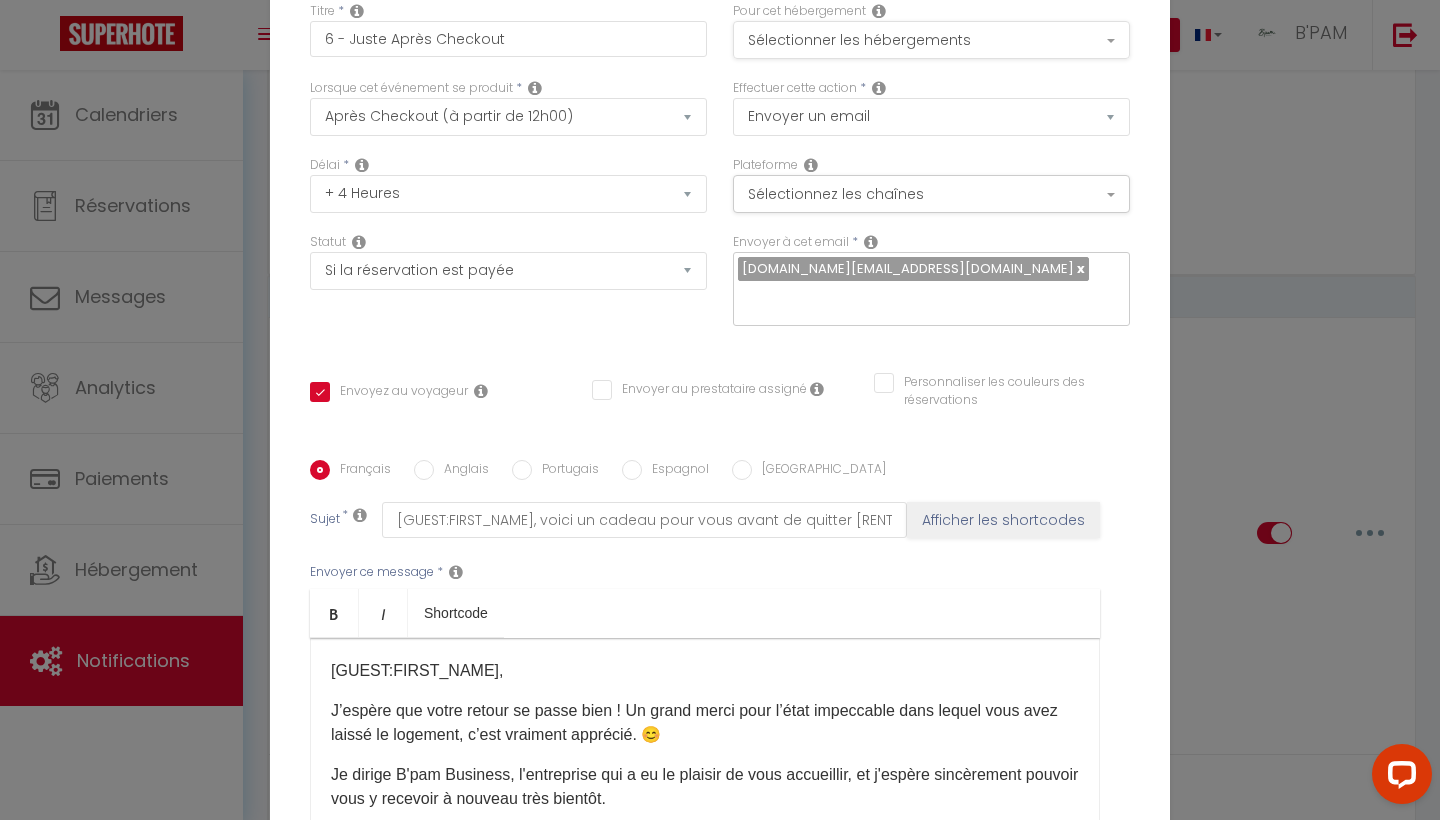 scroll, scrollTop: -1, scrollLeft: 0, axis: vertical 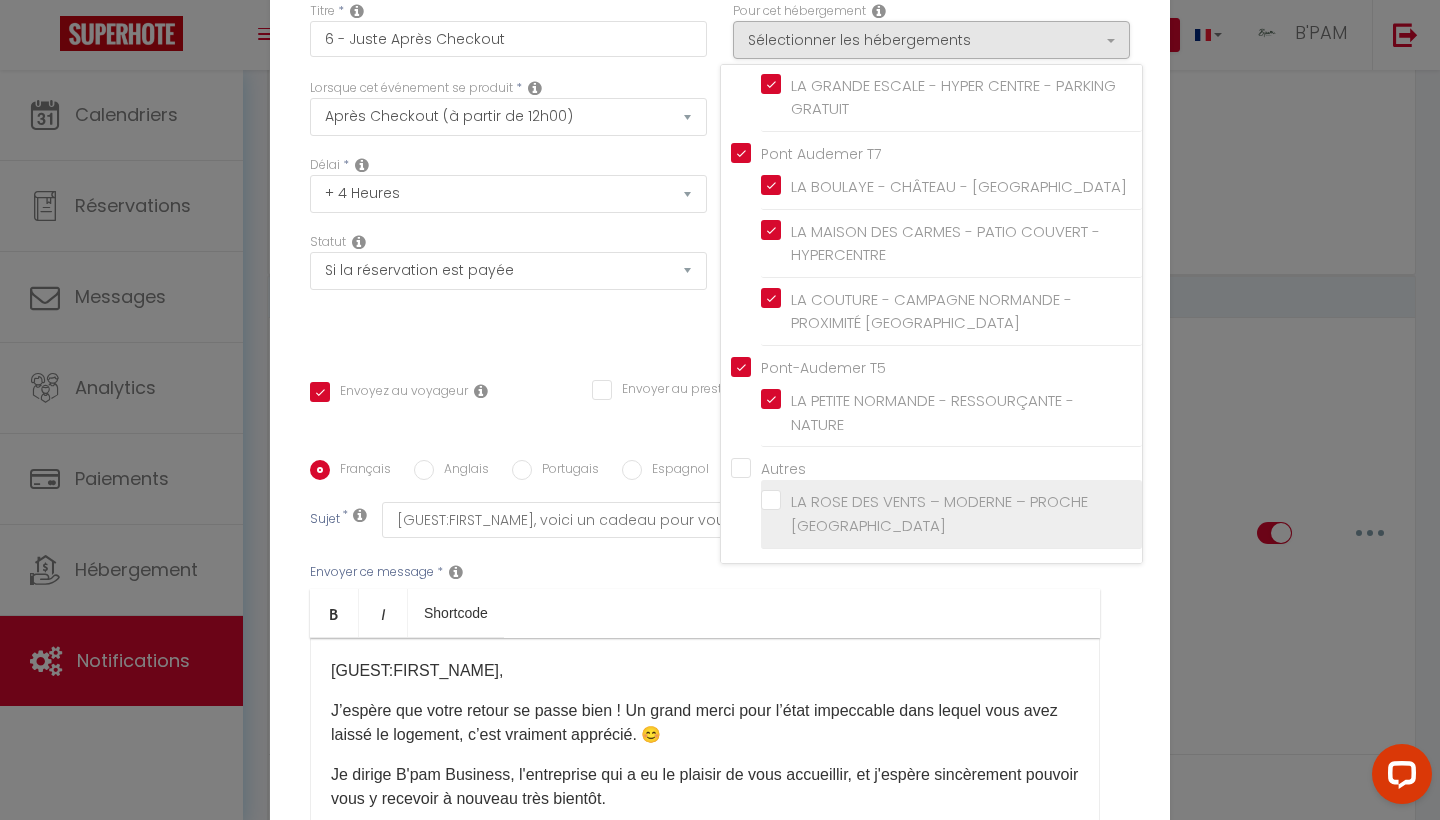 click on "LA ROSE DES VENTS – MODERNE – PROCHE [GEOGRAPHIC_DATA]" at bounding box center [951, 514] 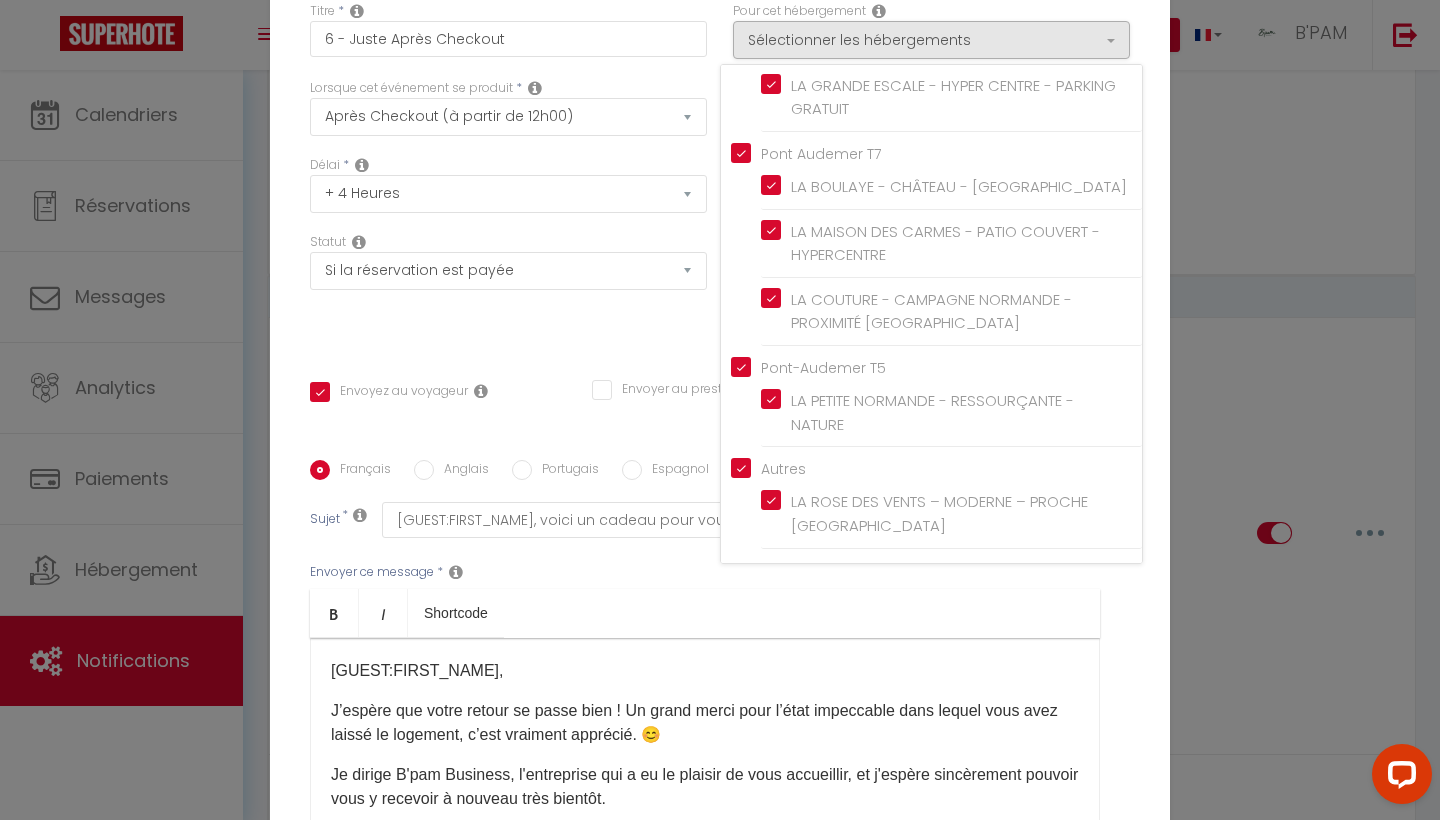 click on "Statut     Aucun   Si la réservation est payée   Si réservation non payée   Si la caution a été prise   Si caution non payée" at bounding box center (508, 289) 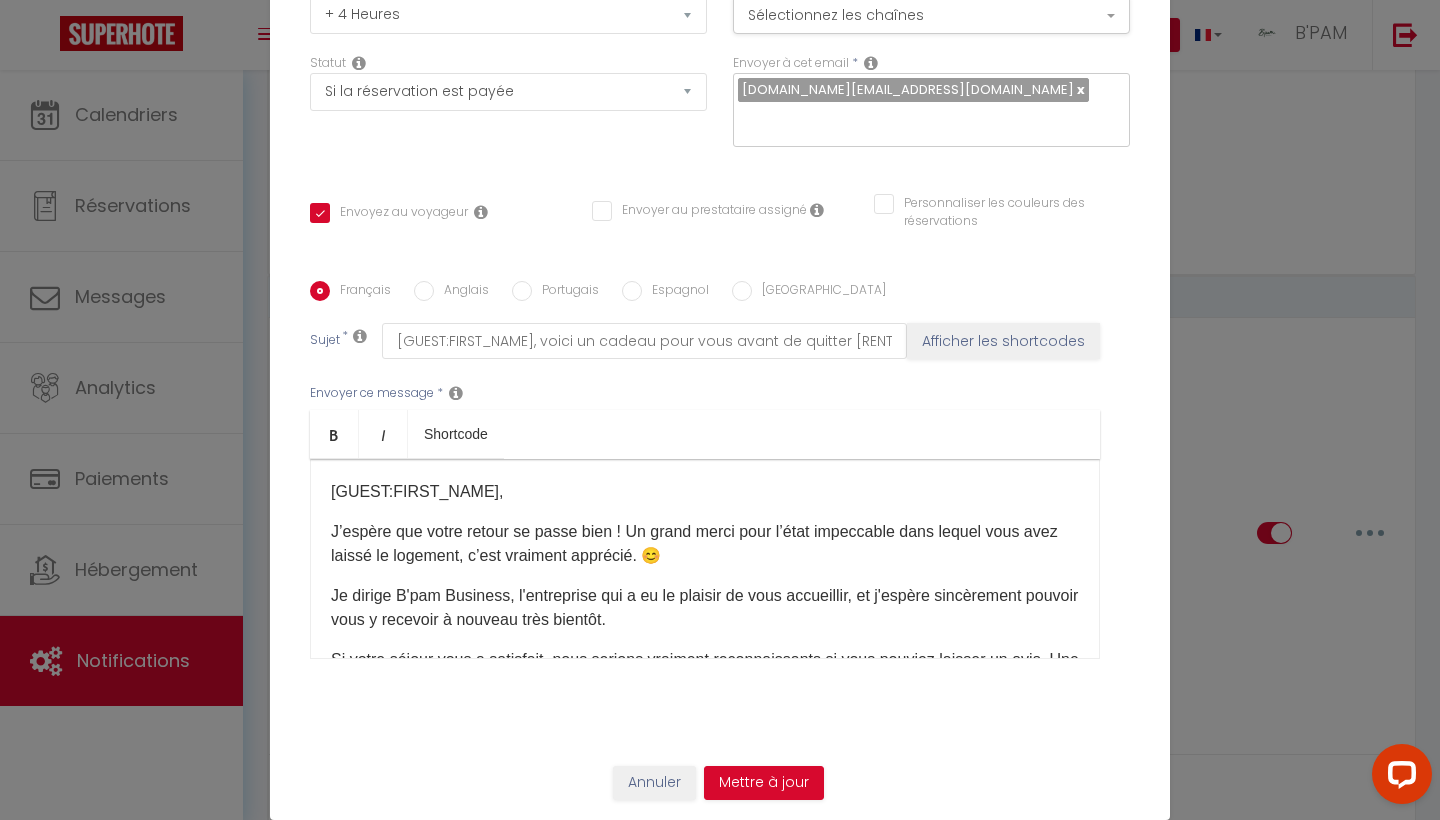 scroll, scrollTop: 179, scrollLeft: 0, axis: vertical 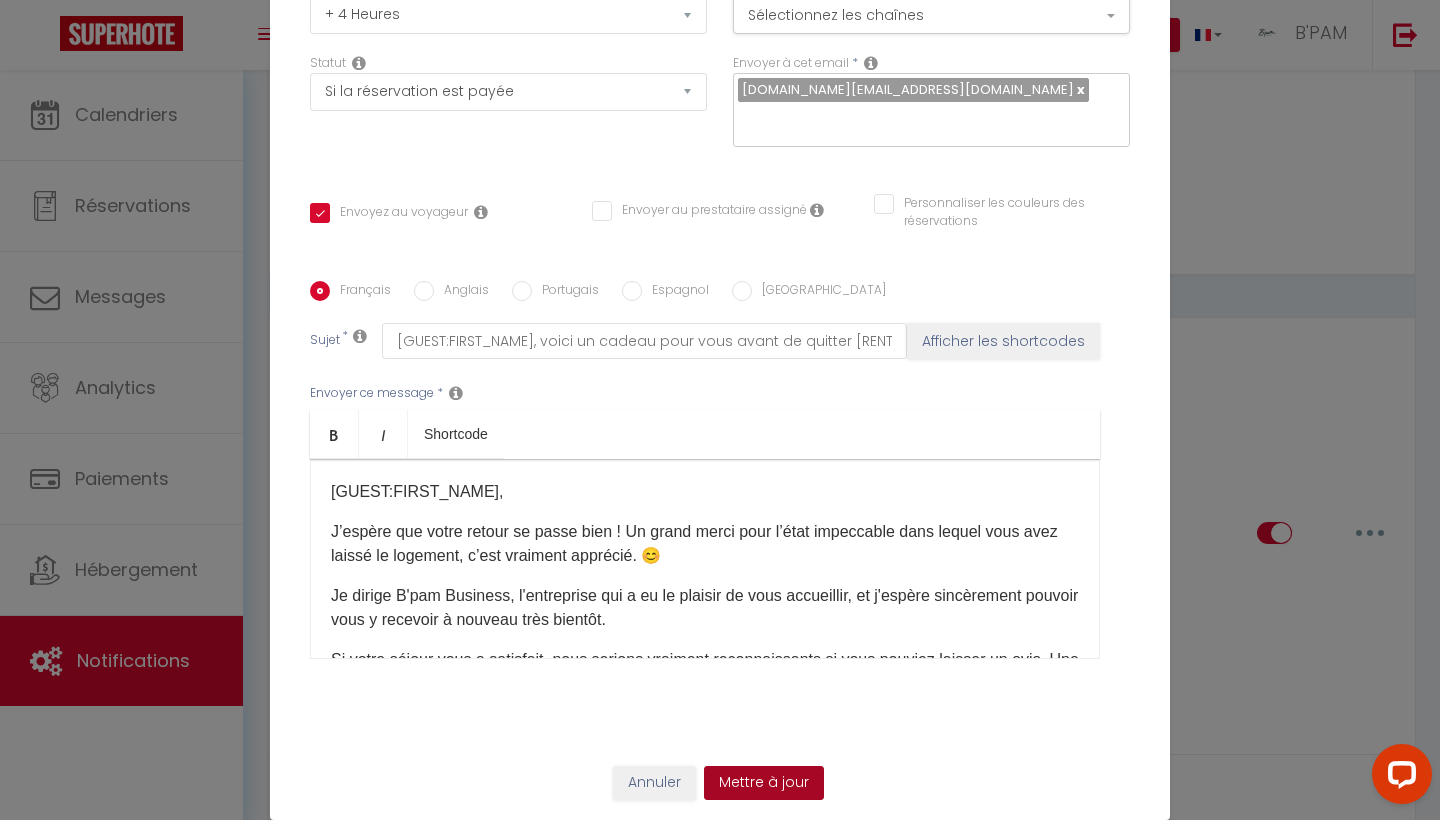 click on "Mettre à jour" at bounding box center [764, 783] 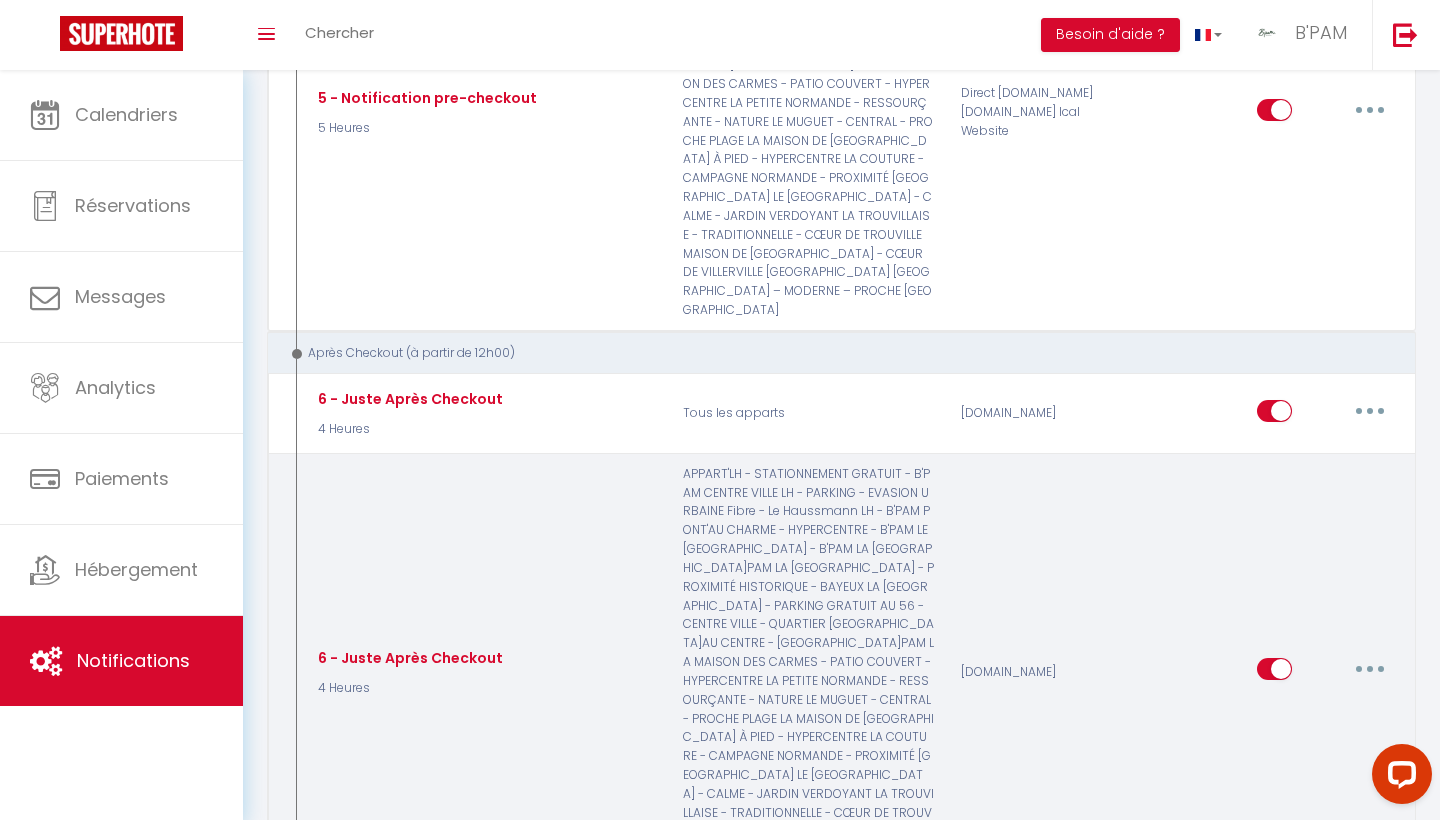 scroll, scrollTop: 4301, scrollLeft: 0, axis: vertical 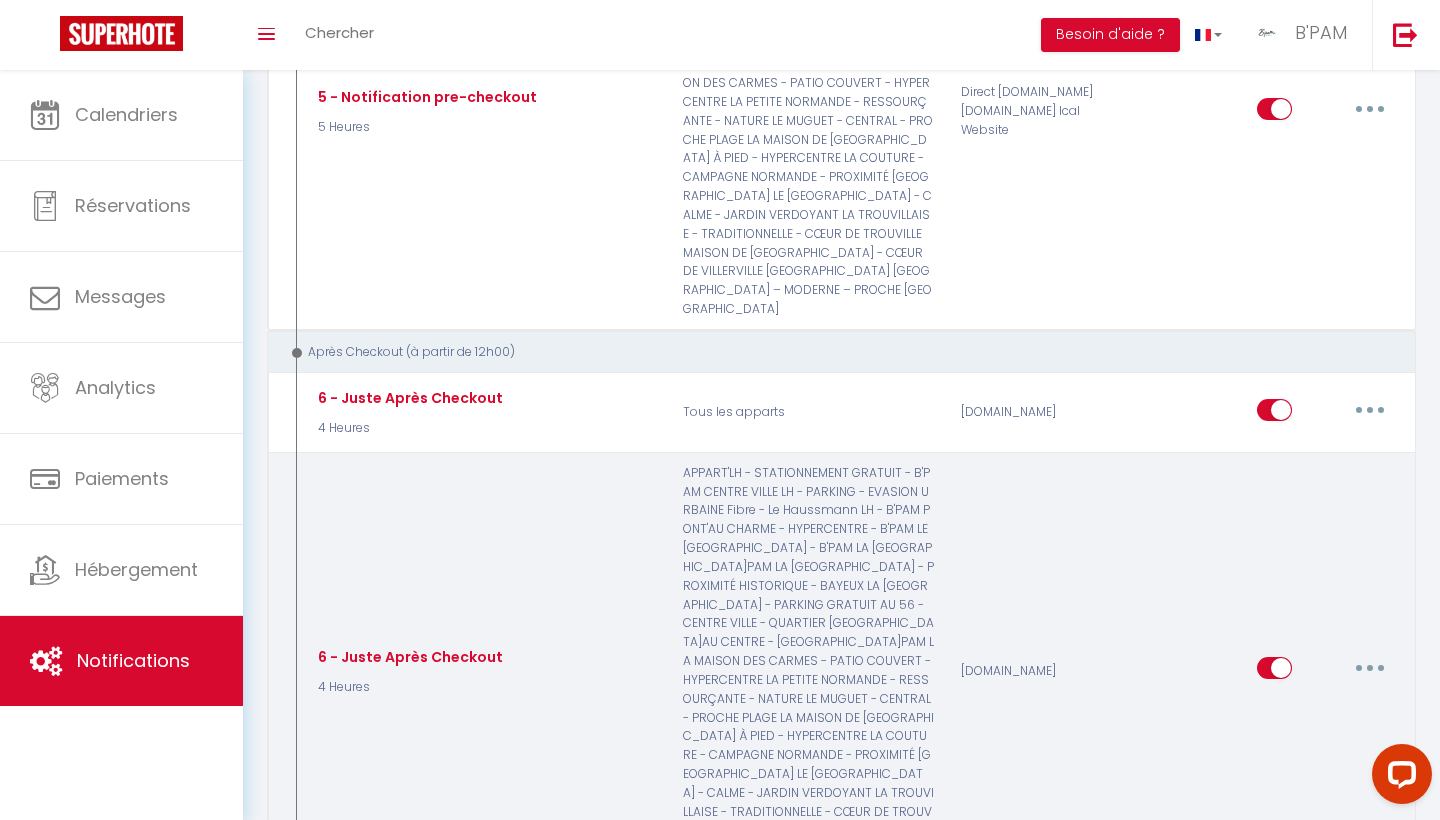 click at bounding box center [1370, 668] 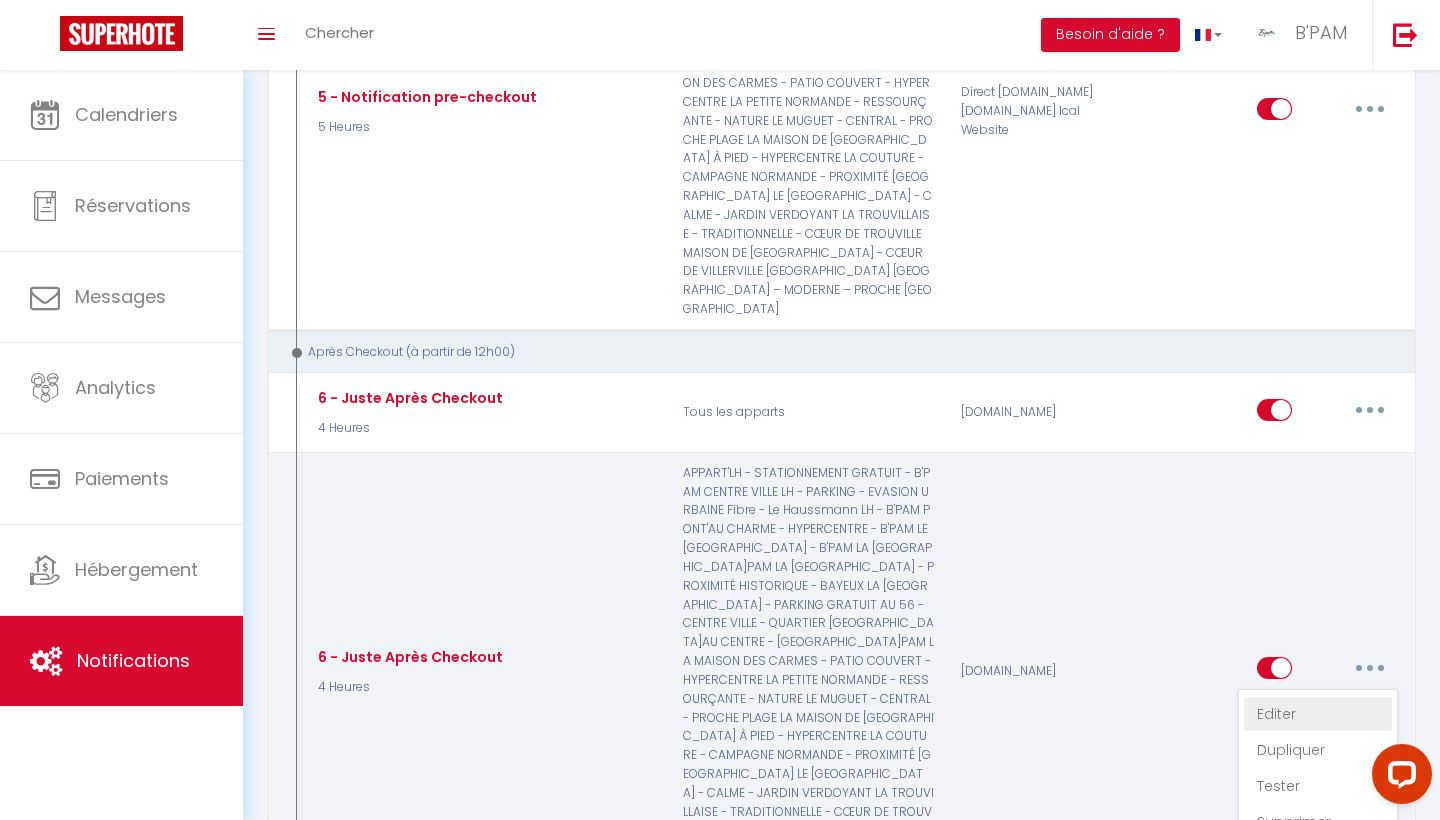 click on "Editer" at bounding box center [1318, 714] 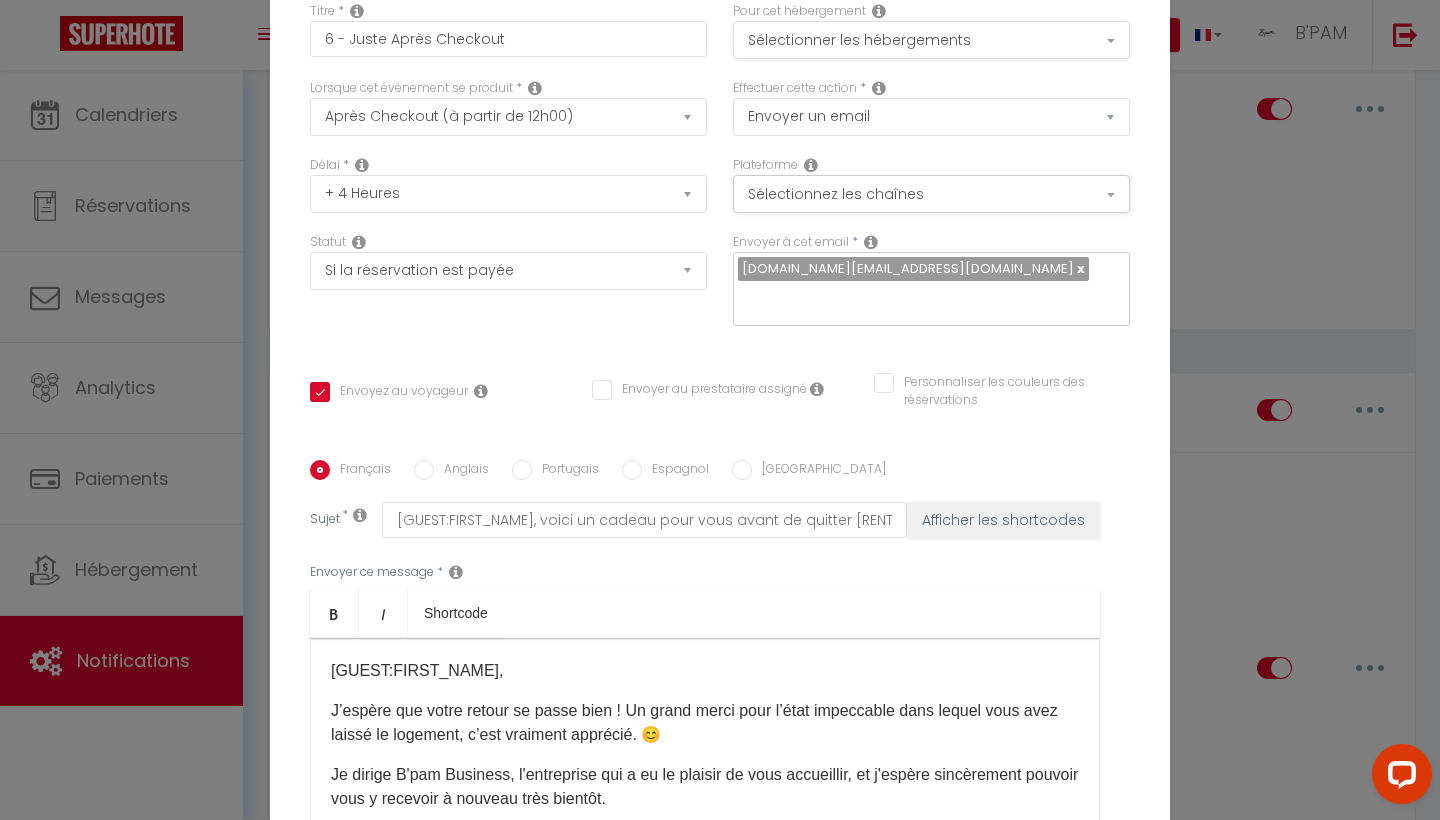 scroll, scrollTop: 0, scrollLeft: 0, axis: both 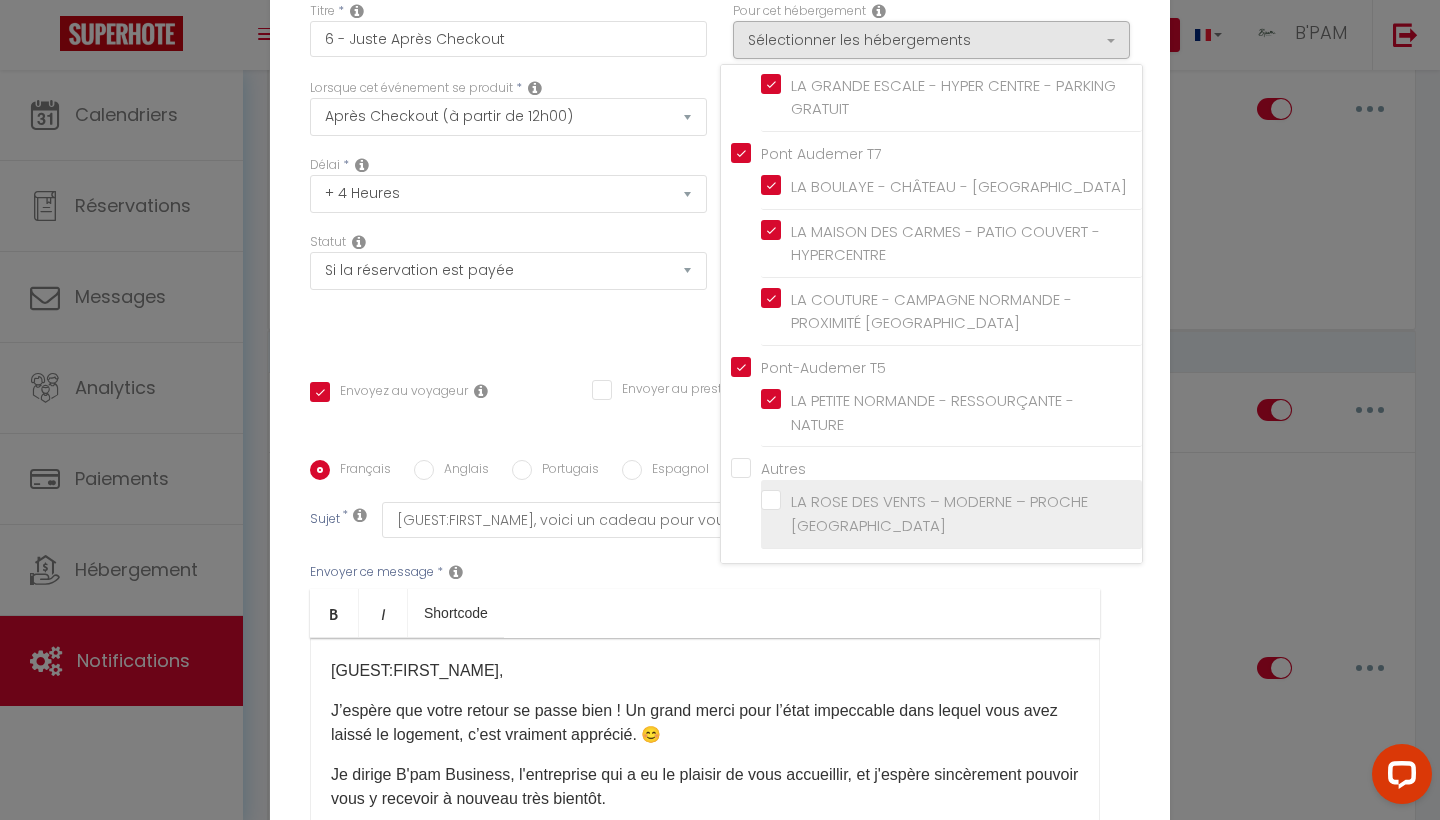 click on "LA ROSE DES VENTS – MODERNE – PROCHE [GEOGRAPHIC_DATA]" at bounding box center (951, 514) 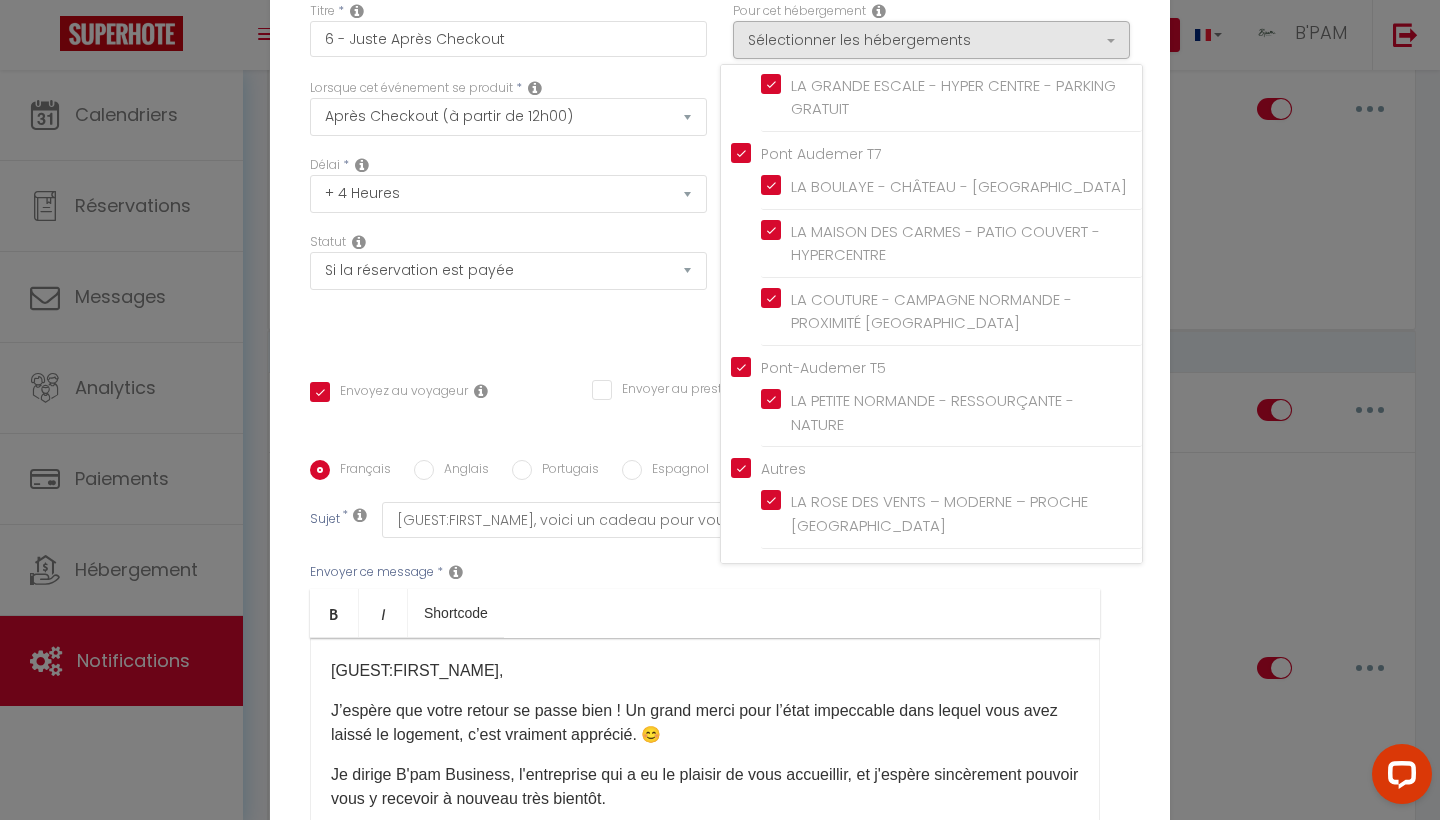 click on "Titre   *     6 - Juste Après Checkout   Pour cet hébergement
Sélectionner les hébergements
Tous les apparts
Le Havre T2
APPART'LH - STATIONNEMENT GRATUIT - B'PAM
CENTRE VILLE LH - PARKING - EVASION URBAINE
Le Havre [MEDICAL_DATA]
Fibre - Le Haussmann LH - B'PAM
Pont-Audemer T2
PONT'AU CHARME - HYPERCENTRE - B'PAM
*" at bounding box center [720, 460] 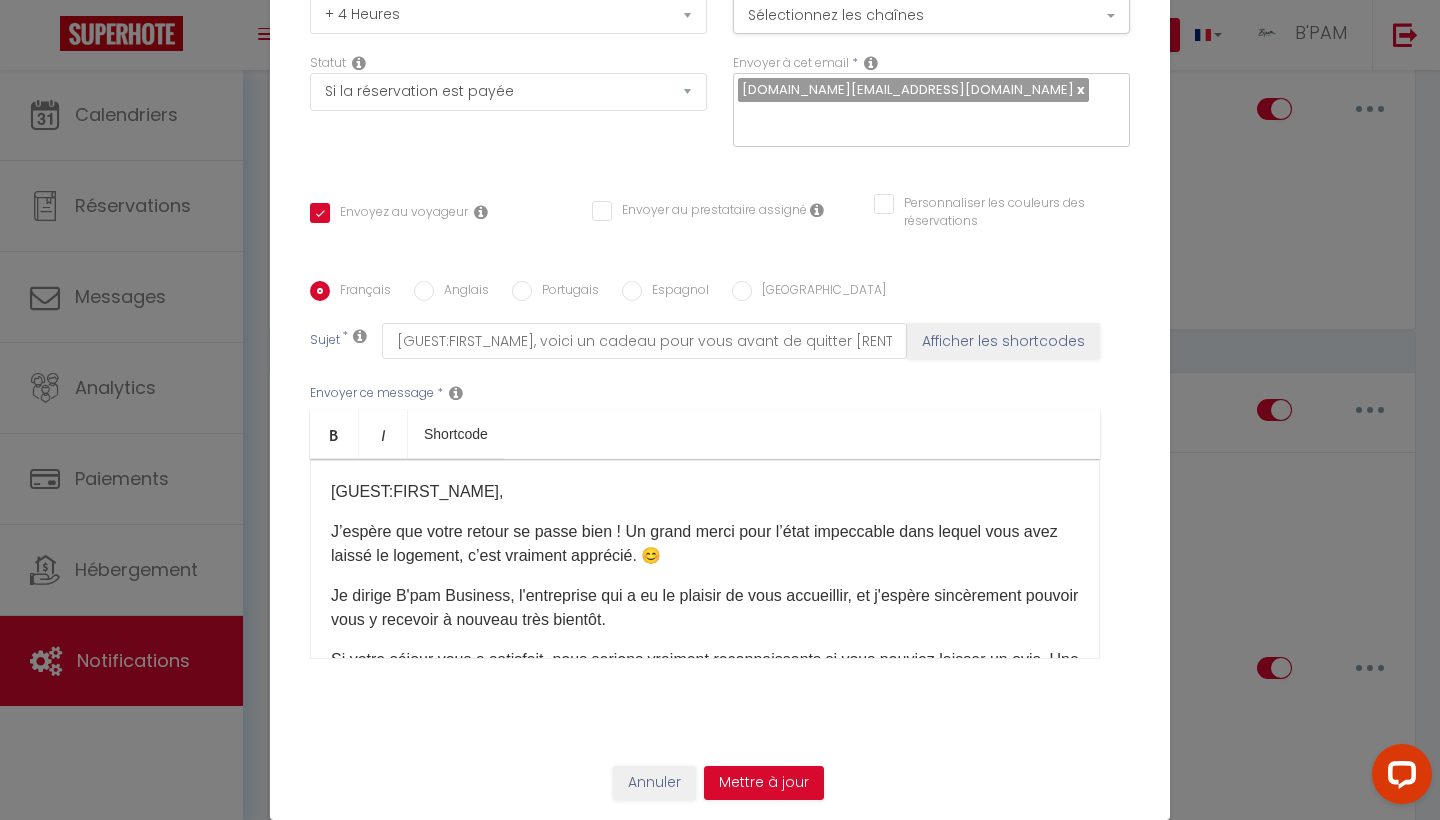scroll 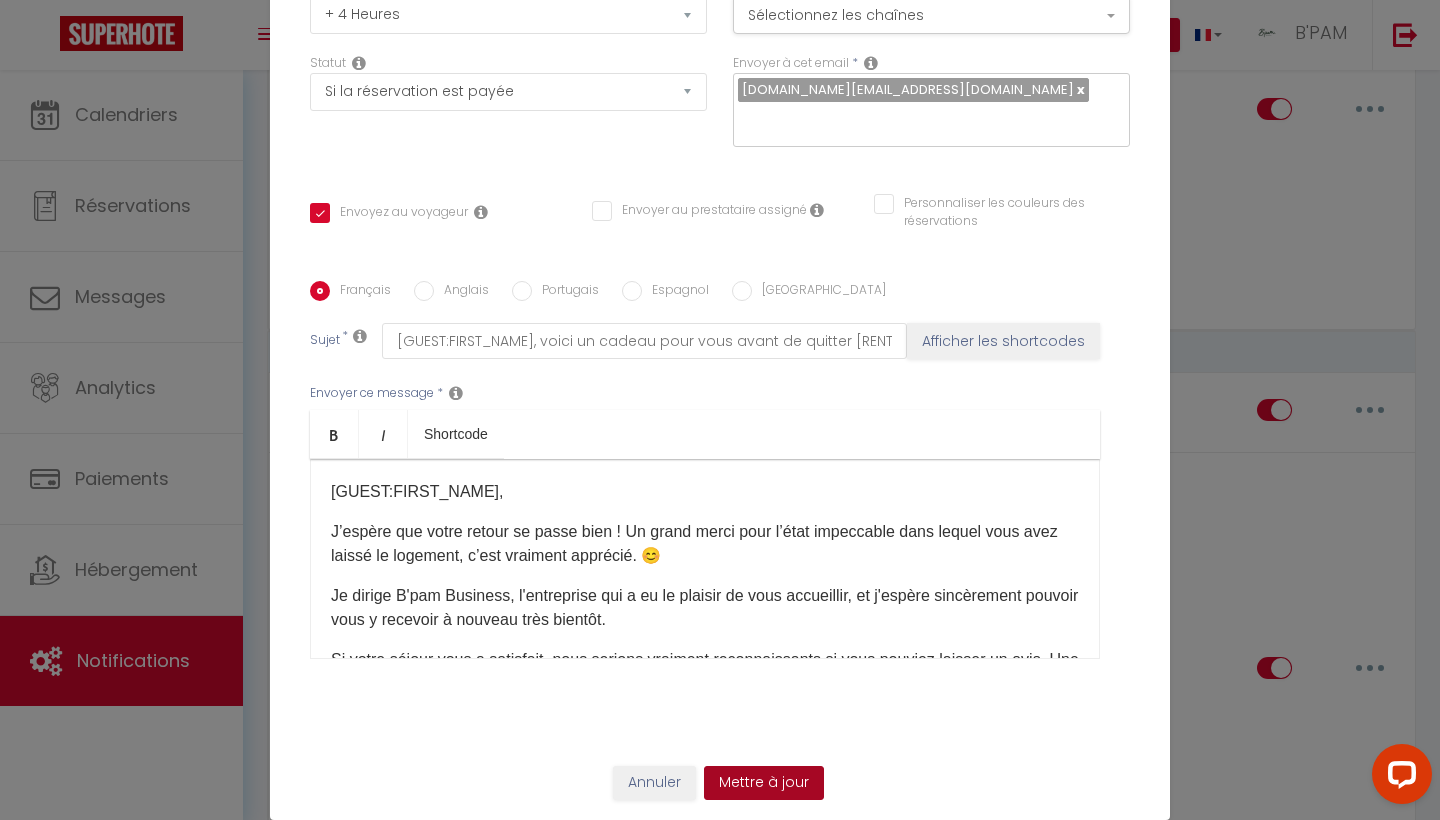click on "Mettre à jour" at bounding box center (764, 783) 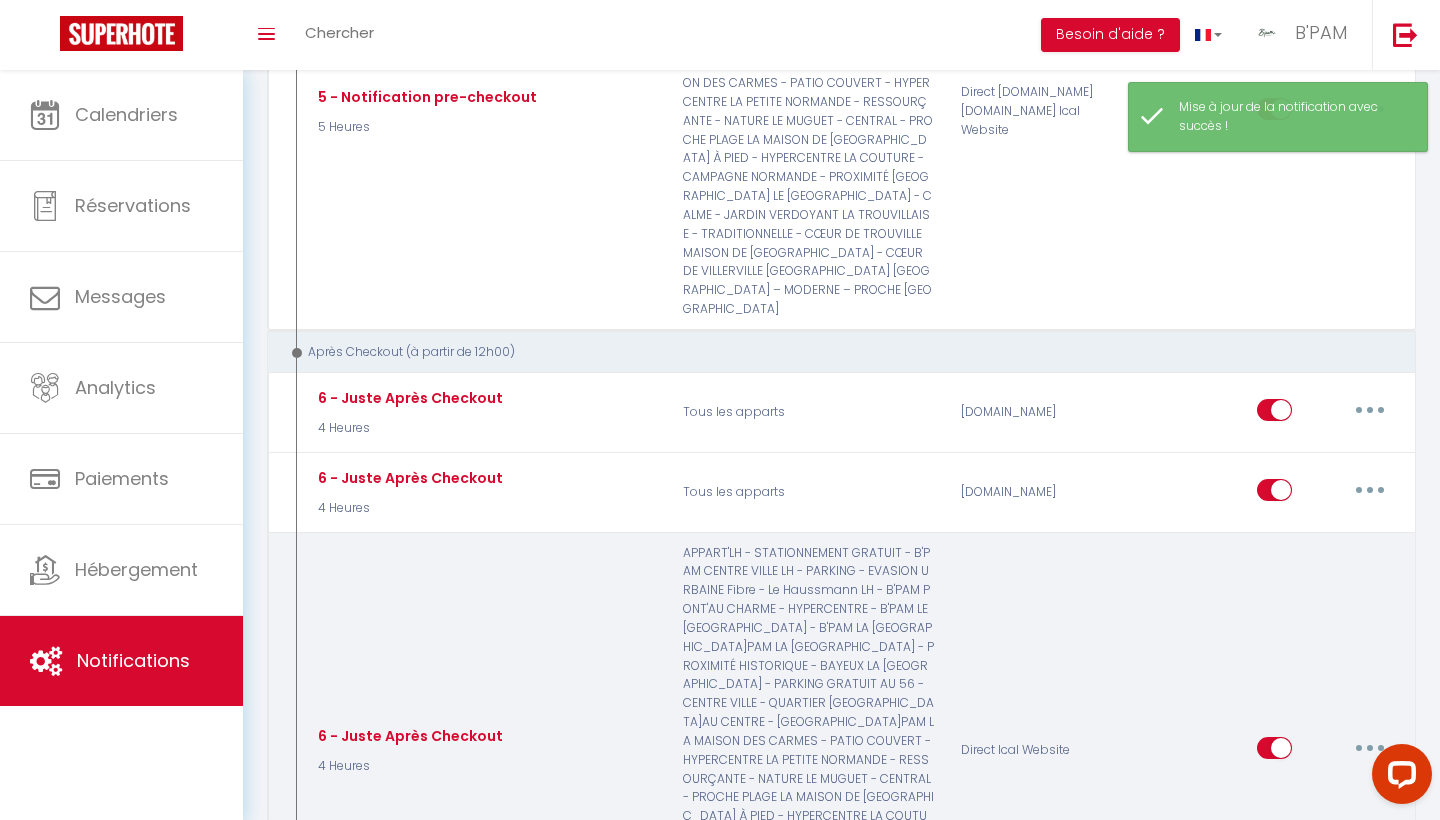 click at bounding box center (1370, 748) 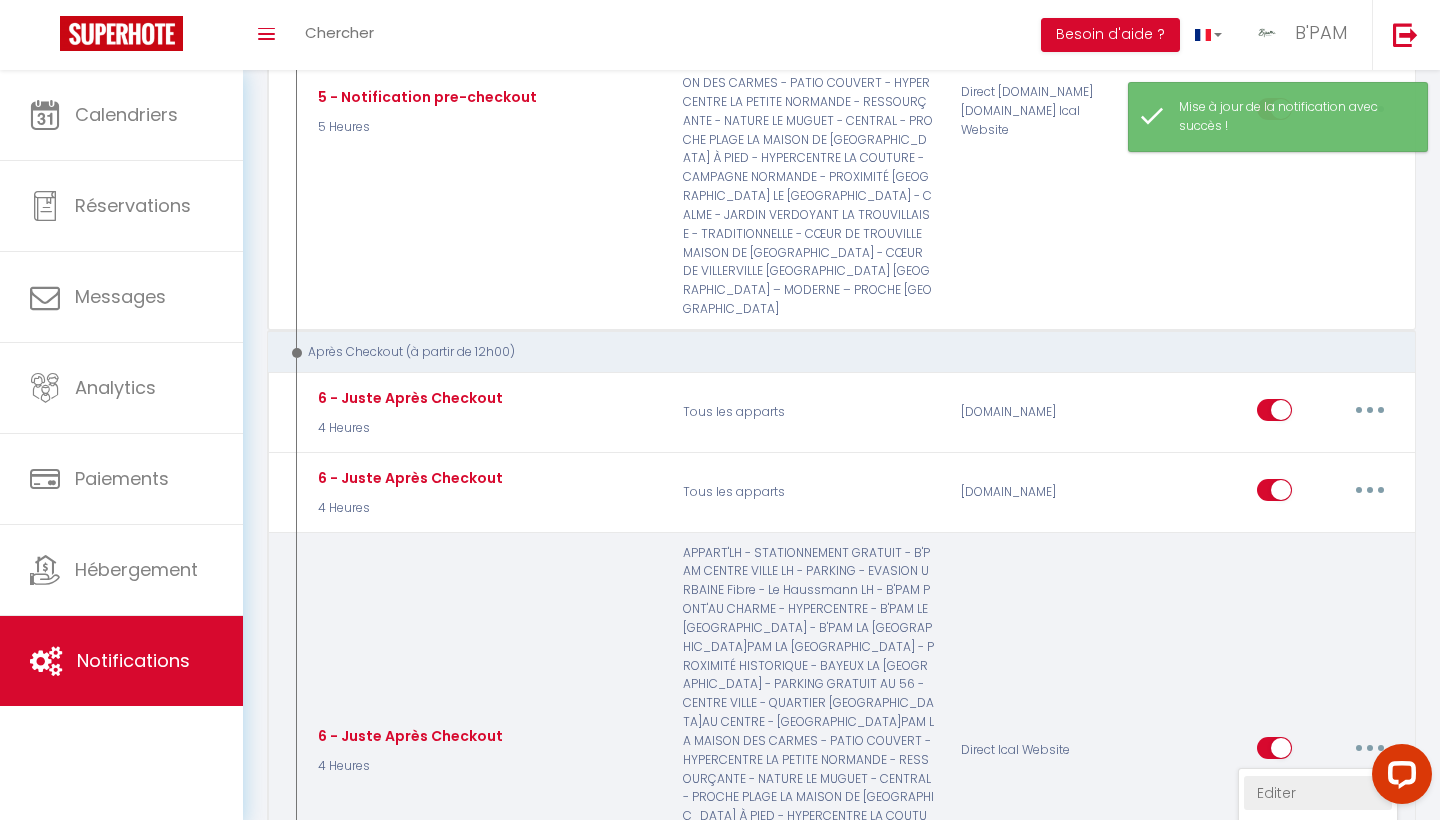 click on "Editer" at bounding box center (1318, 793) 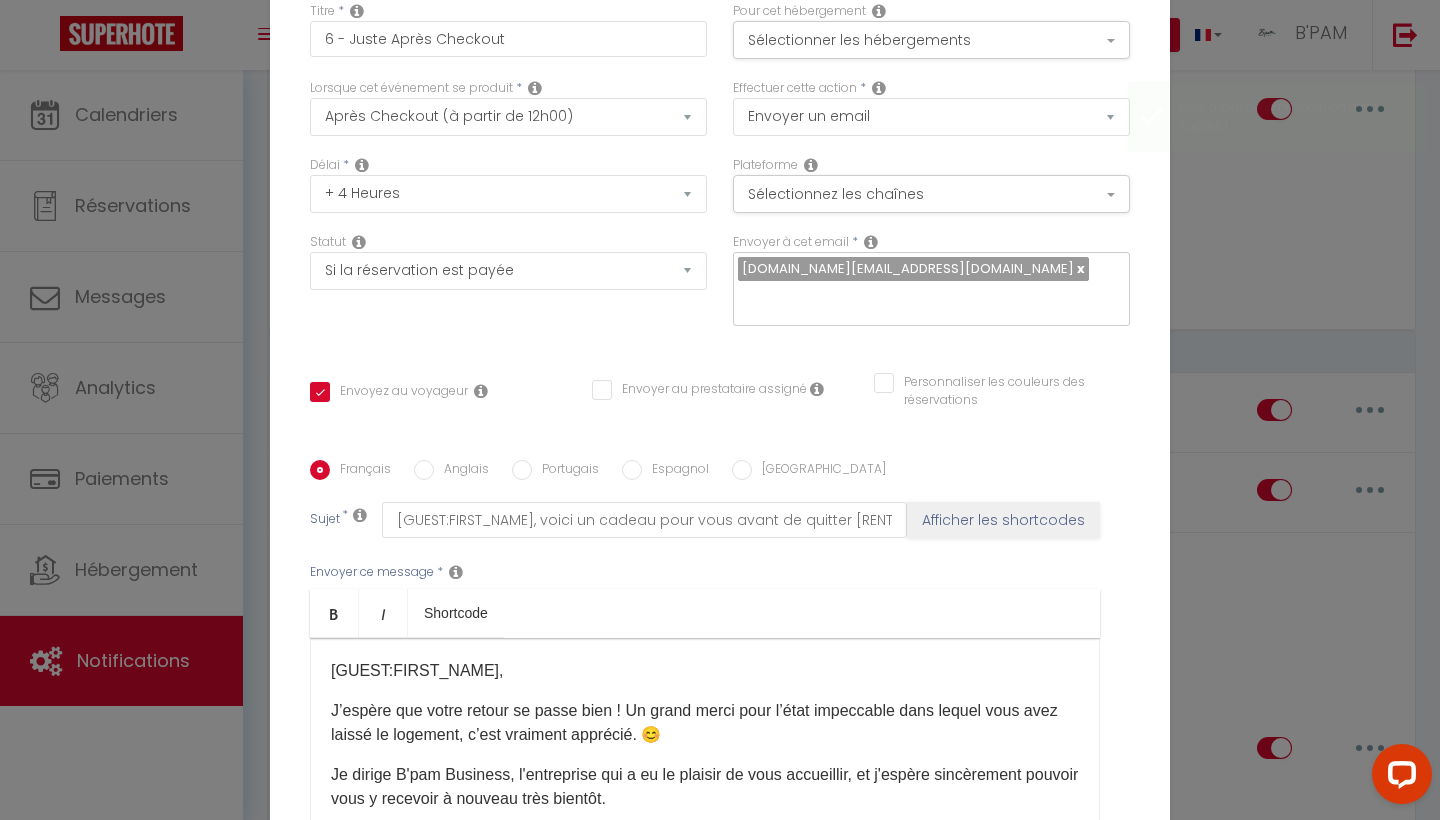 scroll, scrollTop: 0, scrollLeft: 0, axis: both 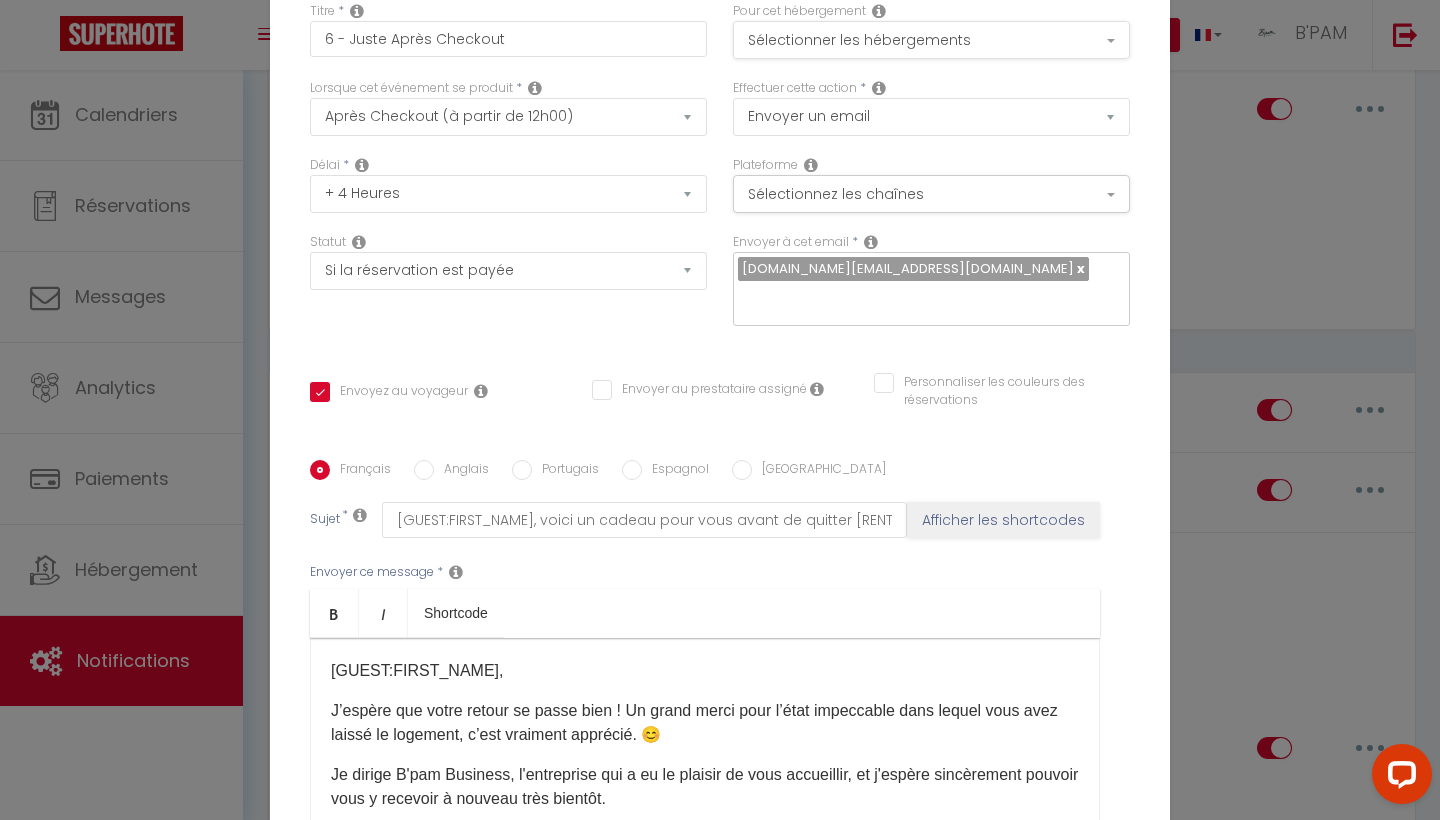 click on "Sélectionner les hébergements" at bounding box center (931, 40) 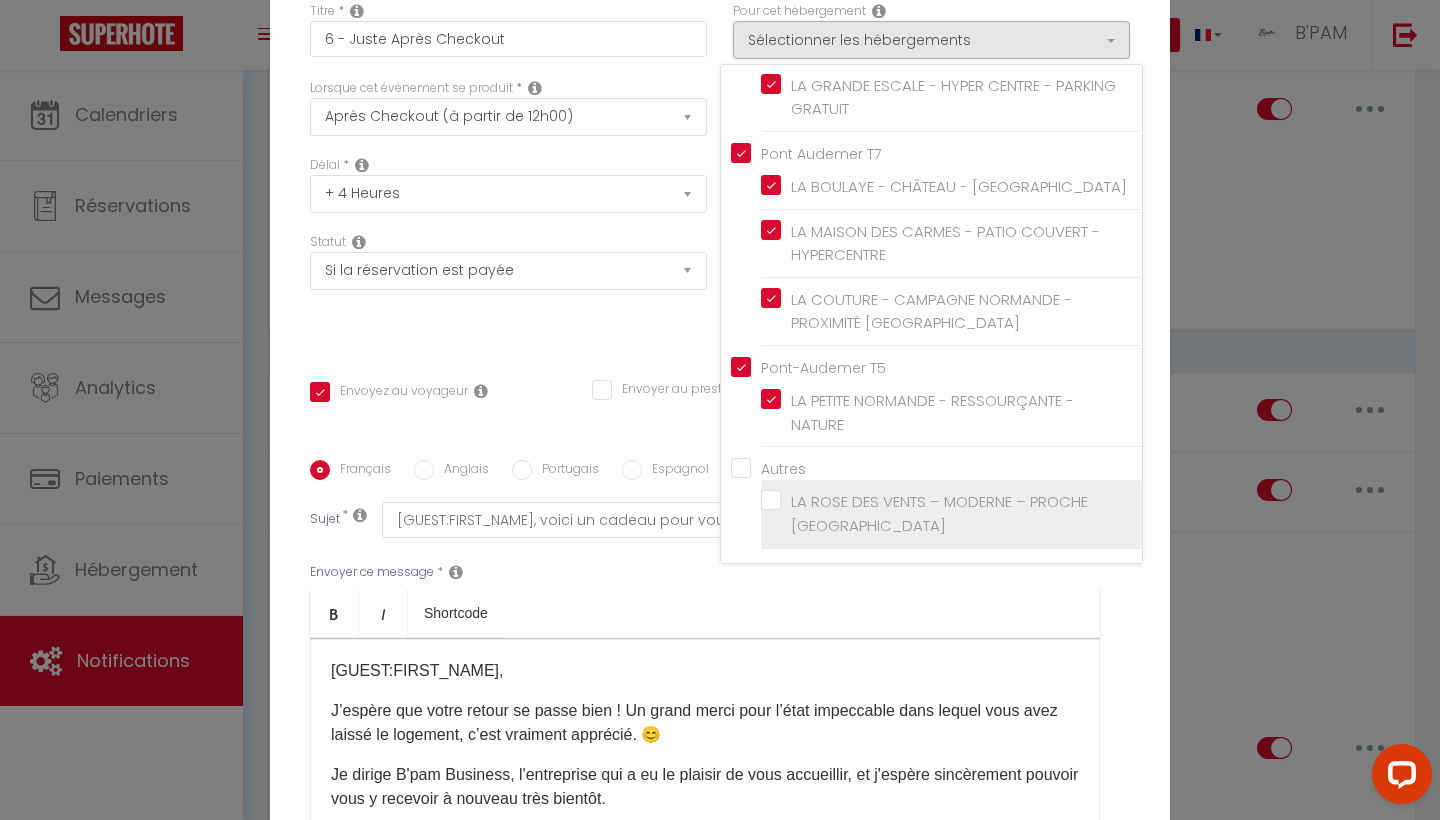 click on "LA ROSE DES VENTS – MODERNE – PROCHE [GEOGRAPHIC_DATA]" at bounding box center (951, 514) 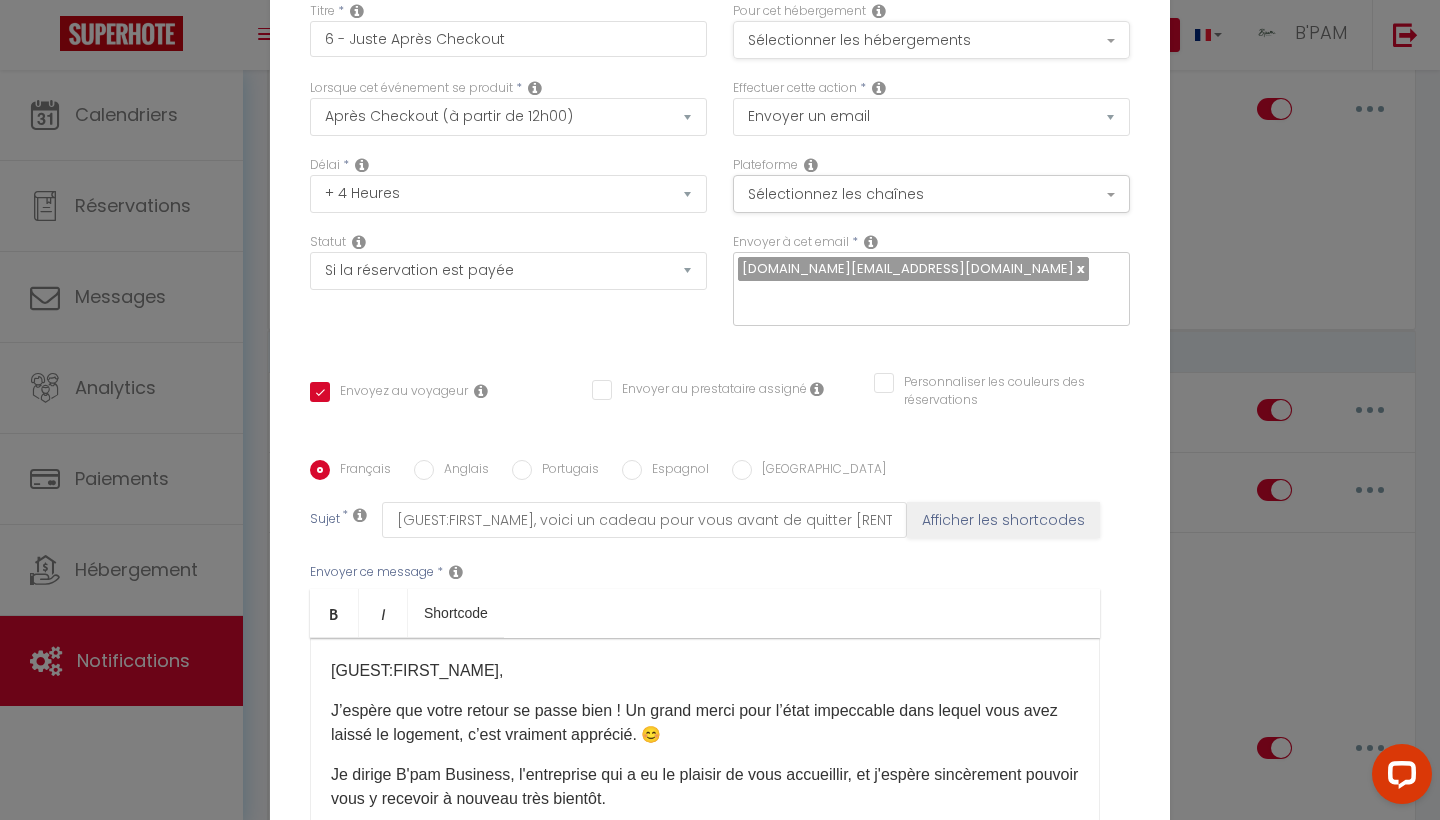 click on "Sélectionner les hébergements" at bounding box center (931, 40) 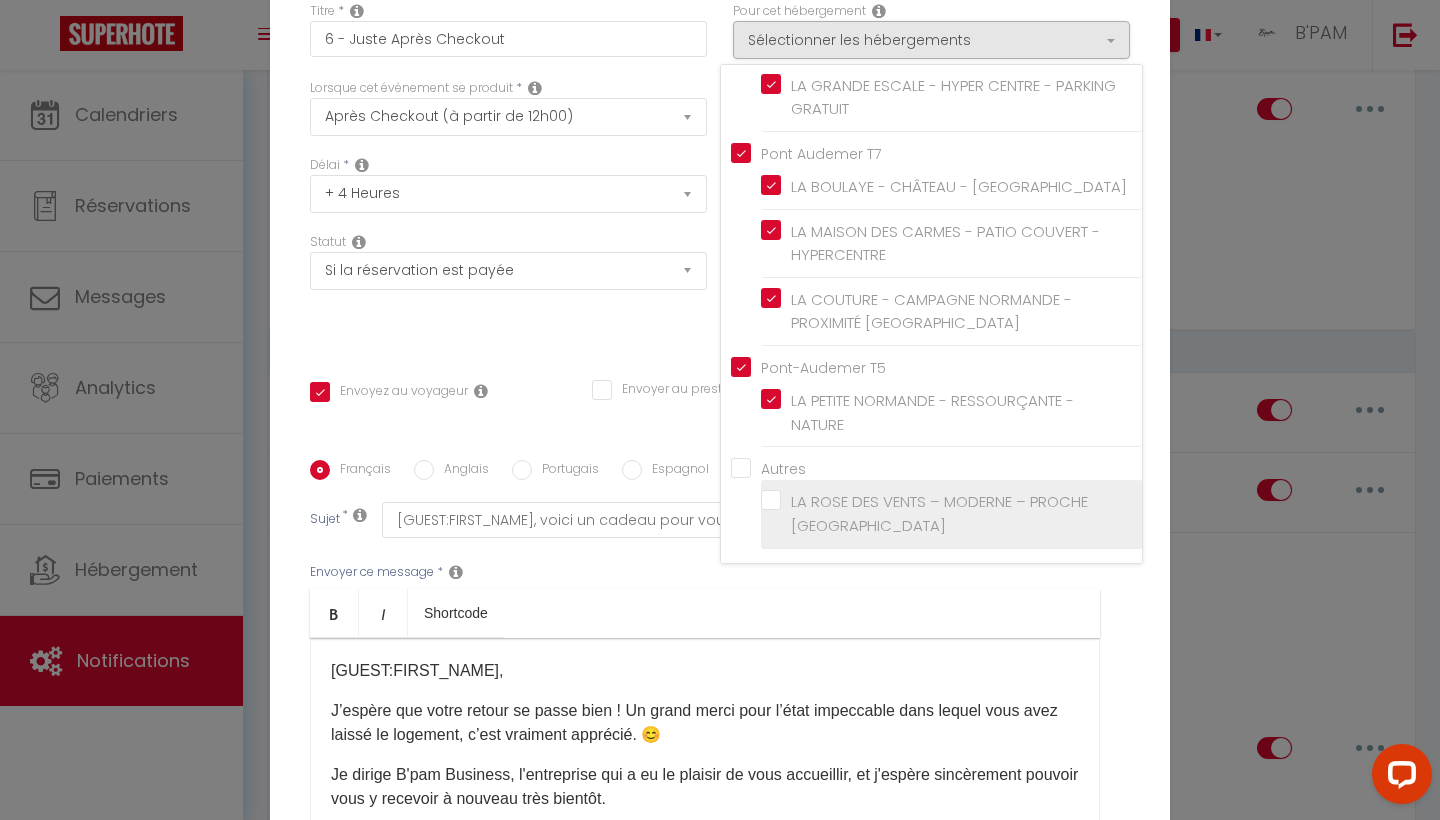 click on "LA ROSE DES VENTS – MODERNE – PROCHE [GEOGRAPHIC_DATA]" at bounding box center [955, 513] 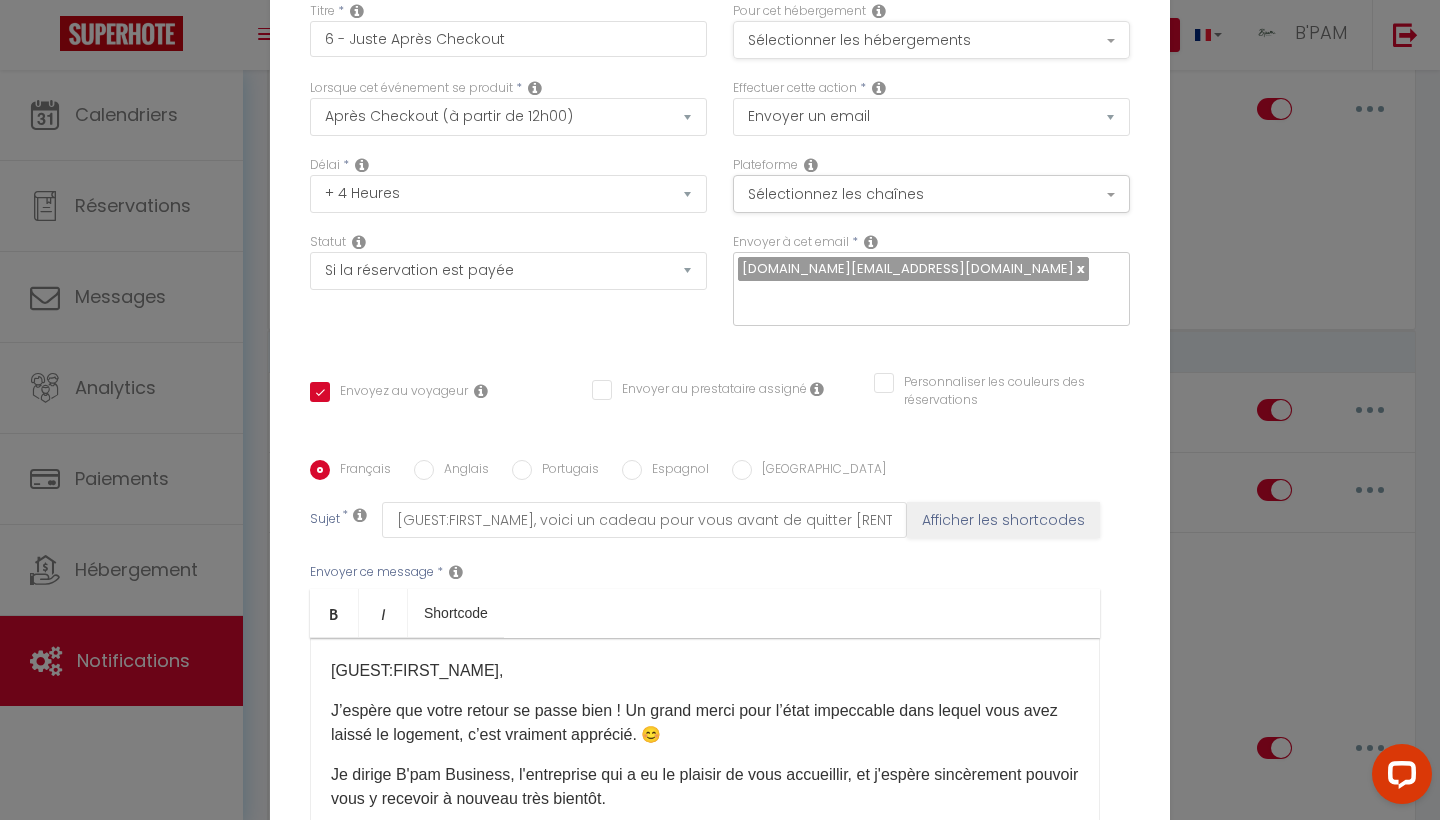 click on "Sélectionner les hébergements" at bounding box center [931, 40] 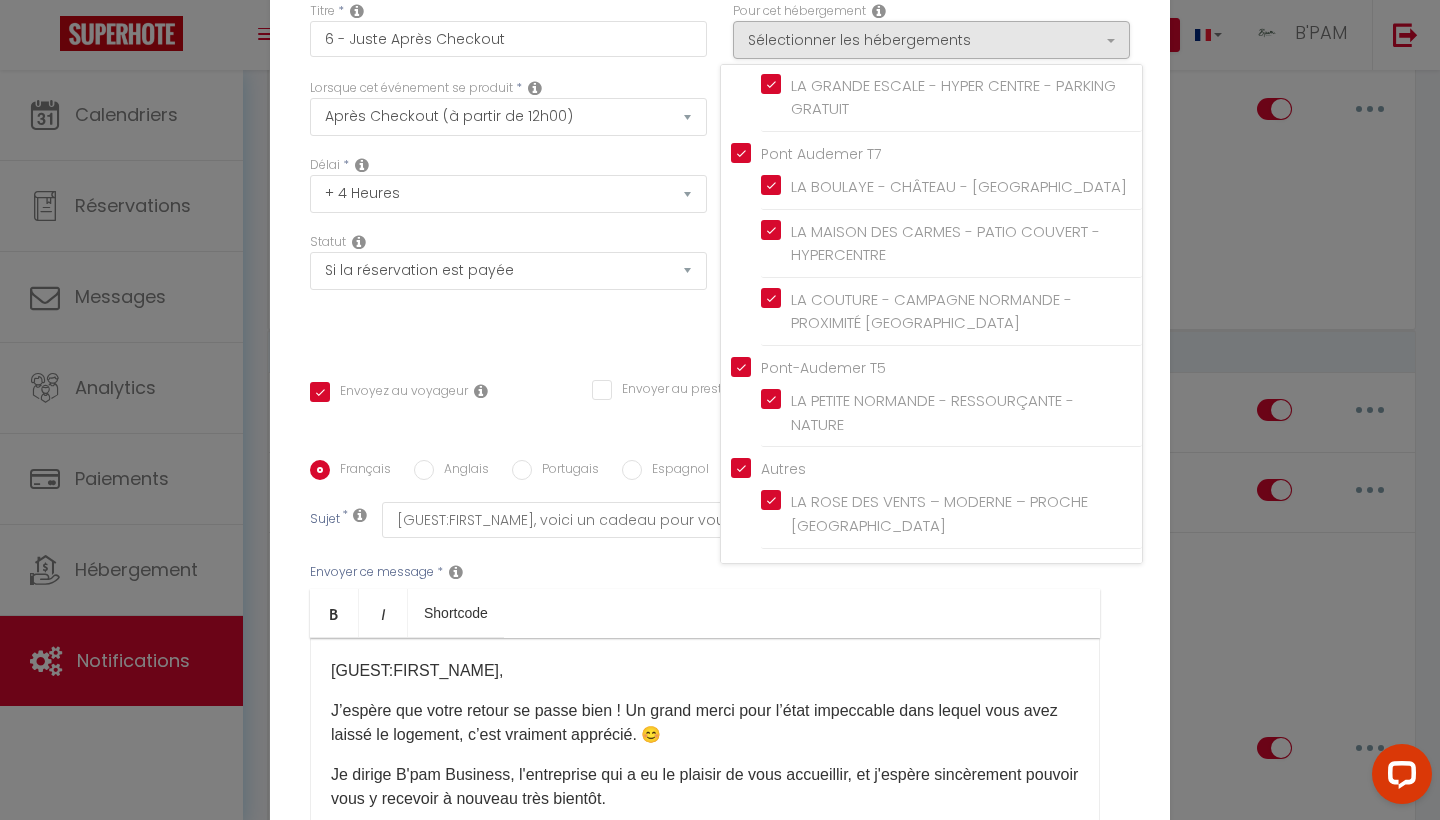 click on "Statut     Aucun   Si la réservation est payée   Si réservation non payée   Si la caution a été prise   Si caution non payée" at bounding box center (508, 289) 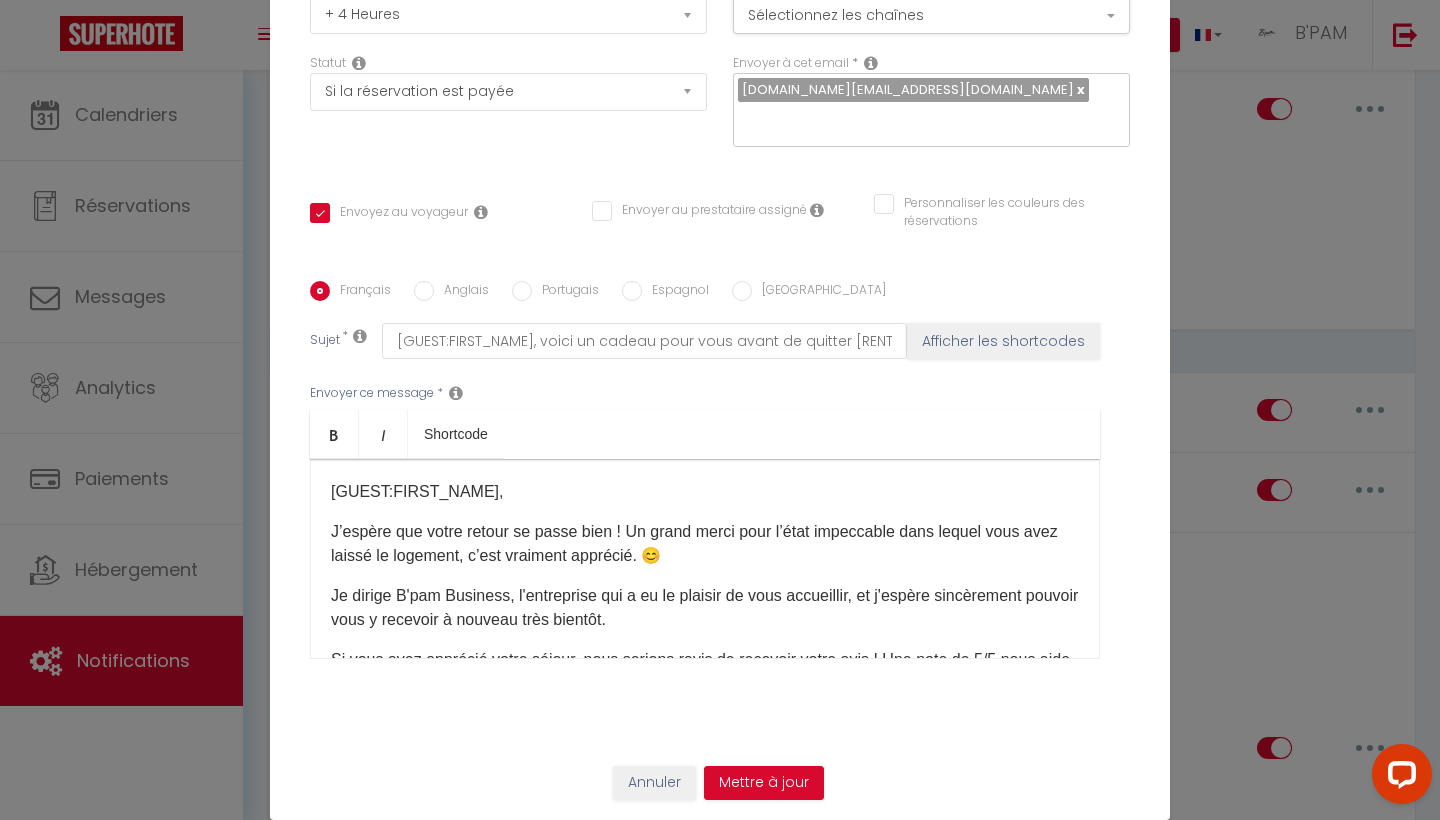 scroll, scrollTop: 179, scrollLeft: 0, axis: vertical 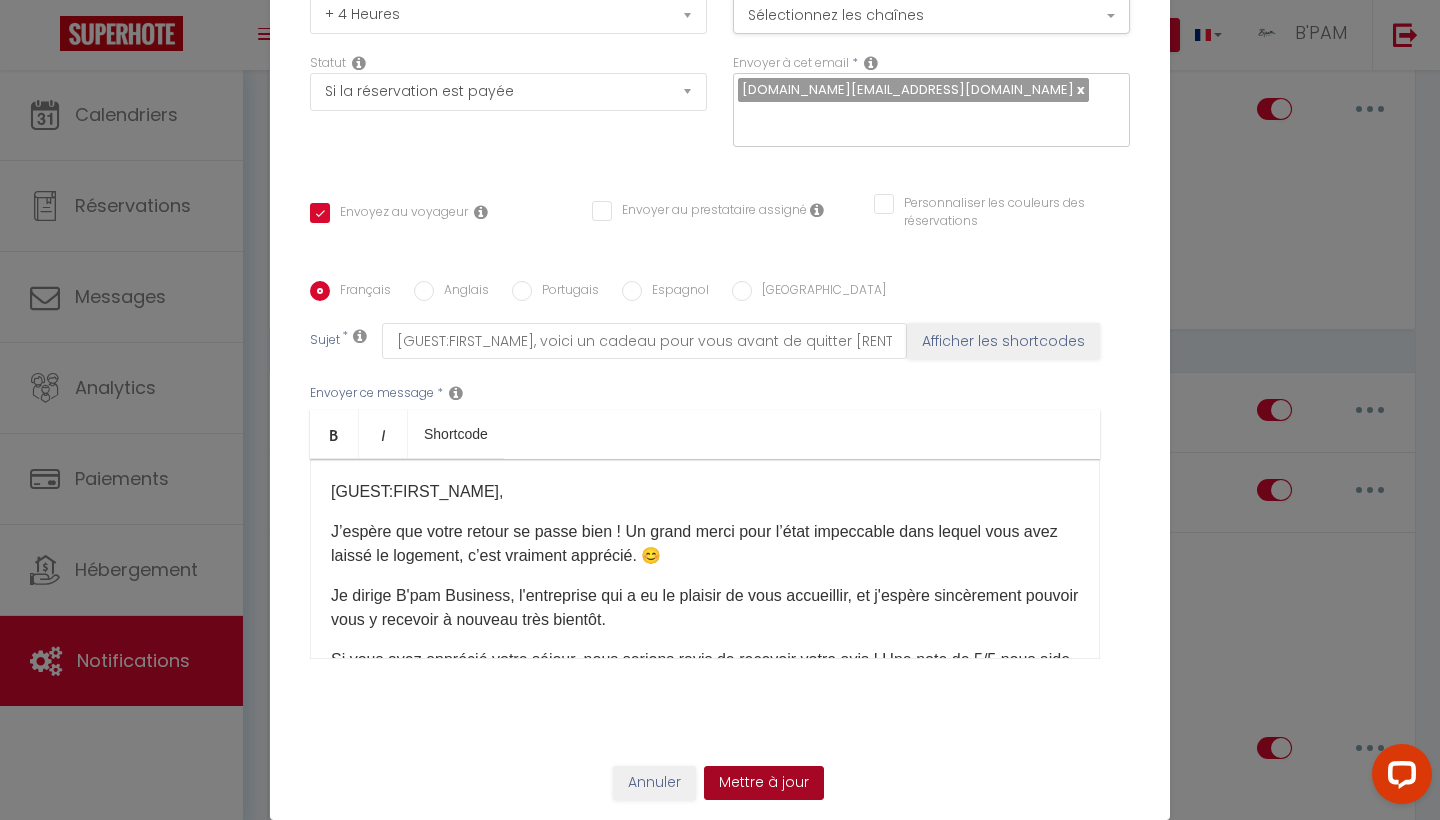 click on "Mettre à jour" at bounding box center (764, 783) 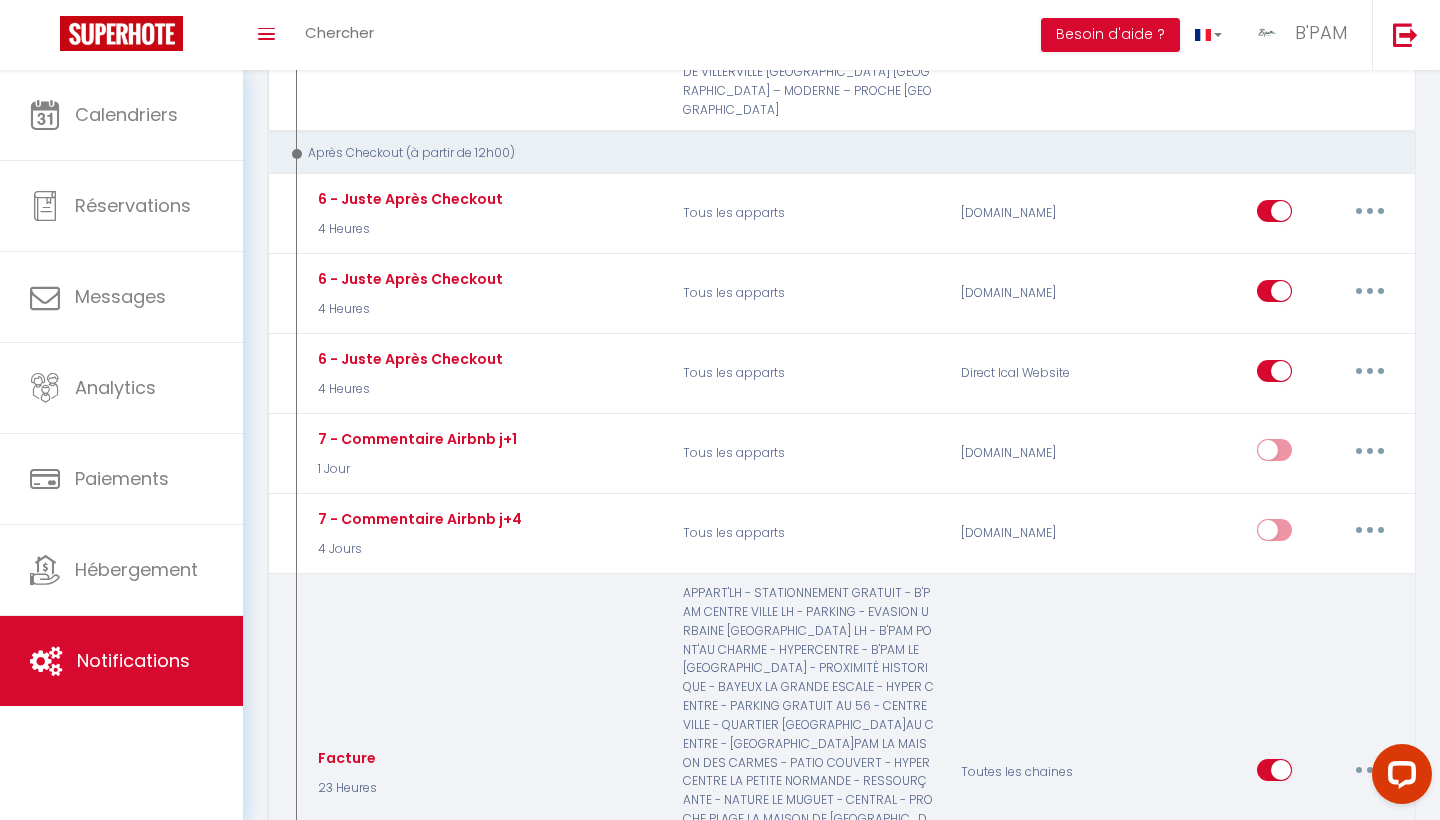 scroll, scrollTop: 4507, scrollLeft: 0, axis: vertical 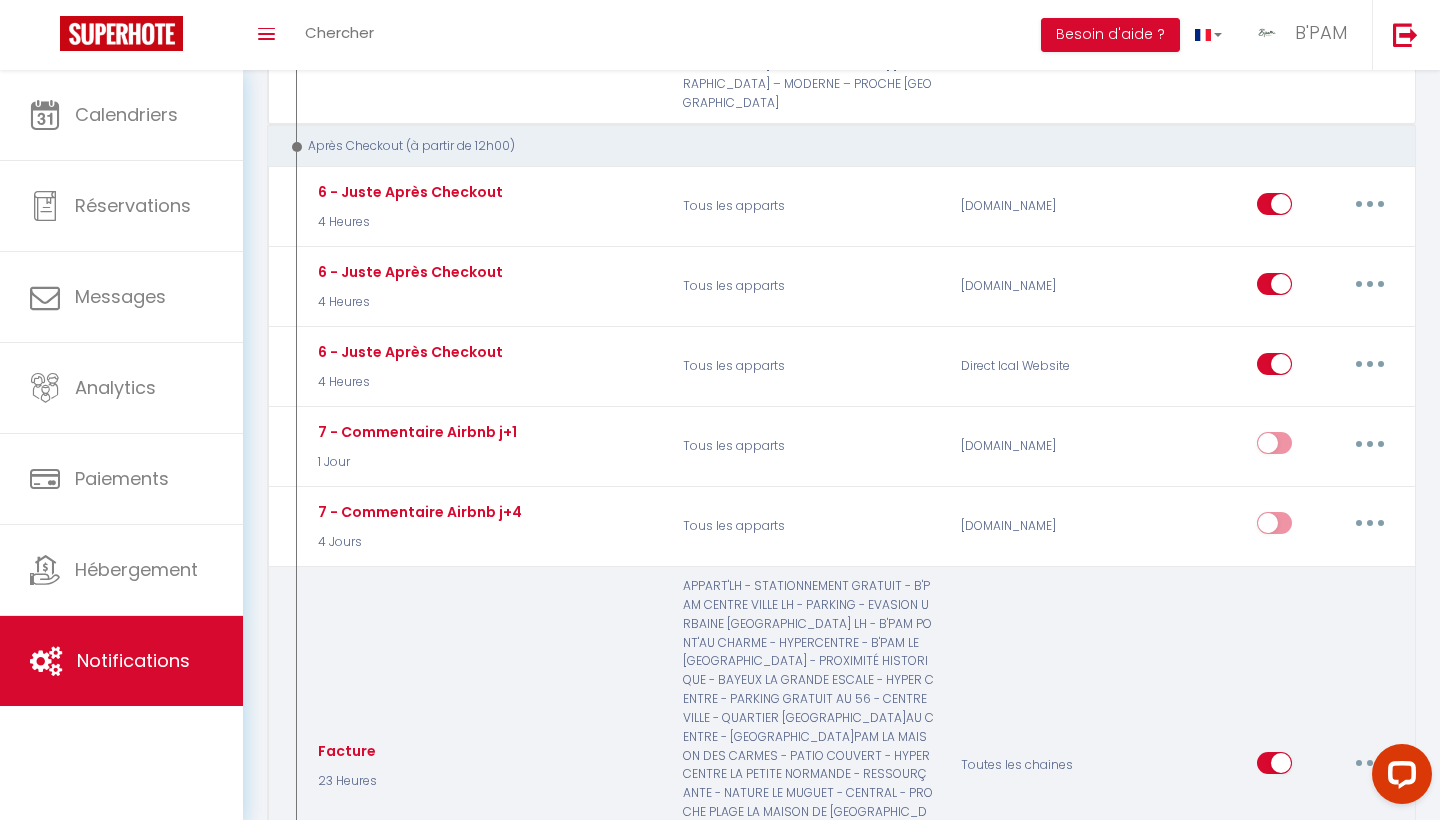 click at bounding box center (1370, 763) 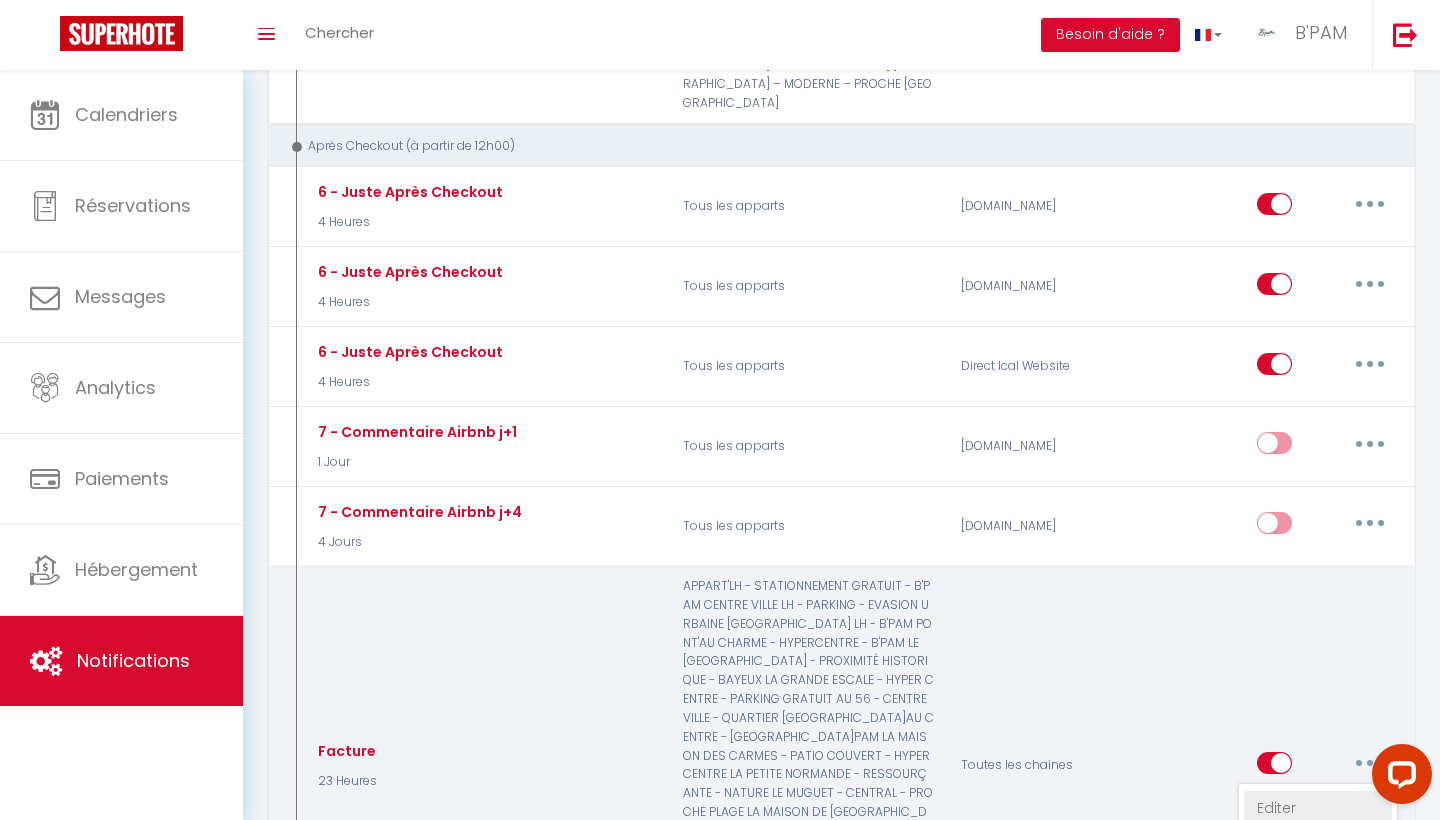 click on "Editer" at bounding box center [1318, 808] 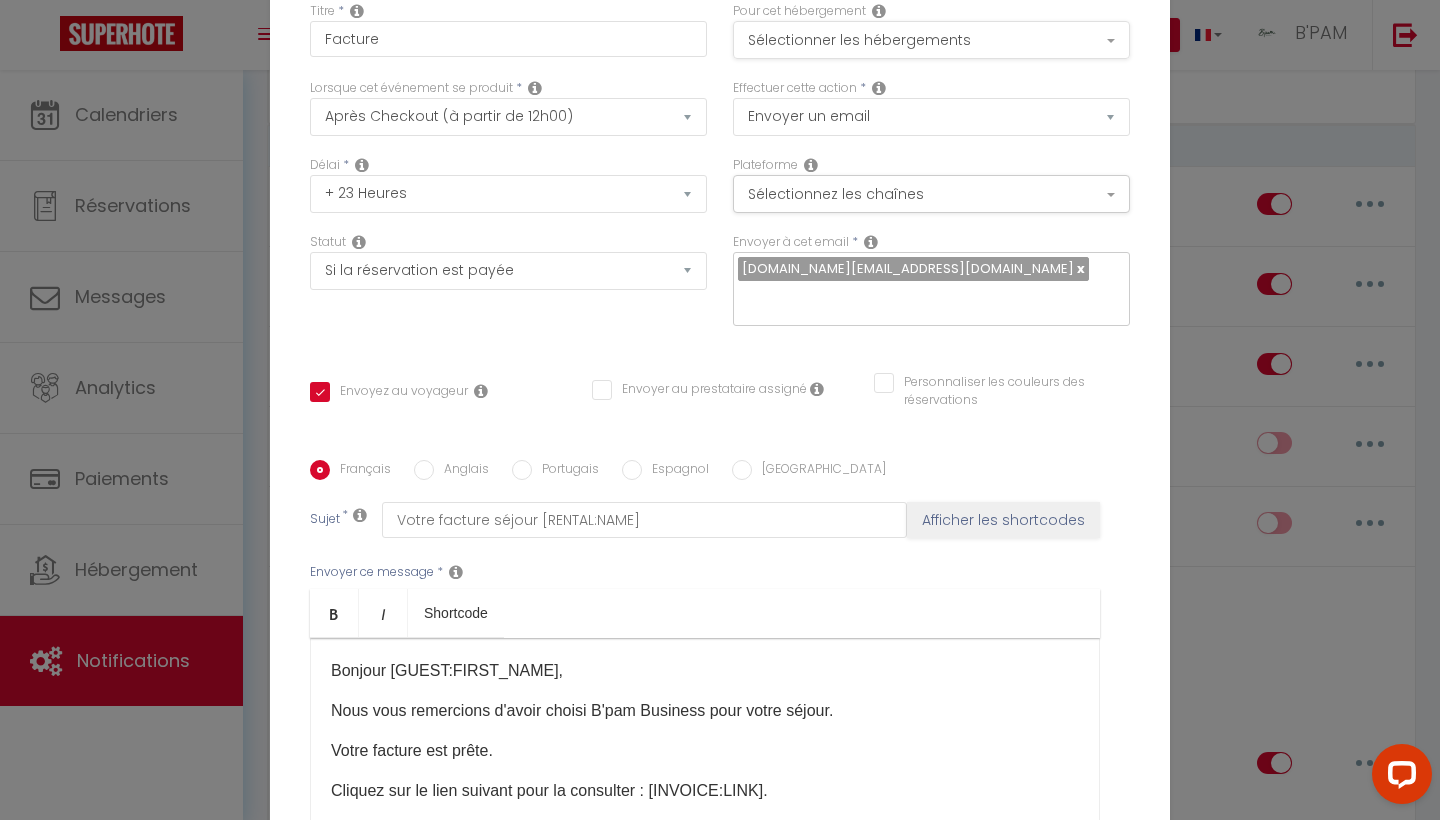scroll, scrollTop: 0, scrollLeft: 0, axis: both 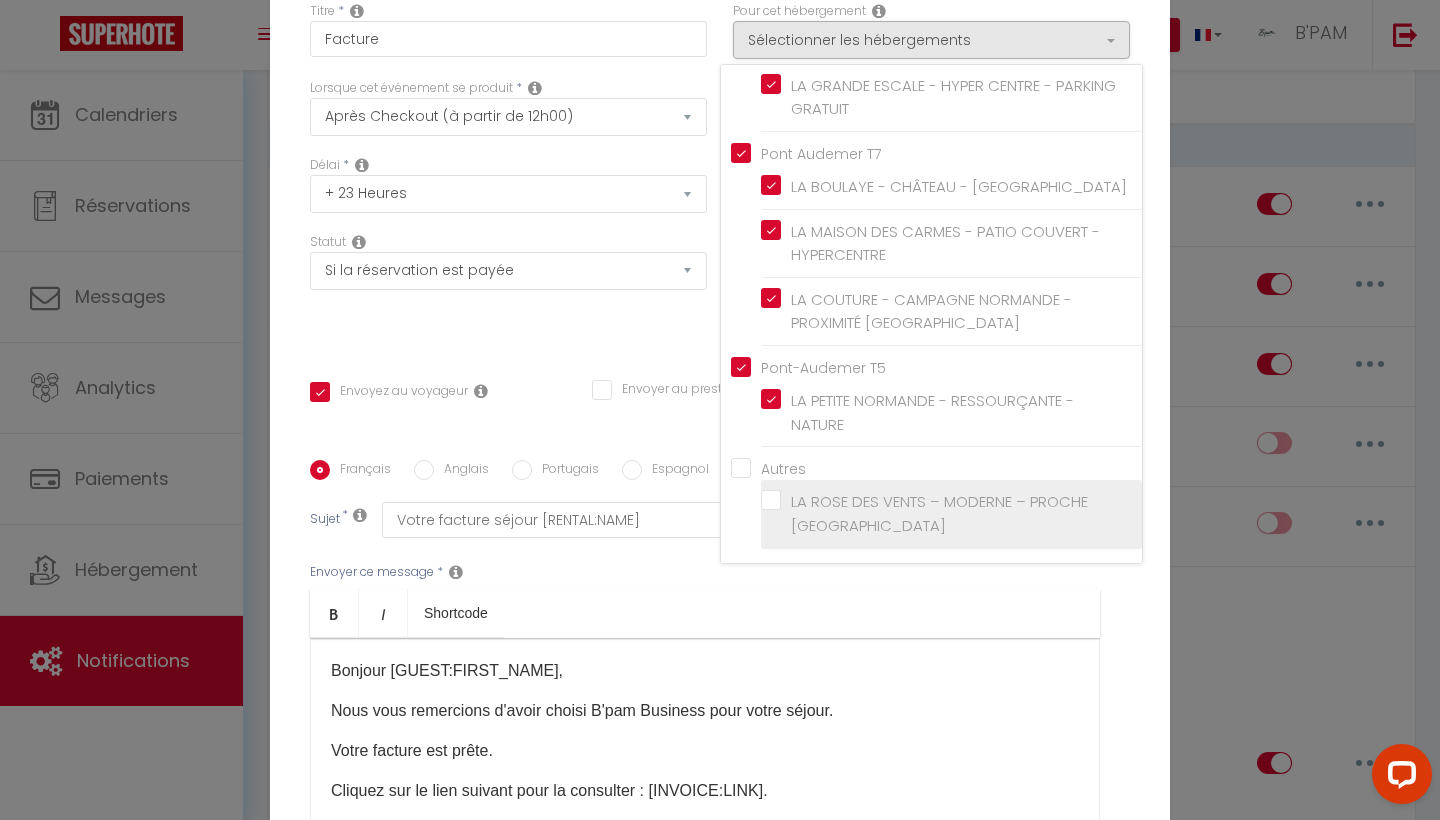 click on "LA ROSE DES VENTS – MODERNE – PROCHE [GEOGRAPHIC_DATA]" at bounding box center (955, 513) 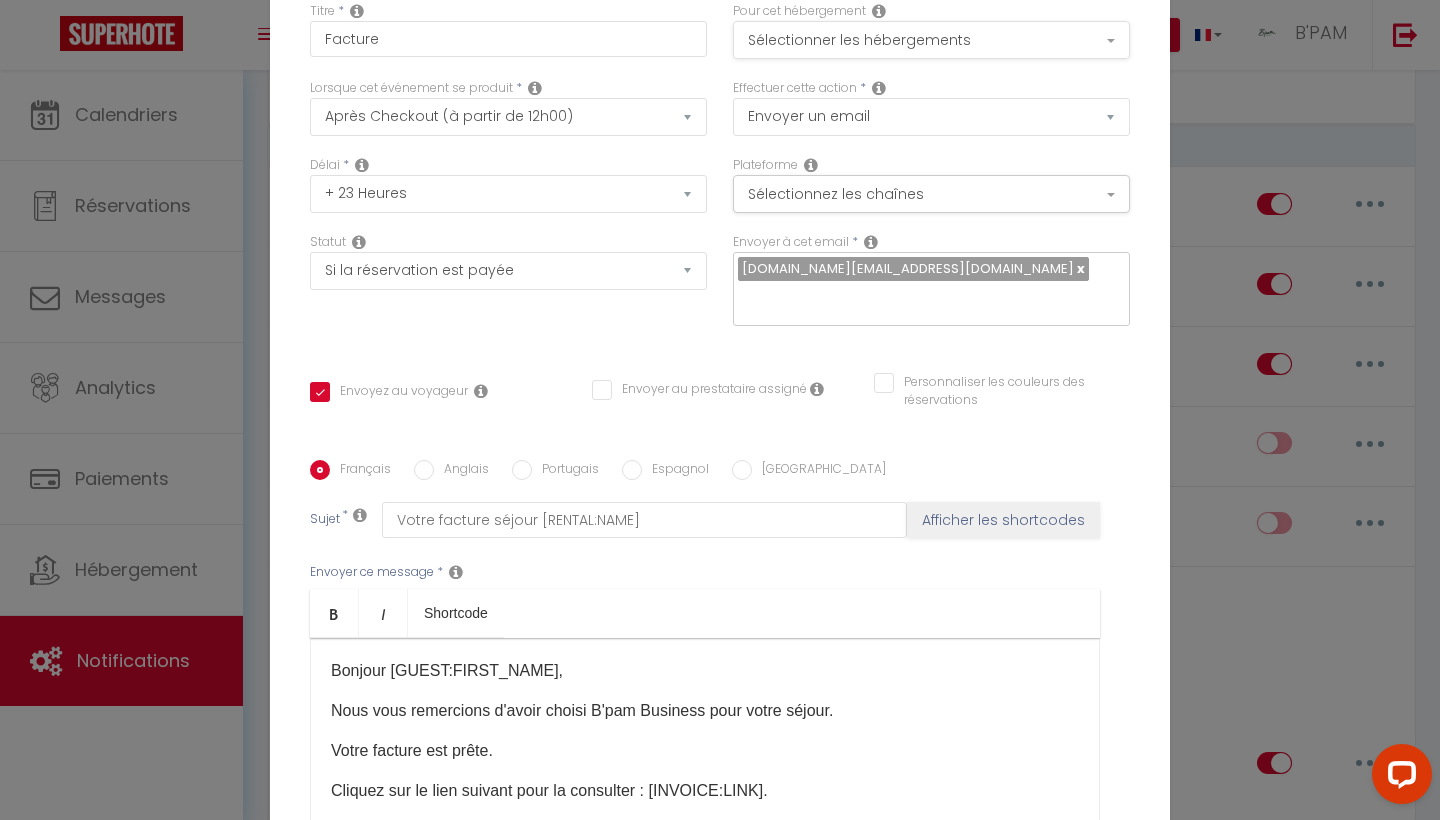click on "Sélectionner les hébergements" at bounding box center [931, 40] 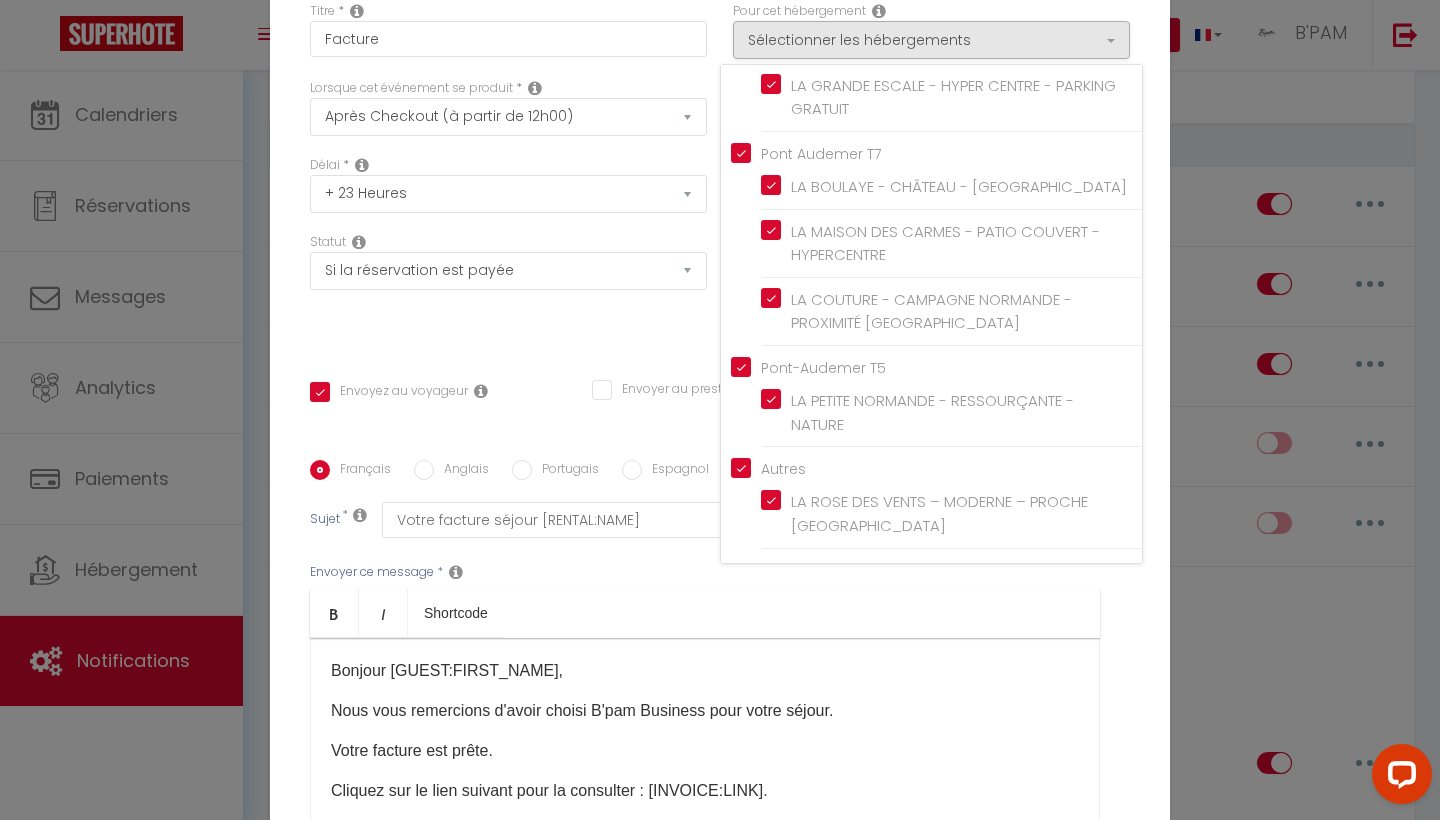 click on "Statut     Aucun   Si la réservation est payée   Si réservation non payée   Si la caution a été prise   Si caution non payée" at bounding box center [508, 289] 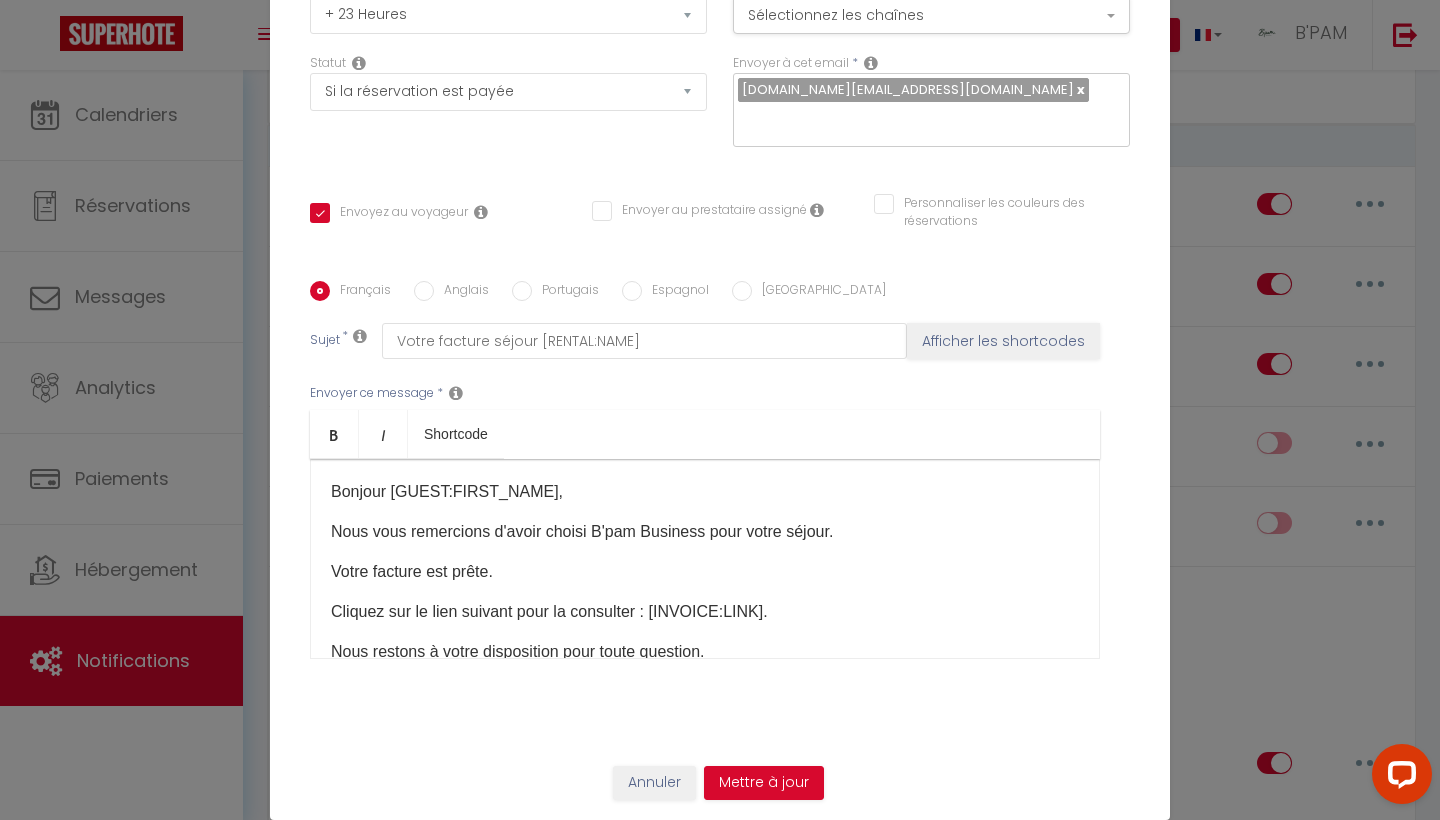 scroll, scrollTop: 179, scrollLeft: 0, axis: vertical 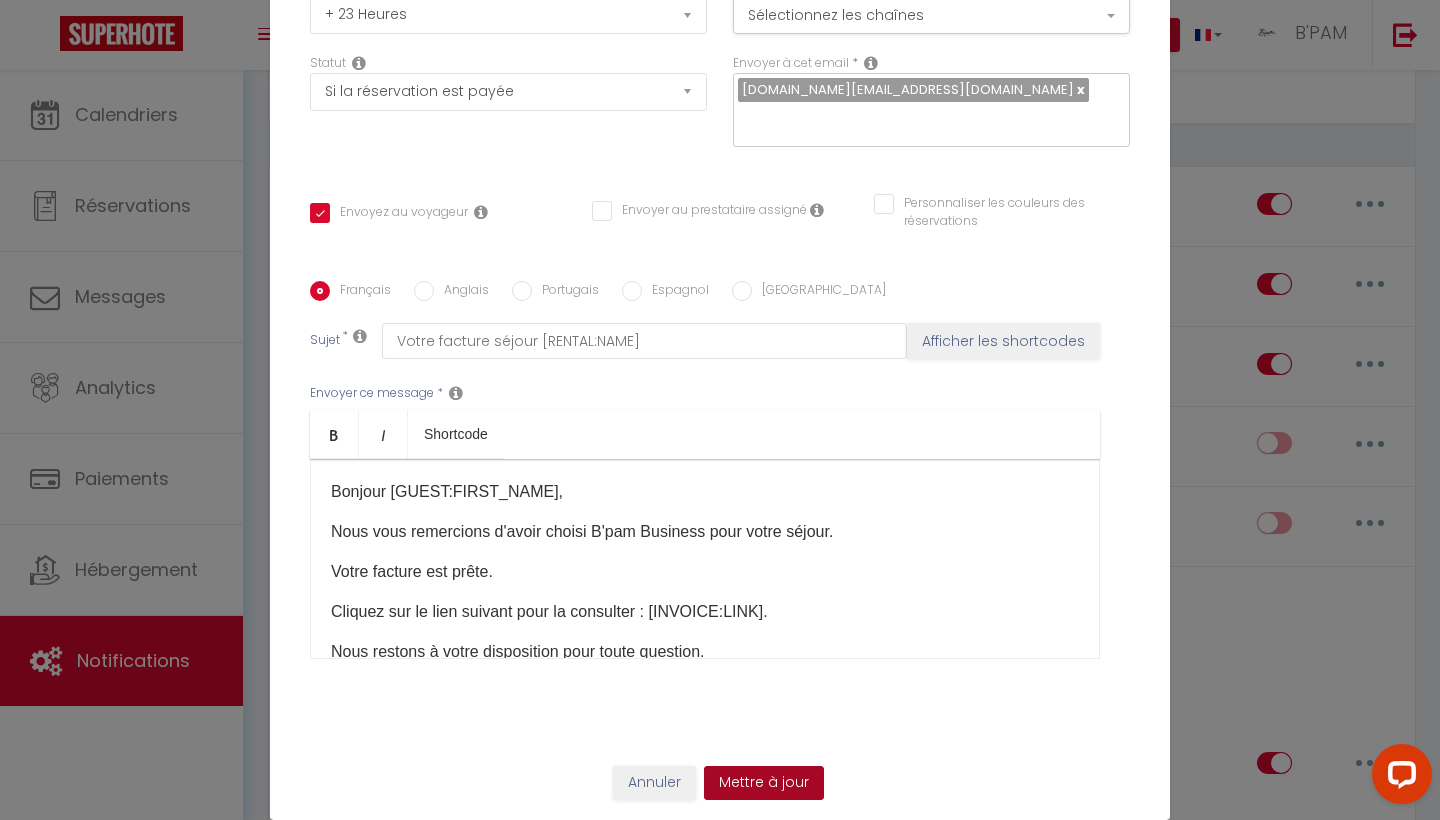 click on "Mettre à jour" at bounding box center (764, 783) 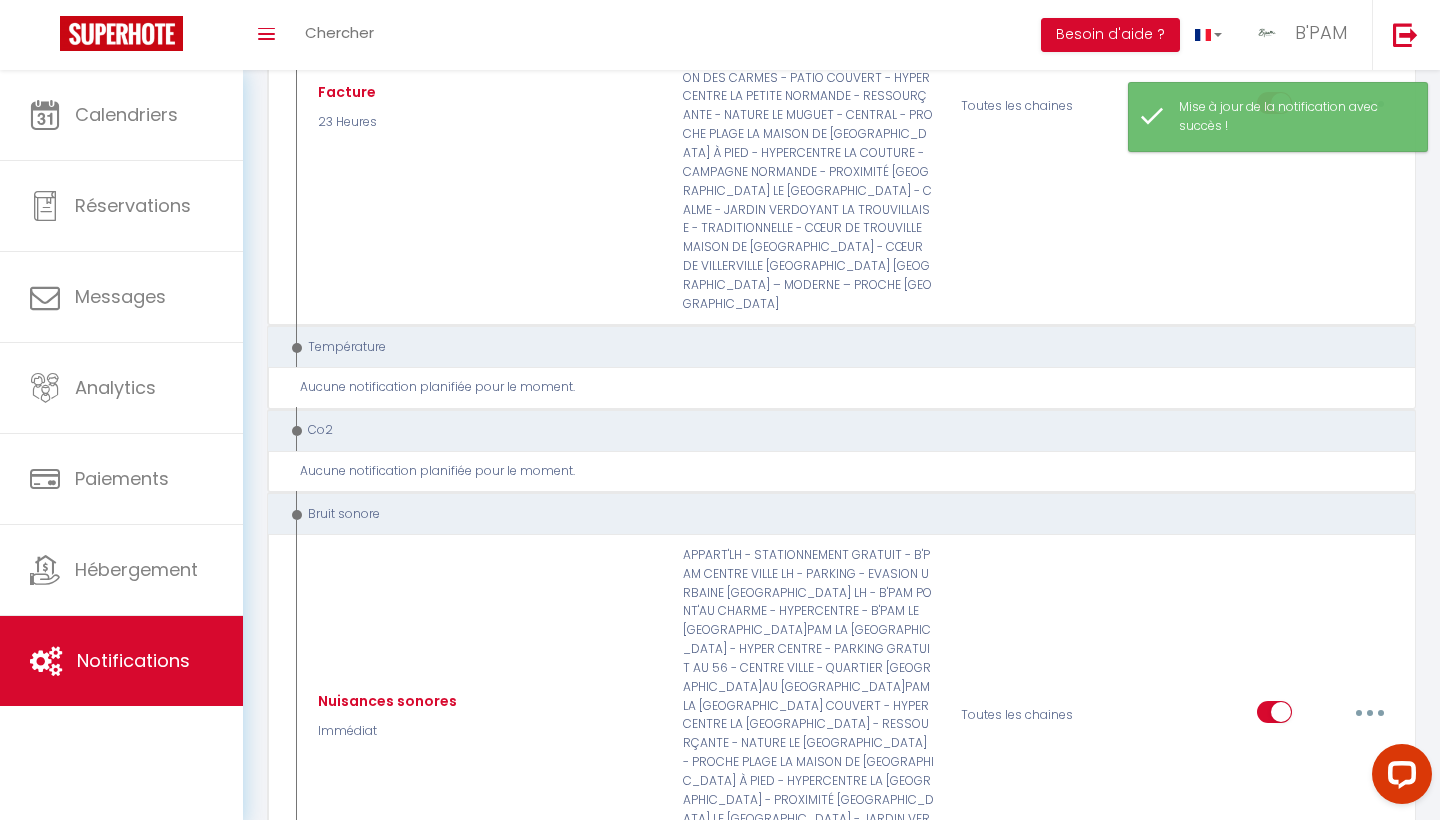 scroll, scrollTop: 5198, scrollLeft: 0, axis: vertical 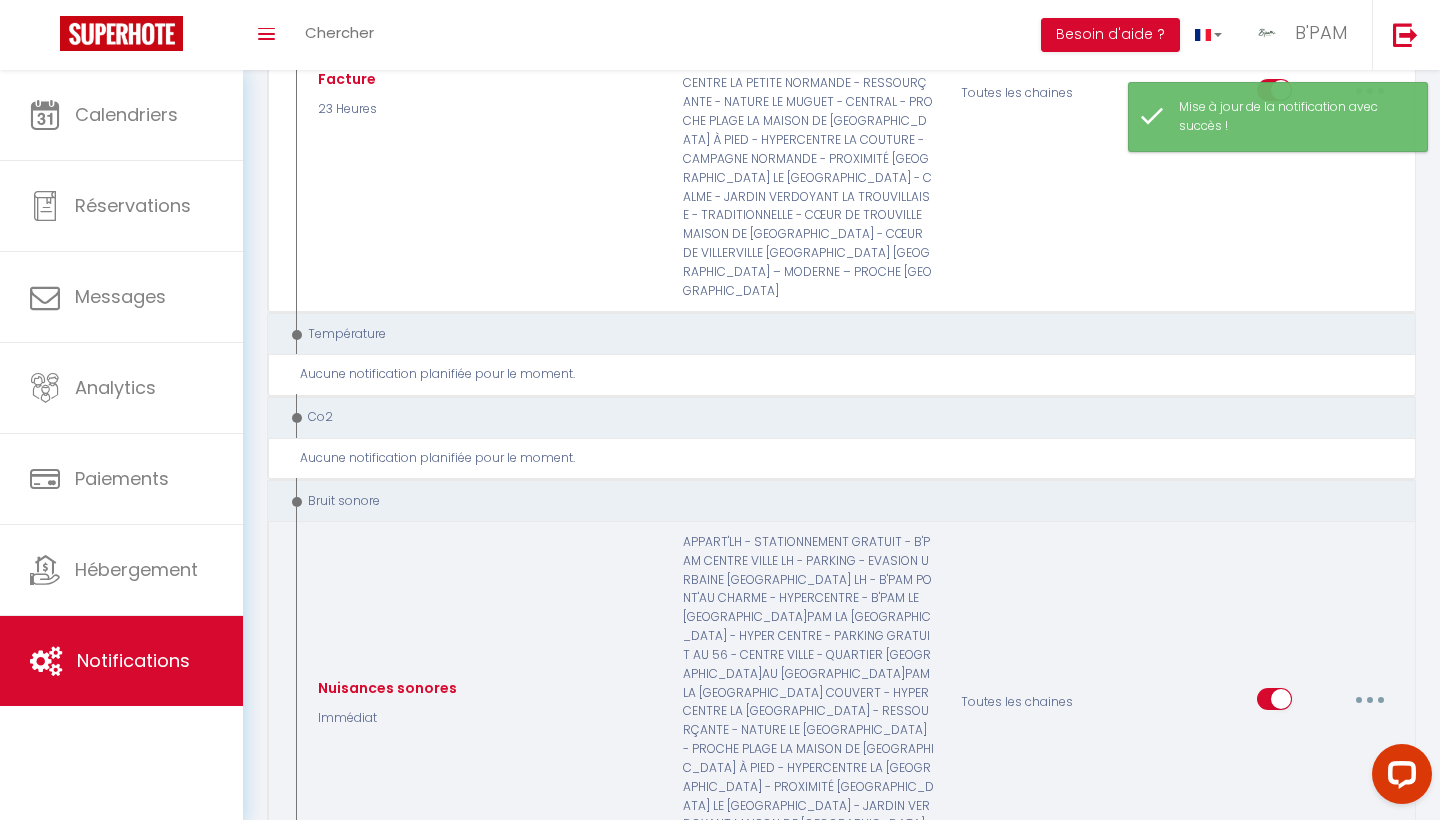 click at bounding box center (1370, 700) 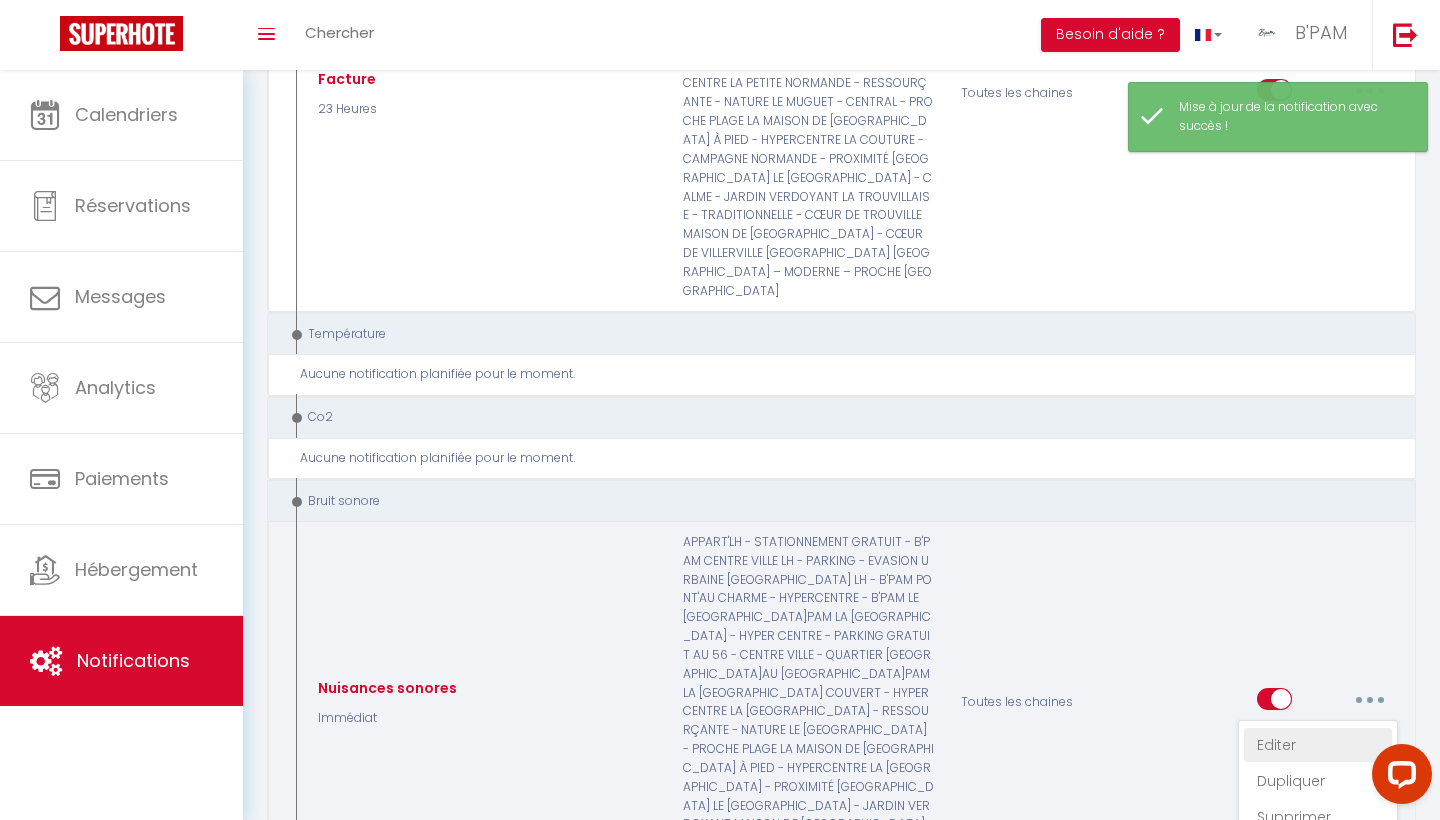 click on "Editer" at bounding box center [1318, 745] 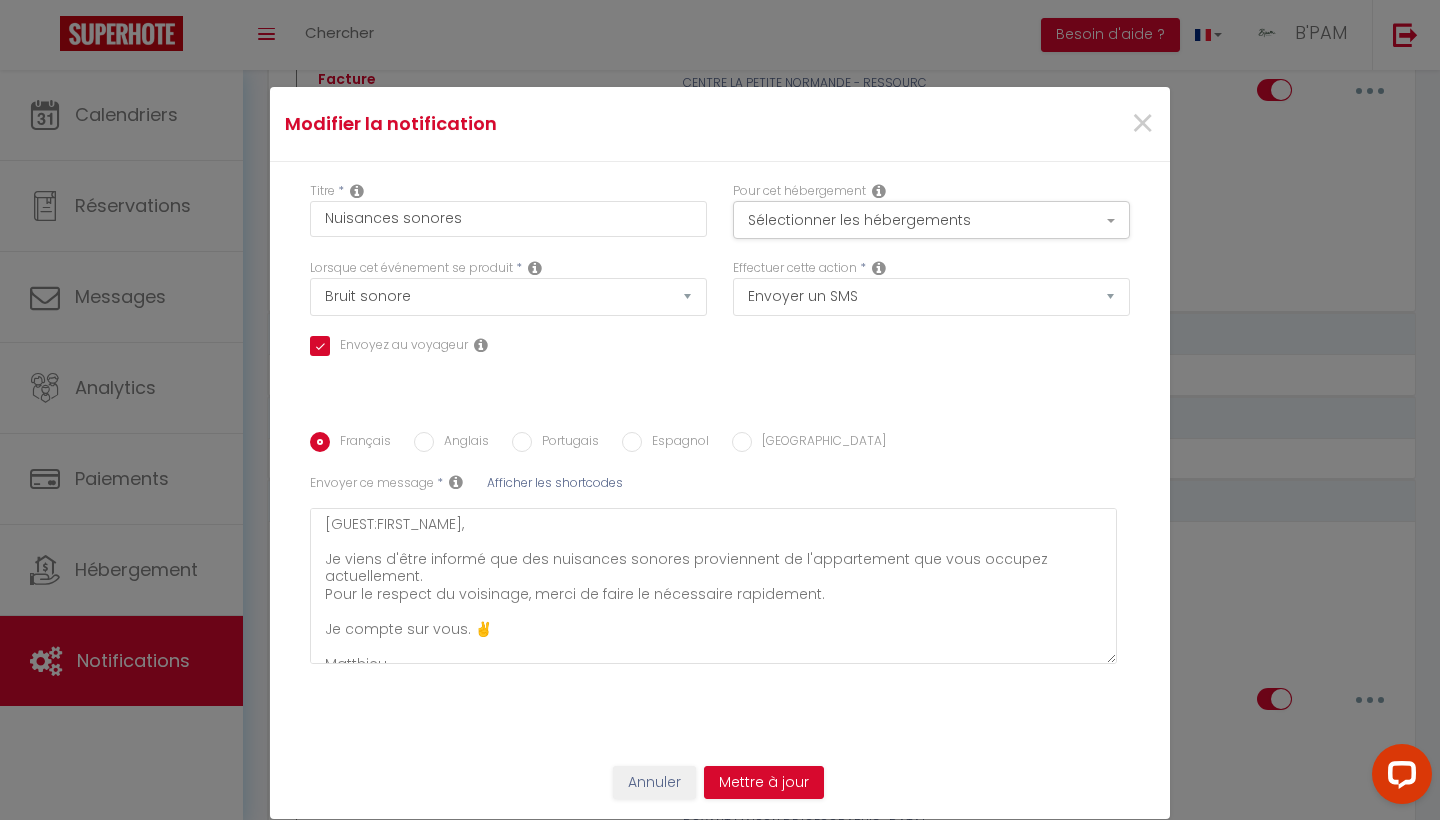 scroll, scrollTop: 0, scrollLeft: 0, axis: both 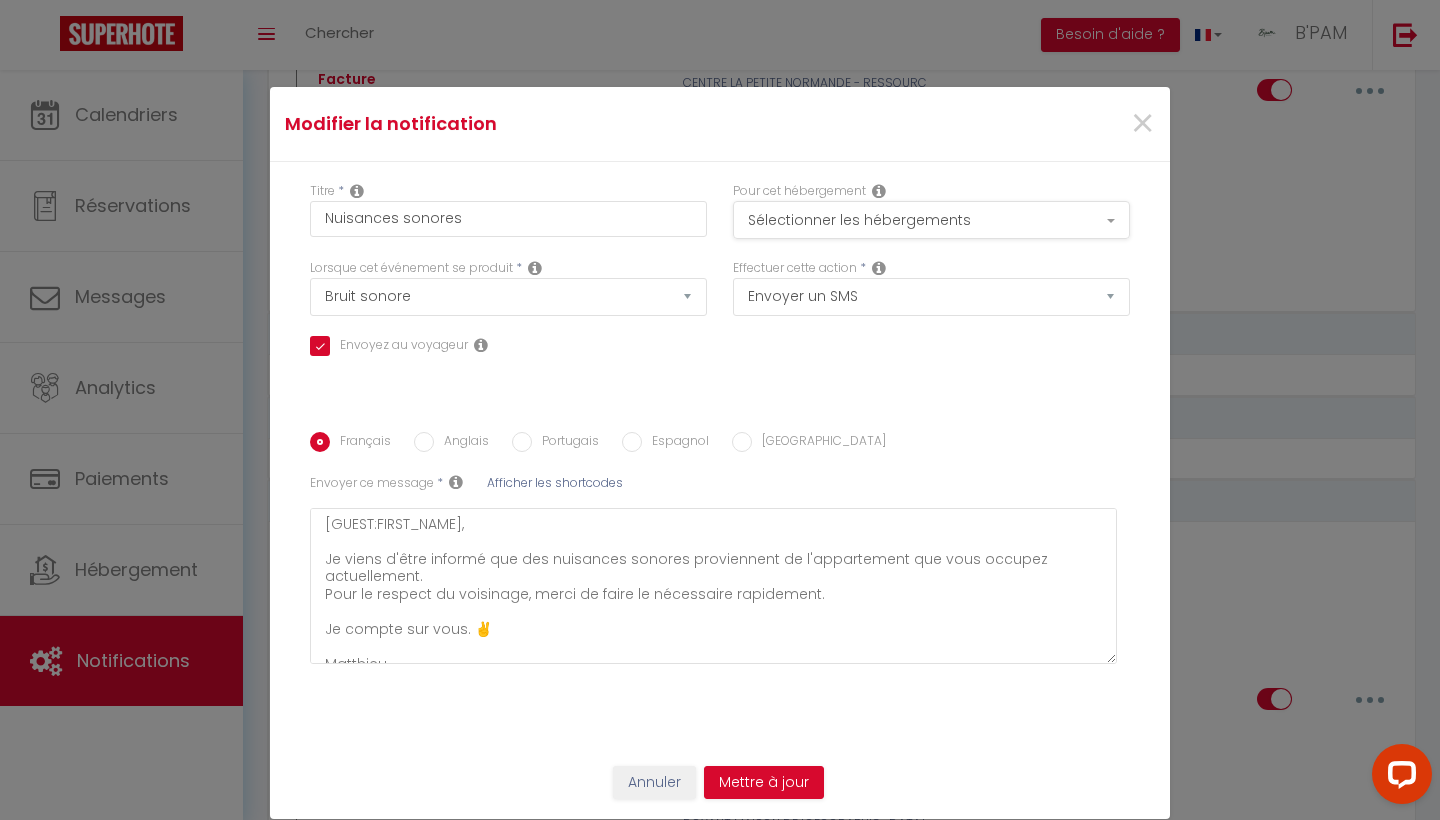 click on "Sélectionner les hébergements" at bounding box center [931, 220] 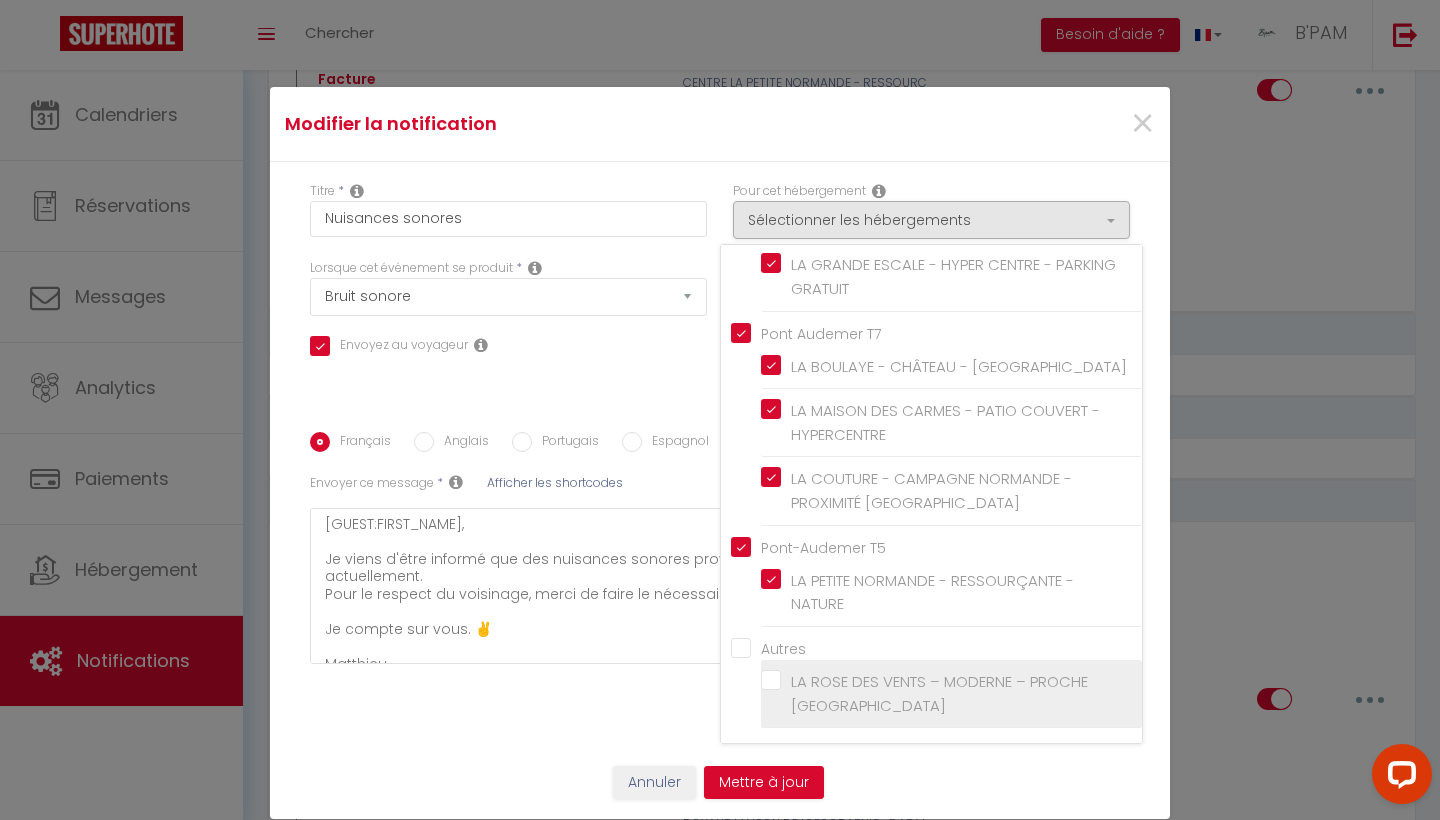 click on "LA ROSE DES VENTS – MODERNE – PROCHE [GEOGRAPHIC_DATA]" at bounding box center (951, 694) 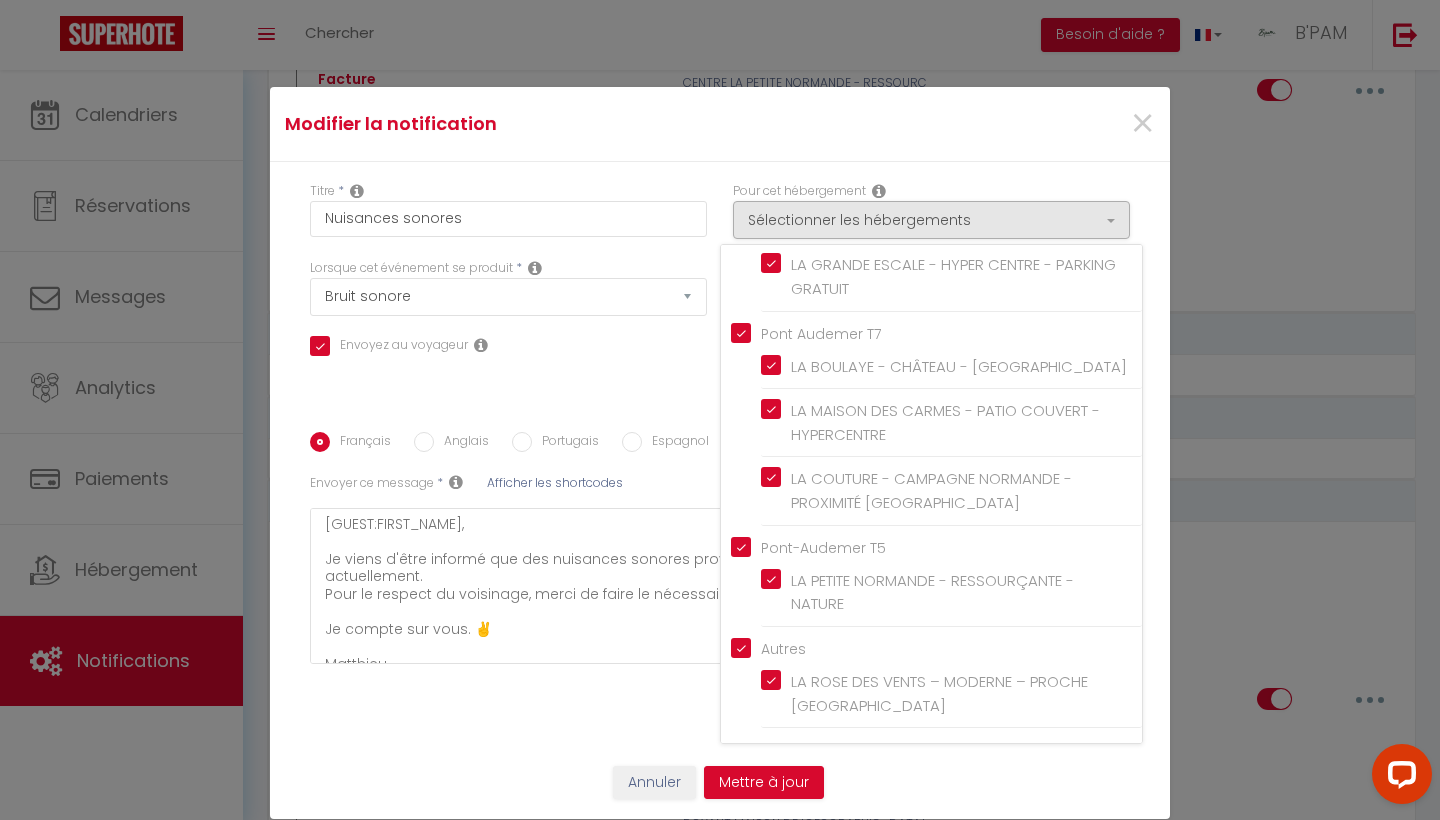 click on "Titre   *     Nuisances sonores   Pour cet hébergement
Sélectionner les hébergements
Tous les apparts
Le Havre T2
APPART'LH - STATIONNEMENT GRATUIT - B'PAM
CENTRE VILLE LH - PARKING - EVASION URBAINE
Le Havre [MEDICAL_DATA]
Fibre - Le Haussmann LH - B'PAM
Pont-Audemer T2
PONT'AU CHARME - HYPERCENTRE - B'PAM
*      Co2      *" at bounding box center (720, 461) 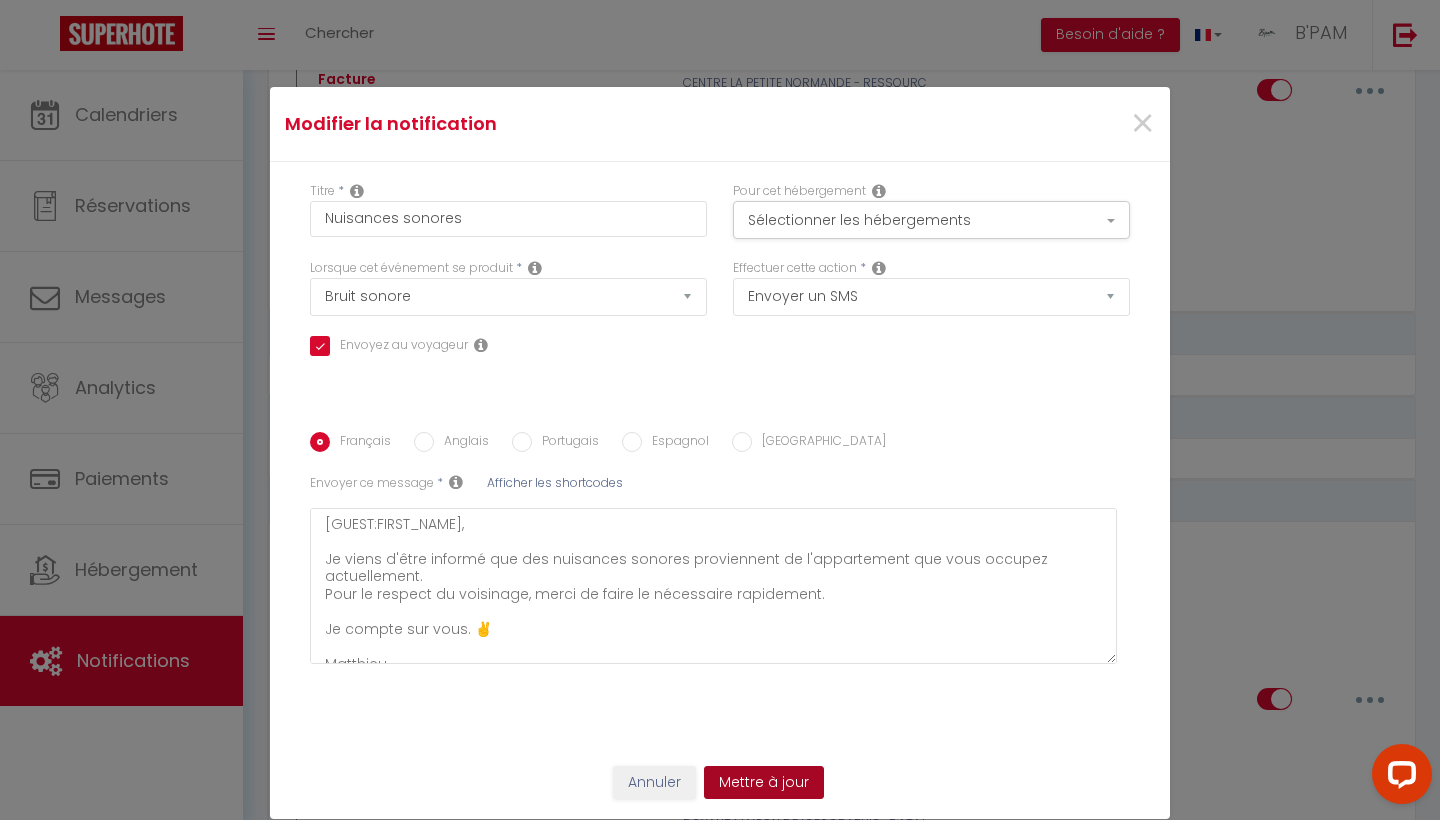 click on "Mettre à jour" at bounding box center (764, 783) 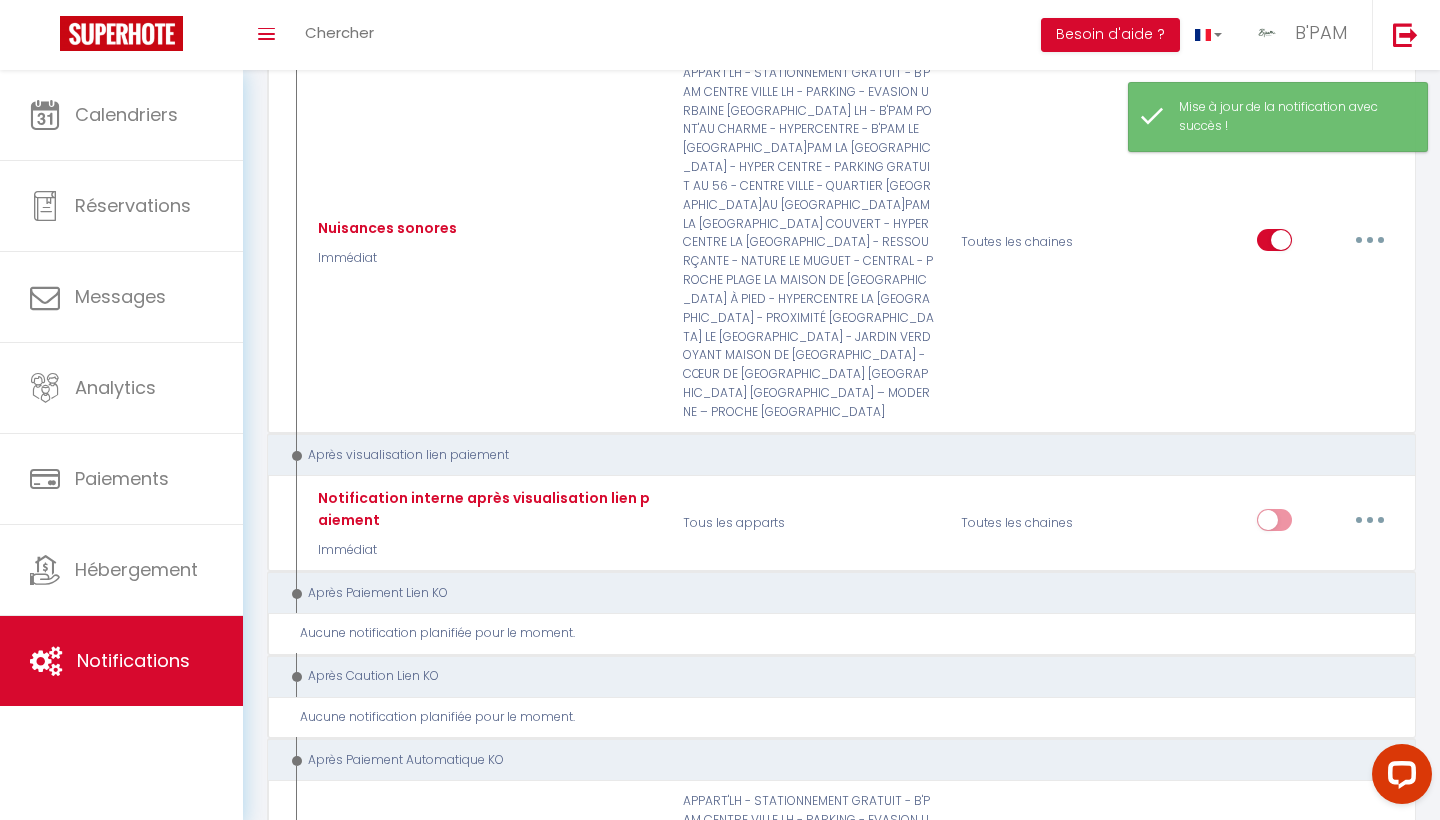 scroll, scrollTop: 5972, scrollLeft: 0, axis: vertical 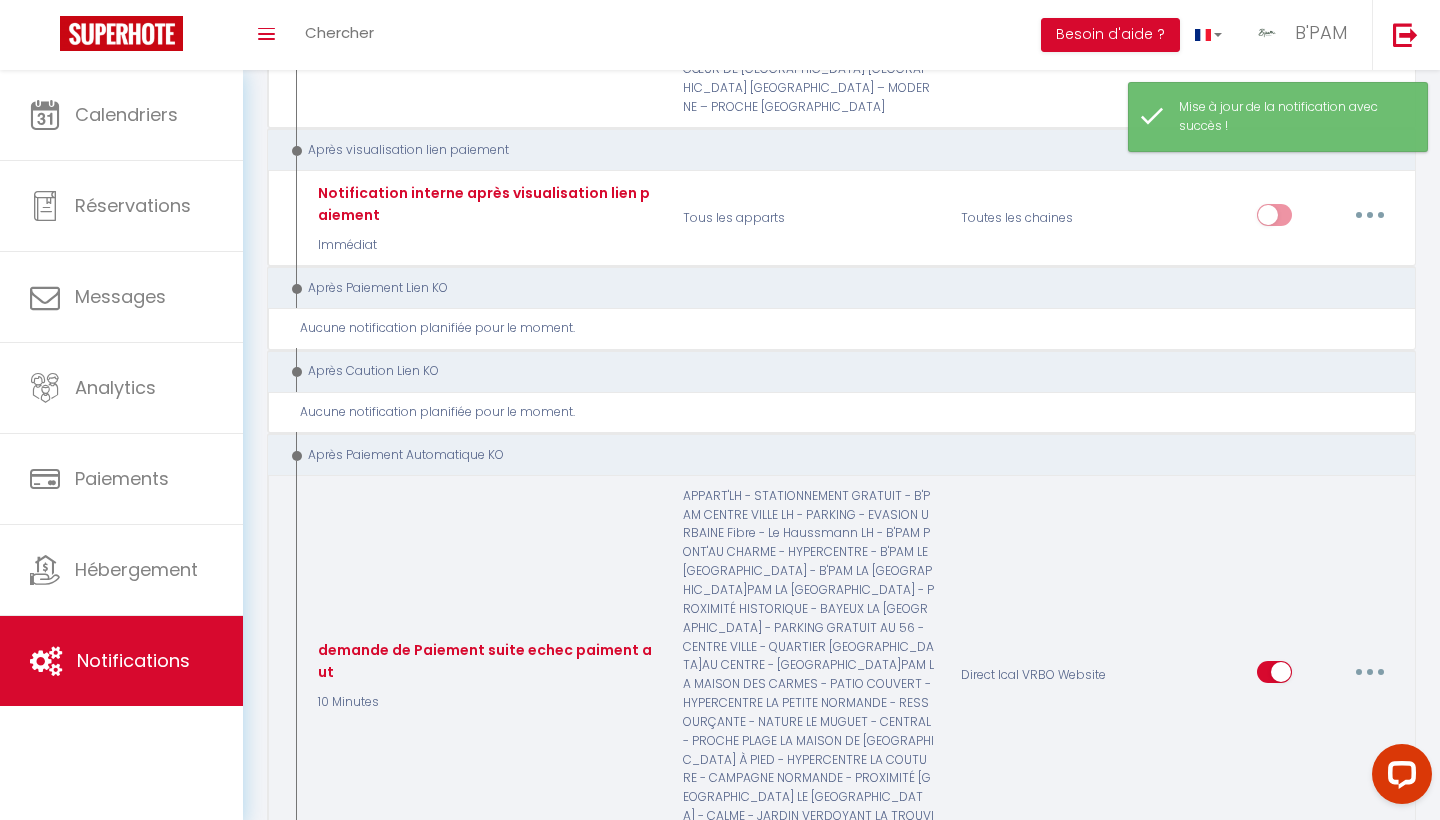 click at bounding box center (1370, 672) 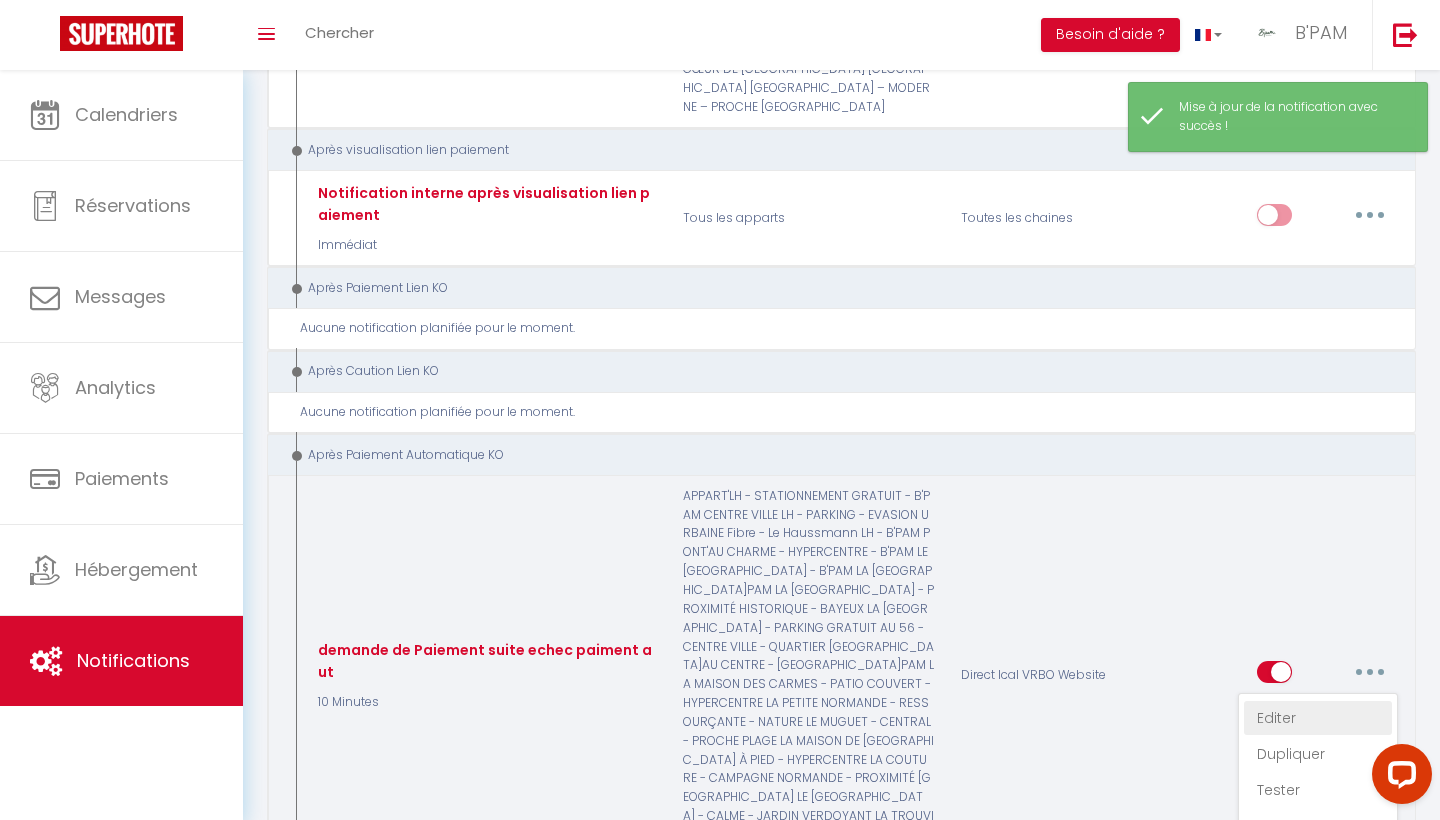 click on "Editer" at bounding box center (1318, 718) 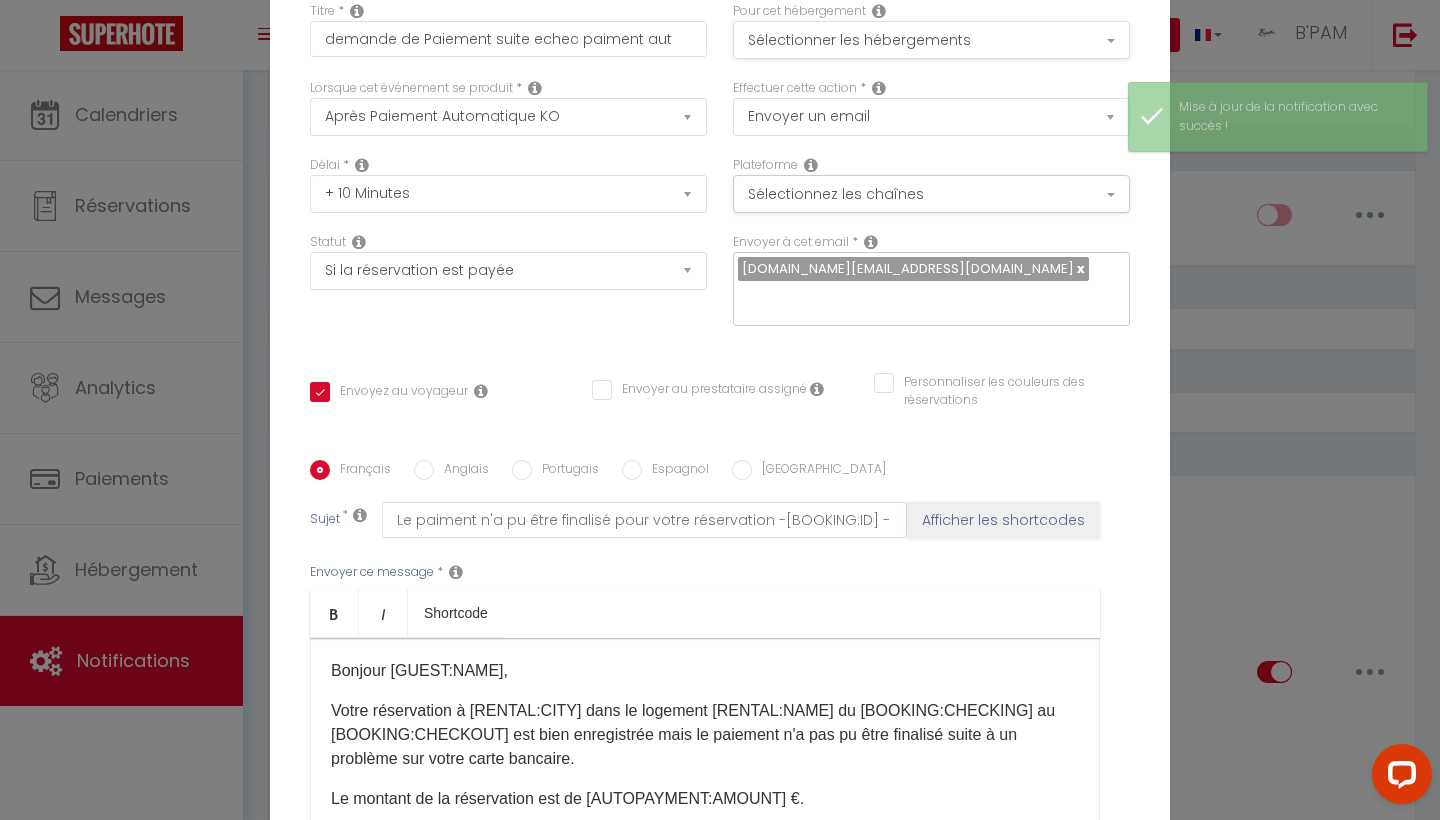 click on "Sélectionner les hébergements" at bounding box center [931, 40] 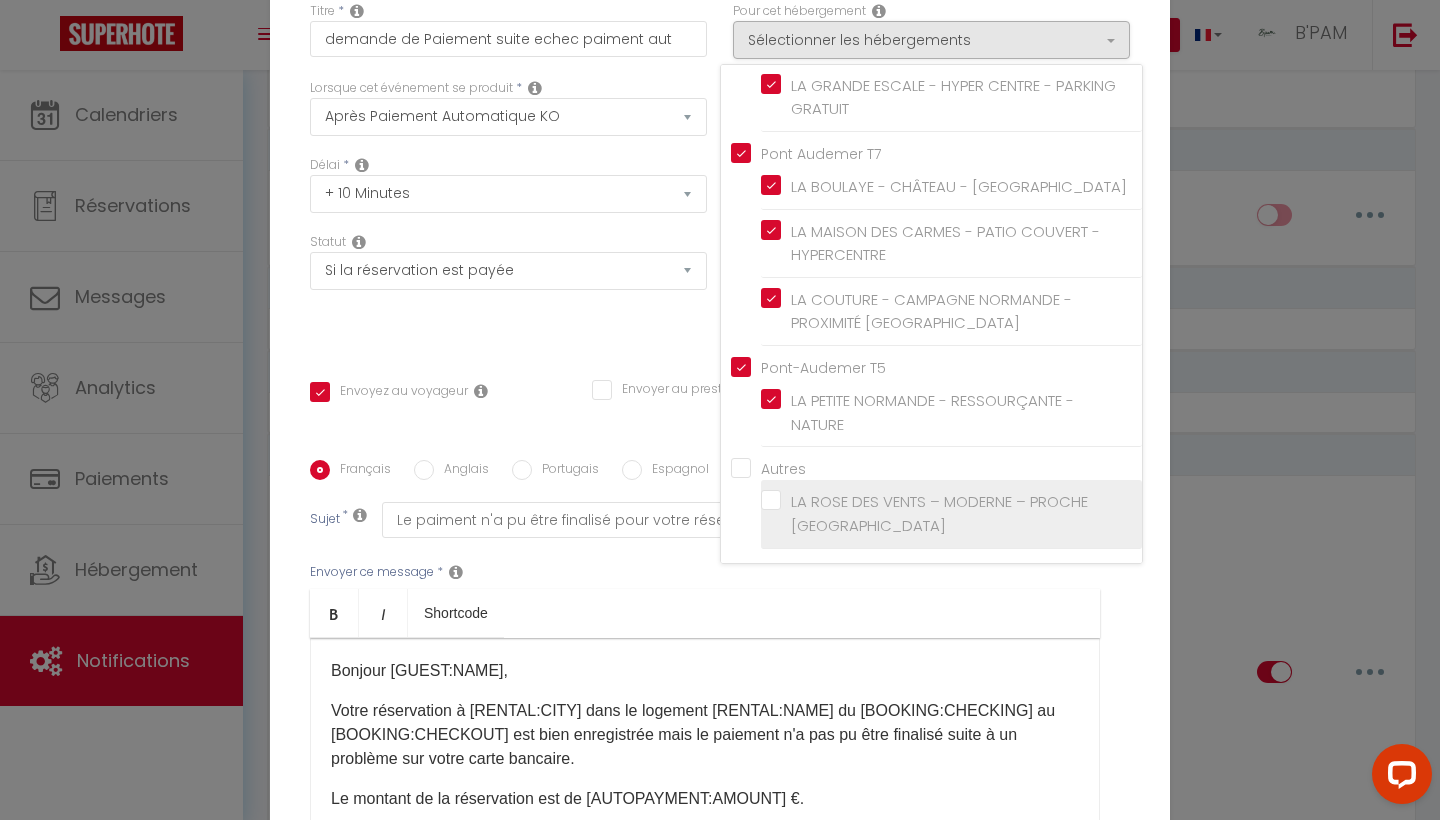 click on "LA ROSE DES VENTS – MODERNE – PROCHE [GEOGRAPHIC_DATA]" at bounding box center [955, 513] 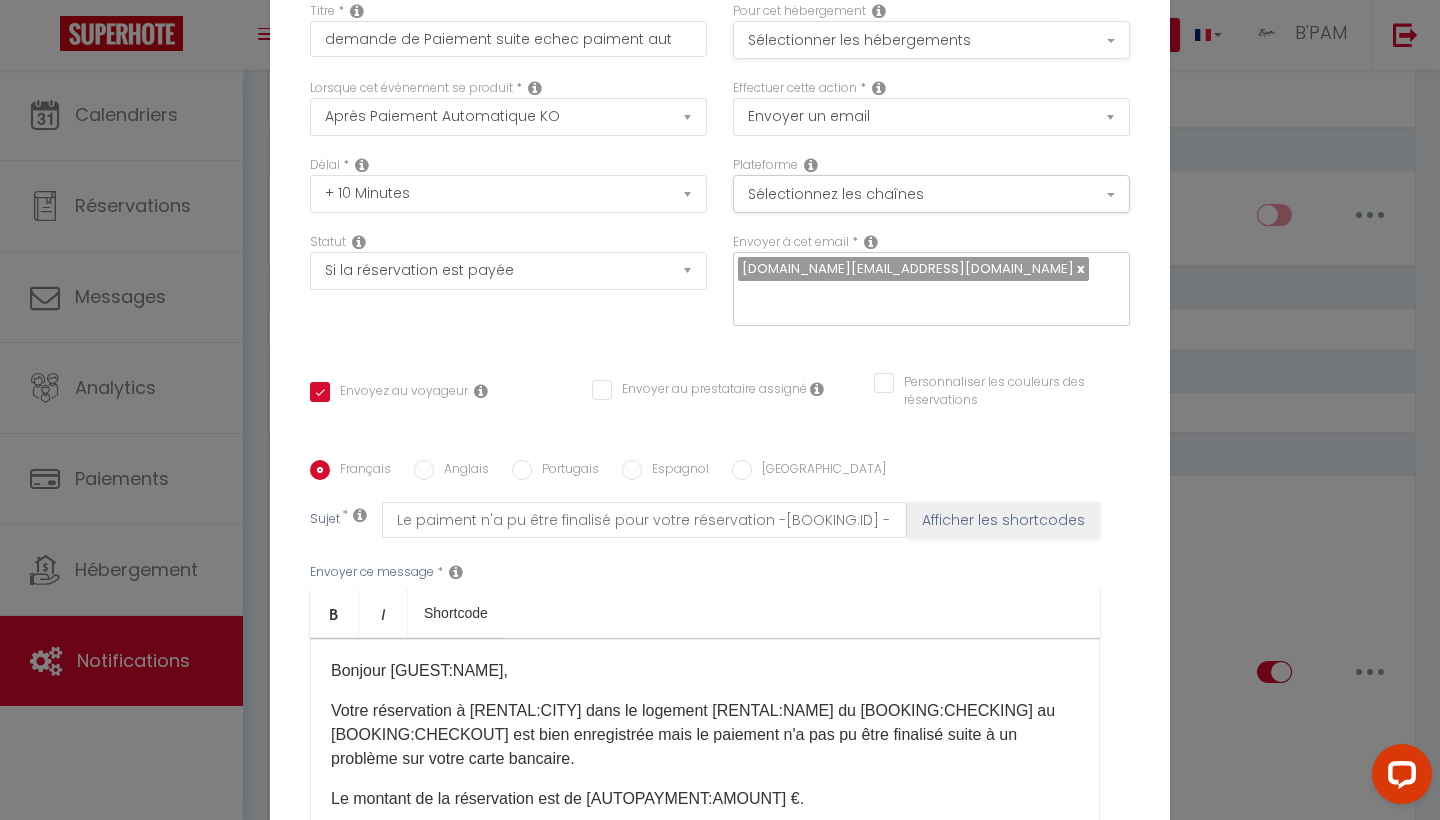 click on "Sélectionner les hébergements" at bounding box center [931, 40] 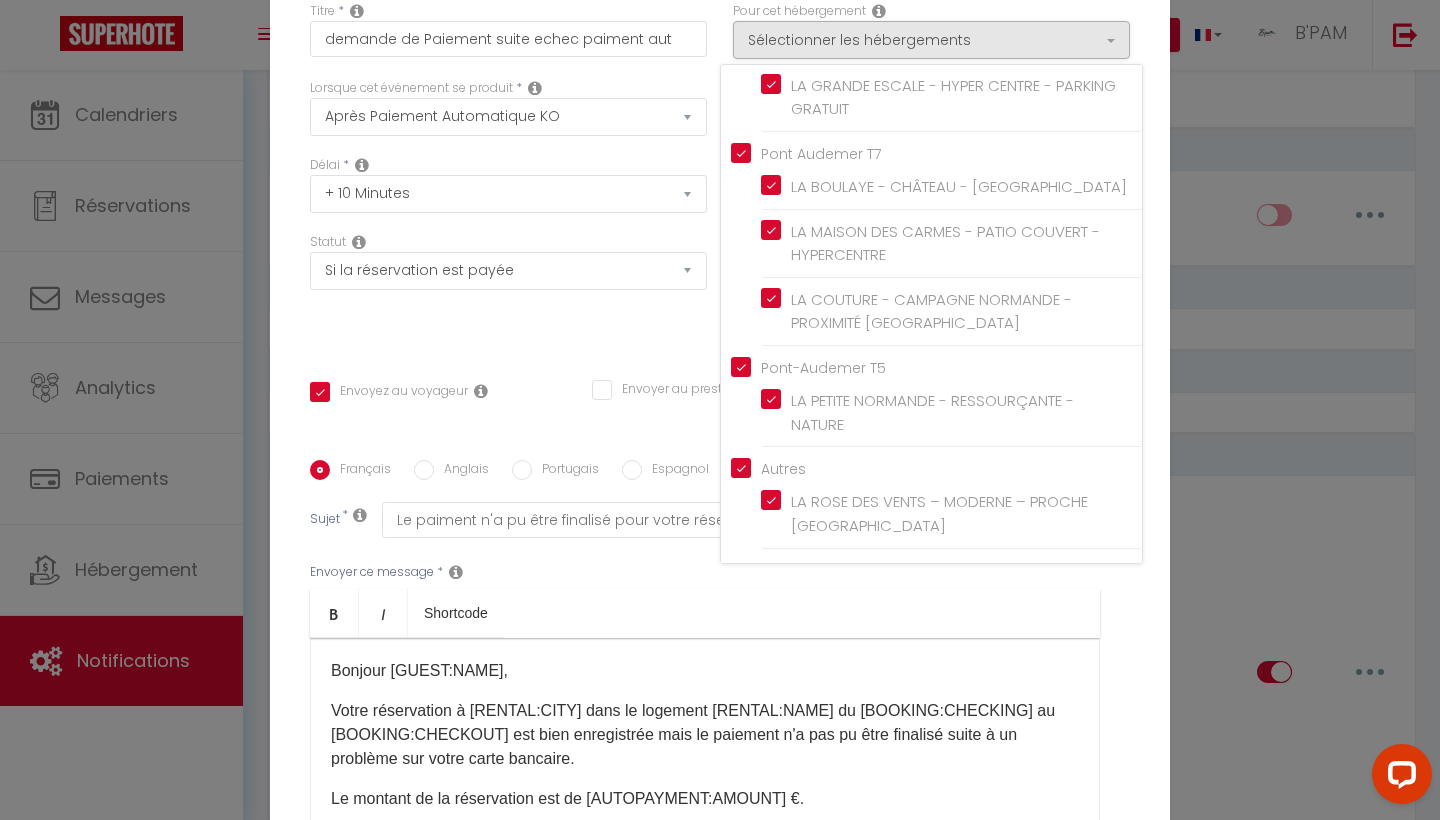 click on "Statut     Aucun   Si la réservation est payée   Si réservation non payée   Si la caution a été prise   Si caution non payée" at bounding box center [508, 289] 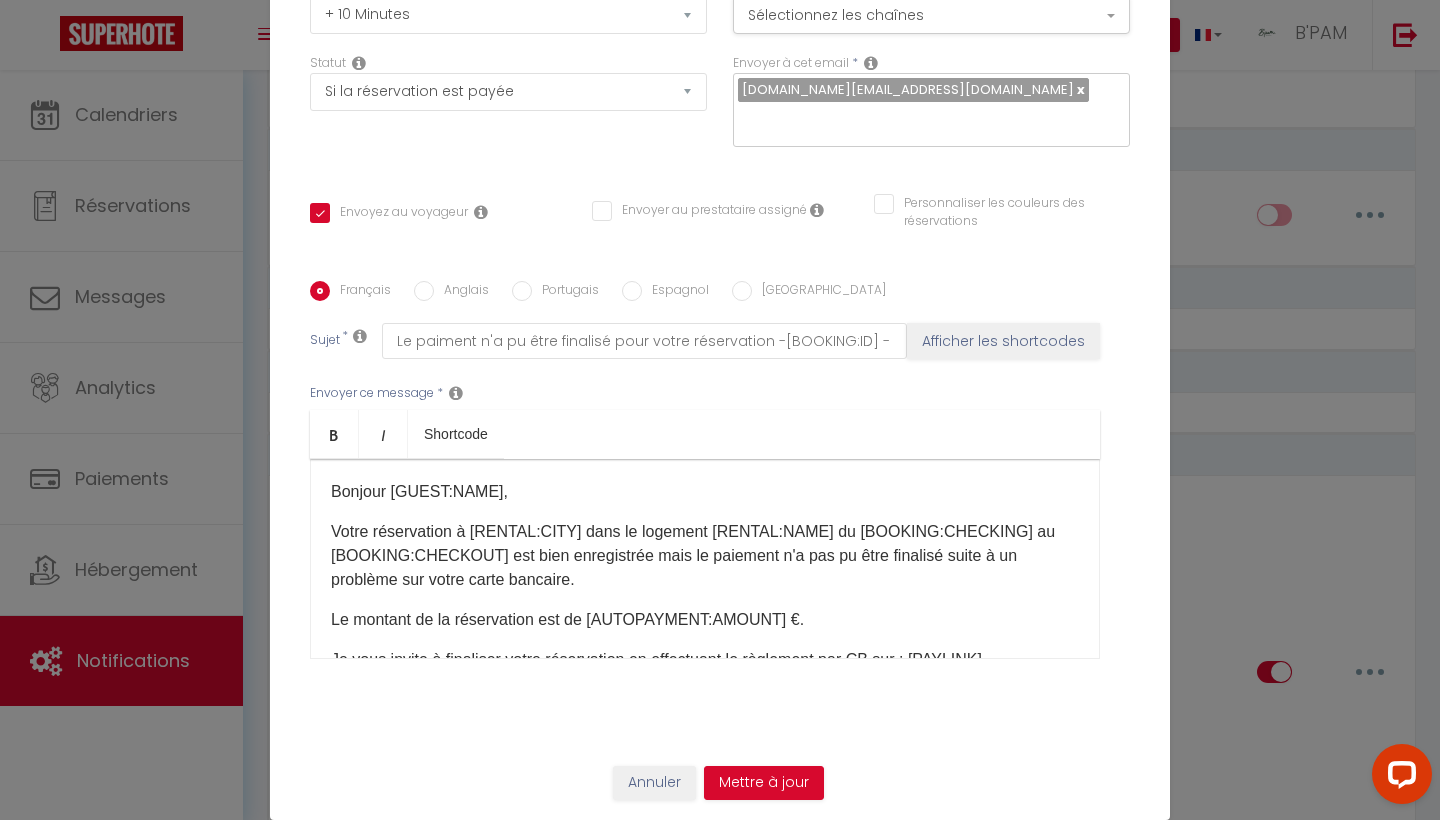 scroll, scrollTop: 179, scrollLeft: 0, axis: vertical 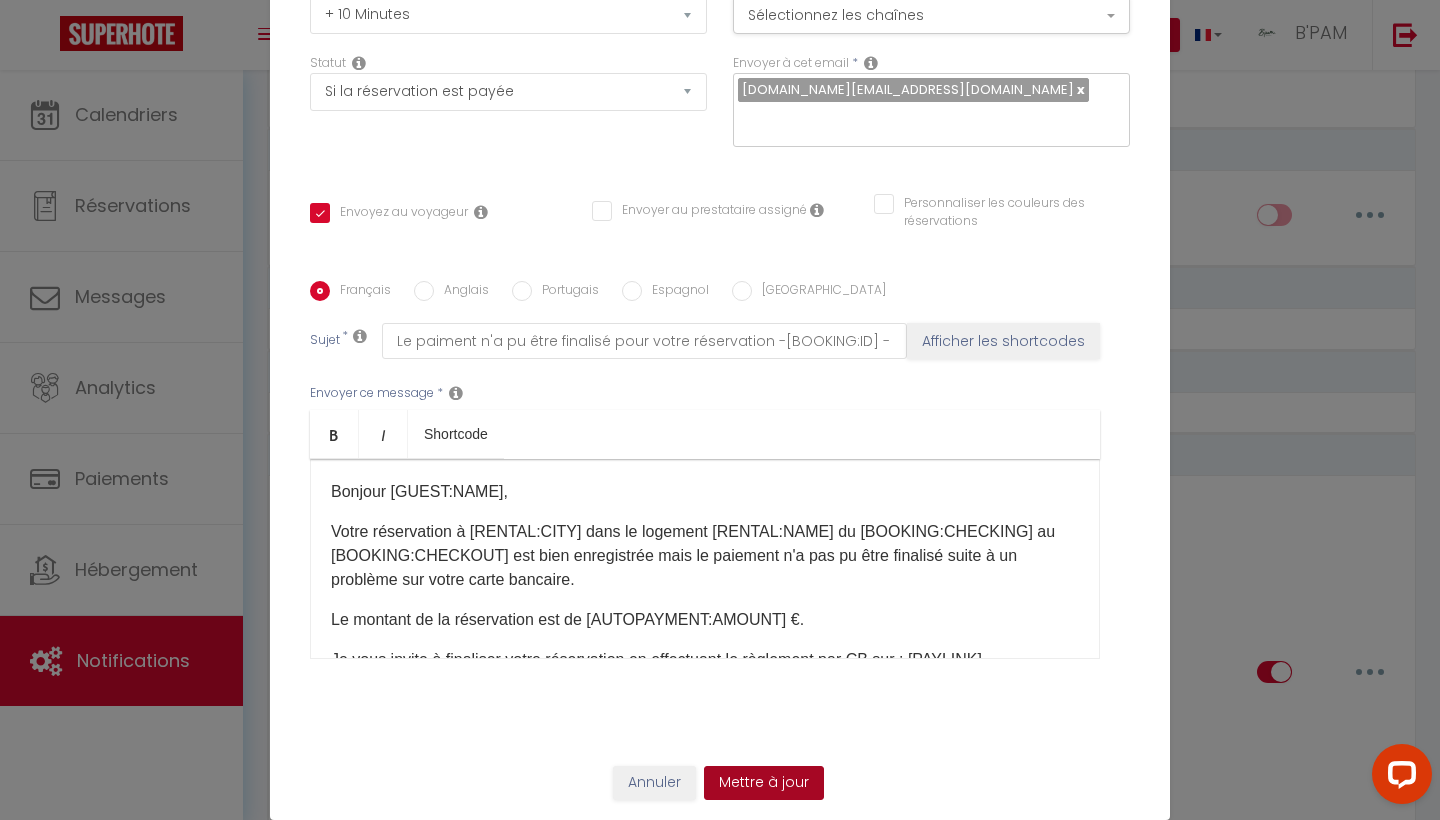 click on "Mettre à jour" at bounding box center [764, 783] 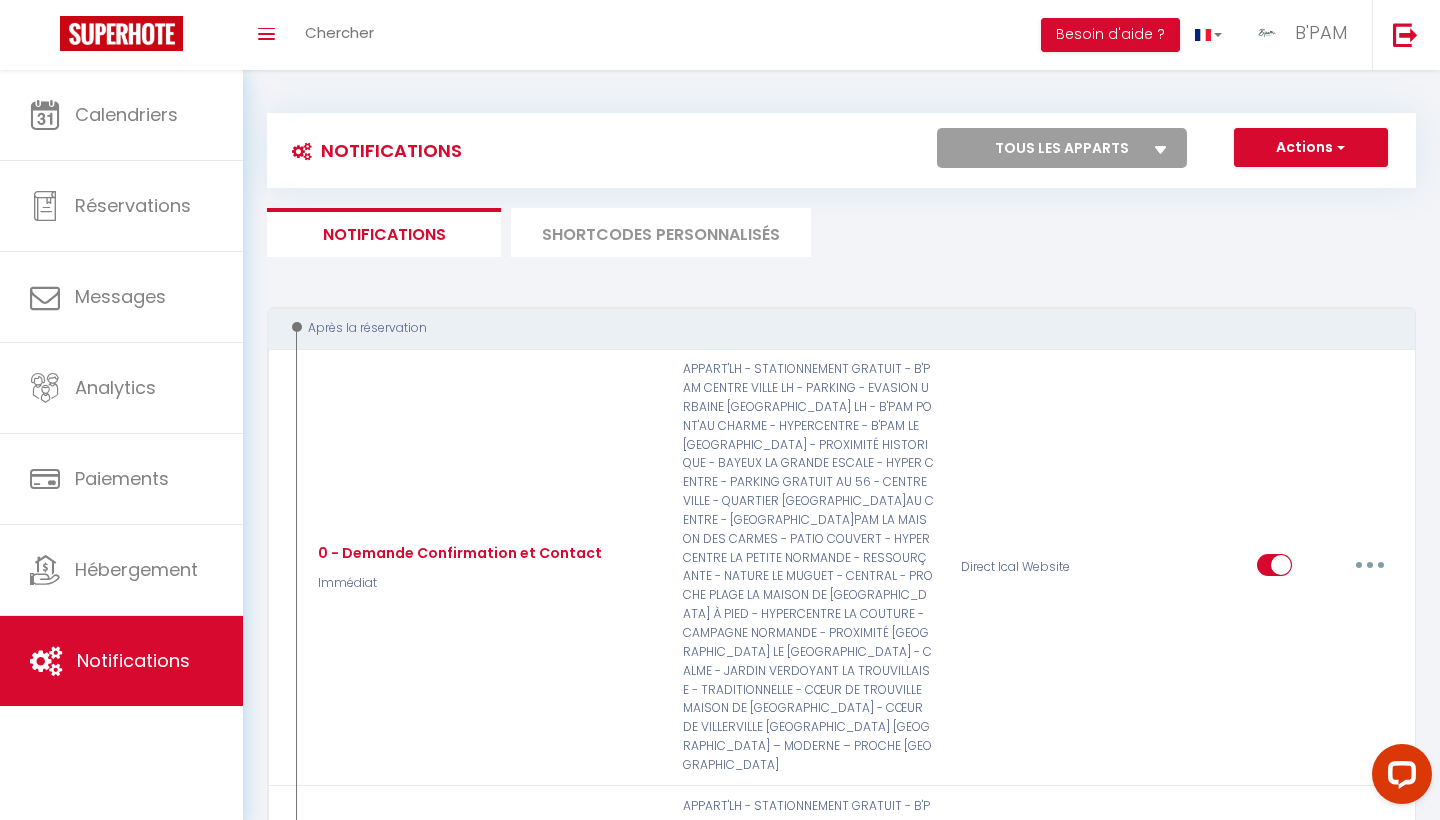 scroll, scrollTop: 0, scrollLeft: 0, axis: both 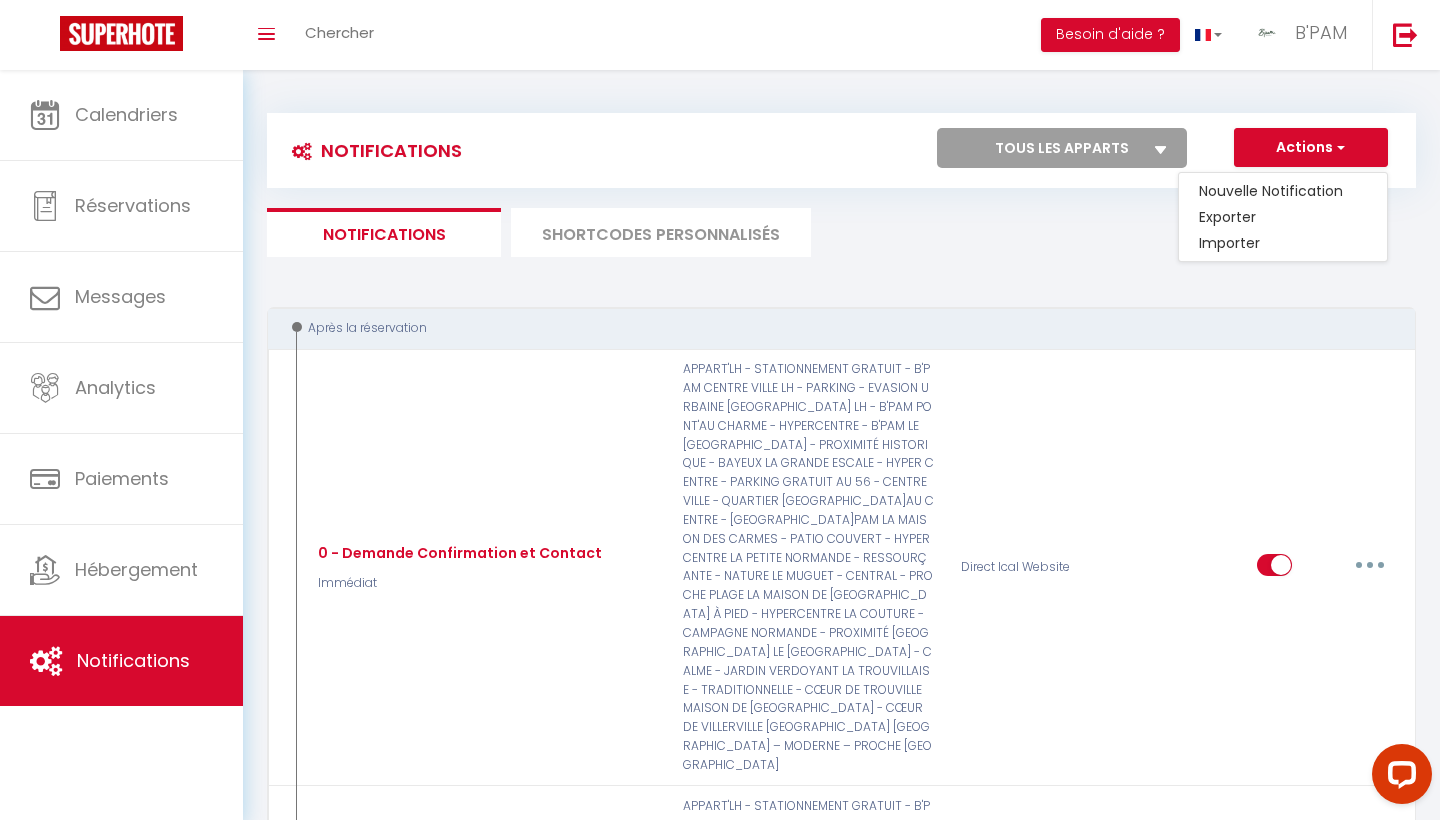 click on "Notifications   SHORTCODES PERSONNALISÉS" at bounding box center (841, 232) 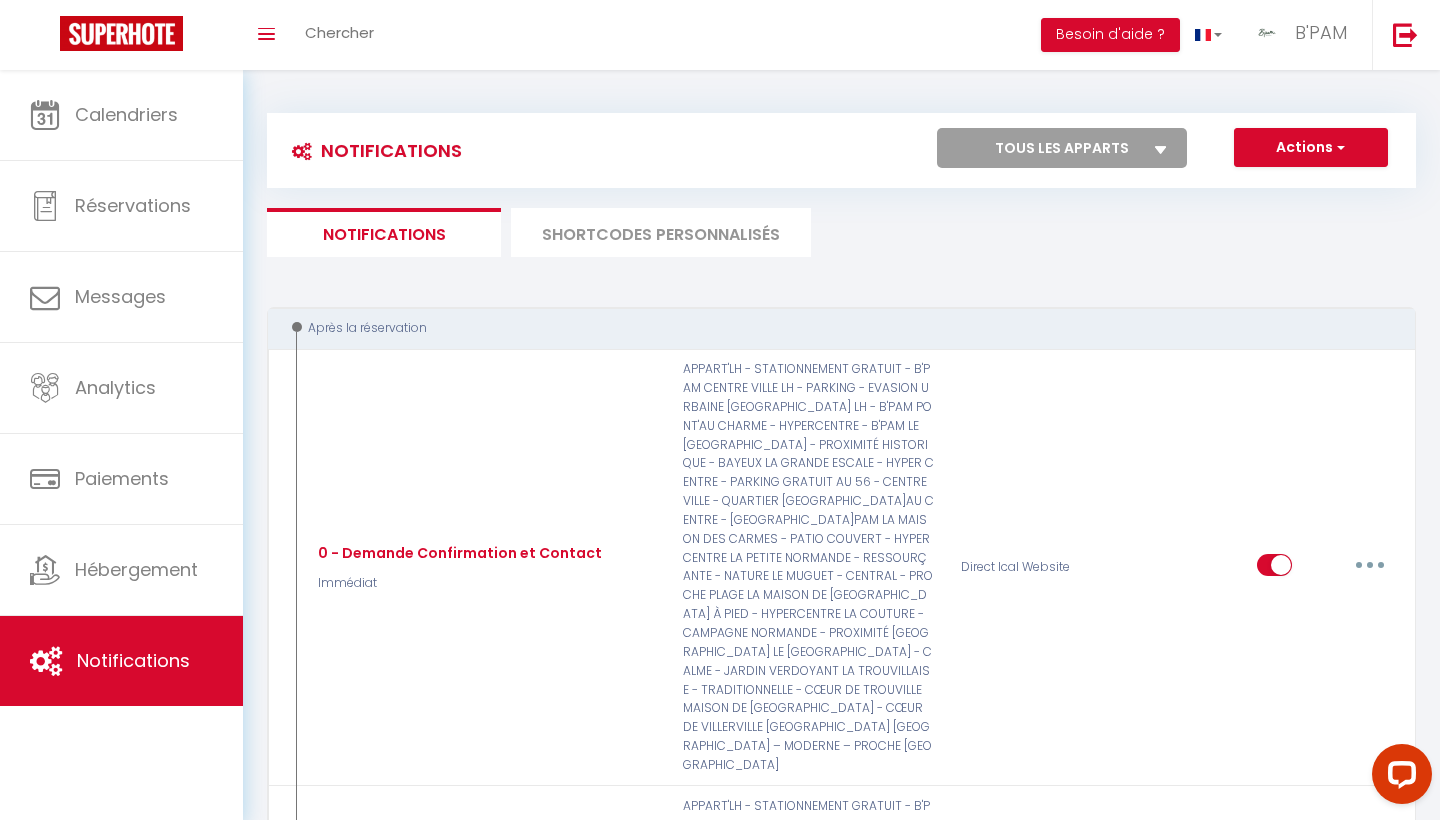 click on "SHORTCODES PERSONNALISÉS" at bounding box center [661, 232] 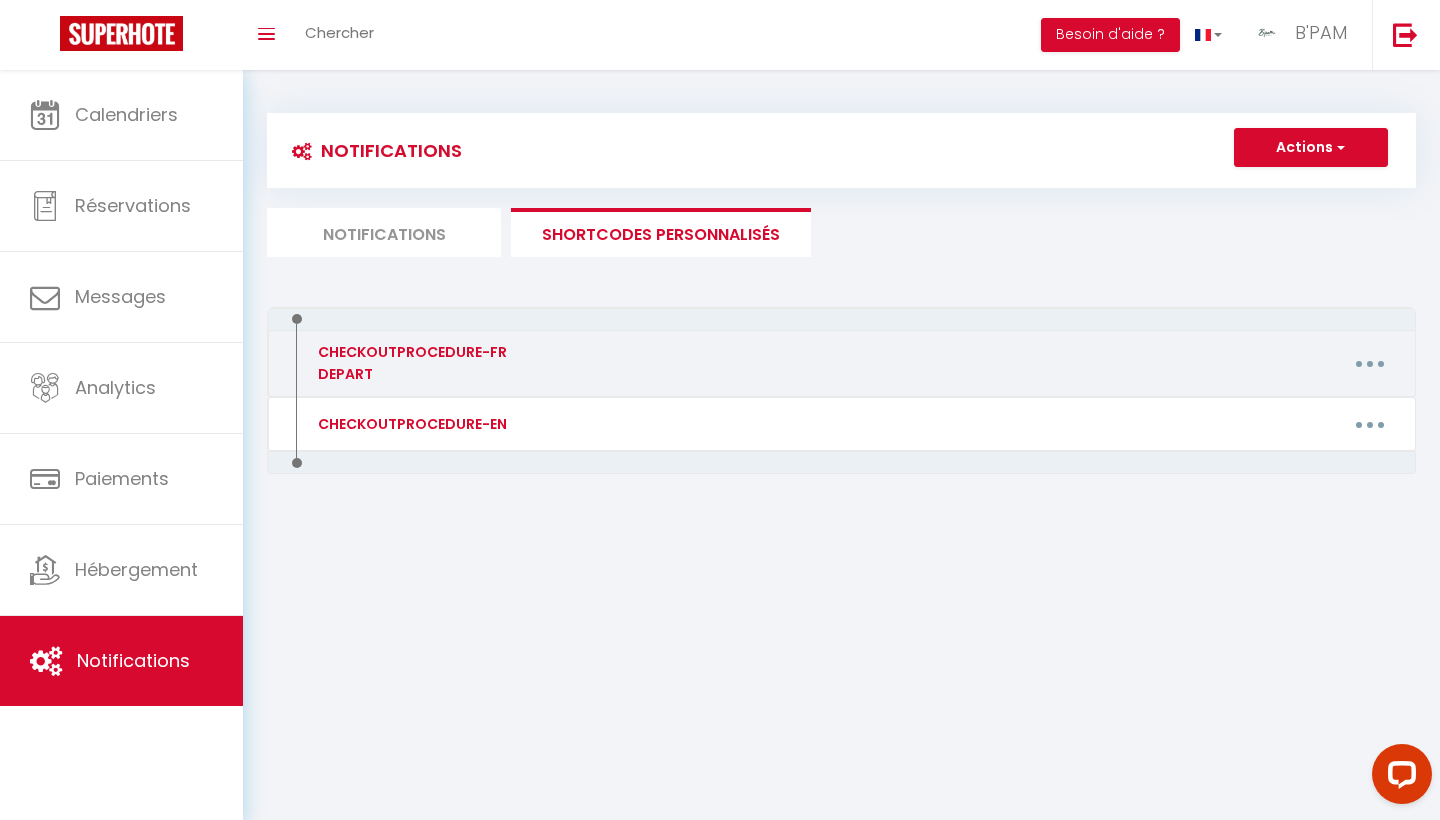click on "CHECKOUTPROCEDURE-FR DEPART" at bounding box center [439, 363] 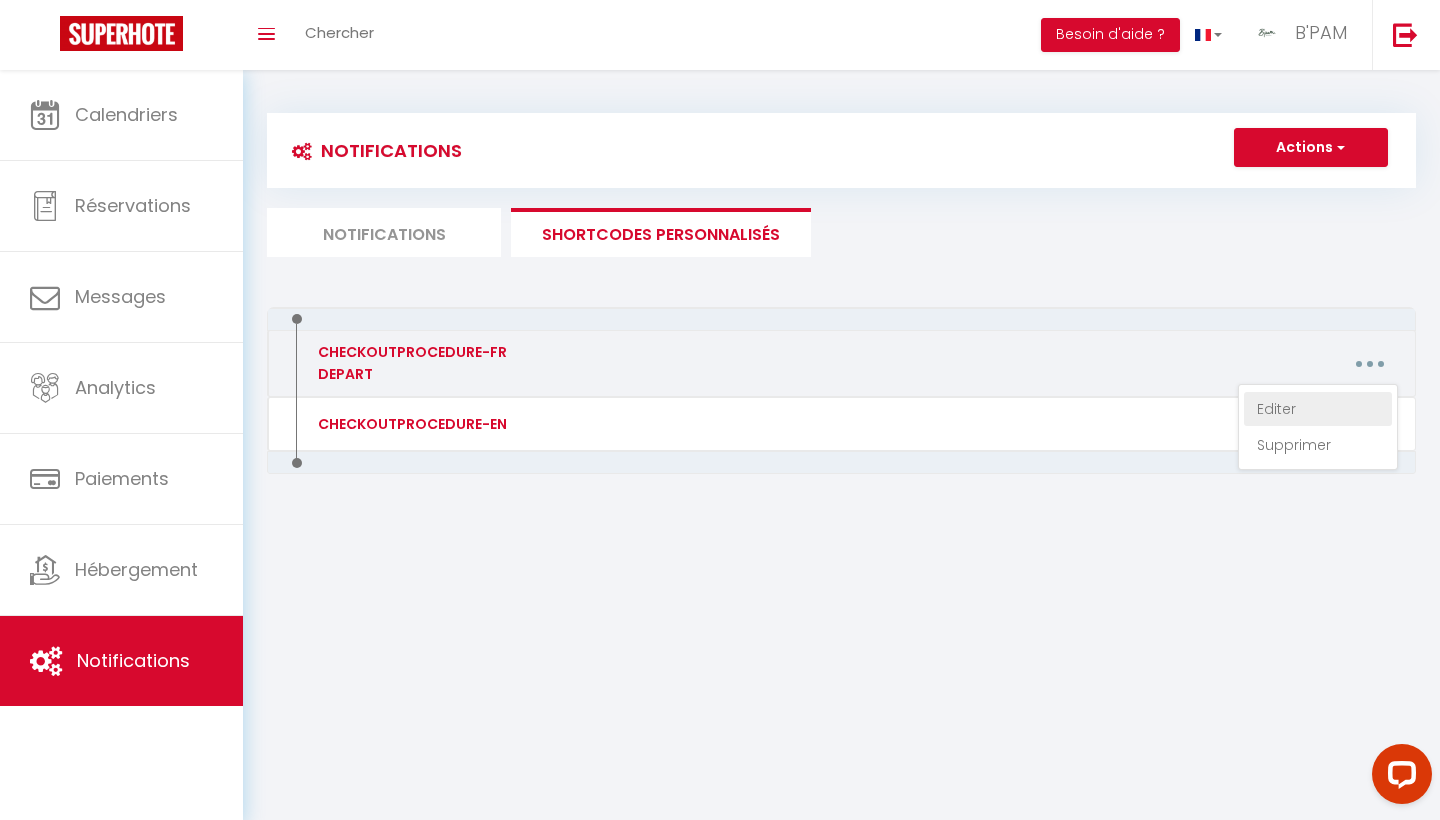click on "Editer" at bounding box center [1318, 409] 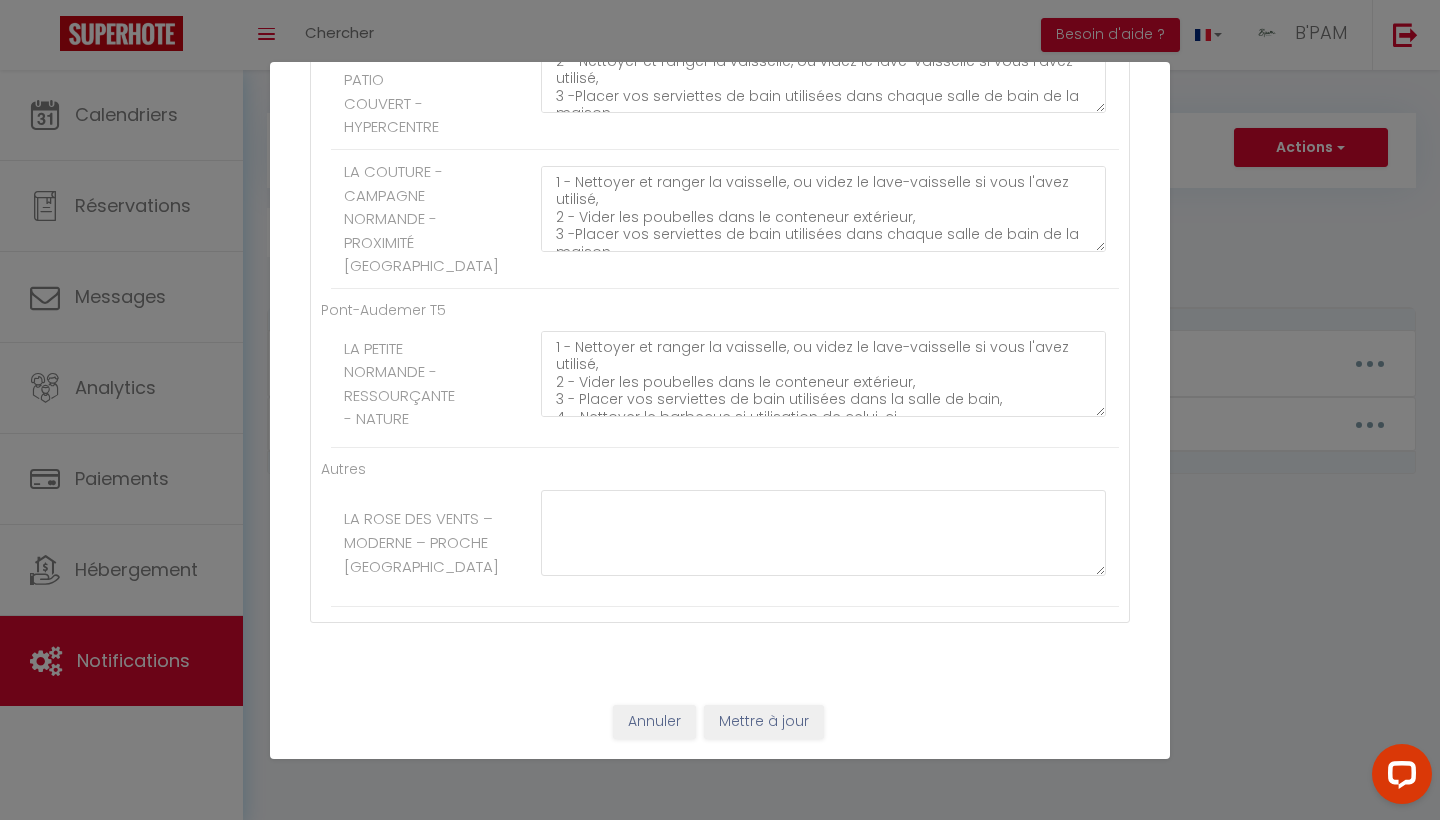 scroll, scrollTop: 2827, scrollLeft: 0, axis: vertical 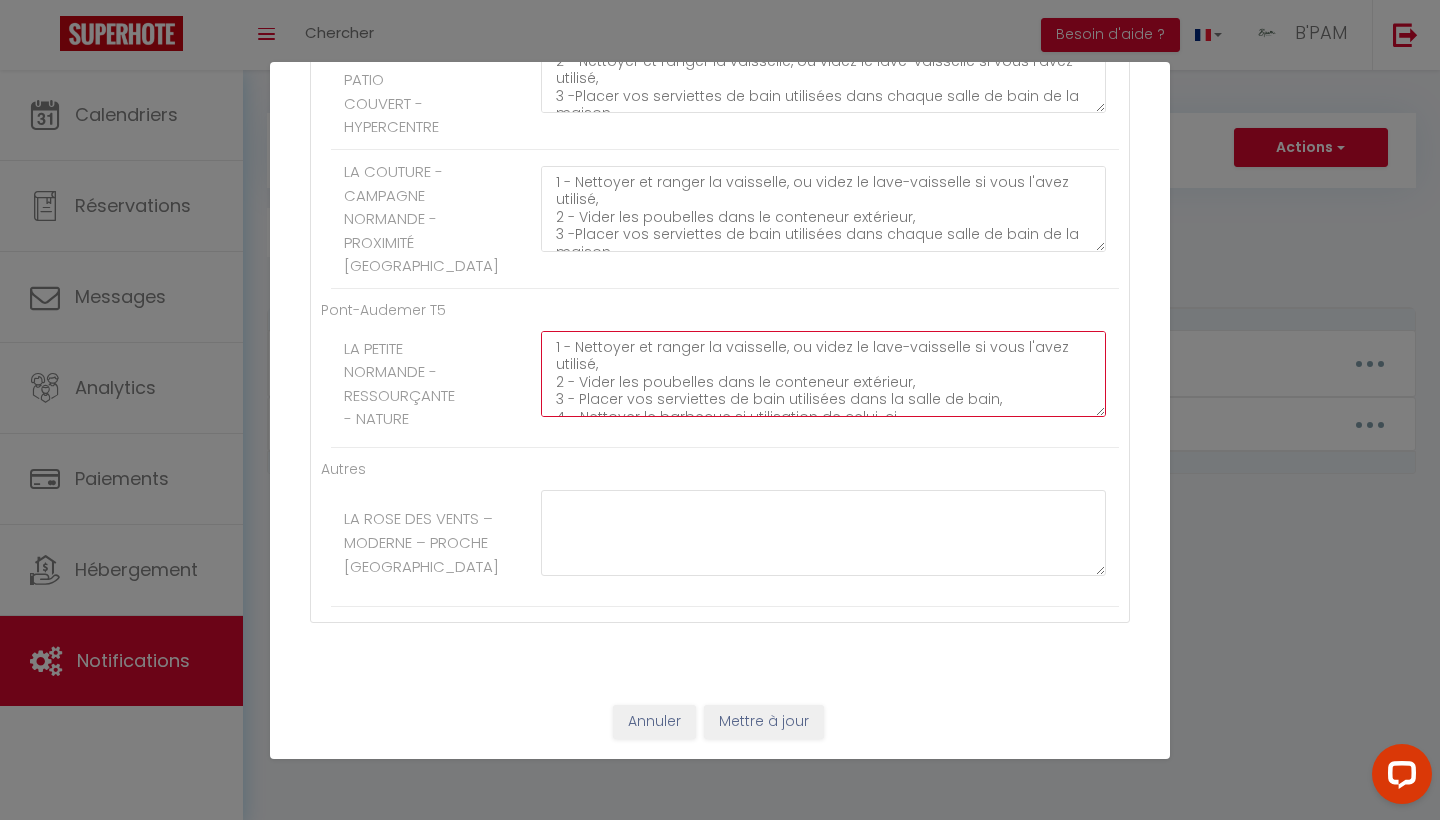 drag, startPoint x: 635, startPoint y: 352, endPoint x: 531, endPoint y: 325, distance: 107.44766 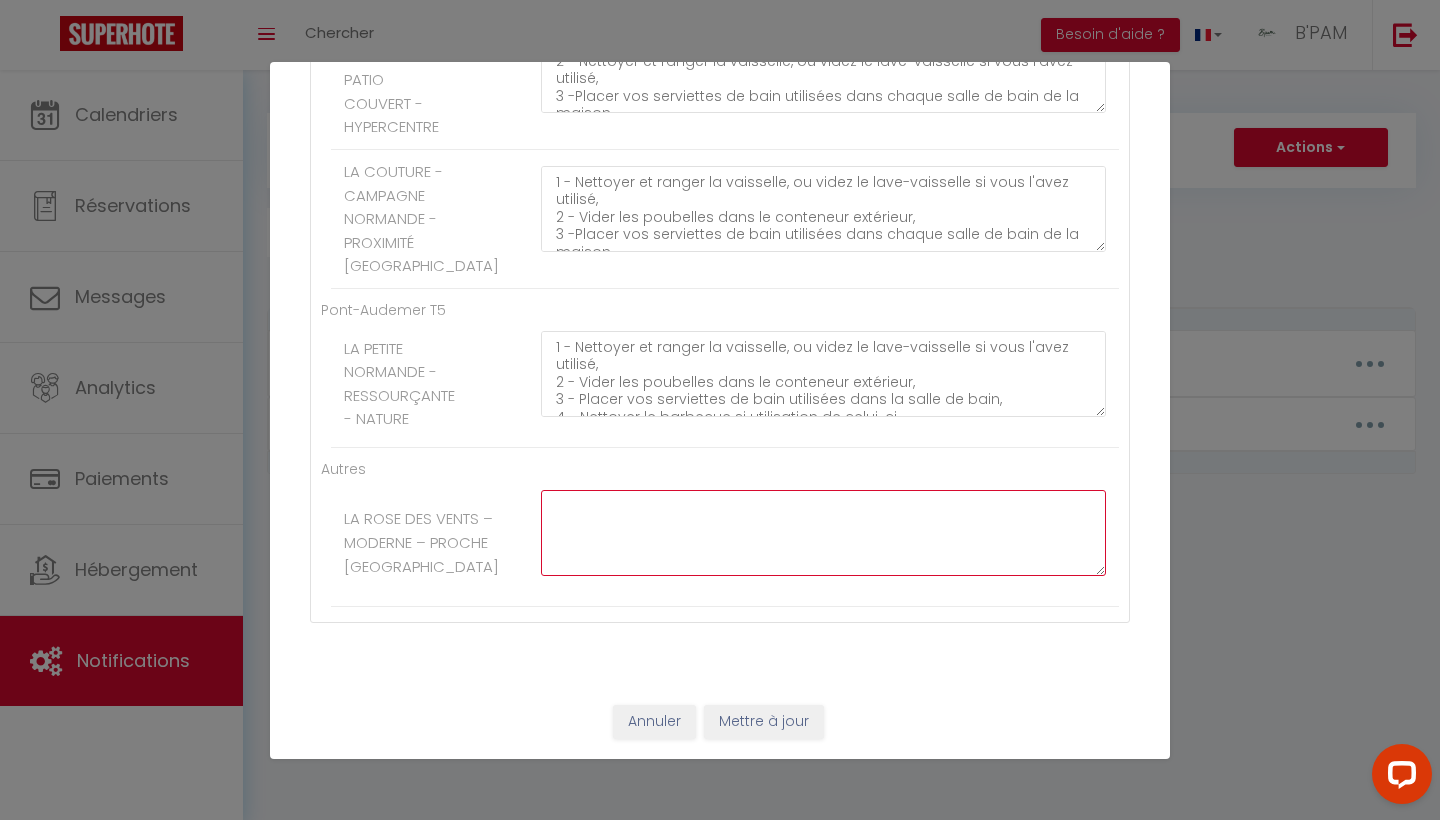 click at bounding box center (823, -2227) 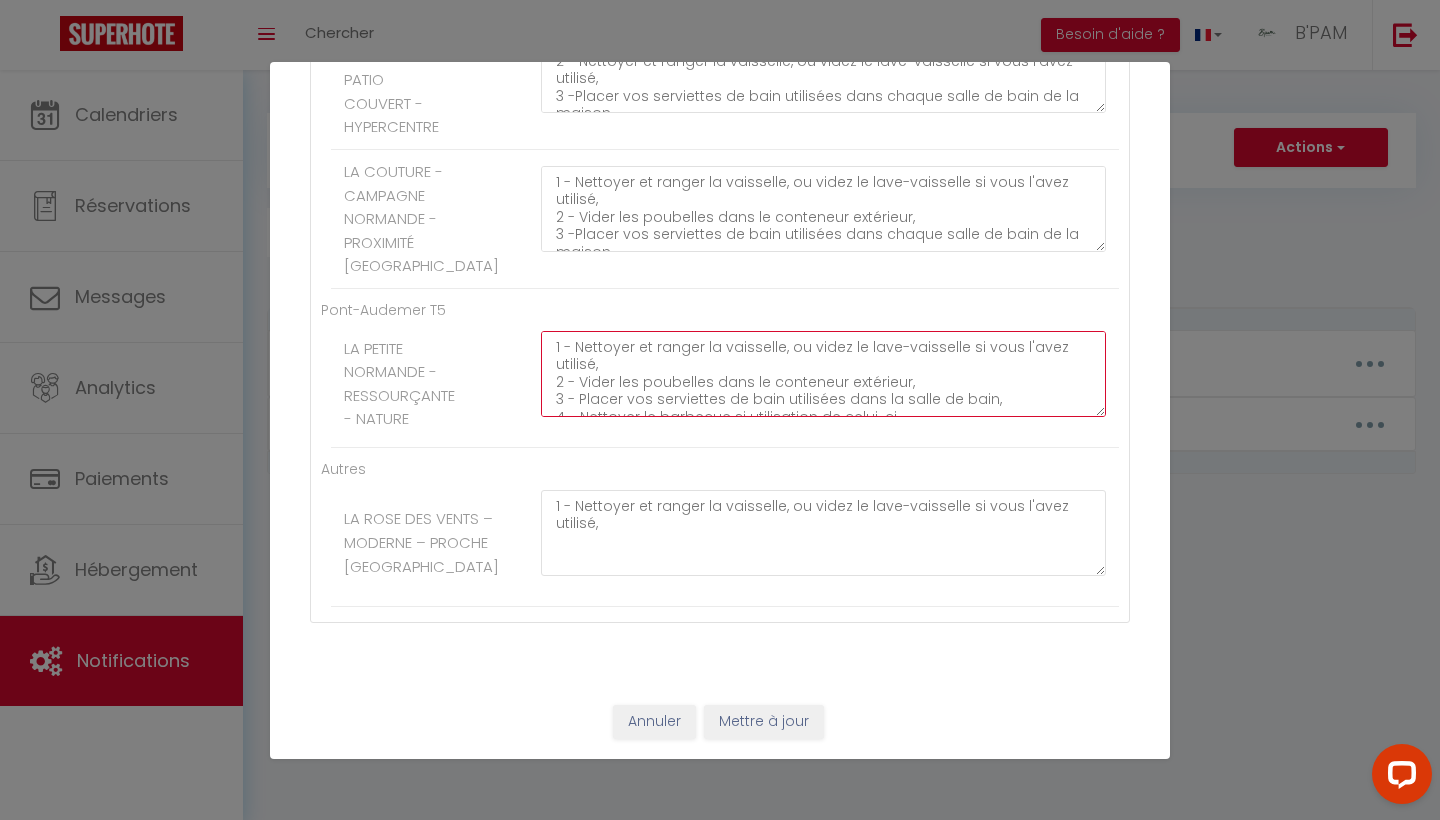 click on "1 - Nettoyer et ranger la vaisselle, ou videz le lave-vaisselle si vous l'avez utilisé,
2 - Vider les poubelles dans le conteneur extérieur,
3 - Placer vos serviettes de bain utilisées dans la salle de bain,
4 - Nettoyer le barbecue si utilisation de celui-ci,
5 - Remettre la clé de la chambre indépendante sur la table de la salle à l'intérieur de la maison." at bounding box center [823, -2227] 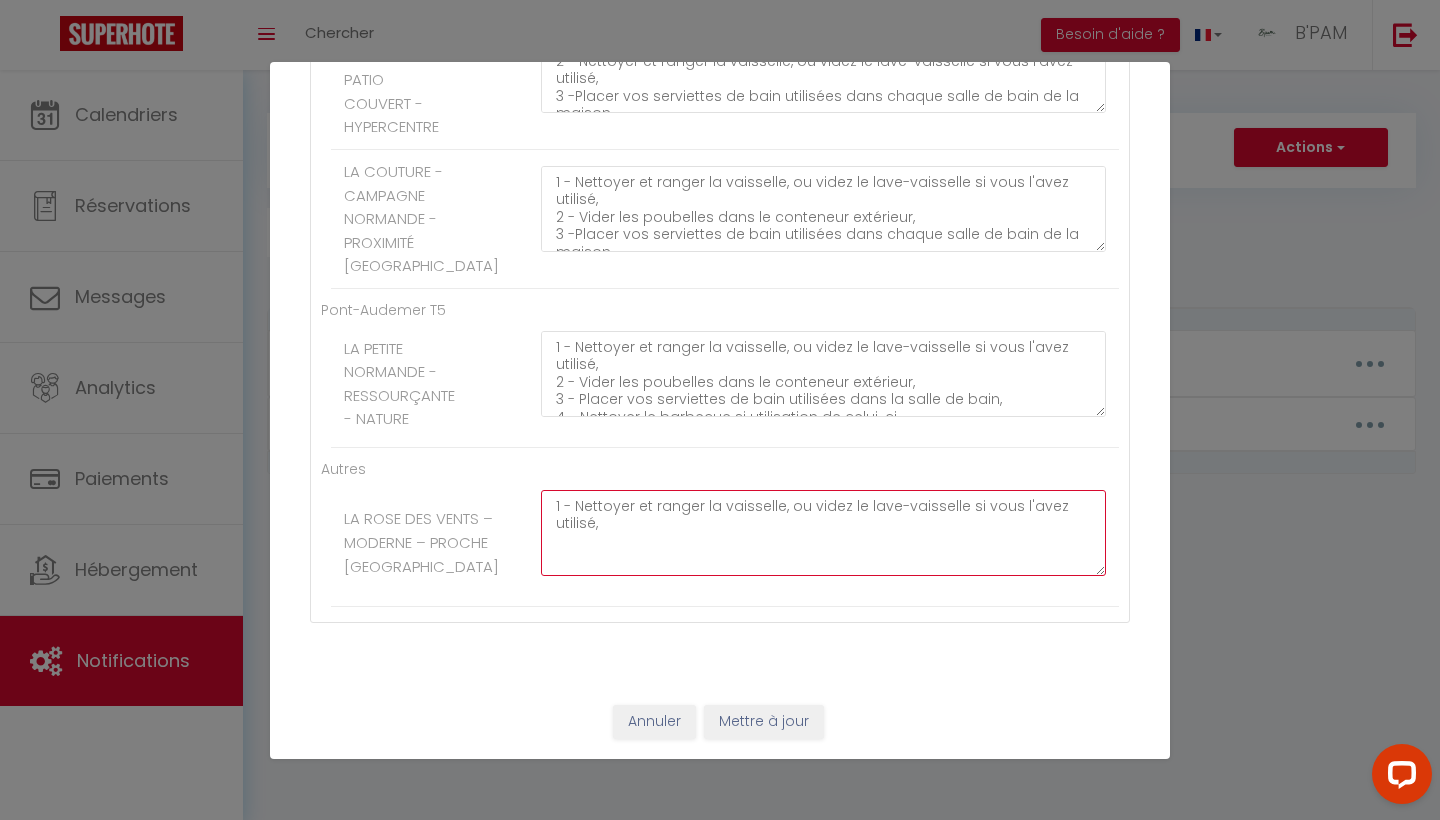 click on "1 - Nettoyer et ranger la vaisselle, ou videz le lave-vaisselle si vous l'avez utilisé," at bounding box center (823, -2227) 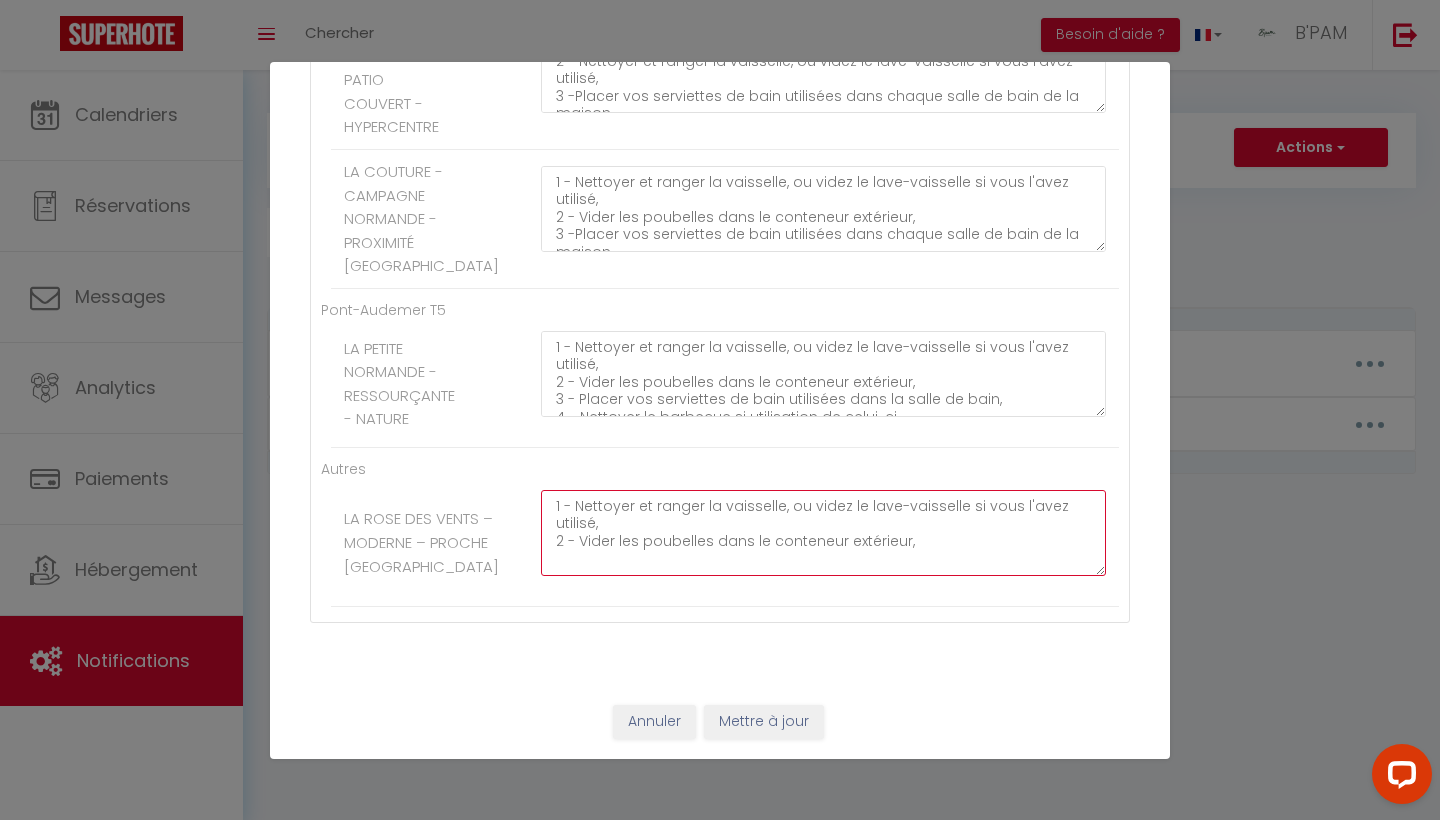 scroll, scrollTop: 44, scrollLeft: 0, axis: vertical 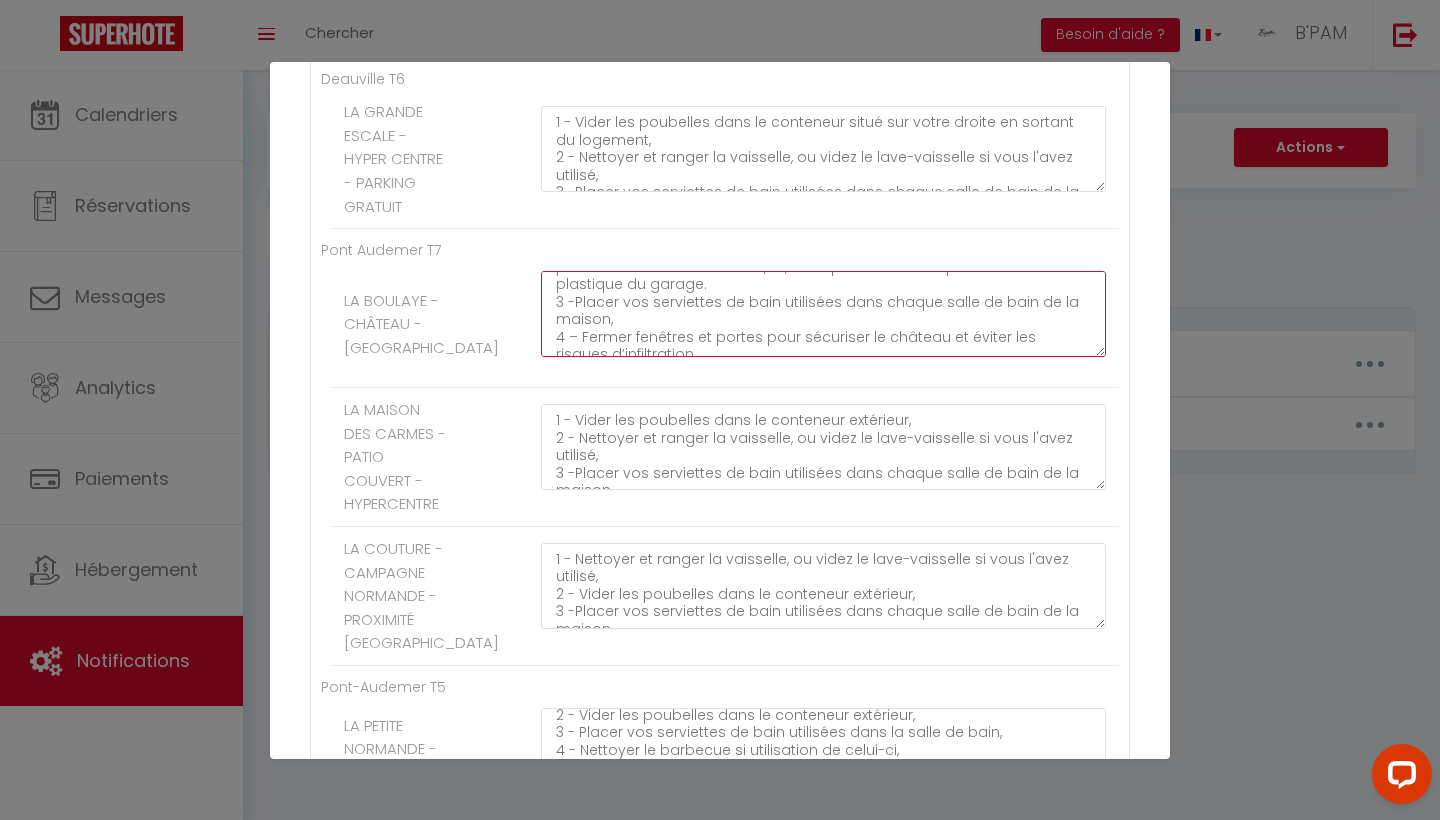 click on "1 - Nettoyer et ranger la vaisselle, ou videz le lave-vaisselle si vous l'avez utilisé,
2 – Déposer vos déchets dans le vide-ordures de la cuisine ou dans la poubelle sous l’évier. Le verre, lui, est à placer dans les paniers en plastique du garage.
3 -Placer vos serviettes de bain utilisées dans chaque salle de bain de la maison,
4 – Fermer fenêtres et portes pour sécuriser le château et éviter les risques d’infiltration.
5 – Si vous avez ouvert les stores orange, pensez à les refermer avant votre départ. En [GEOGRAPHIC_DATA], le soleil n’a jamais dit son dernier mot… ni la pluie. 😉
6 - Merci de laisser un petit commentaire sur notre livre d'or, ça serait vraiment gentil," at bounding box center [823, -1850] 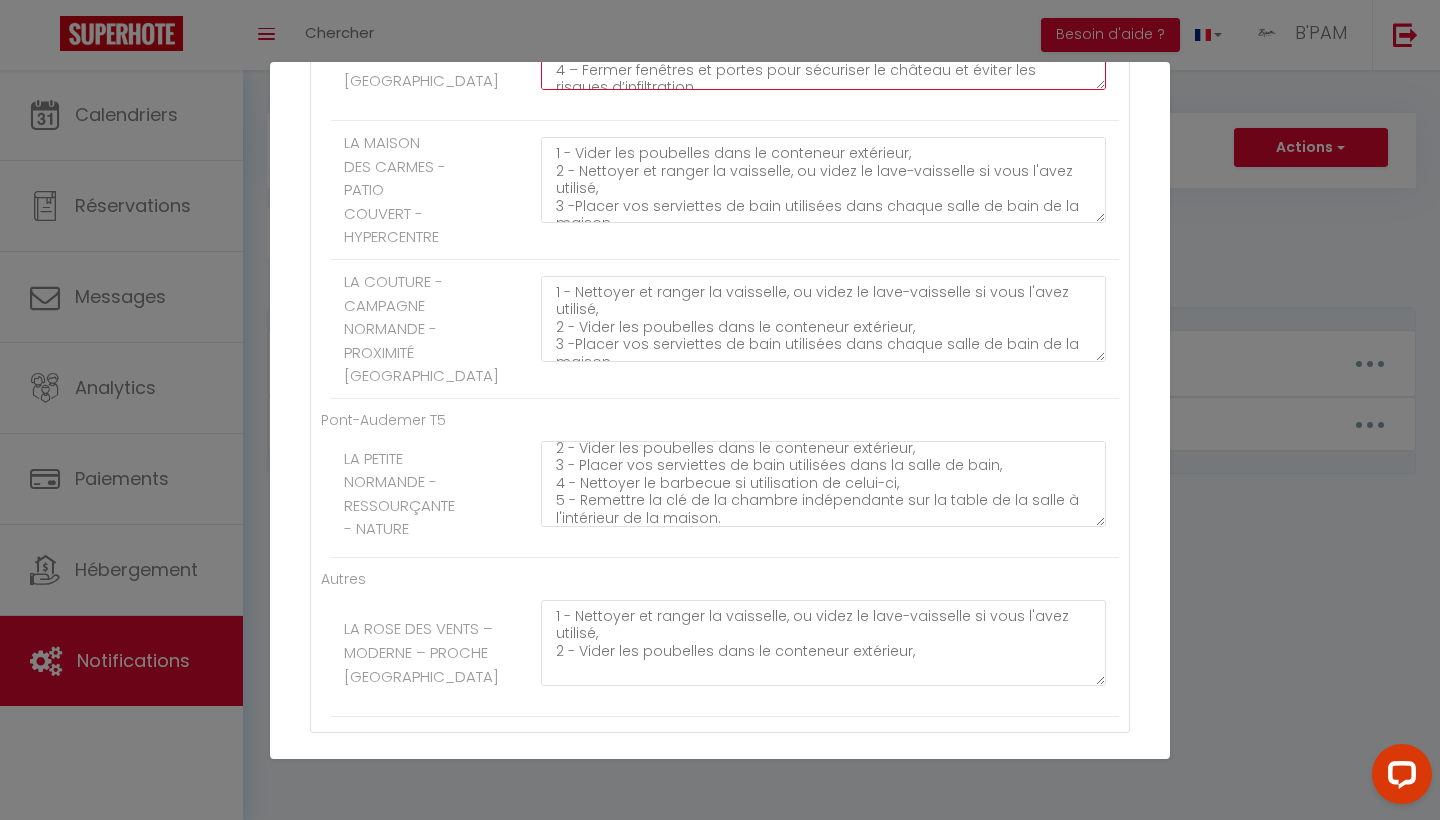 scroll, scrollTop: 2769, scrollLeft: 0, axis: vertical 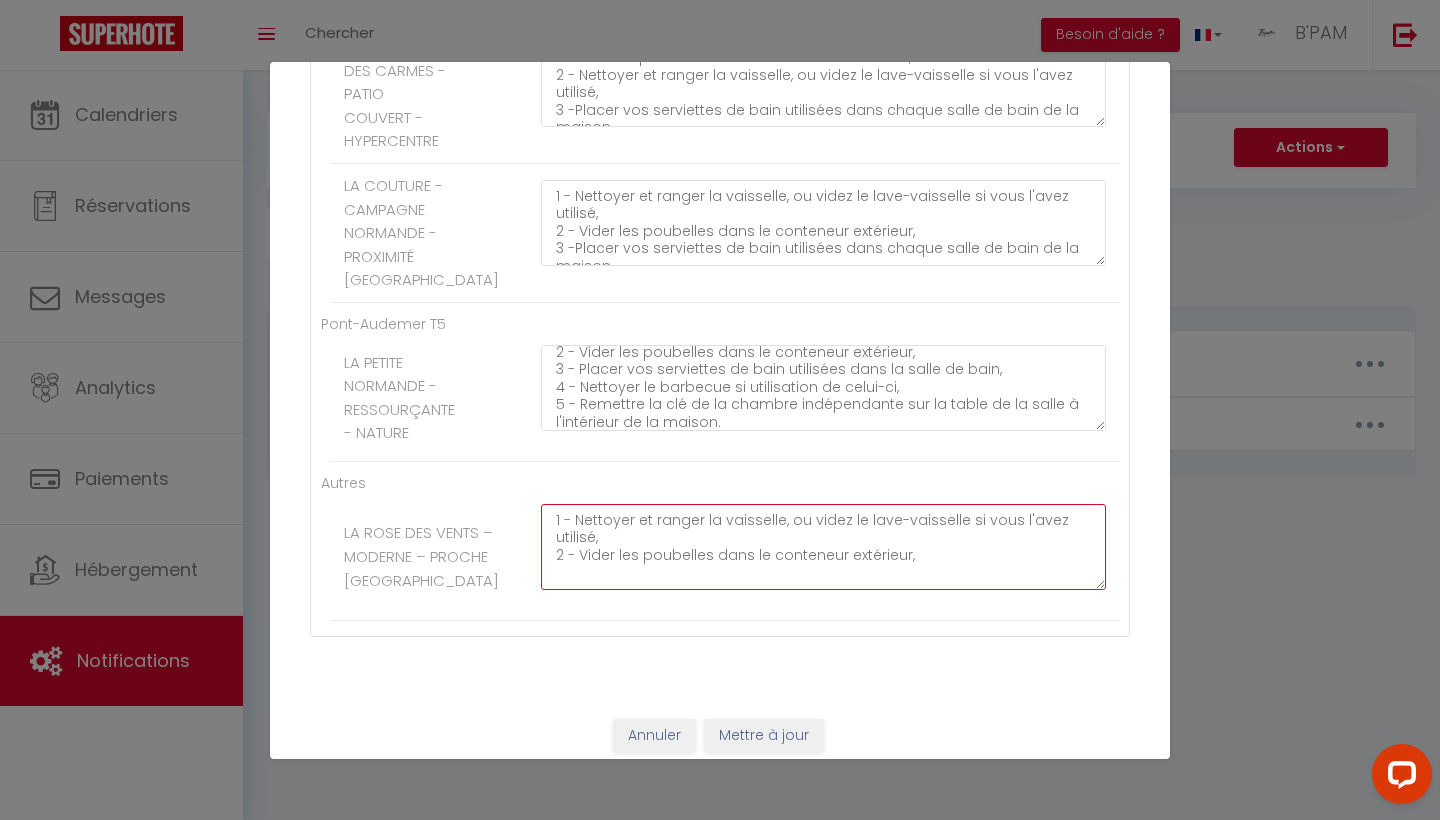 click on "1 - Nettoyer et ranger la vaisselle, ou videz le lave-vaisselle si vous l'avez utilisé,
2 - Vider les poubelles dans le conteneur extérieur," at bounding box center (823, -2213) 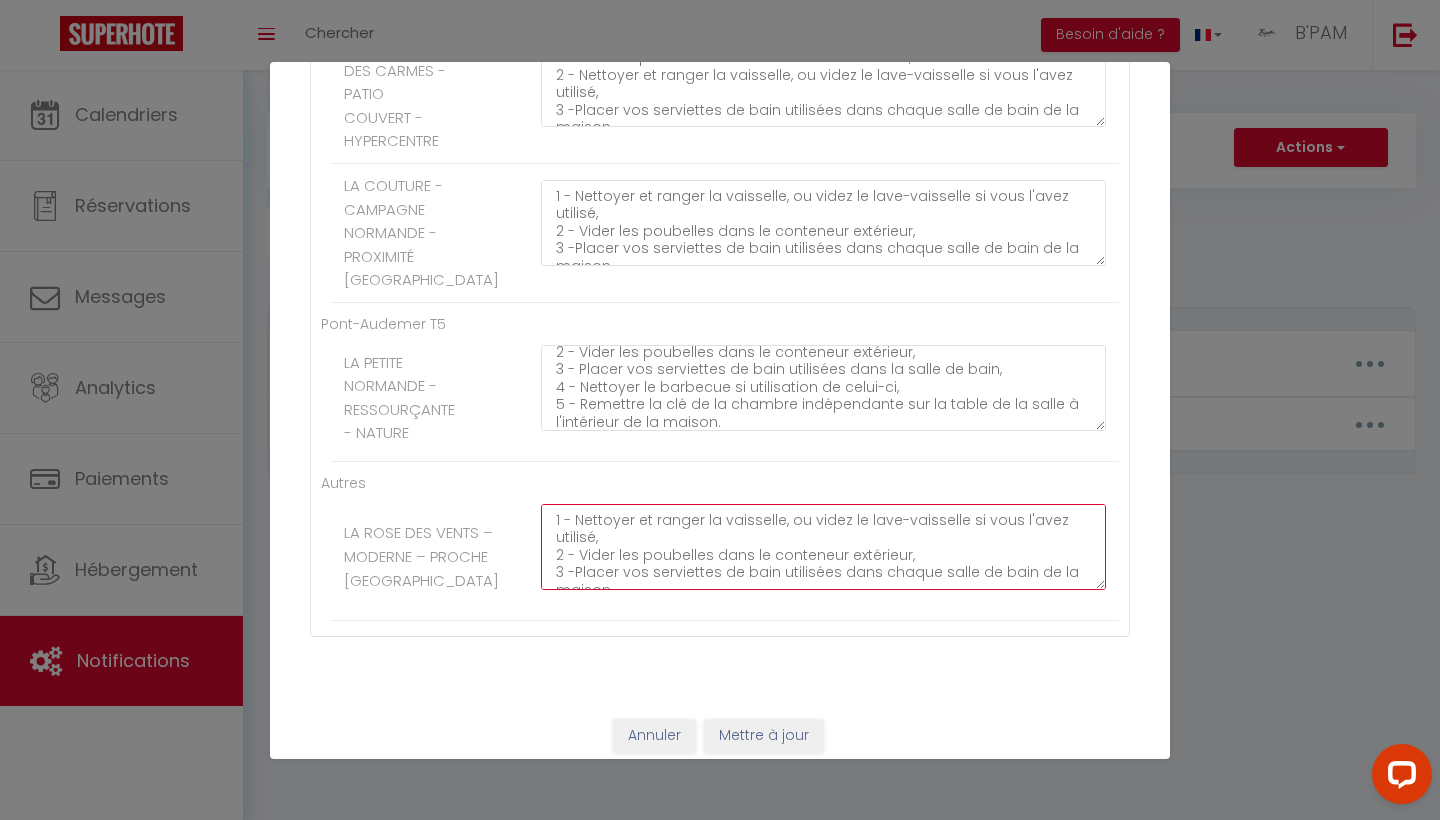 scroll, scrollTop: 32, scrollLeft: 0, axis: vertical 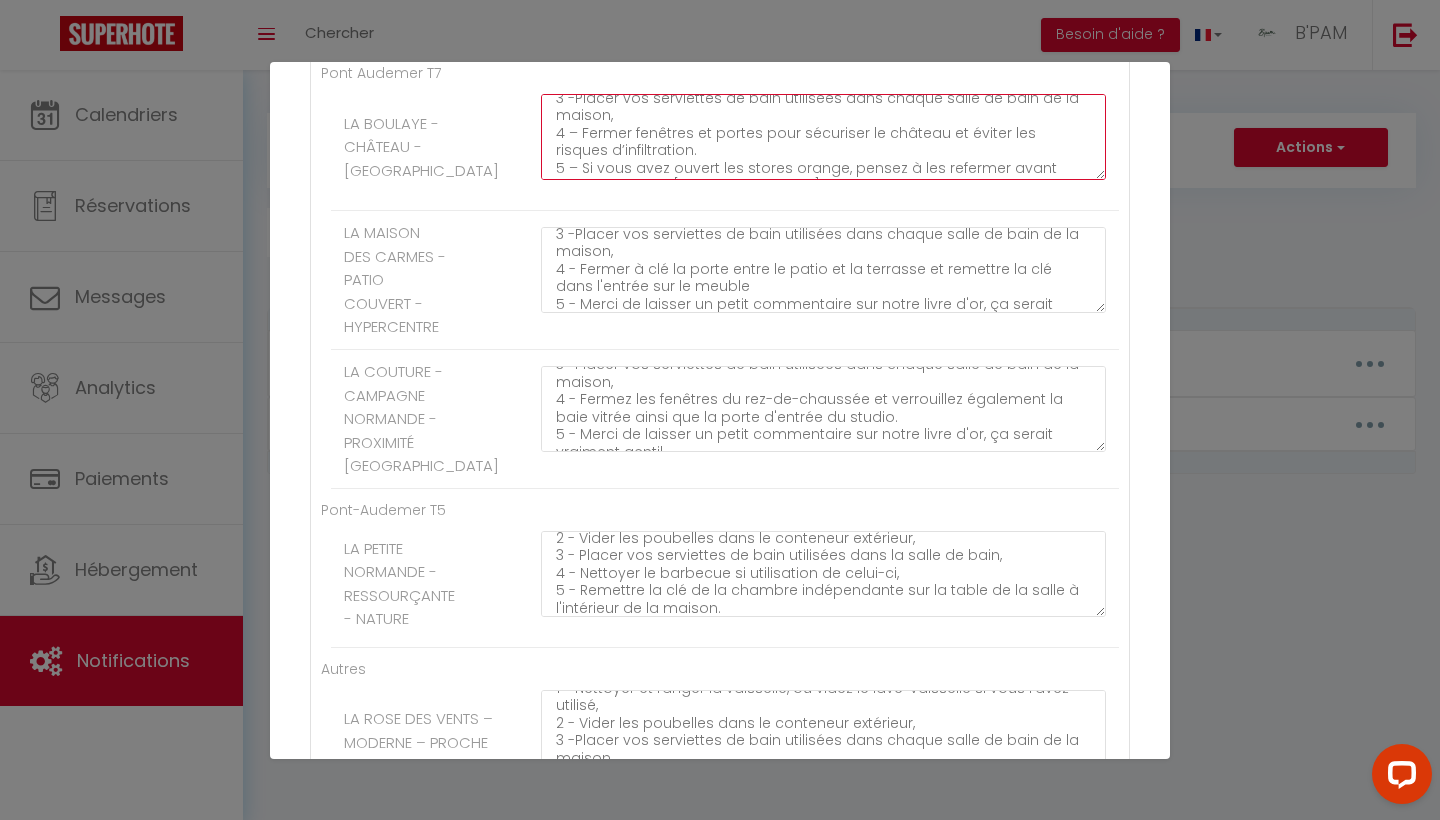 click on "1 - Nettoyer et ranger la vaisselle, ou videz le lave-vaisselle si vous l'avez utilisé,
2 – Déposer vos déchets dans le vide-ordures de la cuisine ou dans la poubelle sous l’évier. Le verre, lui, est à placer dans les paniers en plastique du garage.
3 -Placer vos serviettes de bain utilisées dans chaque salle de bain de la maison,
4 – Fermer fenêtres et portes pour sécuriser le château et éviter les risques d’infiltration.
5 – Si vous avez ouvert les stores orange, pensez à les refermer avant votre départ. En [GEOGRAPHIC_DATA], le soleil n’a jamais dit son dernier mot… ni la pluie. 😉
6 - Merci de laisser un petit commentaire sur notre livre d'or, ça serait vraiment gentil," at bounding box center (823, -2027) 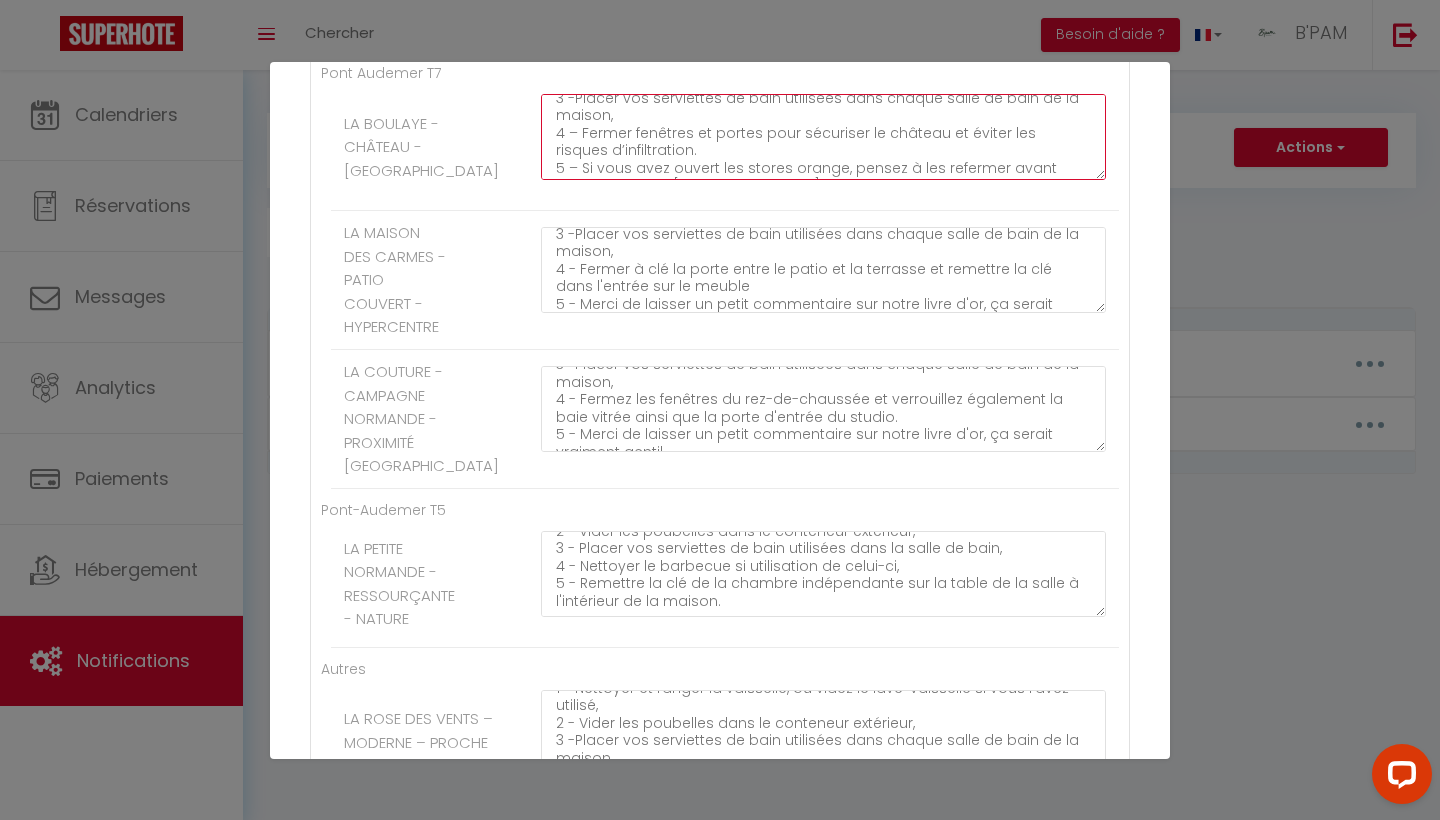 scroll, scrollTop: 49, scrollLeft: 0, axis: vertical 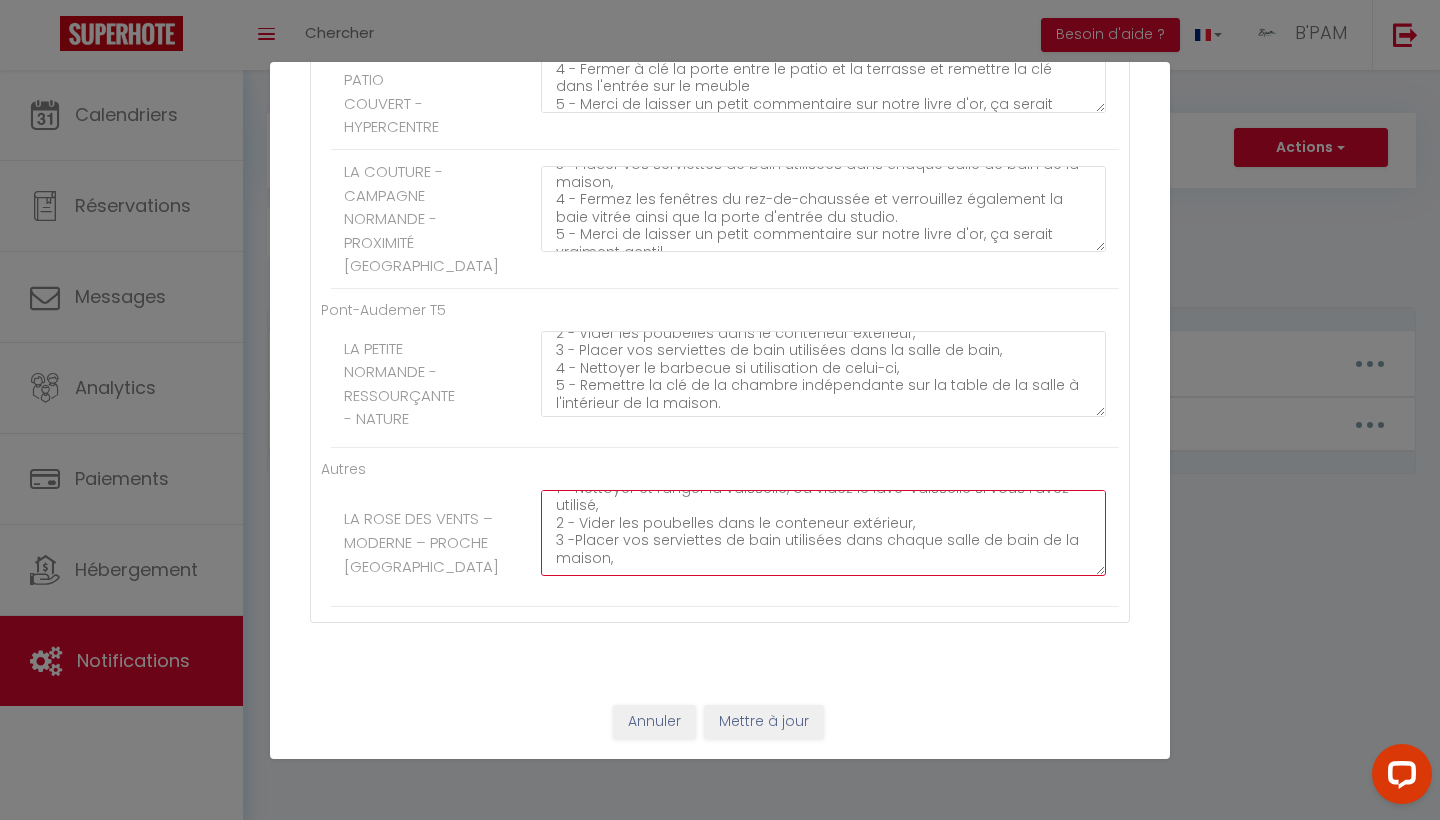 click on "1 - Nettoyer et ranger la vaisselle, ou videz le lave-vaisselle si vous l'avez utilisé,
2 - Vider les poubelles dans le conteneur extérieur,
3 -Placer vos serviettes de bain utilisées dans chaque salle de bain de la maison," at bounding box center [823, -2227] 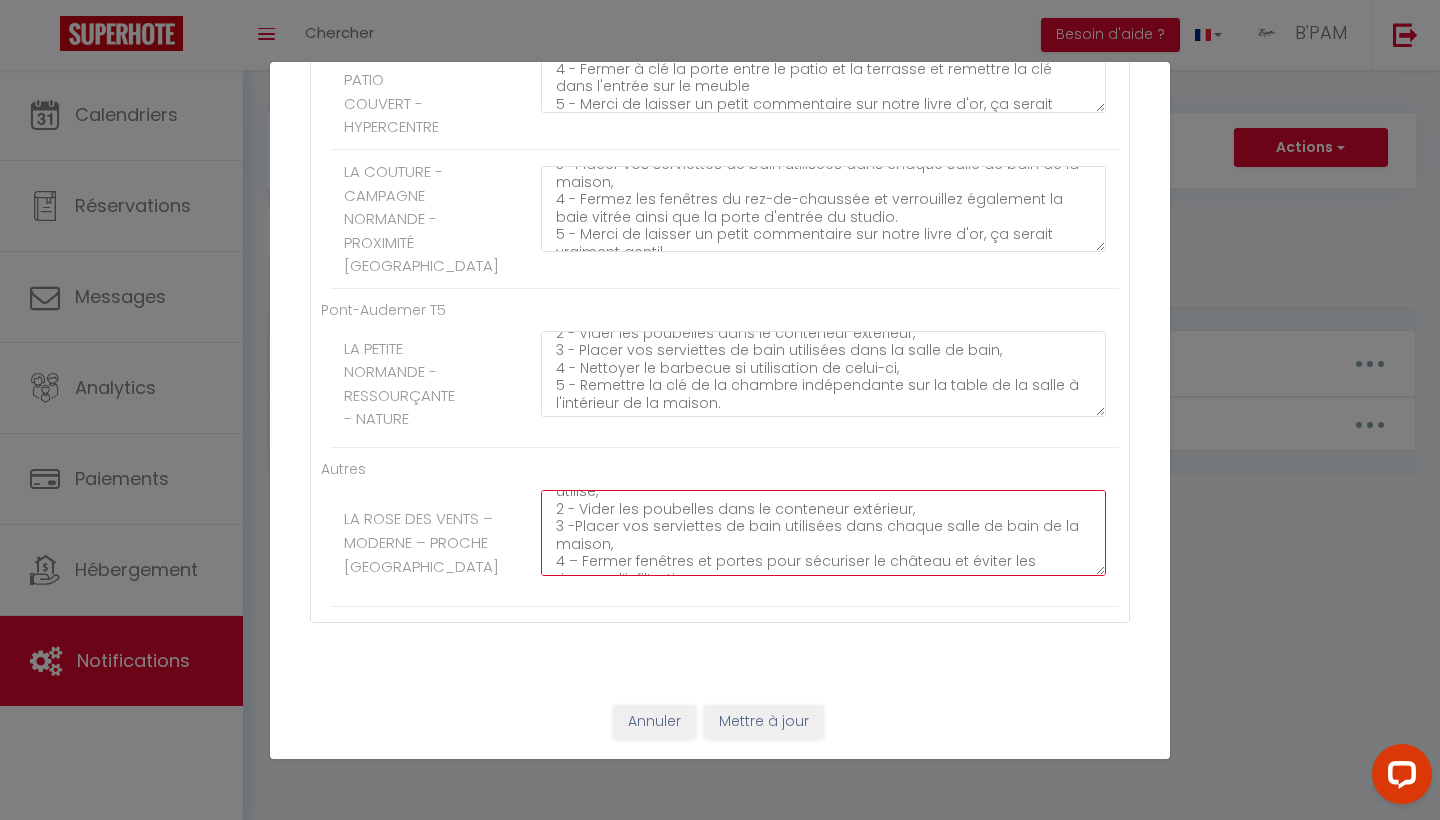 scroll, scrollTop: 66, scrollLeft: 0, axis: vertical 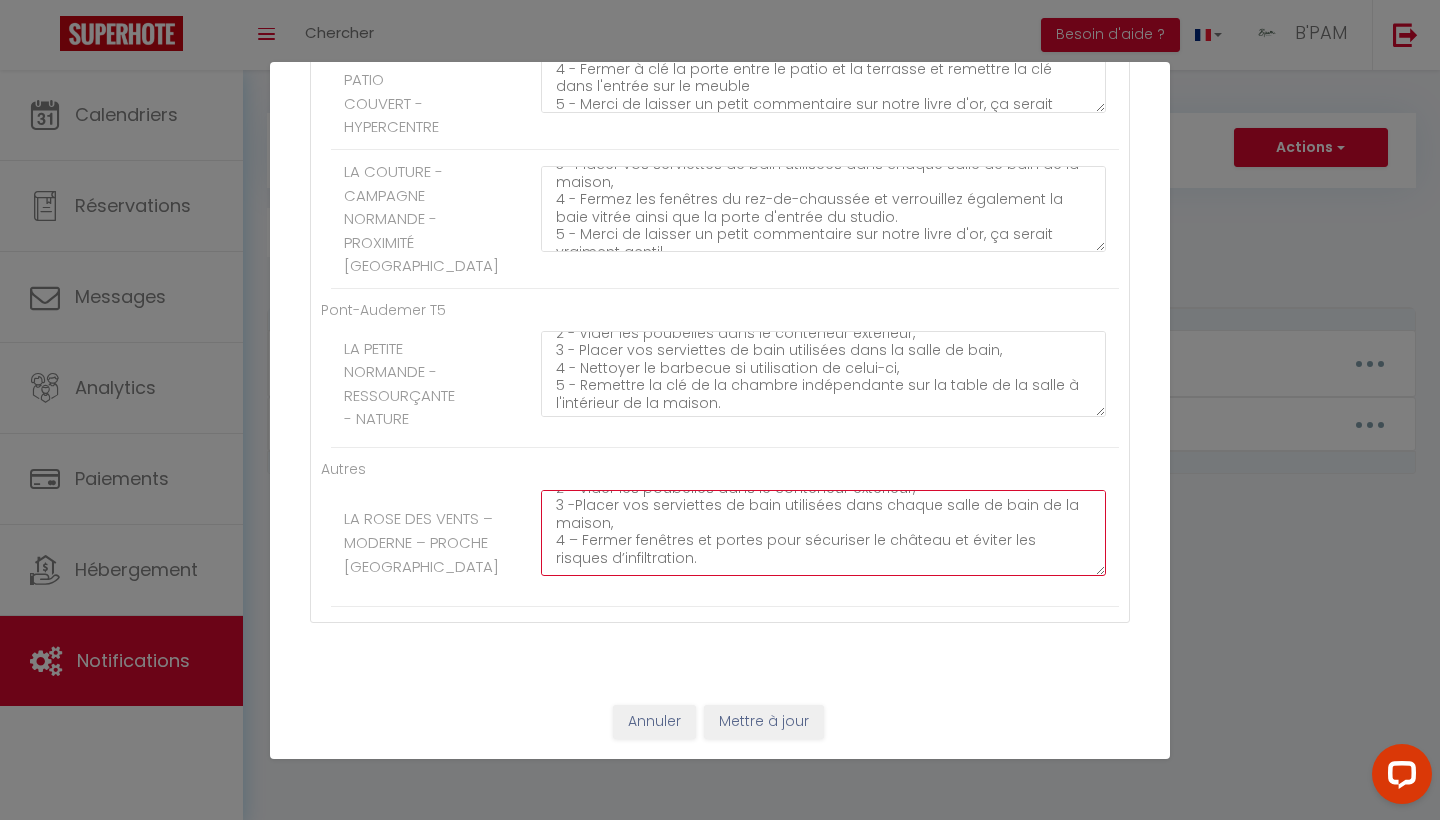 click on "1 - Nettoyer et ranger la vaisselle, ou videz le lave-vaisselle si vous l'avez utilisé,
2 - Vider les poubelles dans le conteneur extérieur,
3 -Placer vos serviettes de bain utilisées dans chaque salle de bain de la maison,
4 – Fermer fenêtres et portes pour sécuriser le château et éviter les risques d’infiltration." at bounding box center (823, -2227) 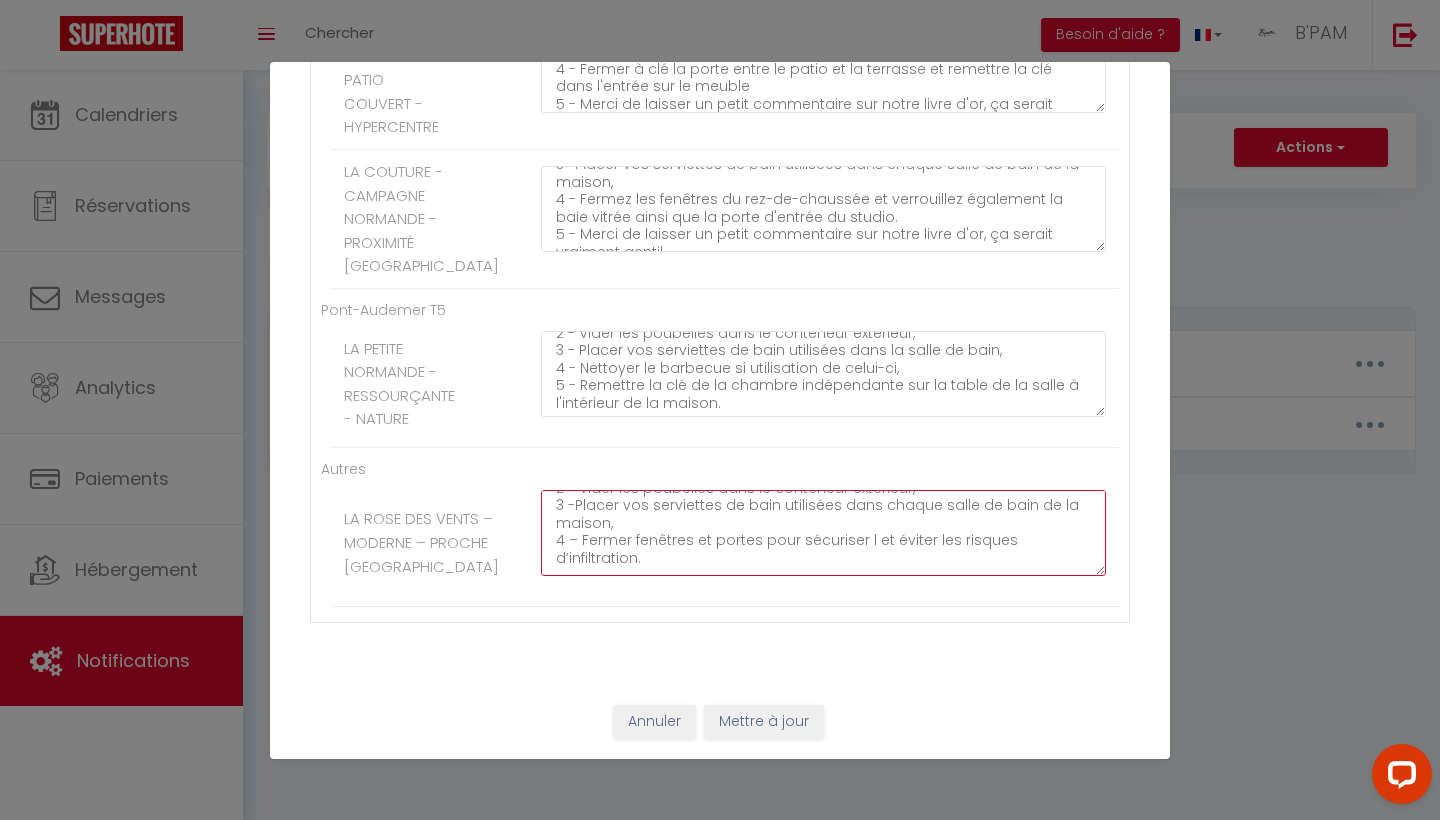 scroll, scrollTop: 49, scrollLeft: 0, axis: vertical 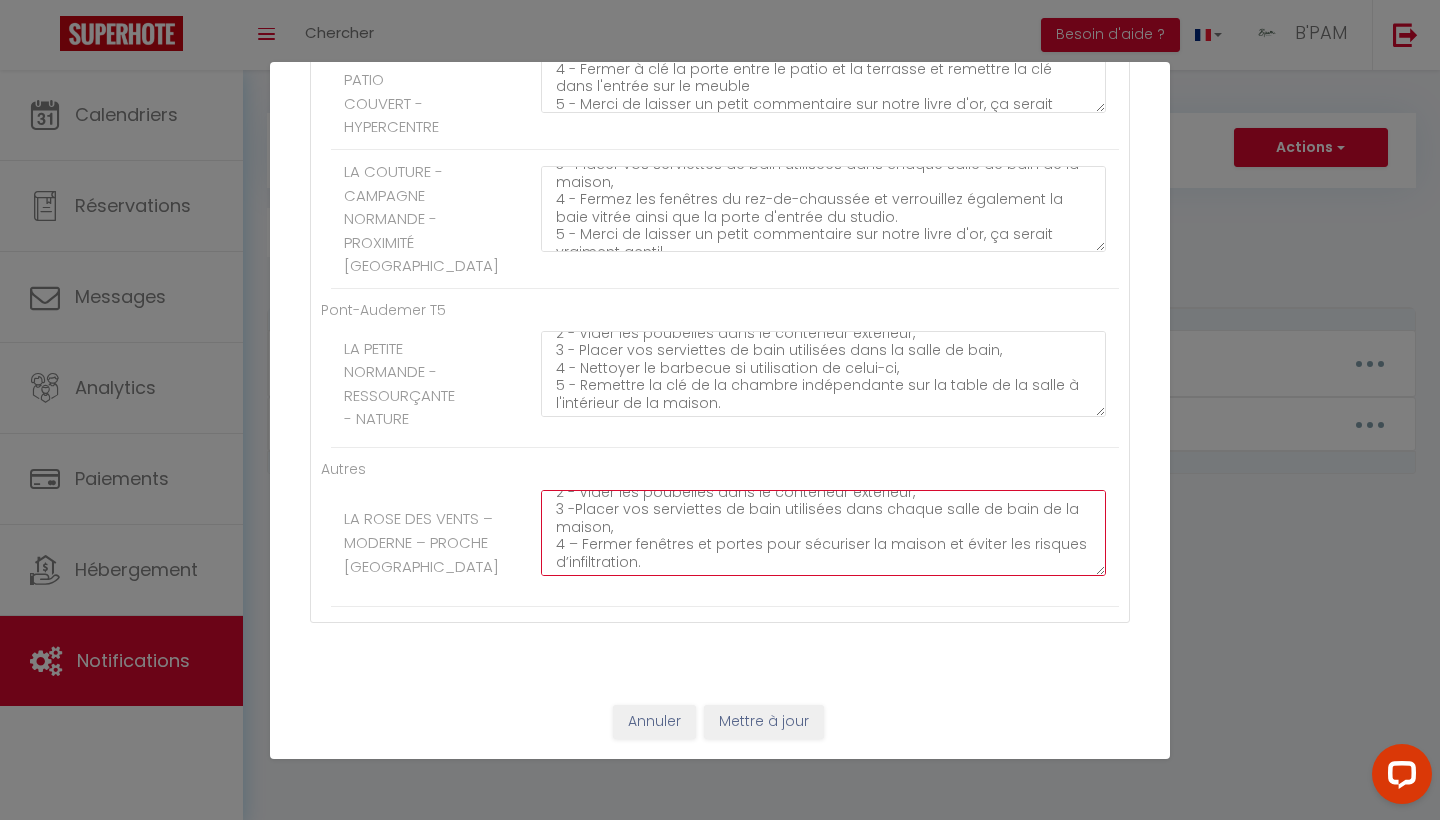 click on "1 - Nettoyer et ranger la vaisselle, ou videz le lave-vaisselle si vous l'avez utilisé,
2 - Vider les poubelles dans le conteneur extérieur,
3 -Placer vos serviettes de bain utilisées dans chaque salle de bain de la maison,
4 – Fermer fenêtres et portes pour sécuriser la maison et éviter les risques d’infiltration." at bounding box center (823, -2227) 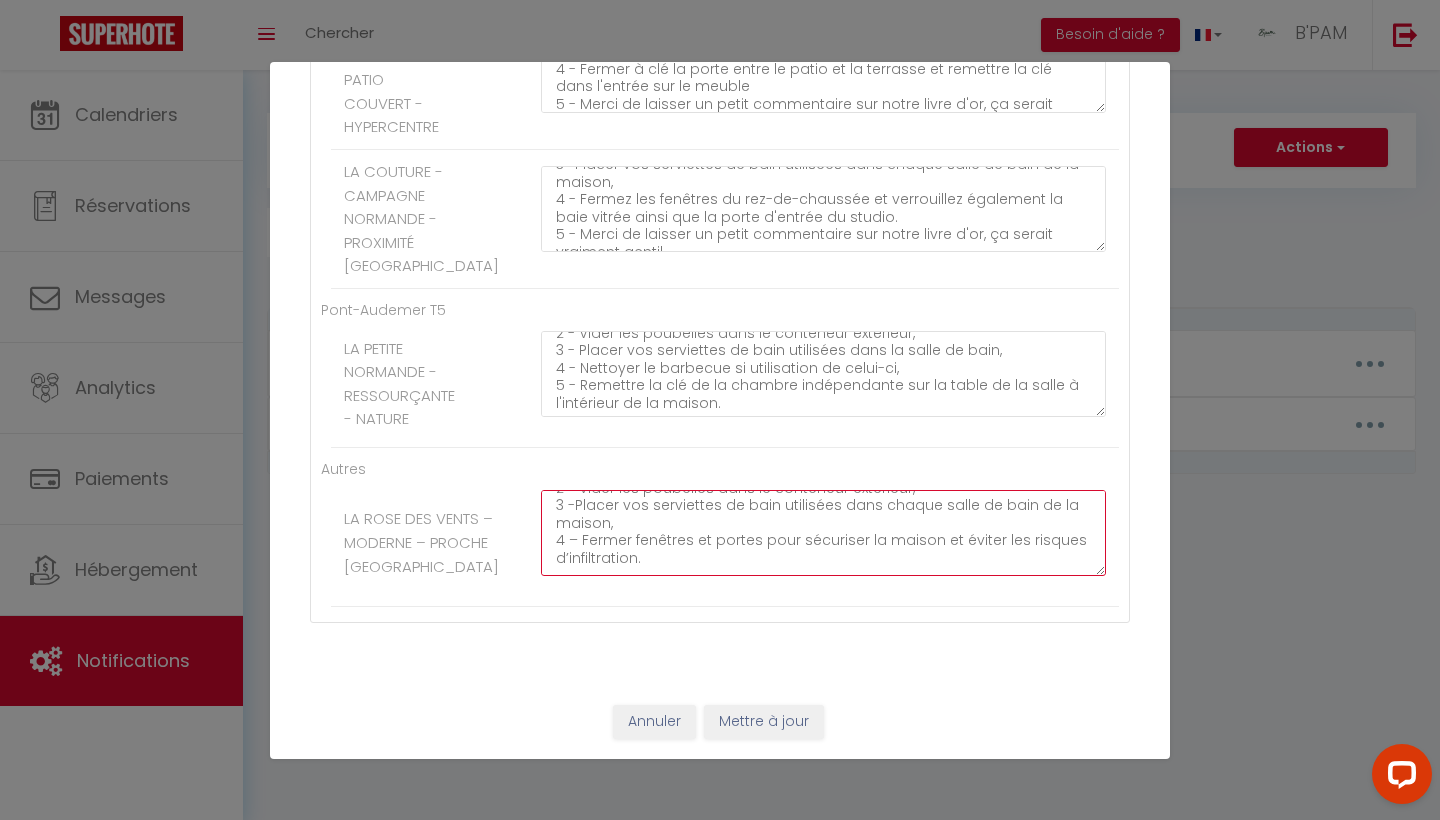 scroll, scrollTop: 2788, scrollLeft: 0, axis: vertical 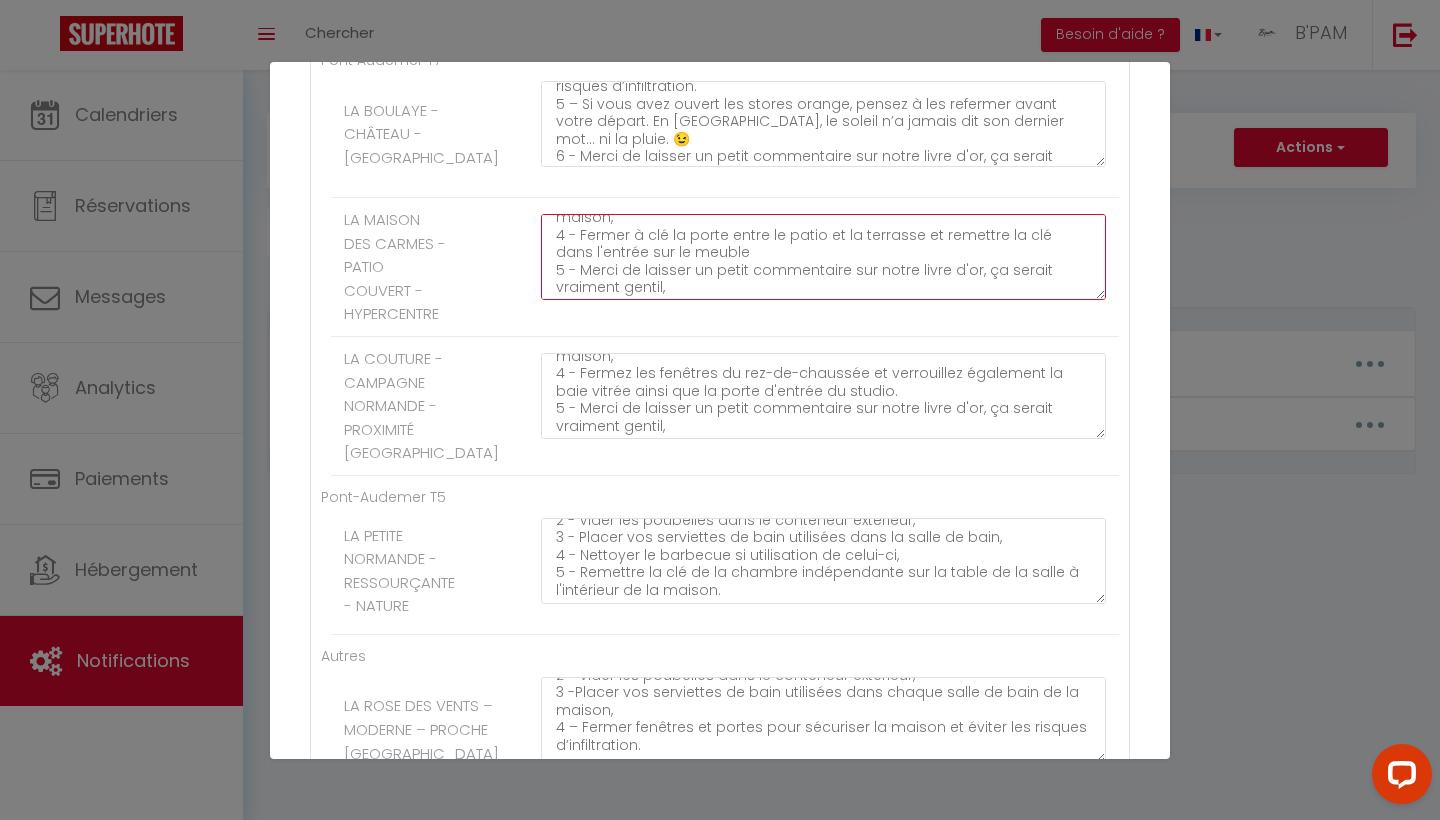 click on "1 - Vider les poubelles dans le conteneur extérieur,
2 - Nettoyer et ranger la vaisselle, ou videz le lave-vaisselle si vous l'avez utilisé,
3 -Placer vos serviettes de bain utilisées dans chaque salle de bain de la maison,
4 - Fermer à clé la porte entre le patio et la terrasse et remettre la clé dans l'entrée sur le meuble
5 - Merci de laisser un petit commentaire sur notre livre d'or, ça serait vraiment gentil," at bounding box center (823, -1913) 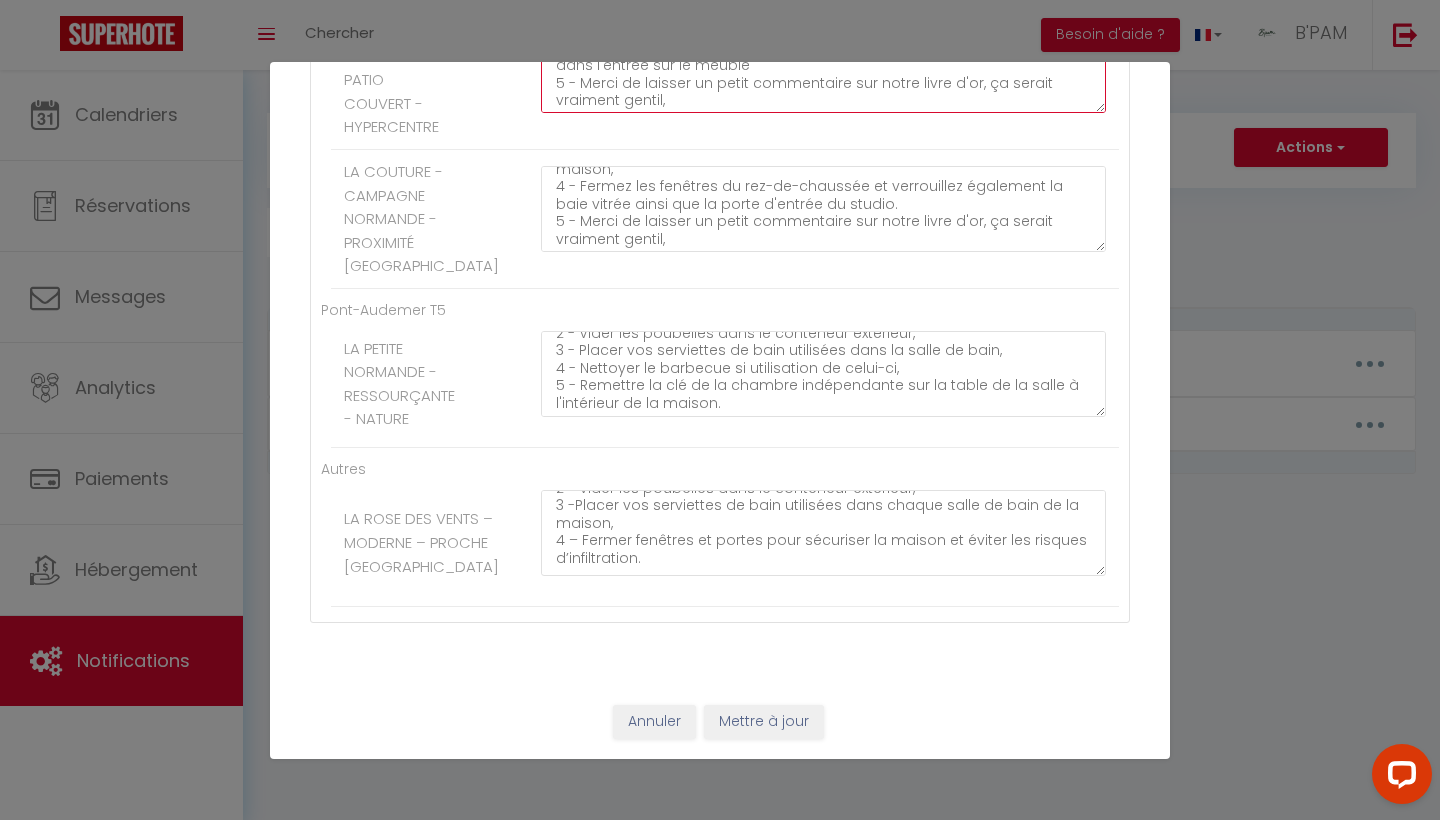 scroll, scrollTop: 2827, scrollLeft: 0, axis: vertical 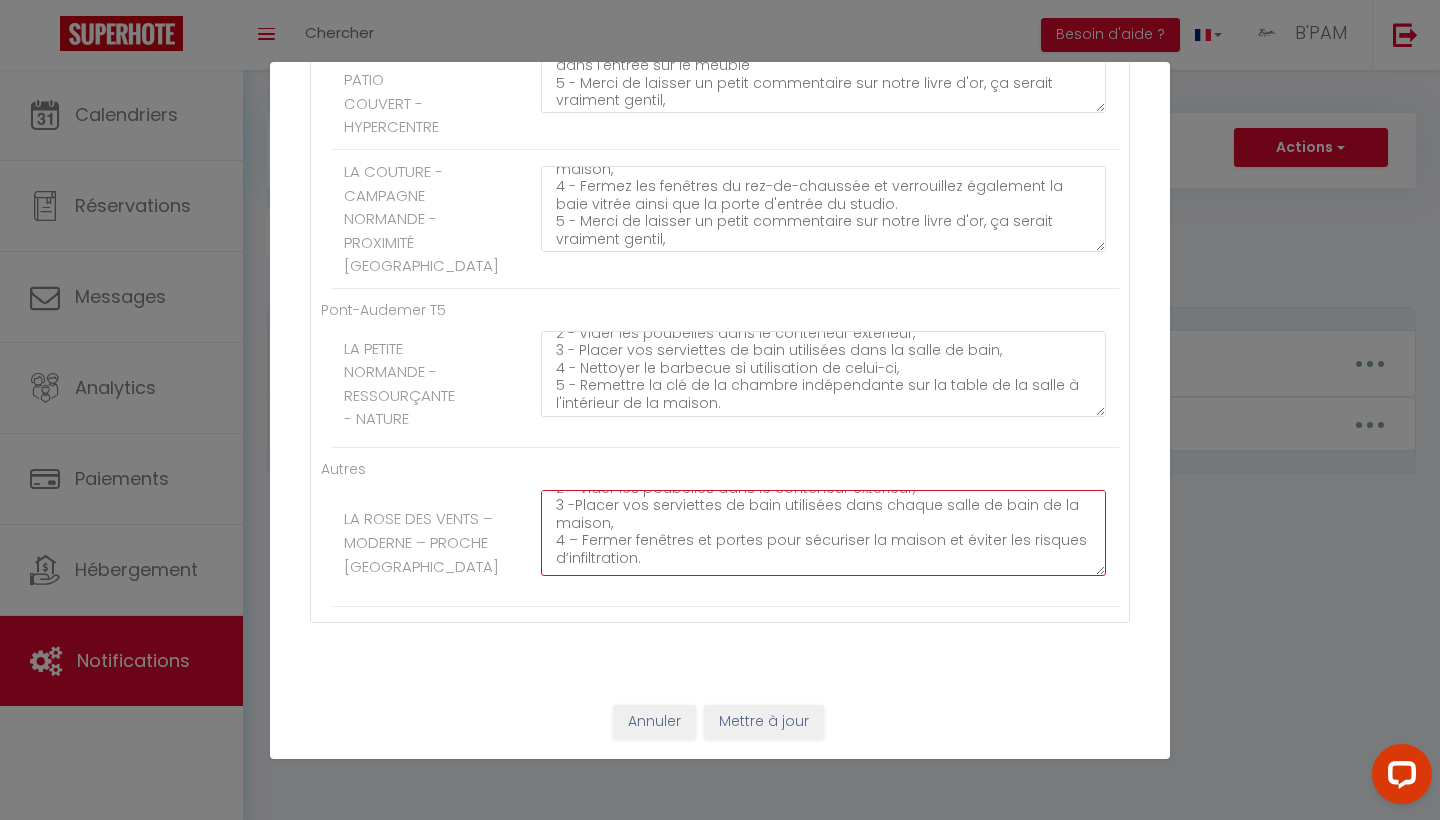 click on "1 - Nettoyer et ranger la vaisselle, ou videz le lave-vaisselle si vous l'avez utilisé,
2 - Vider les poubelles dans le conteneur extérieur,
3 -Placer vos serviettes de bain utilisées dans chaque salle de bain de la maison,
4 – Fermer fenêtres et portes pour sécuriser la maison et éviter les risques d’infiltration." at bounding box center (823, -2227) 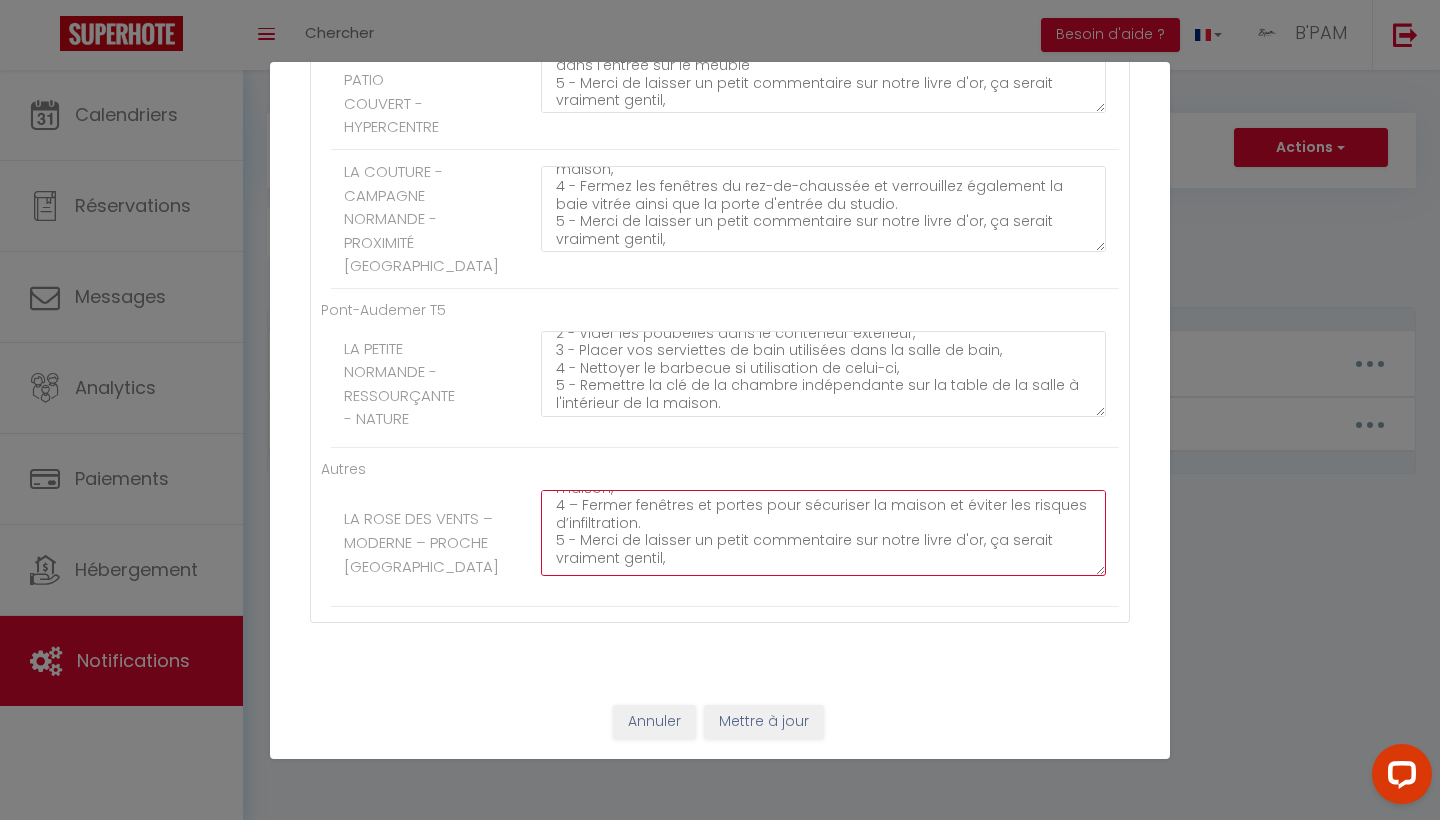 scroll, scrollTop: 100, scrollLeft: 0, axis: vertical 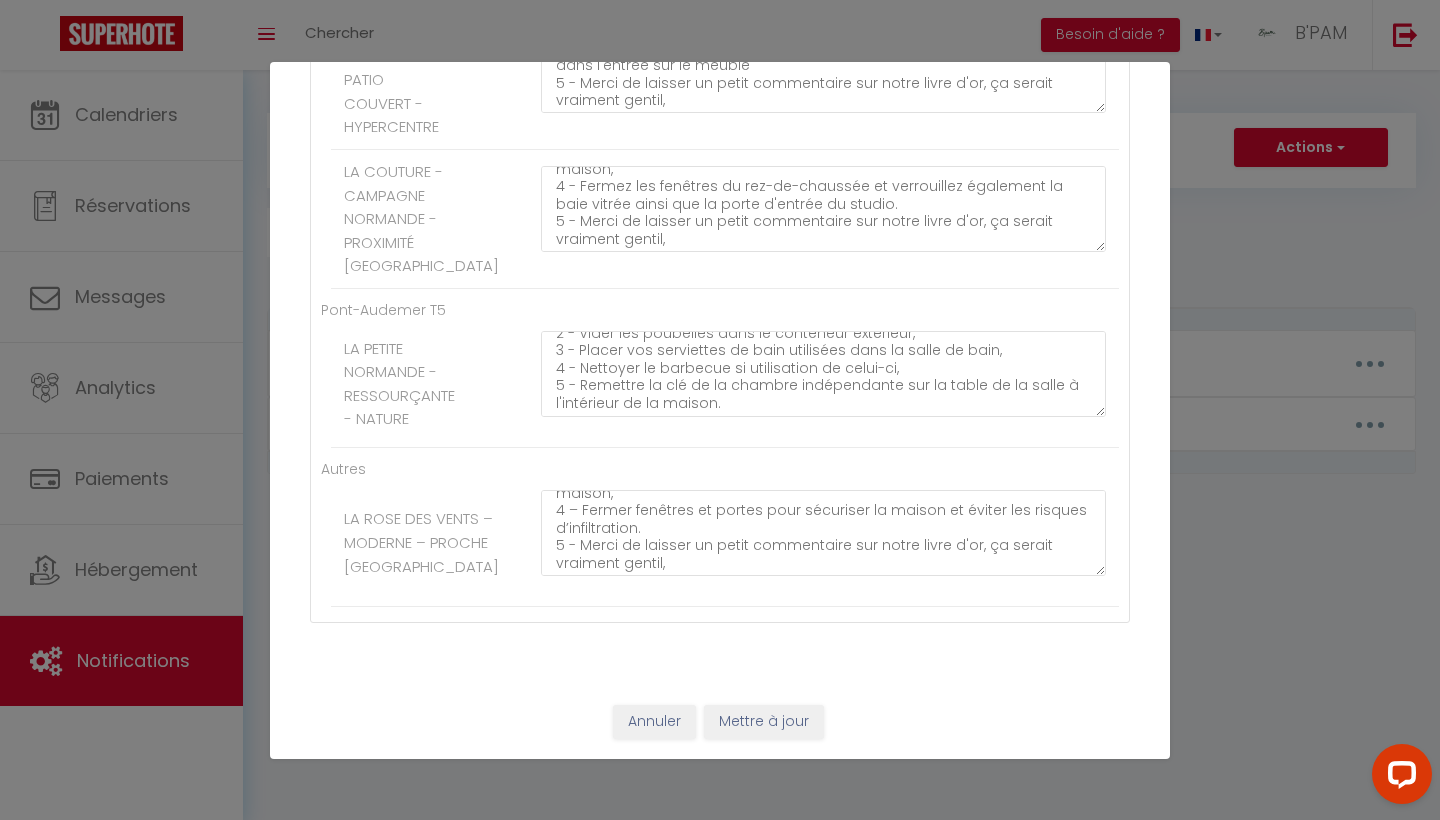 click on "Mettre à jour" at bounding box center [764, 722] 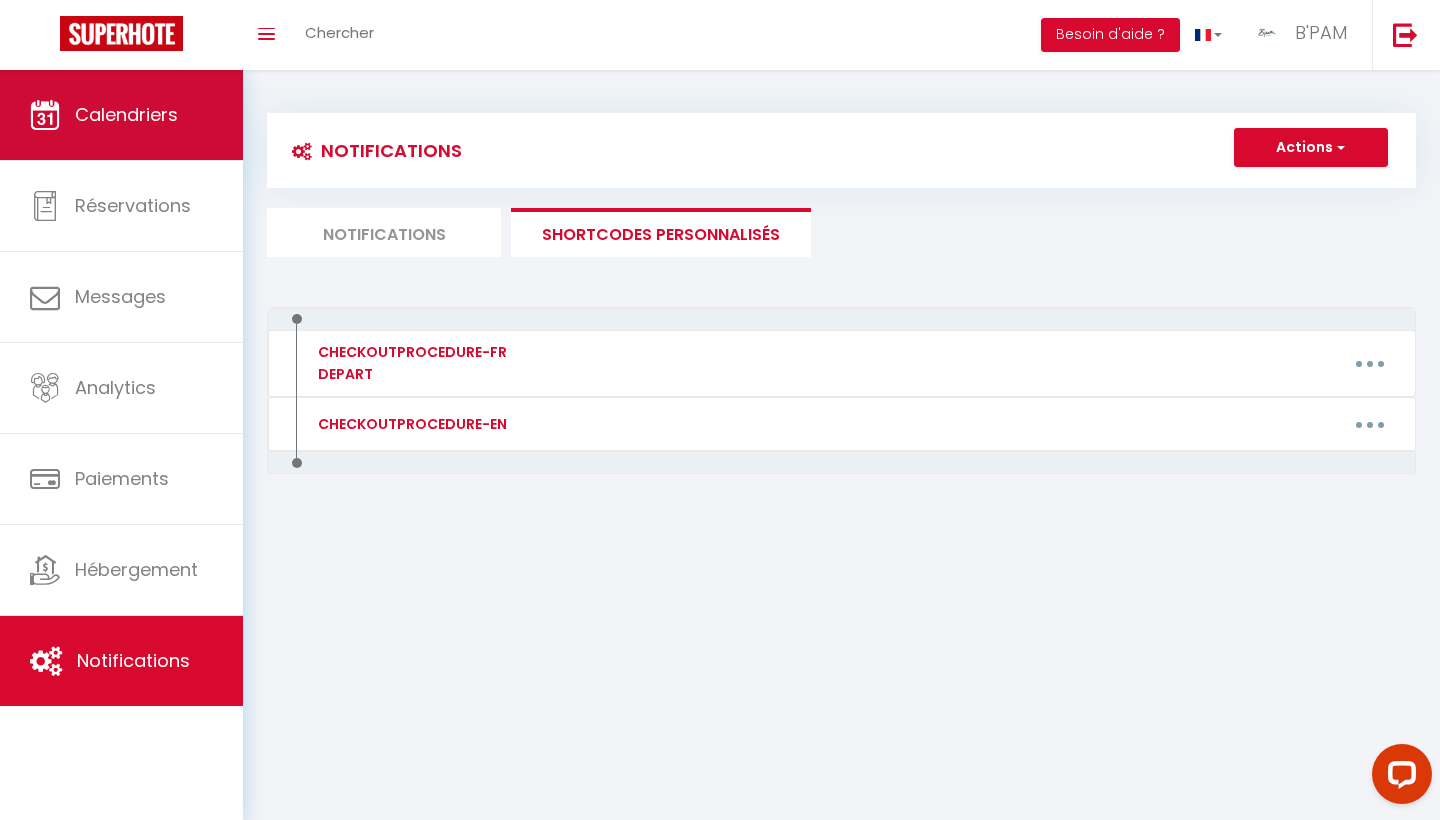 click on "Calendriers" at bounding box center (126, 114) 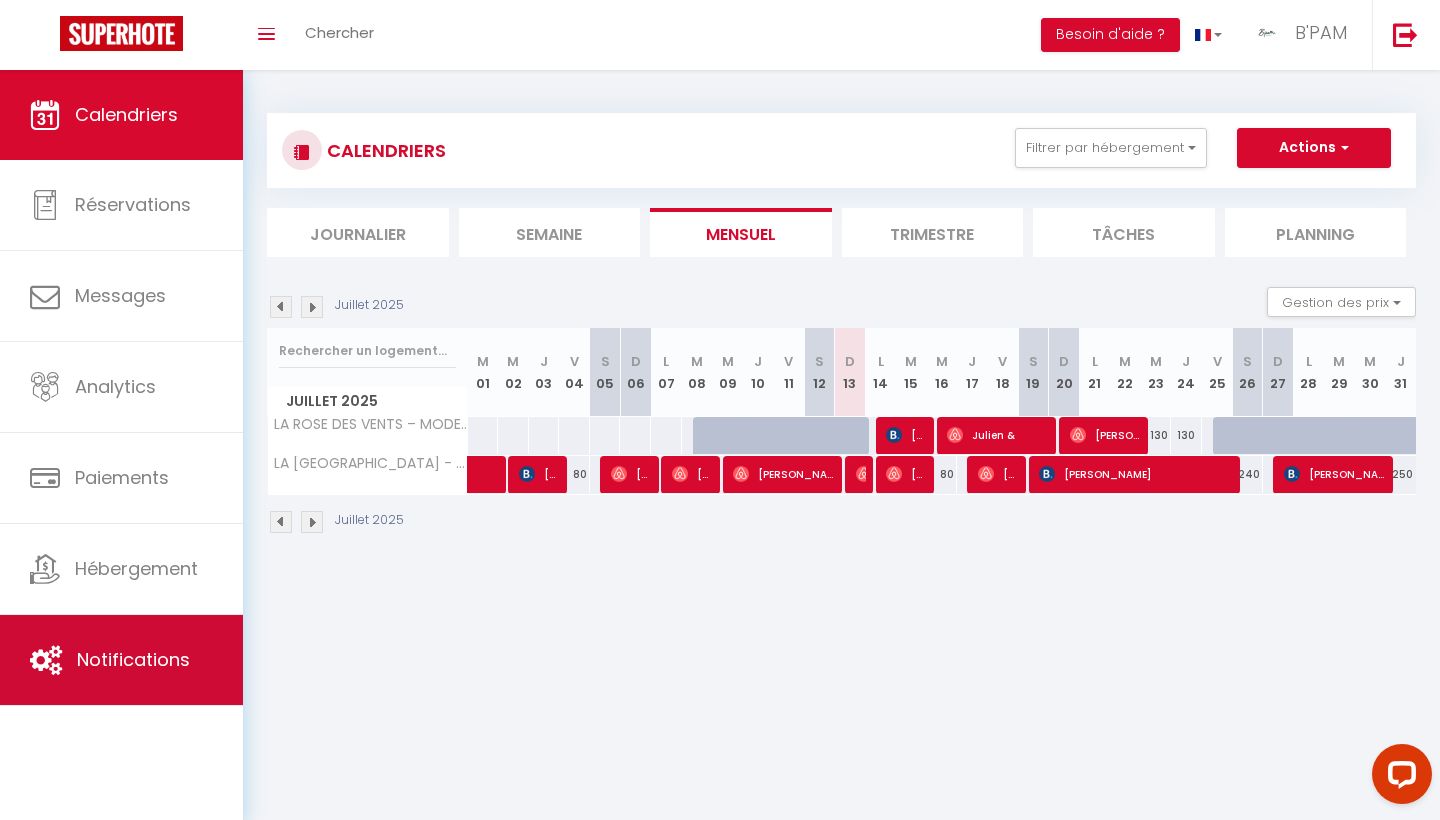 click on "Notifications" at bounding box center [133, 659] 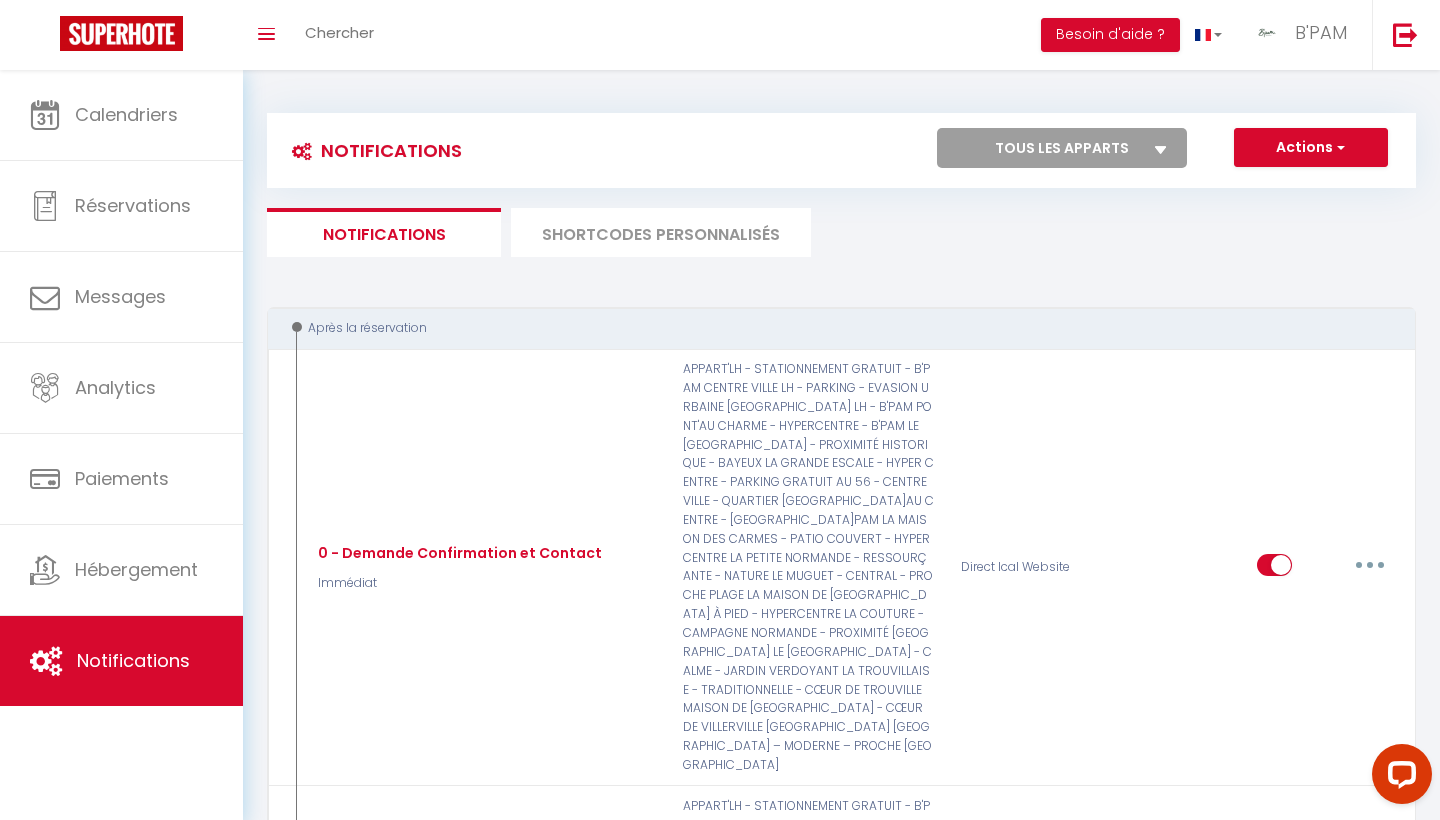 click on "SHORTCODES PERSONNALISÉS" at bounding box center [661, 232] 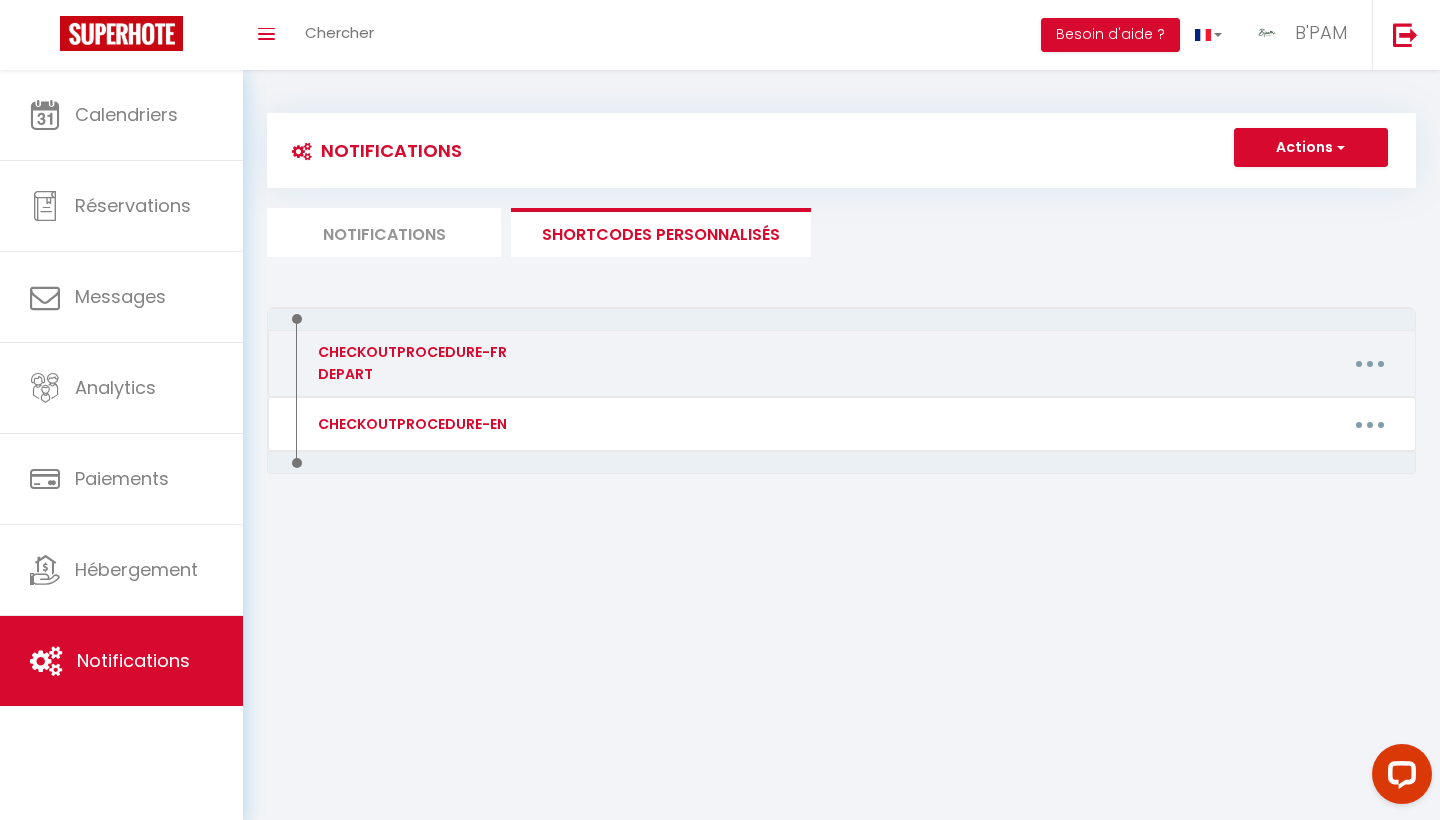 click on "Editer   Supprimer" at bounding box center [993, 363] 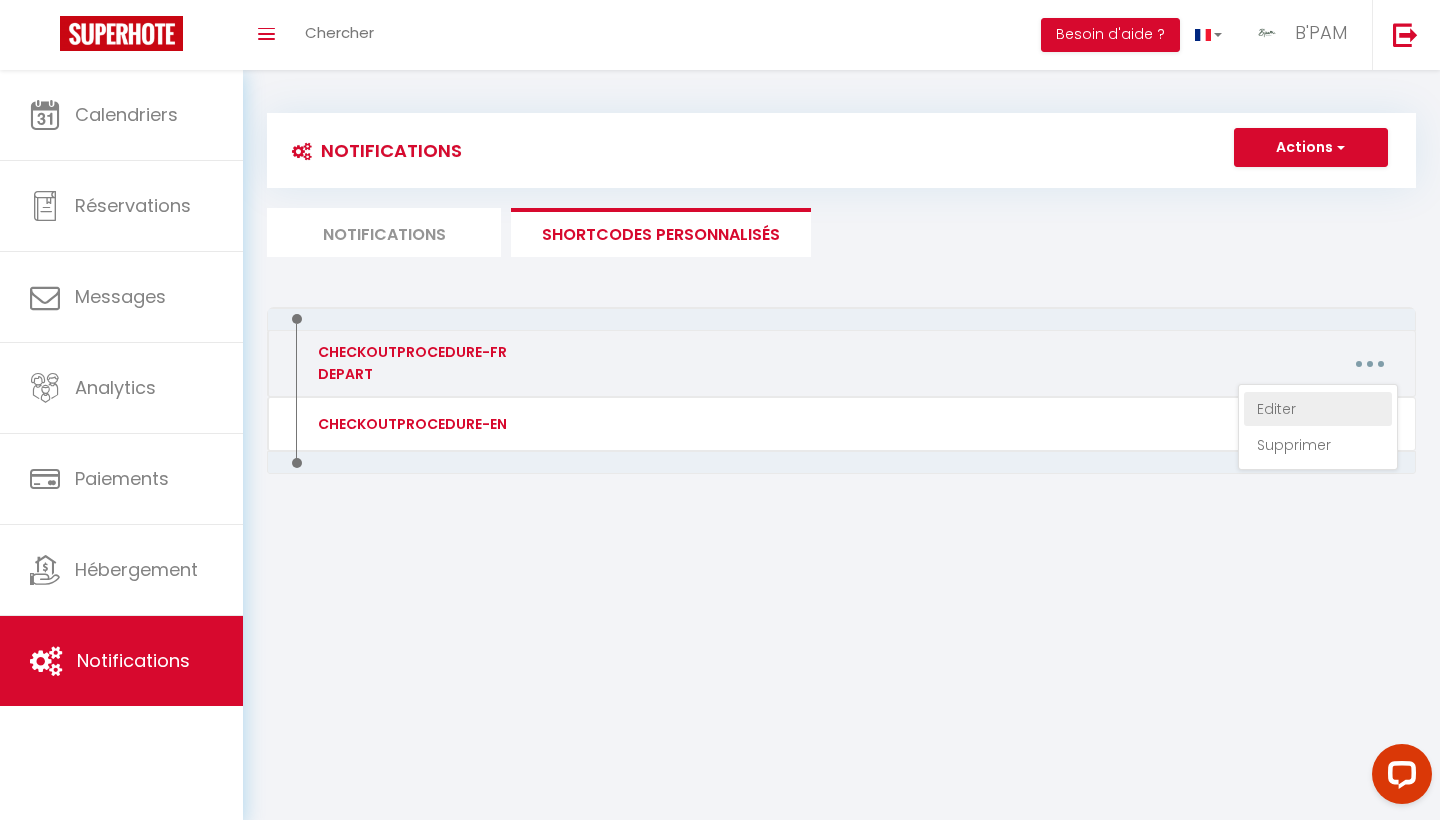 click on "Editer" at bounding box center [1318, 409] 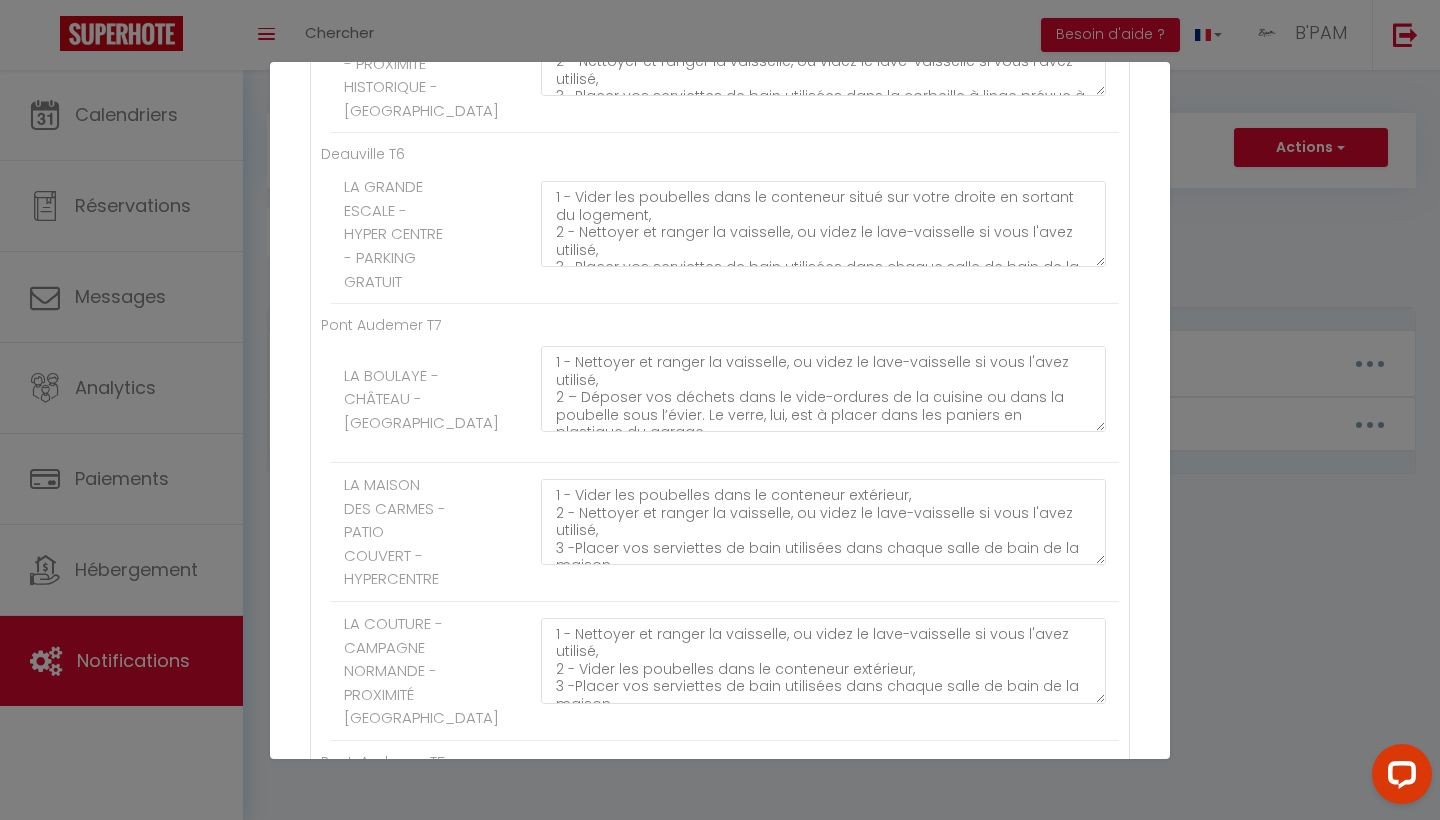 scroll, scrollTop: 2332, scrollLeft: 0, axis: vertical 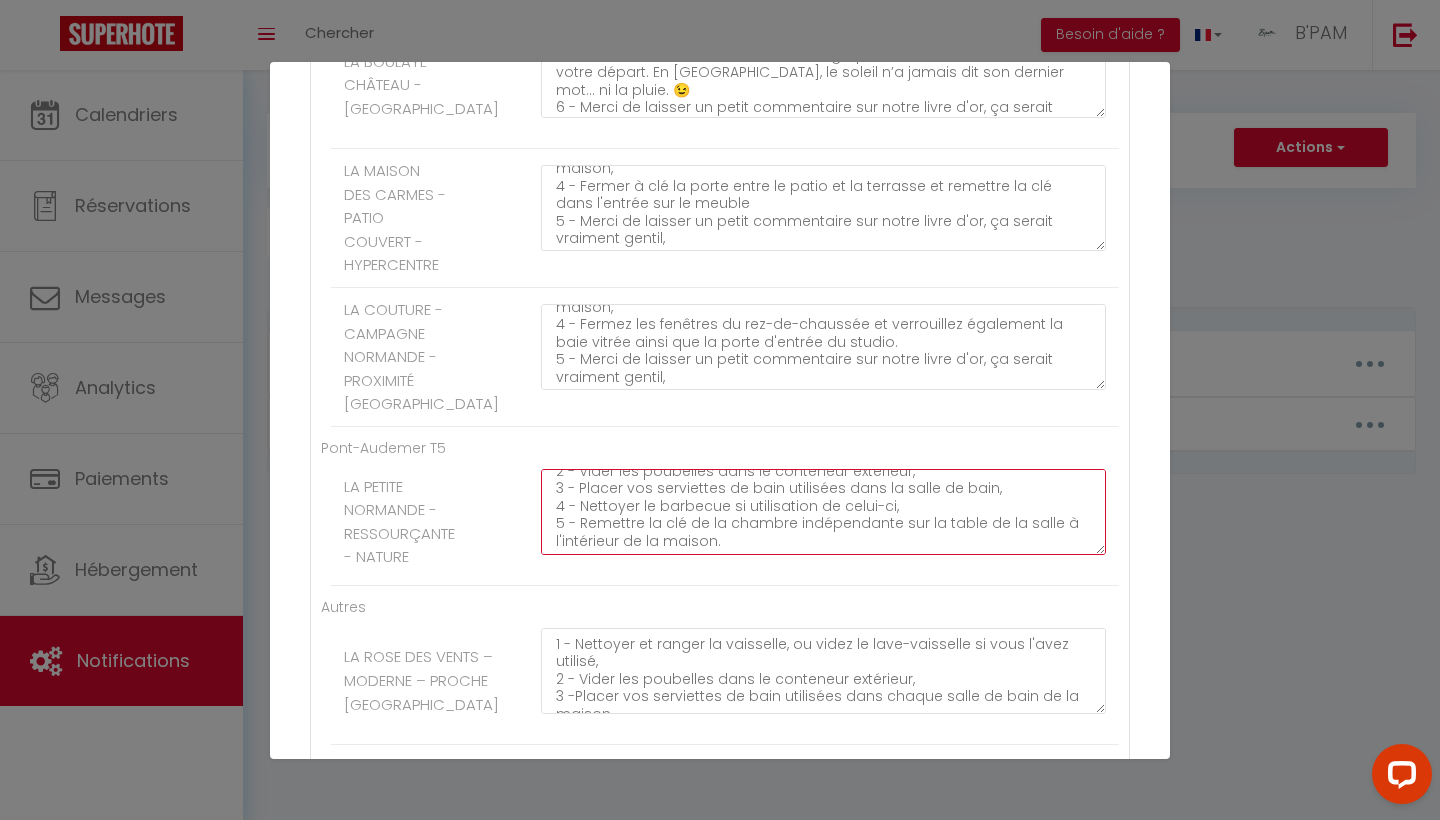 drag, startPoint x: 904, startPoint y: 541, endPoint x: 467, endPoint y: 550, distance: 437.09268 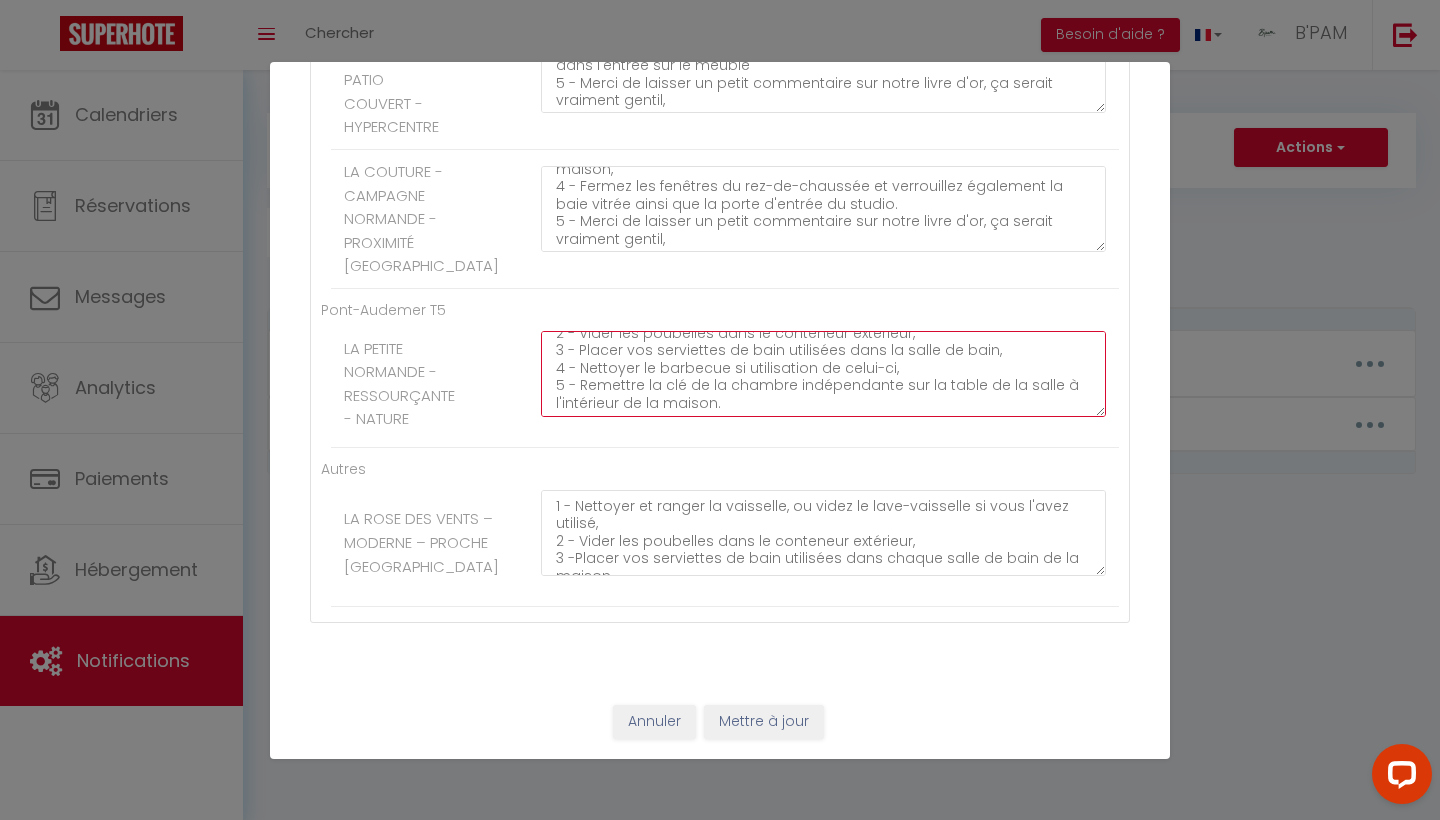 scroll, scrollTop: 2827, scrollLeft: 0, axis: vertical 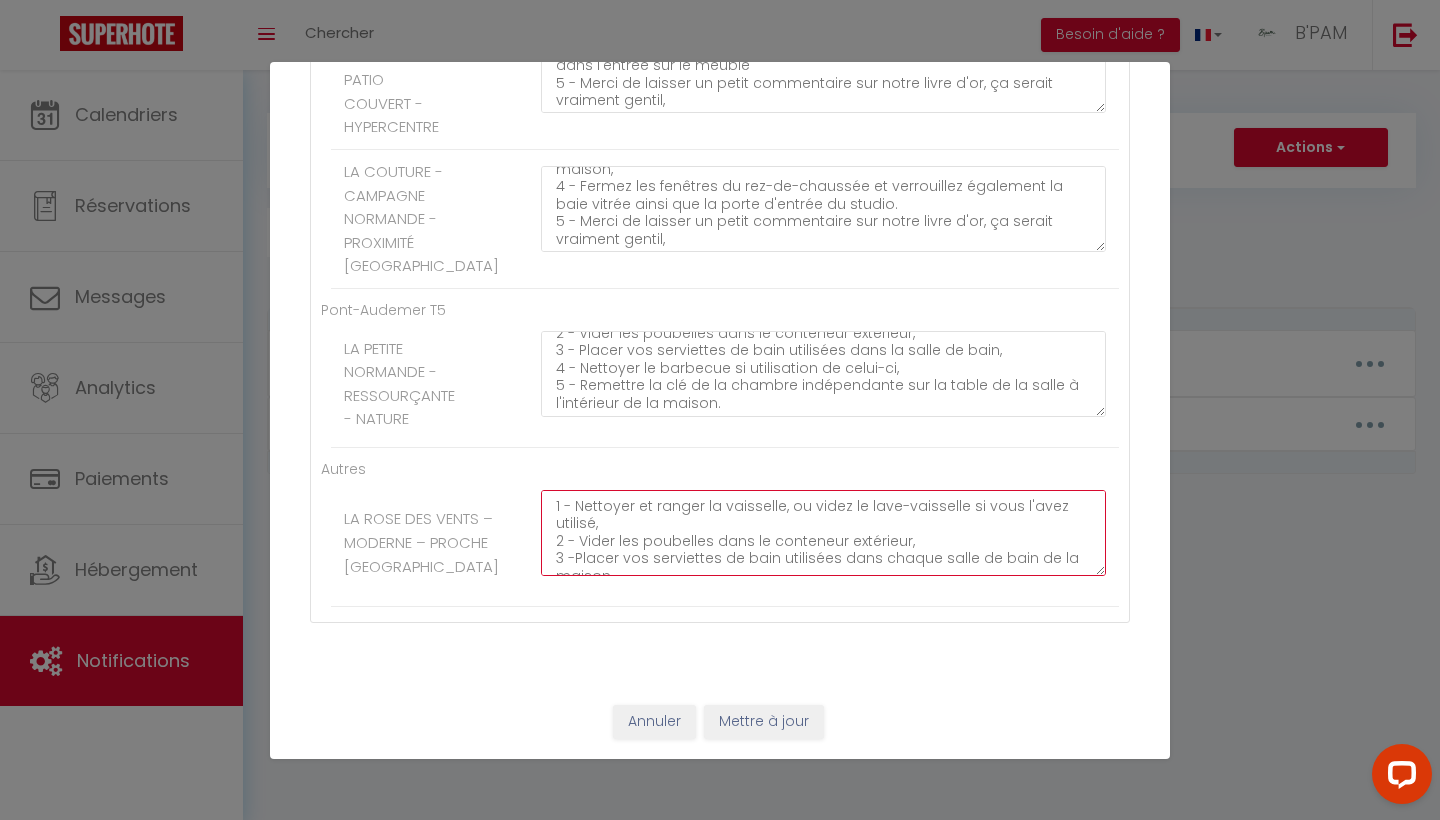 click on "1 - Nettoyer et ranger la vaisselle, ou videz le lave-vaisselle si vous l'avez utilisé,
2 - Vider les poubelles dans le conteneur extérieur,
3 -Placer vos serviettes de bain utilisées dans chaque salle de bain de la maison,
4 – Fermer fenêtres et portes pour sécuriser la maison et éviter les risques d’infiltration.
5 - Merci de laisser un petit commentaire sur notre livre d'or, ça serait vraiment gentil," at bounding box center [823, -2227] 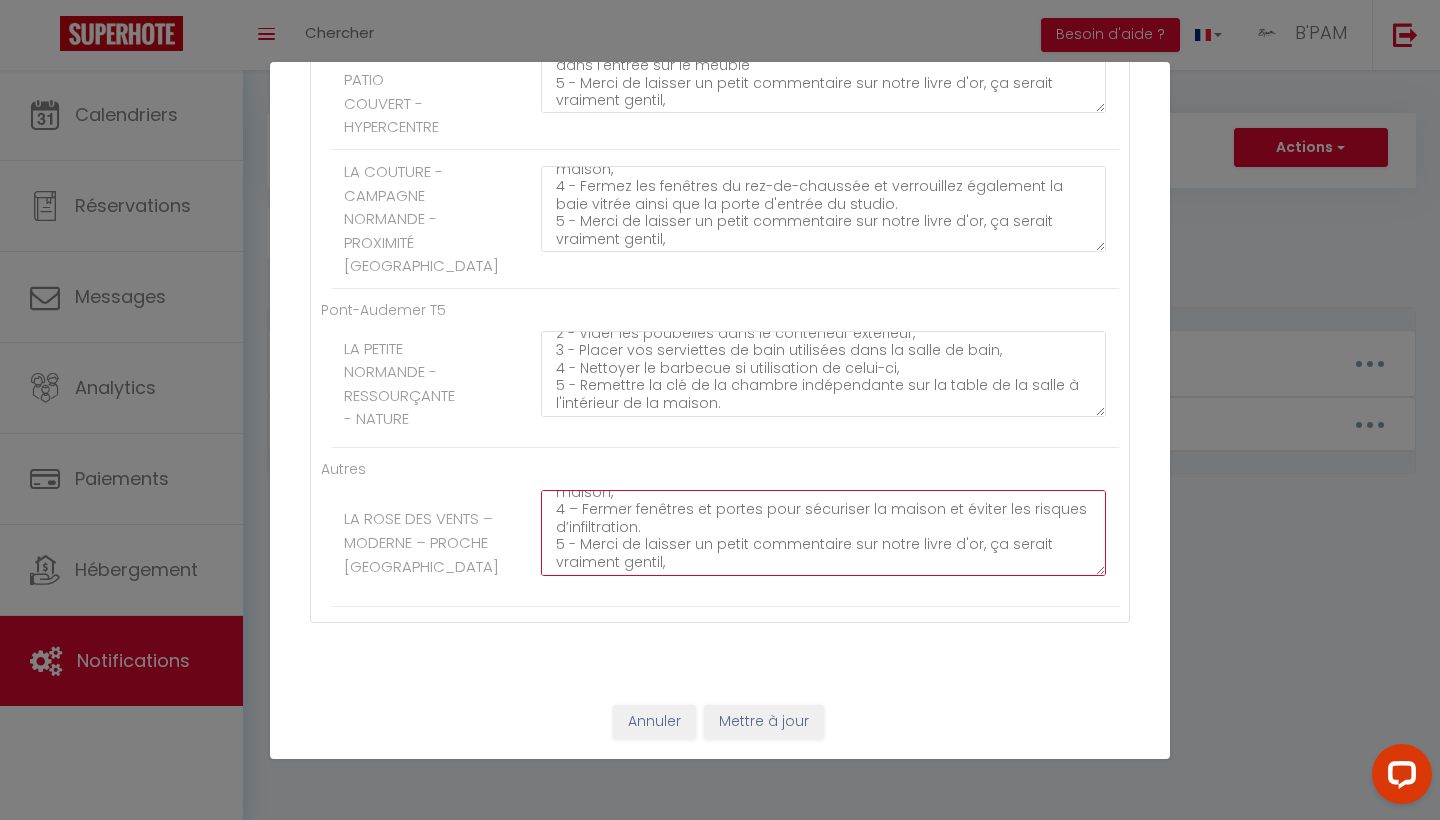 scroll, scrollTop: 83, scrollLeft: 0, axis: vertical 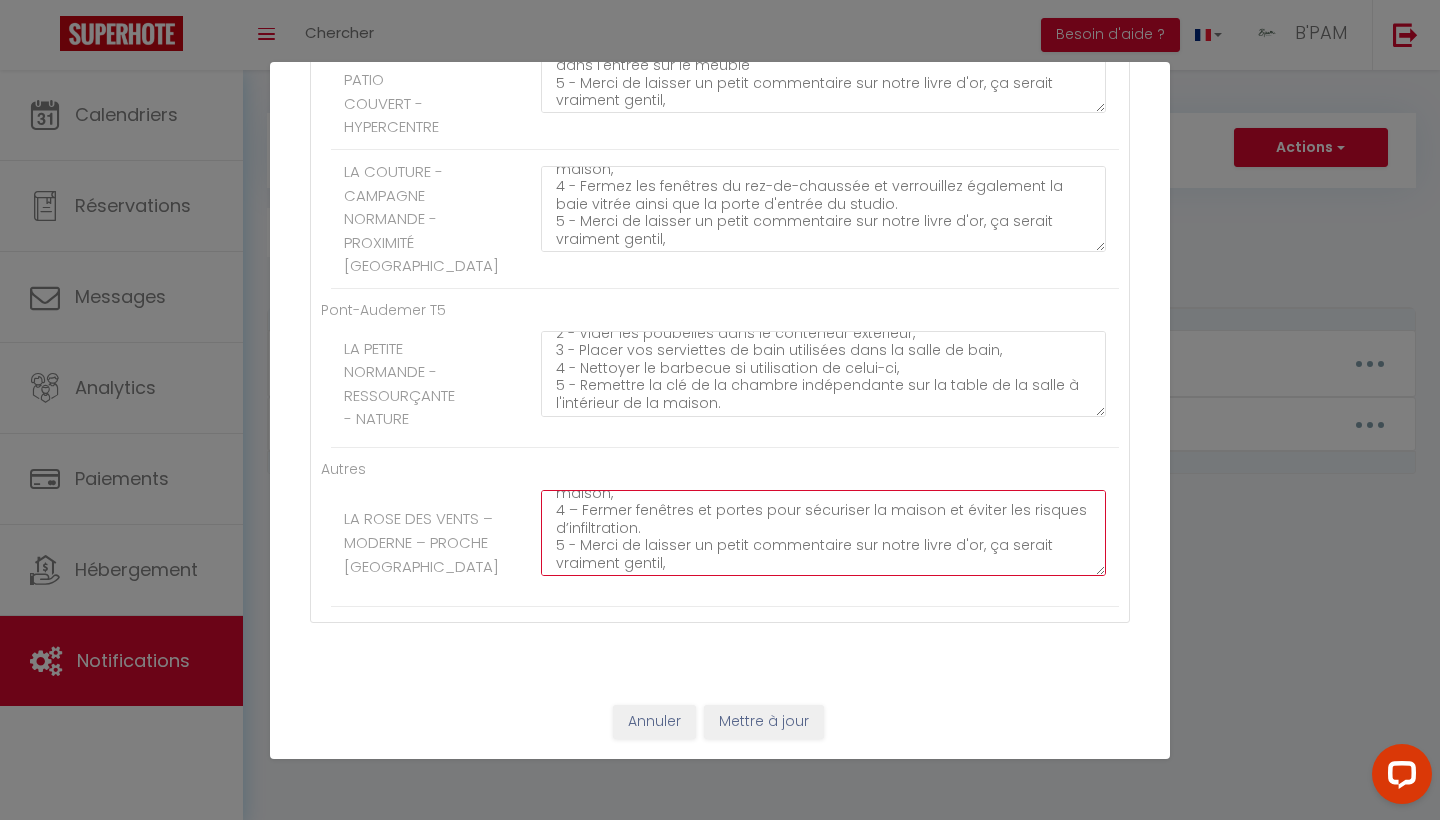 click on "1 - Nettoyer et ranger la vaisselle, ou videz le lave-vaisselle si vous l'avez utilisé,
2 - Vider les poubelles dans le conteneur extérieur,
3 -Placer vos serviettes de bain utilisées dans chaque salle de bain de la maison,
4 – Fermer fenêtres et portes pour sécuriser la maison et éviter les risques d’infiltration.
5 - Merci de laisser un petit commentaire sur notre livre d'or, ça serait vraiment gentil," at bounding box center (823, -2227) 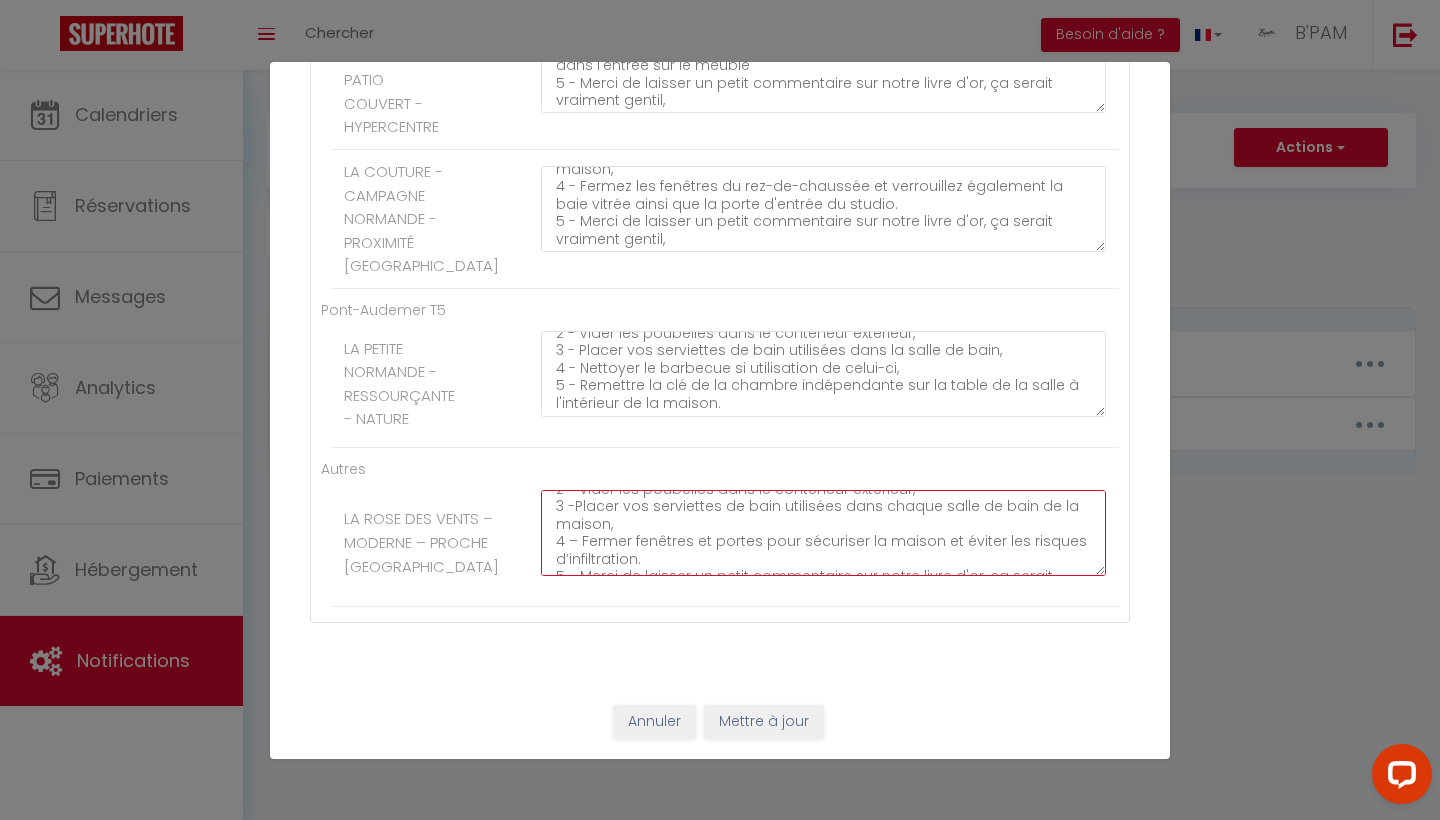 scroll, scrollTop: 49, scrollLeft: 0, axis: vertical 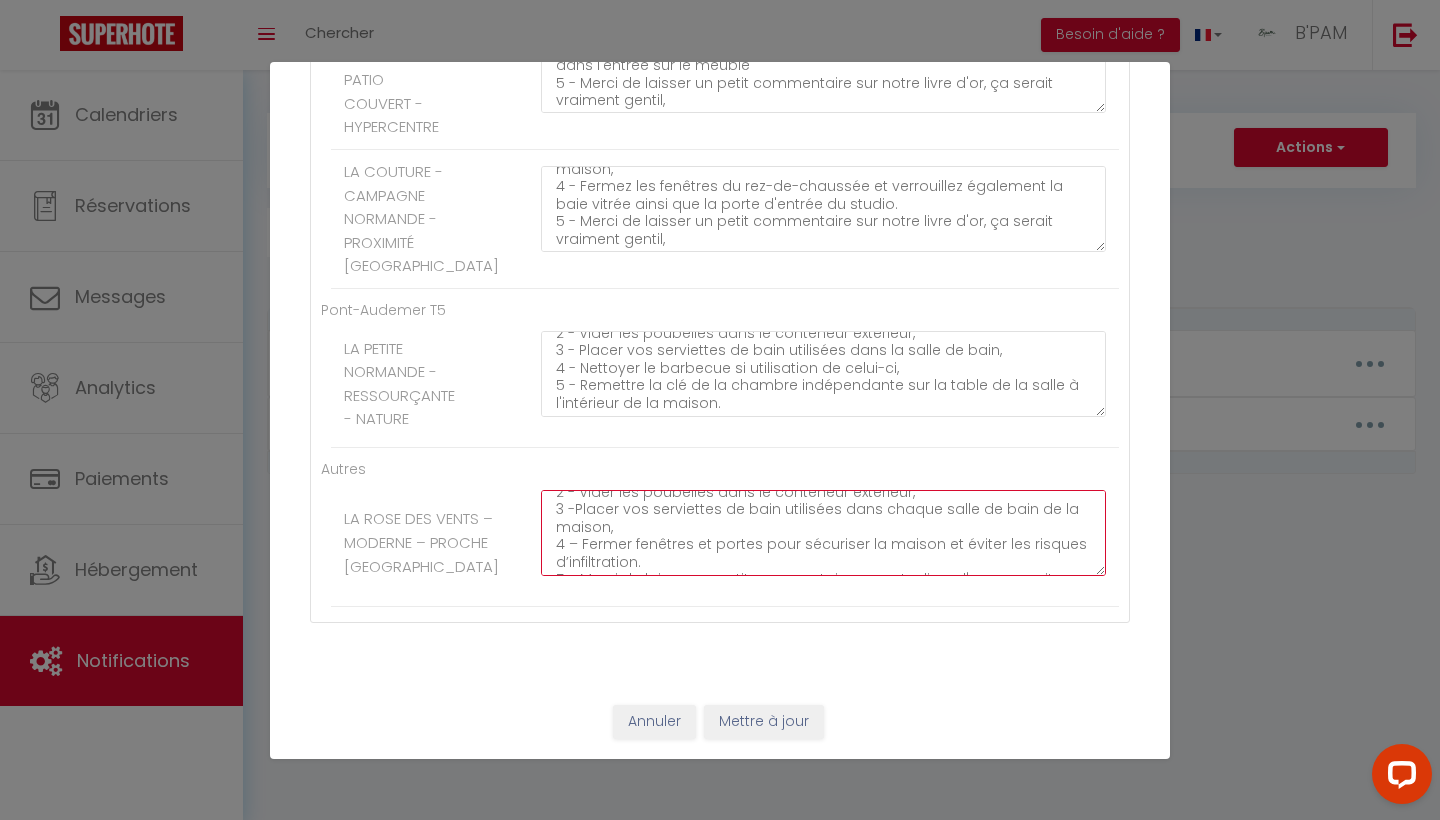 click on "1 - Nettoyer et ranger la vaisselle, ou videz le lave-vaisselle si vous l'avez utilisé,
2 - Vider les poubelles dans le conteneur extérieur,
3 -Placer vos serviettes de bain utilisées dans chaque salle de bain de la maison,
4 – Fermer fenêtres et portes pour sécuriser la maison et éviter les risques d’infiltration.
5 - Merci de laisser un petit commentaire sur notre livre d'or, ça serait vraiment gentil," at bounding box center (823, -2227) 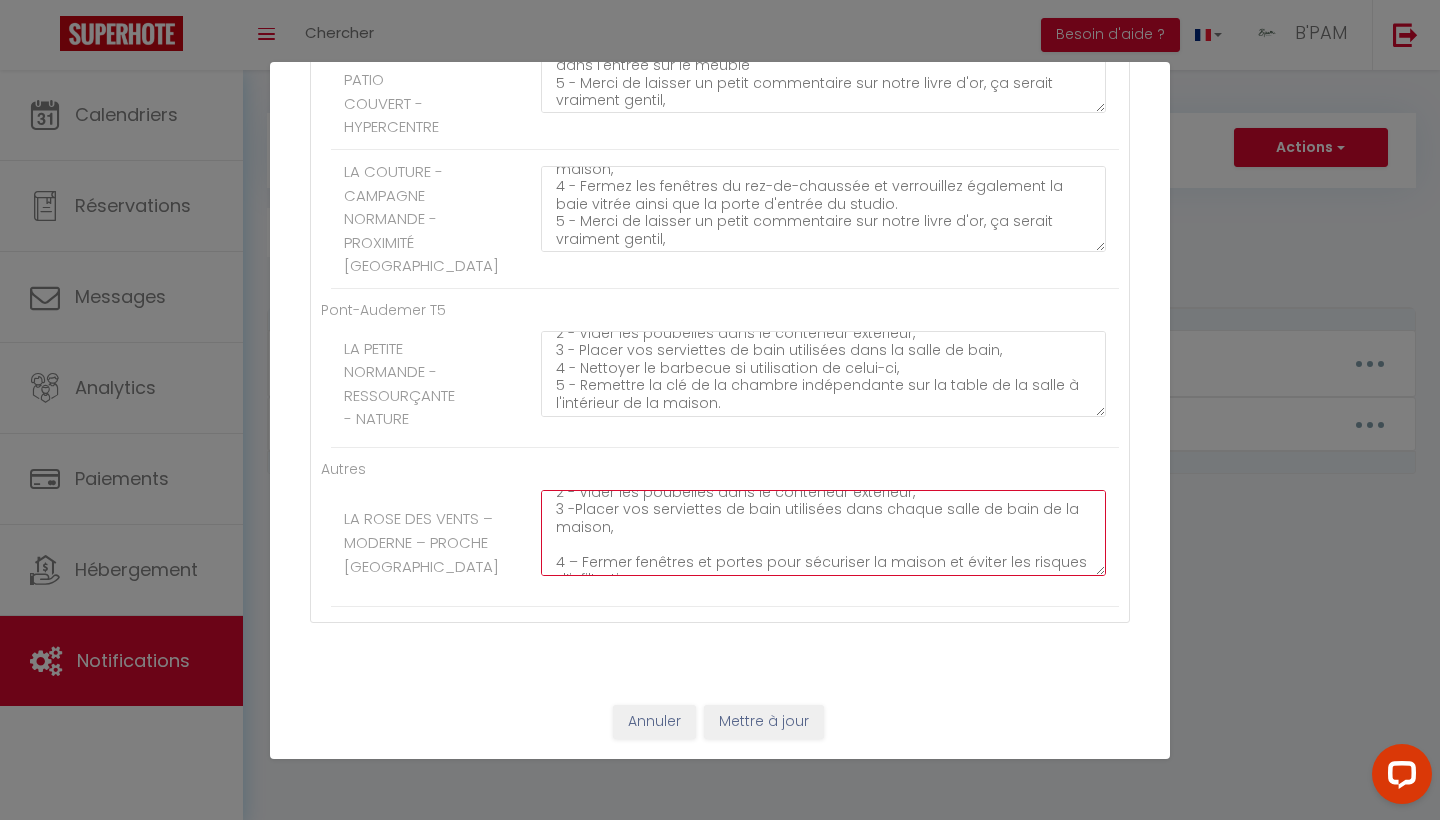 paste on "4 - Nettoyer le barbecue si utilisation de celui-ci," 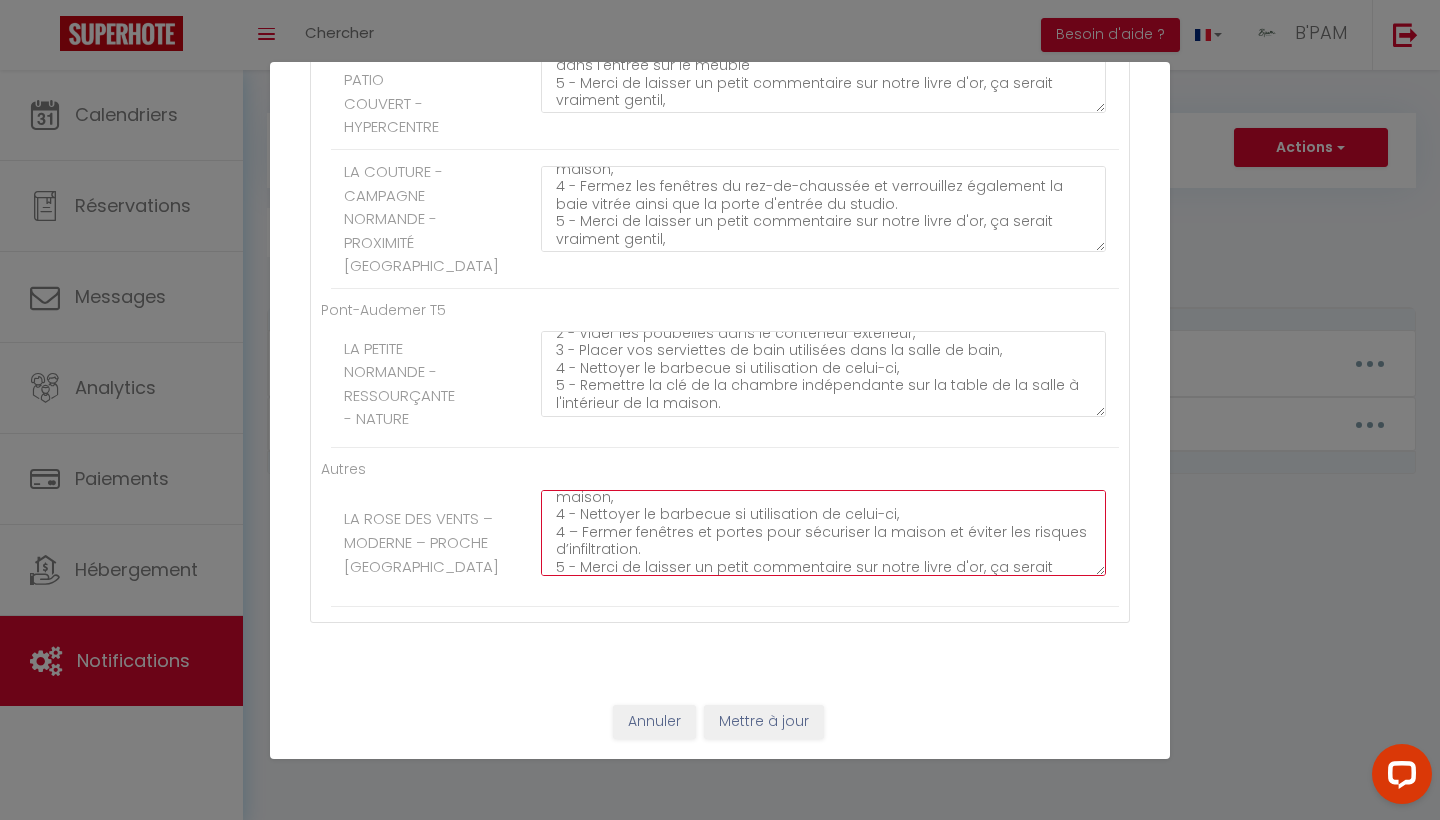 scroll, scrollTop: 80, scrollLeft: 0, axis: vertical 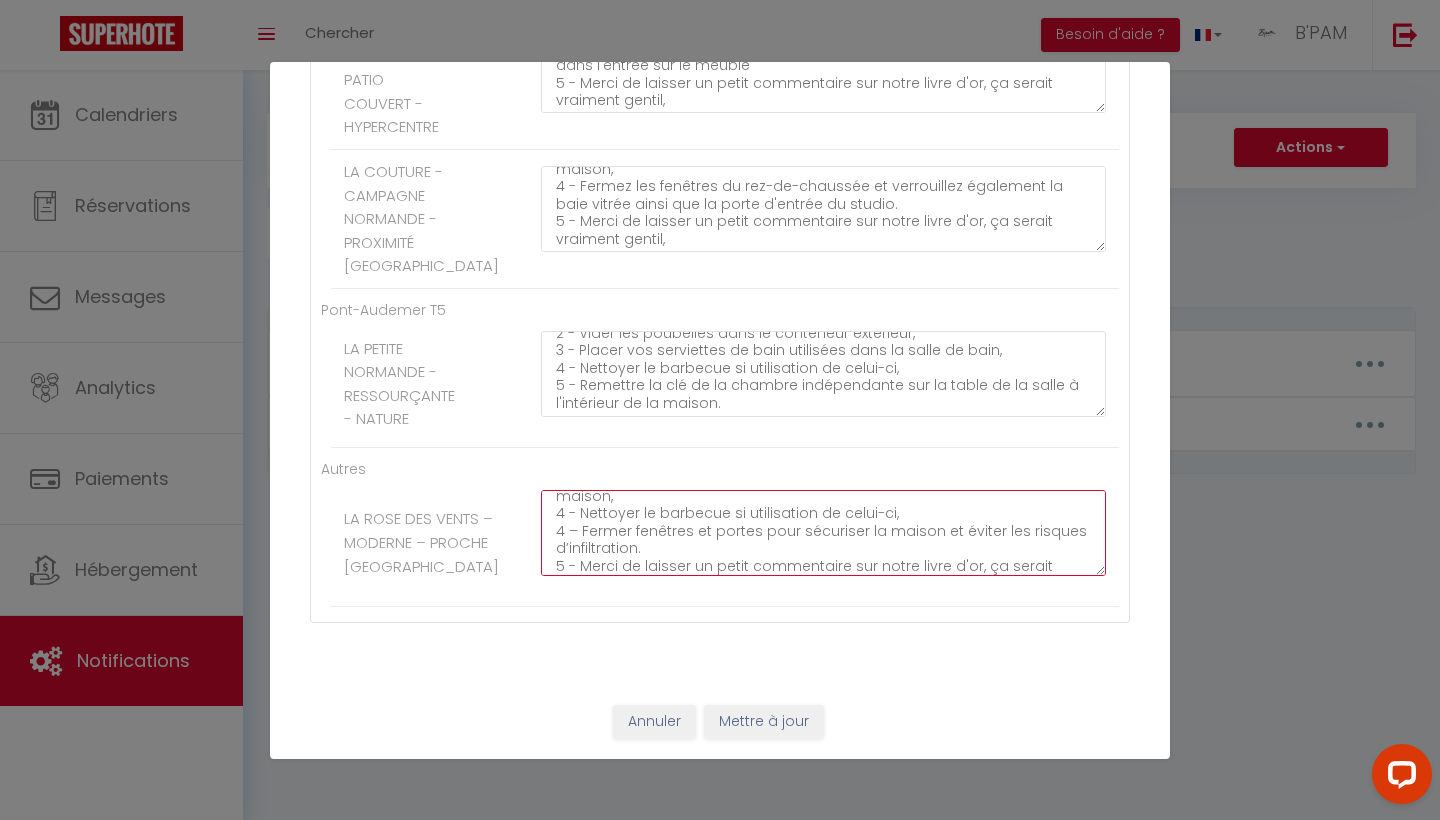 click on "1 - Nettoyer et ranger la vaisselle, ou videz le lave-vaisselle si vous l'avez utilisé,
2 - Vider les poubelles dans le conteneur extérieur,
3 -Placer vos serviettes de bain utilisées dans chaque salle de bain de la maison,
4 - Nettoyer le barbecue si utilisation de celui-ci,
4 – Fermer fenêtres et portes pour sécuriser la maison et éviter les risques d’infiltration.
5 - Merci de laisser un petit commentaire sur notre livre d'or, ça serait vraiment gentil," at bounding box center (823, -2227) 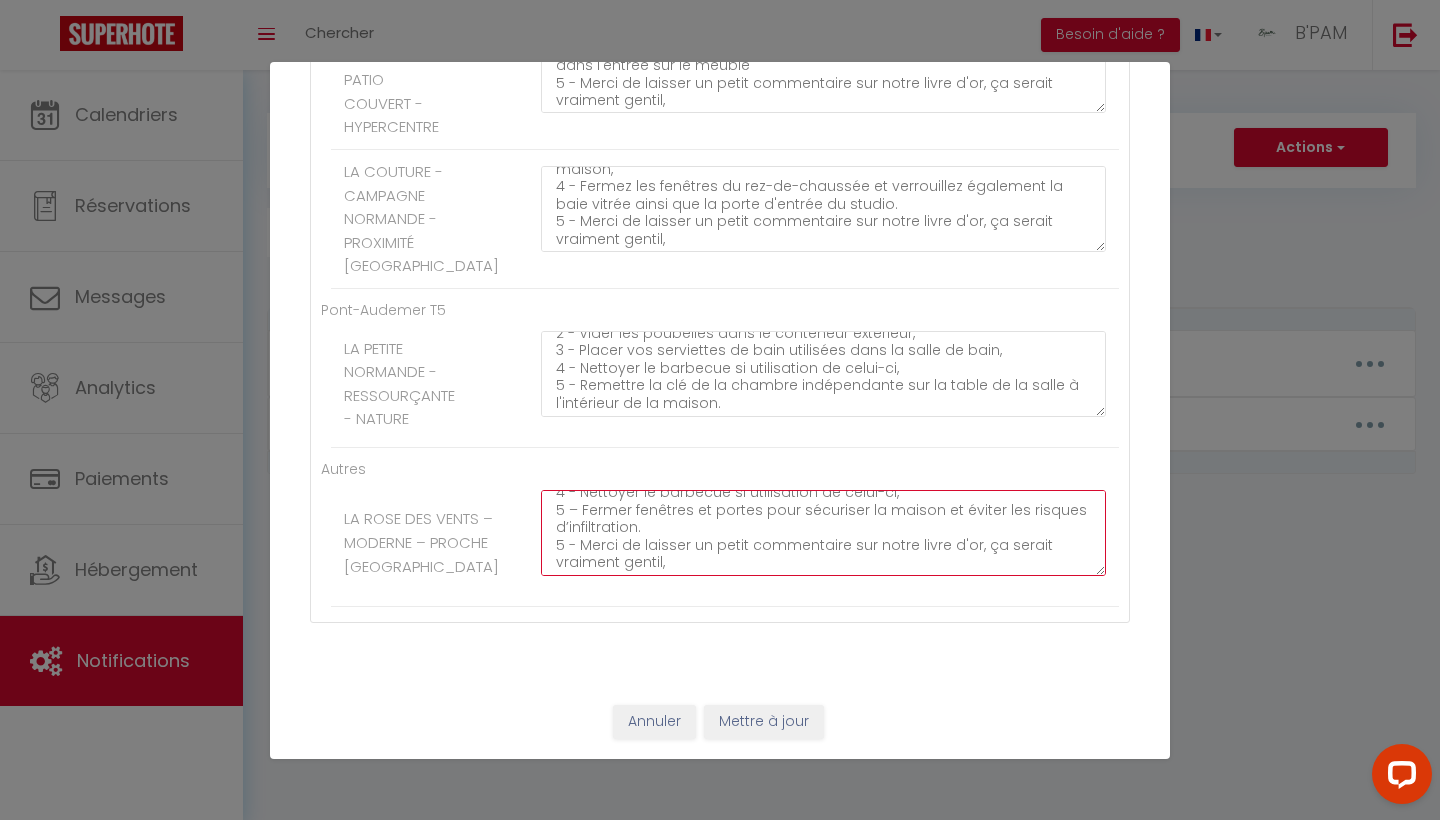 scroll, scrollTop: 100, scrollLeft: 0, axis: vertical 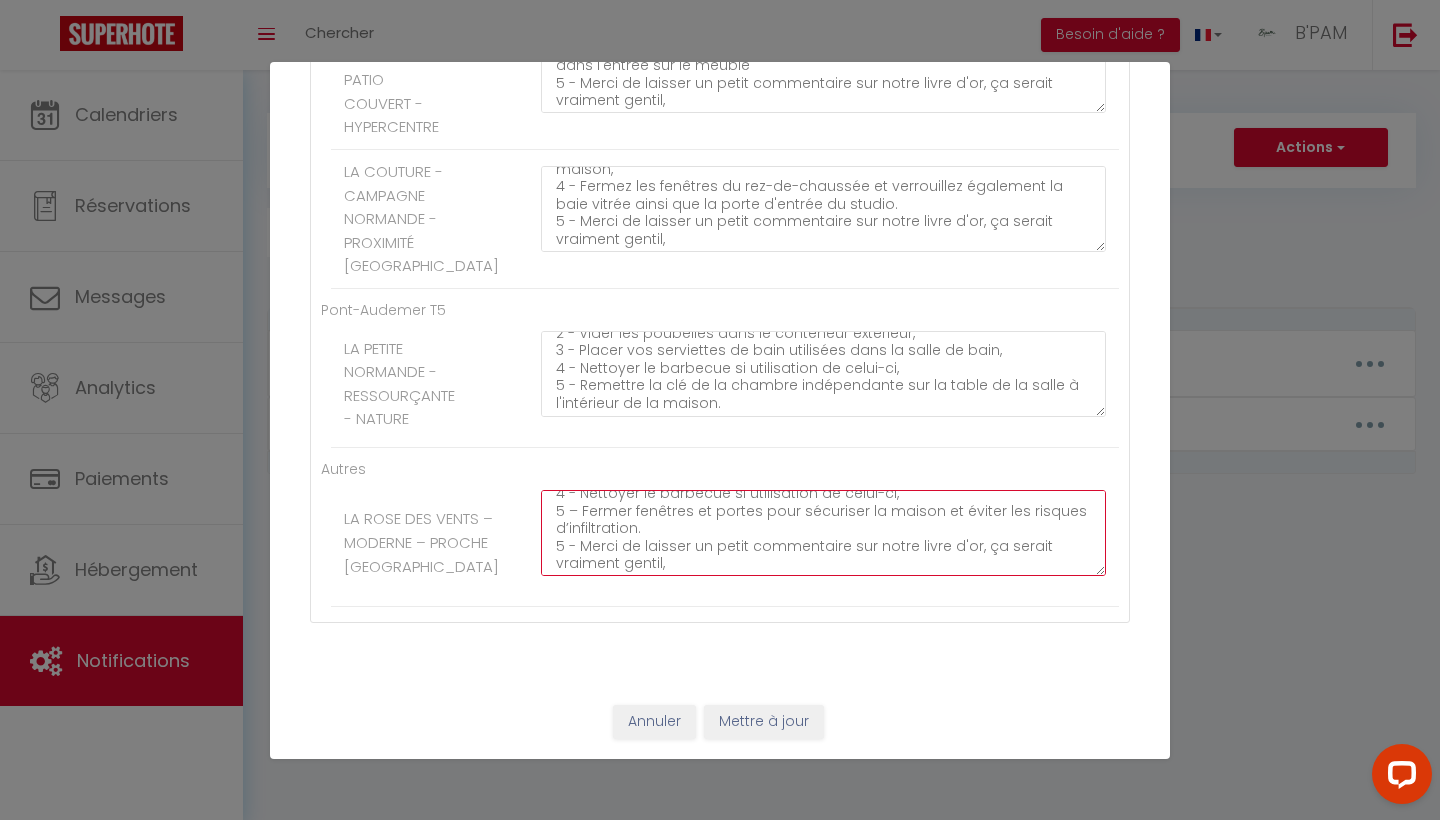 click on "1 - Nettoyer et ranger la vaisselle, ou videz le lave-vaisselle si vous l'avez utilisé,
2 - Vider les poubelles dans le conteneur extérieur,
3 -Placer vos serviettes de bain utilisées dans chaque salle de bain de la maison,
4 - Nettoyer le barbecue si utilisation de celui-ci,
5 – Fermer fenêtres et portes pour sécuriser la maison et éviter les risques d’infiltration.
5 - Merci de laisser un petit commentaire sur notre livre d'or, ça serait vraiment gentil," at bounding box center (823, -2227) 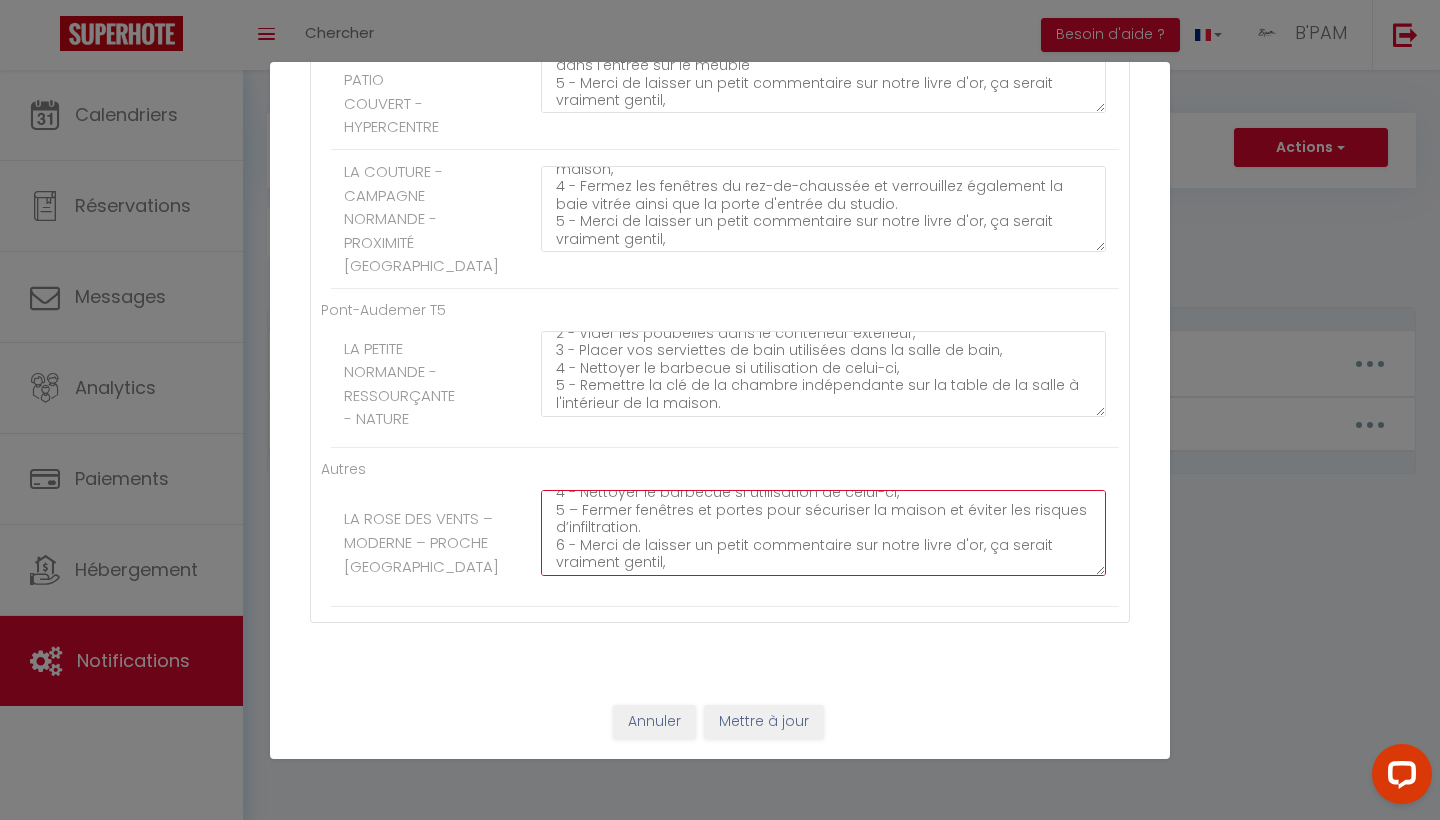 scroll, scrollTop: 100, scrollLeft: 0, axis: vertical 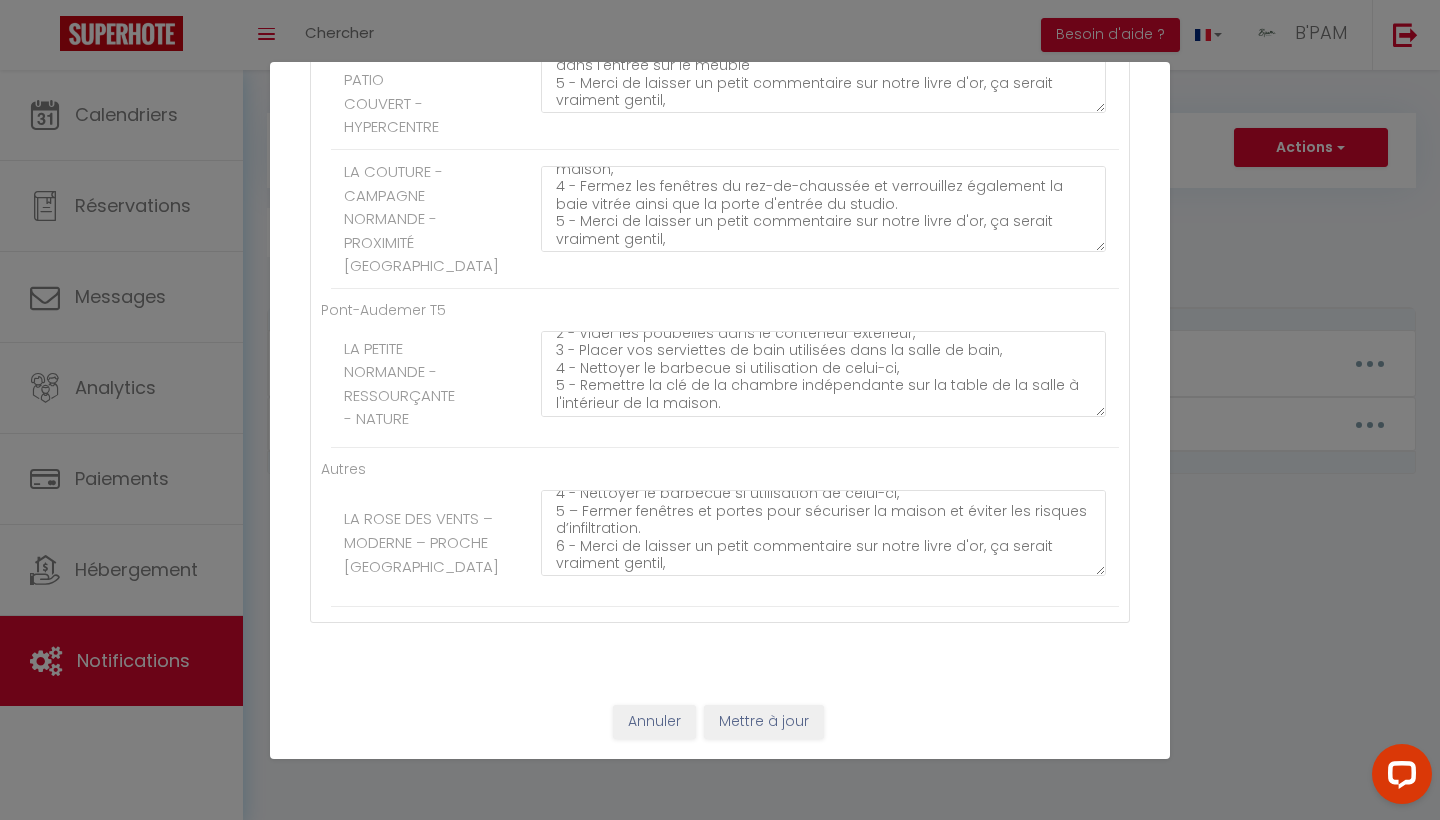 click on "Annuler
Mettre à jour" at bounding box center (720, 729) 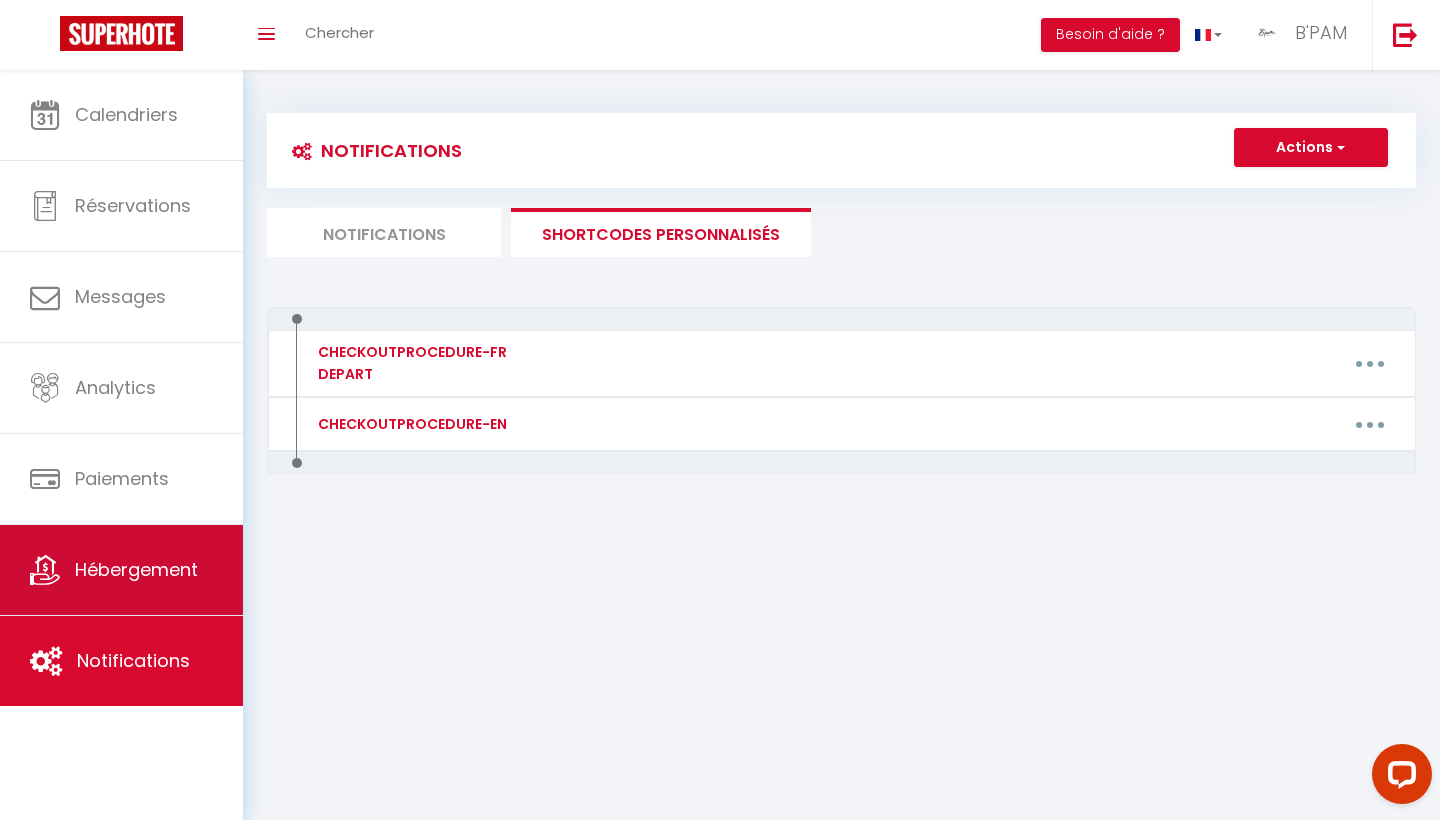 click on "Hébergement" at bounding box center (121, 570) 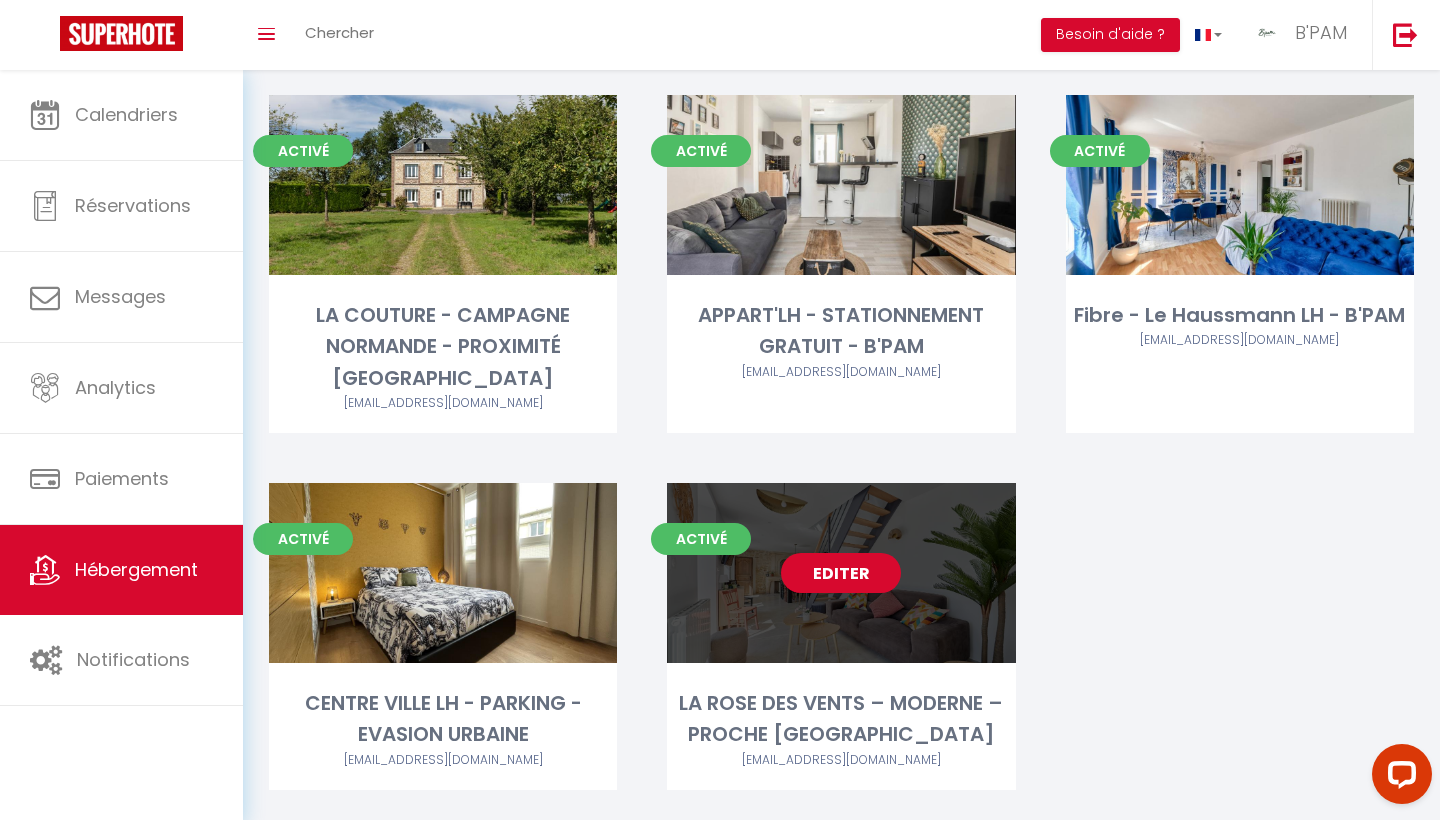 scroll, scrollTop: 1937, scrollLeft: 0, axis: vertical 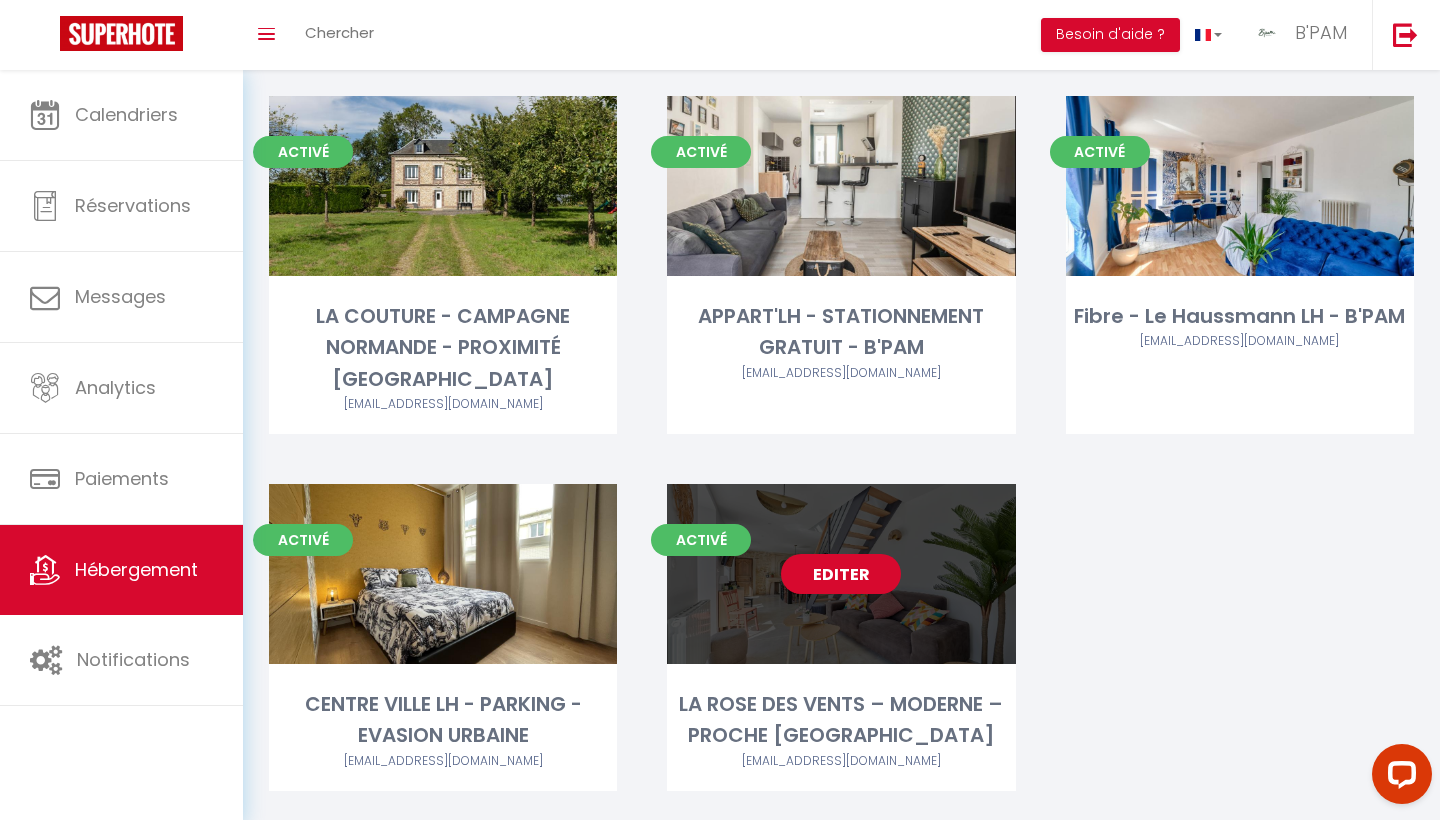click on "Editer" at bounding box center [841, 574] 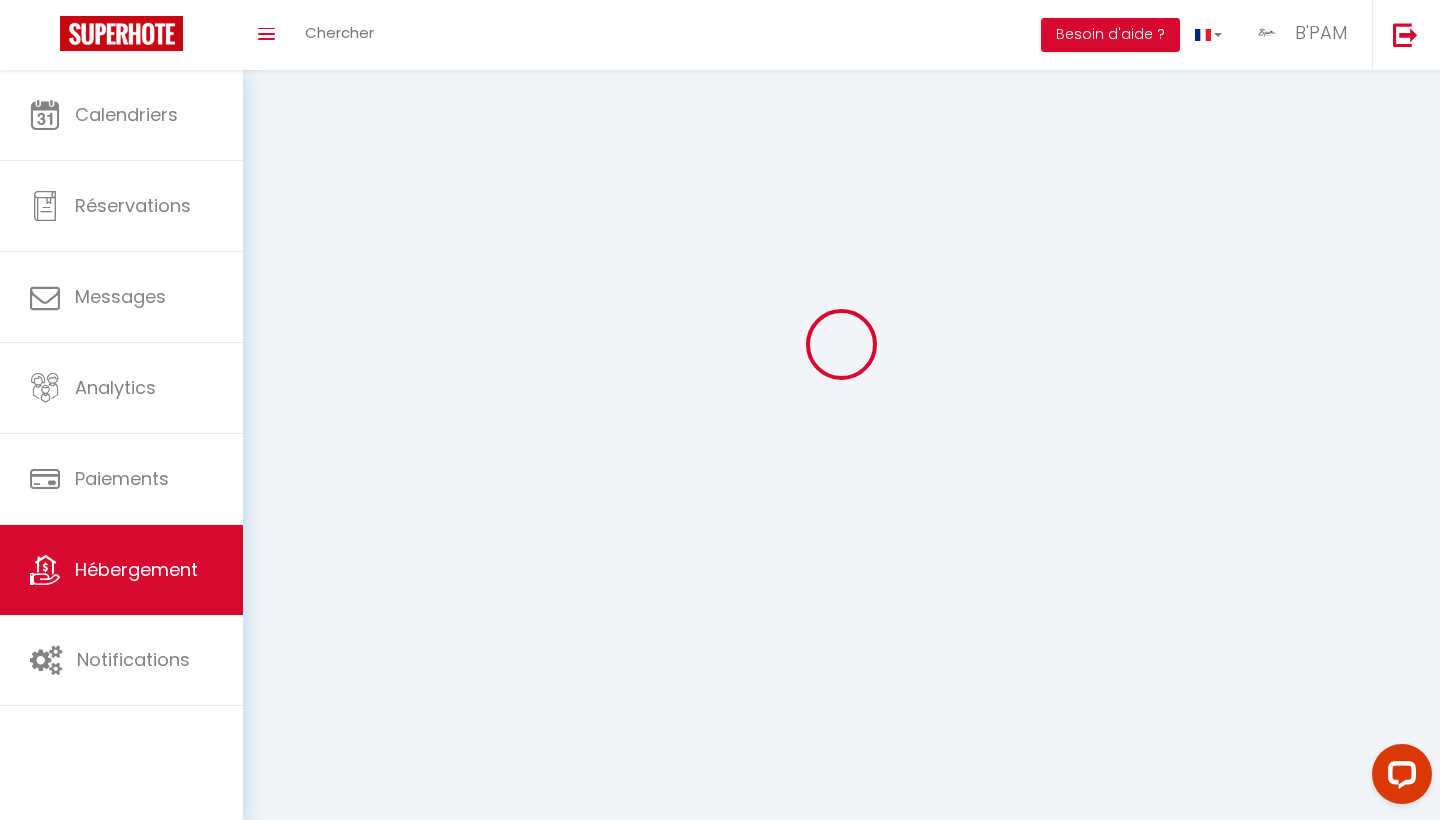 scroll, scrollTop: 0, scrollLeft: 0, axis: both 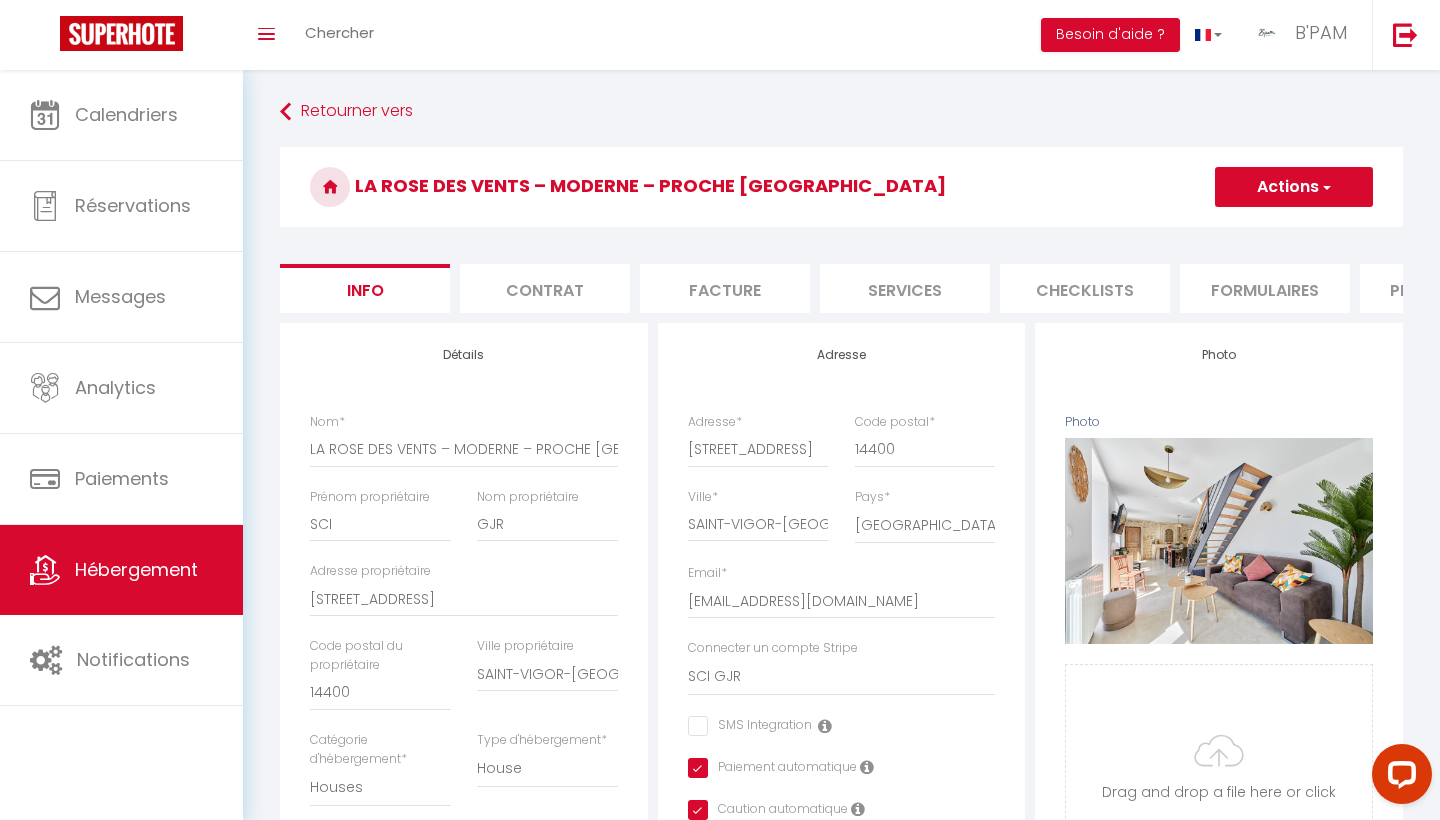 click on "Checklists" at bounding box center (1085, 288) 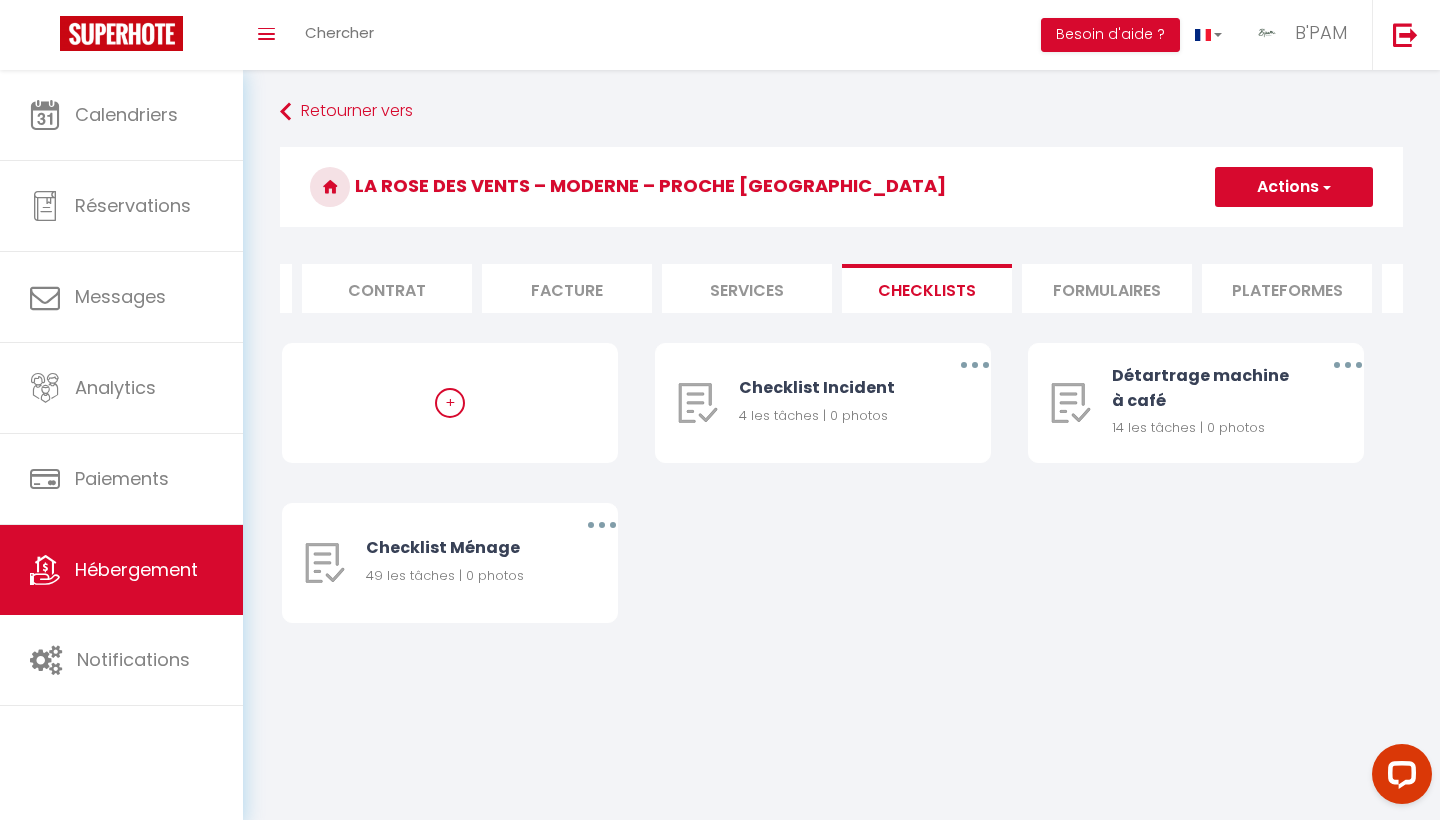 scroll, scrollTop: 0, scrollLeft: 185, axis: horizontal 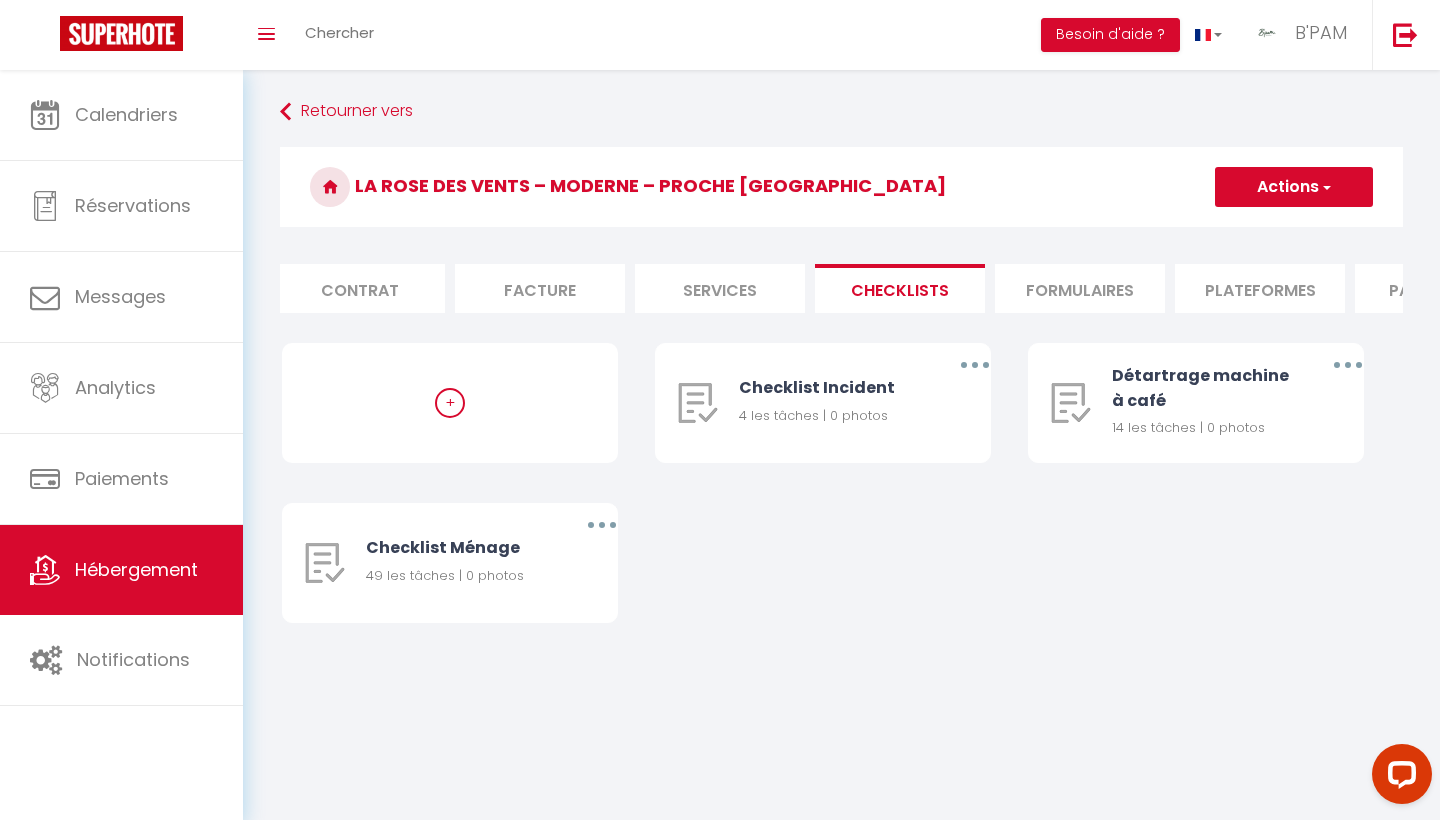 click on "Formulaires" at bounding box center [1080, 288] 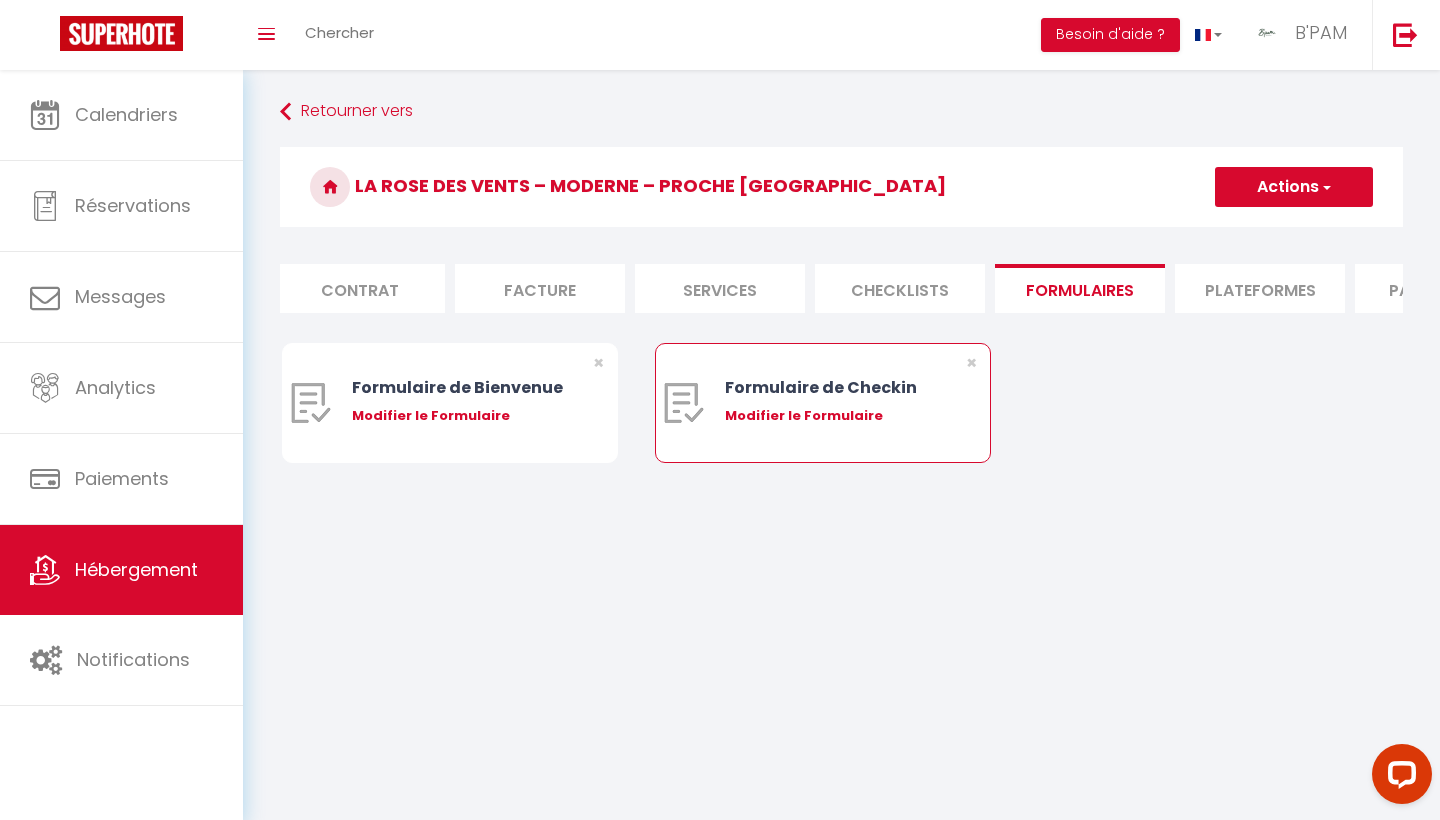 click on "Modifier le Formulaire" at bounding box center [837, 416] 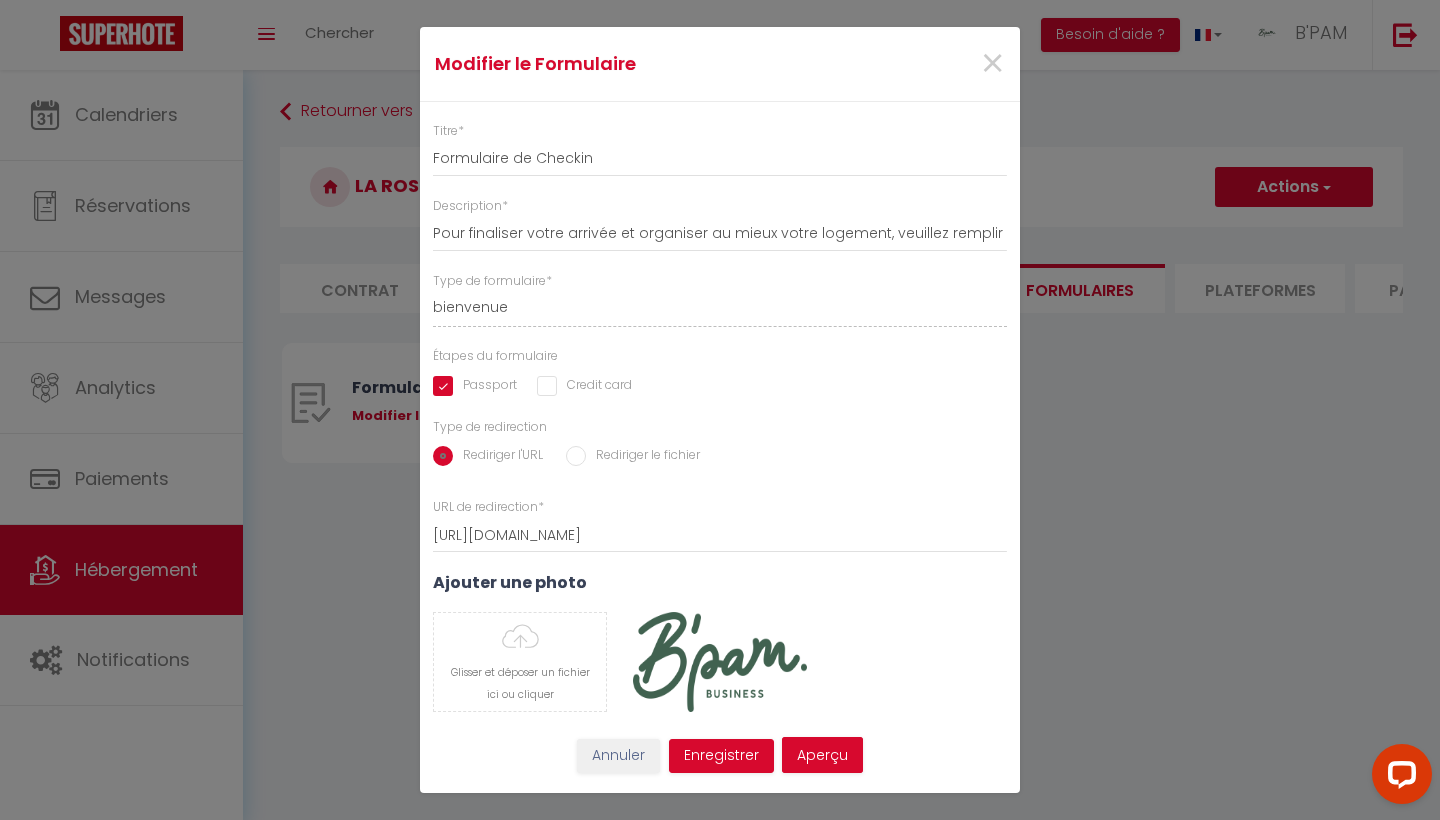 click on "Rediriger le fichier" at bounding box center [643, 457] 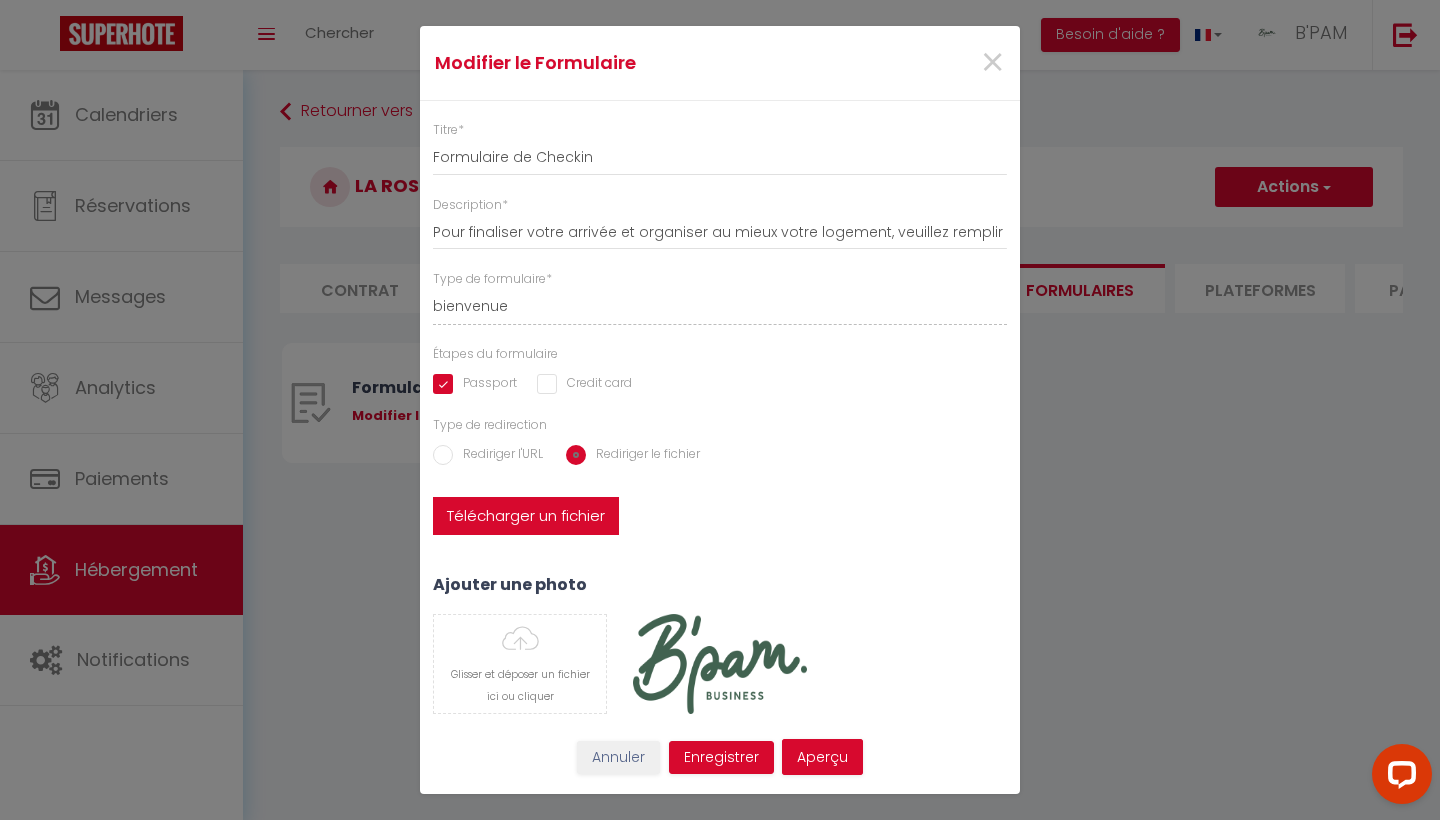 click on "Télécharger un fichier" at bounding box center (526, 516) 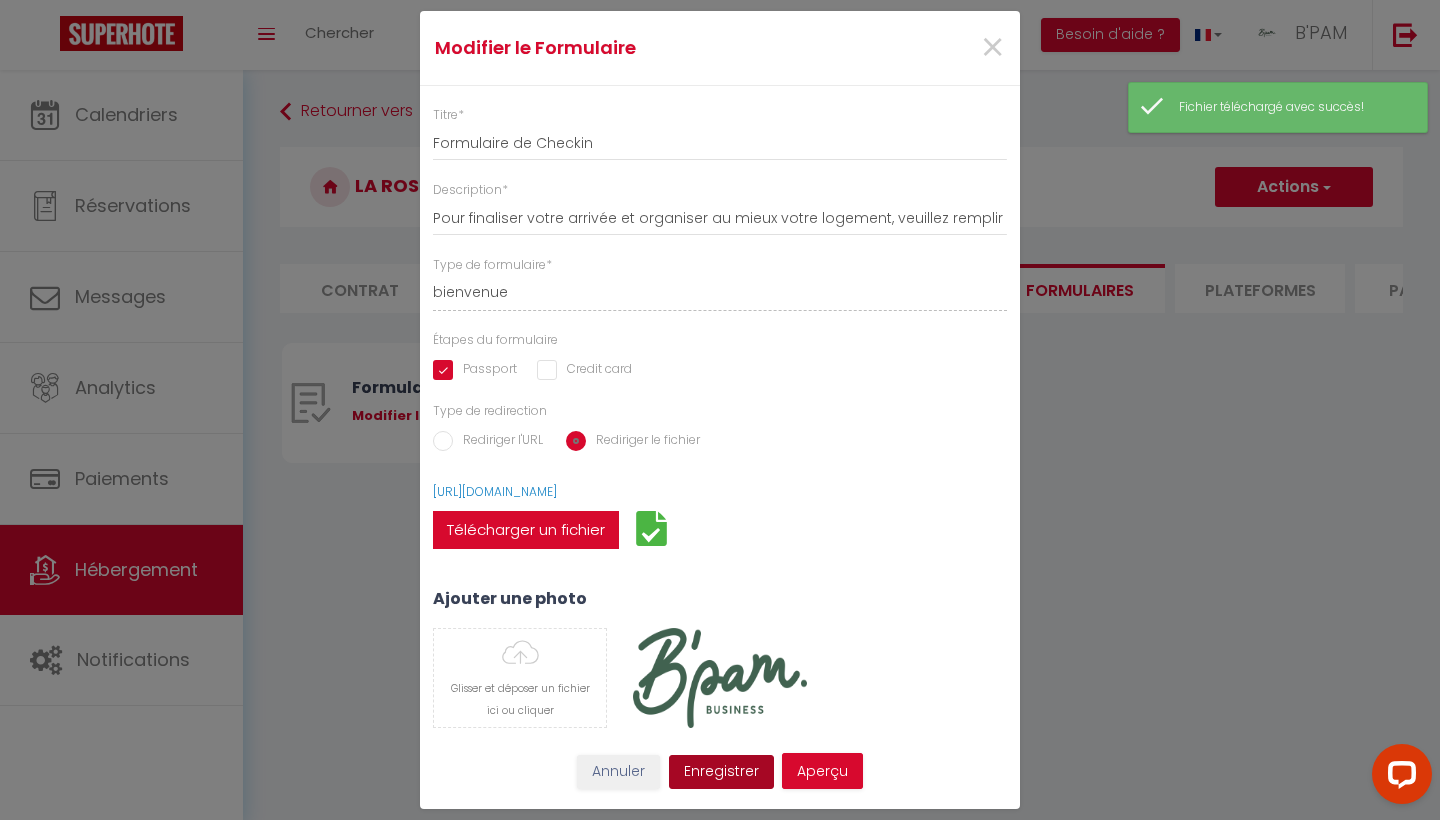 click on "Enregistrer" at bounding box center [721, 772] 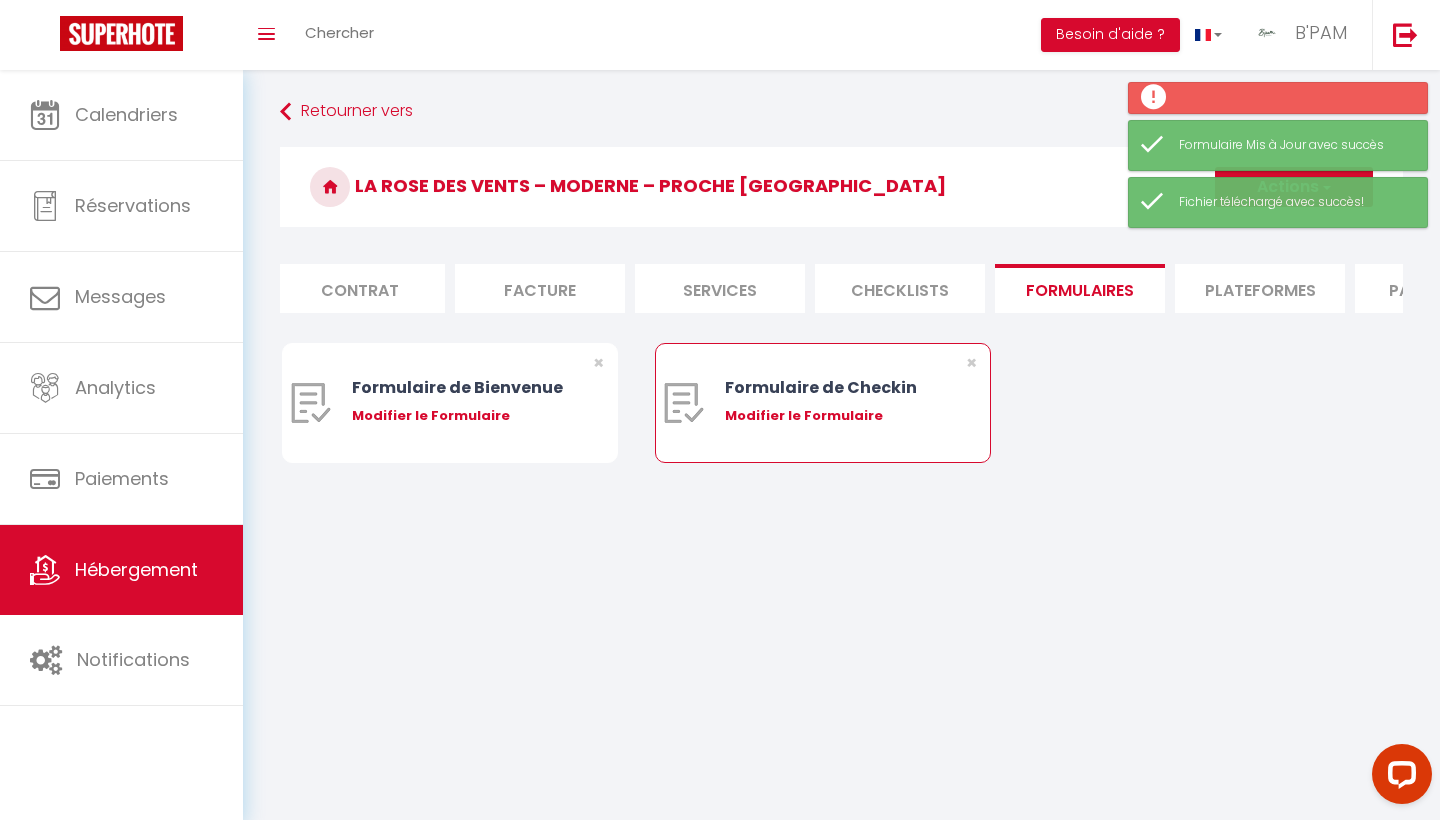 click on "Modifier le Formulaire" at bounding box center [837, 416] 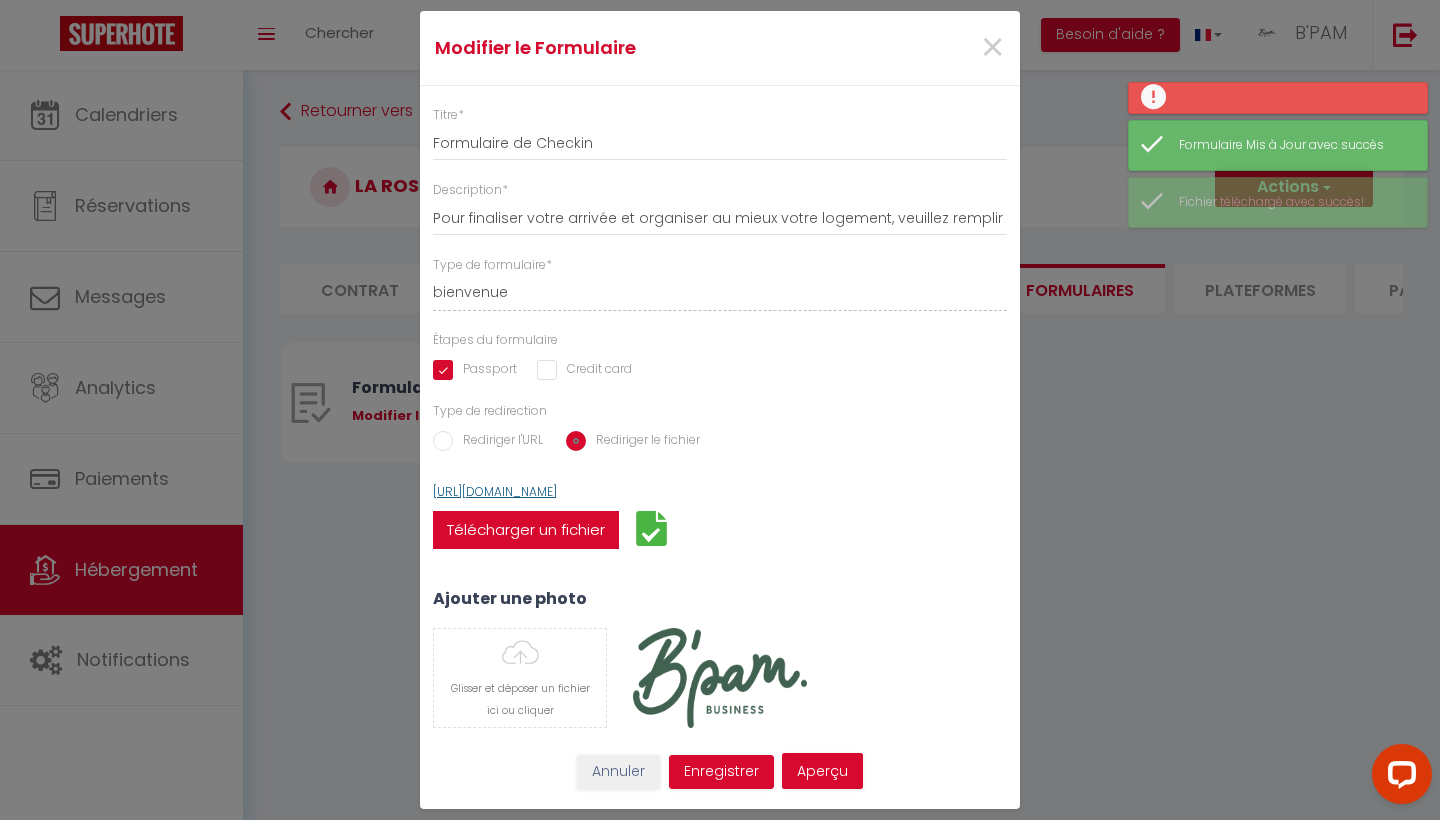 click on "[URL][DOMAIN_NAME]" at bounding box center (495, 491) 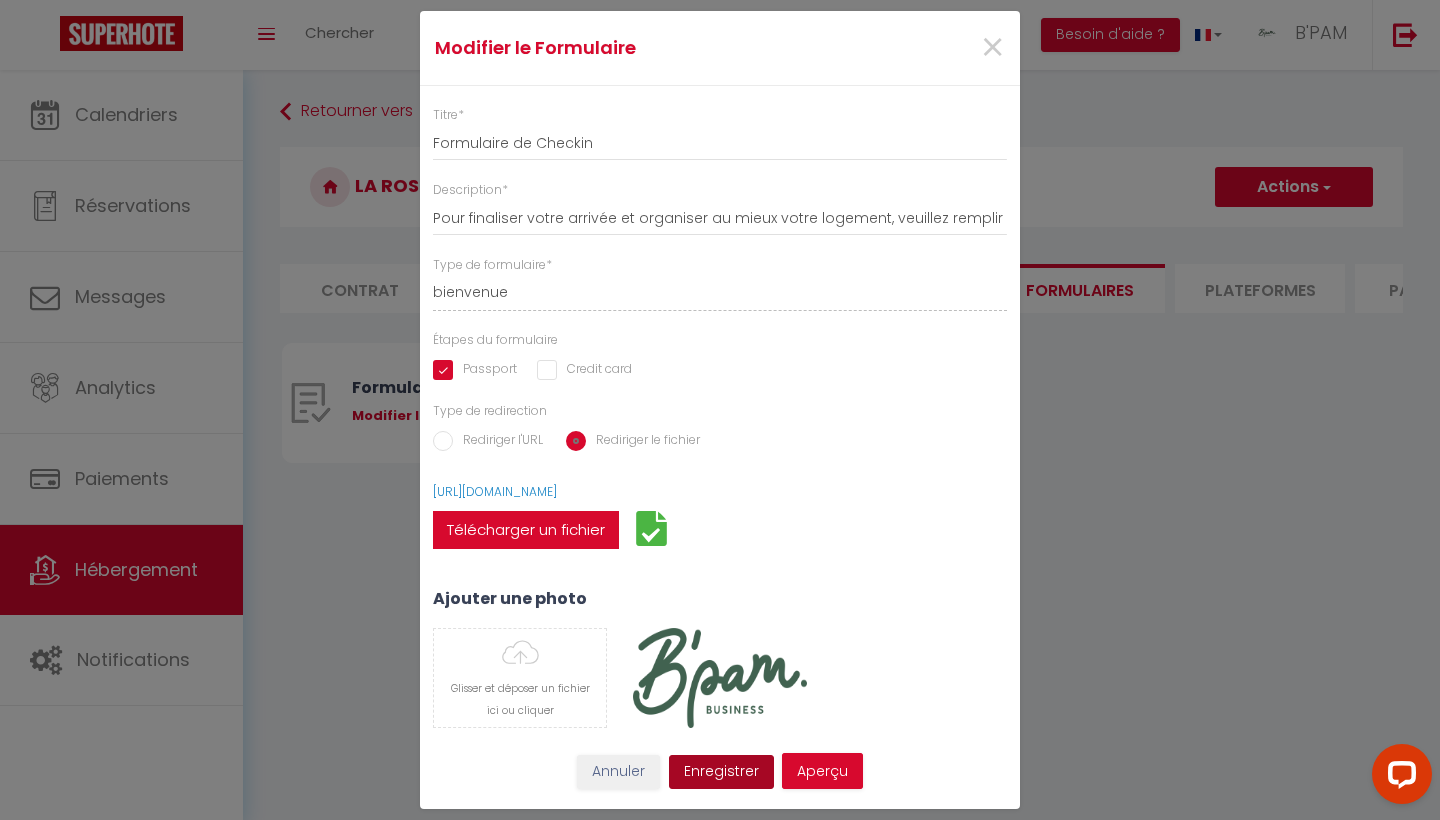 click on "Enregistrer" at bounding box center (721, 772) 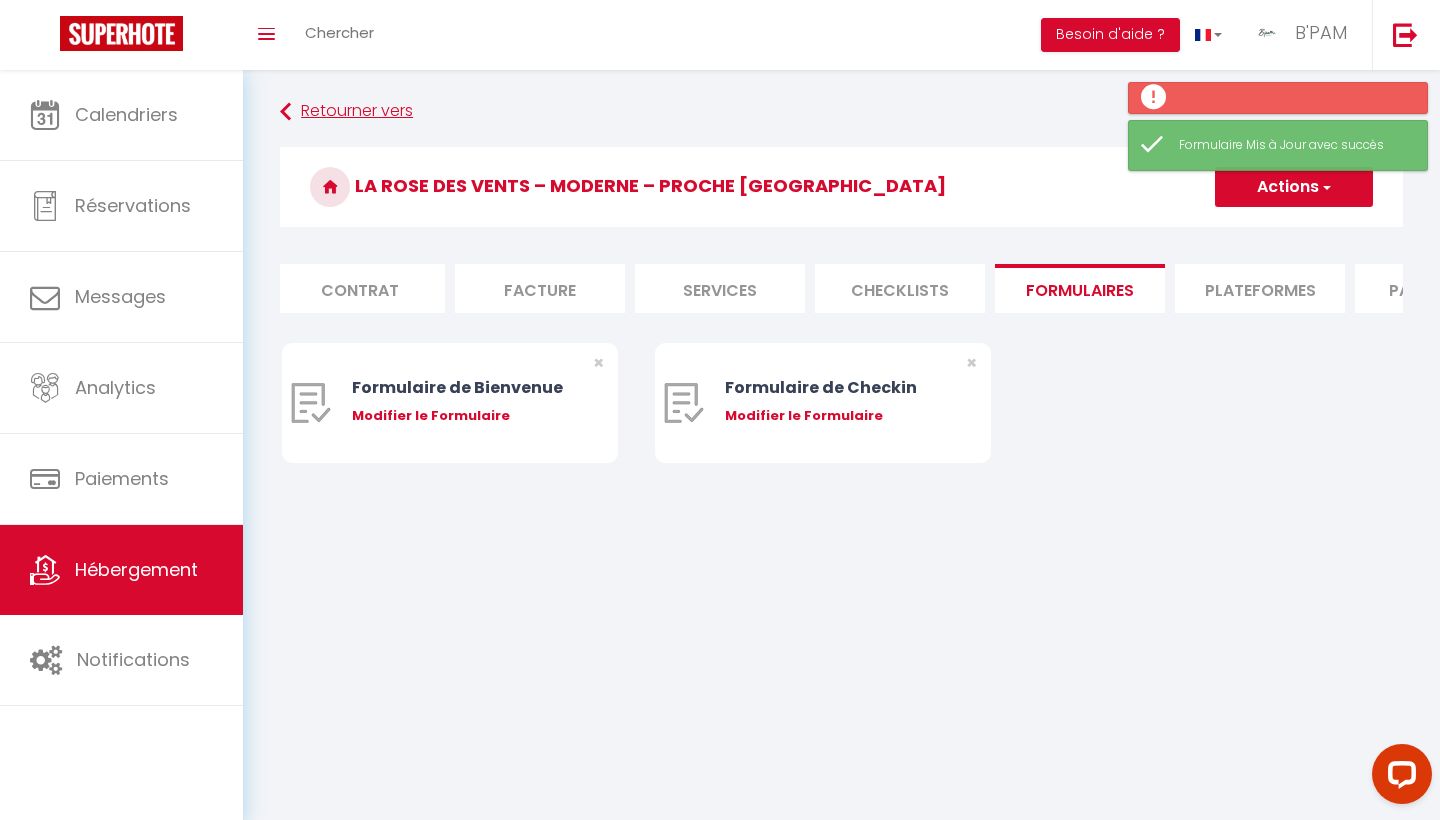 click at bounding box center (285, 112) 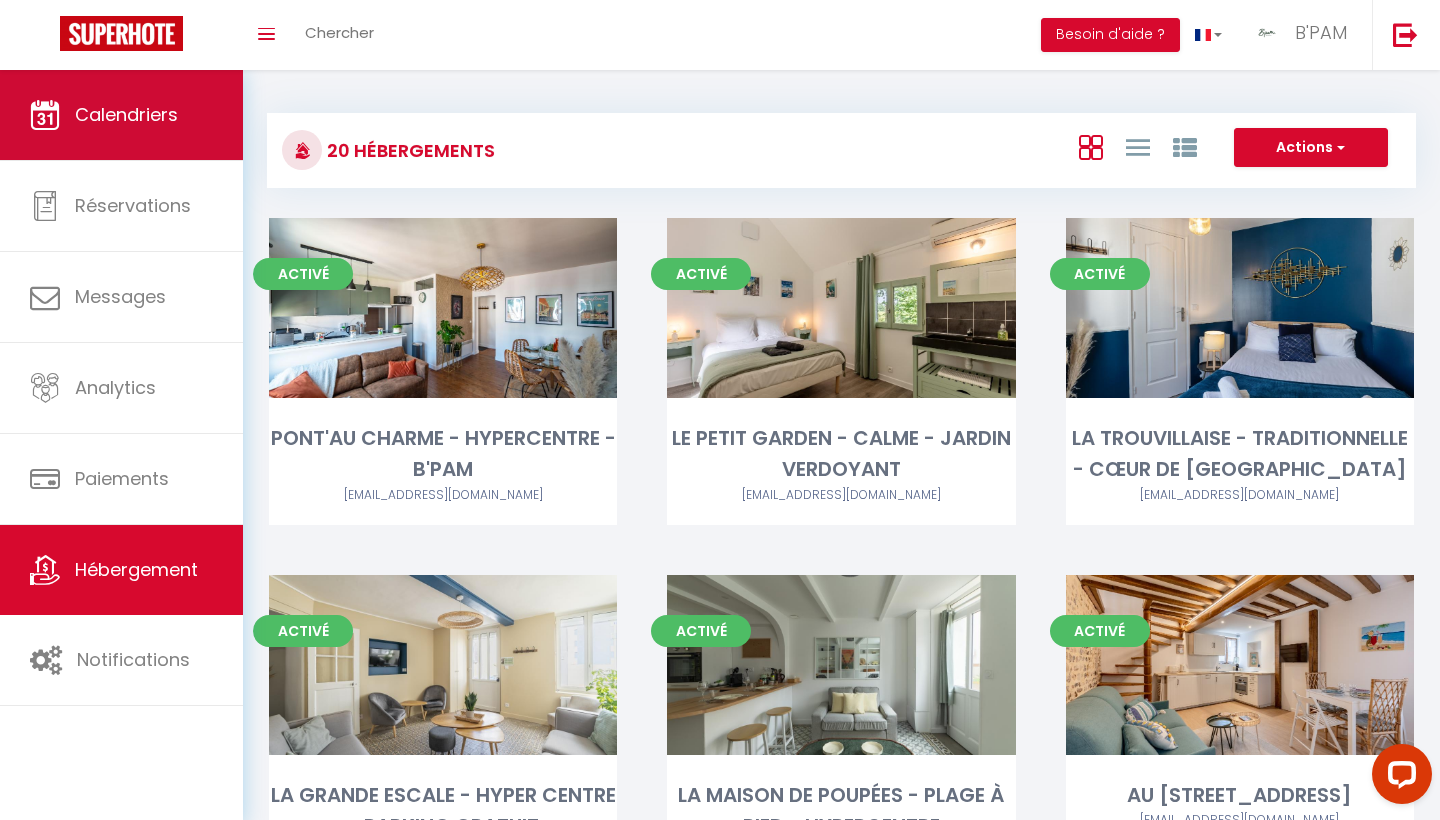 click on "Calendriers" at bounding box center [126, 114] 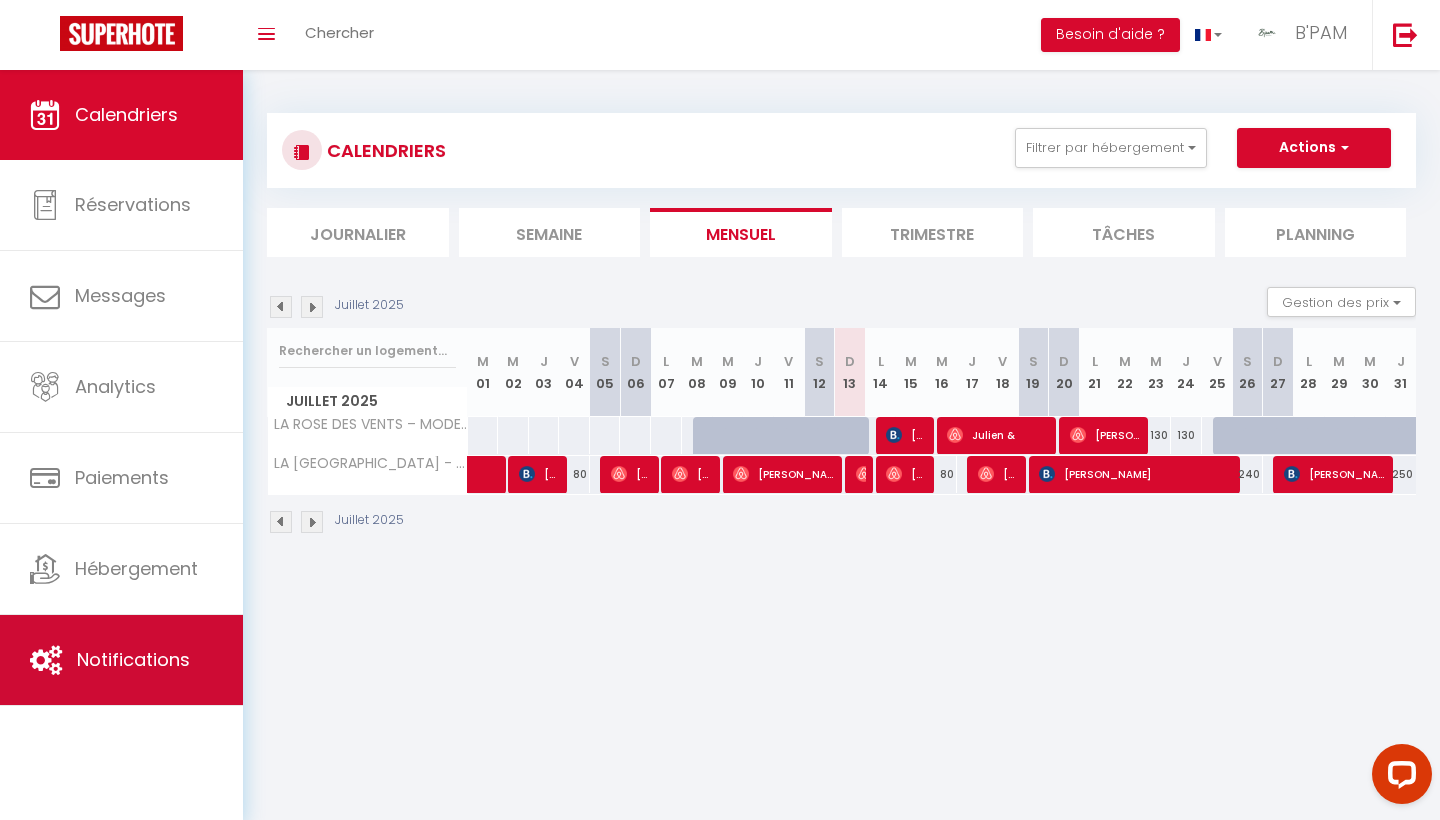 click on "Notifications" at bounding box center (133, 659) 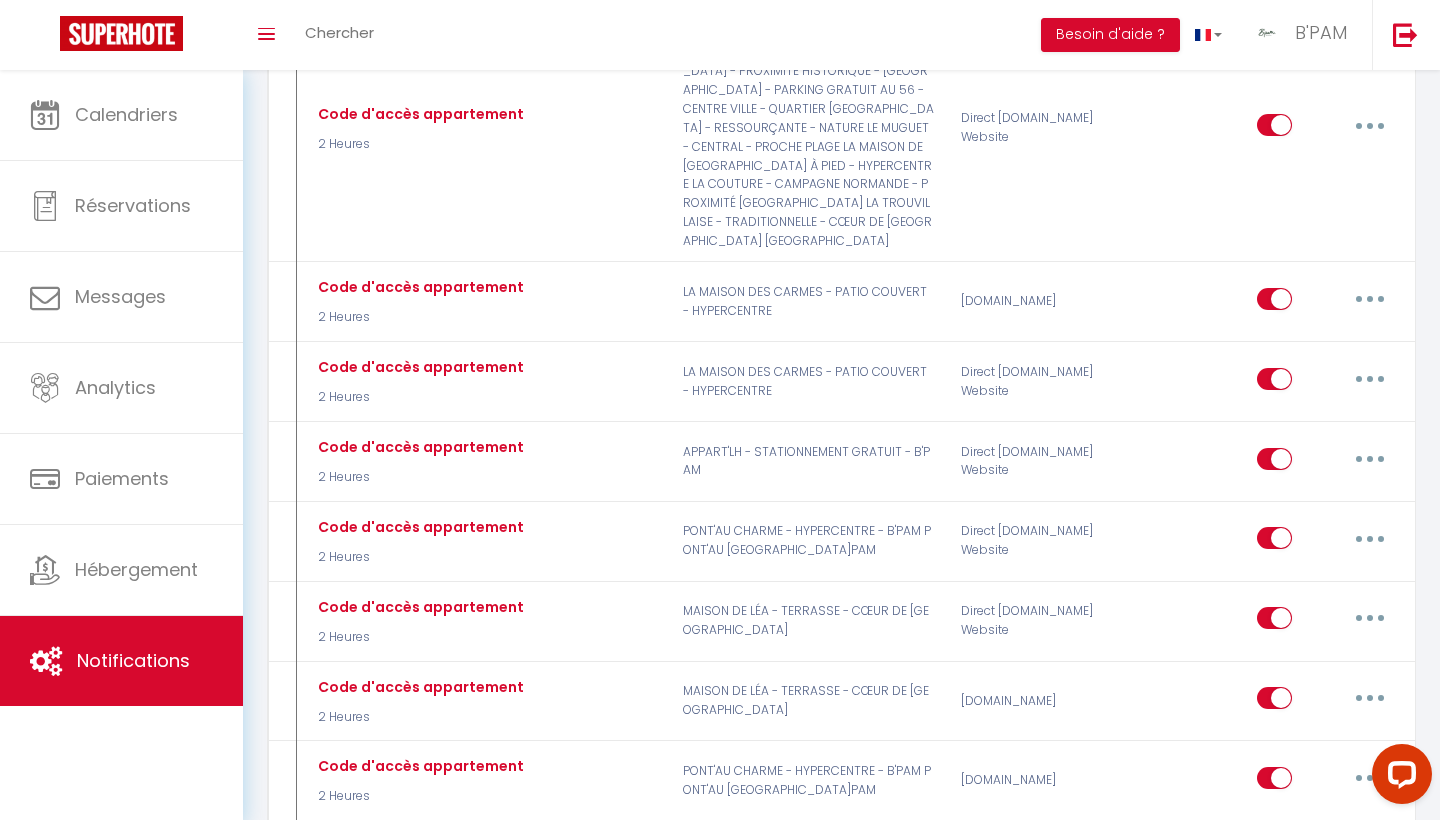 scroll, scrollTop: 3250, scrollLeft: 0, axis: vertical 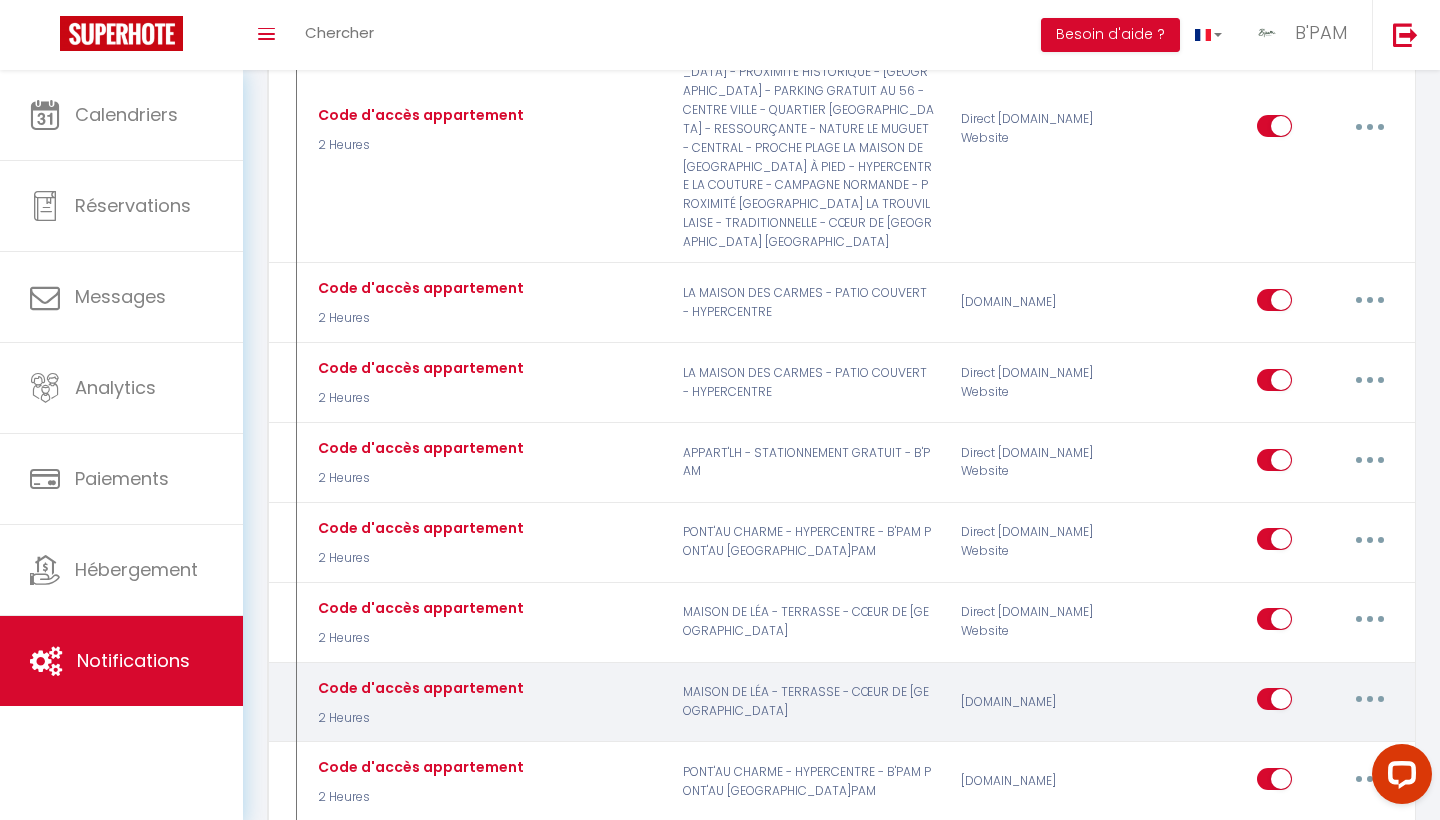 click at bounding box center (1370, 699) 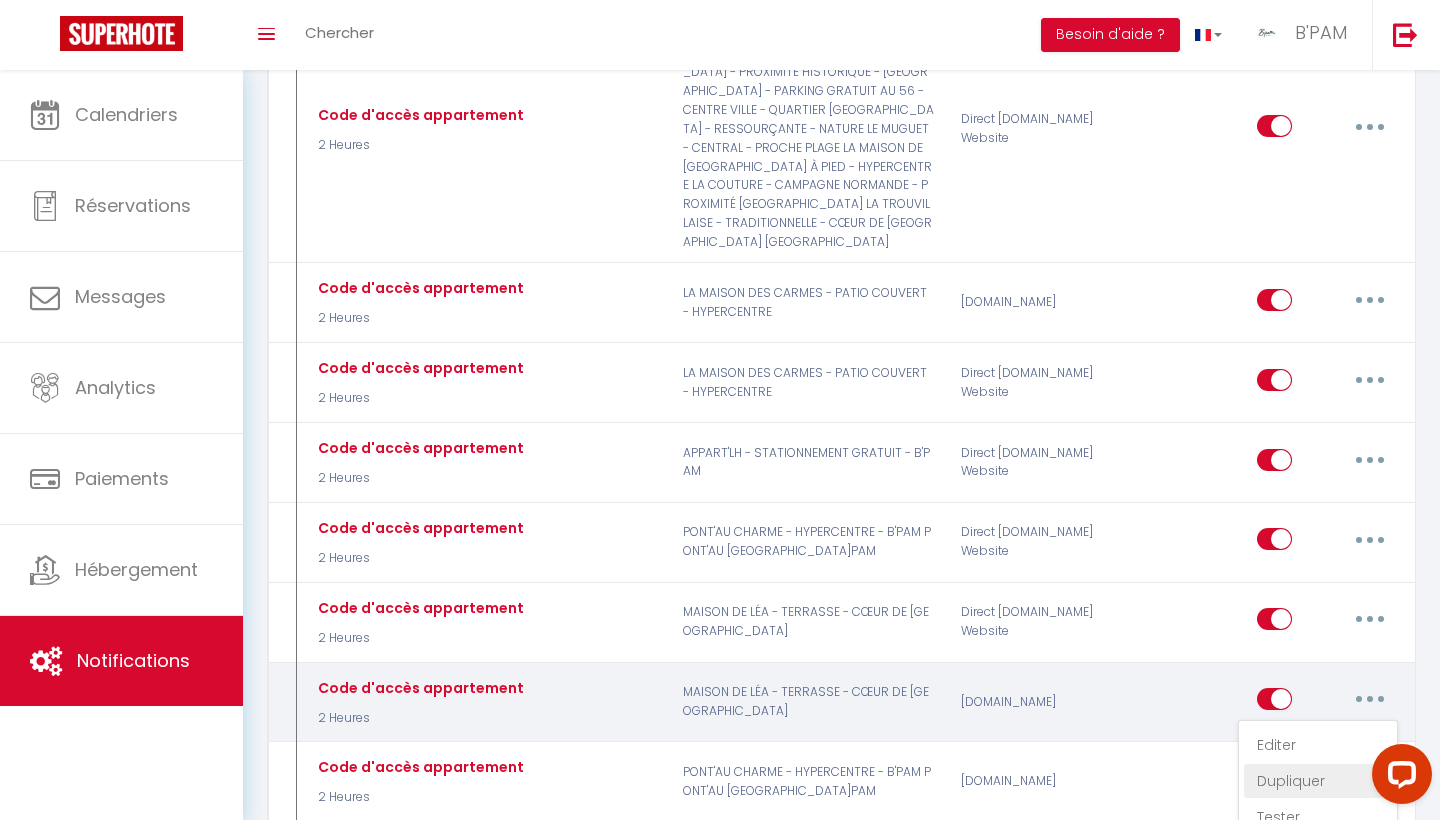 click on "Dupliquer" at bounding box center [1318, 781] 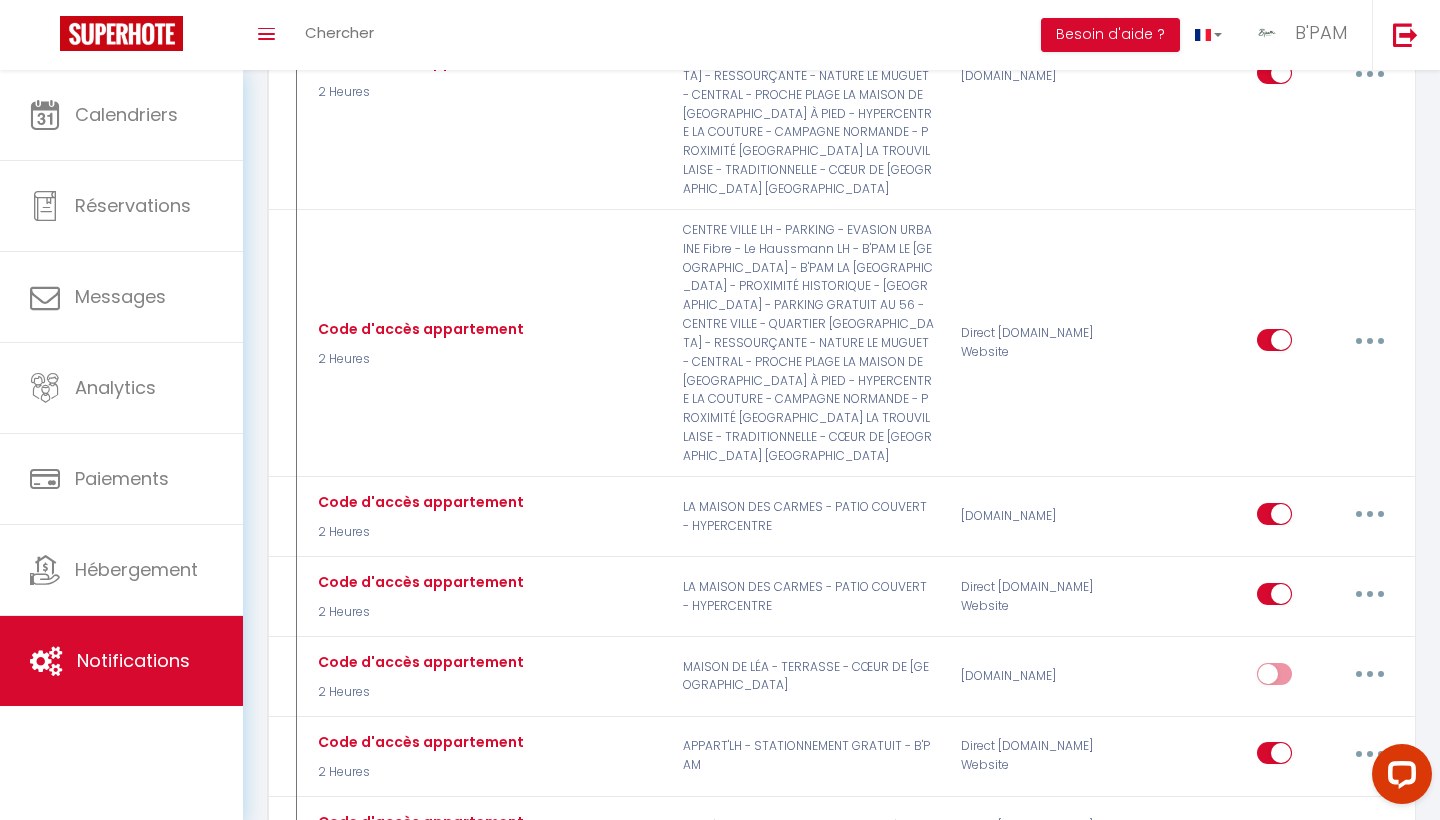 scroll, scrollTop: 3038, scrollLeft: 0, axis: vertical 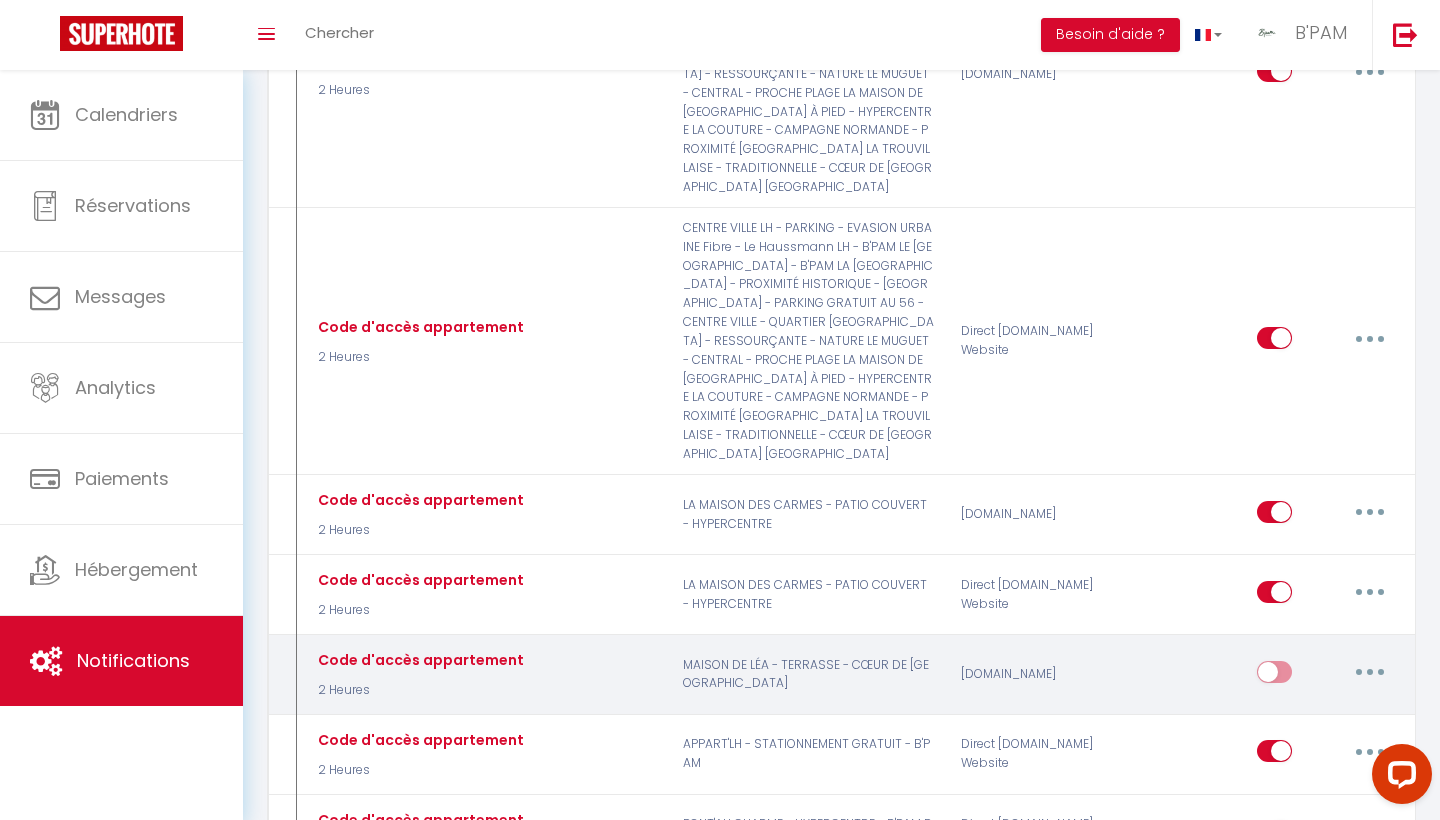 click at bounding box center [1370, 672] 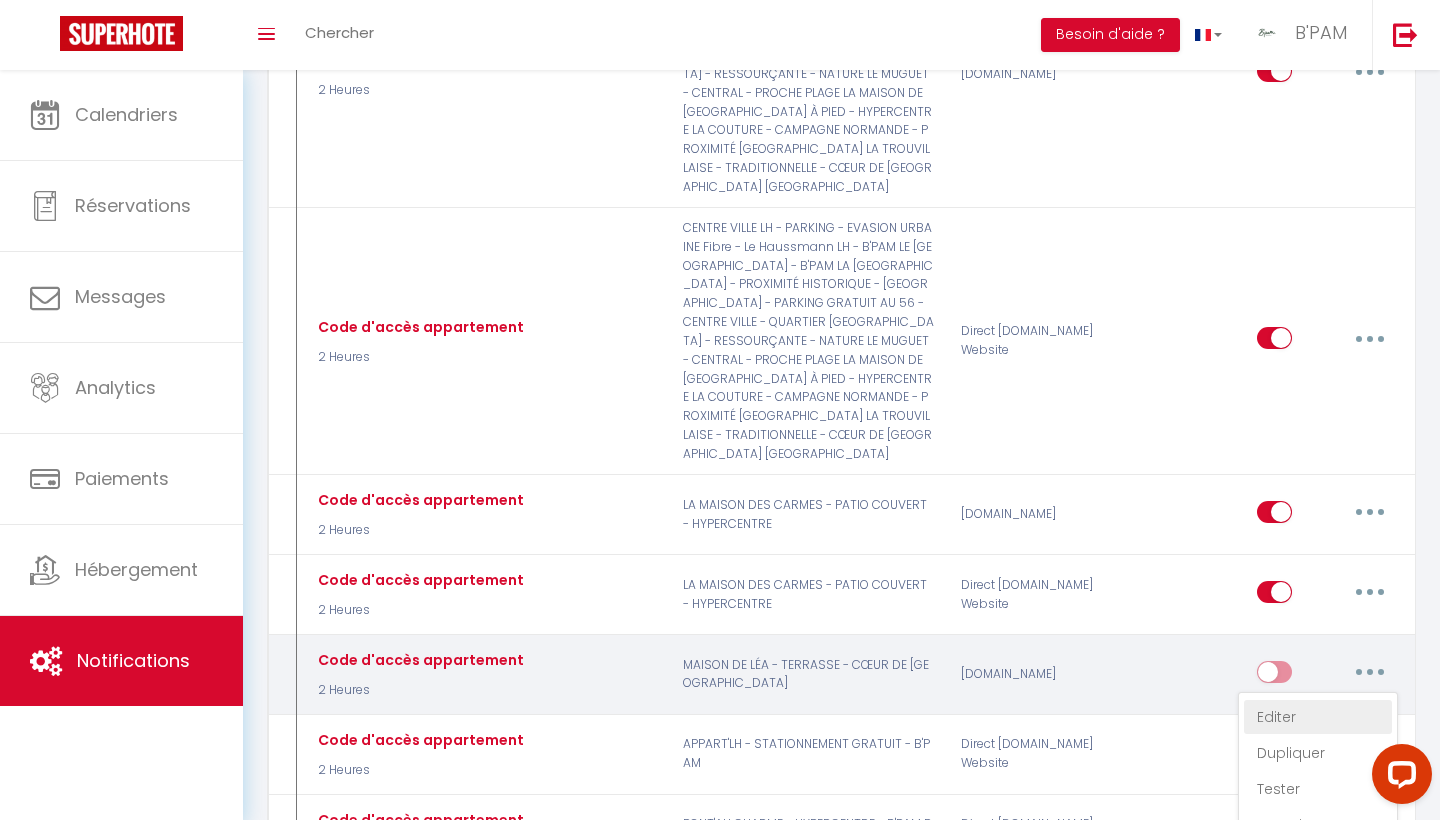 click on "Editer" at bounding box center (1318, 717) 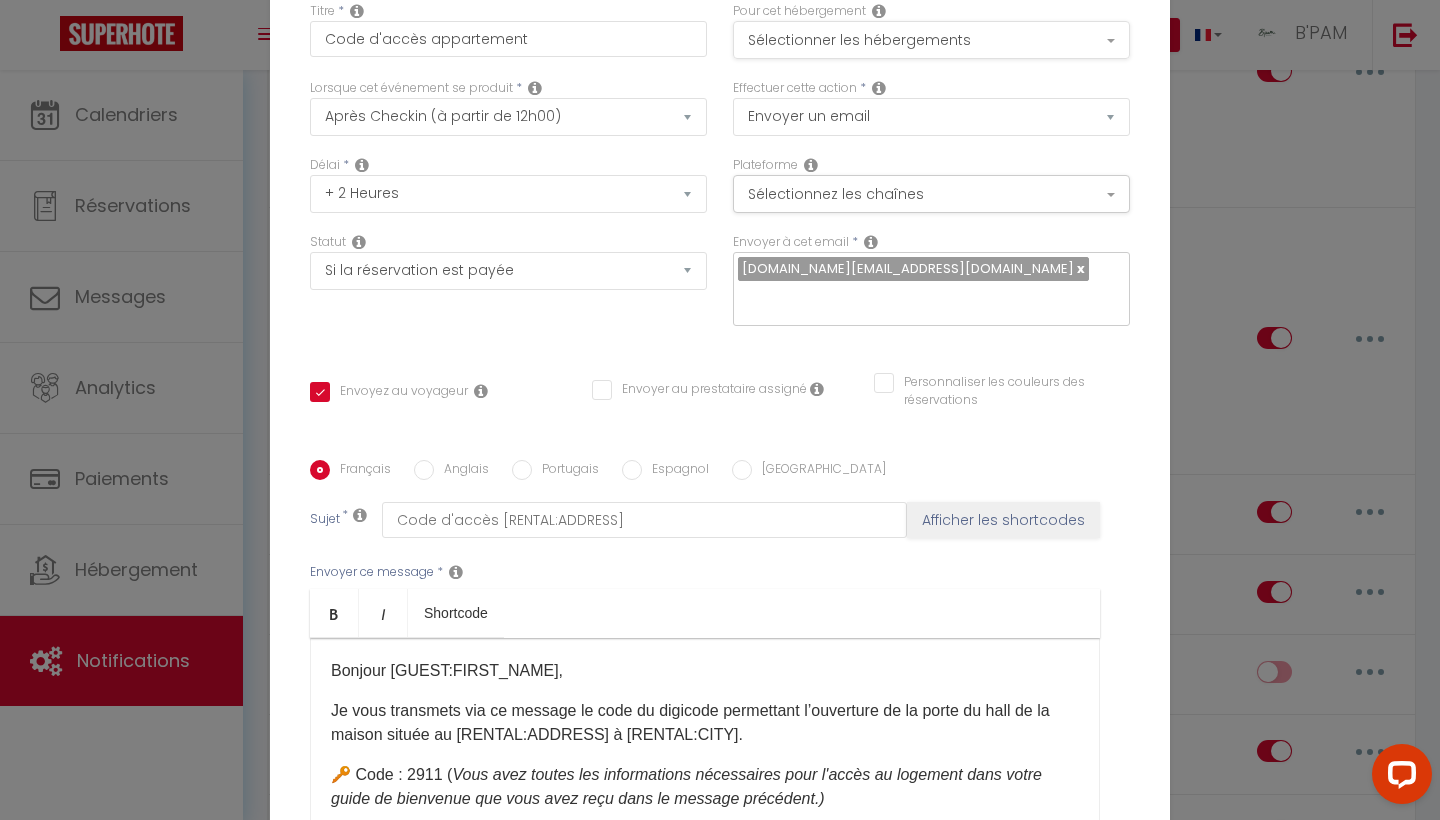click on "Sélectionner les hébergements" at bounding box center (931, 40) 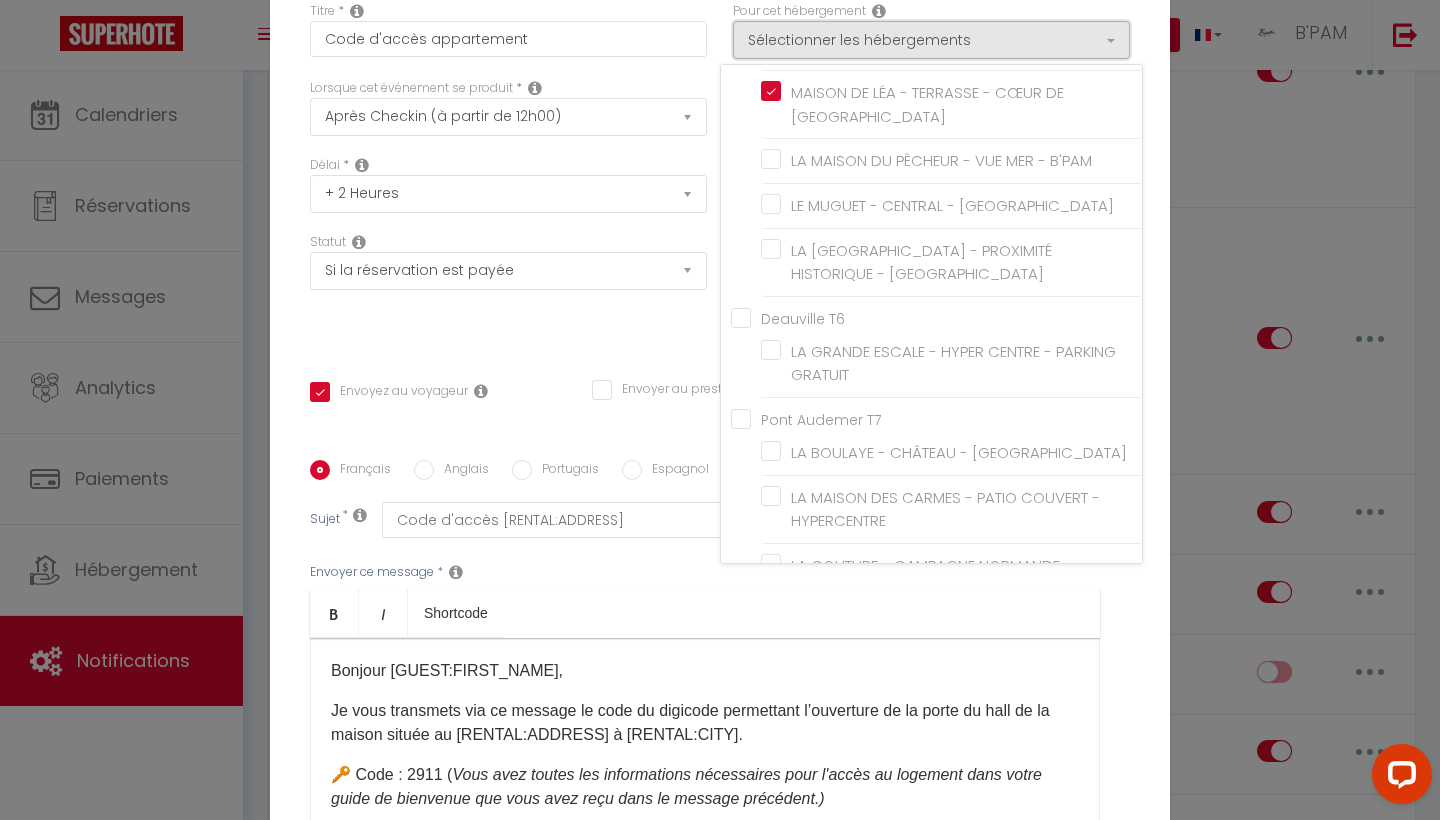 scroll, scrollTop: 701, scrollLeft: 0, axis: vertical 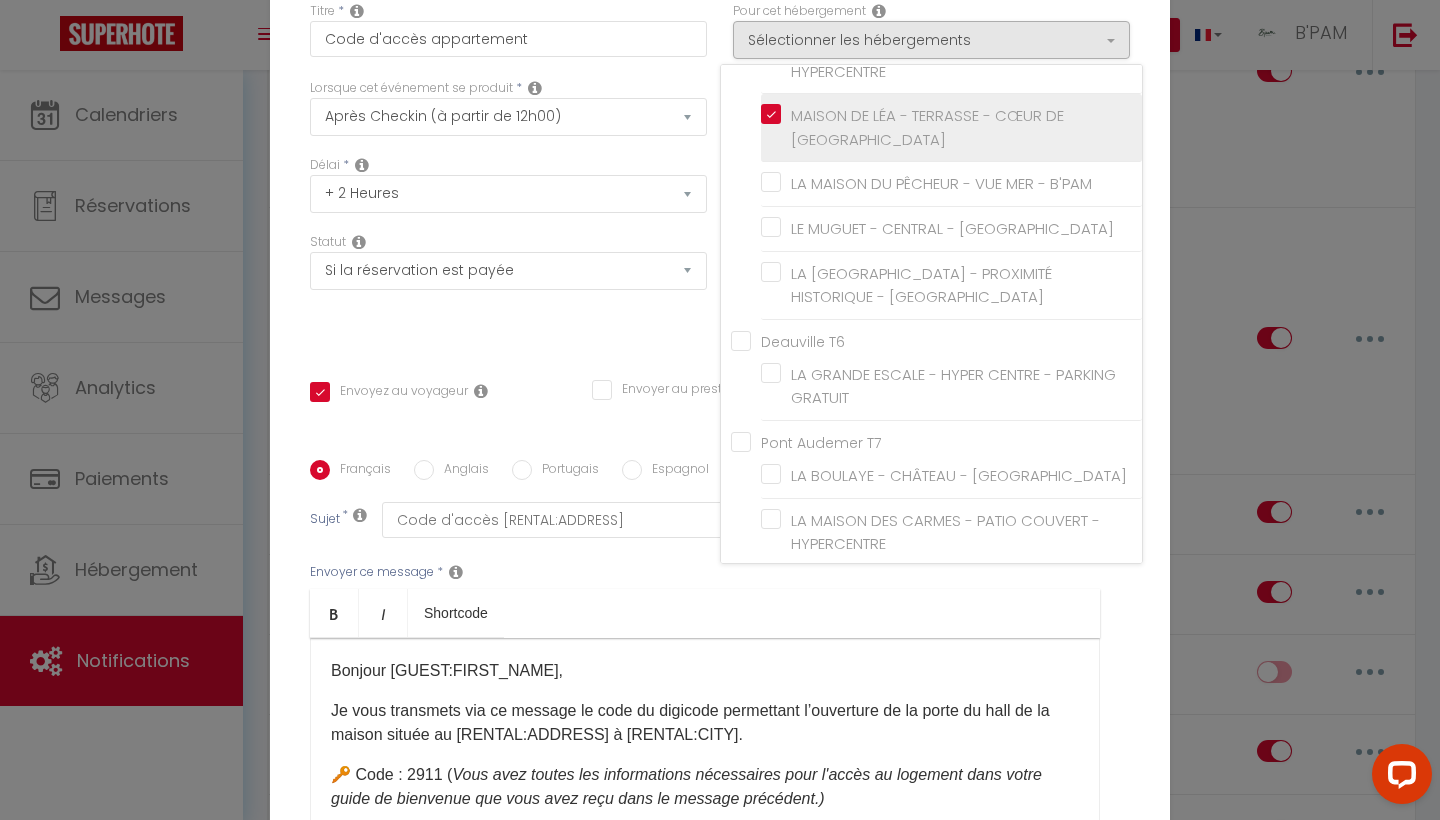 click on "MAISON DE LÉA - TERRASSE - CŒUR DE [GEOGRAPHIC_DATA]" at bounding box center (955, 127) 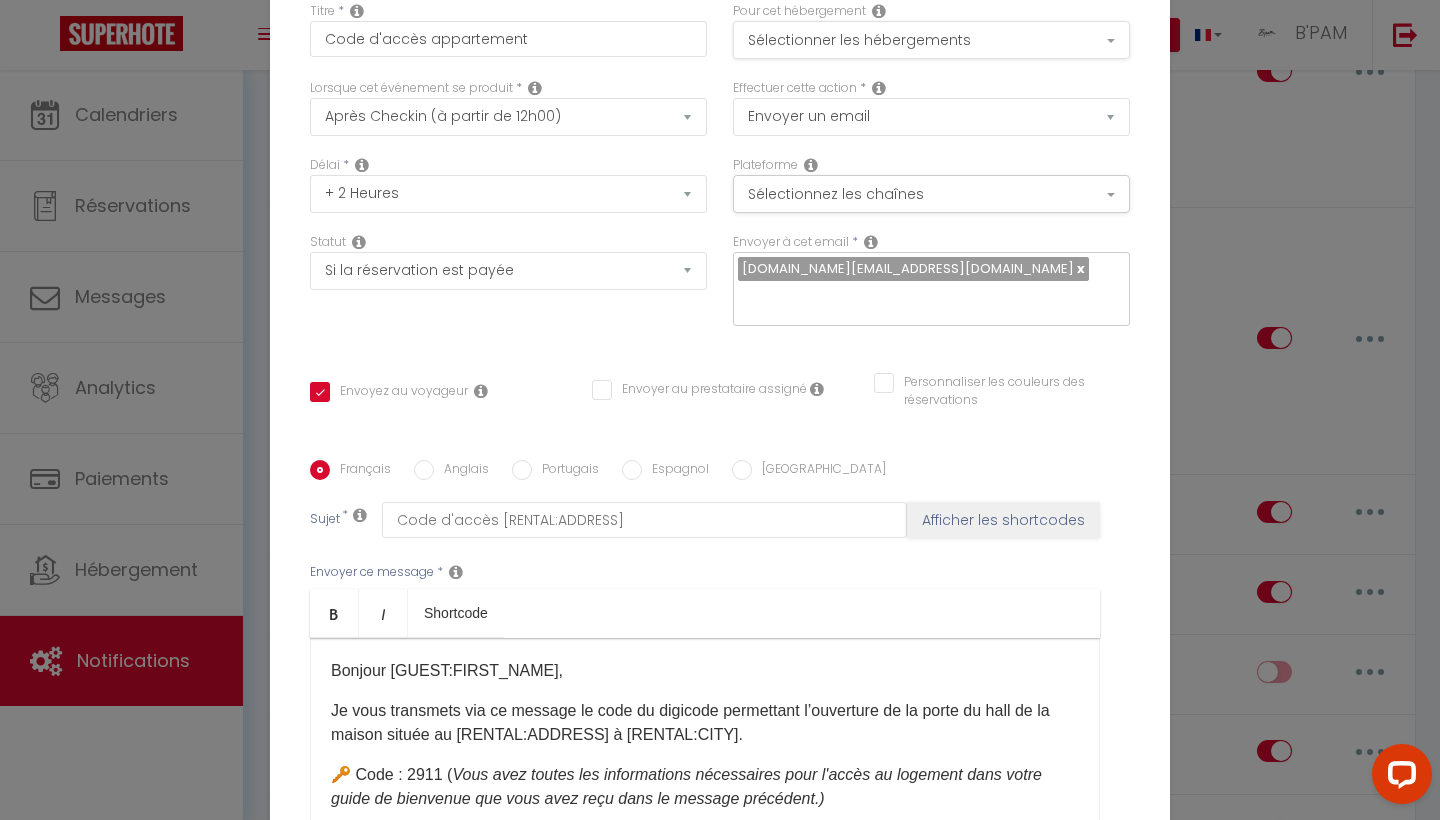 click on "Sélectionner les hébergements" at bounding box center [931, 40] 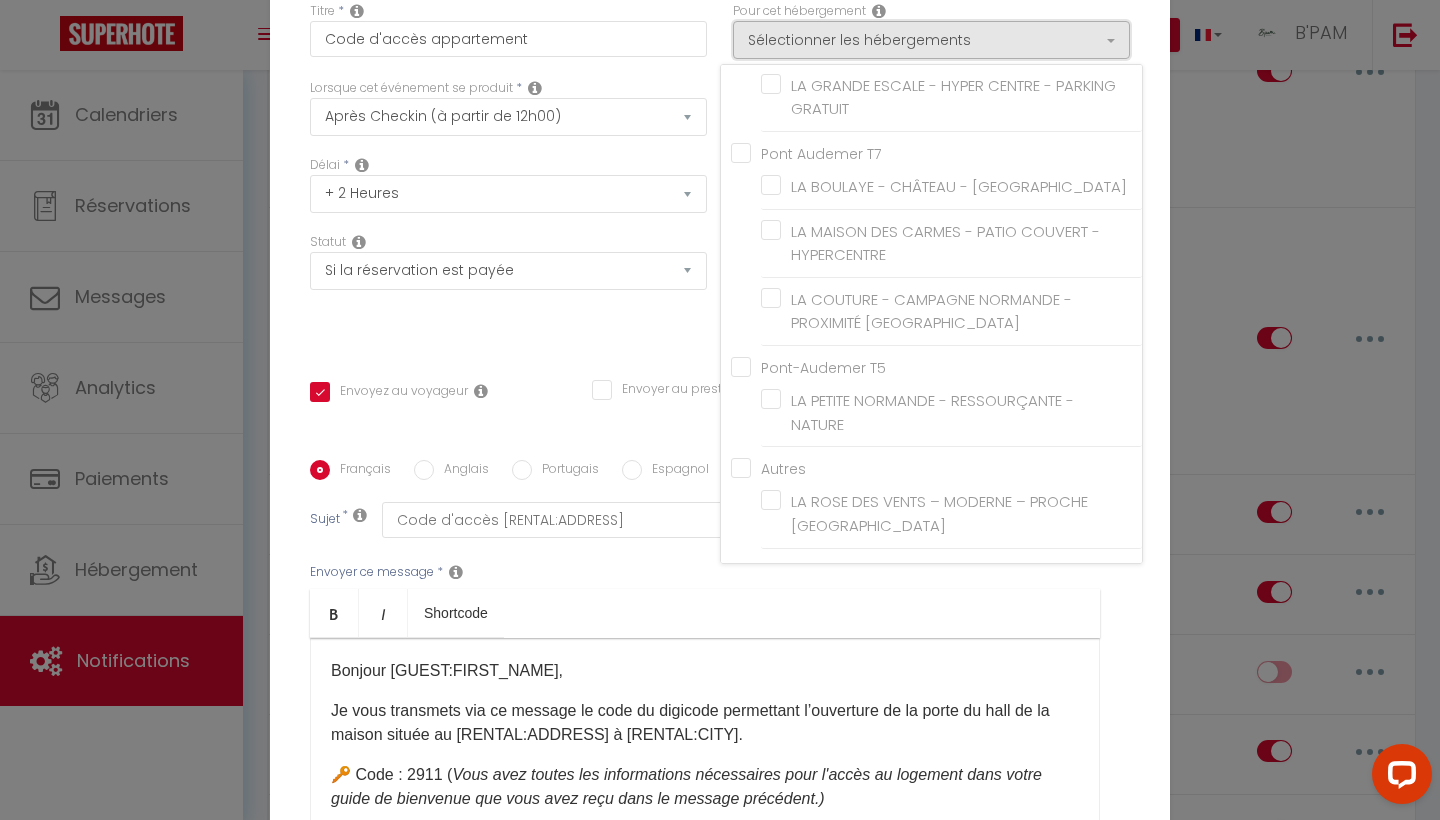 scroll, scrollTop: 997, scrollLeft: 0, axis: vertical 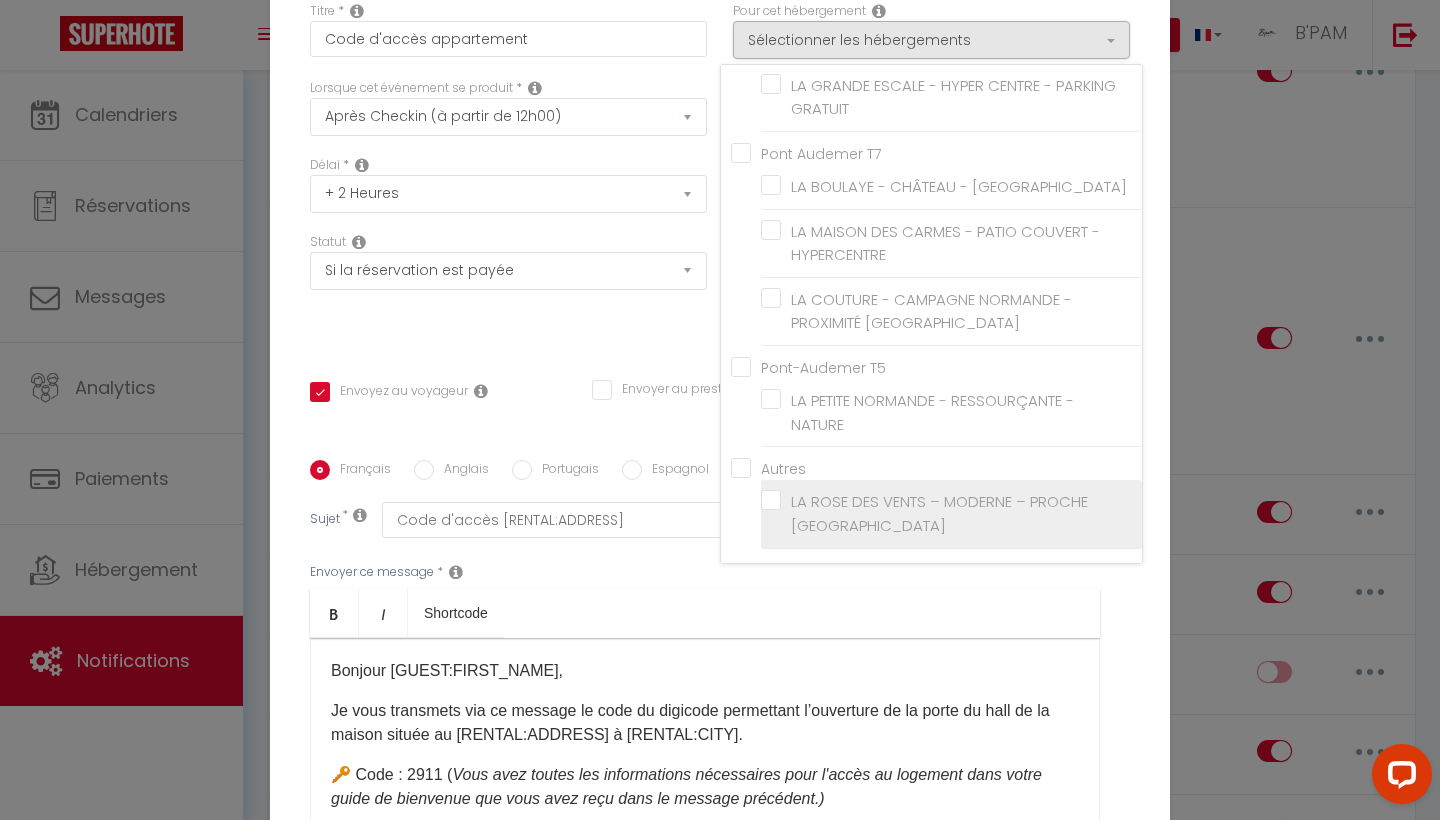 click on "LA ROSE DES VENTS – MODERNE – PROCHE [GEOGRAPHIC_DATA]" at bounding box center (955, 513) 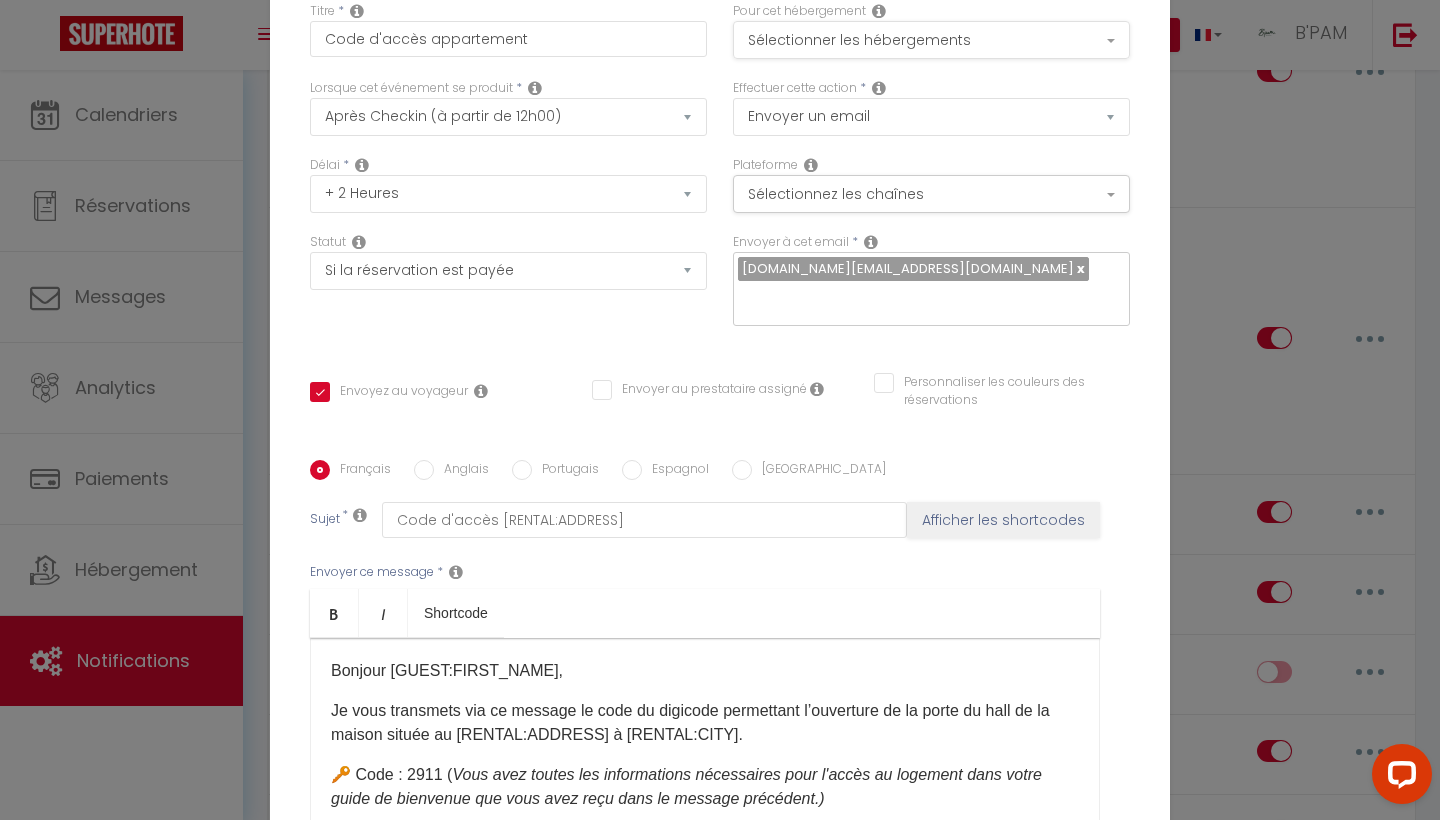click on "Sélectionner les hébergements" at bounding box center [931, 40] 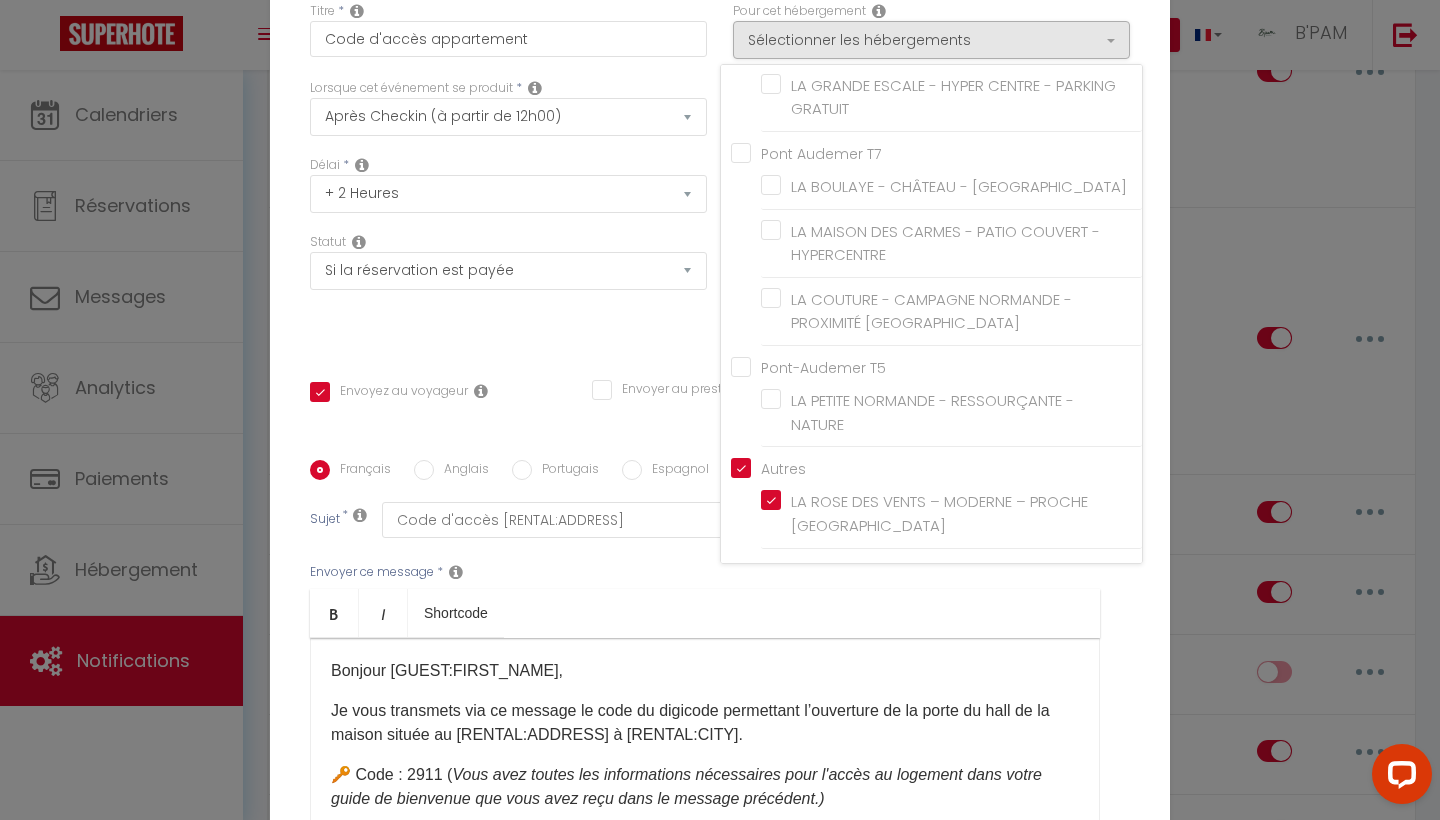 click on "Titre   *     Code d'accès appartement   Pour cet hébergement
Sélectionner les hébergements
Tous les apparts
Le Havre T2
APPART'LH - STATIONNEMENT GRATUIT - B'PAM
CENTRE VILLE LH - PARKING - EVASION URBAINE
Le Havre [MEDICAL_DATA]
Fibre - Le Haussmann LH - B'PAM
Pont-Audemer T2
PONT'AU CHARME - HYPERCENTRE - B'PAM
*" at bounding box center (720, 460) 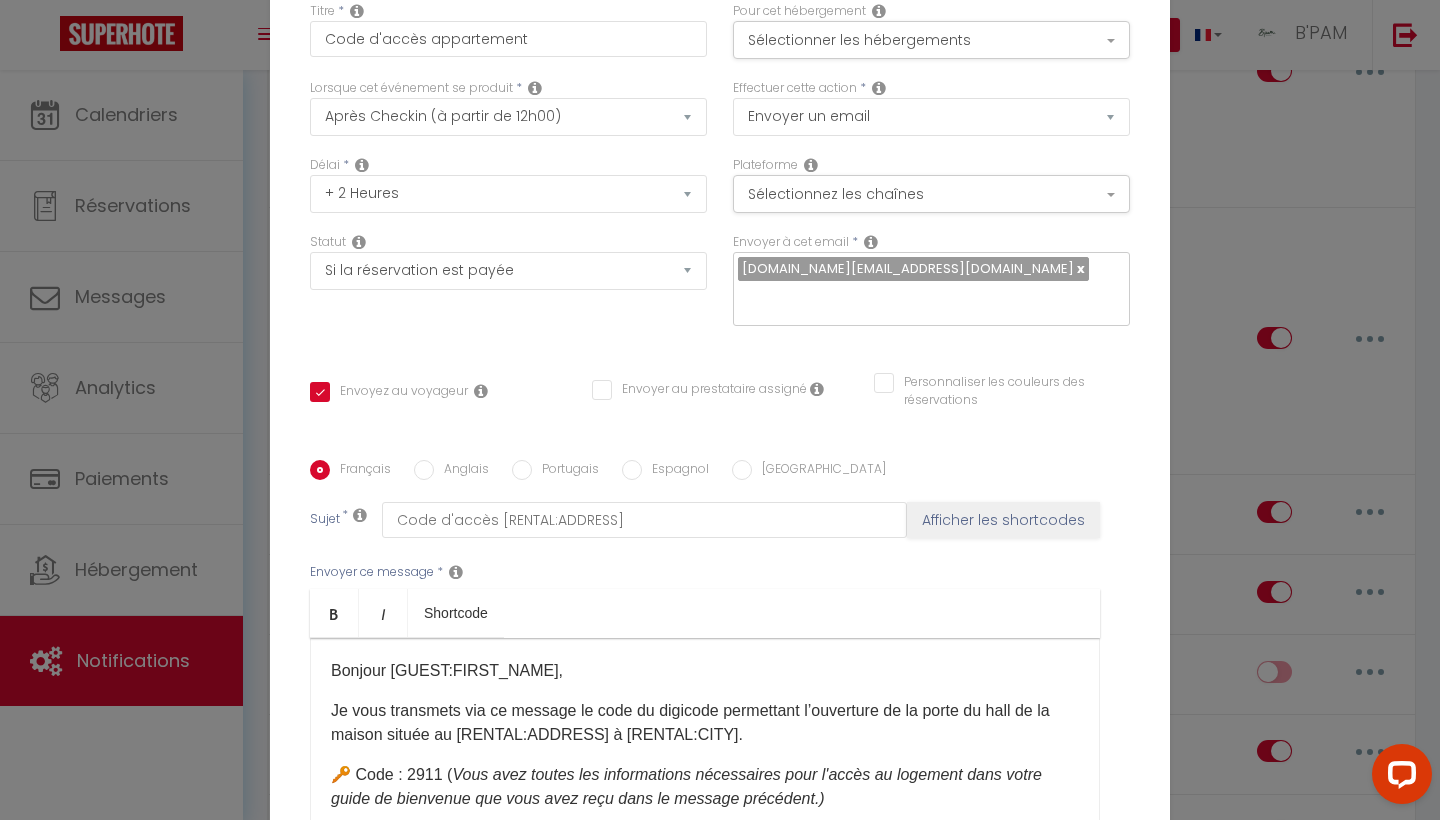 scroll, scrollTop: 0, scrollLeft: 0, axis: both 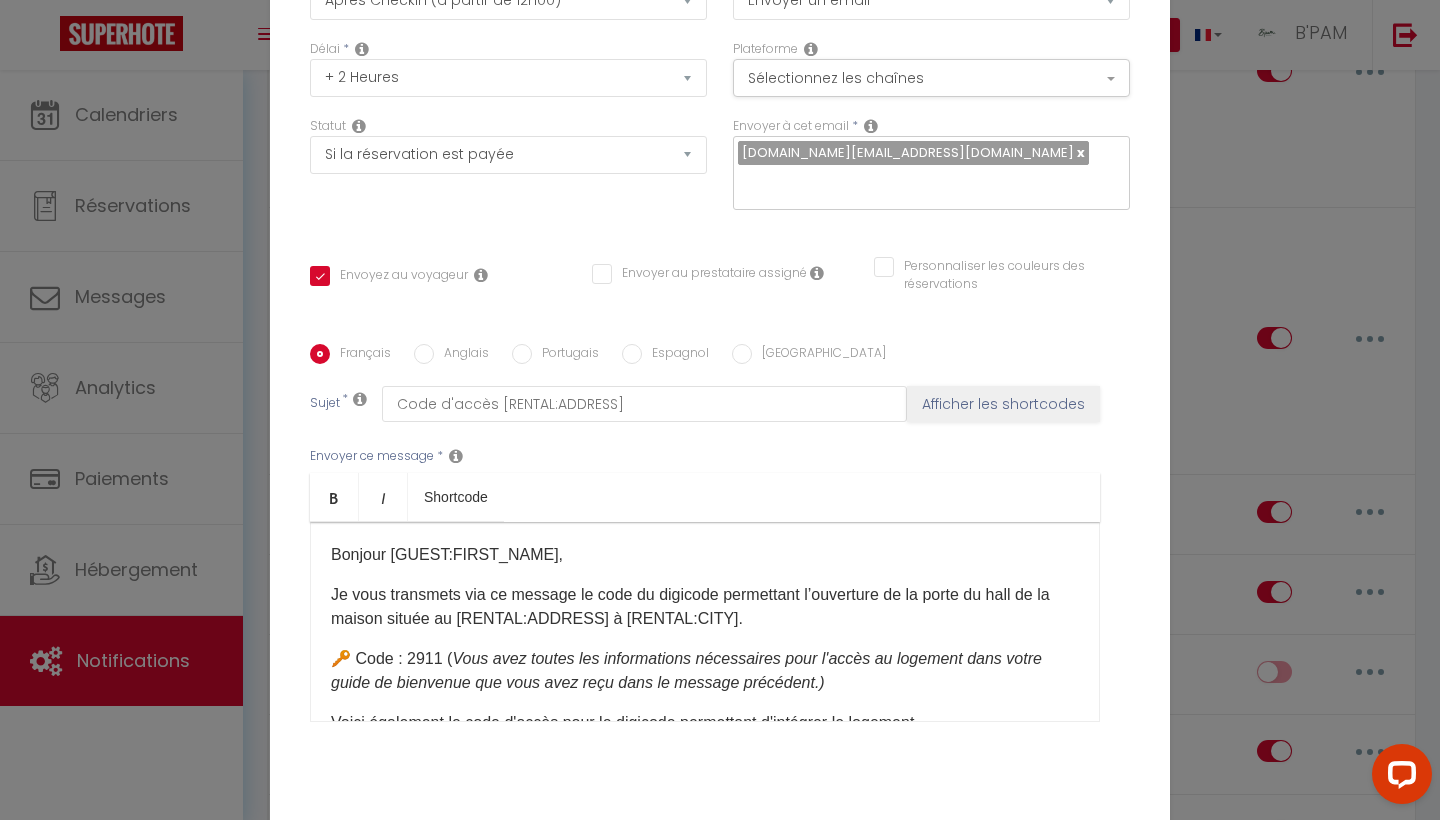 click on "Je vous transmets via ce message le code du digicode permettant l’ouverture de la porte du hall de la maison située au​ [RENTAL:ADDRESS]​​ à [RENTAL:CITY]." at bounding box center (705, 607) 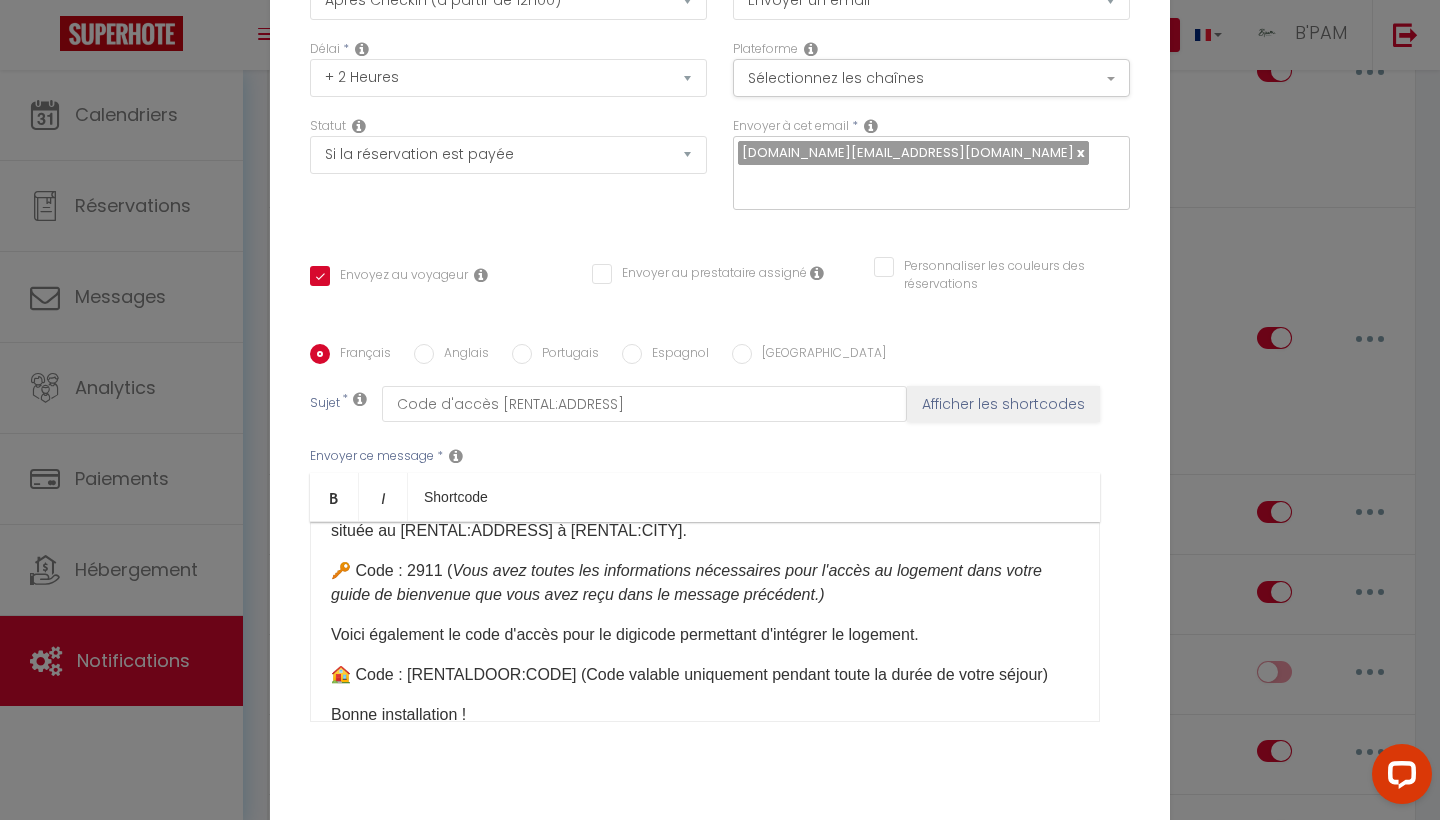 scroll, scrollTop: 98, scrollLeft: 0, axis: vertical 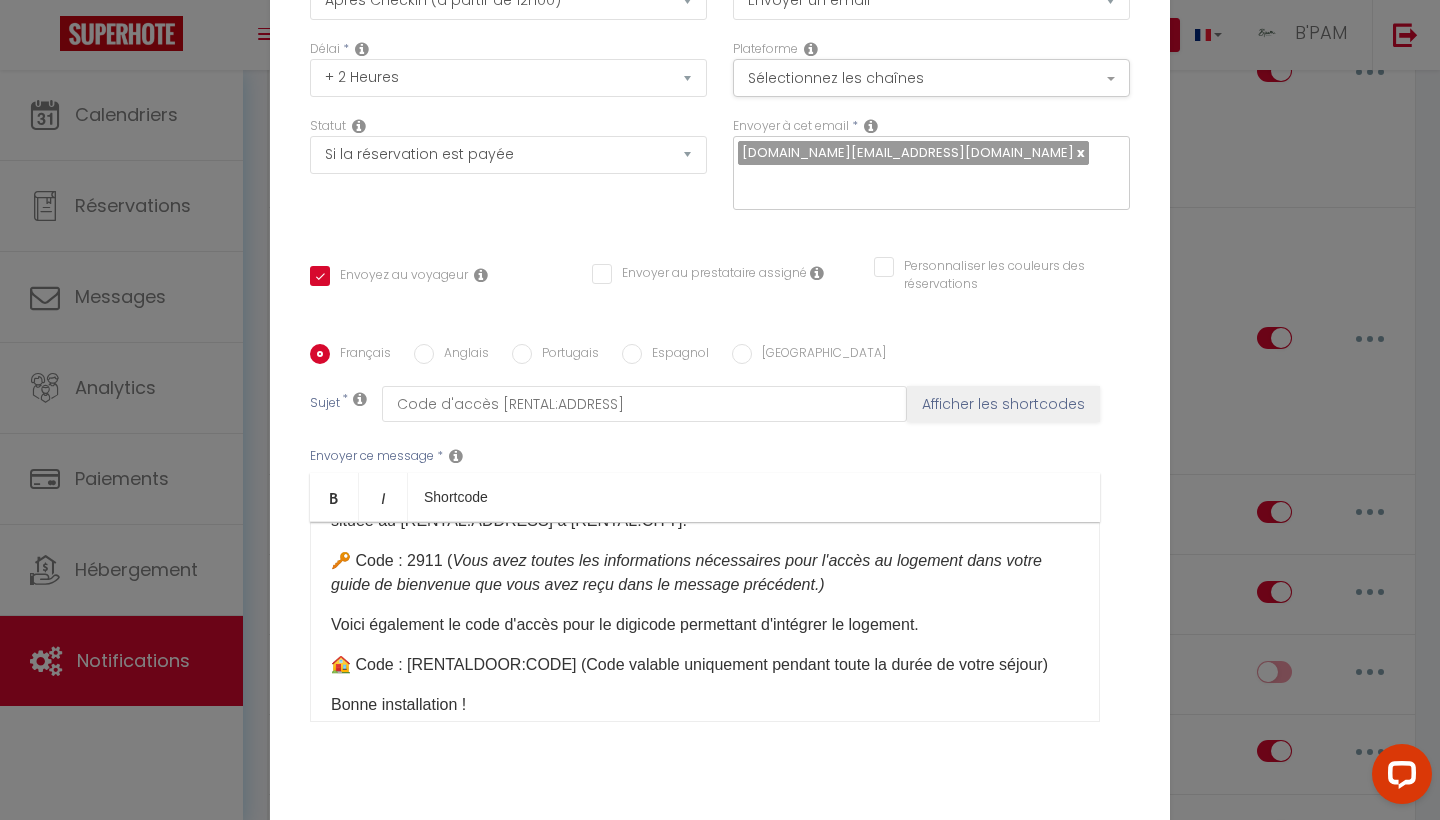 click on "🔑 ​Code : 2911 ( Vous avez toutes les informations nécessaires pour l'accès au logement dans votre guide de bienvenue que vous avez reçu dans le message précédent.)" at bounding box center [705, 573] 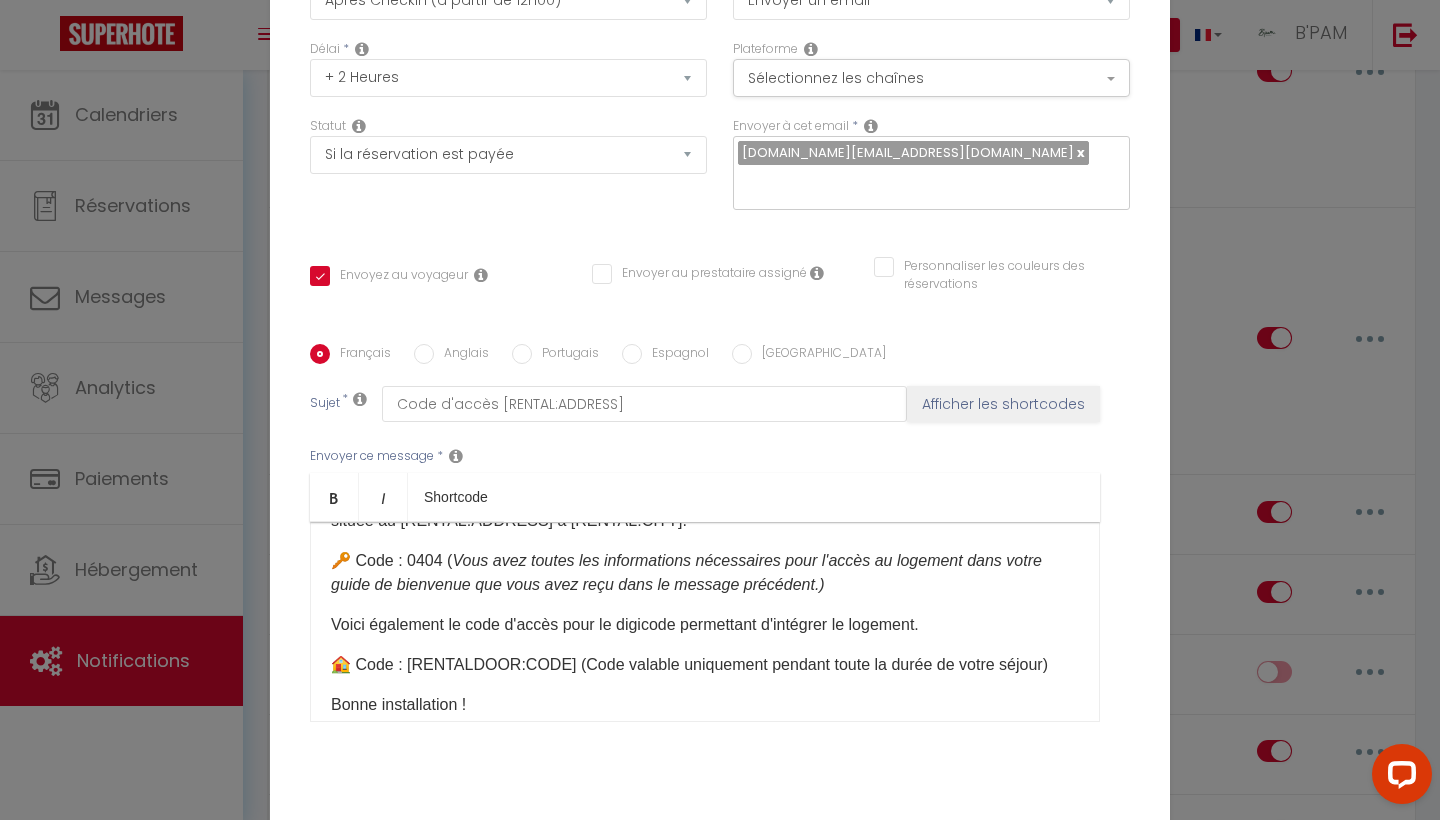 click on "Bonne installation !​" at bounding box center (705, 705) 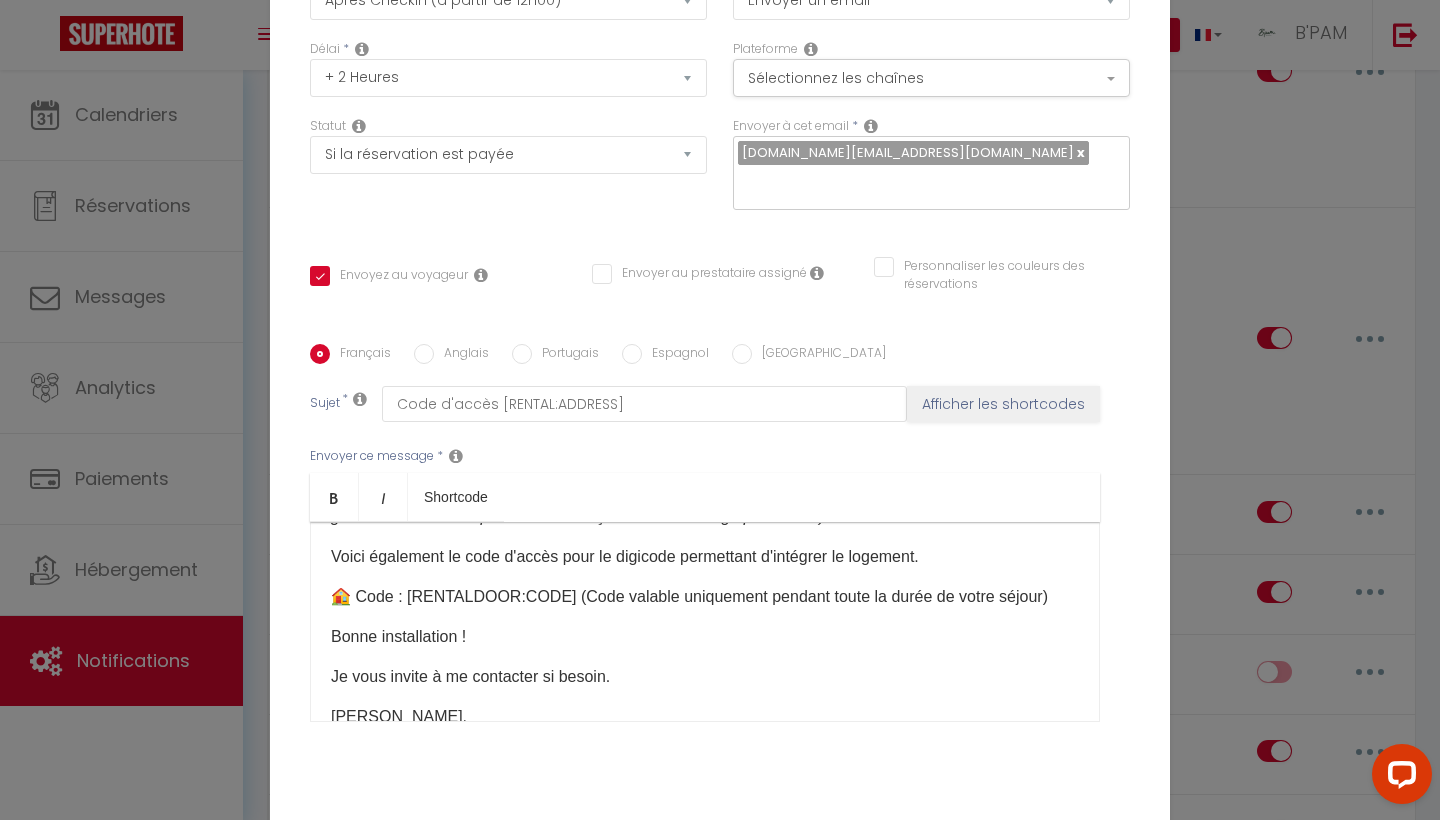 scroll, scrollTop: 160, scrollLeft: 0, axis: vertical 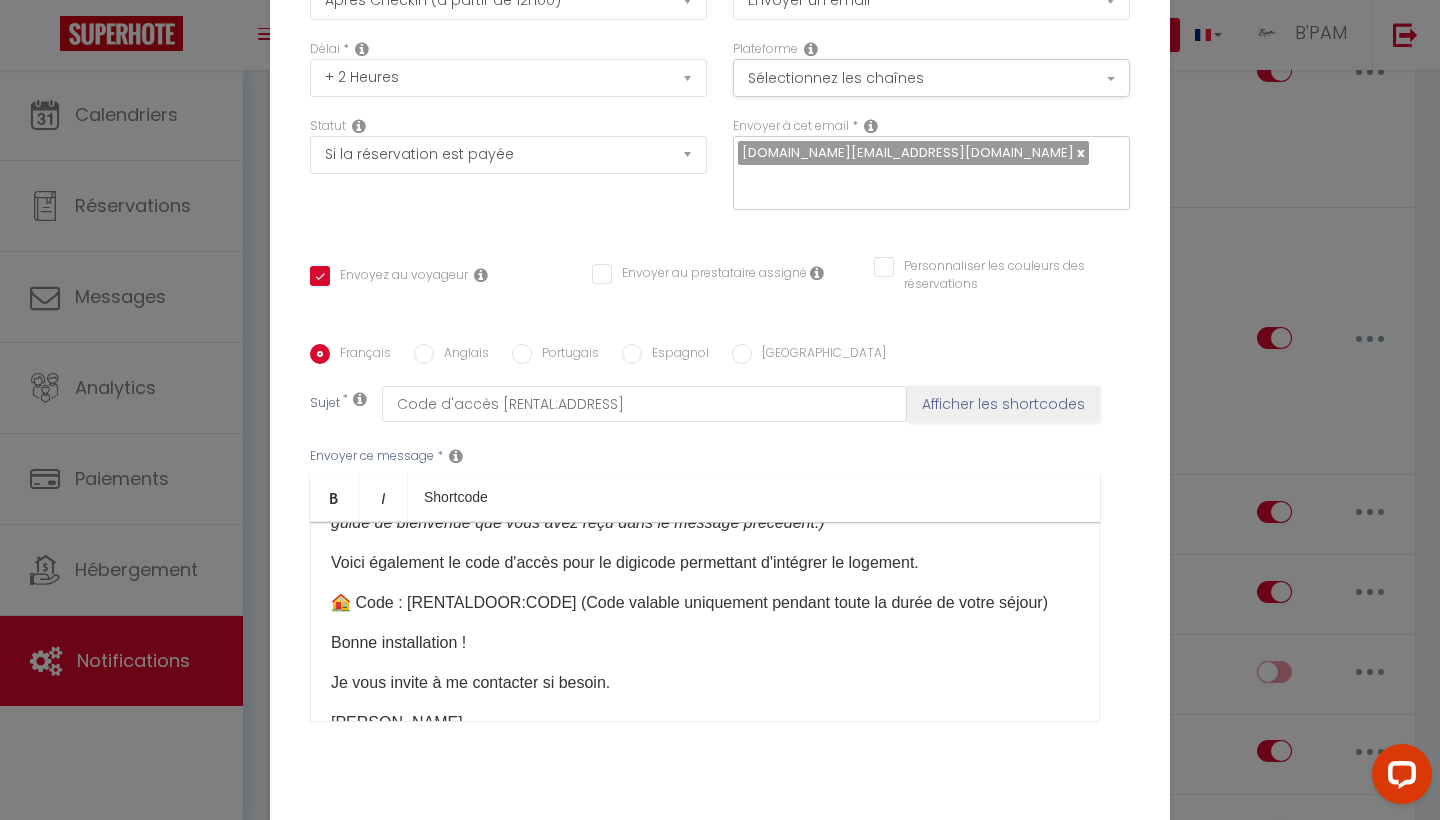click on "🏠 ​Code : [RENTALDOOR:CODE]​​ (Code valable uniquement pendant toute la durée de votre séjour)" at bounding box center [705, 603] 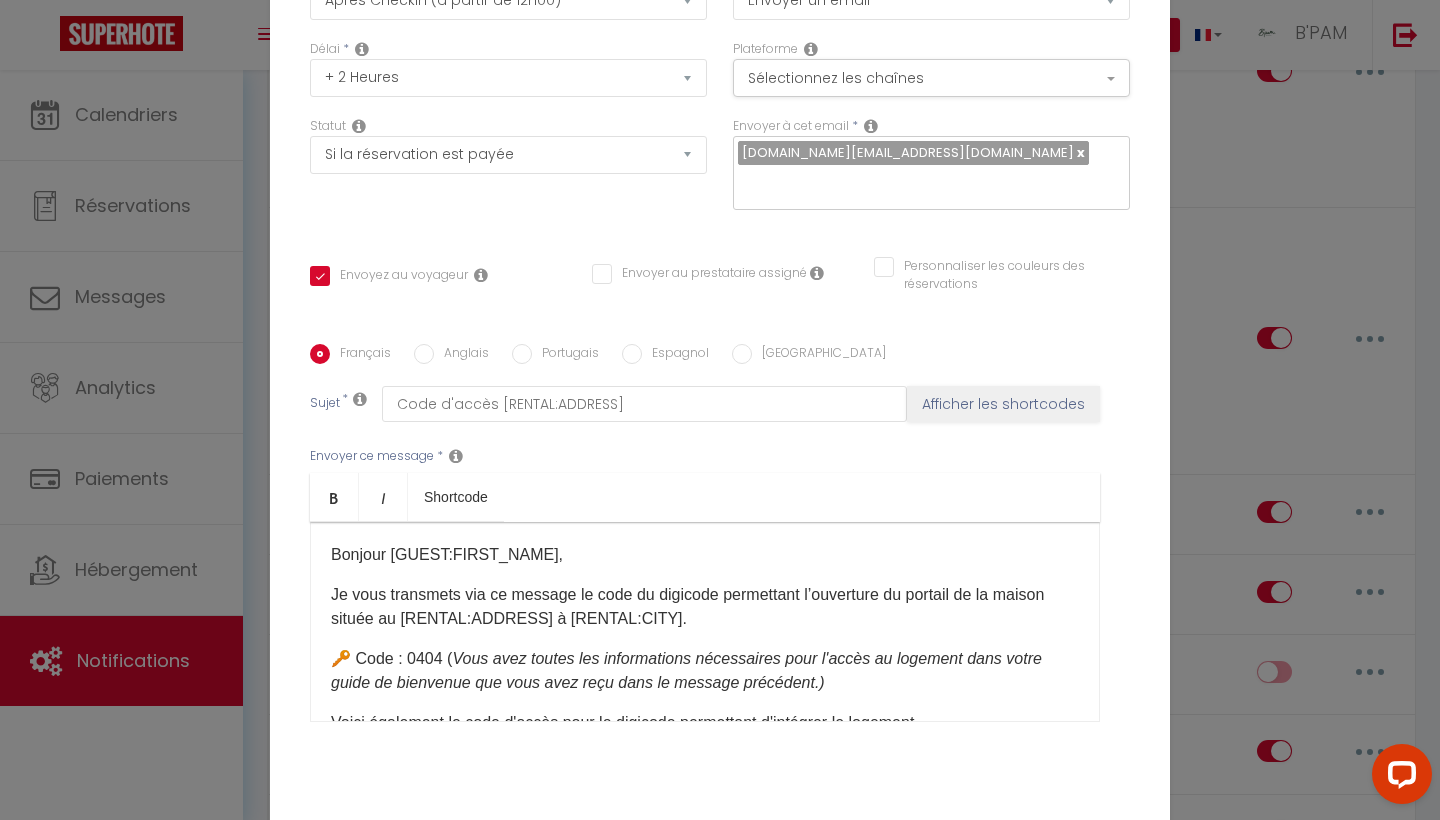 scroll, scrollTop: 0, scrollLeft: 0, axis: both 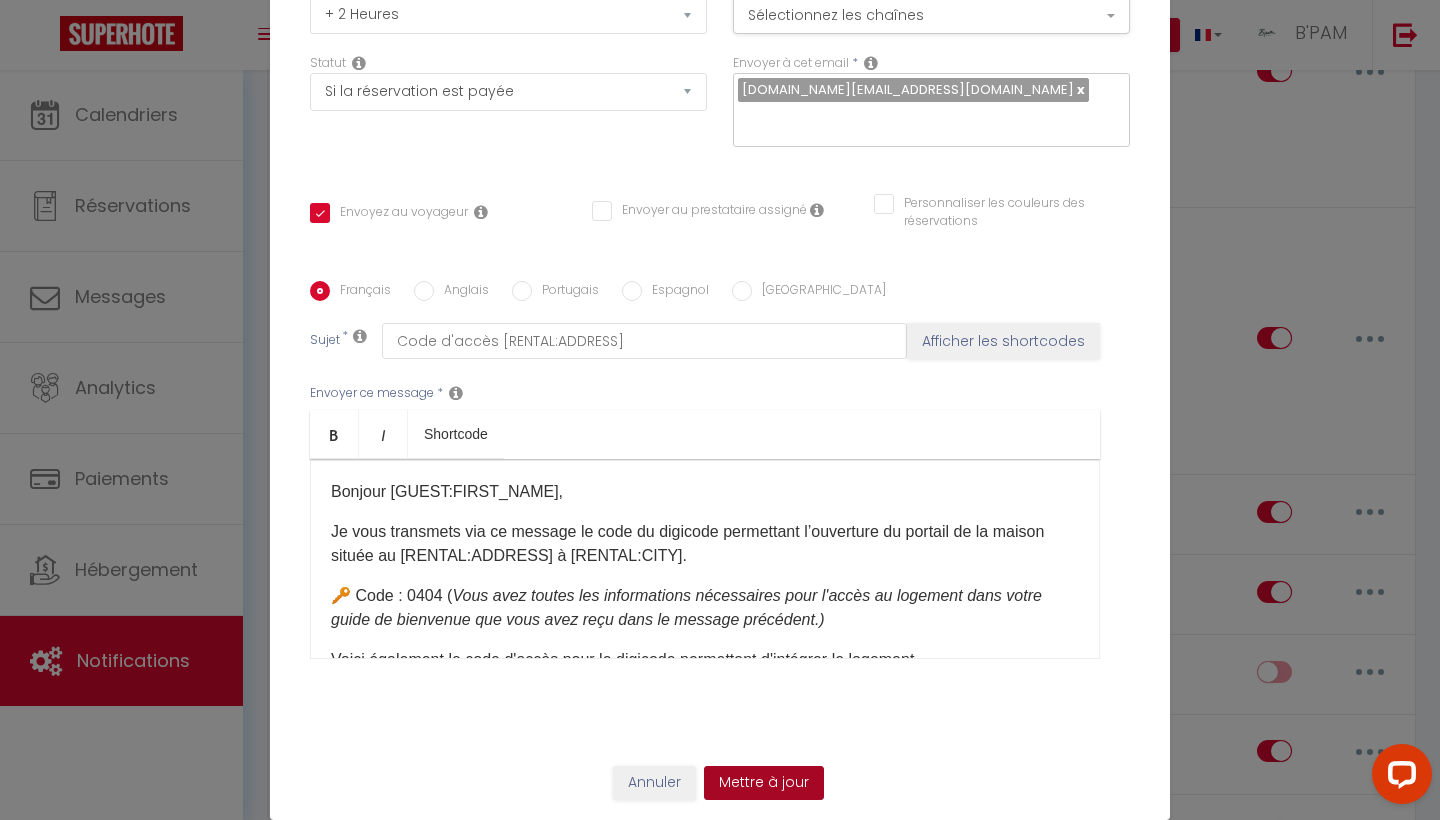 click on "Mettre à jour" at bounding box center (764, 783) 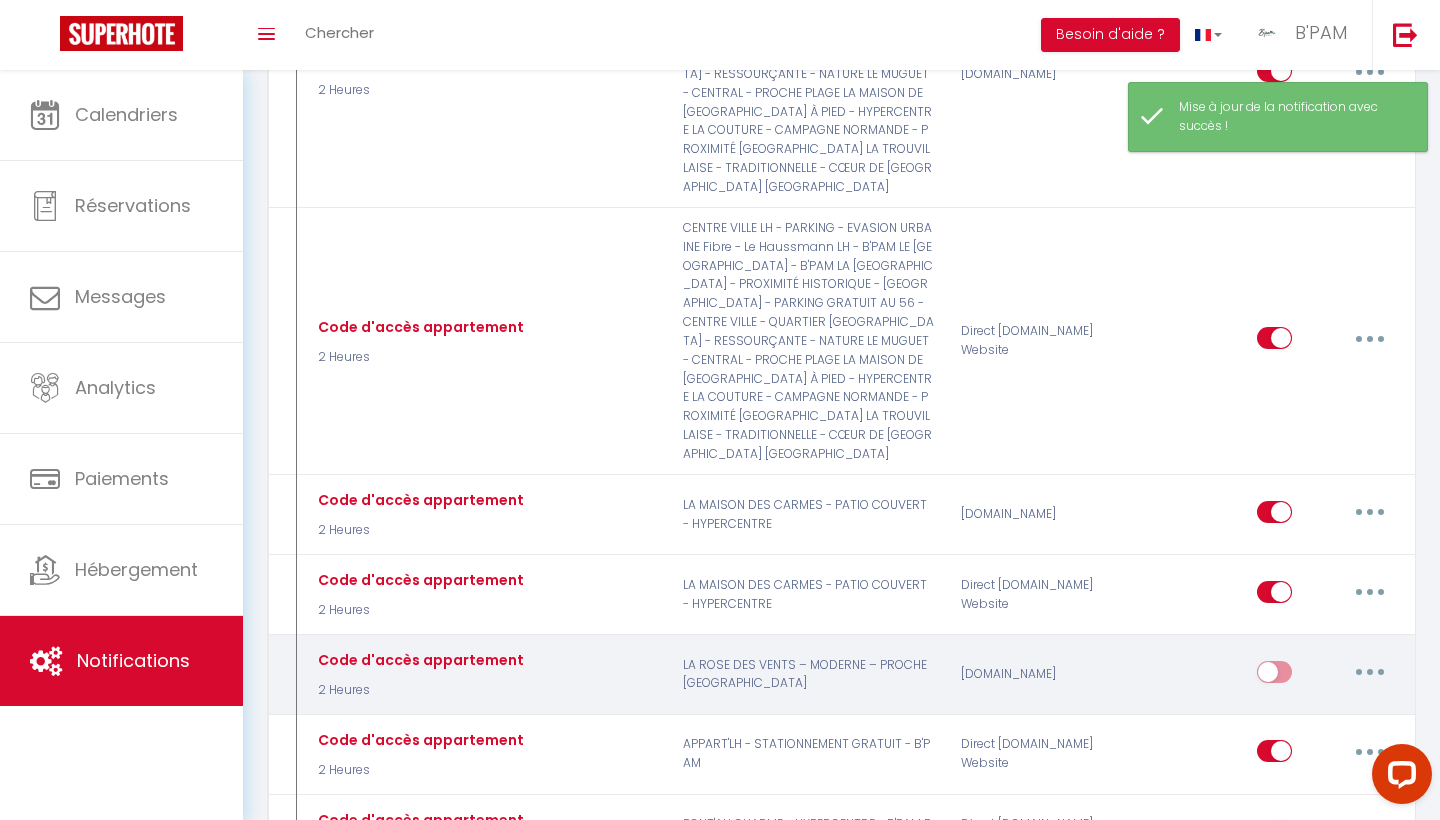 click at bounding box center (1274, 676) 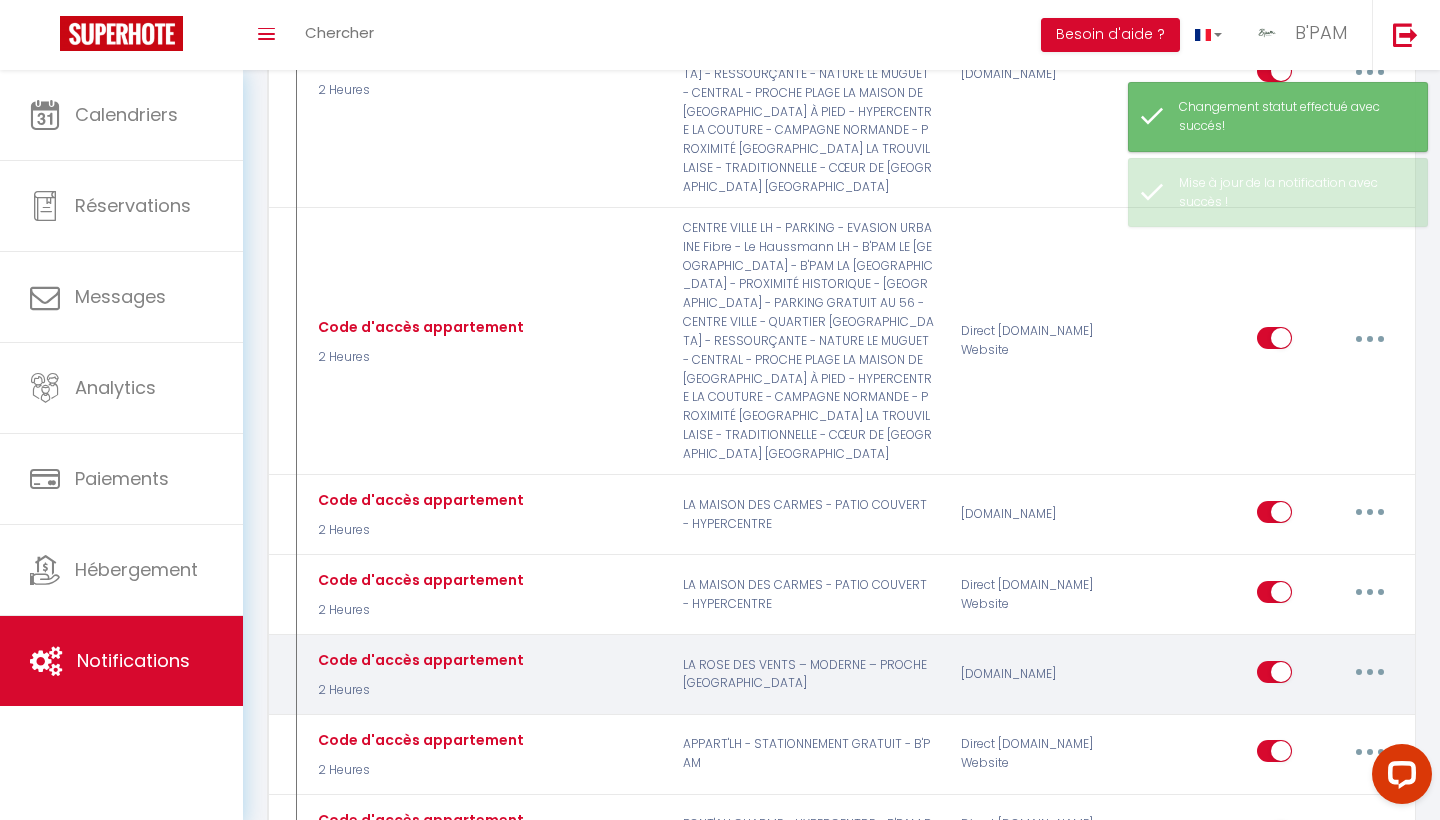 click at bounding box center [1370, 672] 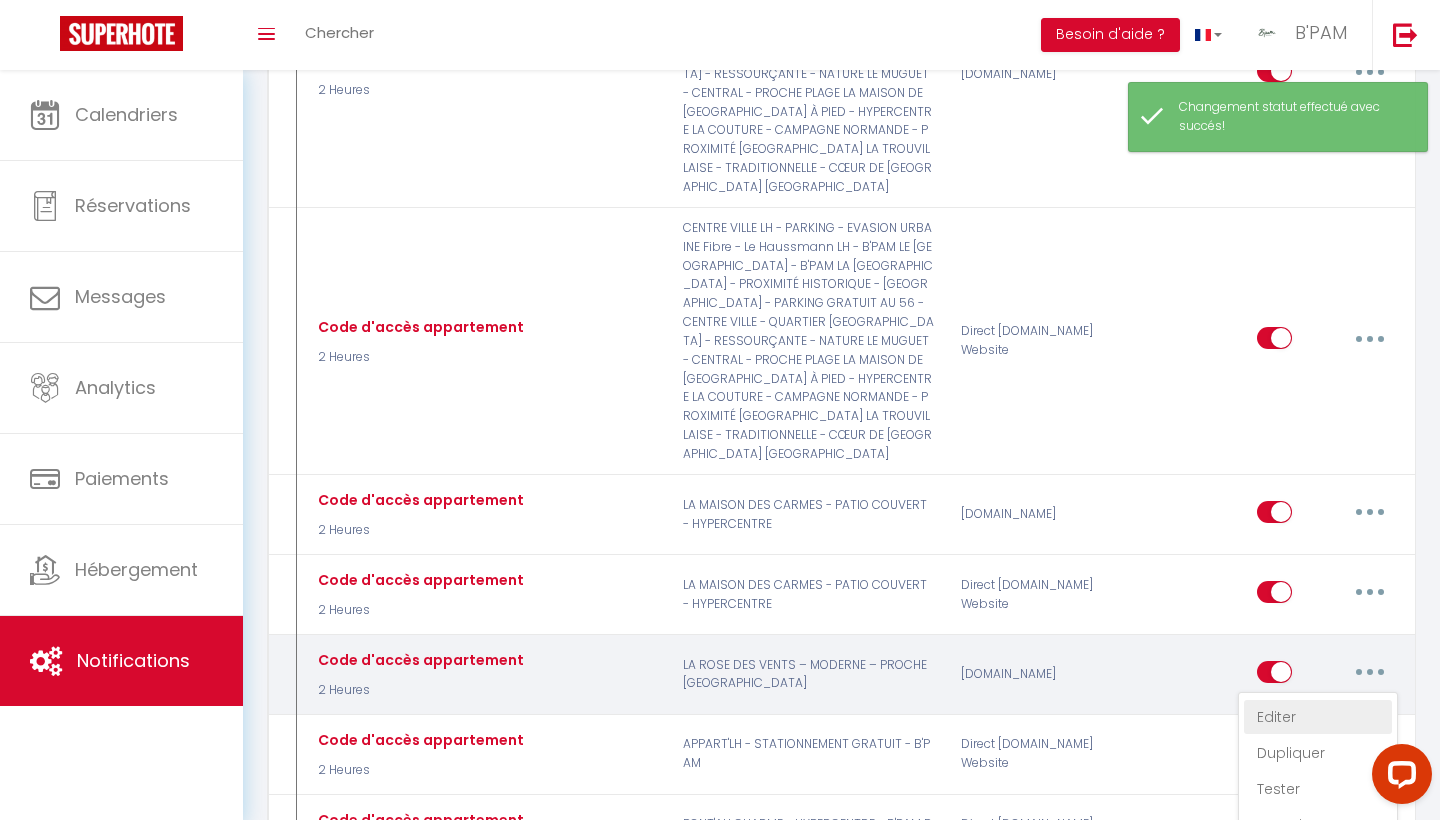 click on "Editer" at bounding box center (1318, 717) 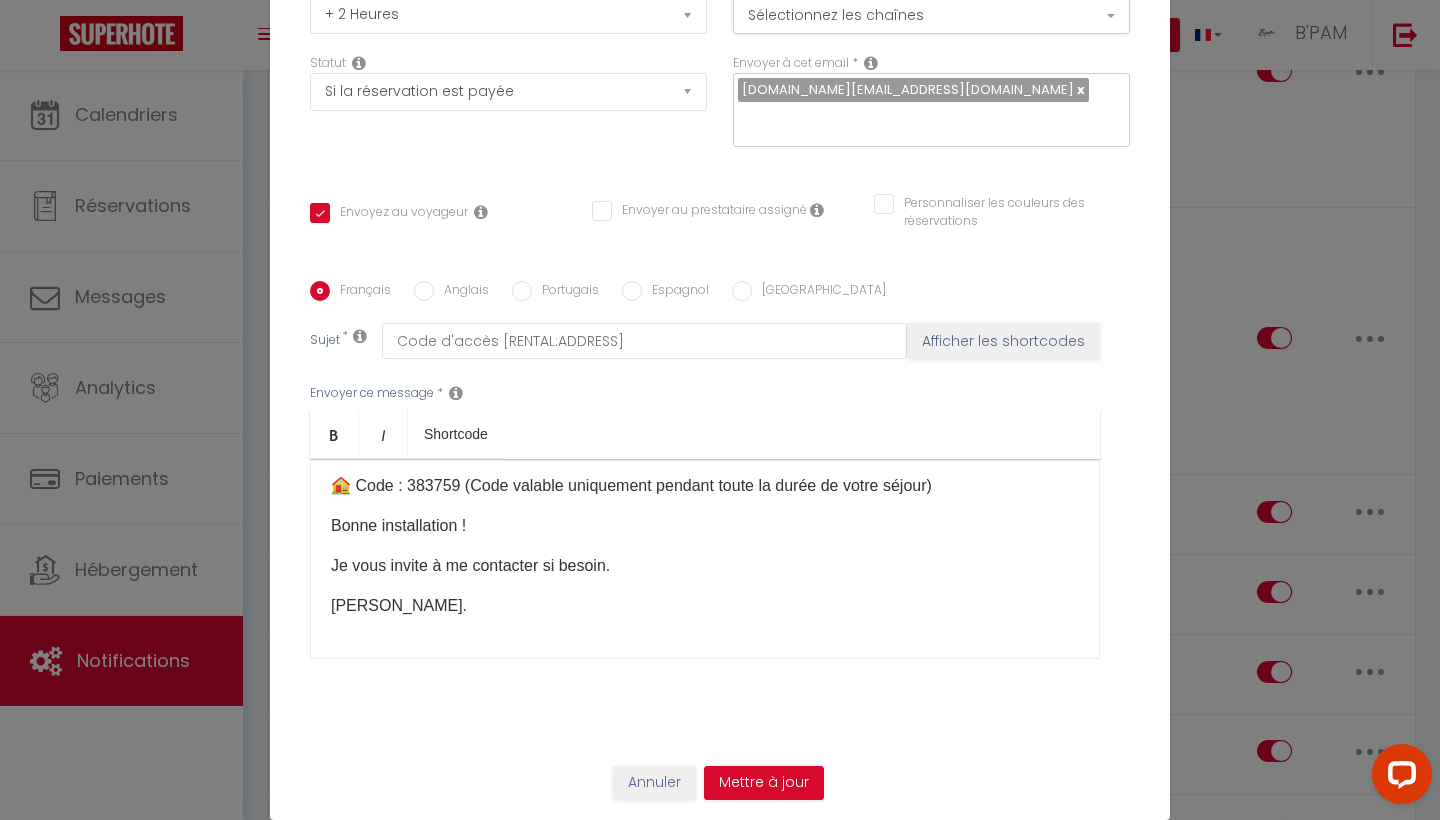 scroll, scrollTop: 214, scrollLeft: 0, axis: vertical 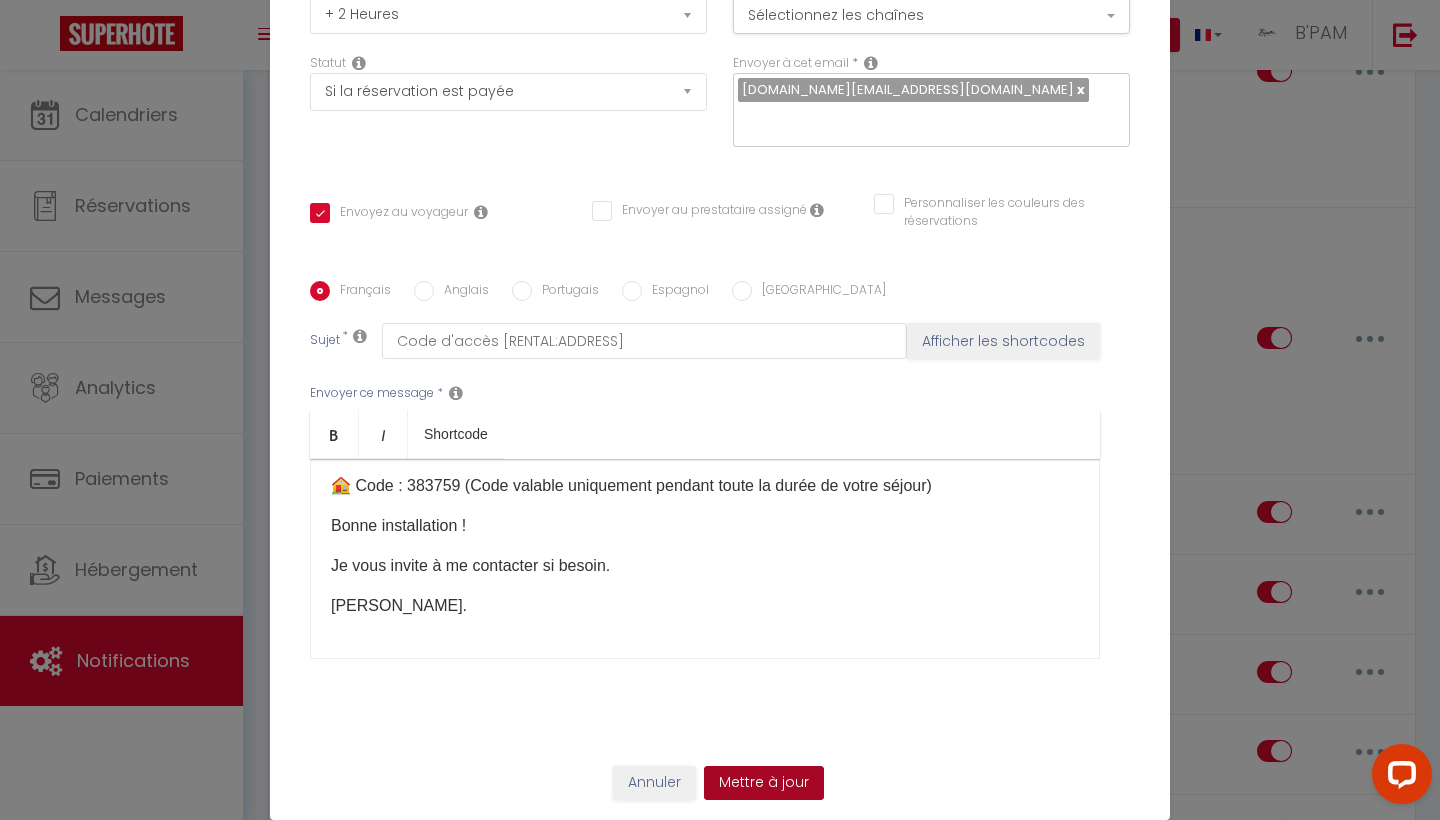 click on "Mettre à jour" at bounding box center (764, 783) 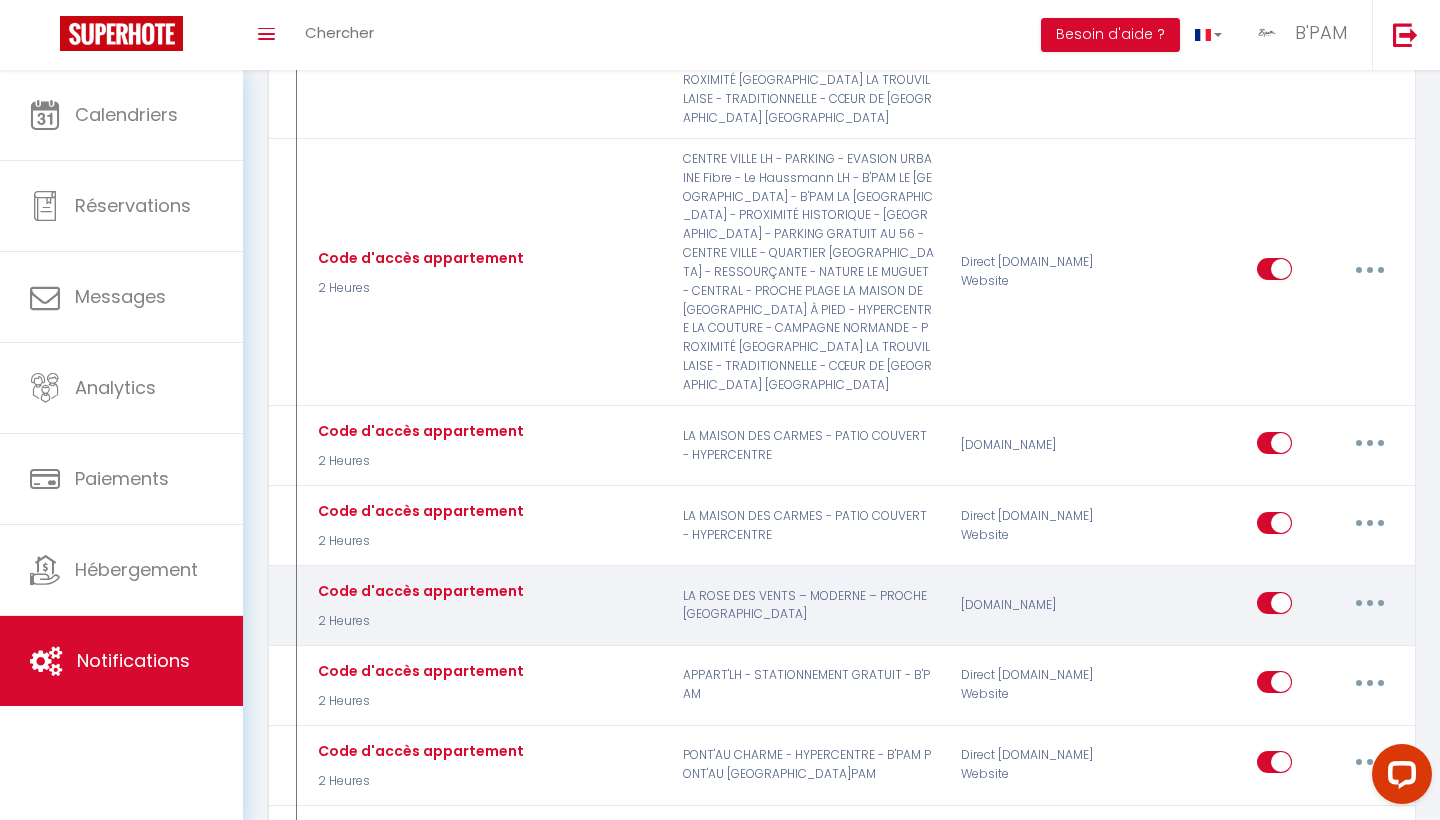 scroll, scrollTop: 3109, scrollLeft: 0, axis: vertical 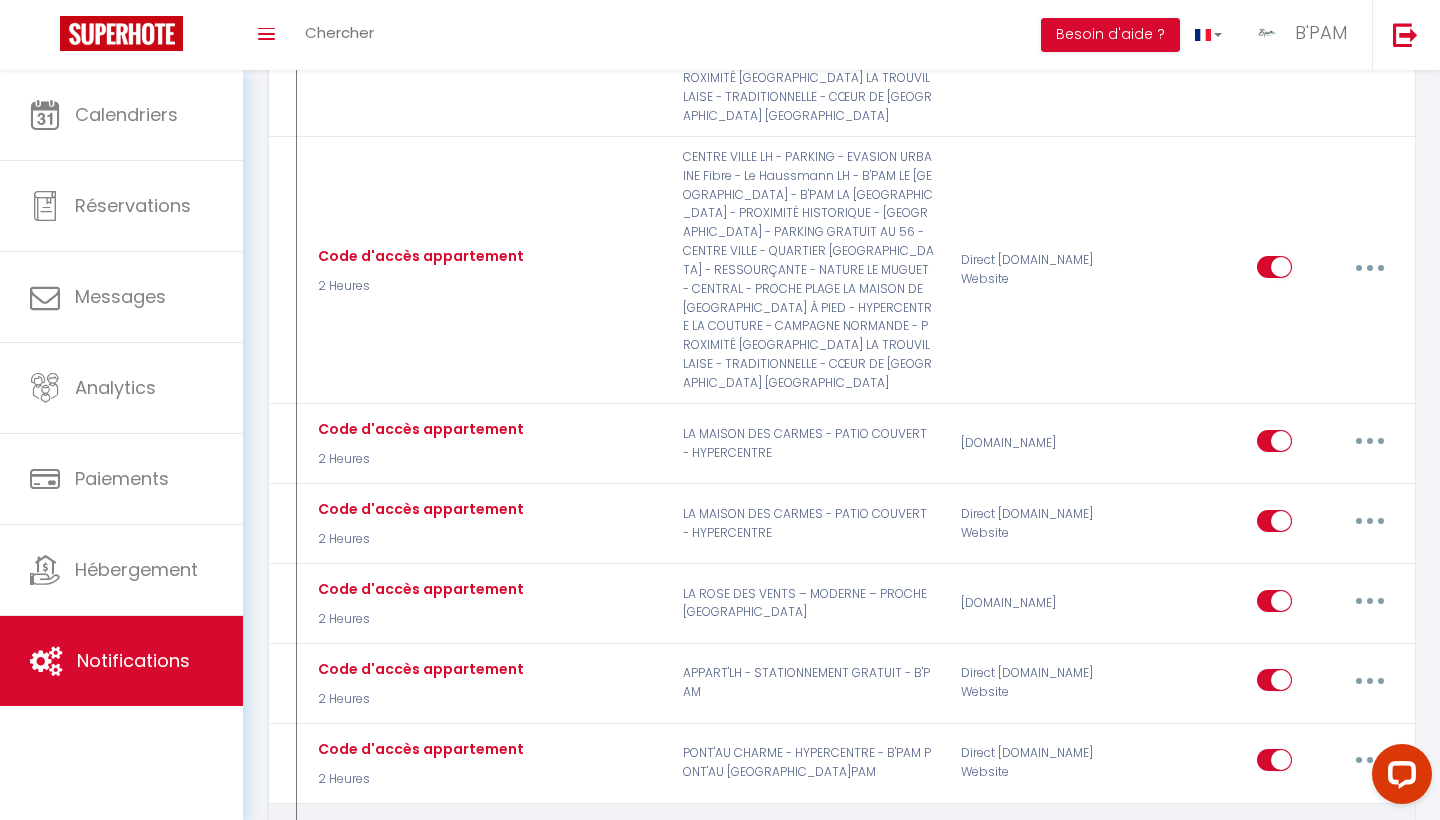 click at bounding box center (1370, 840) 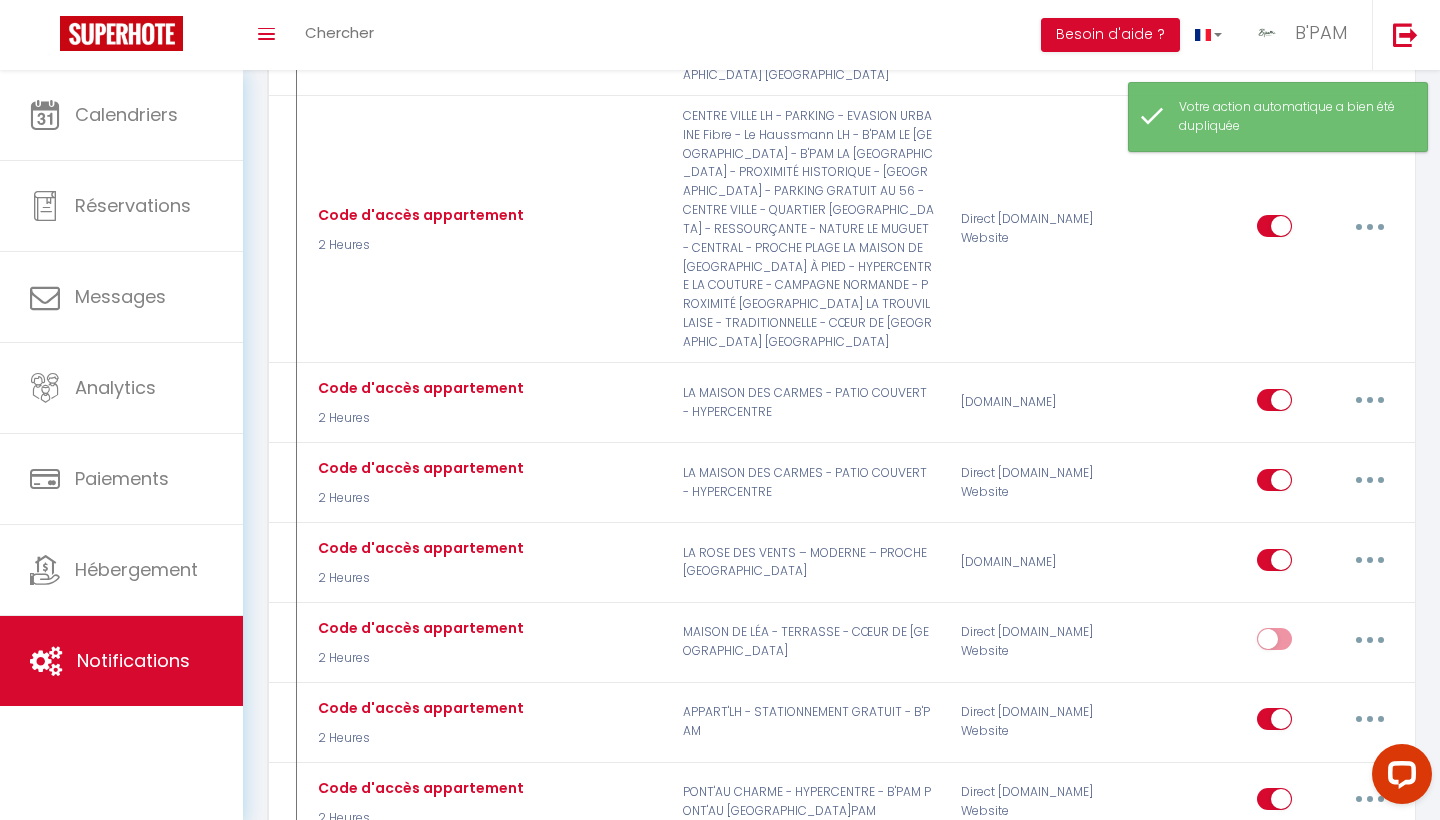 scroll, scrollTop: 3198, scrollLeft: 0, axis: vertical 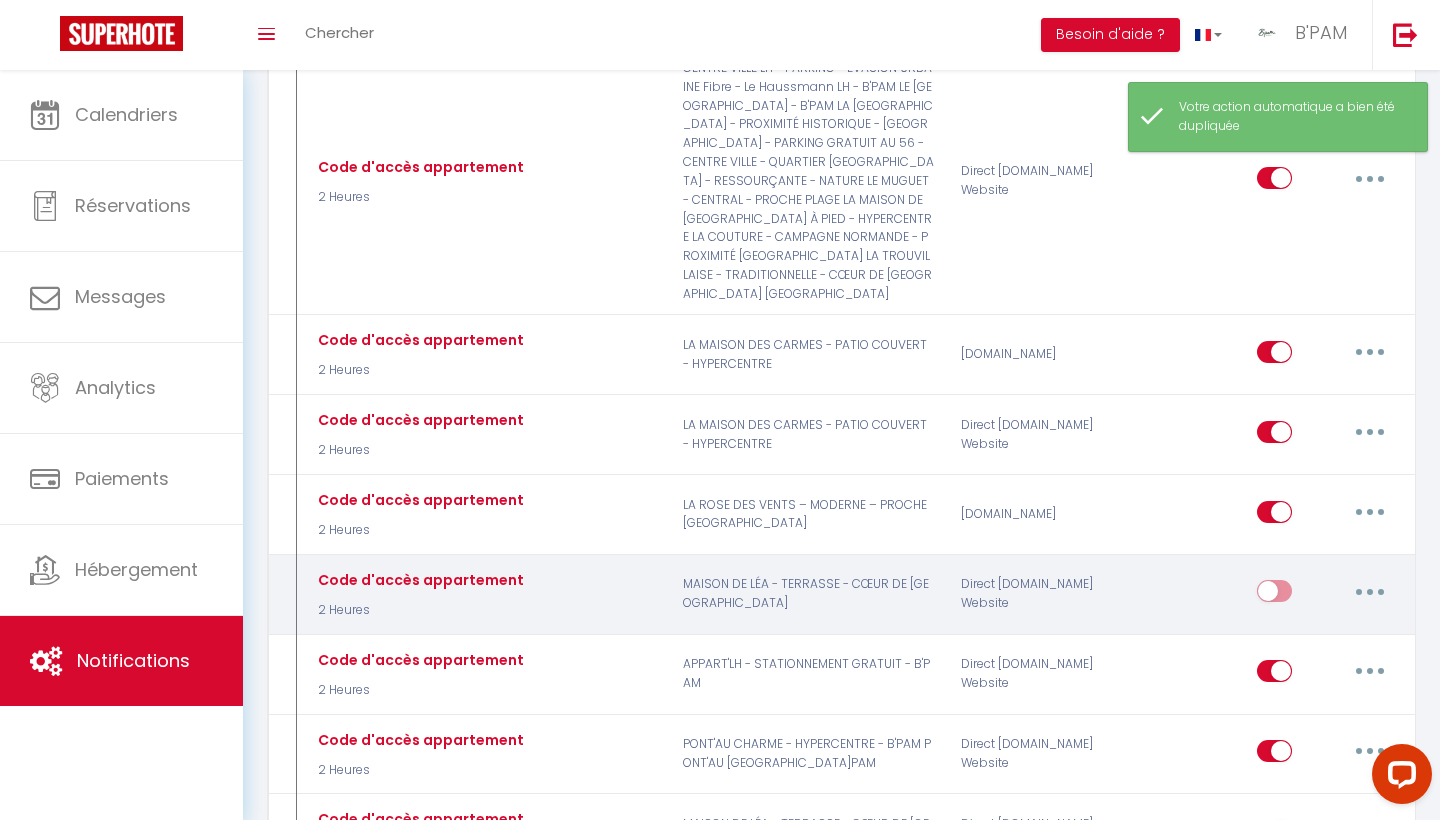 click at bounding box center [1370, 592] 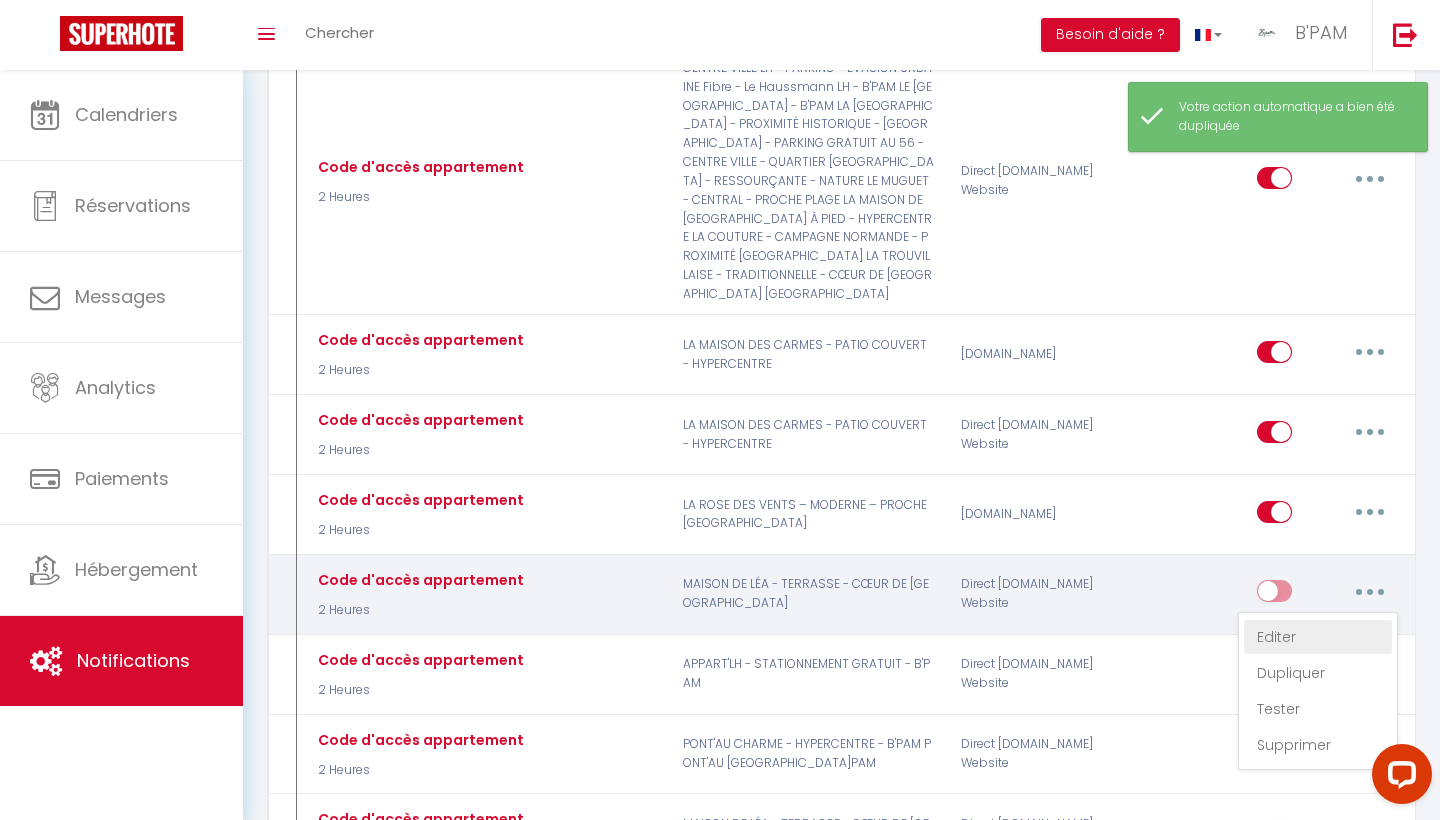 click on "Editer" at bounding box center [1318, 637] 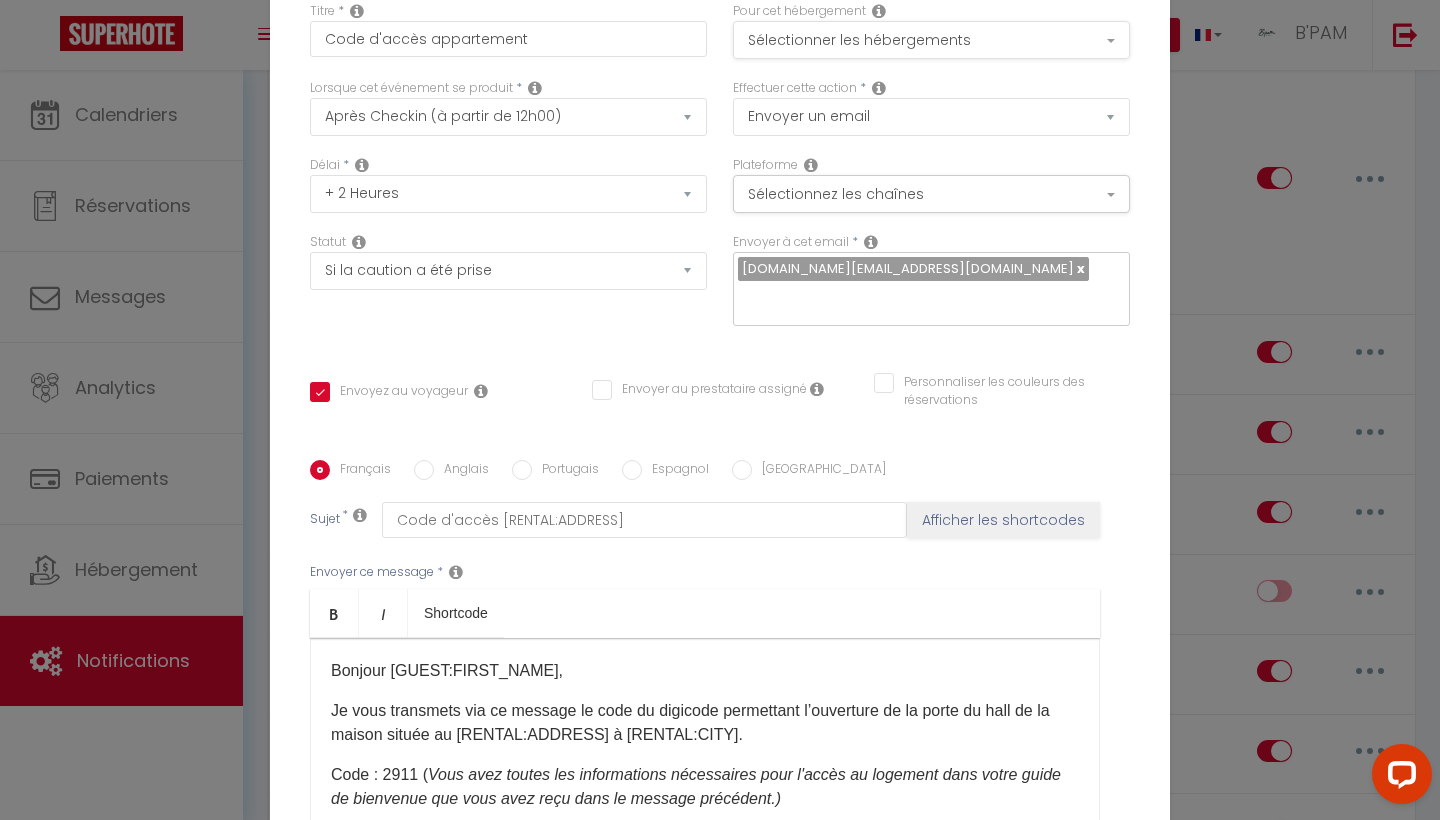 click on "Sélectionner les hébergements" at bounding box center [931, 40] 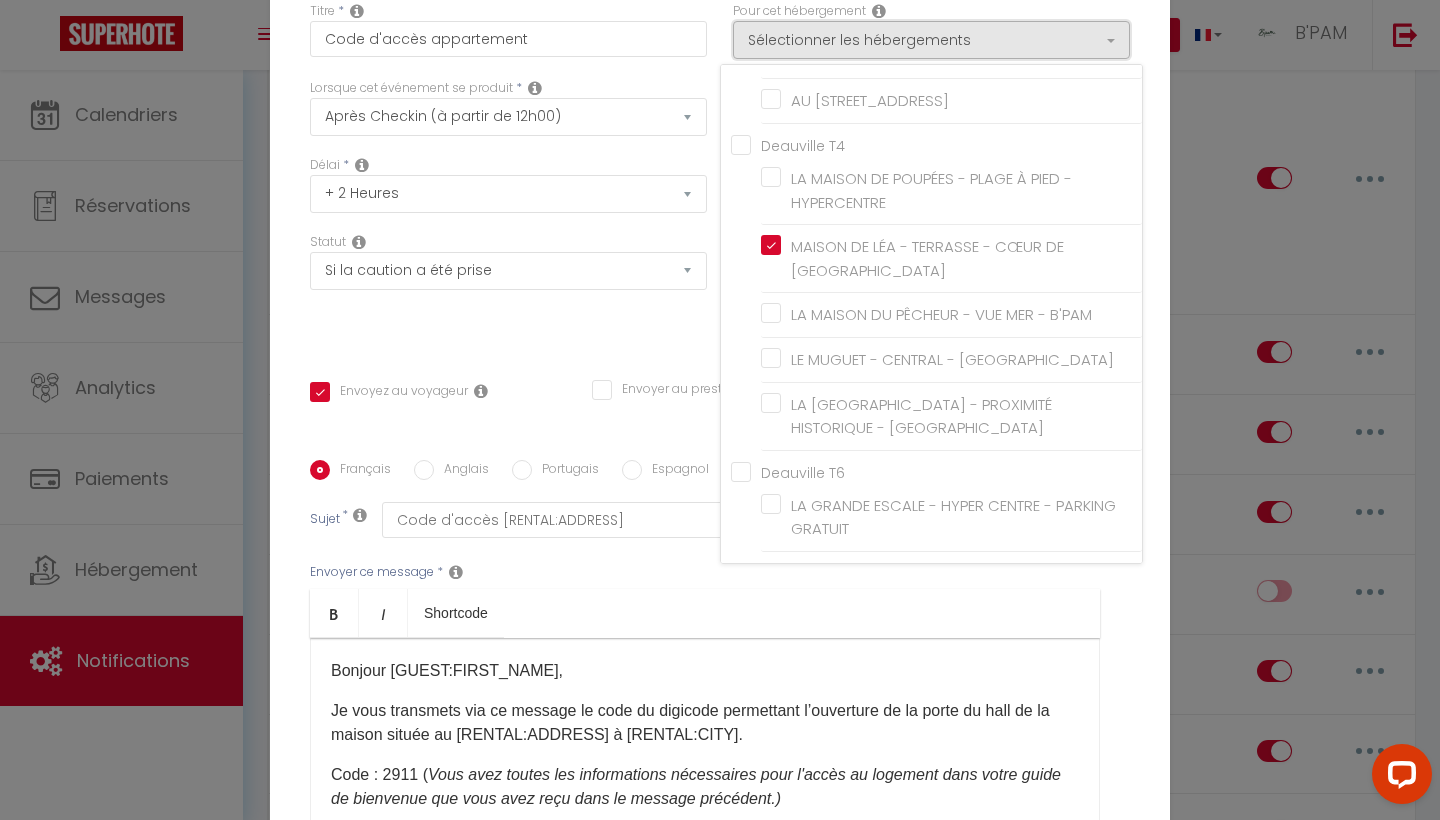 scroll, scrollTop: 562, scrollLeft: 0, axis: vertical 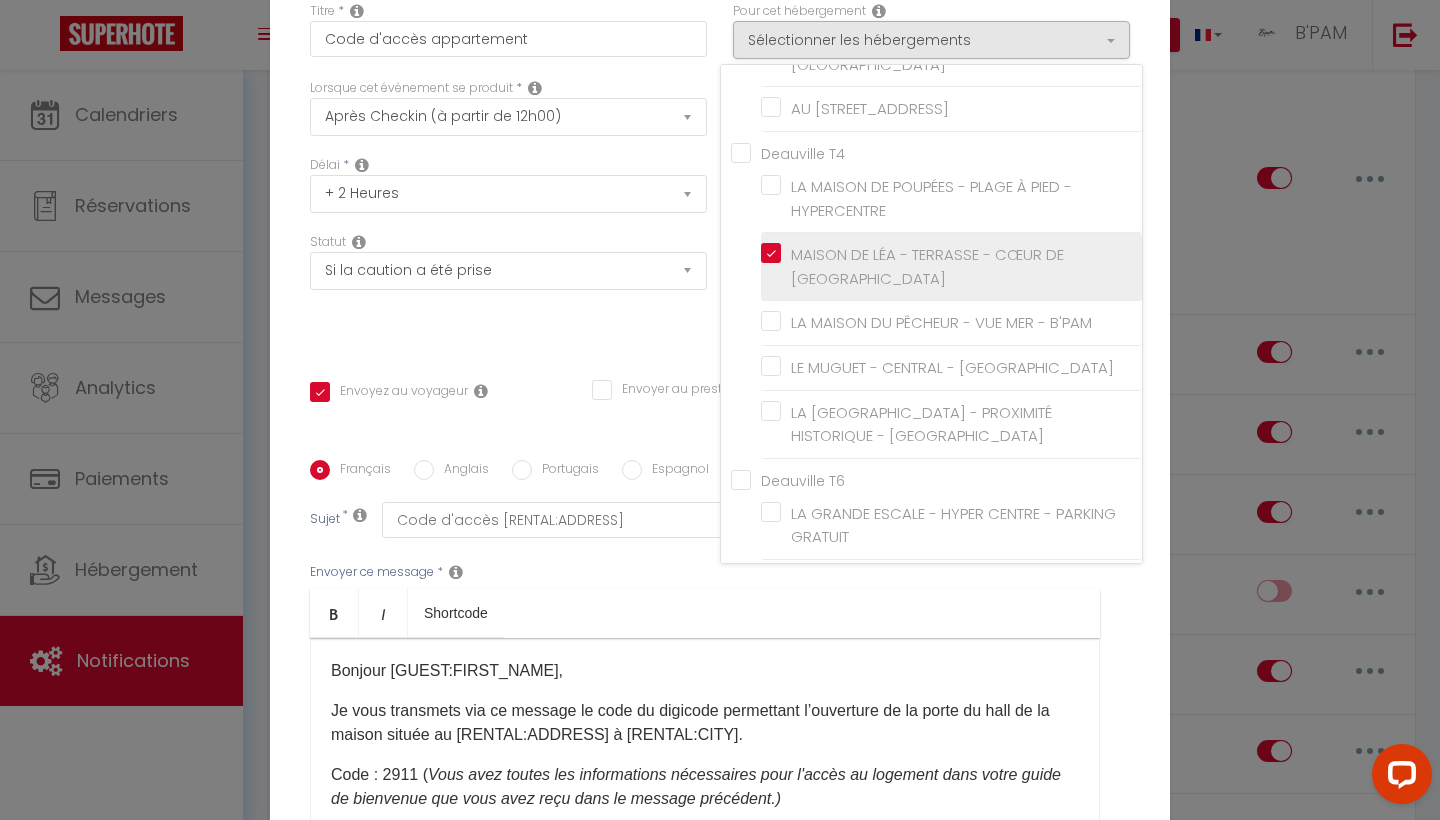 click on "MAISON DE LÉA - TERRASSE - CŒUR DE [GEOGRAPHIC_DATA]" at bounding box center (951, 267) 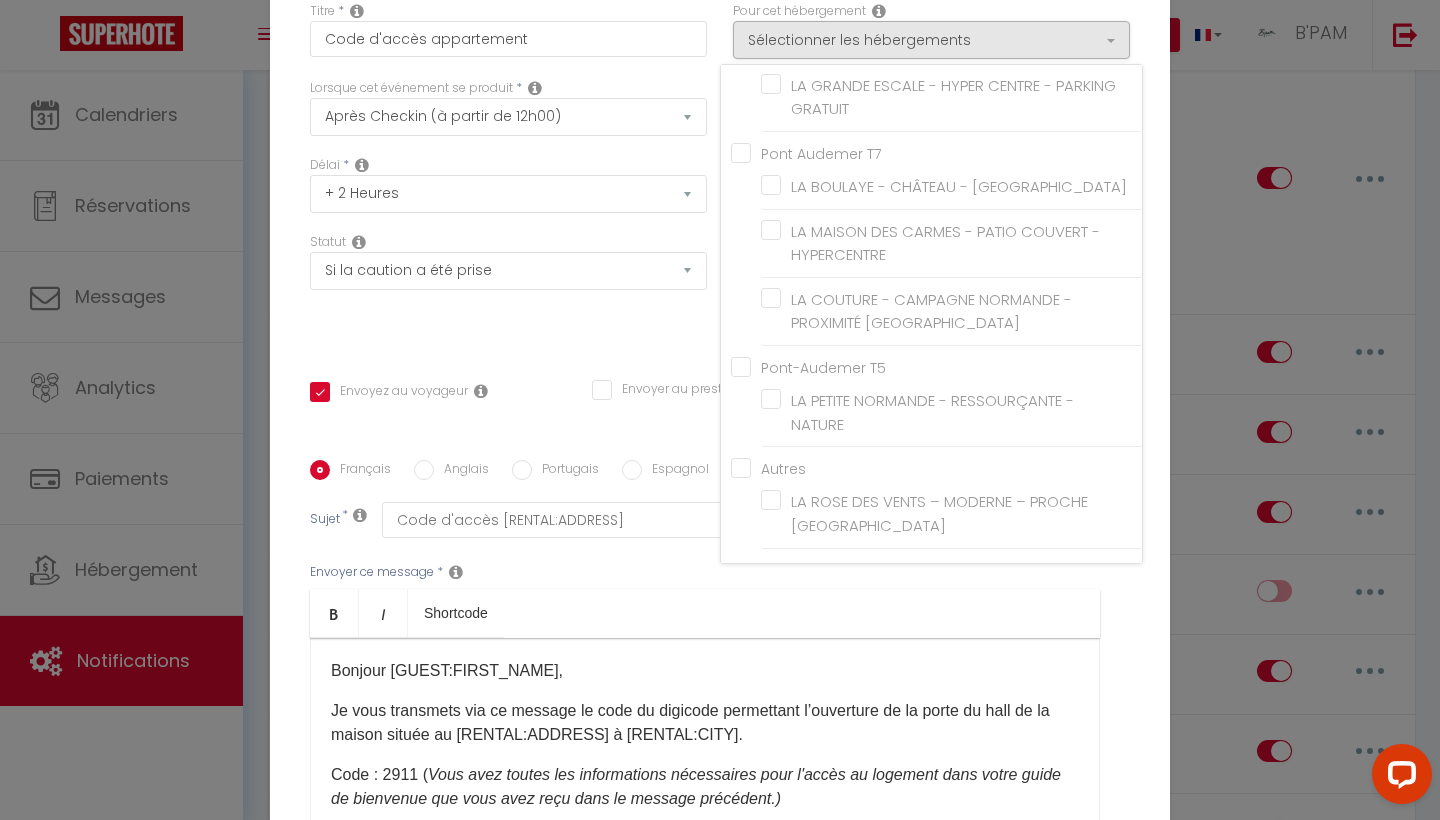 scroll, scrollTop: 997, scrollLeft: 0, axis: vertical 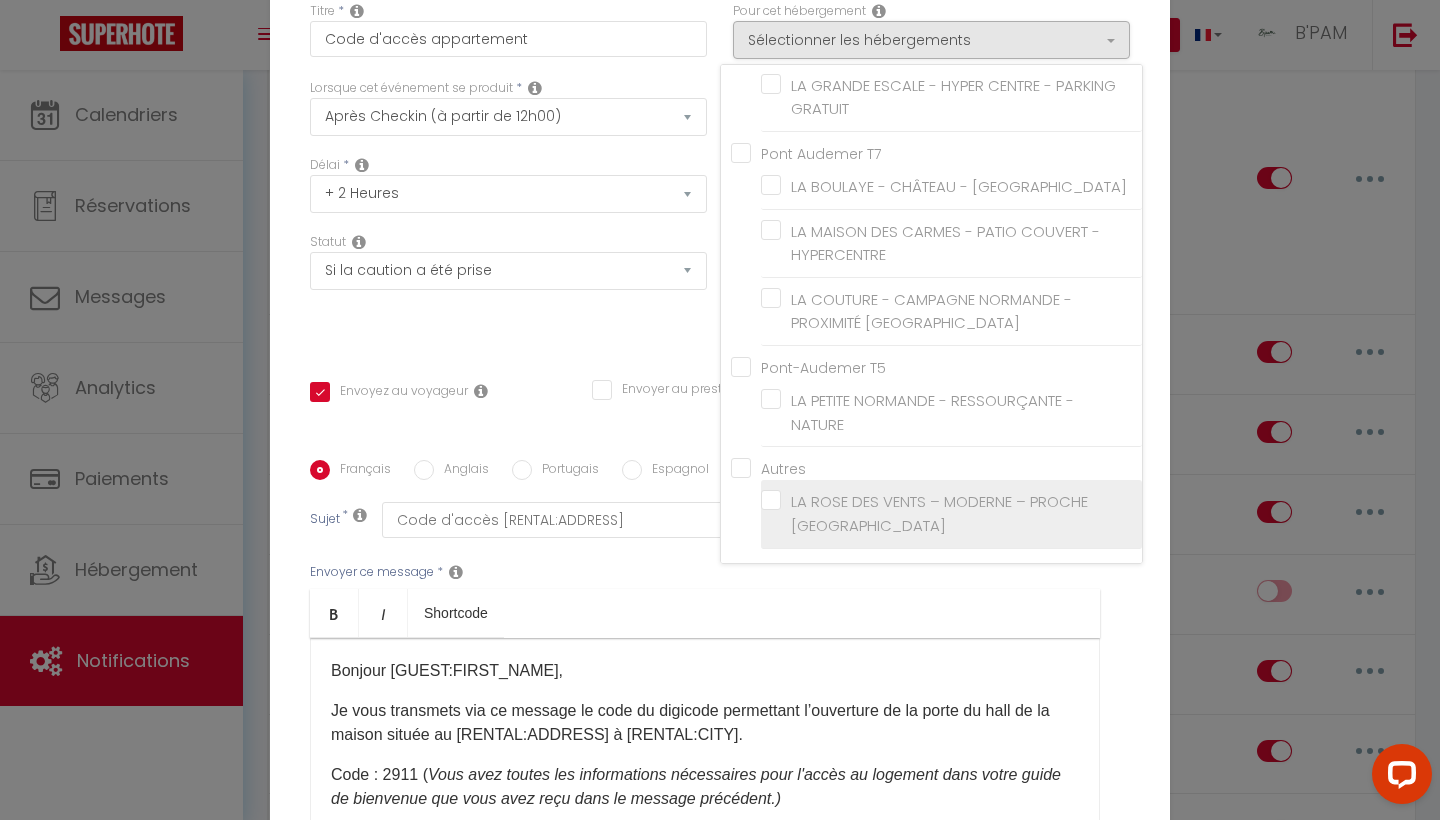click on "LA ROSE DES VENTS – MODERNE – PROCHE [GEOGRAPHIC_DATA]" at bounding box center [955, 513] 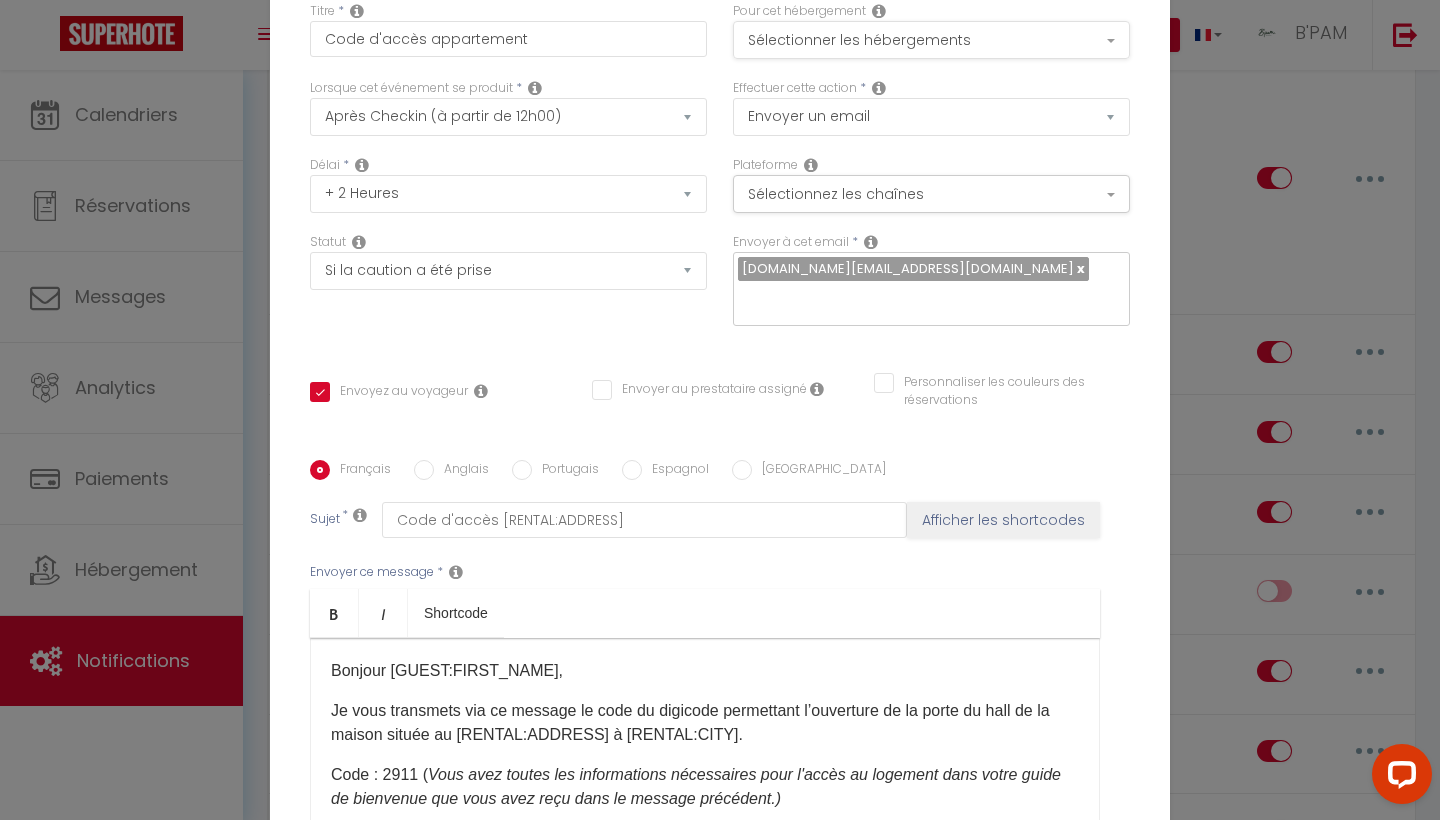 click on "Sélectionner les hébergements" at bounding box center [931, 40] 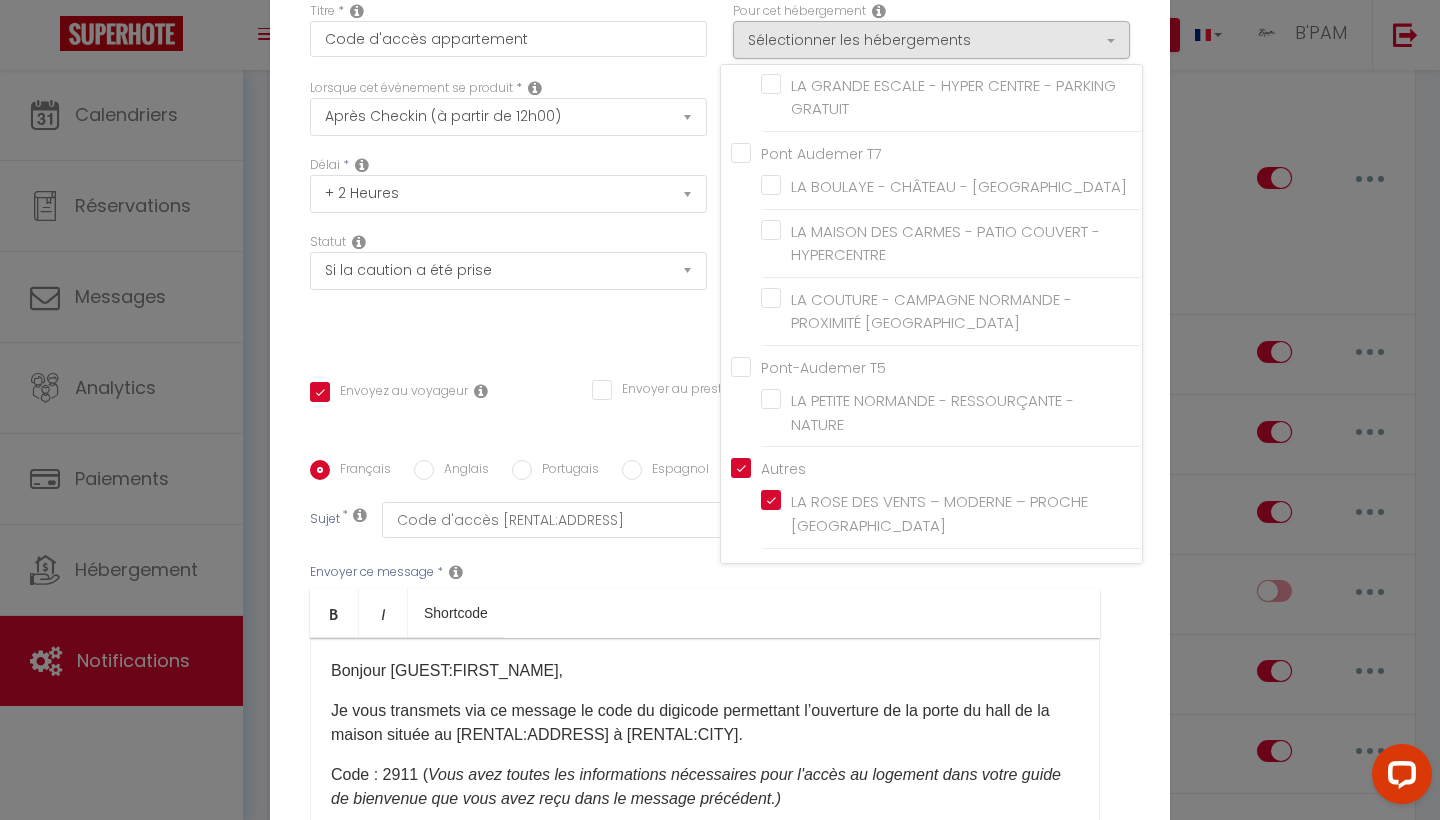 click on "Statut     Aucun   Si la réservation est payée   Si réservation non payée   Si la caution a été prise   Si caution non payée" at bounding box center [508, 289] 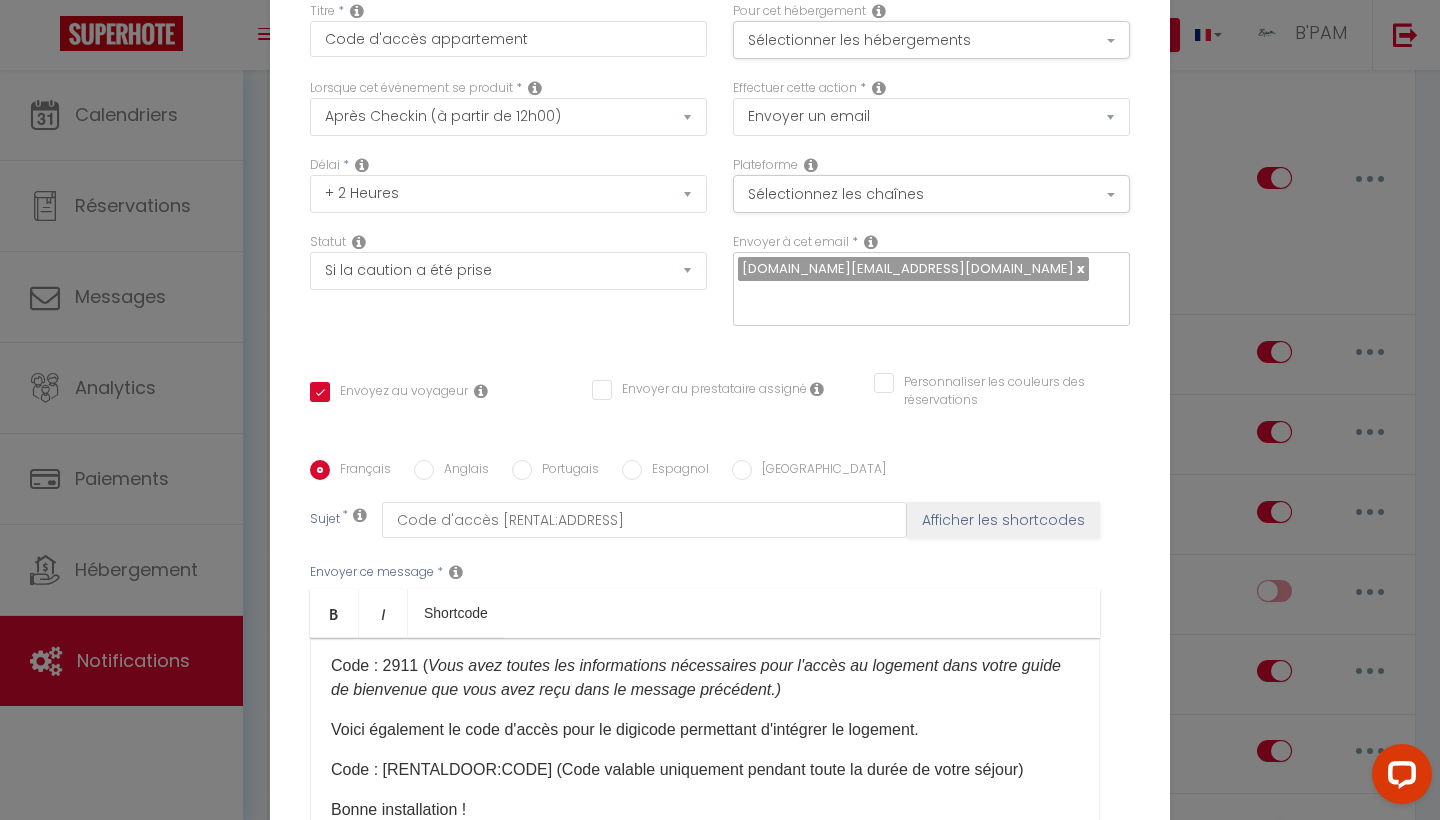 scroll, scrollTop: 100, scrollLeft: 0, axis: vertical 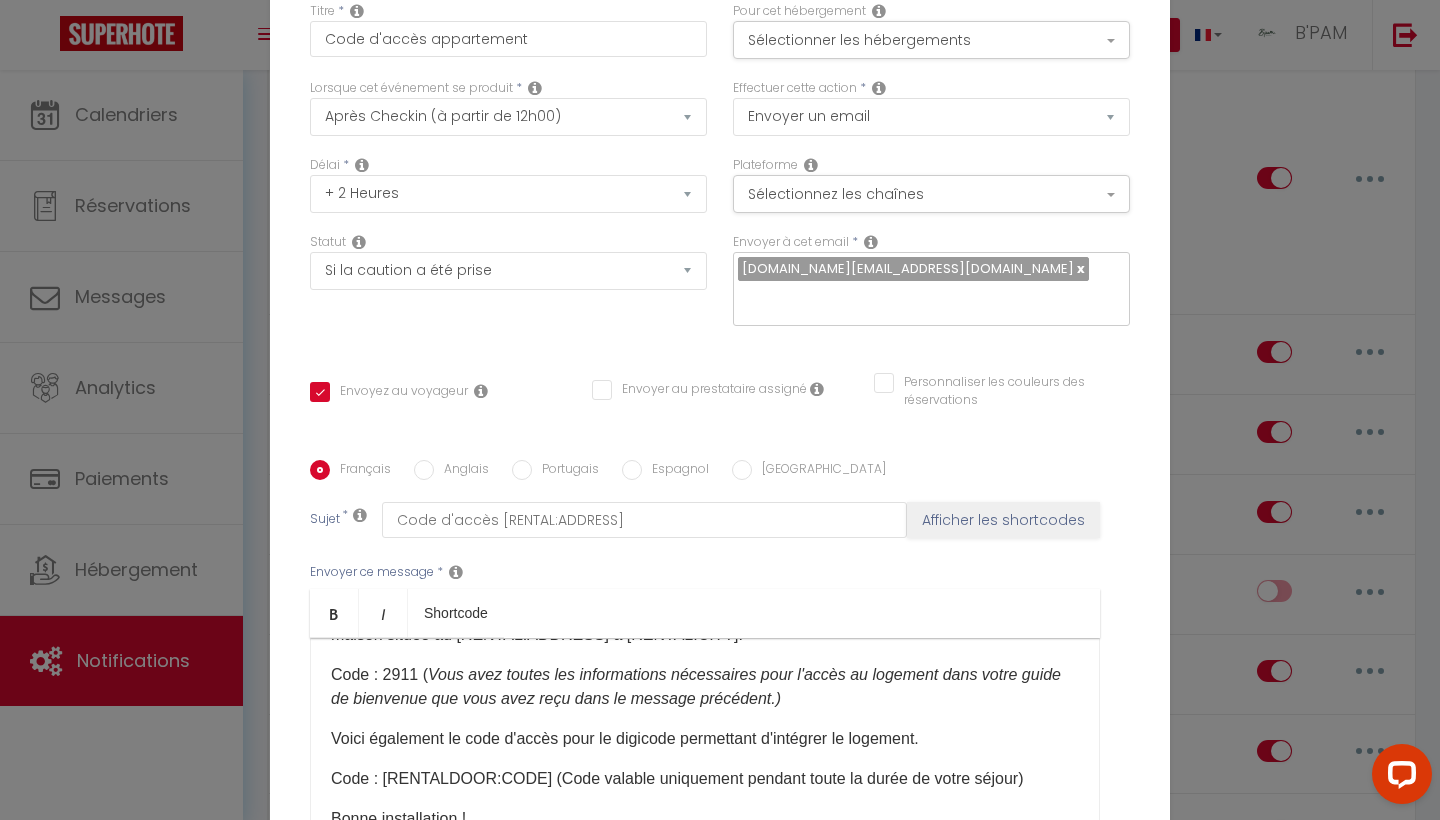 click on "Code : 2911 ( Vous avez toutes les informations nécessaires pour l'accès au logement dans votre guide de bienvenue que vous avez reçu dans le message précédent.)" at bounding box center [705, 687] 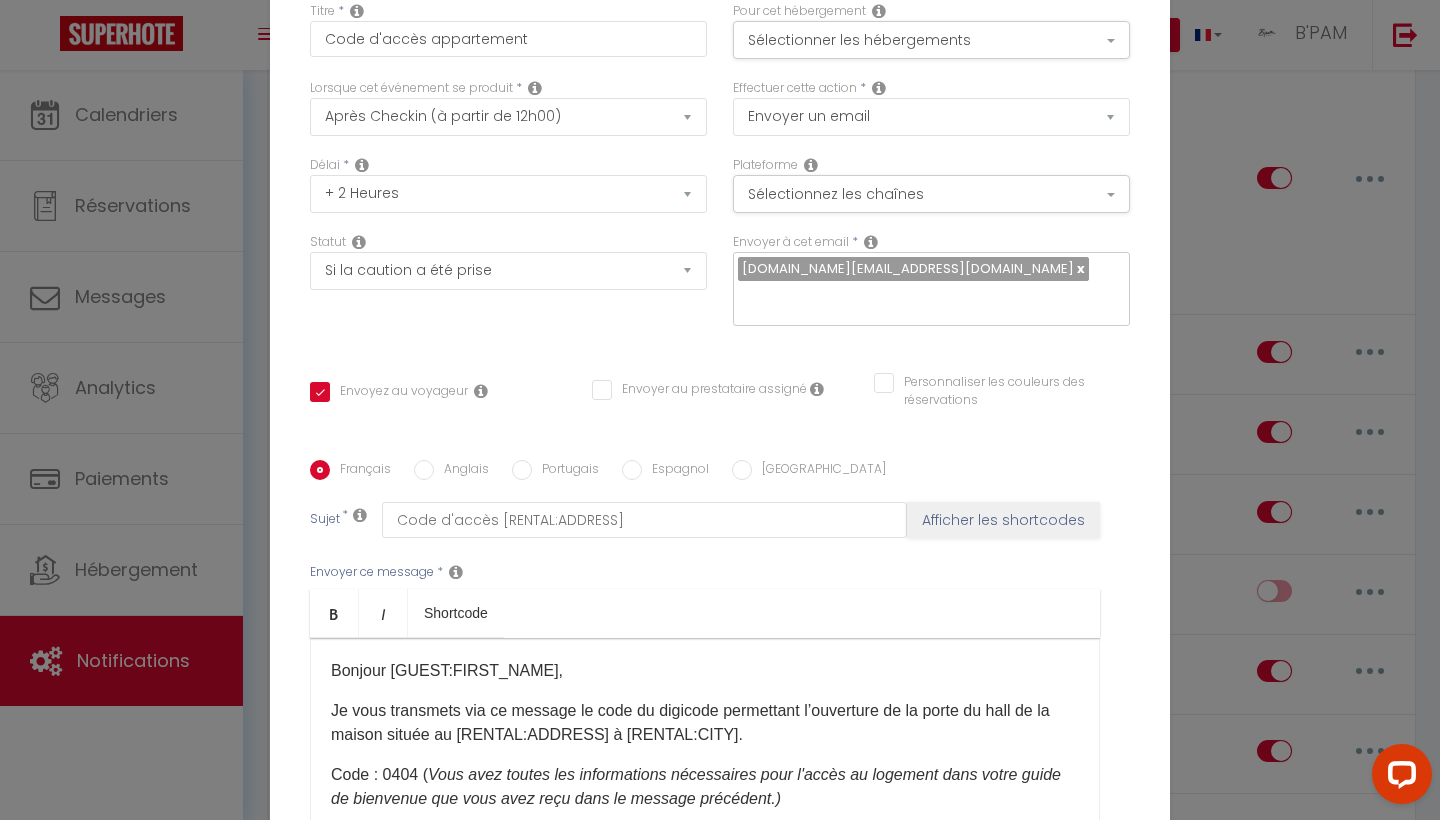scroll, scrollTop: 0, scrollLeft: 0, axis: both 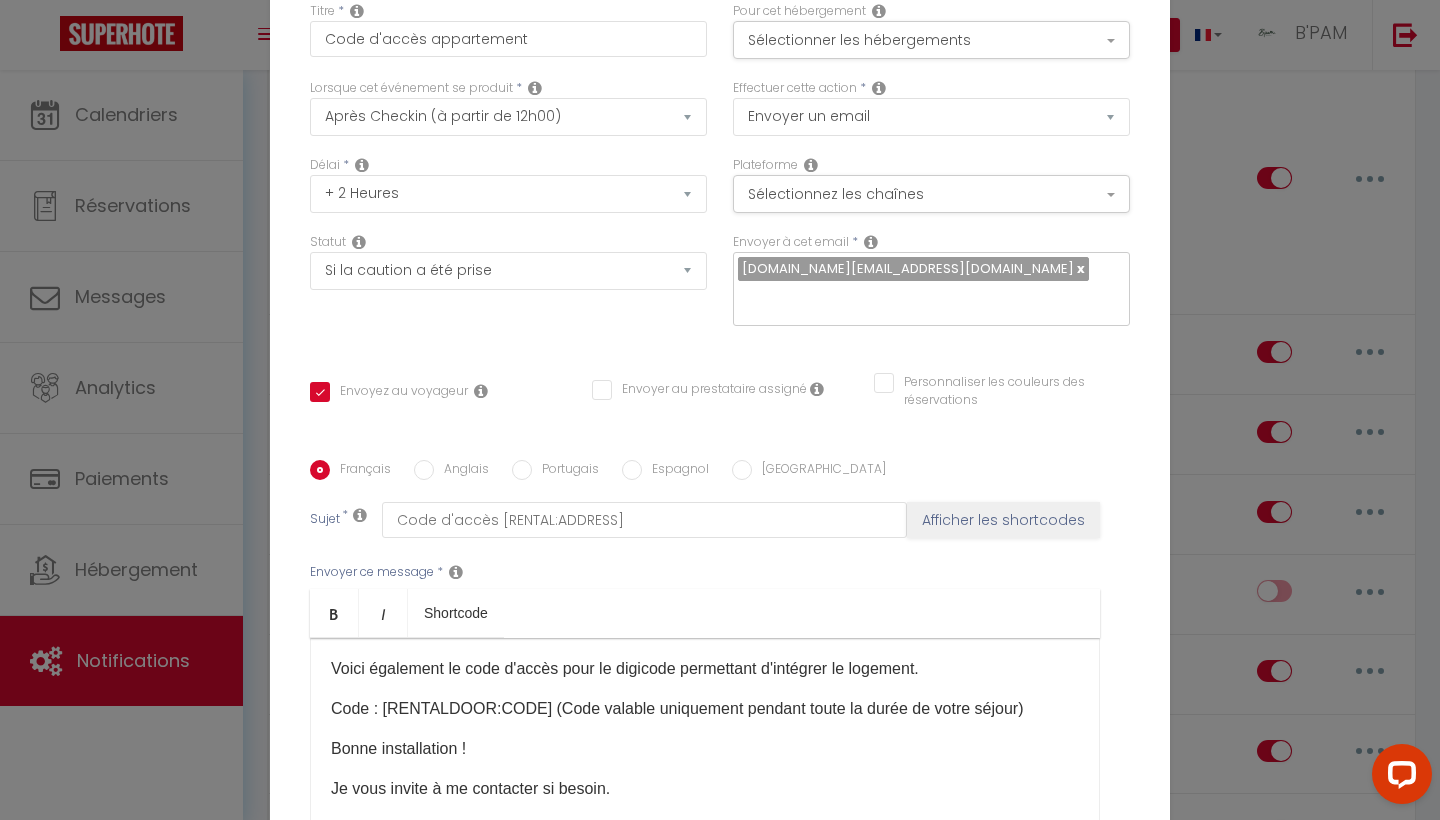 click on "Code : [RENTALDOOR:CODE]​​ (Code valable uniquement pendant toute la durée de votre séjour)" at bounding box center (705, 709) 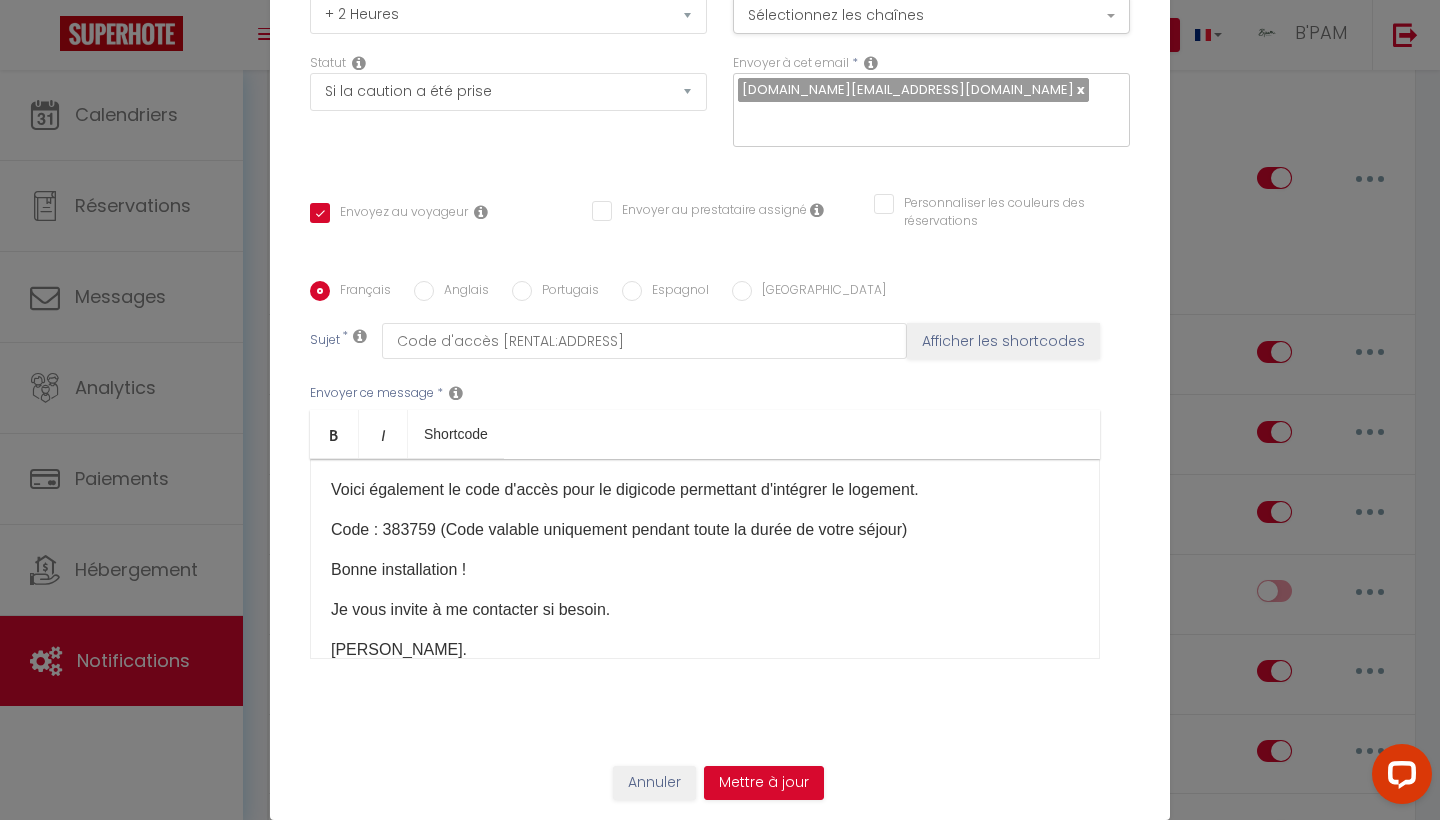 scroll, scrollTop: 179, scrollLeft: 0, axis: vertical 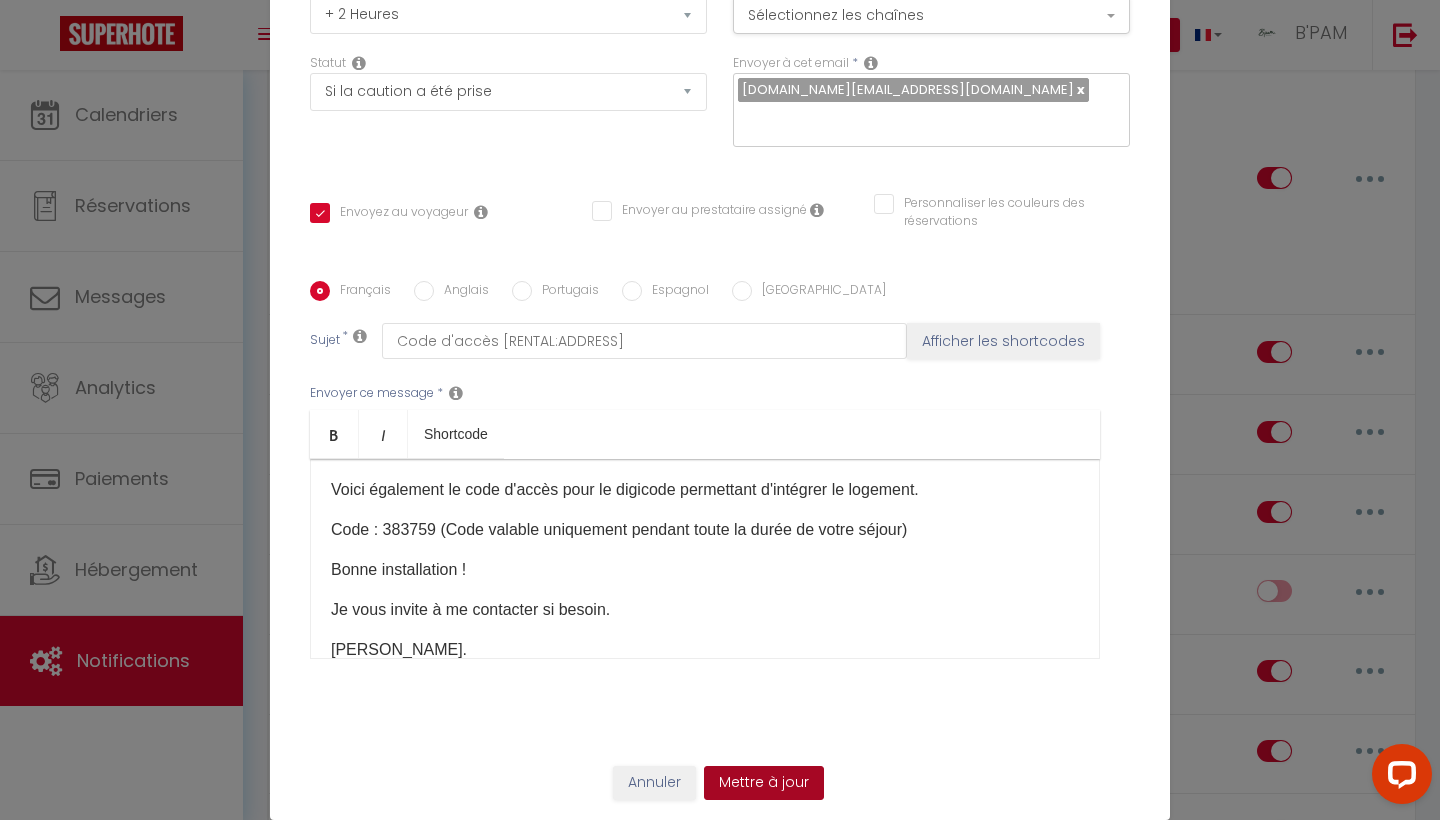 click on "Mettre à jour" at bounding box center [764, 783] 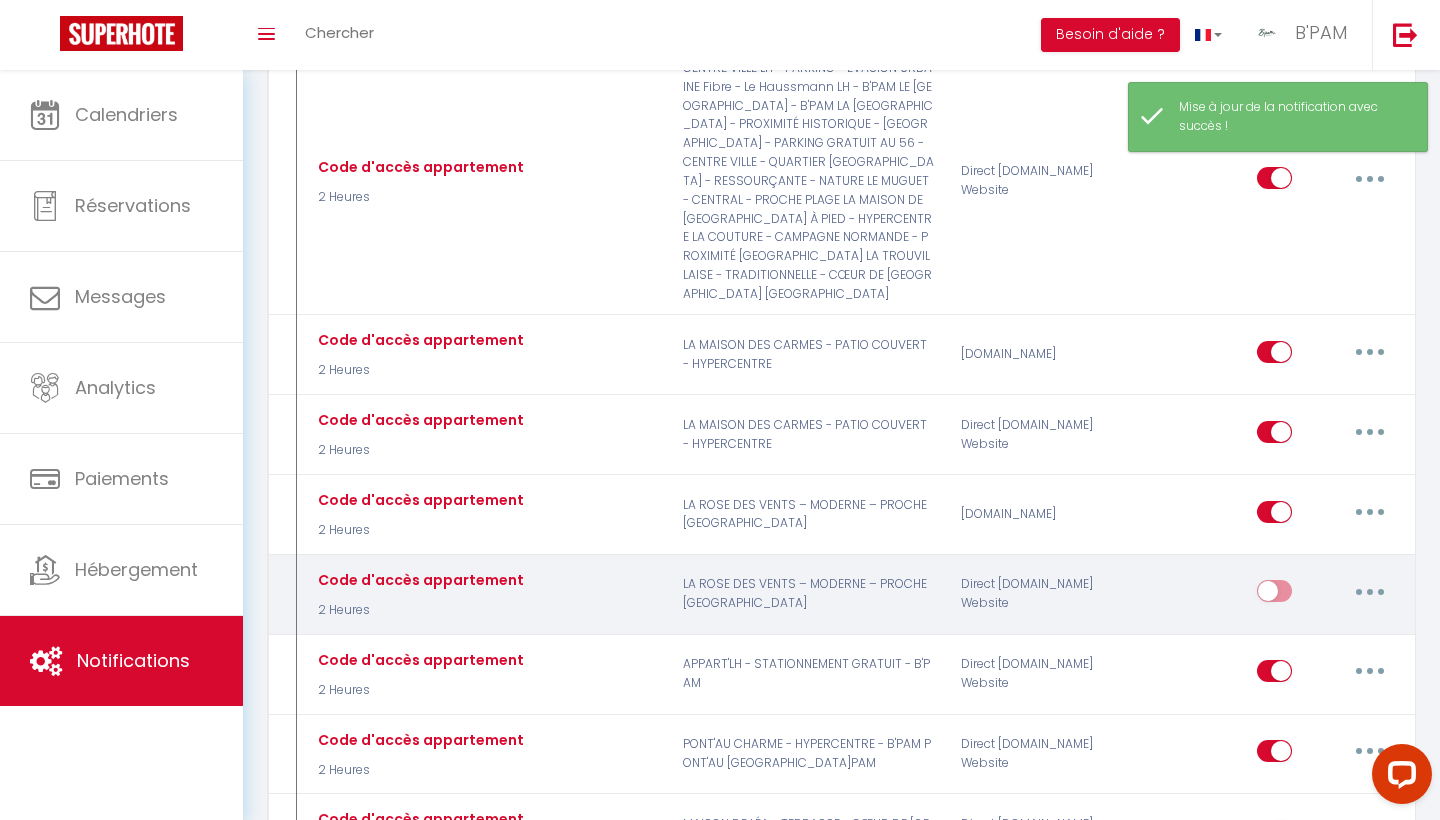 click at bounding box center (1274, 595) 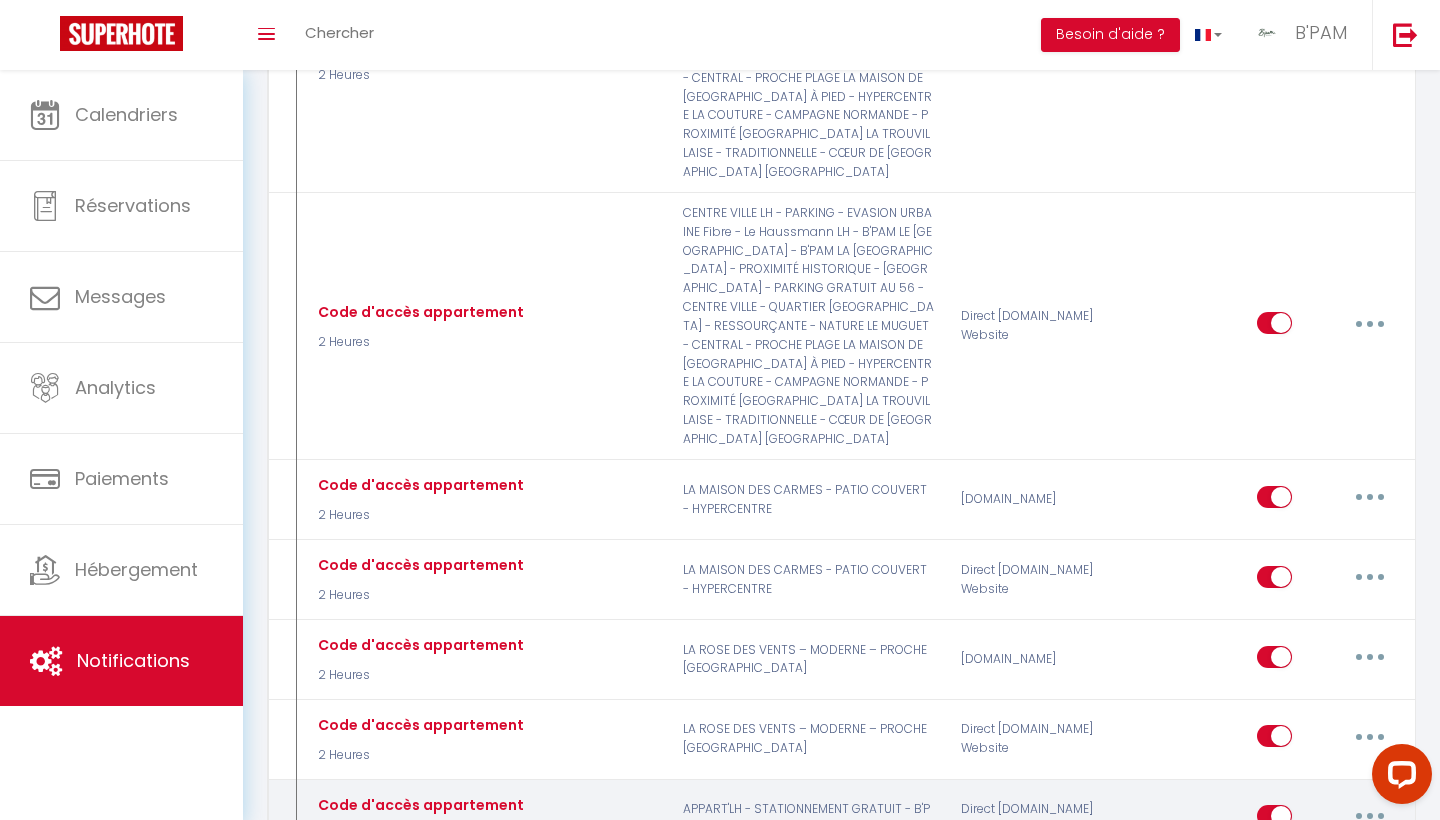 scroll, scrollTop: 3069, scrollLeft: 0, axis: vertical 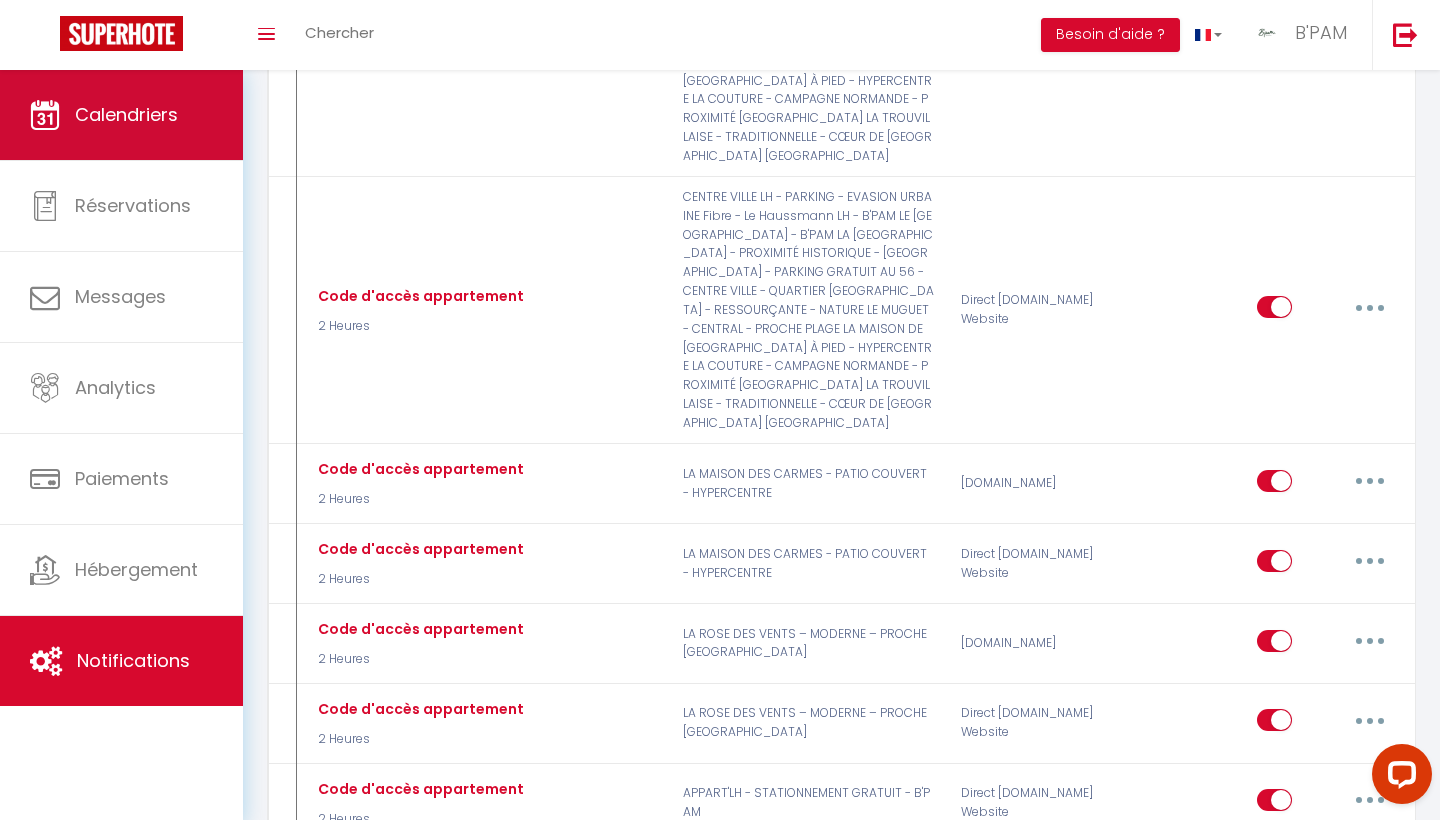 click on "Calendriers" at bounding box center (126, 114) 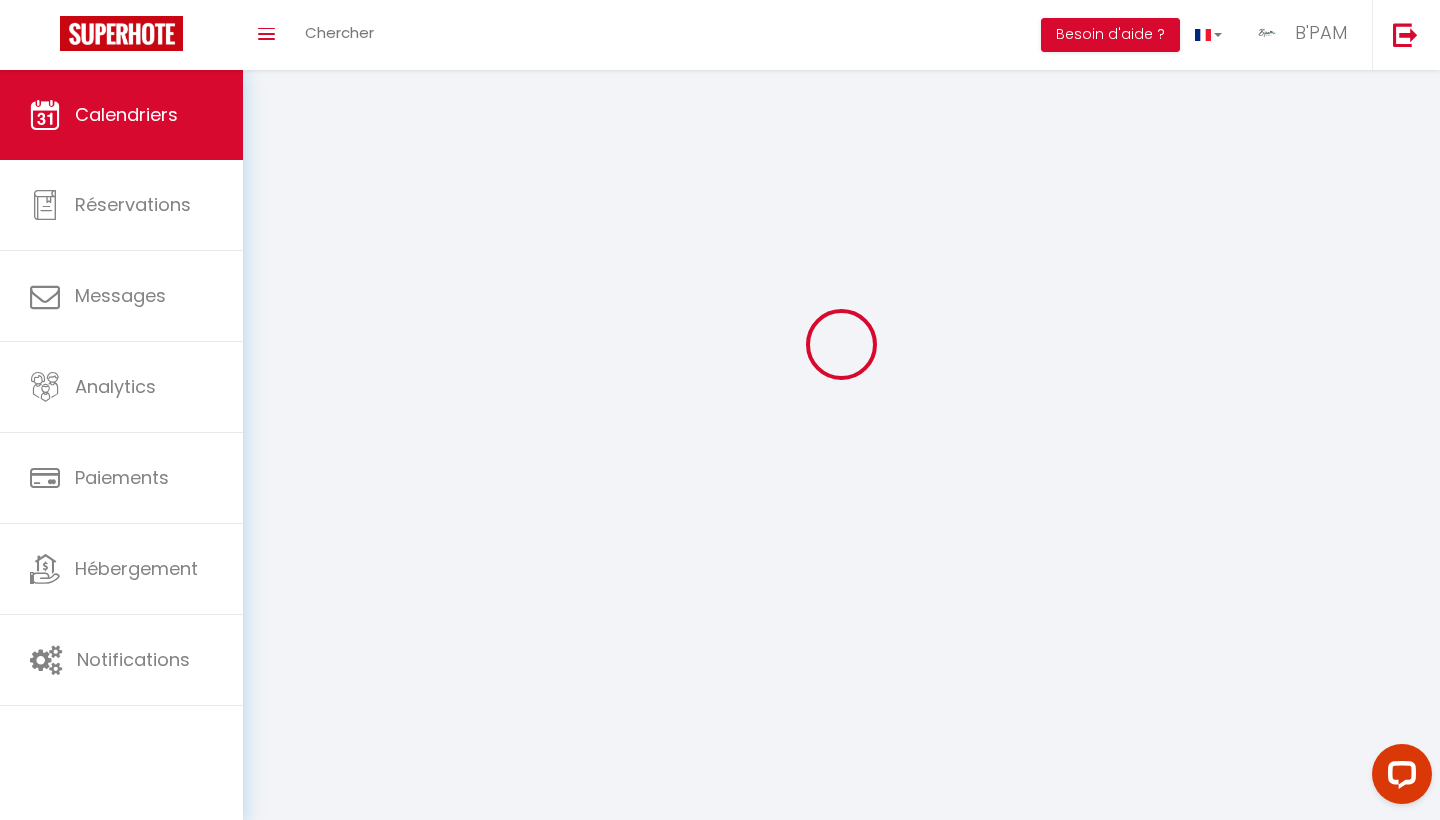 scroll, scrollTop: 0, scrollLeft: 0, axis: both 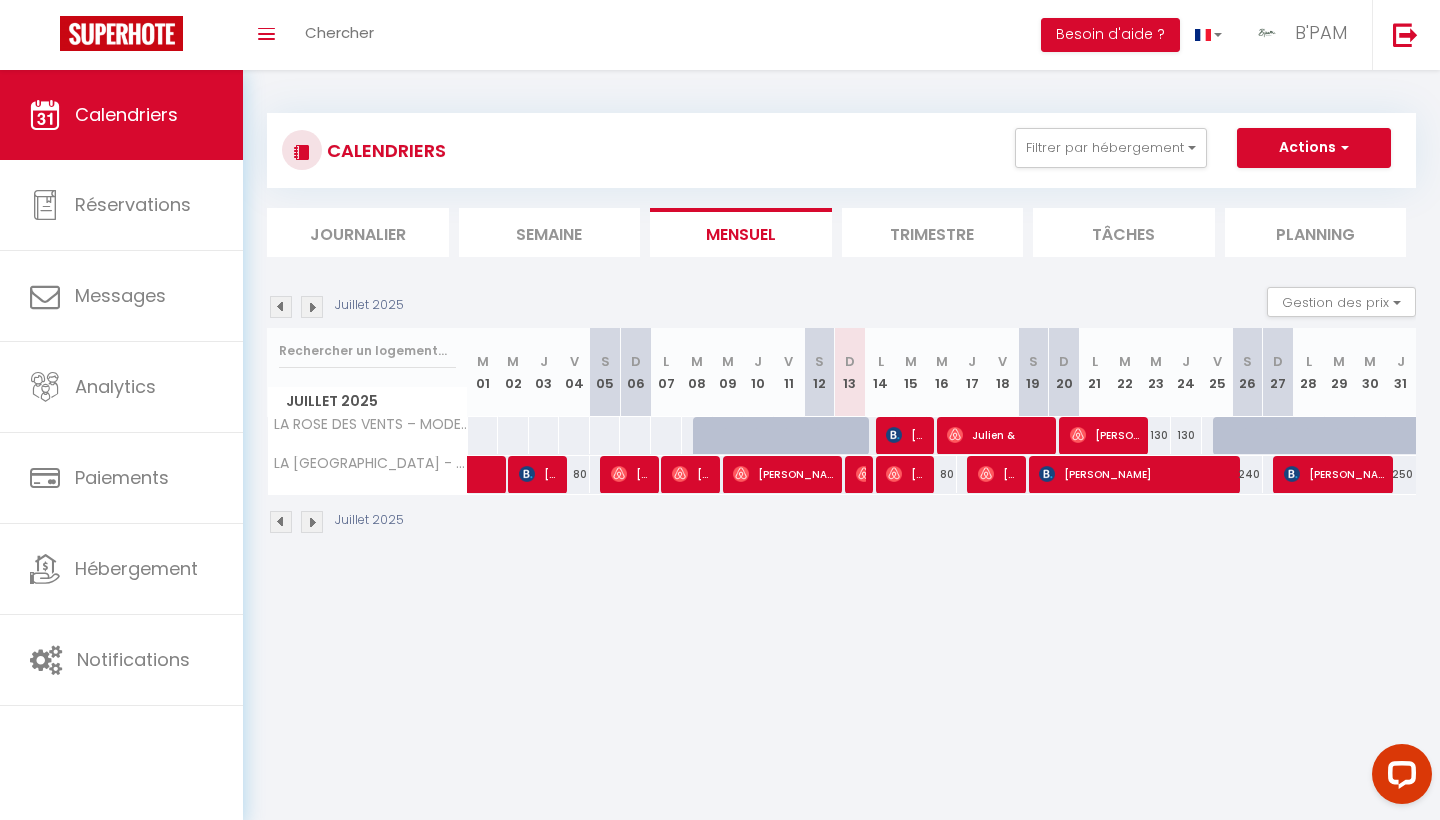 click on "Julien &" at bounding box center (998, 435) 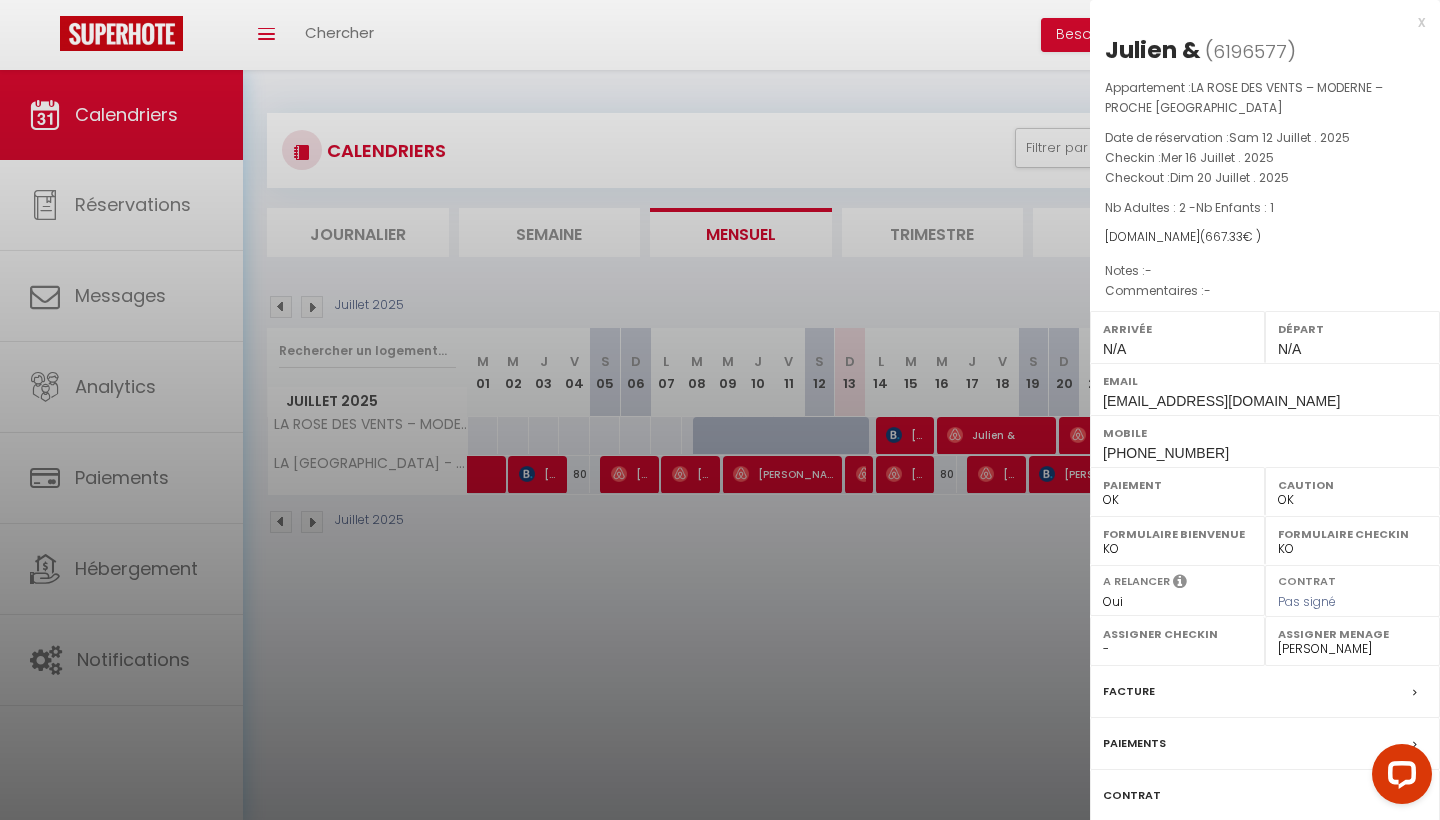 click on "Contrat" at bounding box center (1265, 796) 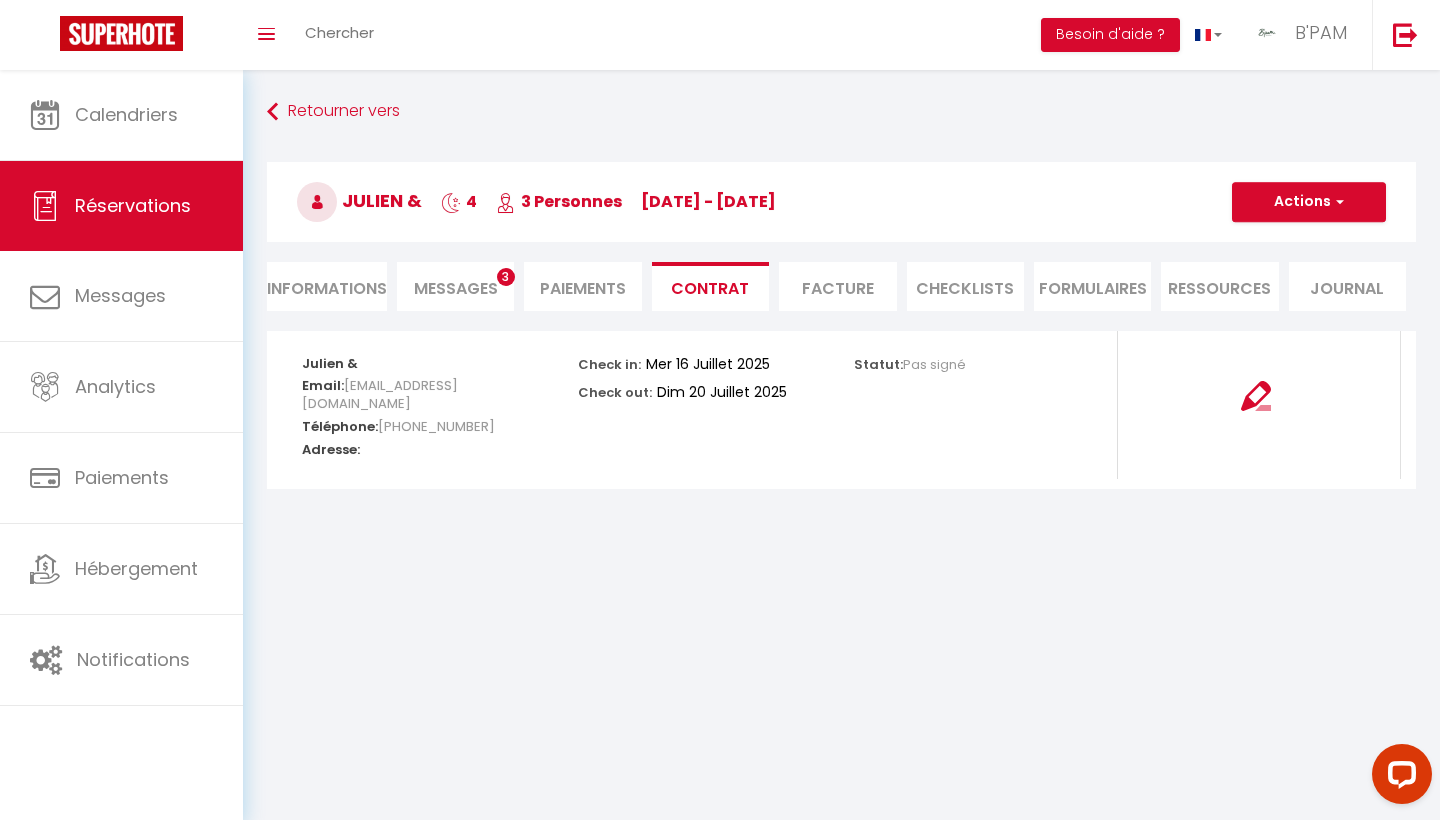 click on "Informations" at bounding box center [327, 286] 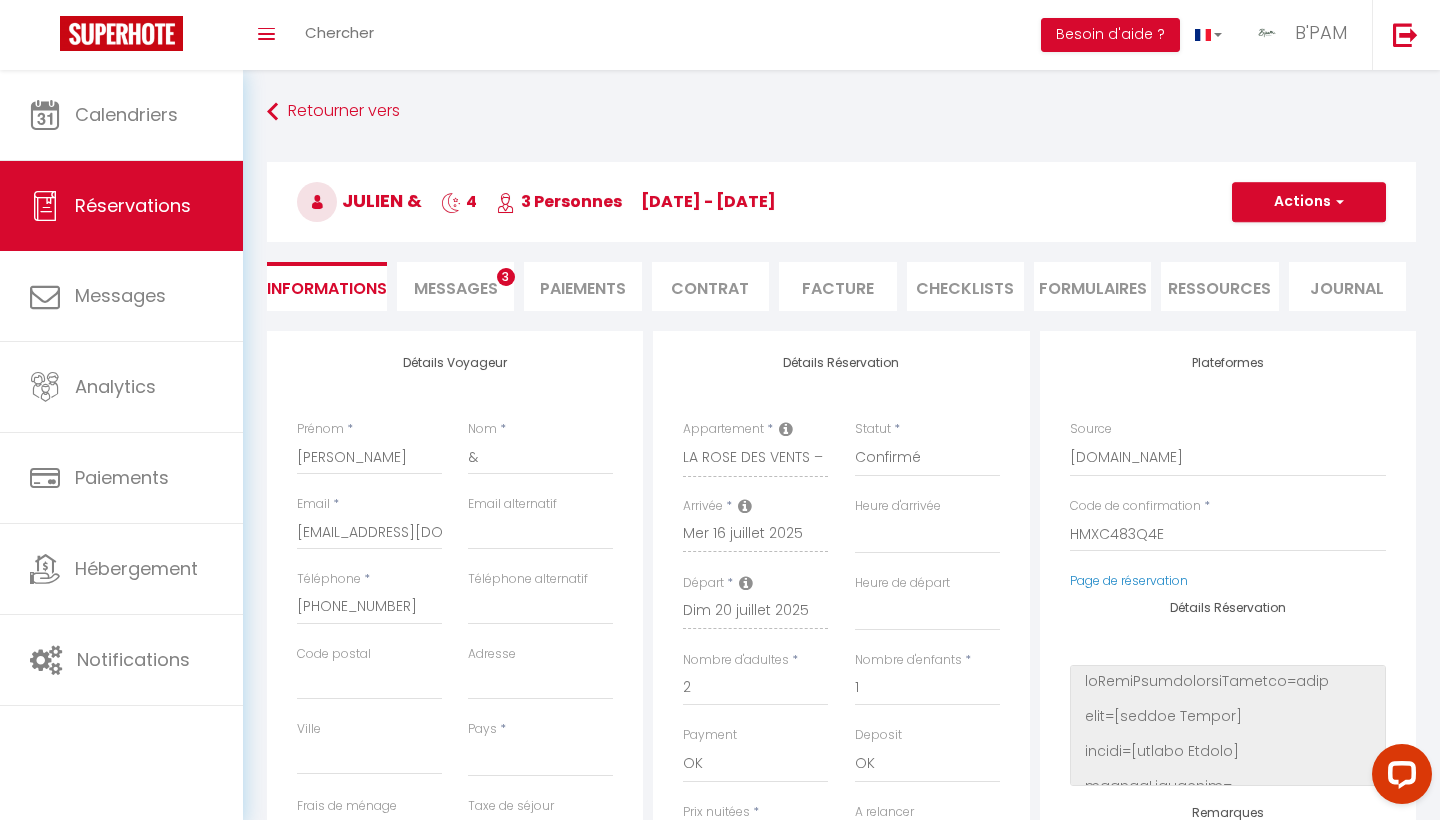 click on "Messages   3" at bounding box center (455, 286) 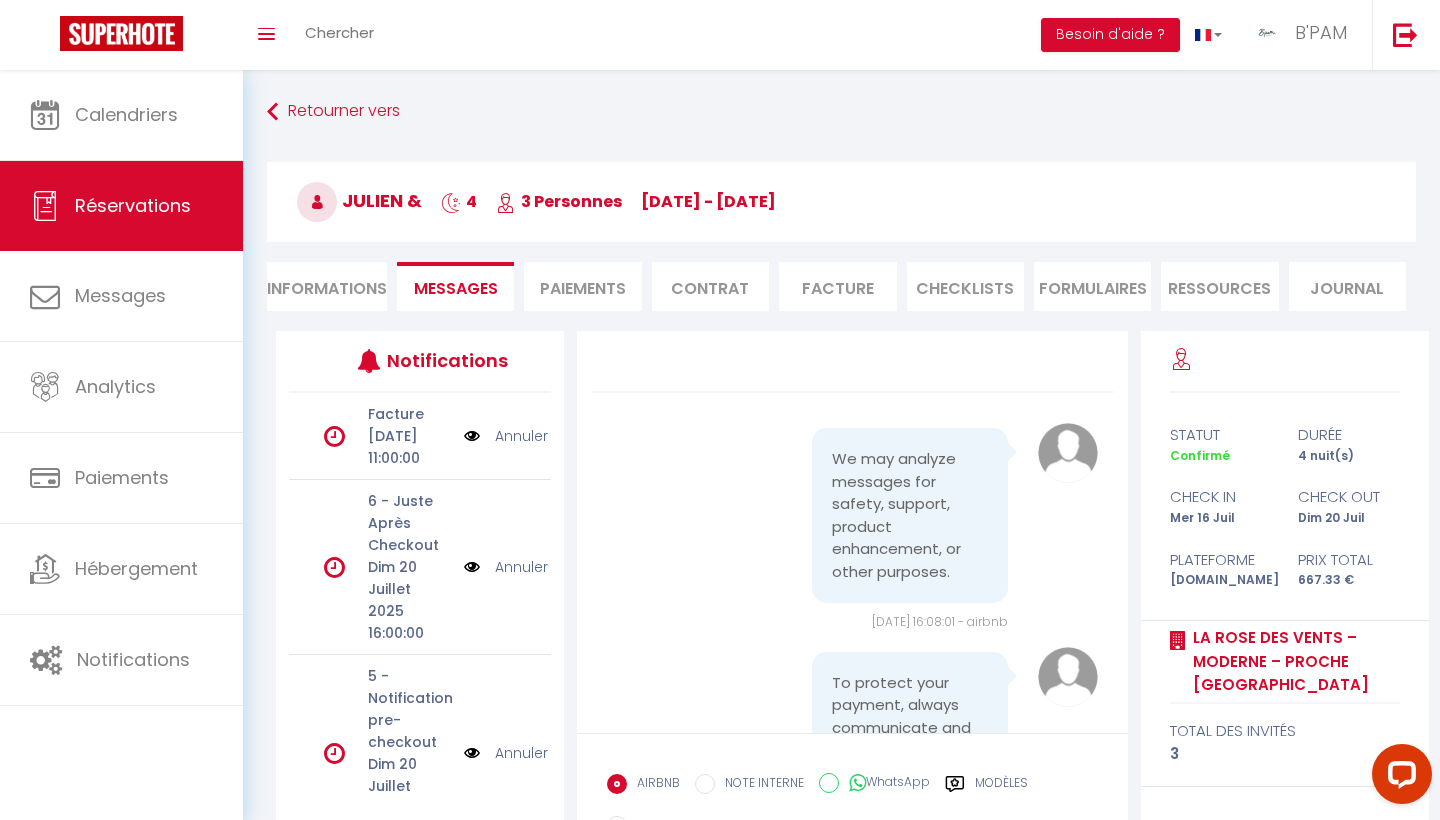 click on "Informations   Messages     Paiements   Contrat   Facture   CHECKLISTS   FORMULAIRES   Ressources   Journal" at bounding box center [841, 286] 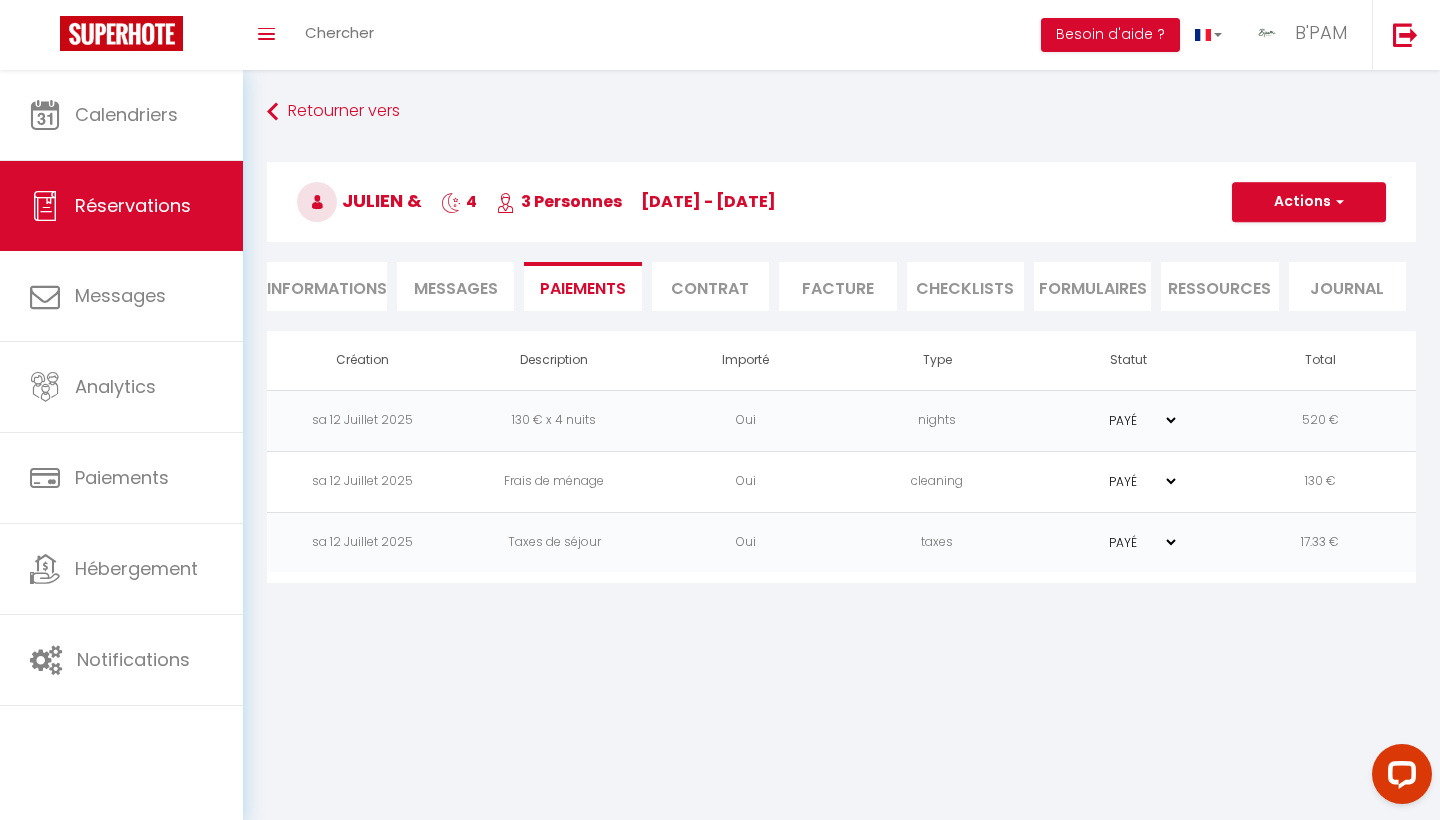 click on "Contrat" at bounding box center (710, 286) 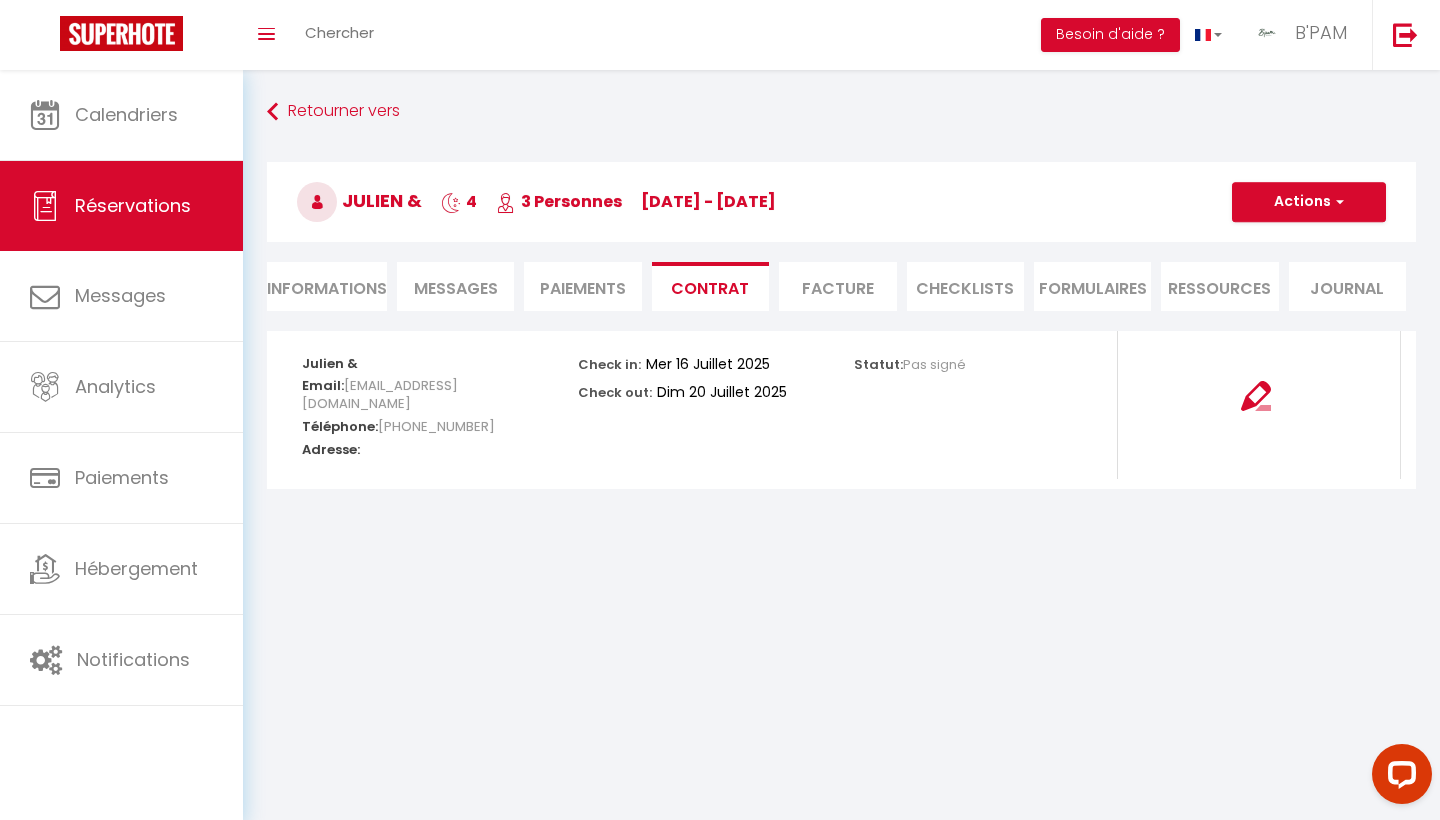 click on "Informations   Messages     Paiements   Contrat   Facture   CHECKLISTS   FORMULAIRES   Ressources   Journal" at bounding box center (841, 286) 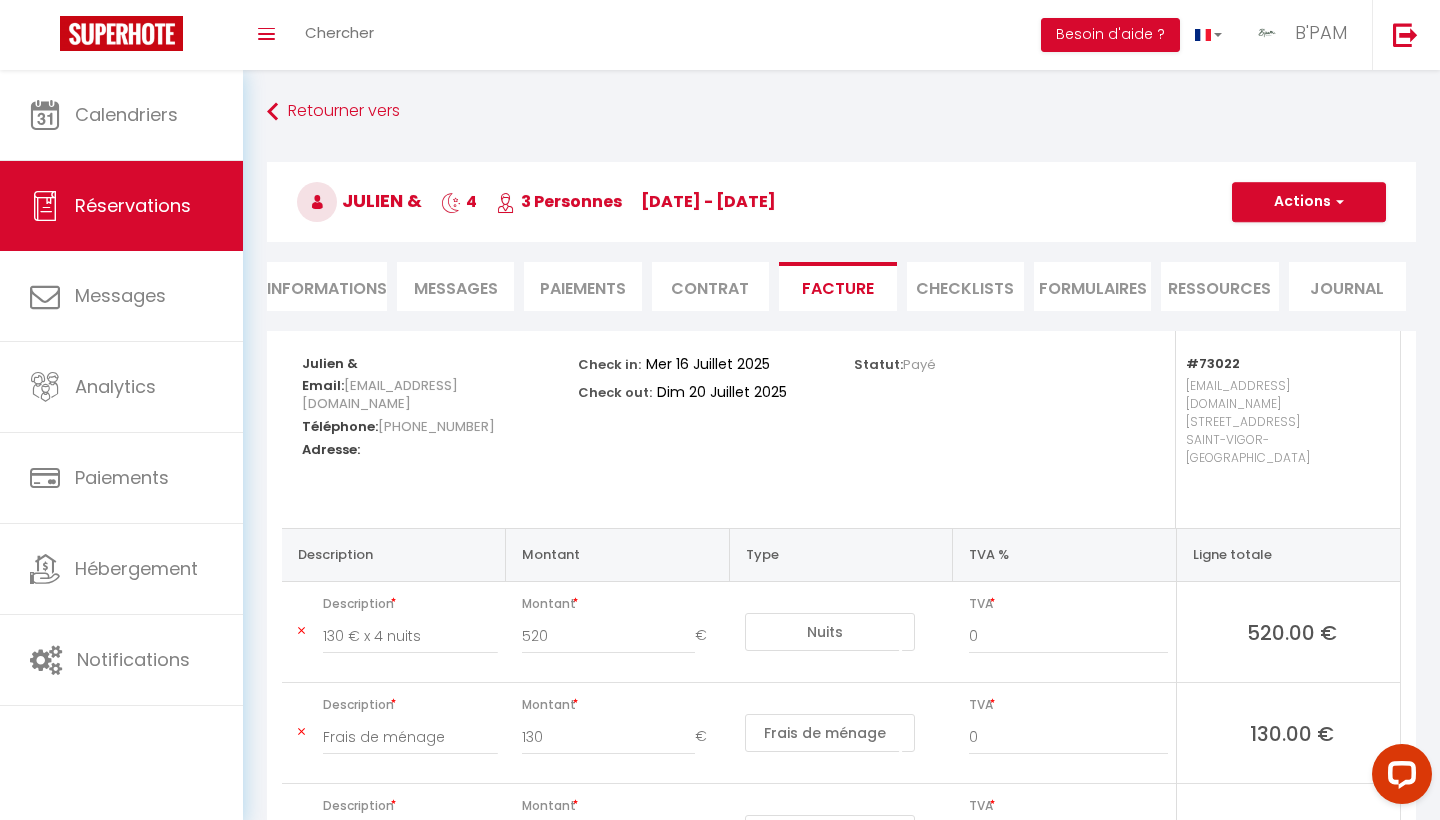click on "CHECKLISTS" at bounding box center [965, 286] 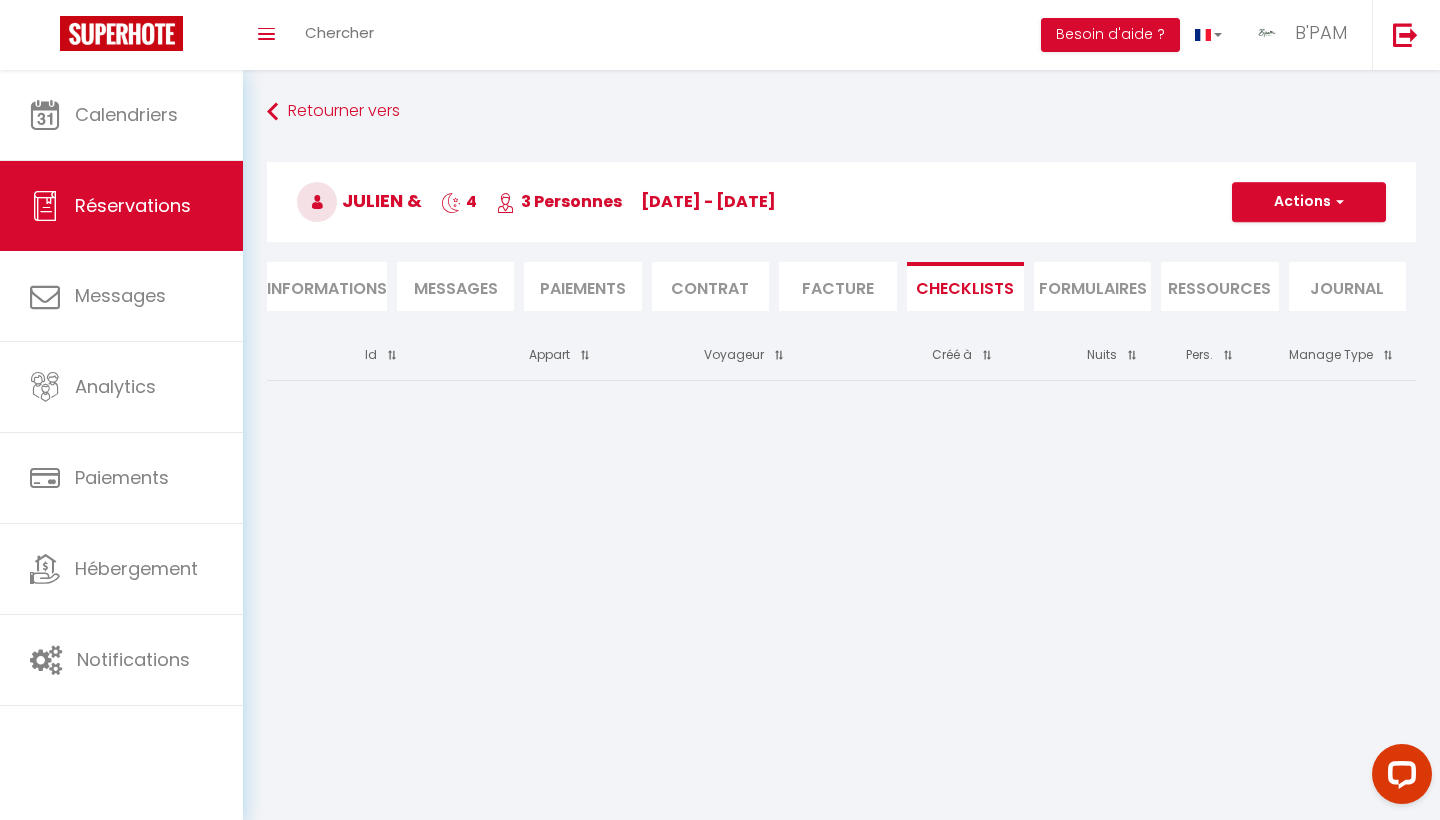 click on "FORMULAIRES" at bounding box center (1092, 286) 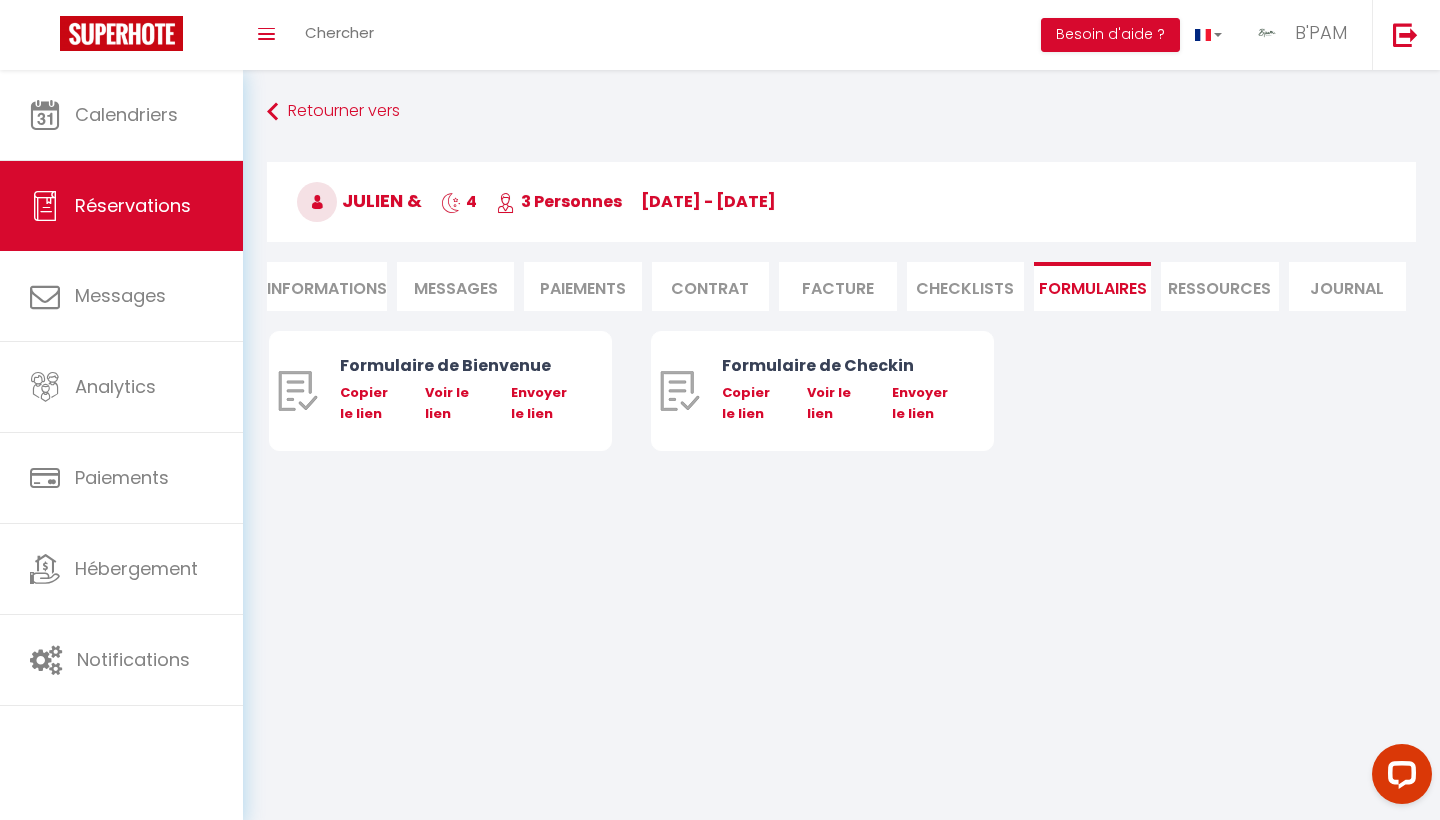 click on "Ressources" at bounding box center [1219, 286] 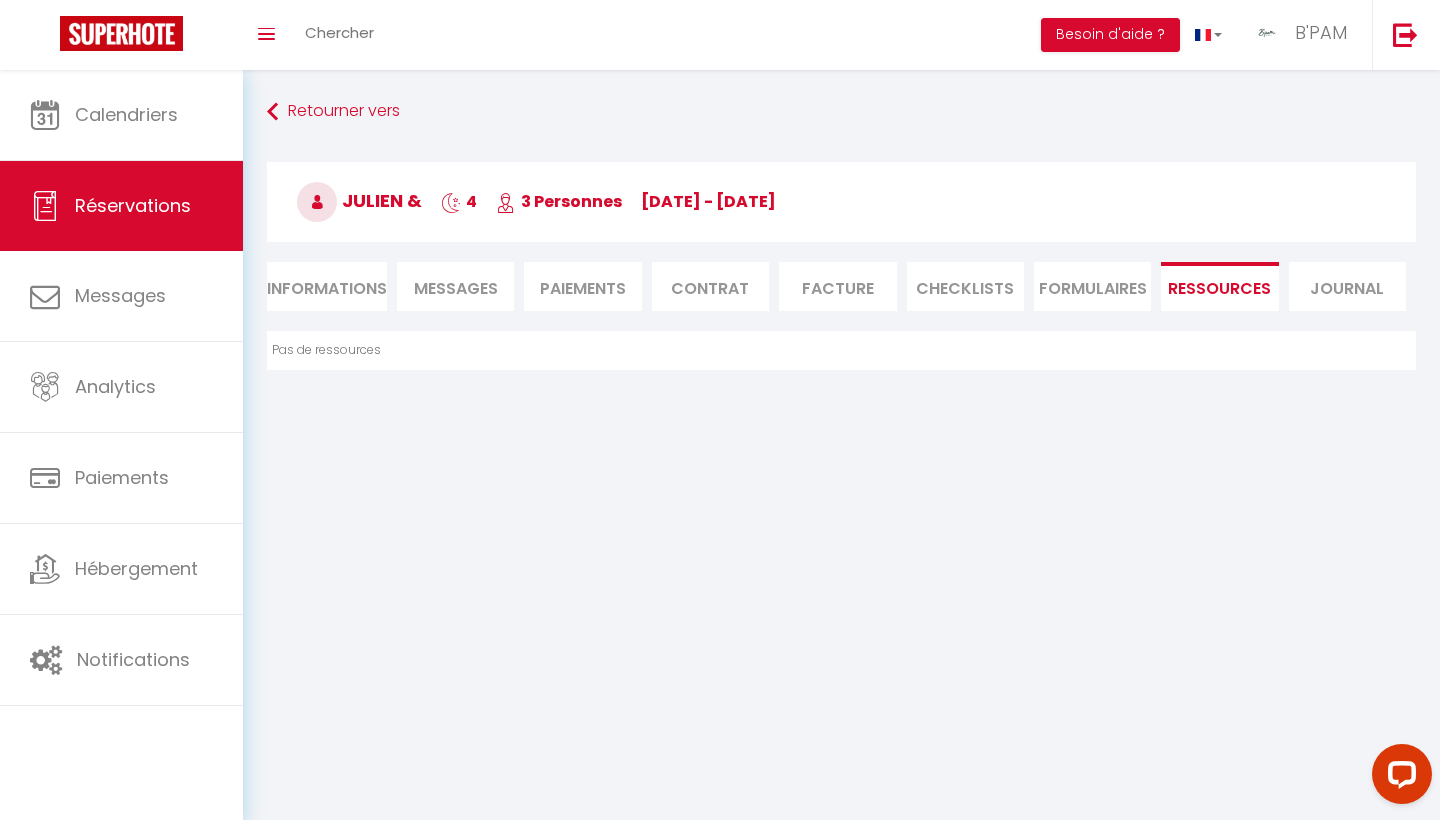 click on "Messages" at bounding box center [455, 286] 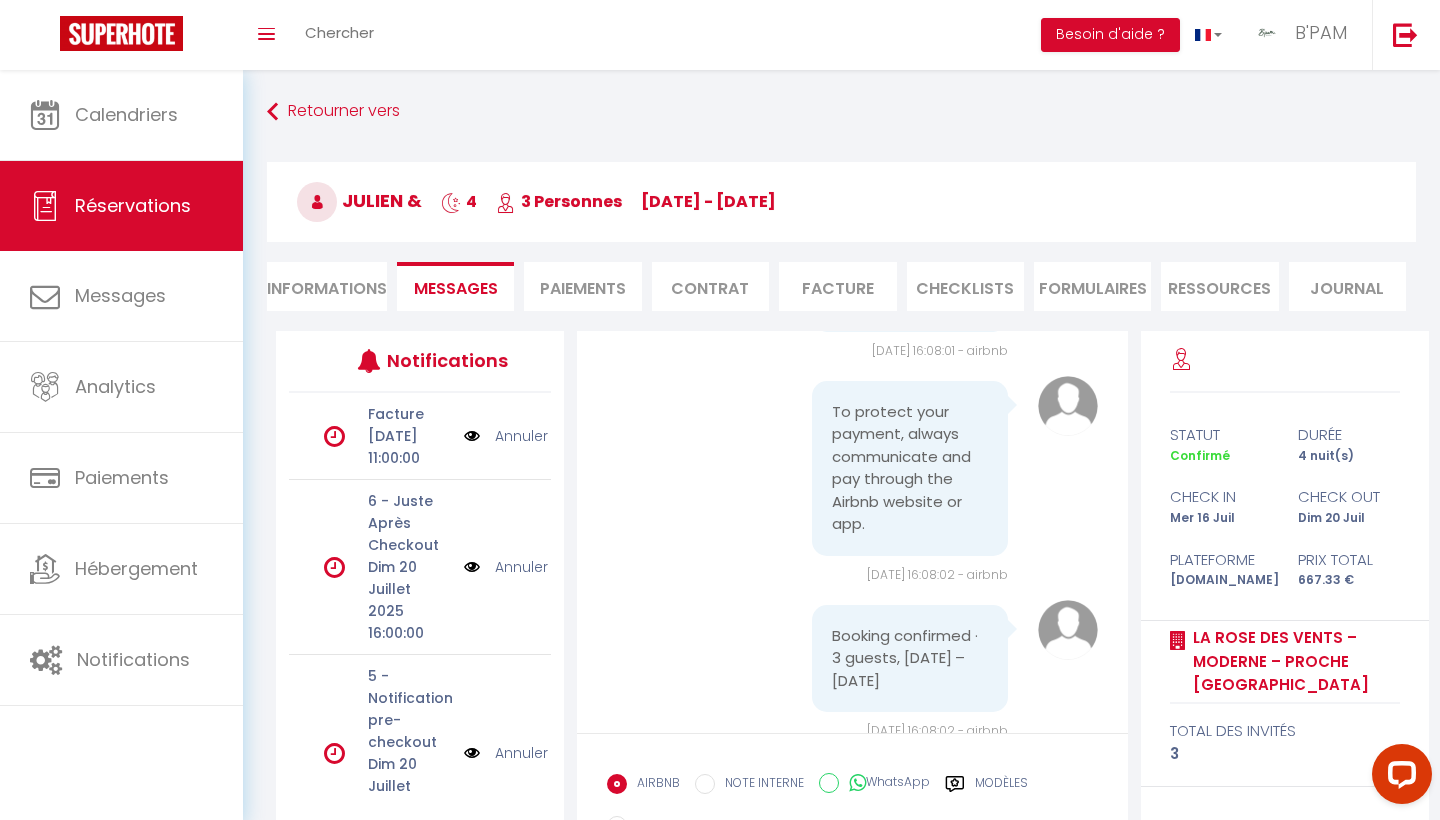 scroll, scrollTop: 270, scrollLeft: 0, axis: vertical 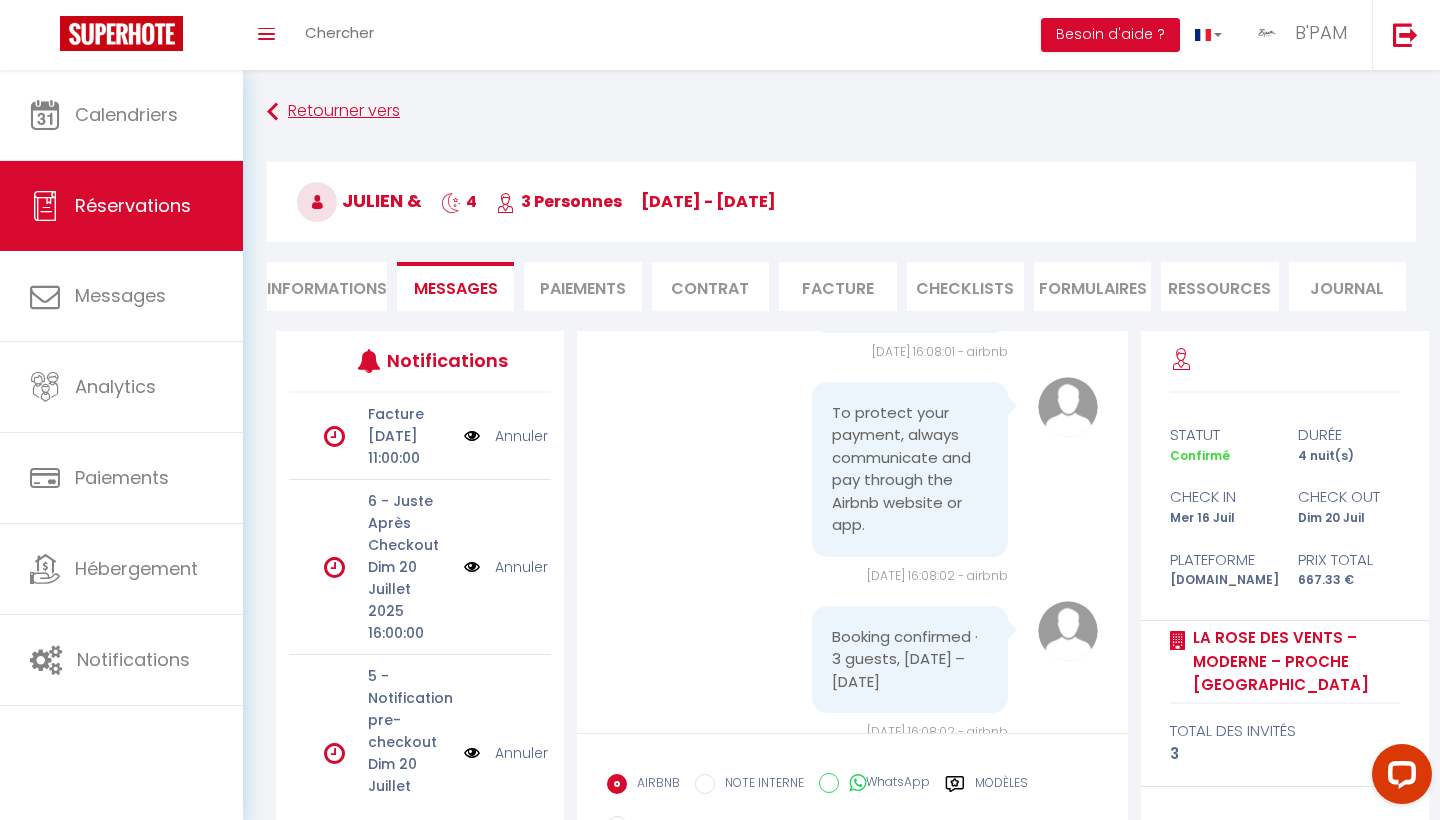 click on "Retourner vers" at bounding box center [841, 112] 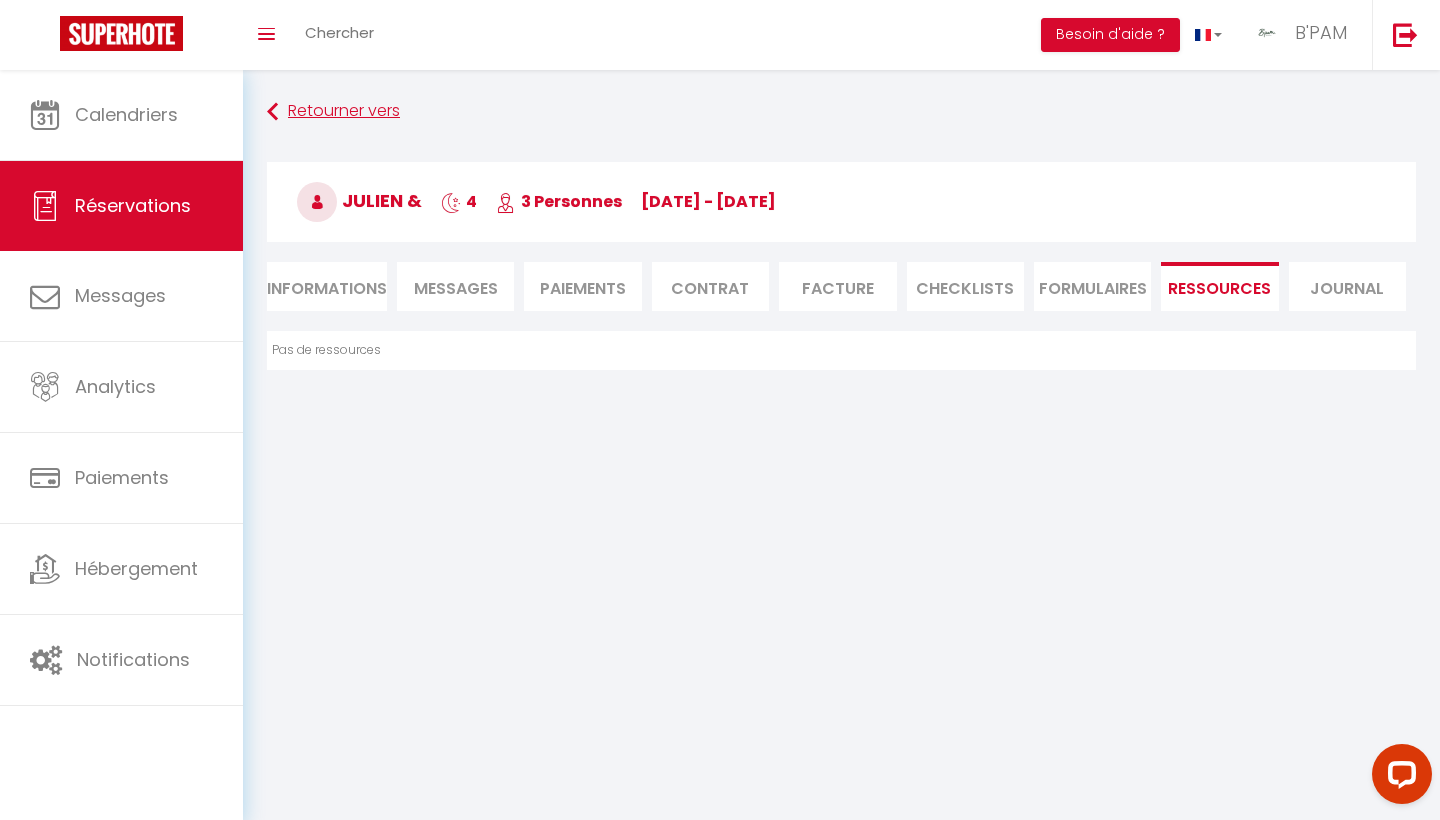 click on "Retourner vers" at bounding box center (841, 112) 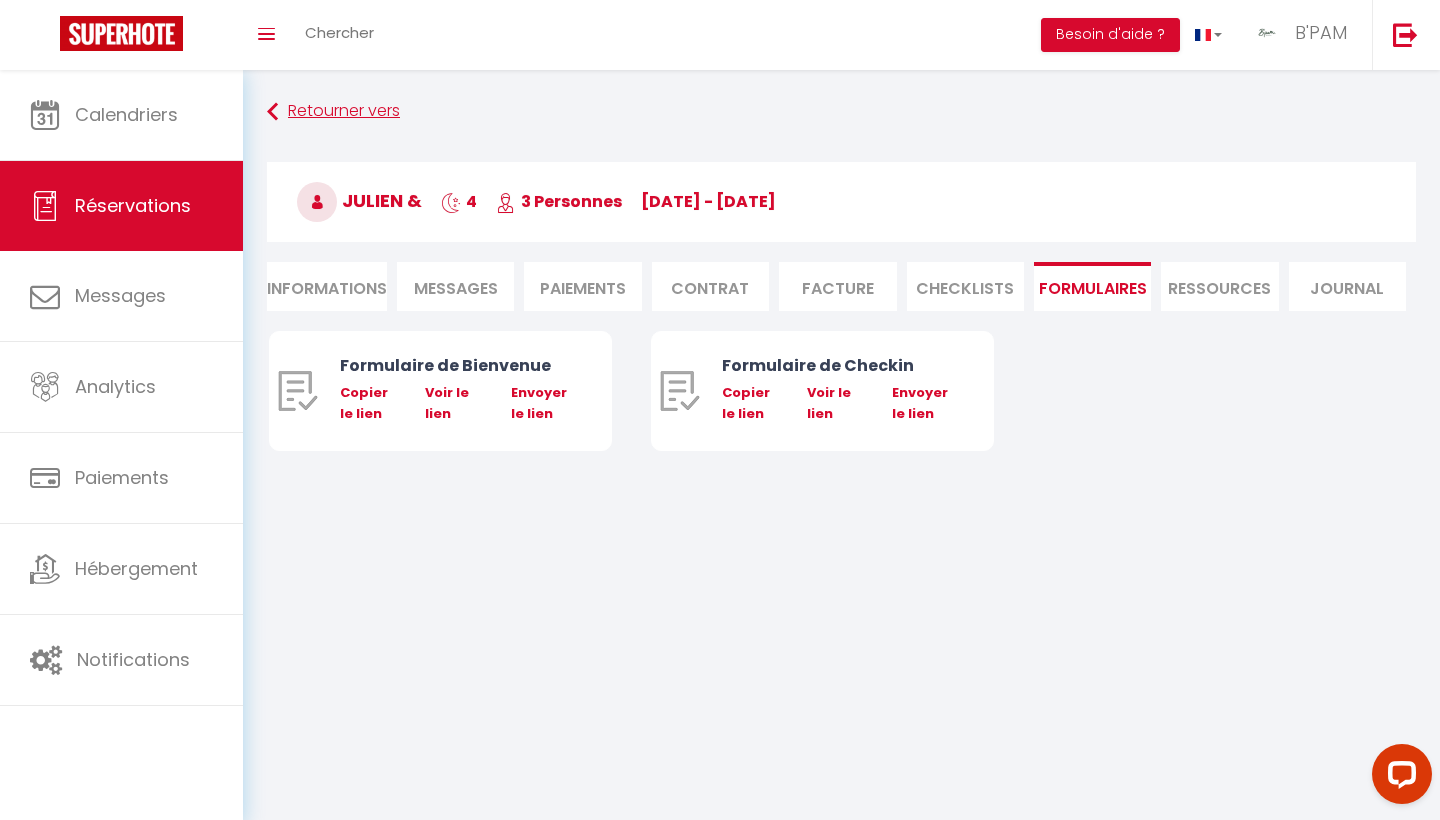 click on "Retourner vers" at bounding box center [841, 112] 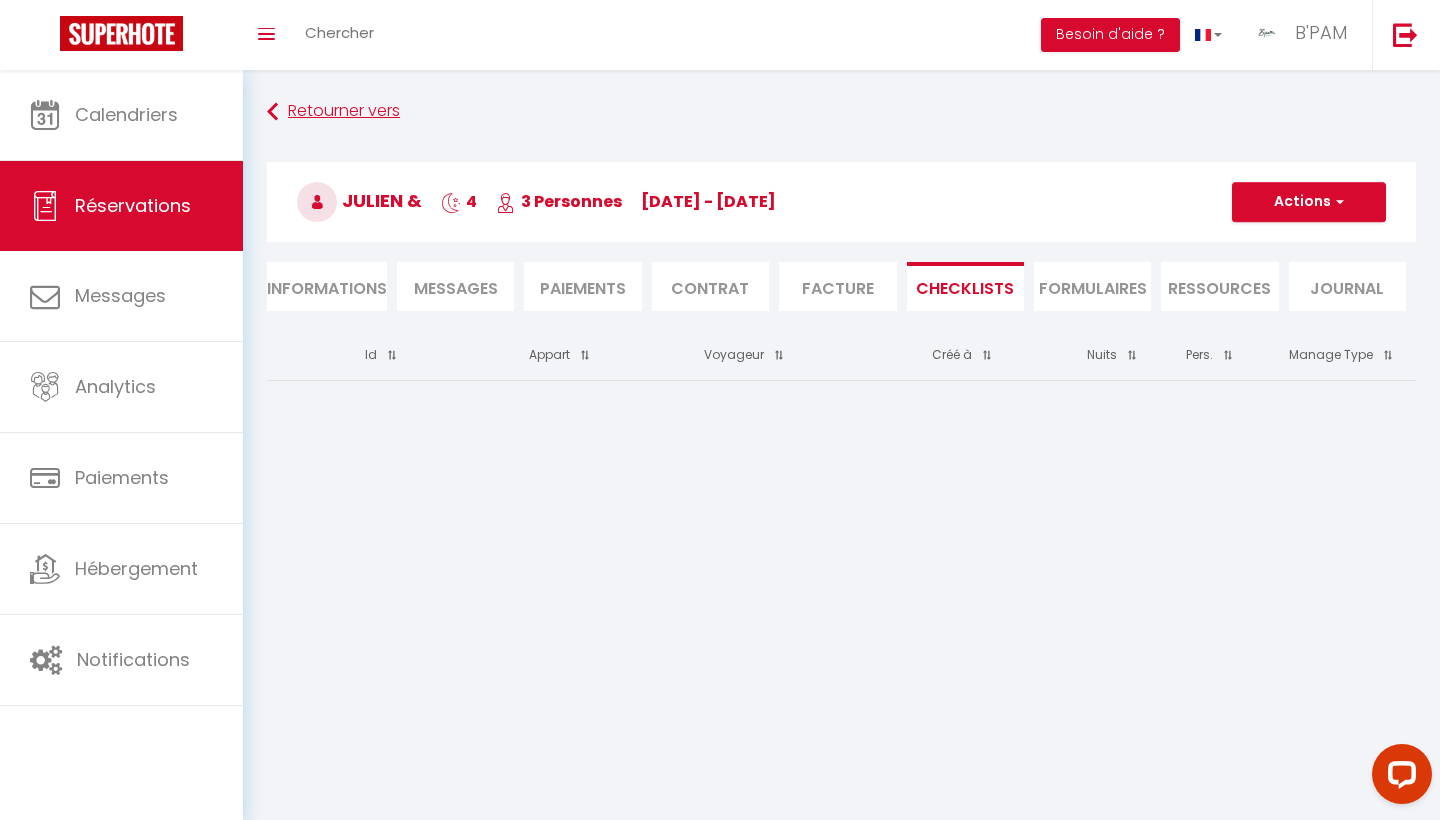 click on "Retourner vers" at bounding box center [841, 112] 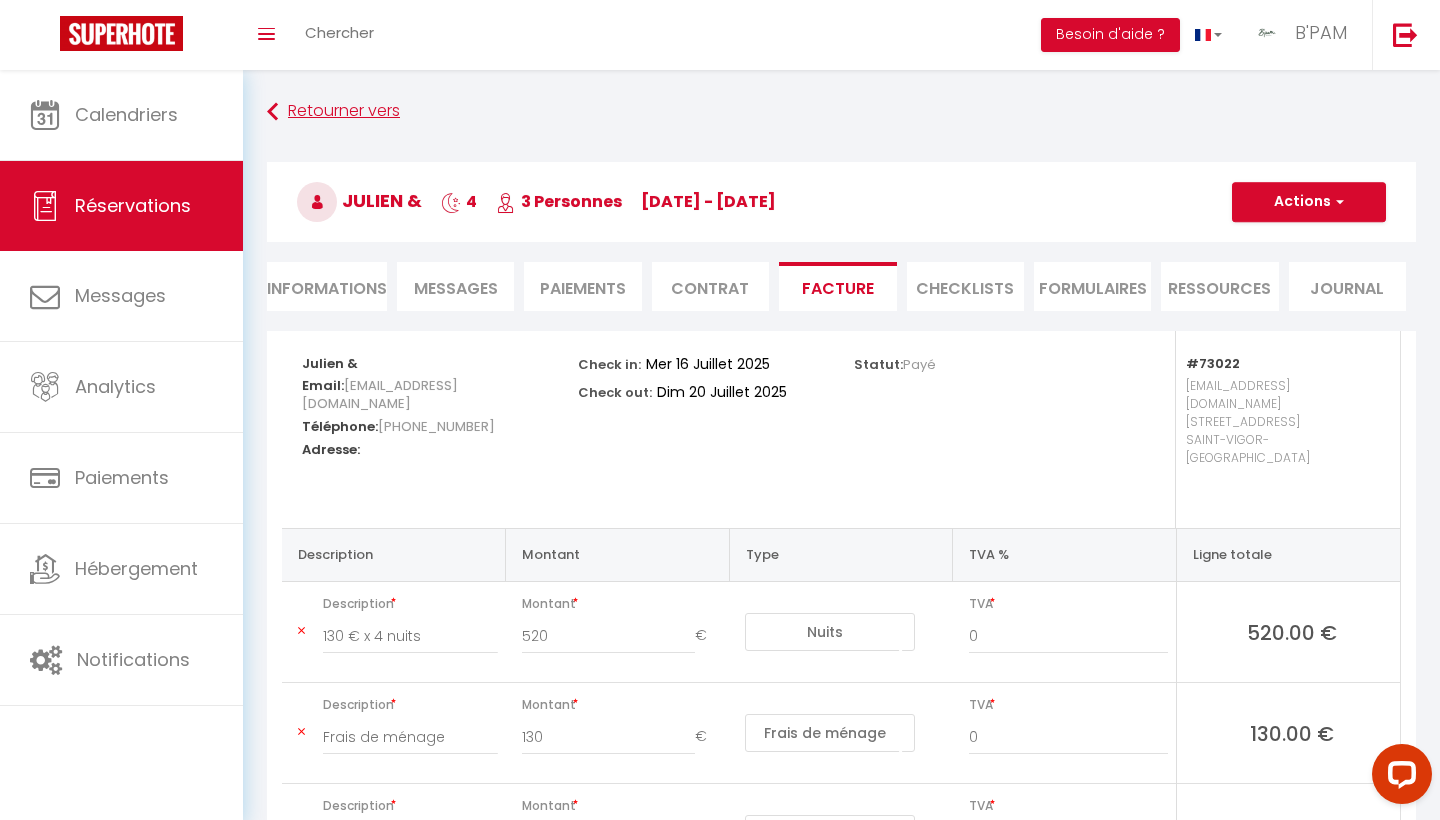 click on "Retourner vers" at bounding box center [841, 112] 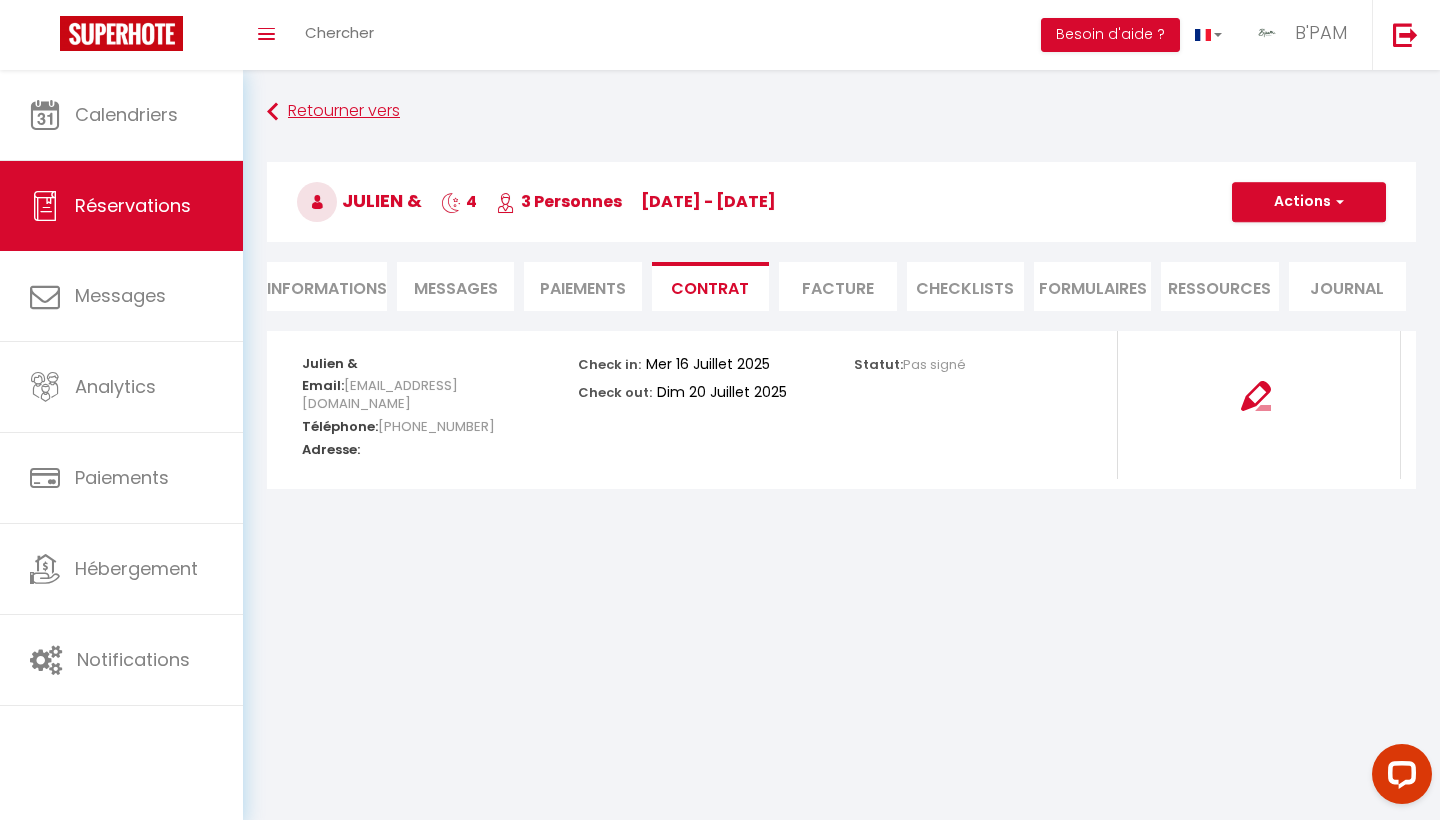 click on "Retourner vers" at bounding box center [841, 112] 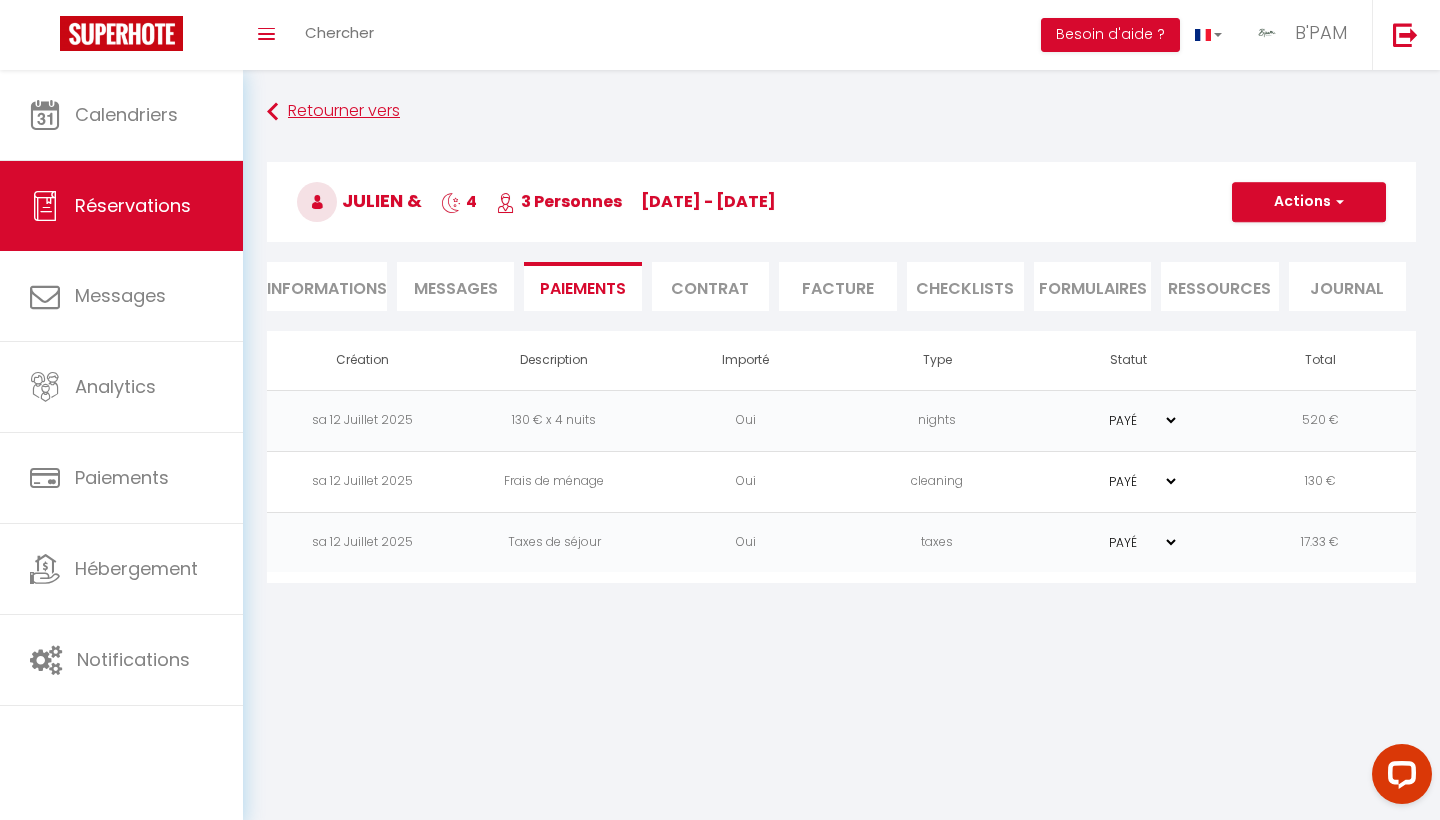 click on "Retourner vers" at bounding box center [841, 112] 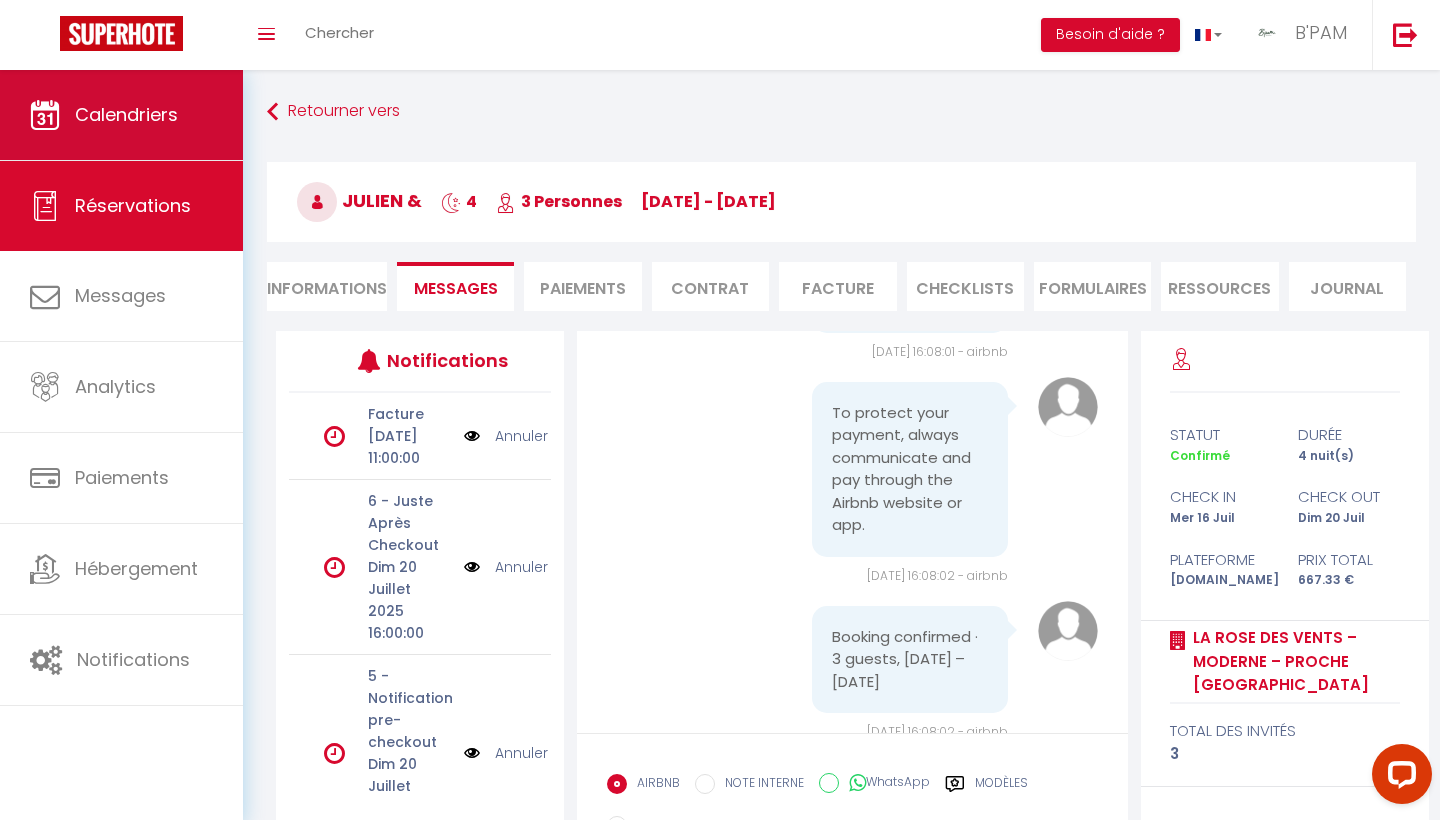click on "Calendriers" at bounding box center [121, 115] 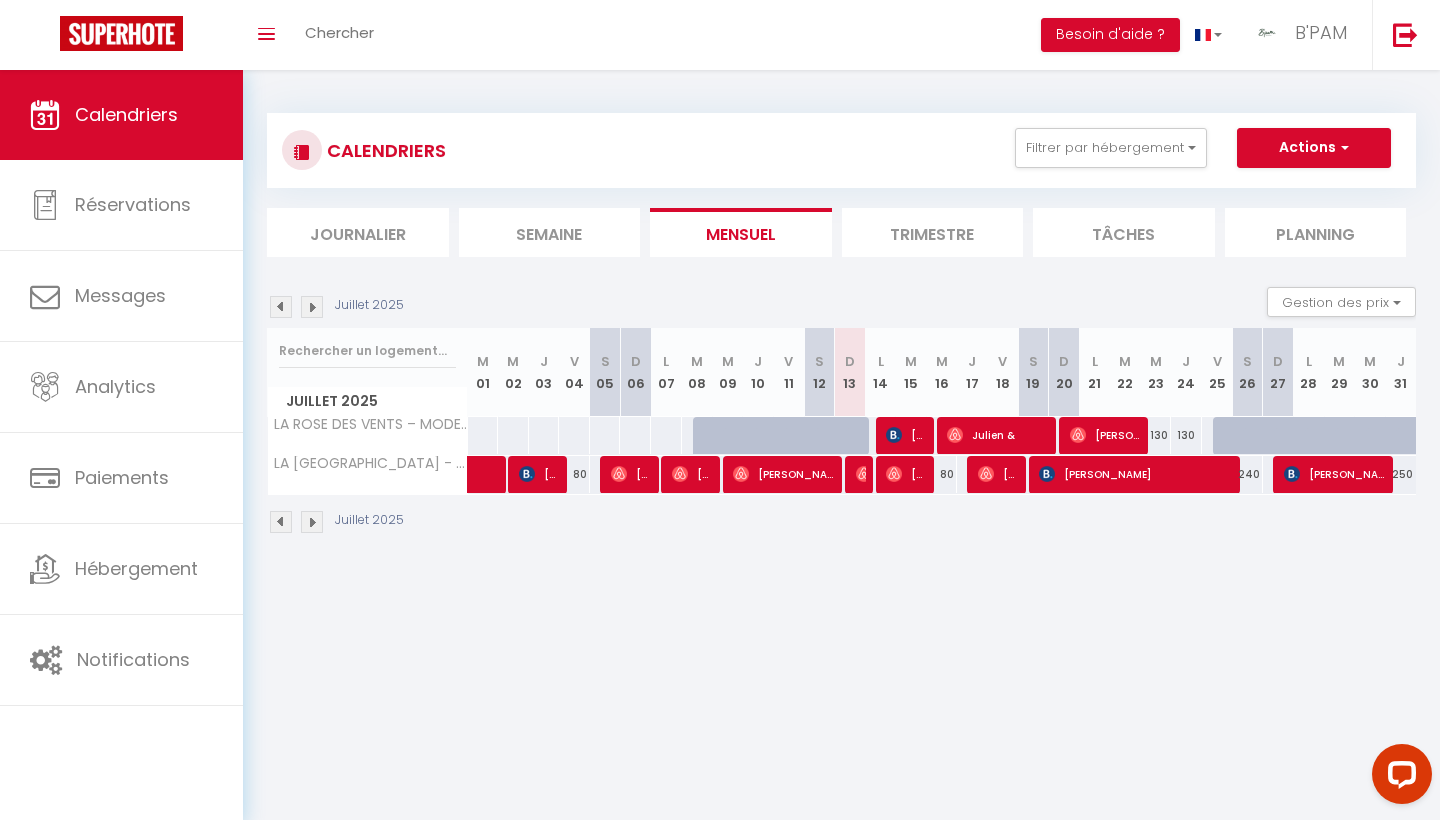 click at bounding box center [312, 307] 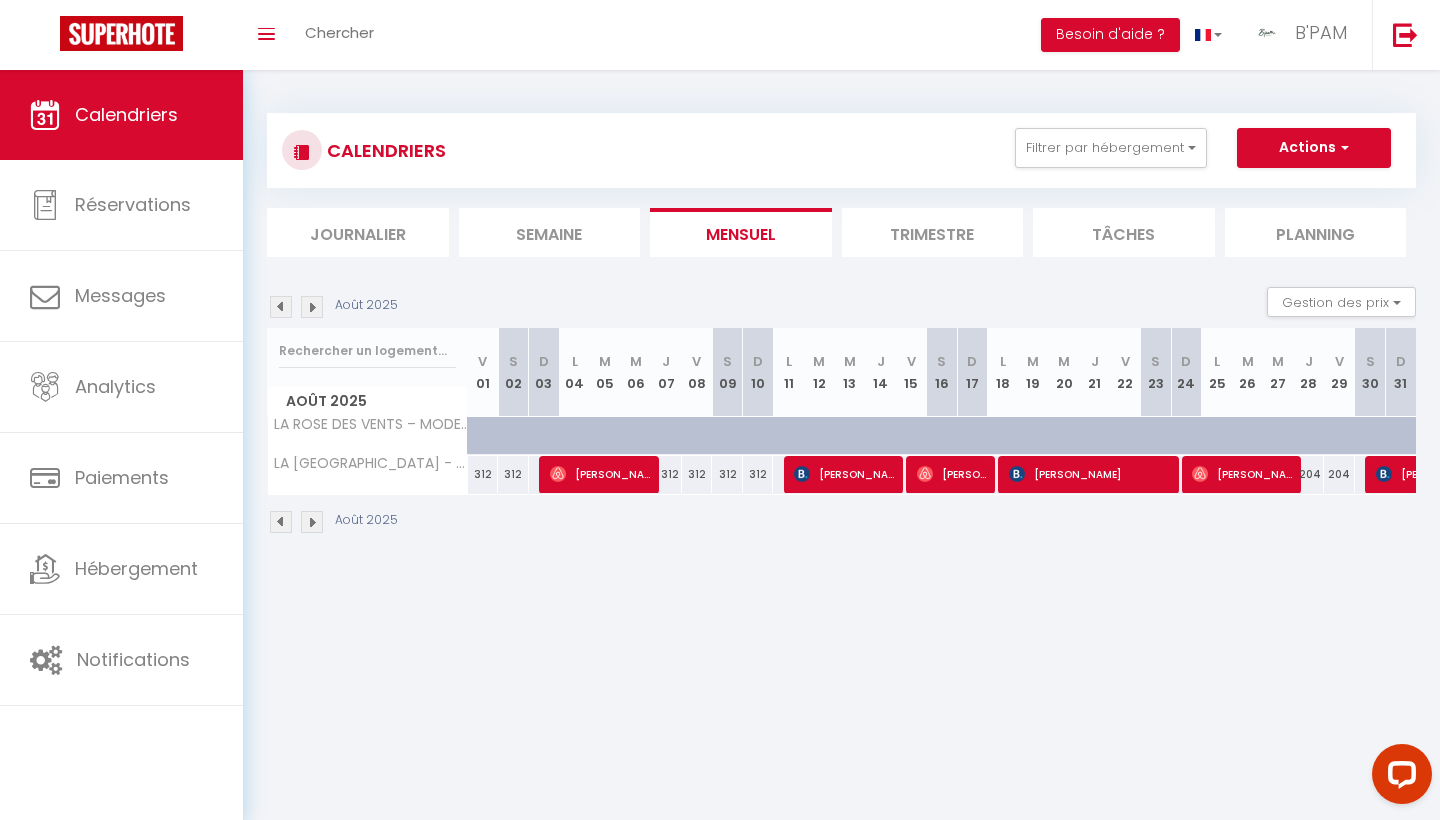click at bounding box center [312, 307] 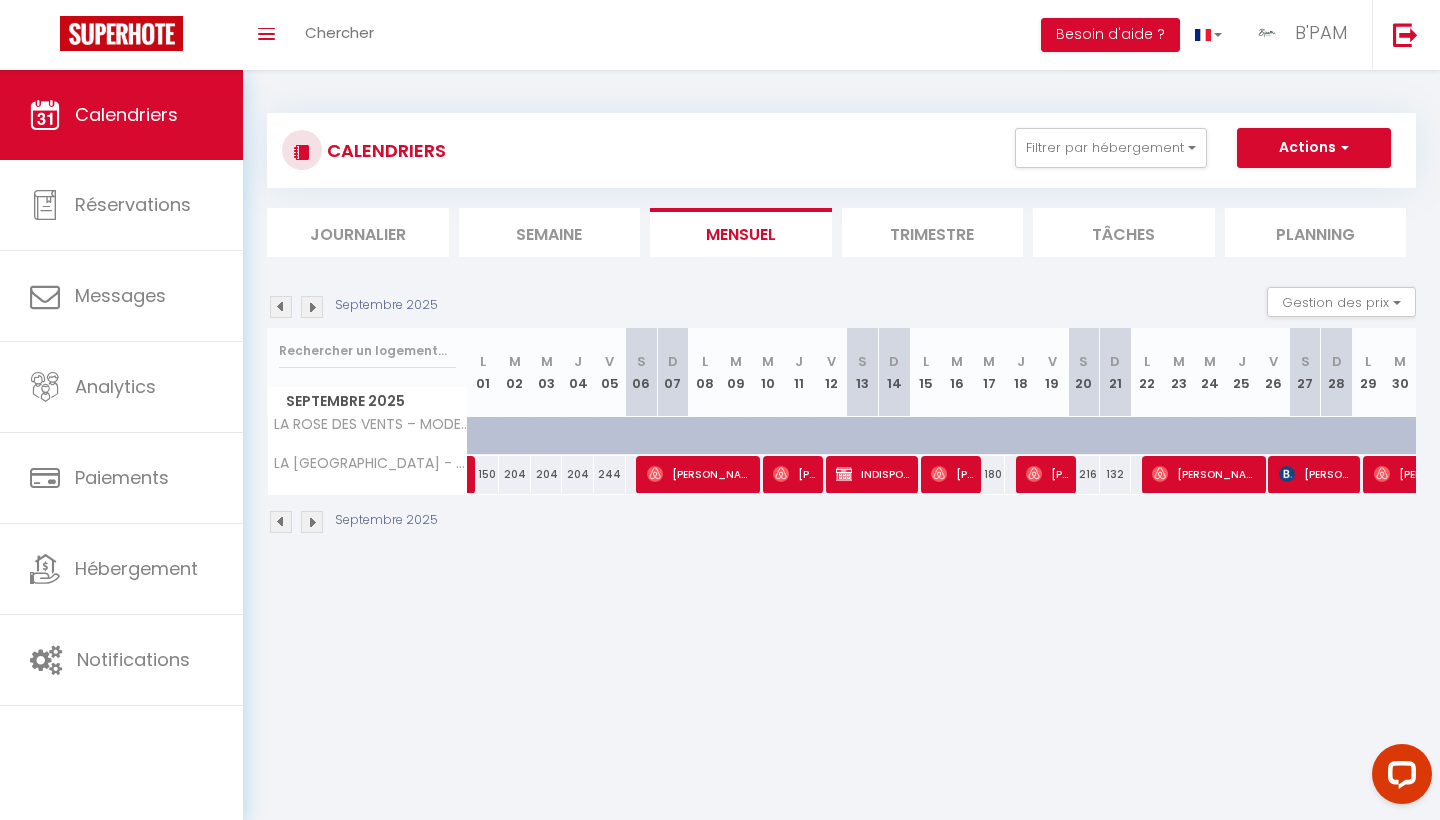 click at bounding box center [312, 307] 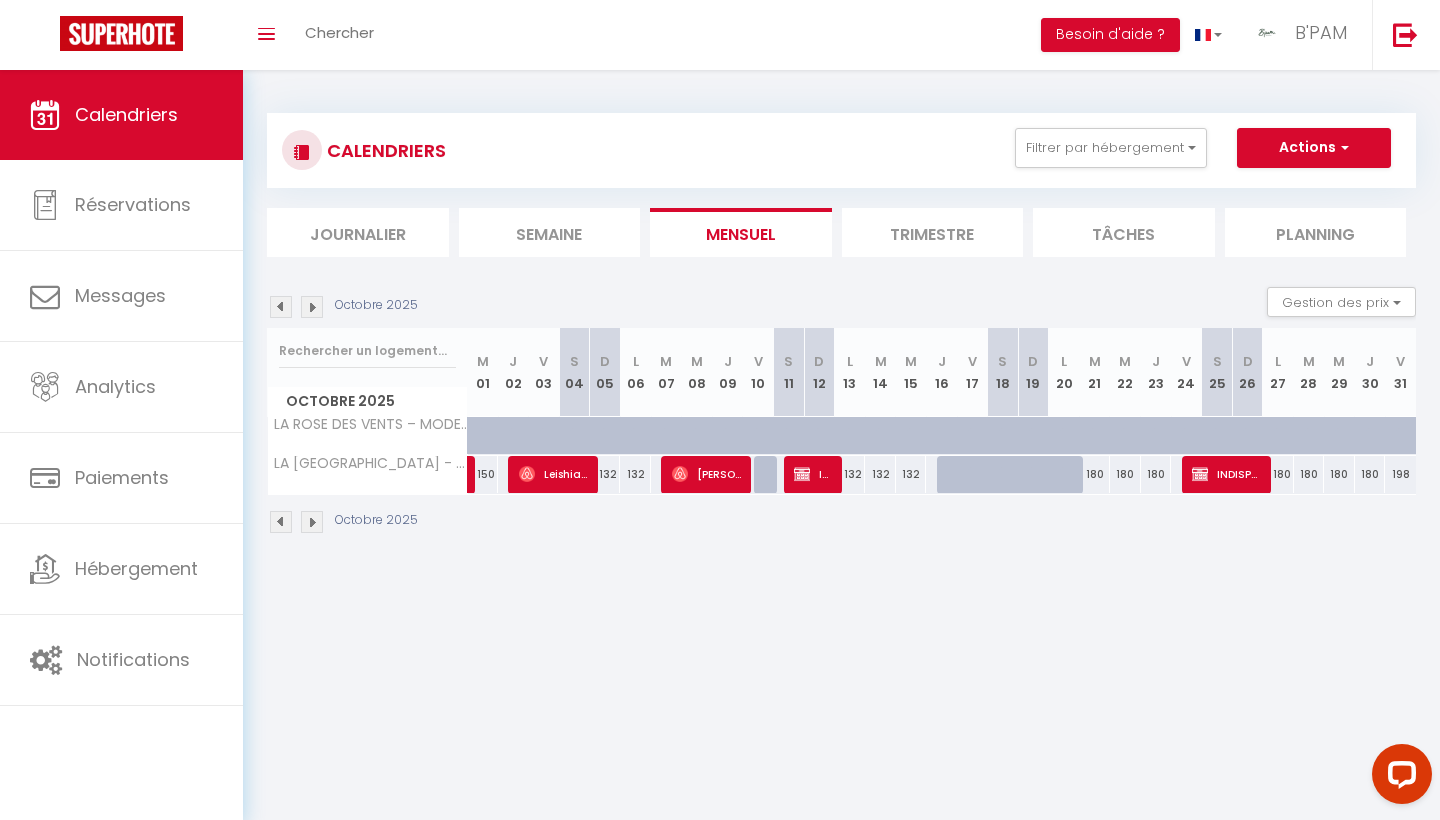 click at bounding box center (312, 307) 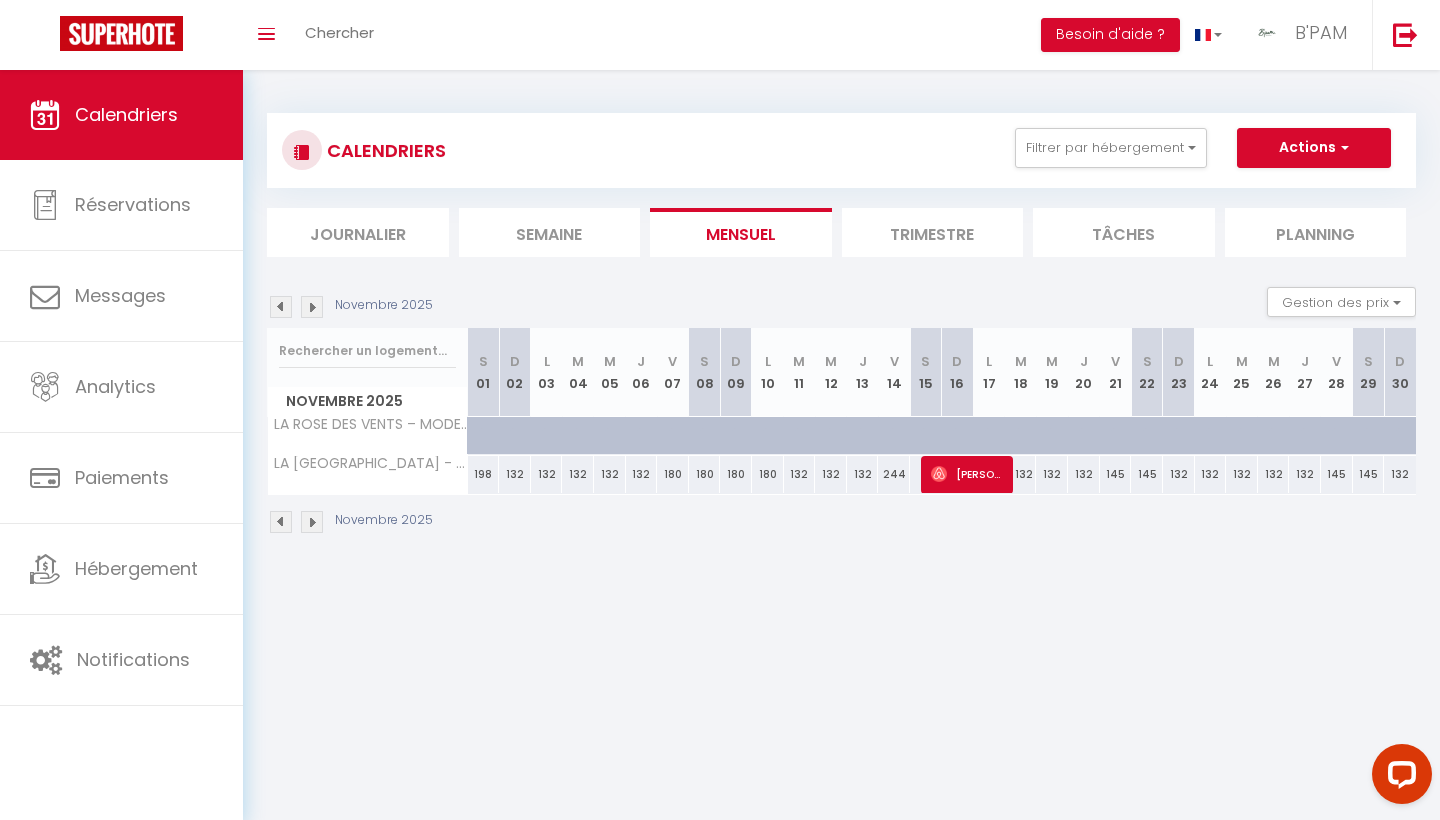 click at bounding box center [312, 307] 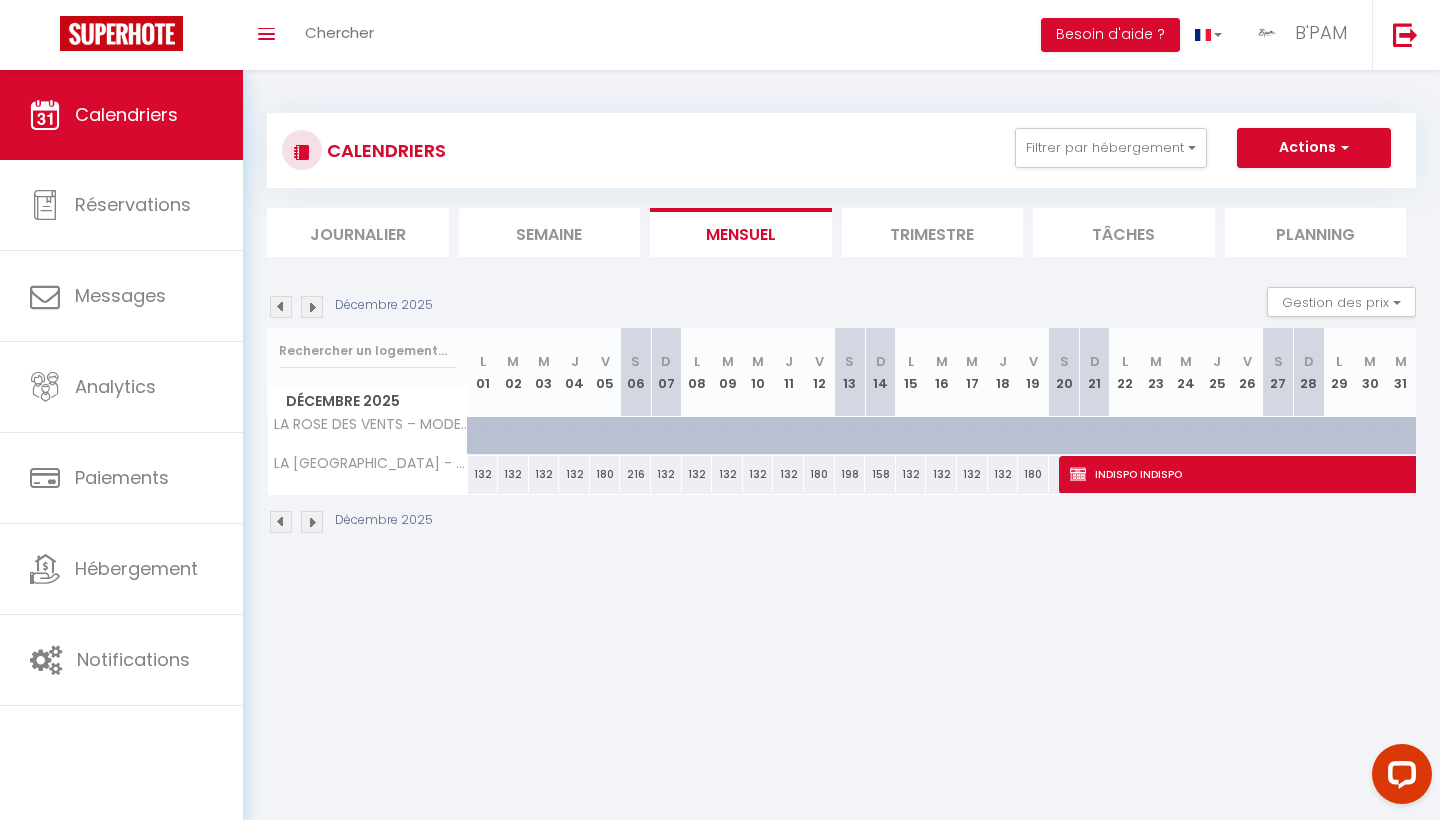 click at bounding box center [281, 307] 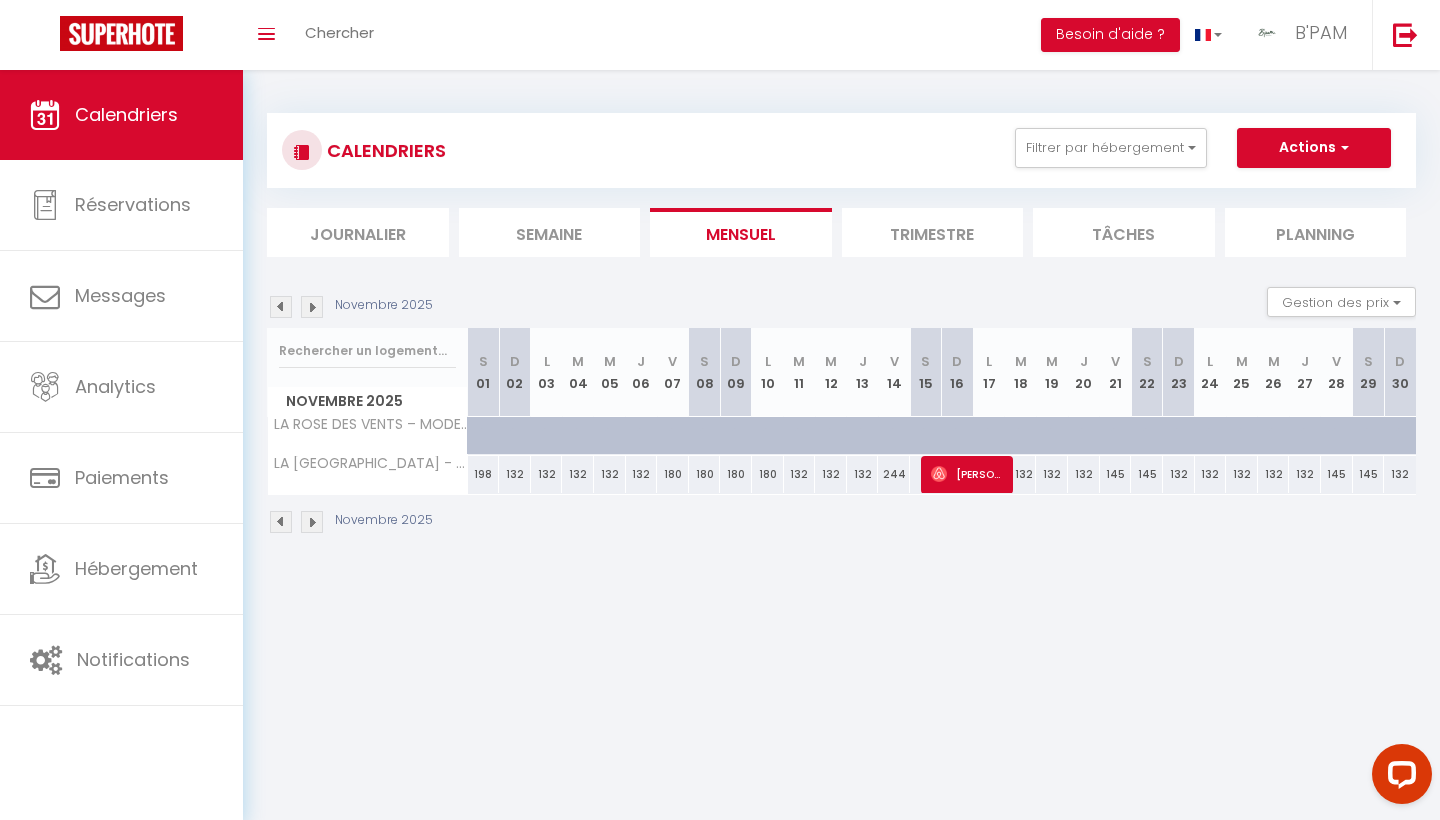 click at bounding box center [281, 307] 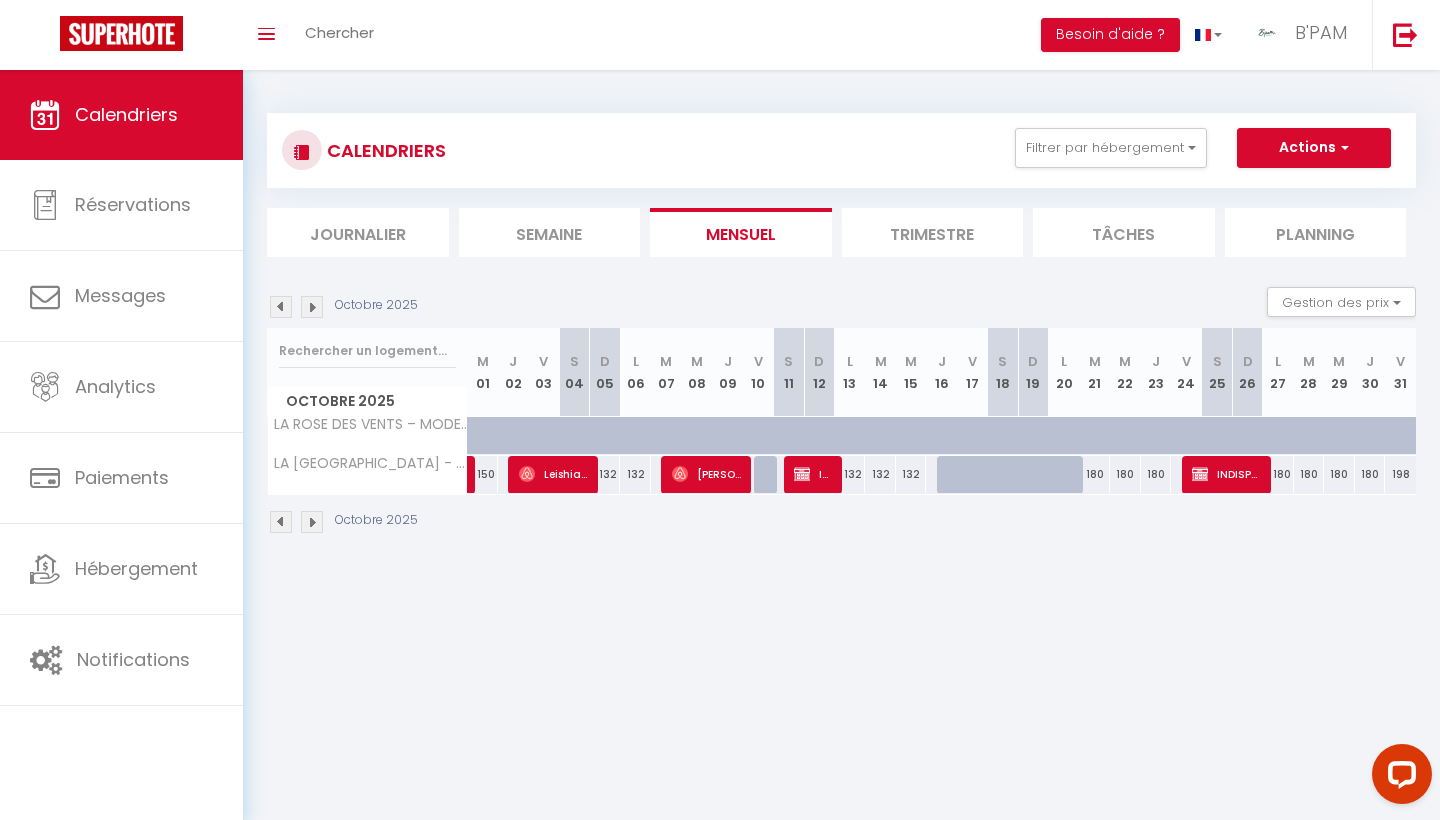 click at bounding box center (281, 307) 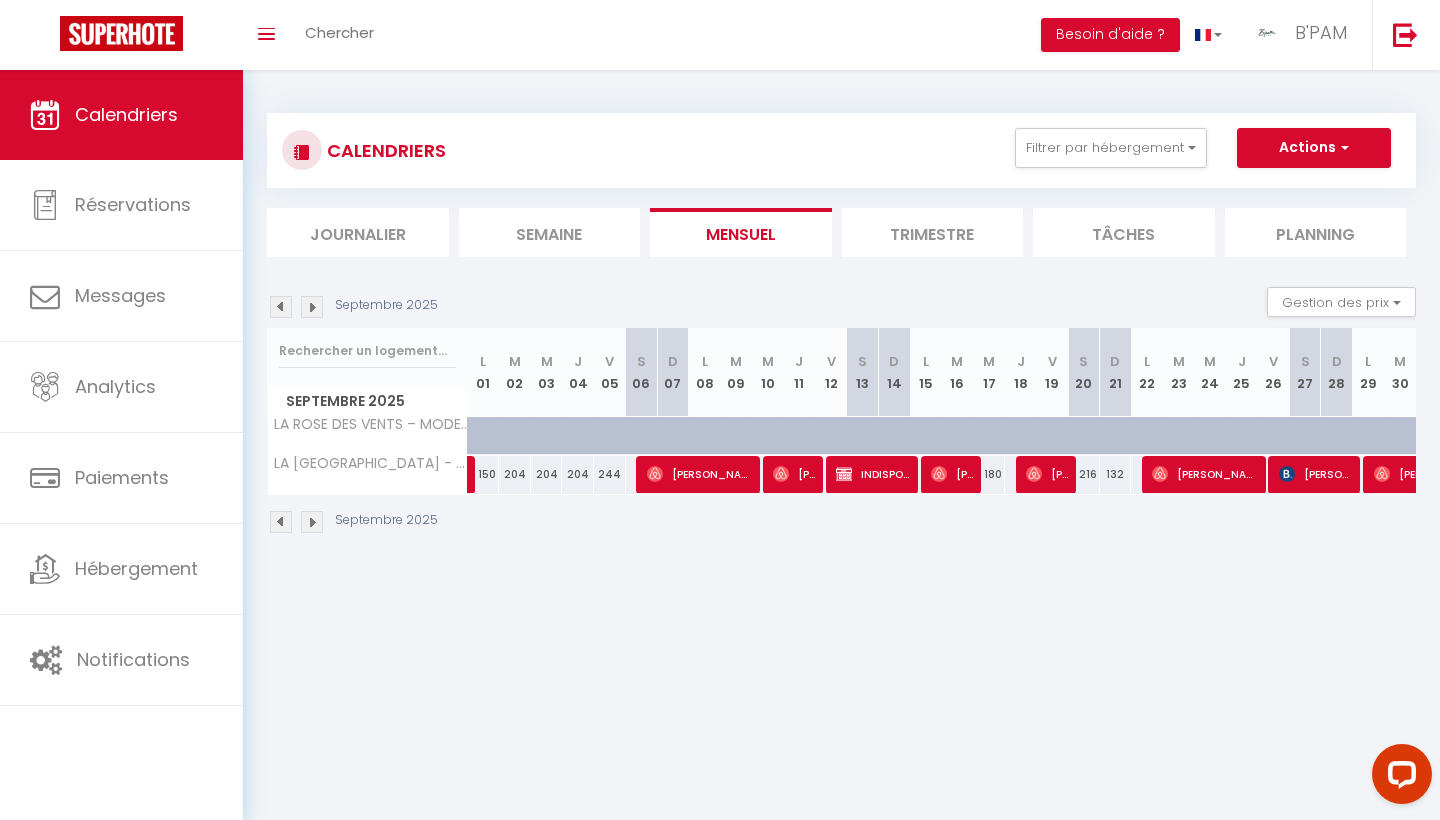 click at bounding box center [281, 307] 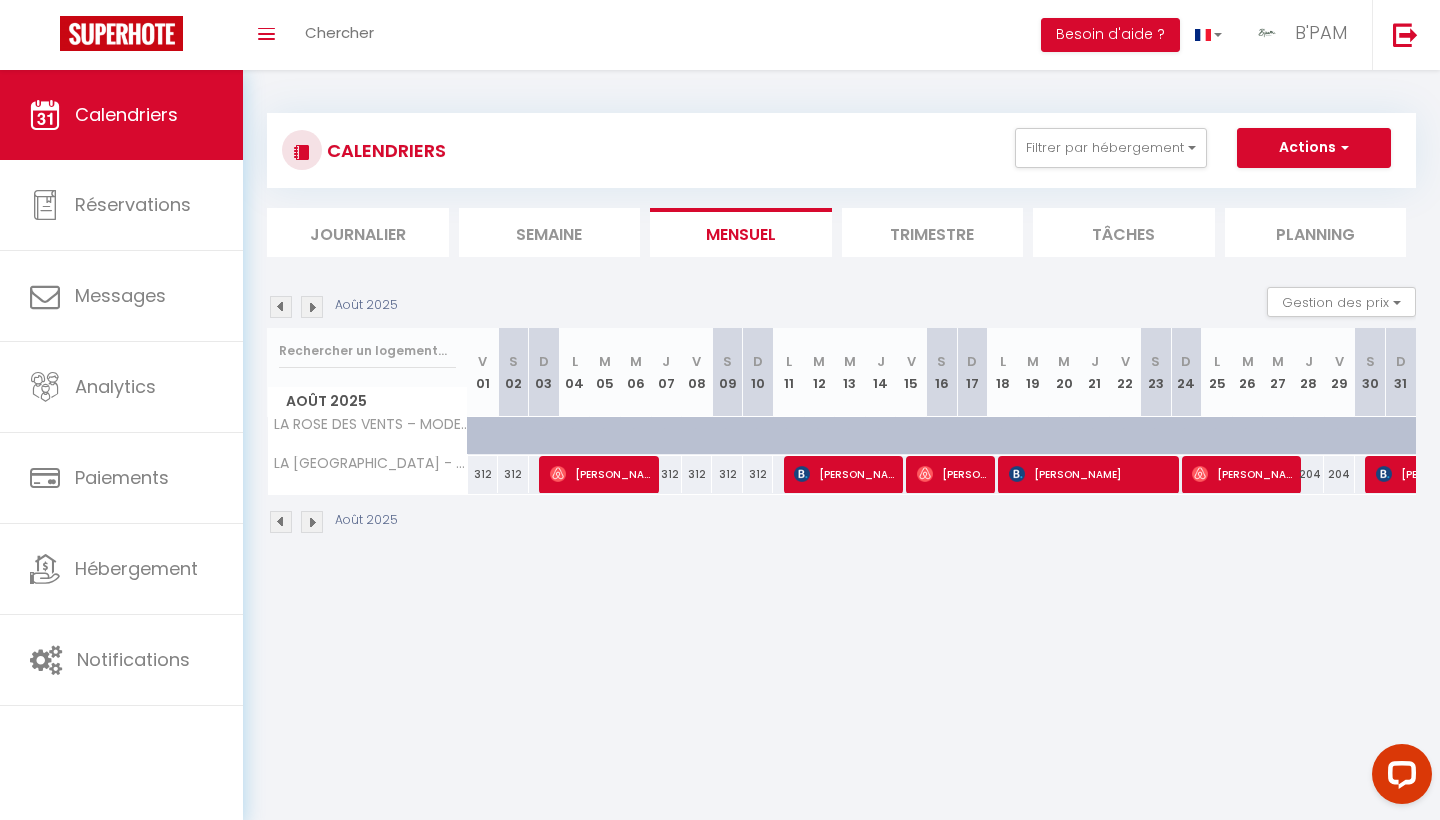 click at bounding box center [281, 307] 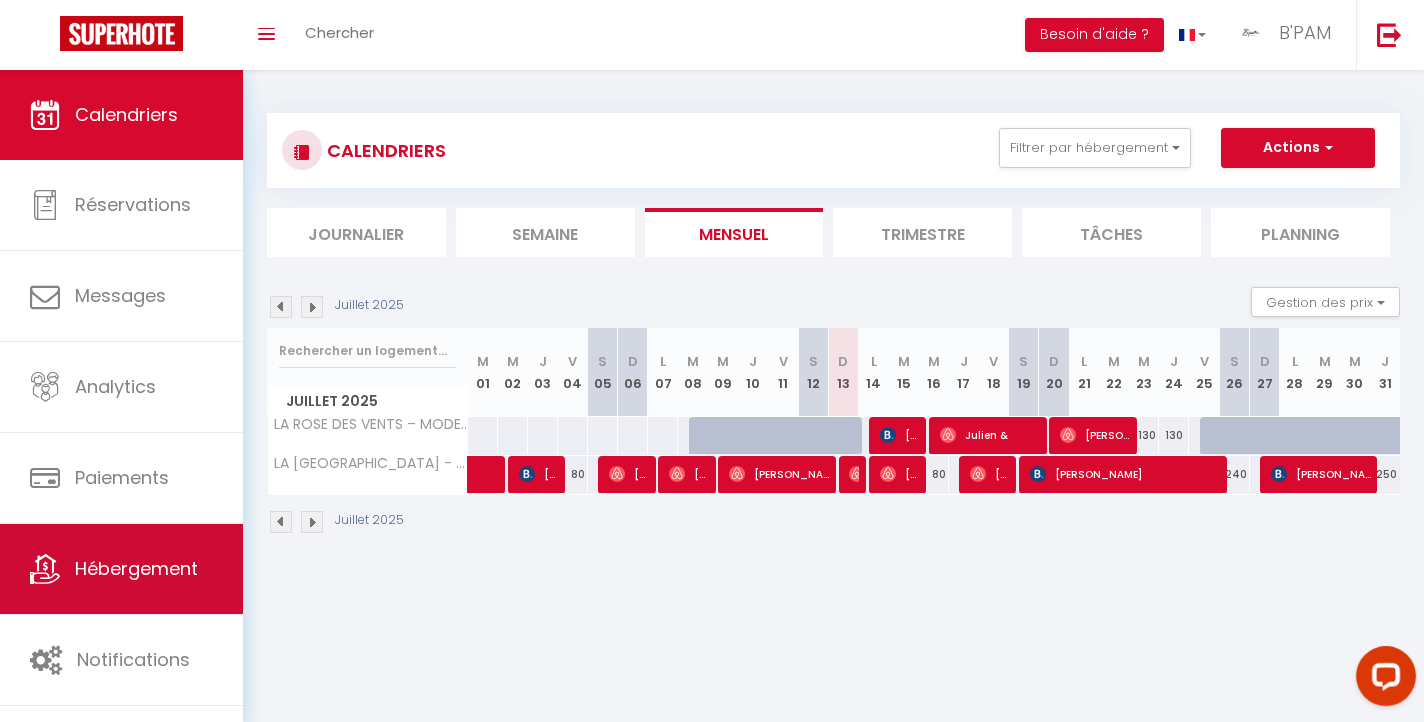 click on "Hébergement" at bounding box center (121, 569) 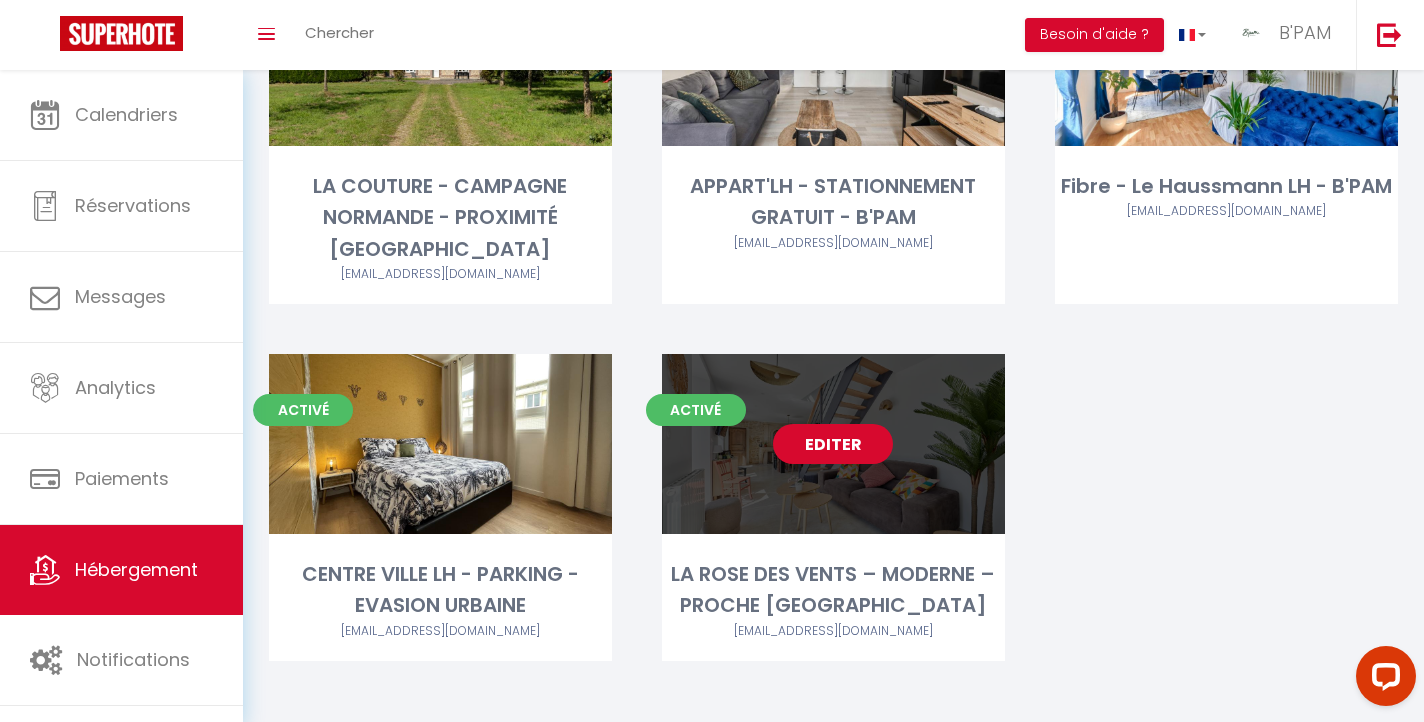 scroll, scrollTop: 2066, scrollLeft: 0, axis: vertical 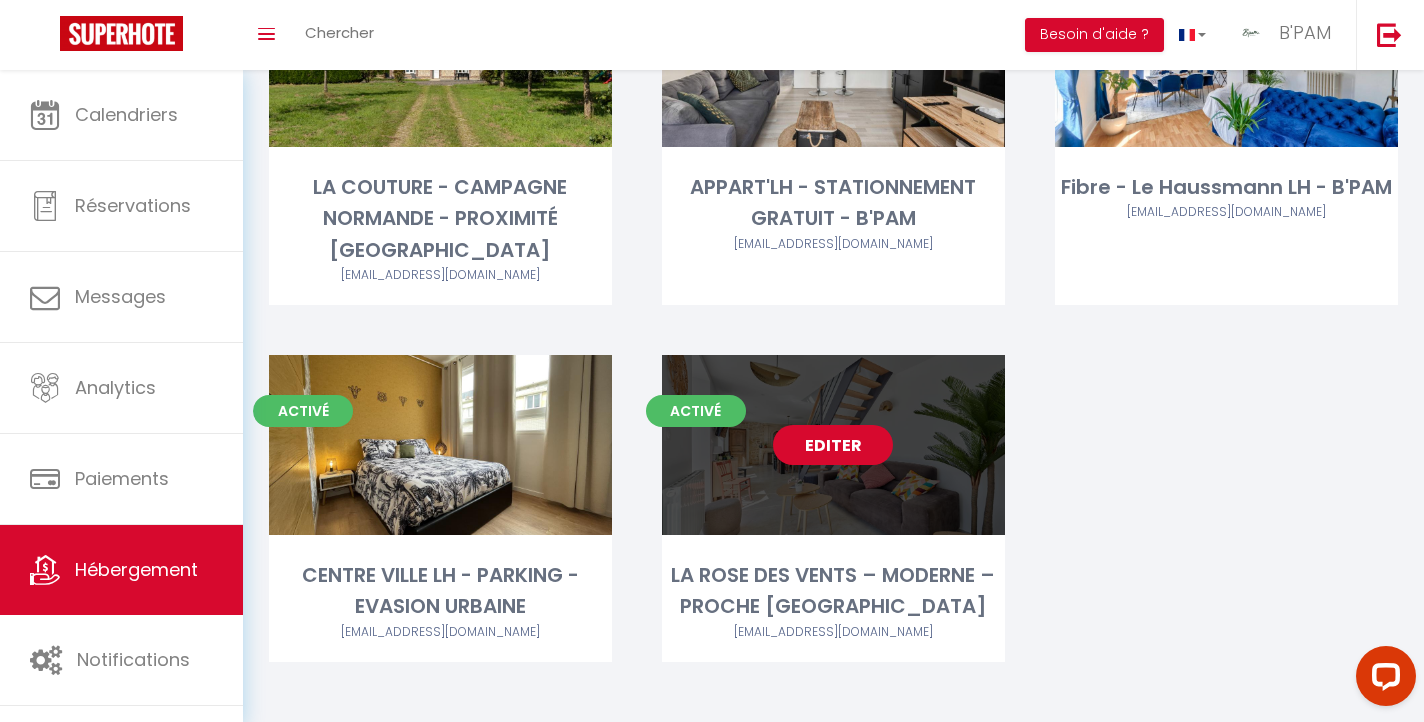 click on "Editer" at bounding box center (833, 445) 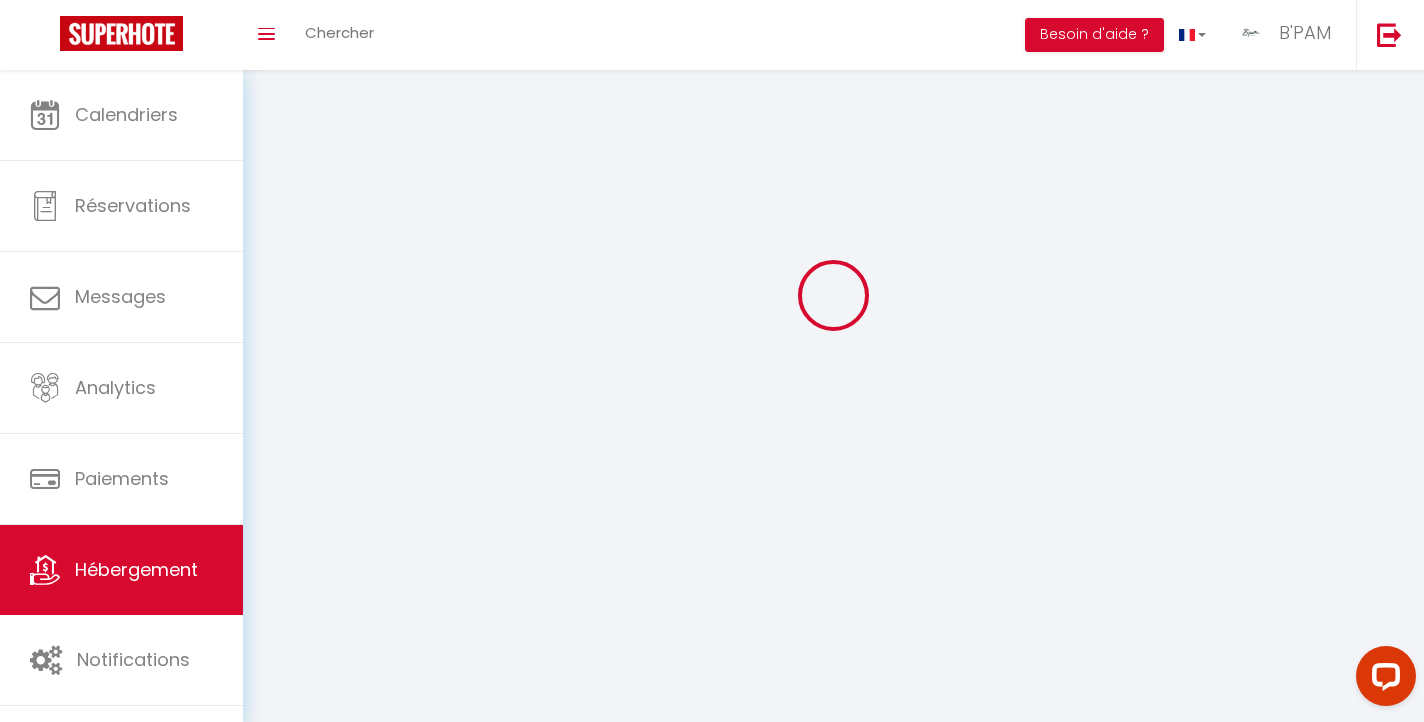 scroll, scrollTop: 0, scrollLeft: 0, axis: both 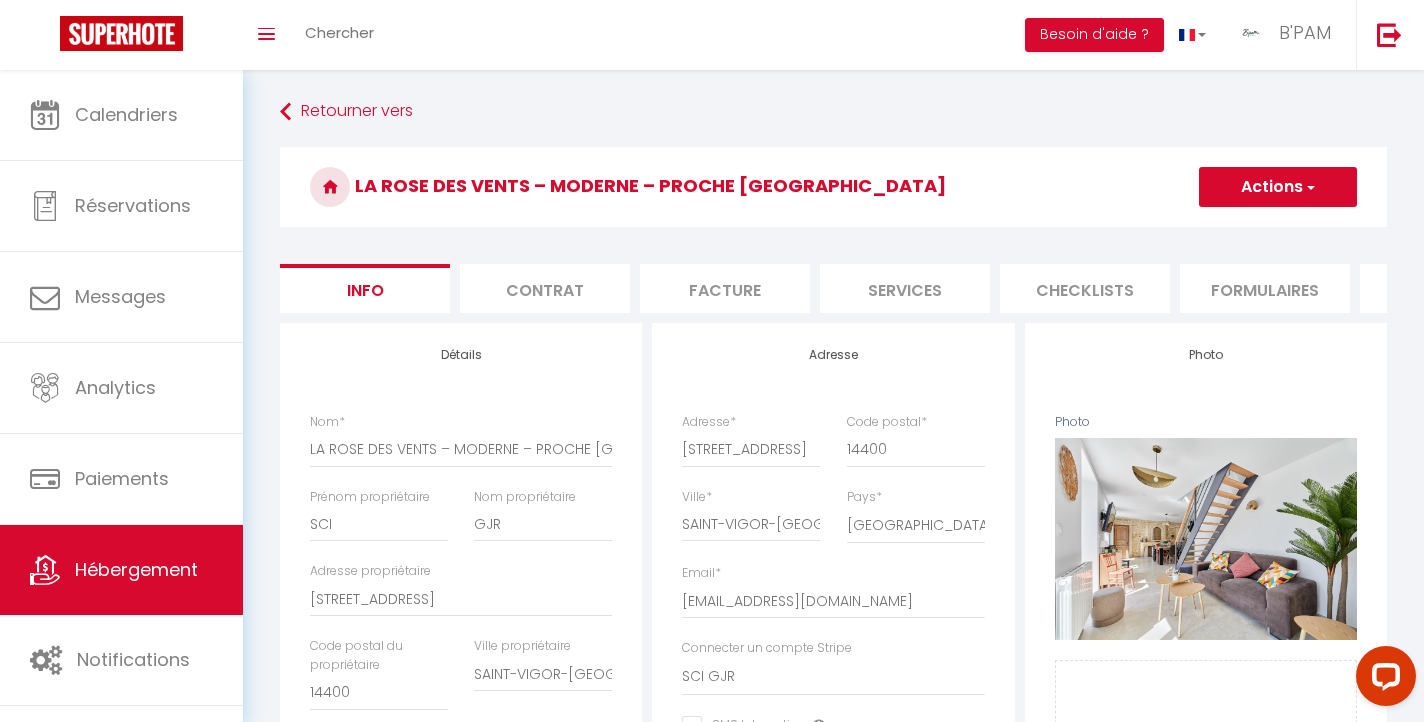 click on "Services" at bounding box center (905, 288) 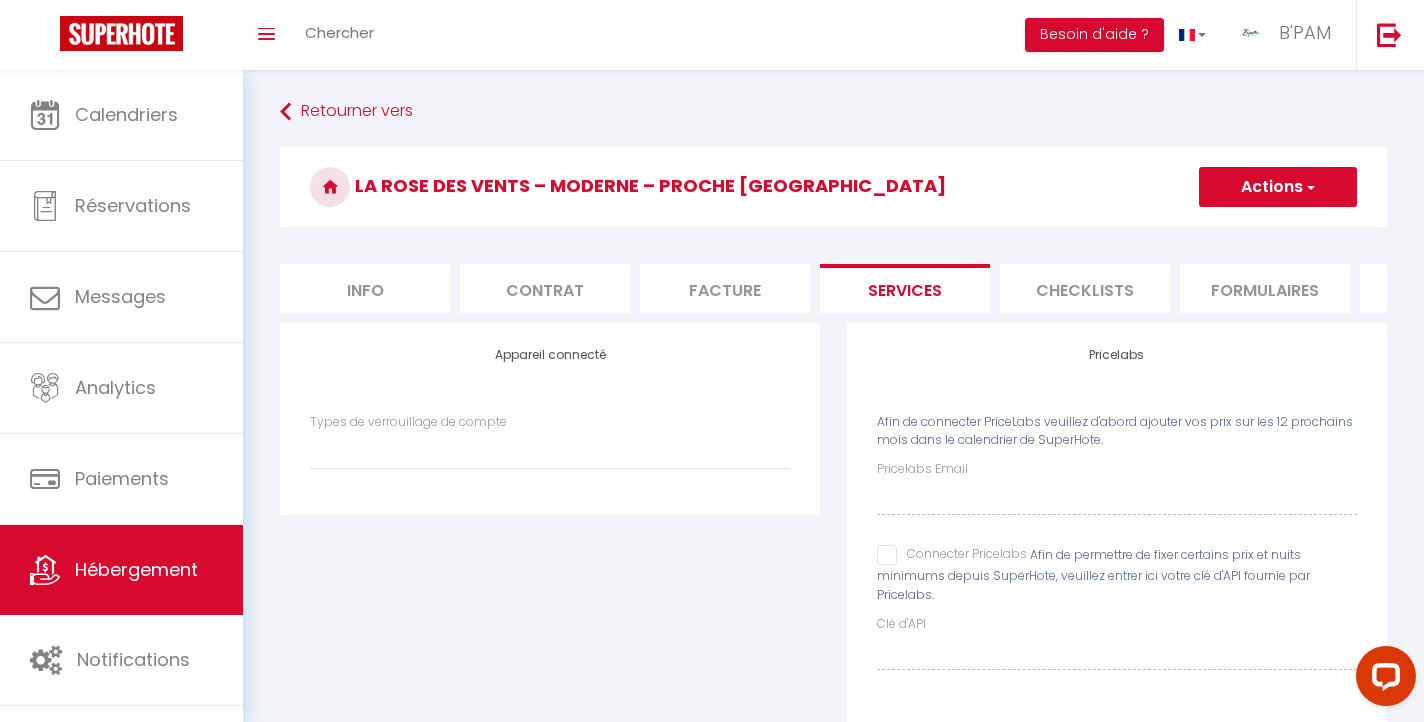 click on "Facture" at bounding box center (725, 288) 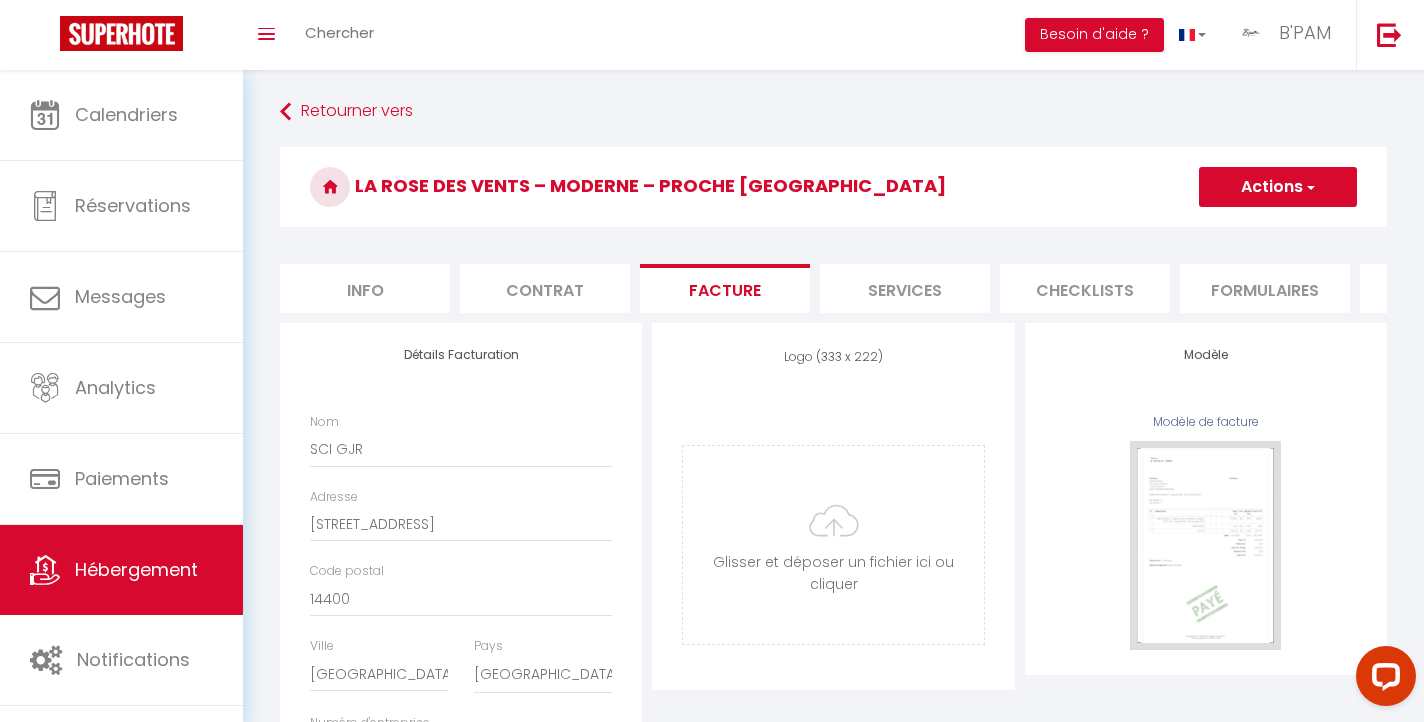 click on "Formulaires" at bounding box center (1265, 288) 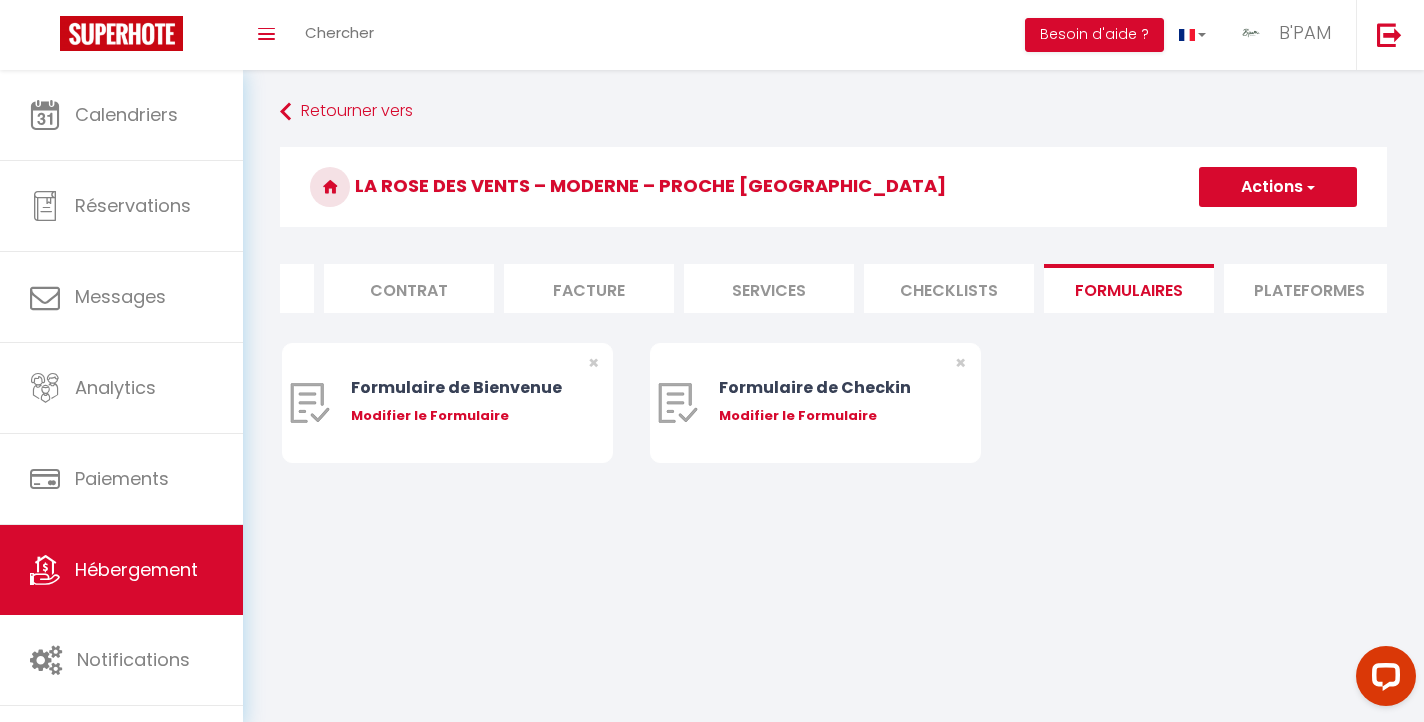 scroll, scrollTop: 0, scrollLeft: 135, axis: horizontal 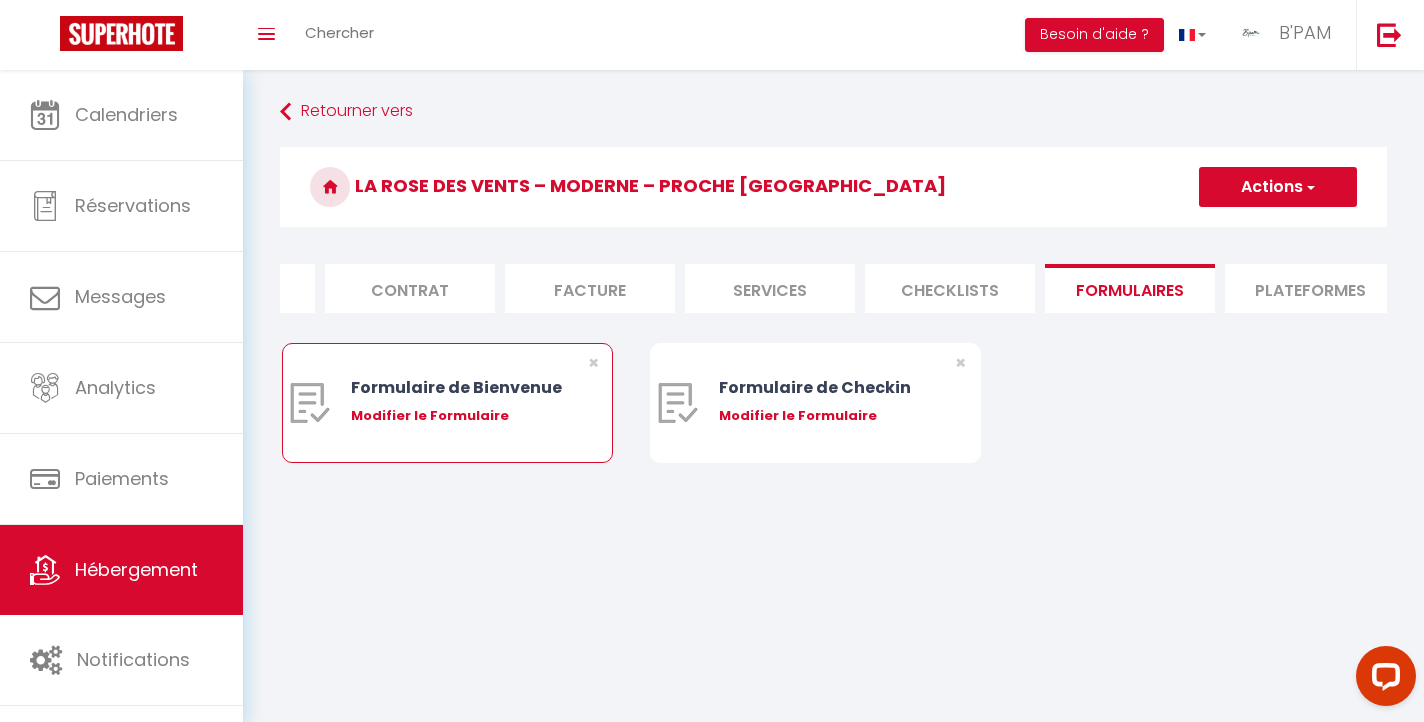 click on "Modifier le Formulaire" at bounding box center [461, 416] 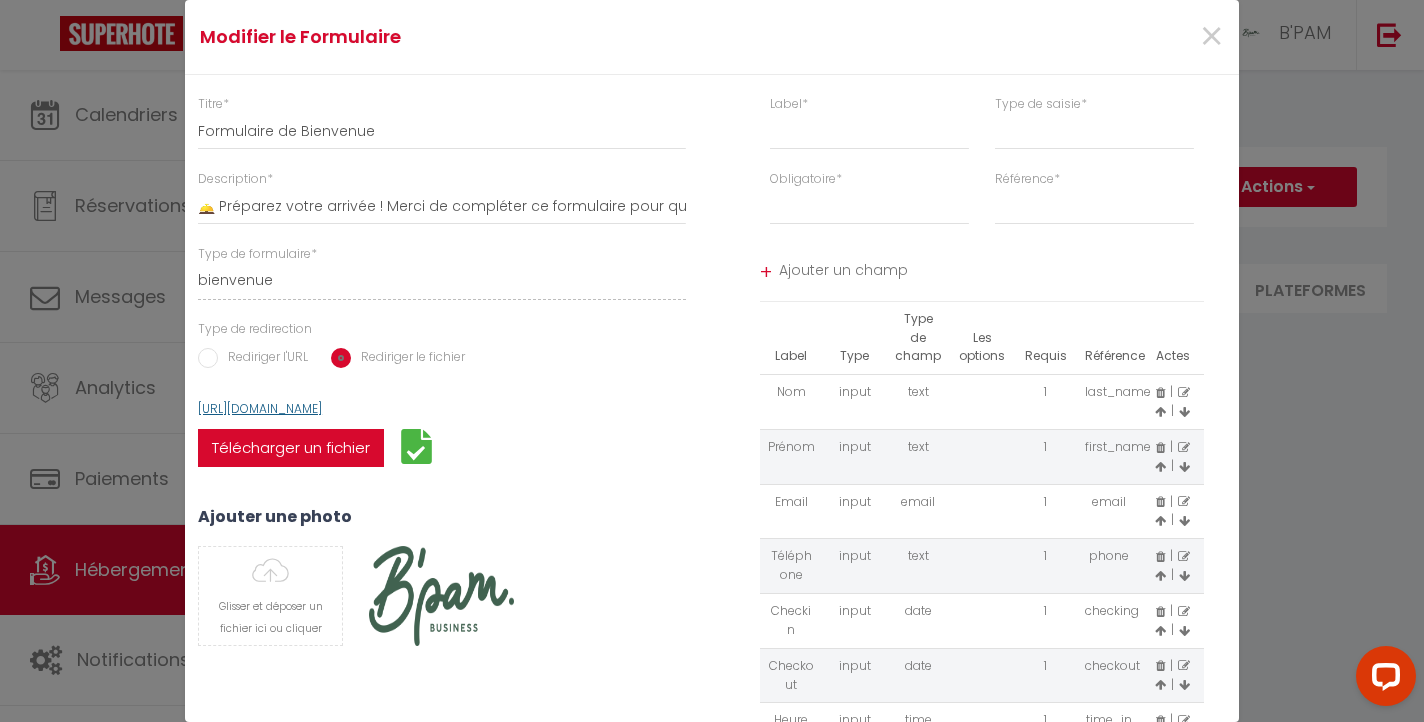click on "[URL][DOMAIN_NAME]" at bounding box center [260, 408] 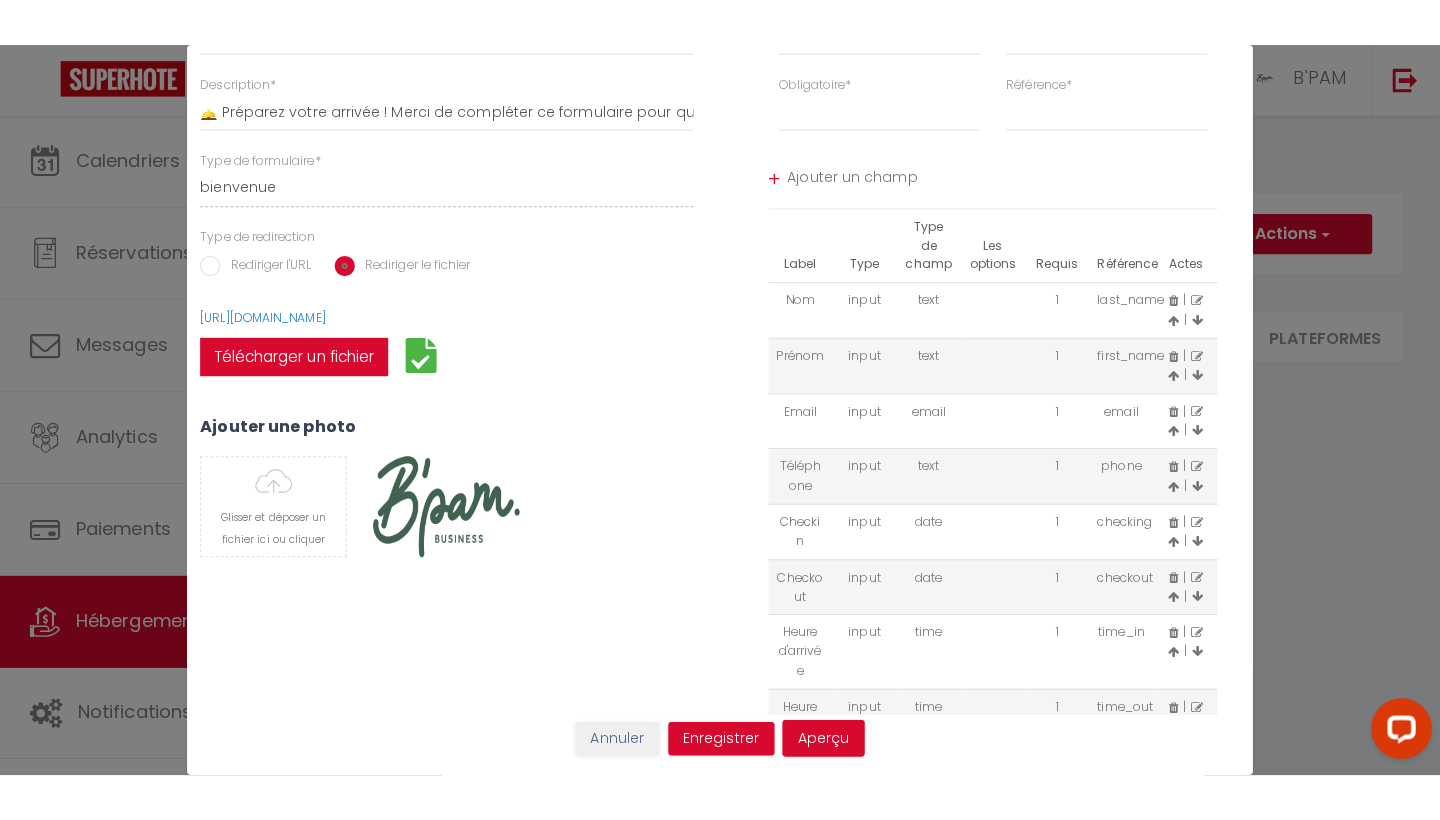 scroll, scrollTop: 138, scrollLeft: 0, axis: vertical 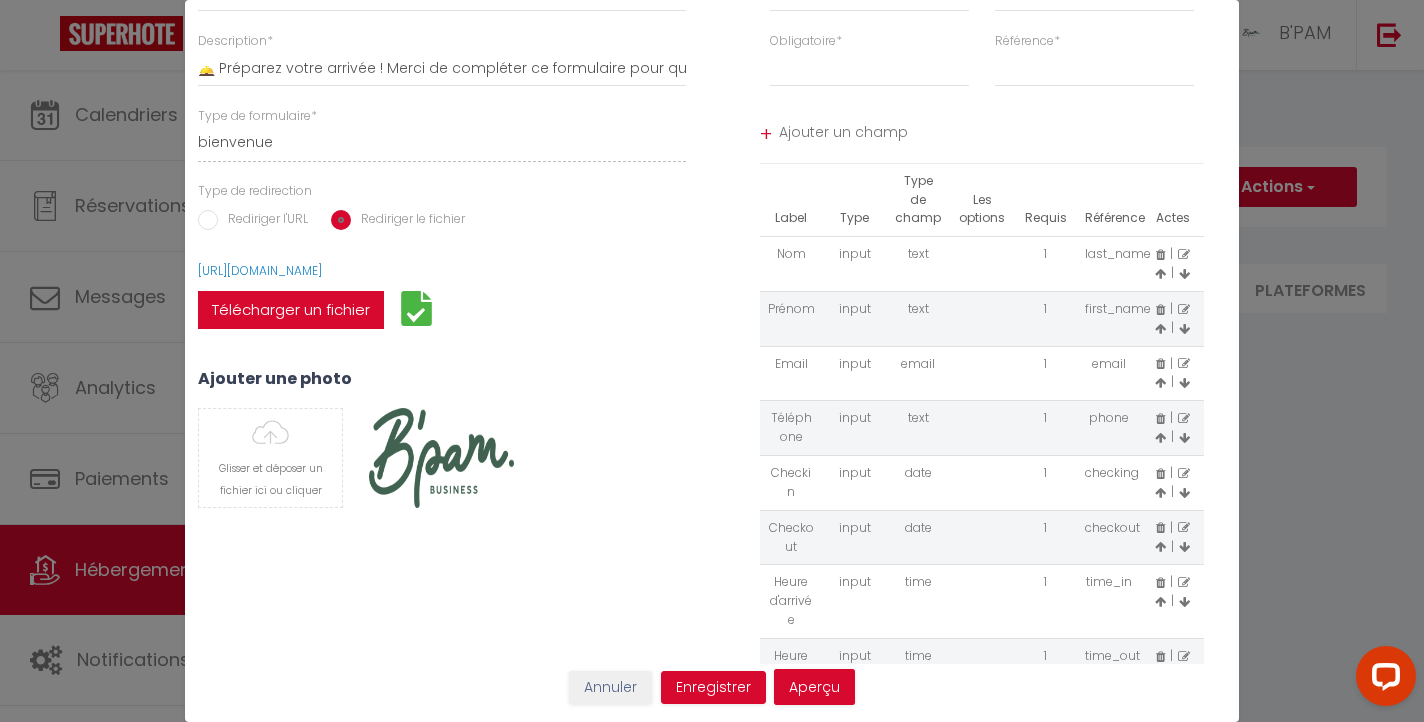 click on "Annuler" at bounding box center (610, 688) 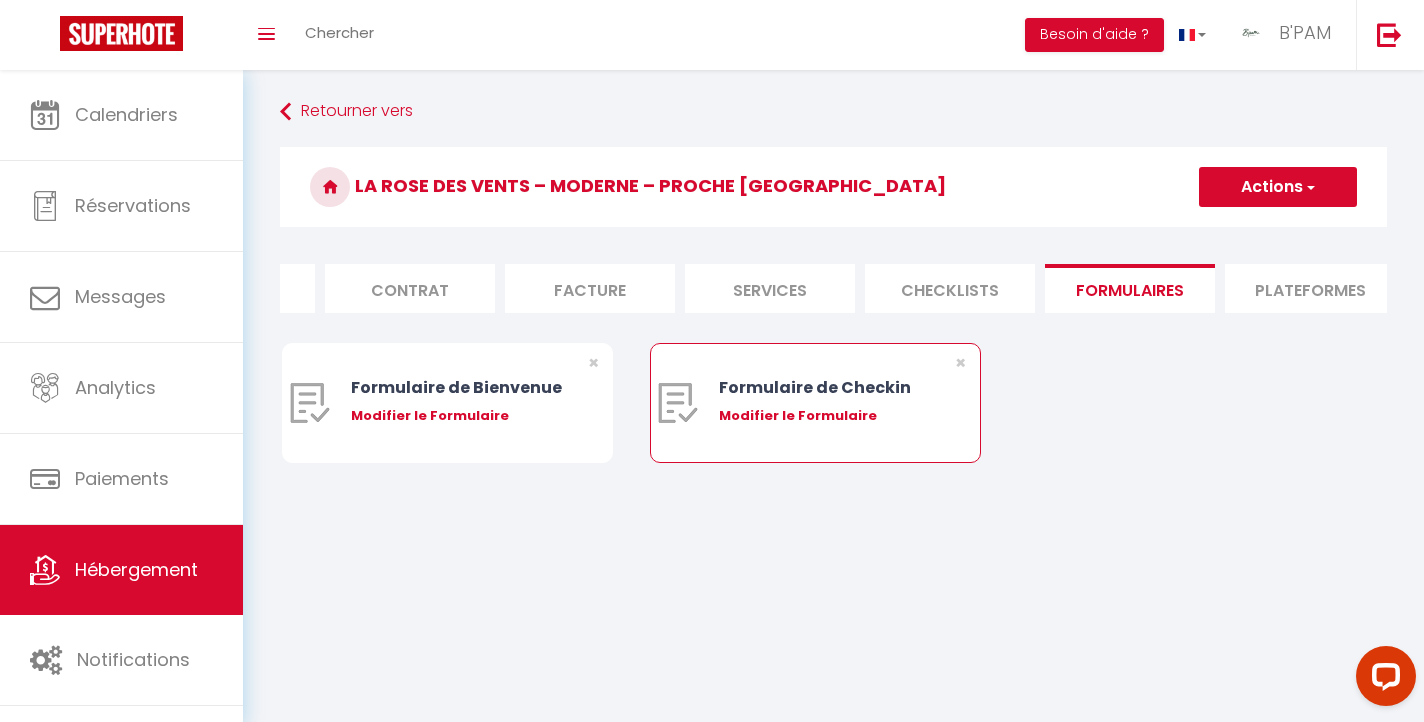 click on "Modifier le Formulaire" at bounding box center [829, 416] 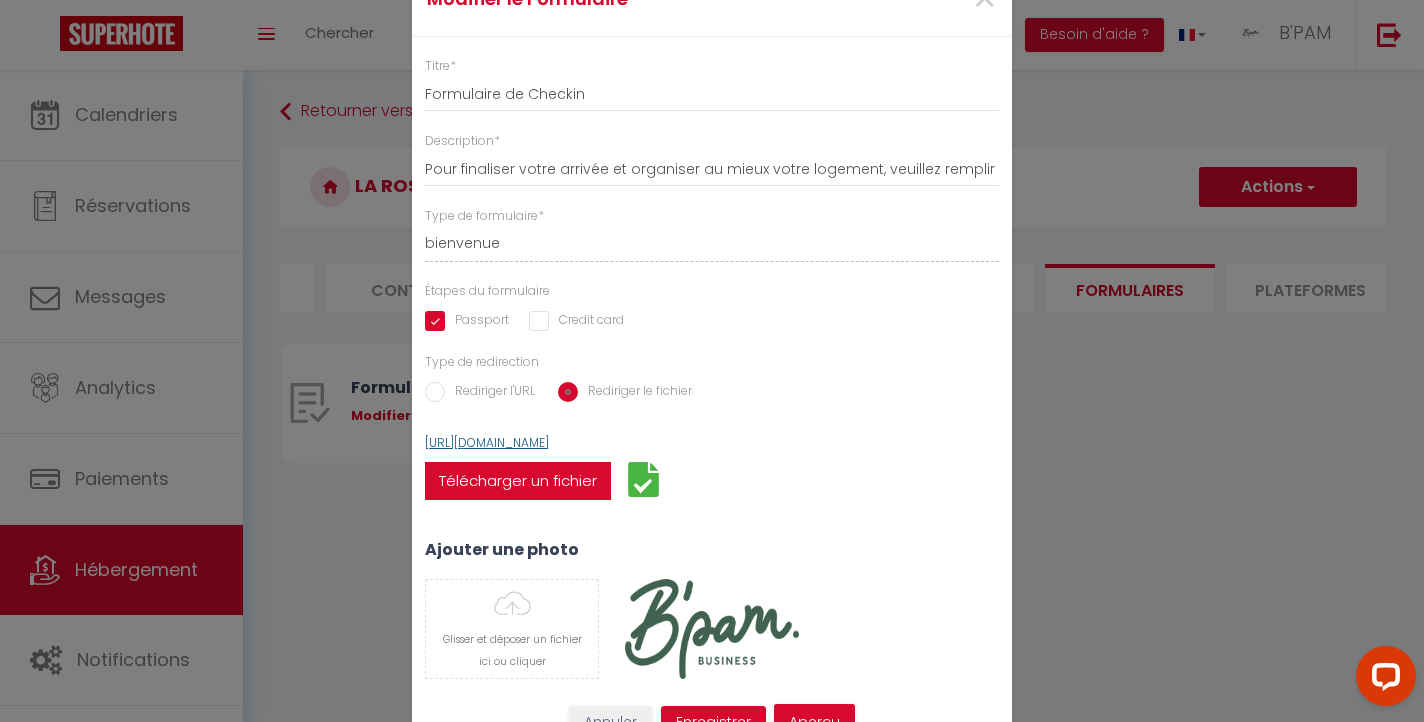 click on "[URL][DOMAIN_NAME]" at bounding box center [487, 442] 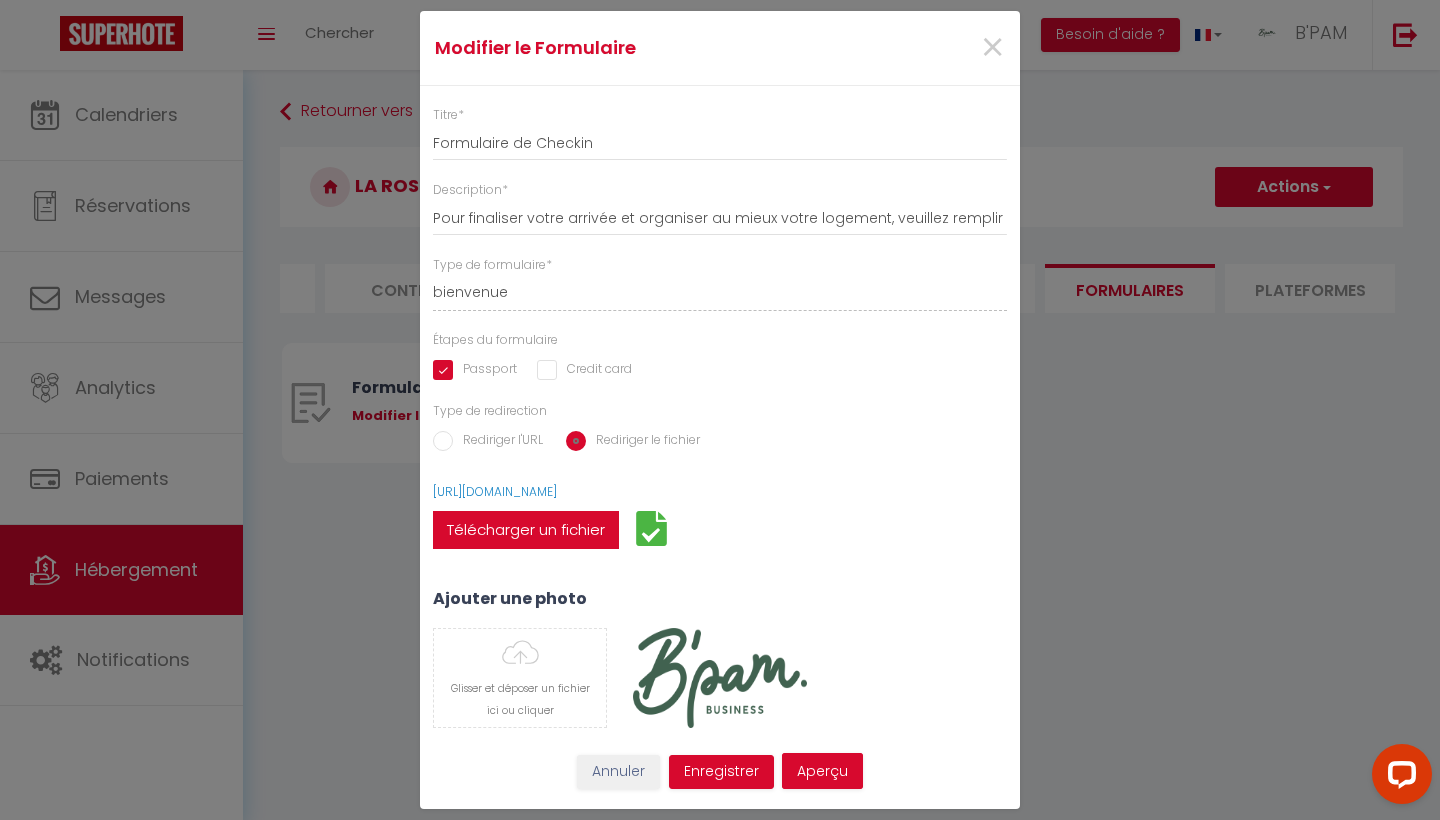 click on "Annuler" at bounding box center (618, 772) 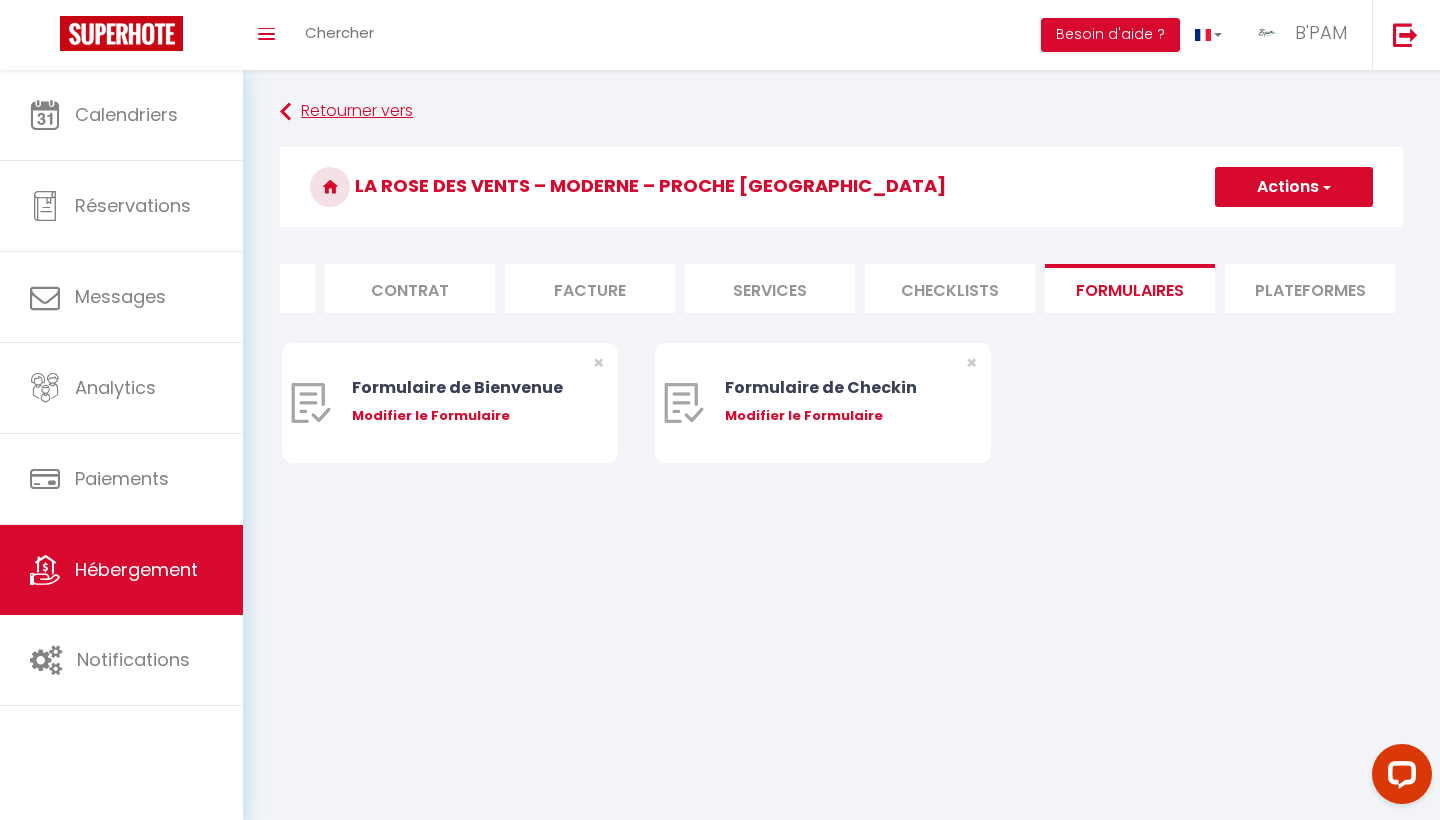 click on "Retourner vers" at bounding box center (841, 112) 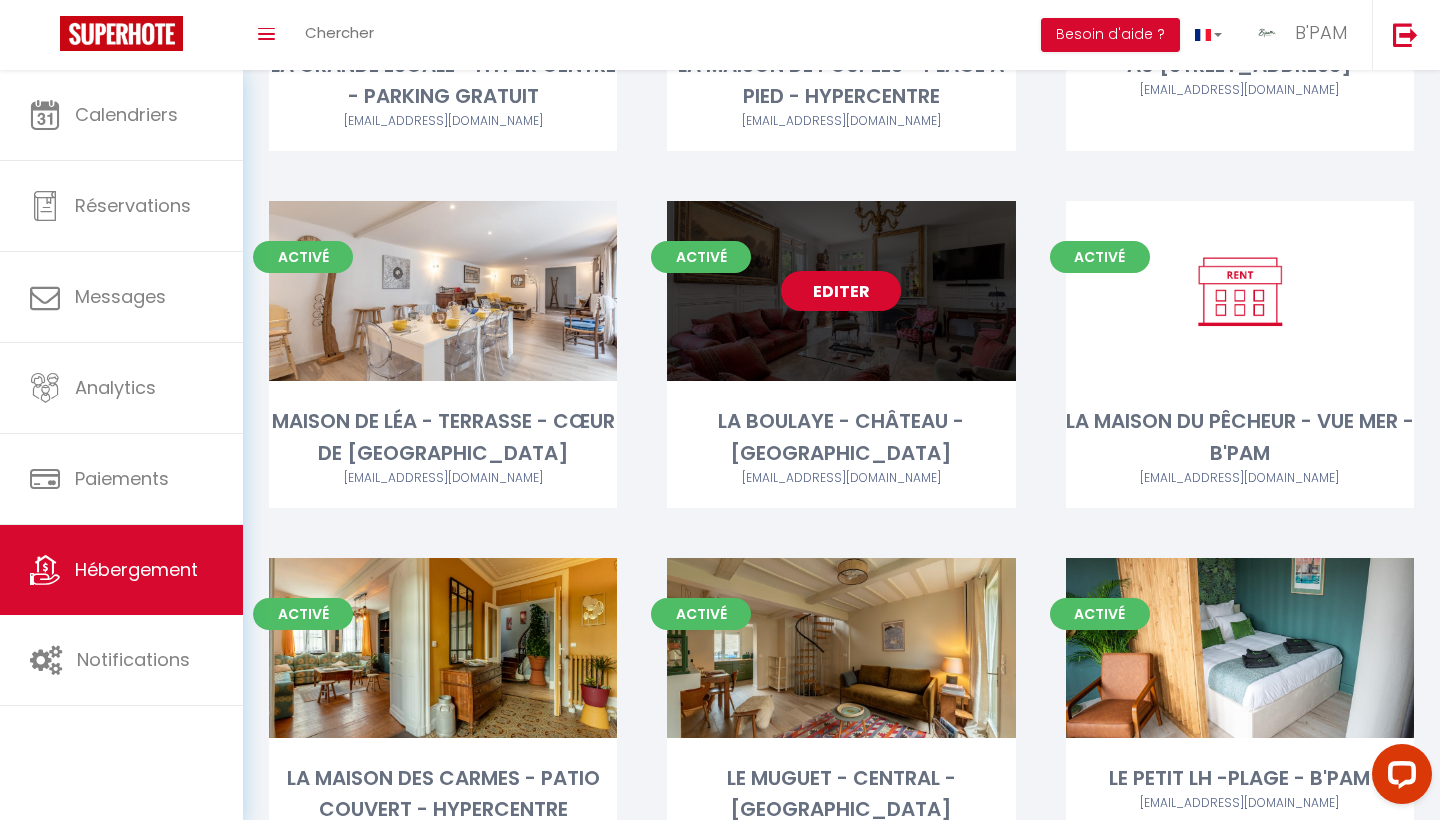 scroll, scrollTop: 728, scrollLeft: 0, axis: vertical 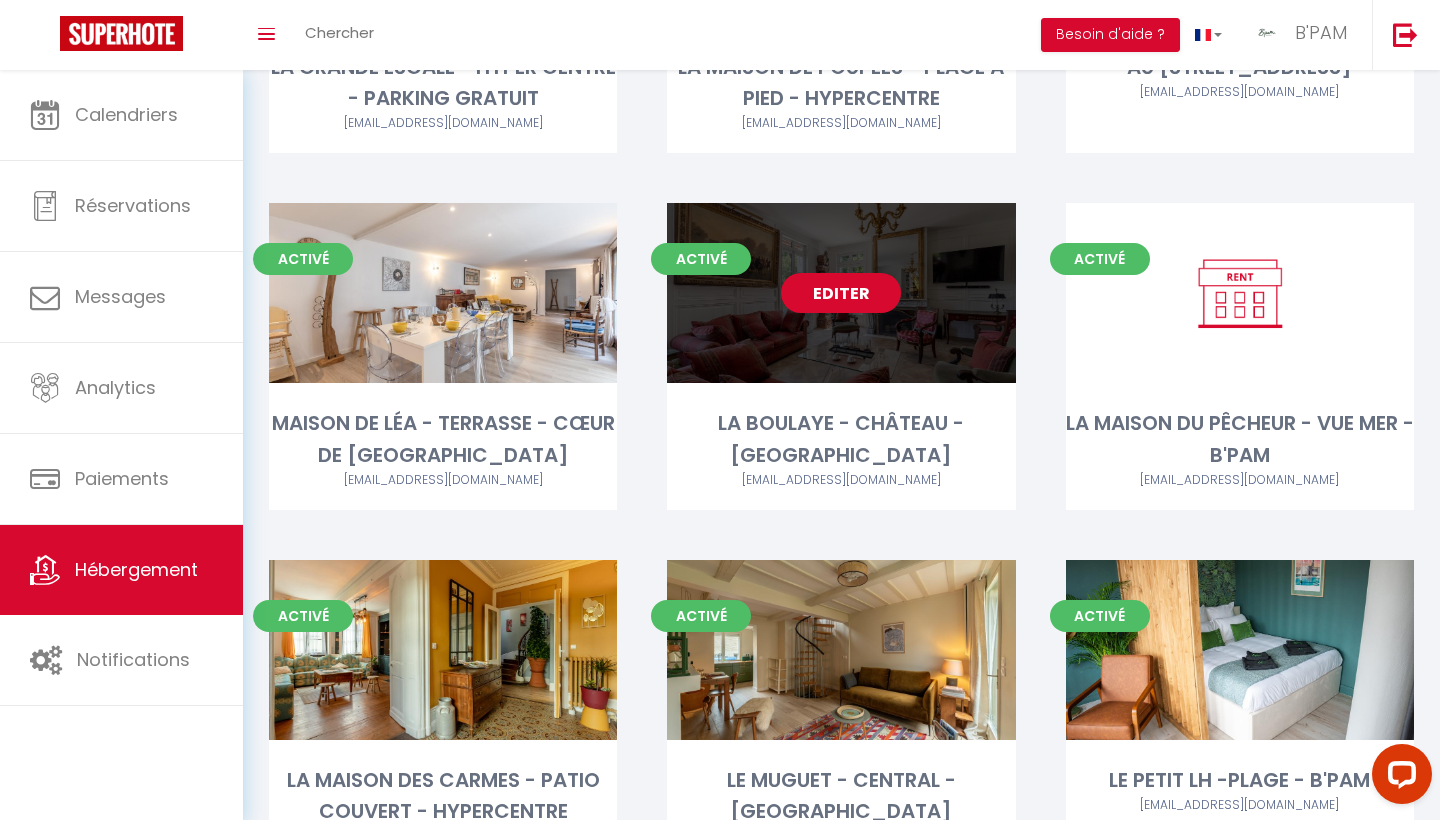 click on "Editer" at bounding box center [841, 293] 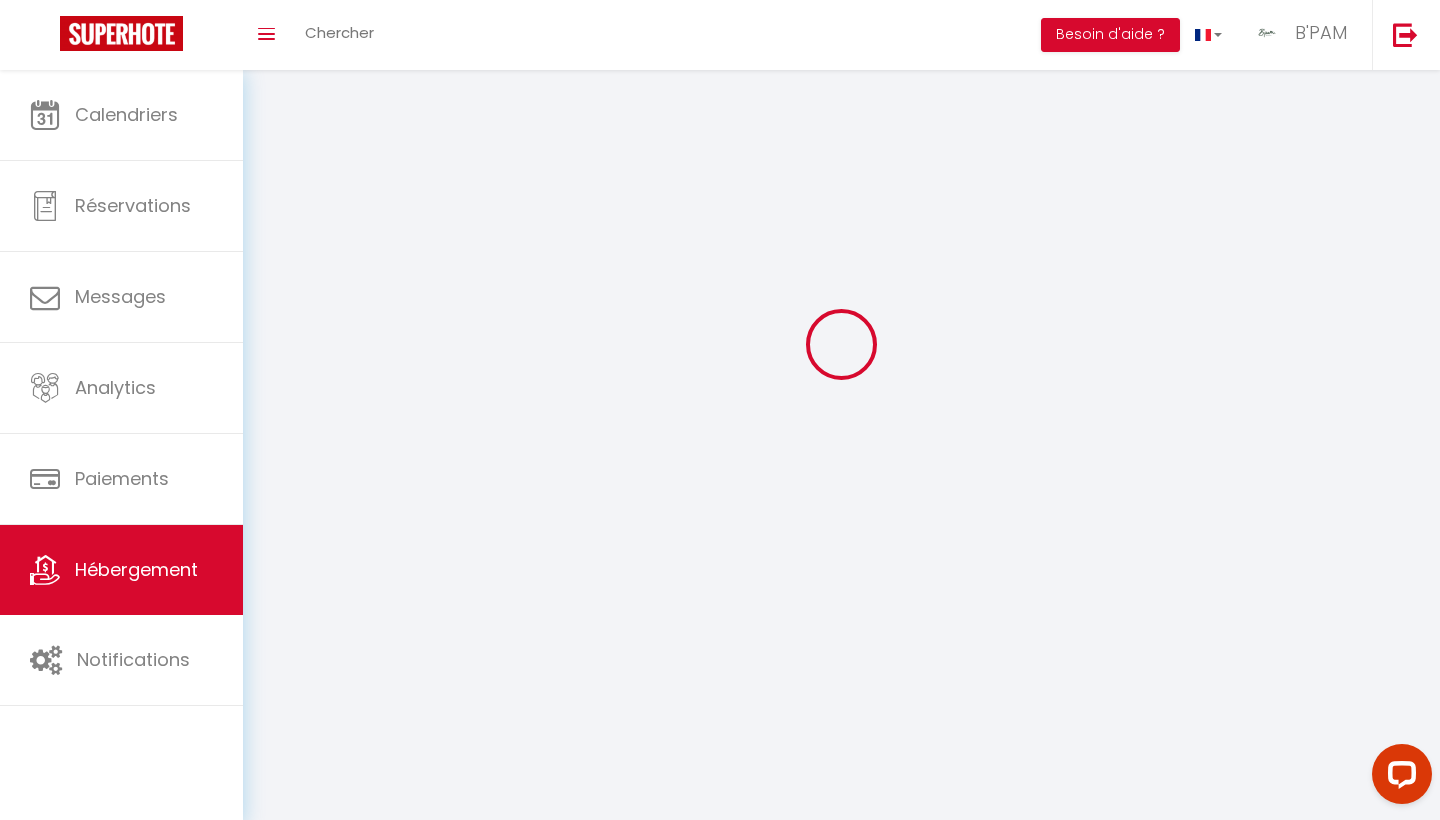 scroll, scrollTop: 0, scrollLeft: 0, axis: both 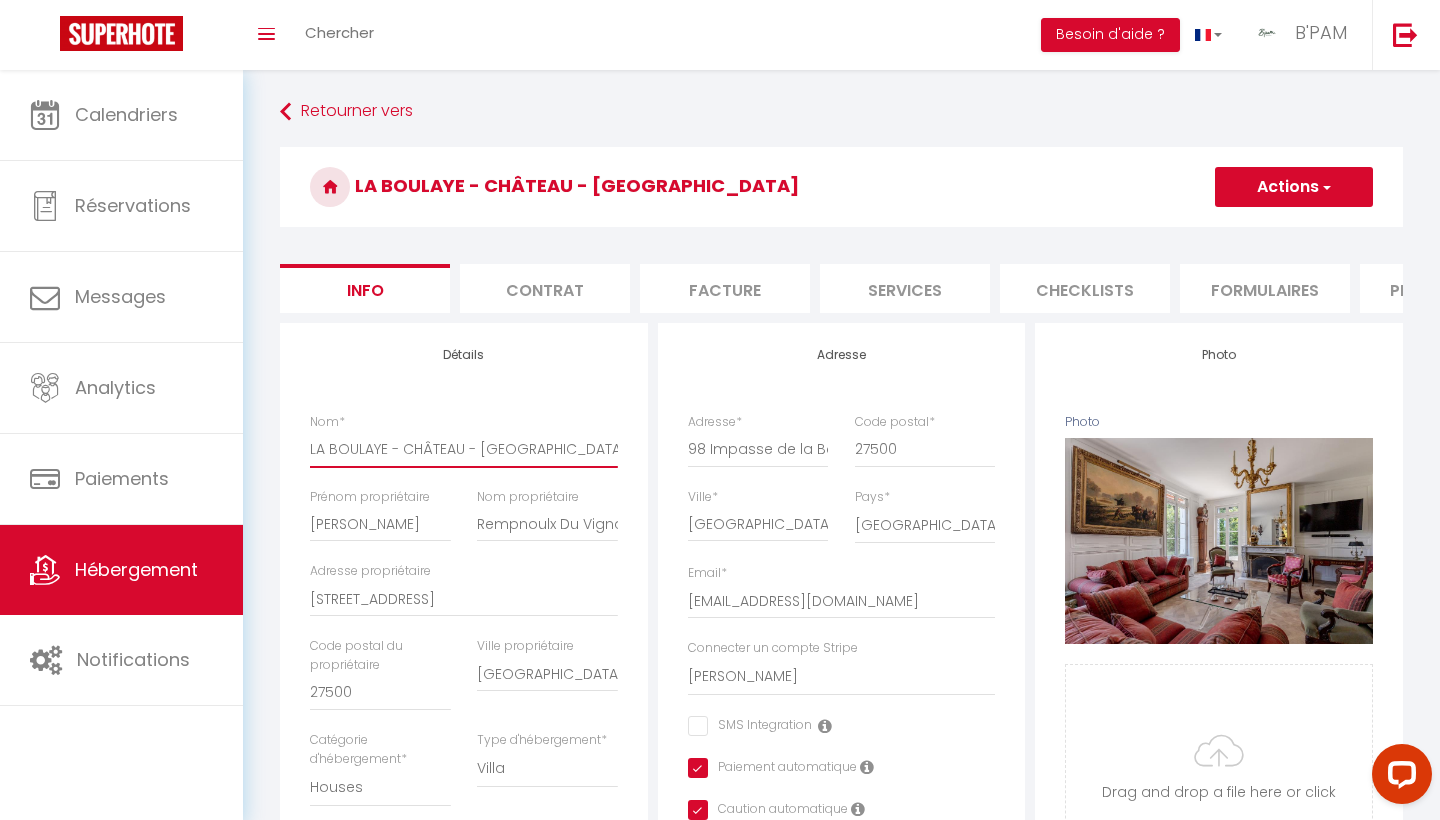 click on "LA BOULAYE - CHÂTEAU - [GEOGRAPHIC_DATA]" at bounding box center [464, 449] 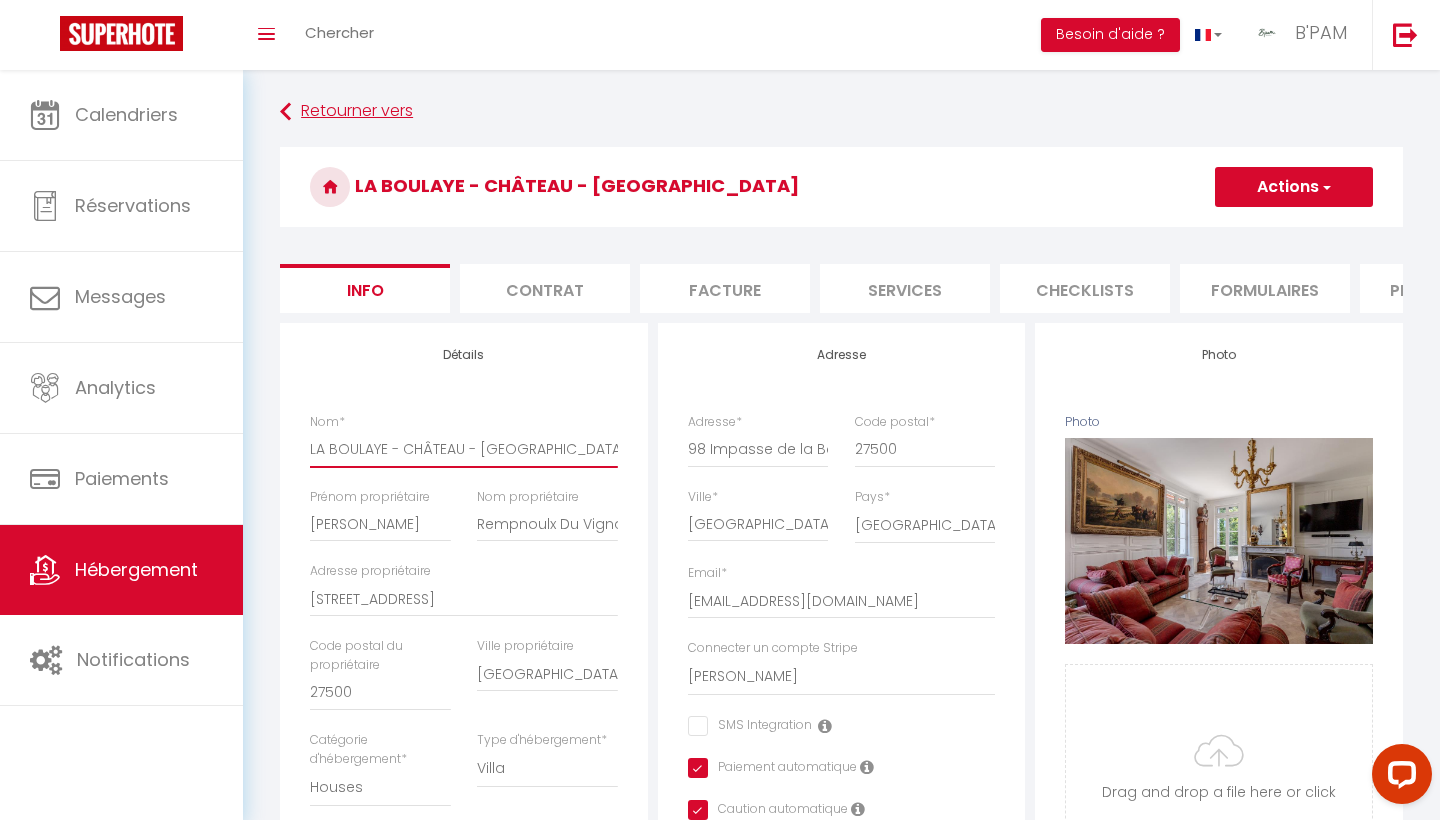 click on "Retourner vers" at bounding box center (841, 112) 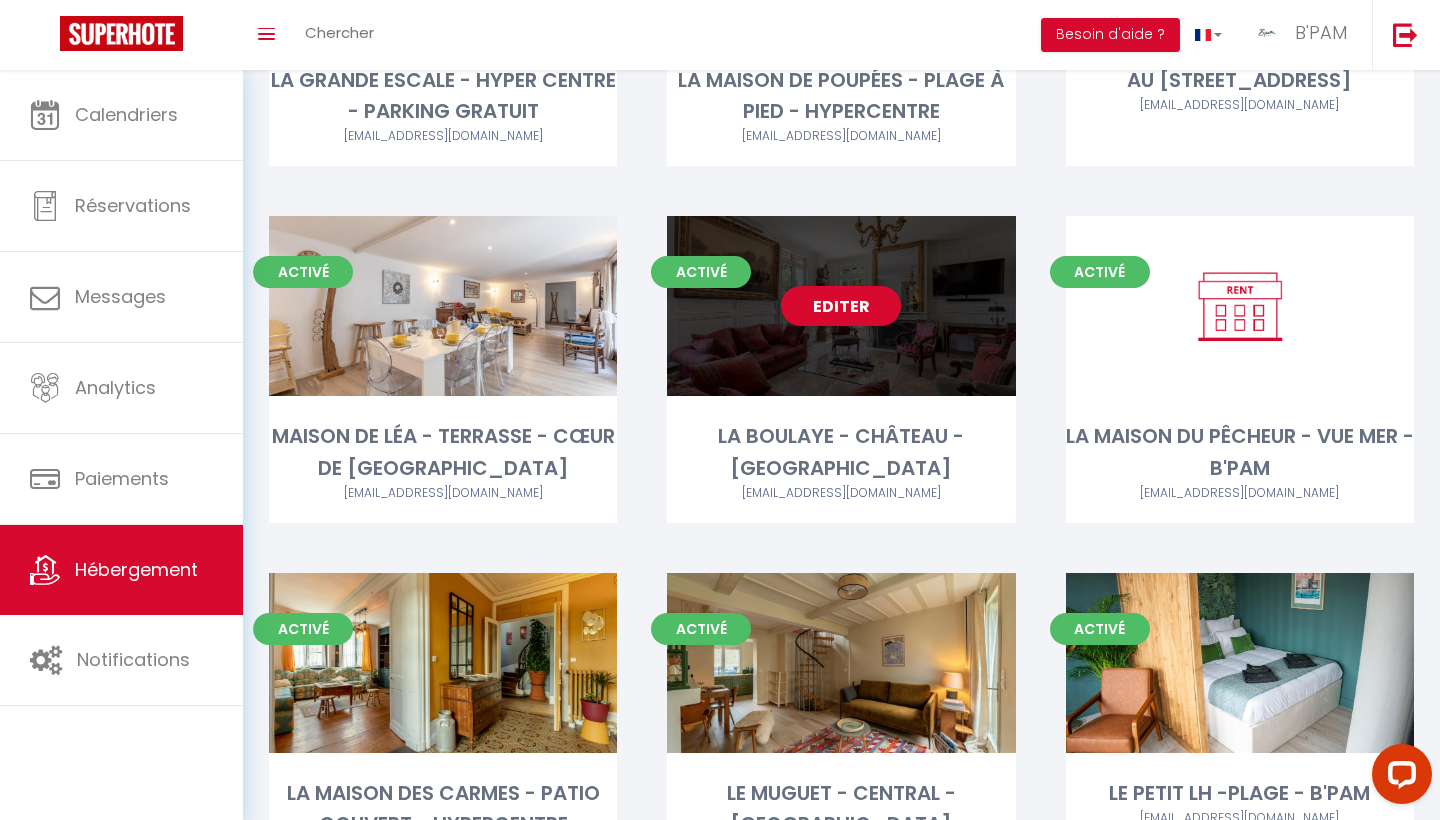 scroll, scrollTop: 715, scrollLeft: 0, axis: vertical 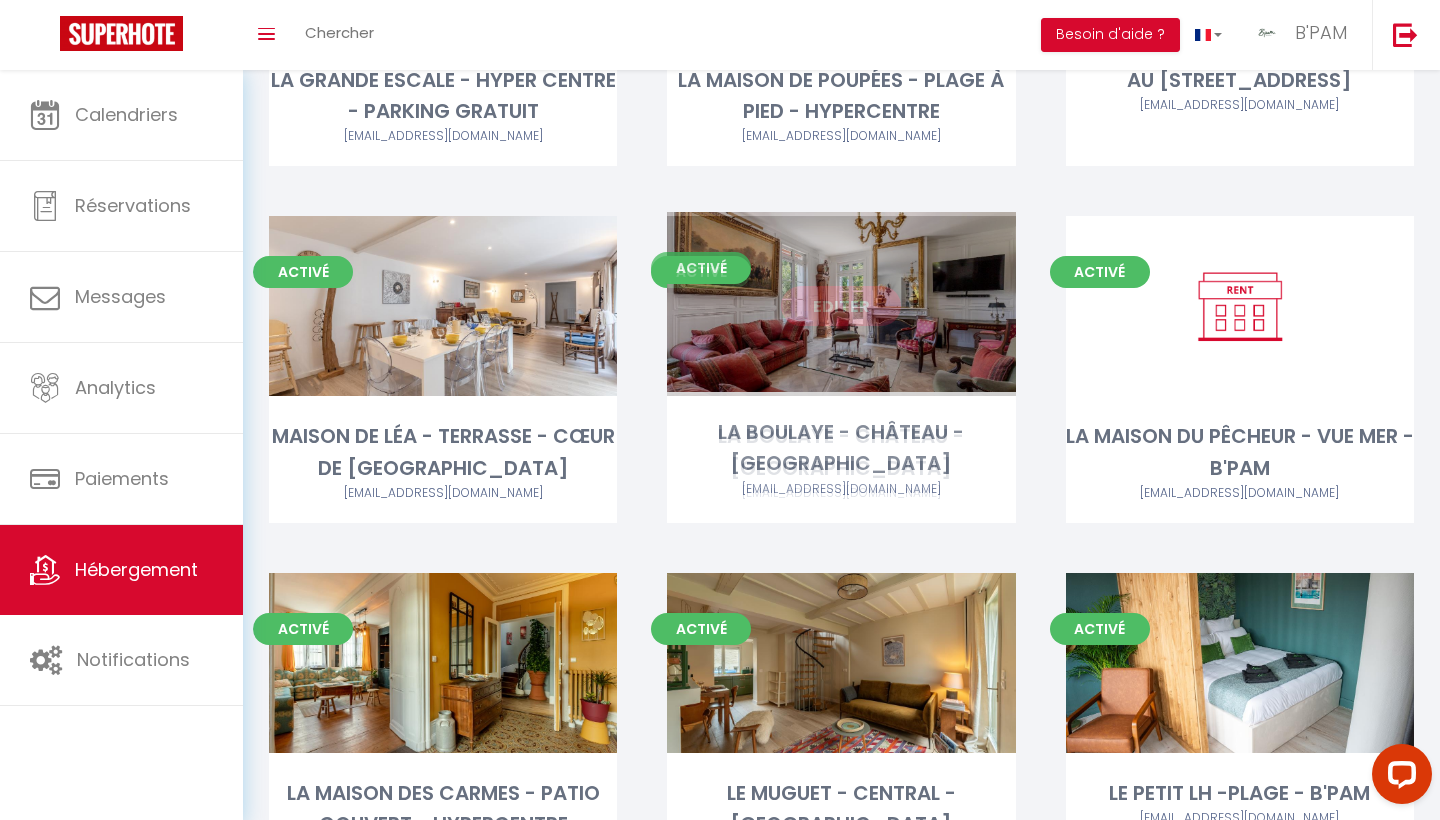 click on "Editer" at bounding box center (841, 306) 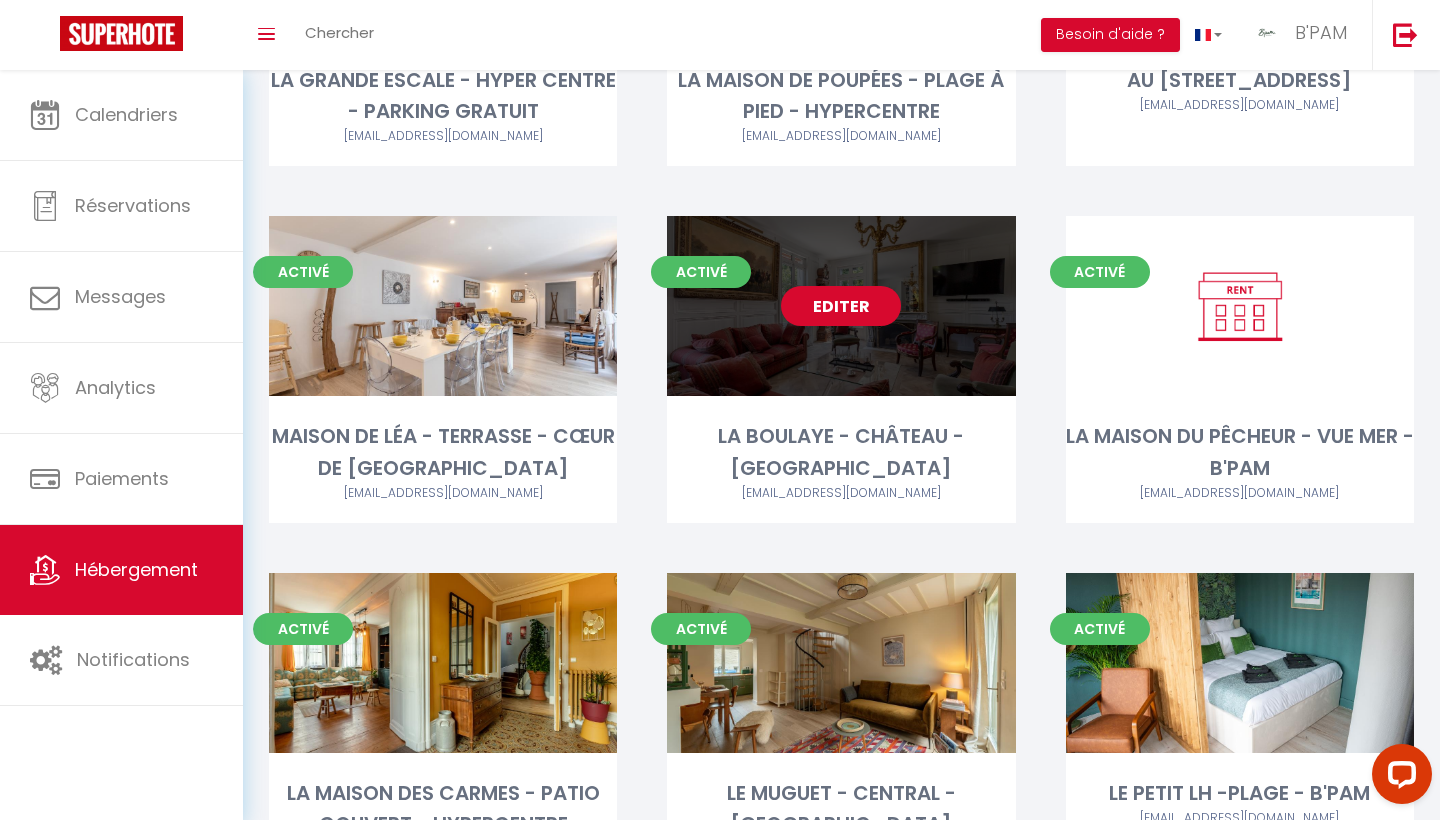 click on "Editer" at bounding box center [841, 306] 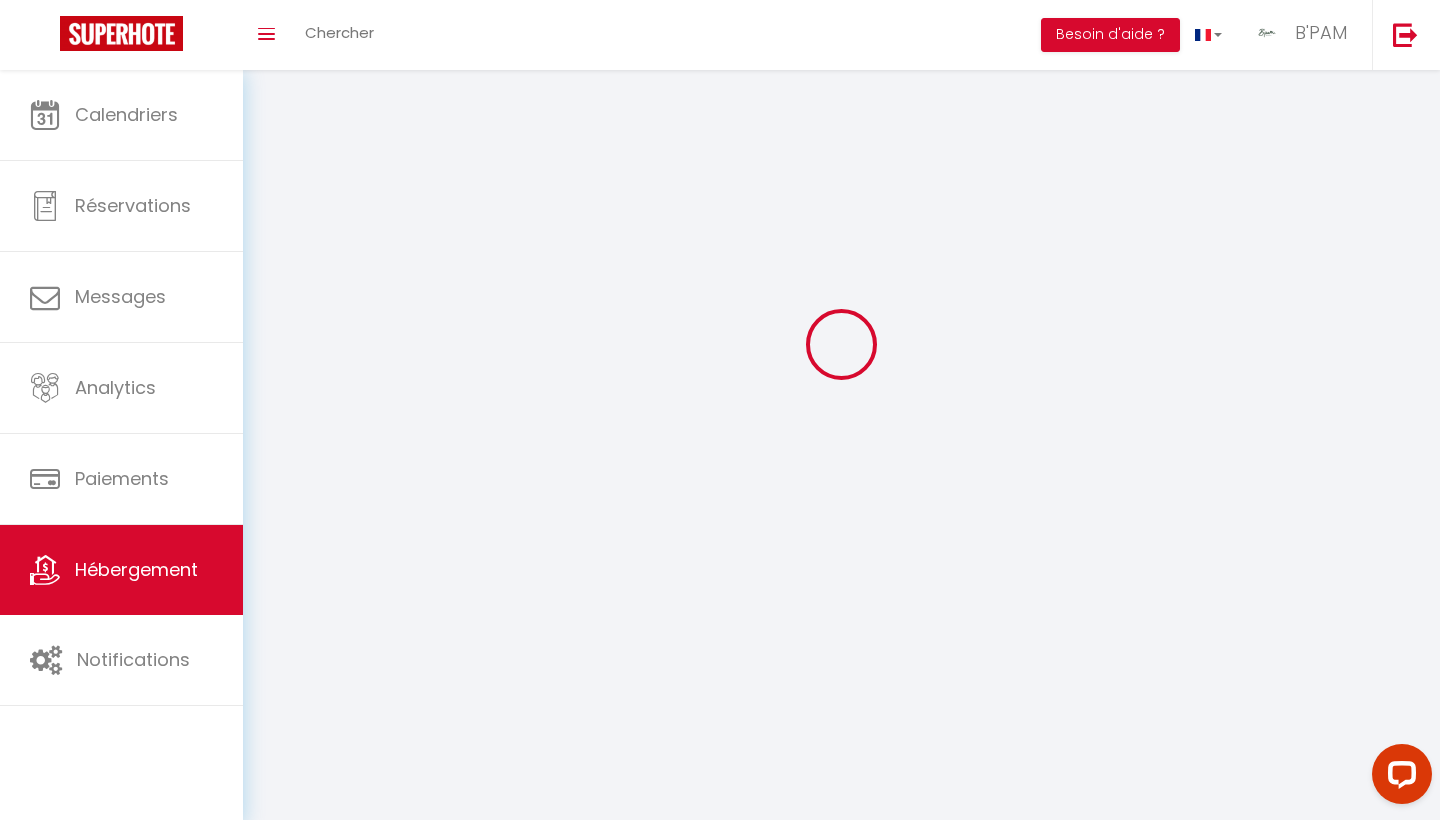 scroll, scrollTop: 0, scrollLeft: 0, axis: both 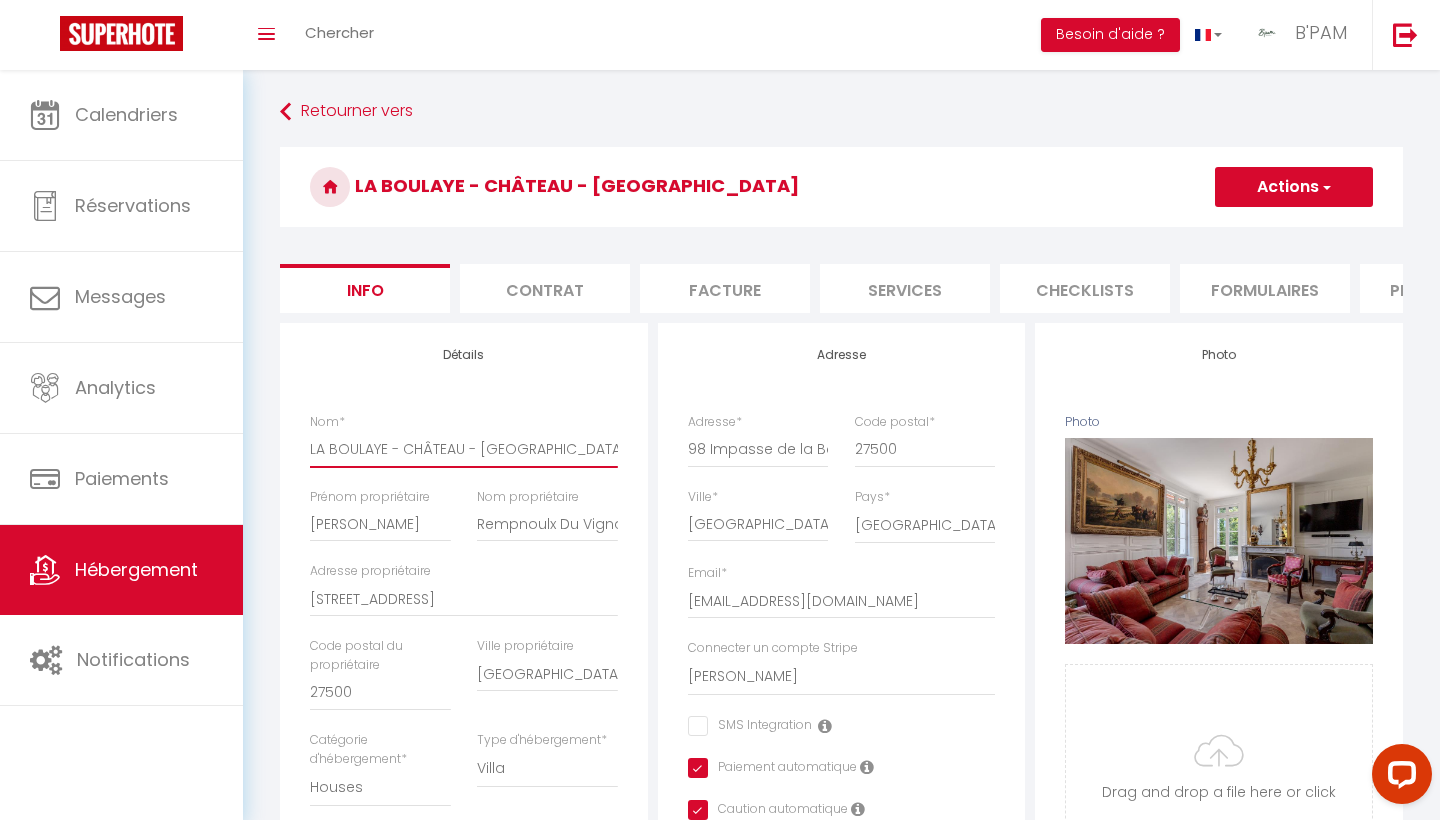 click on "LA BOULAYE - CHÂTEAU - [GEOGRAPHIC_DATA]" at bounding box center (464, 449) 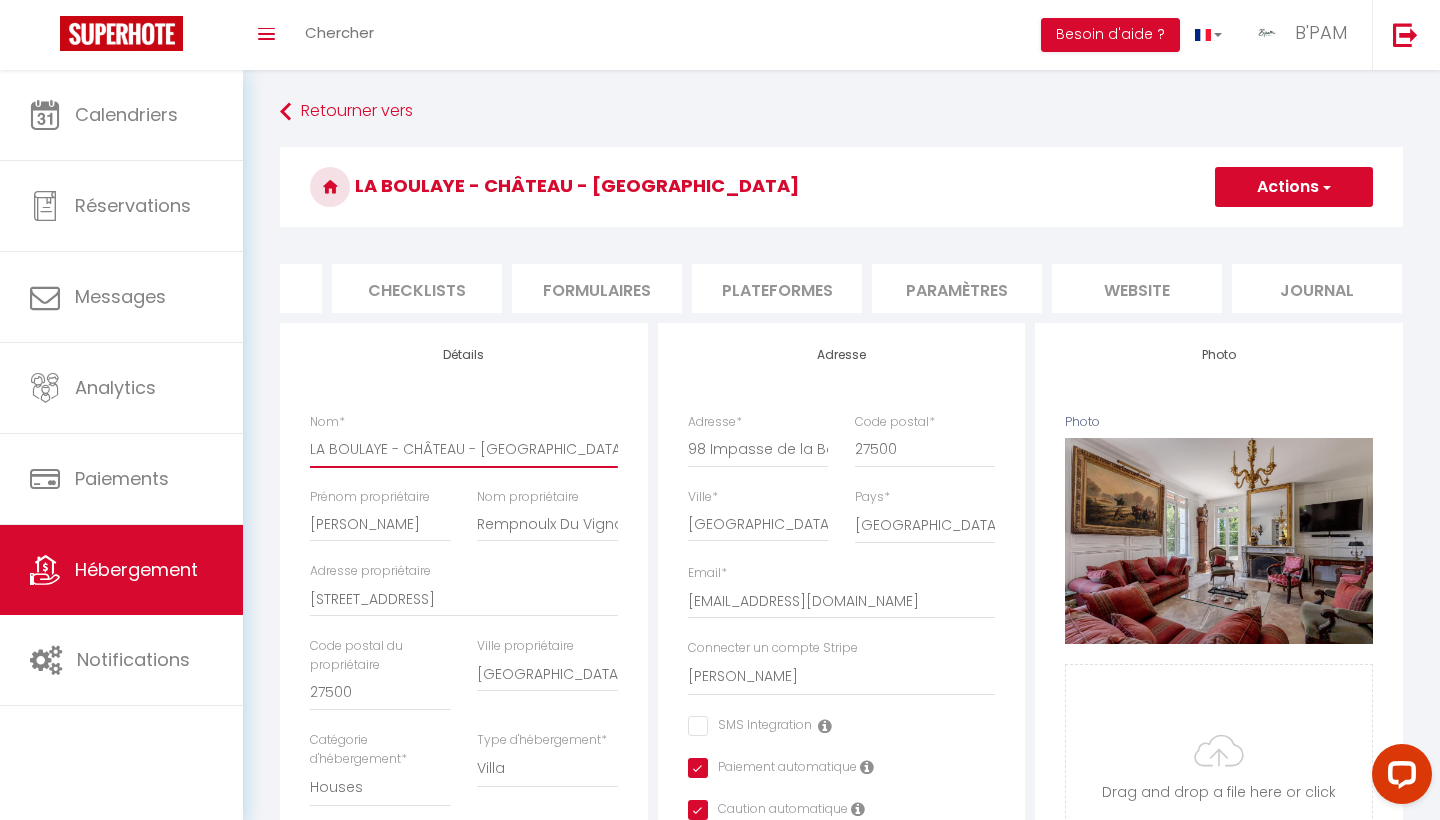 scroll, scrollTop: 0, scrollLeft: 667, axis: horizontal 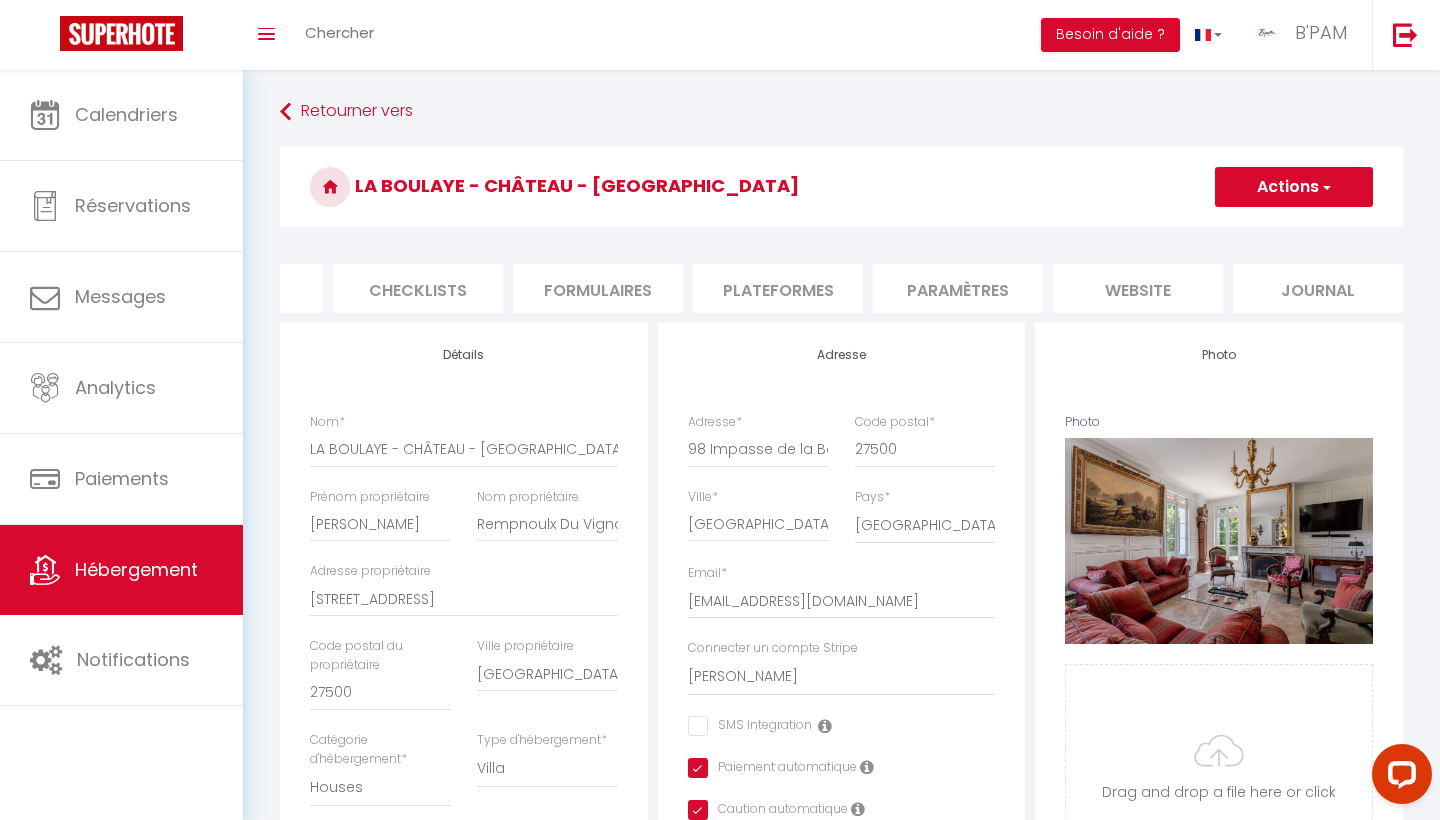 click on "website" at bounding box center [1138, 288] 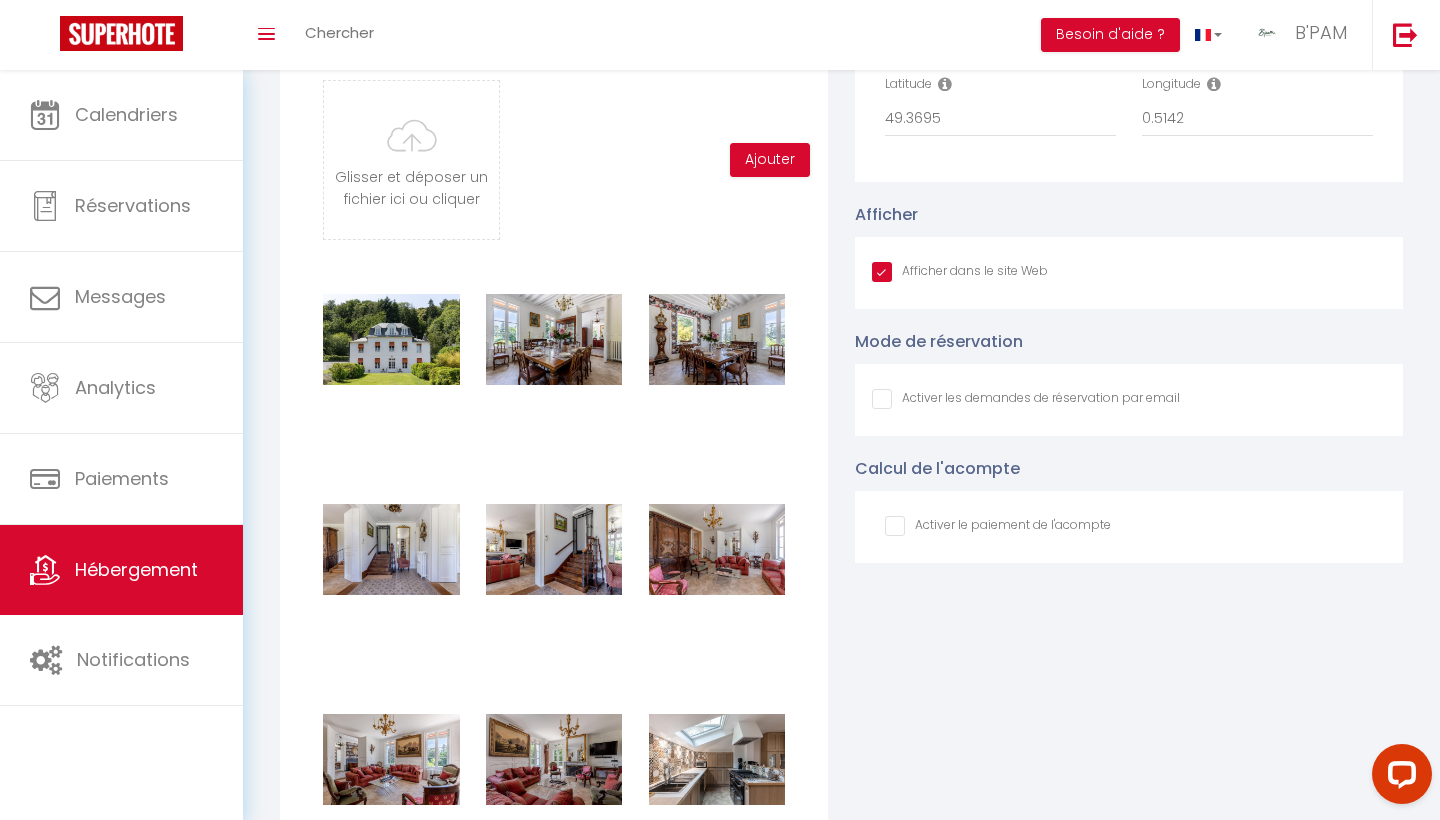 scroll, scrollTop: 2167, scrollLeft: 0, axis: vertical 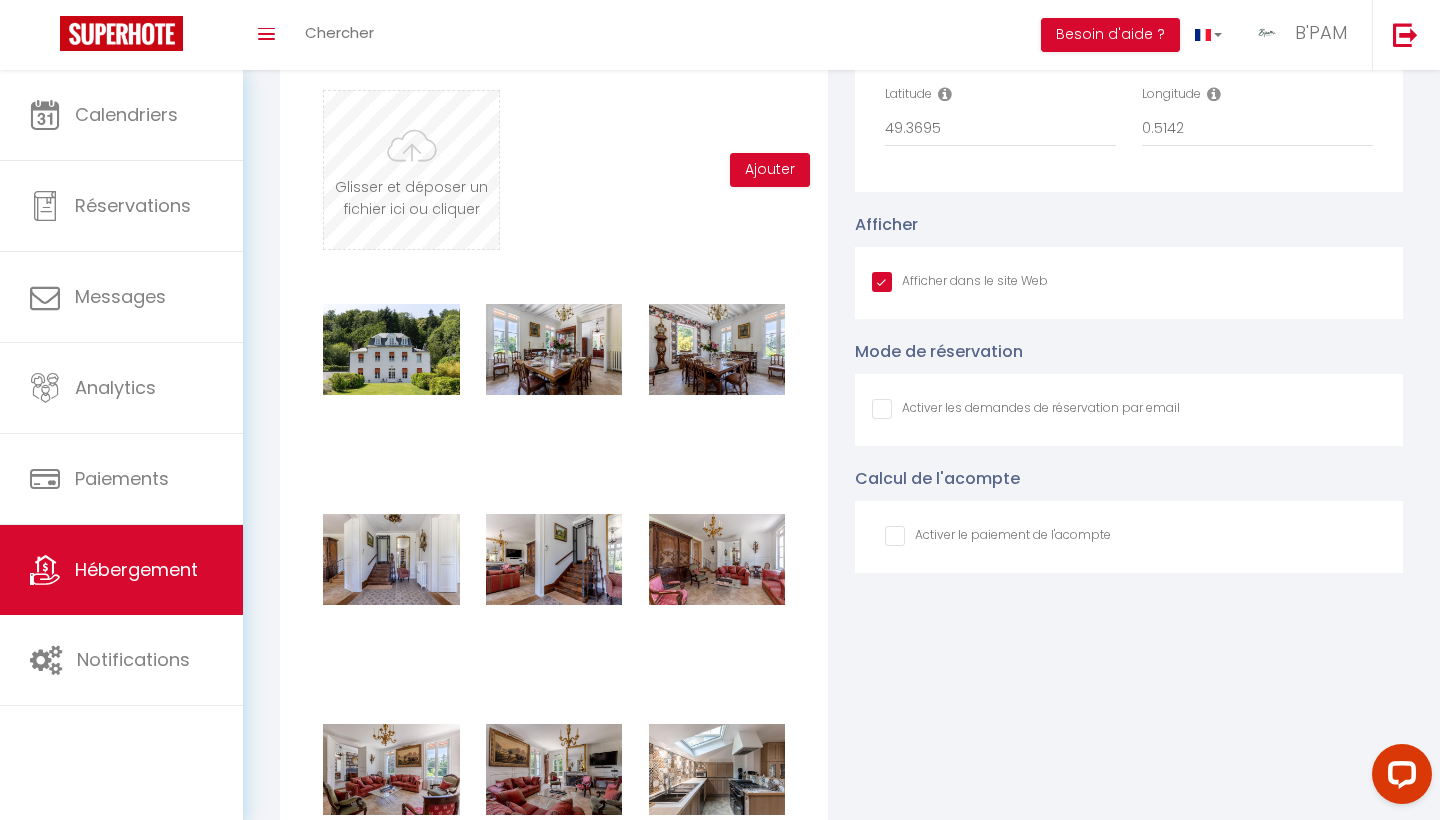 click at bounding box center (411, 170) 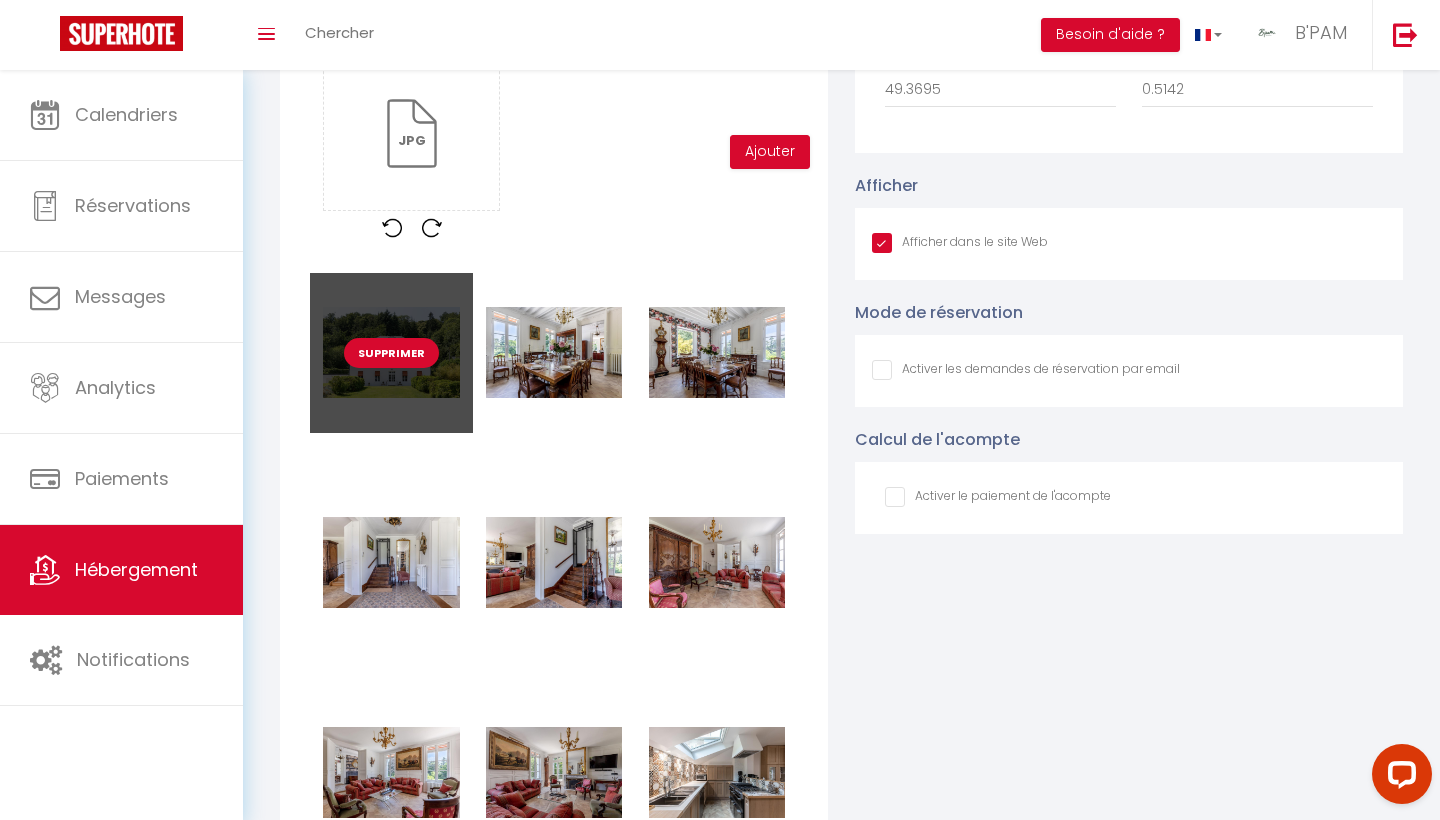 scroll, scrollTop: 2211, scrollLeft: 0, axis: vertical 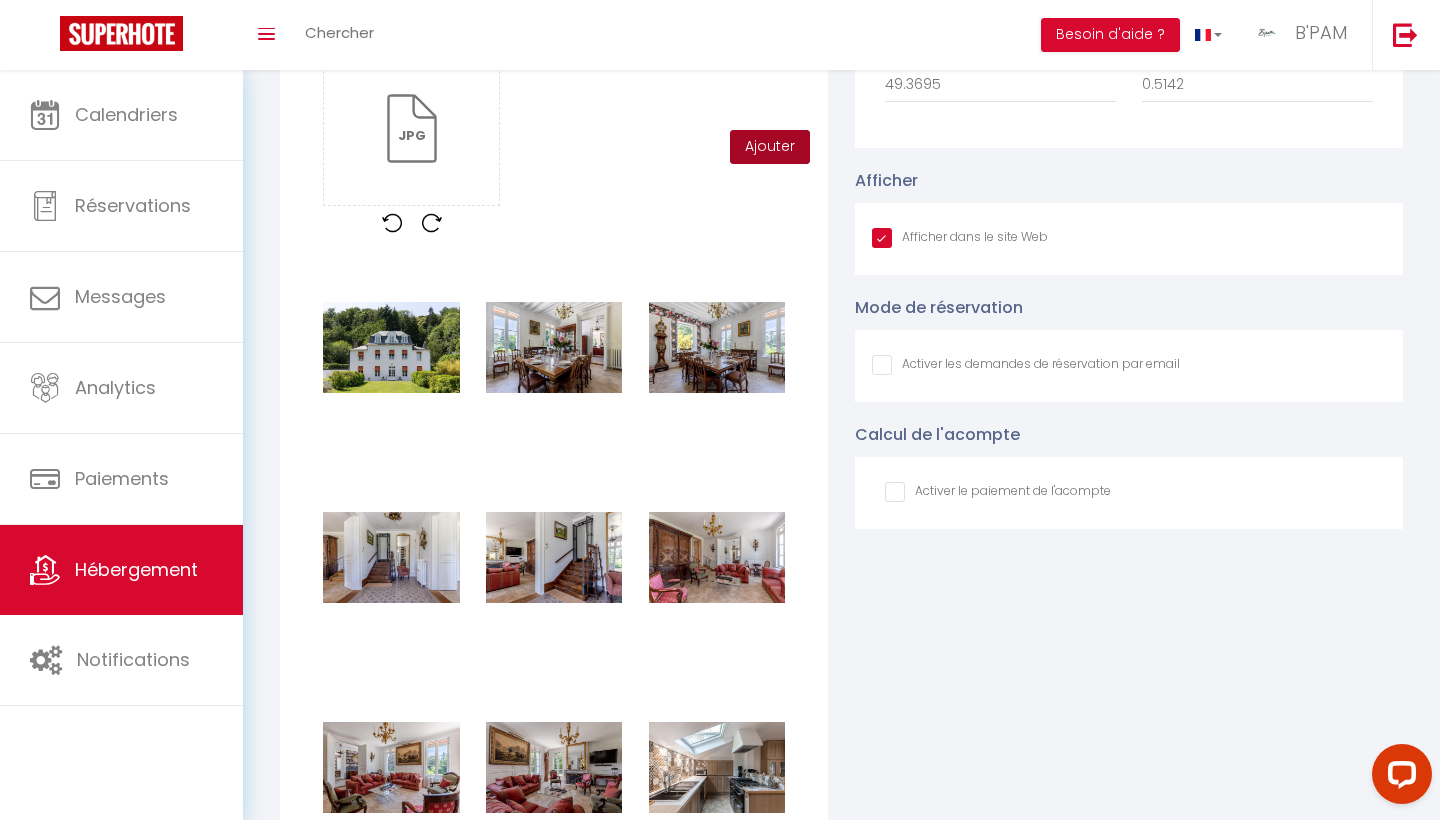 click on "Ajouter" at bounding box center [770, 147] 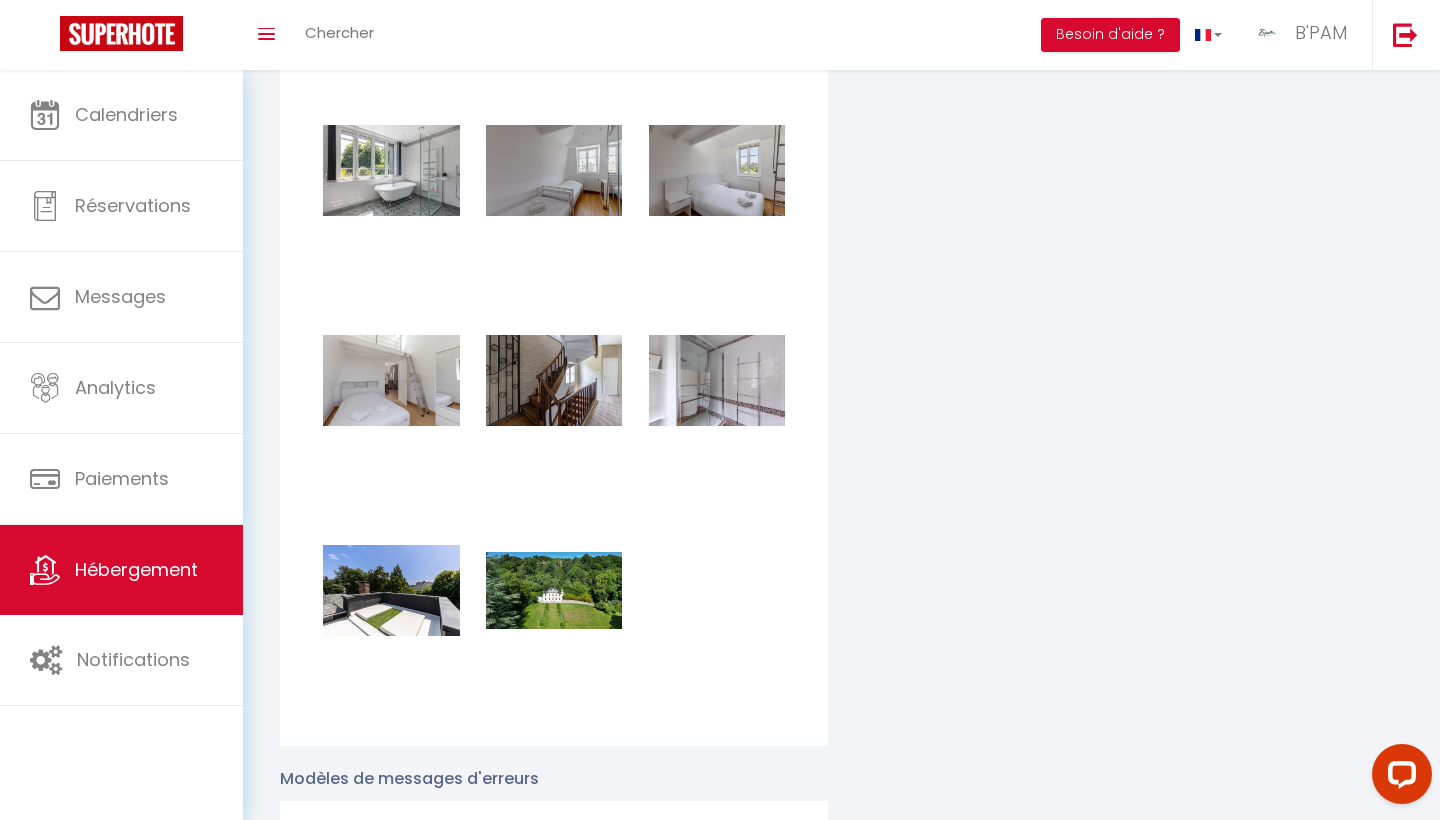 scroll, scrollTop: 3360, scrollLeft: 0, axis: vertical 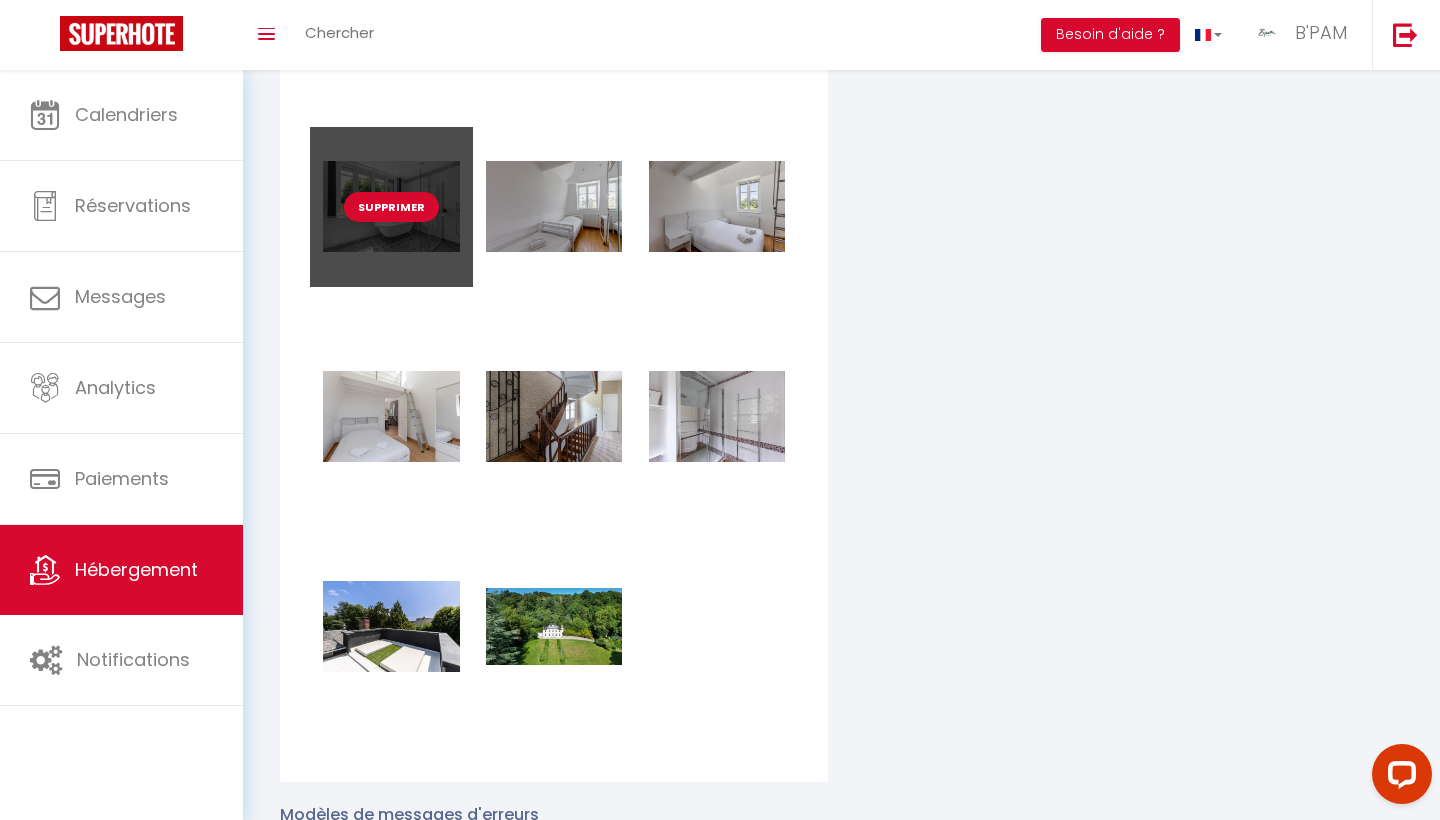 drag, startPoint x: 551, startPoint y: 651, endPoint x: 390, endPoint y: 245, distance: 436.75735 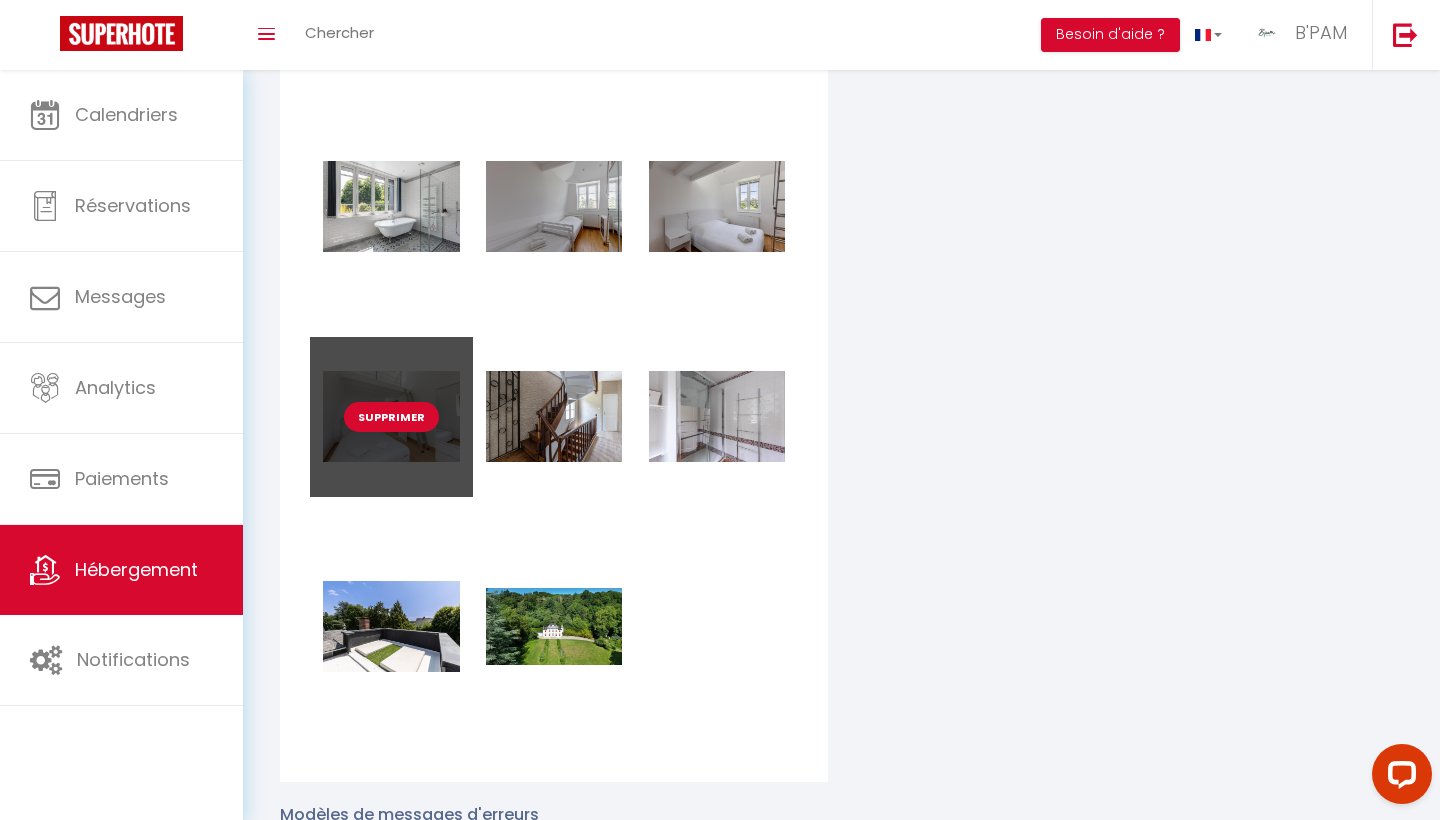 drag, startPoint x: 582, startPoint y: 650, endPoint x: 387, endPoint y: 425, distance: 297.7415 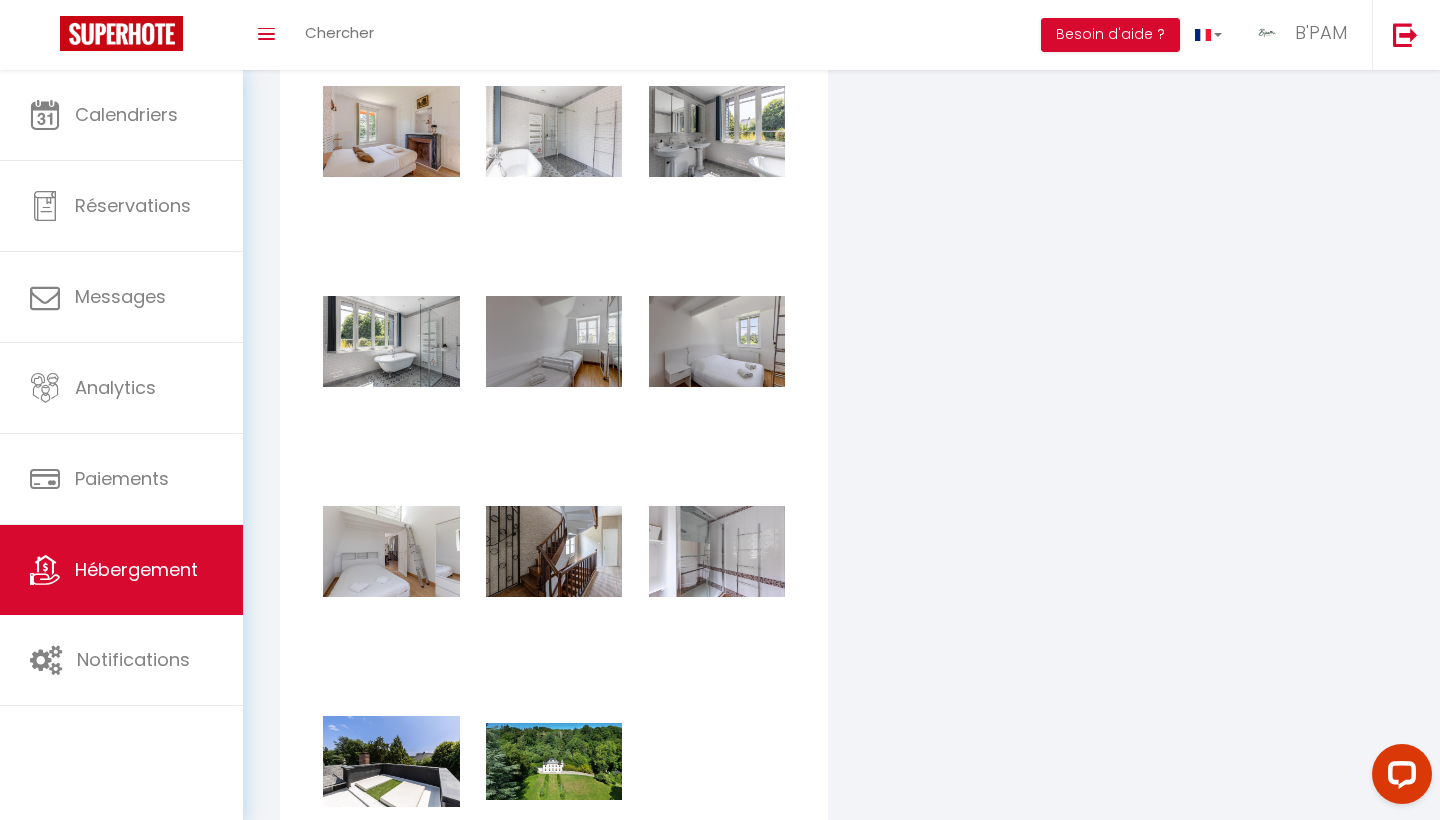 scroll, scrollTop: 3690, scrollLeft: 0, axis: vertical 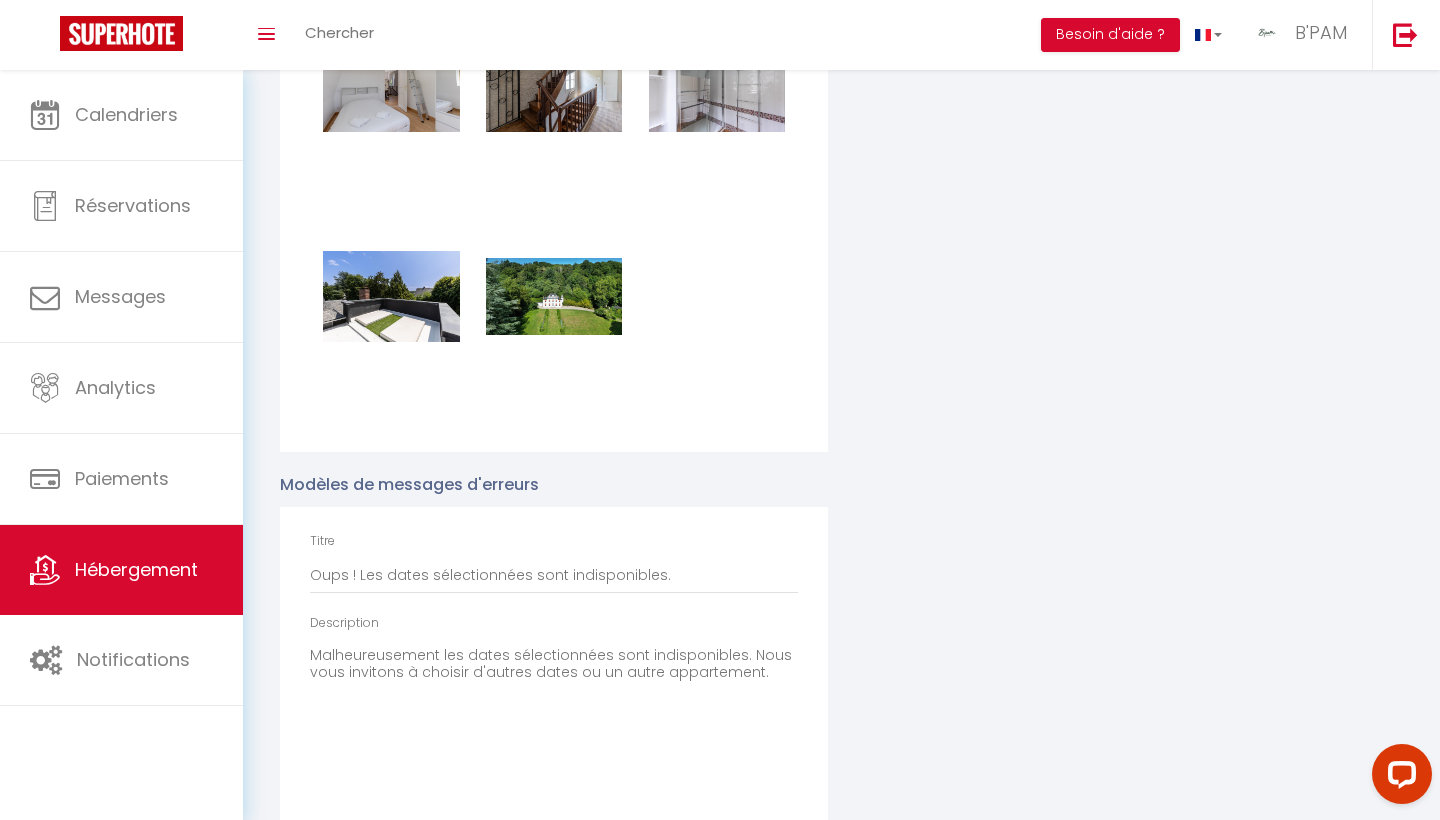 drag, startPoint x: 563, startPoint y: 257, endPoint x: 698, endPoint y: 238, distance: 136.33047 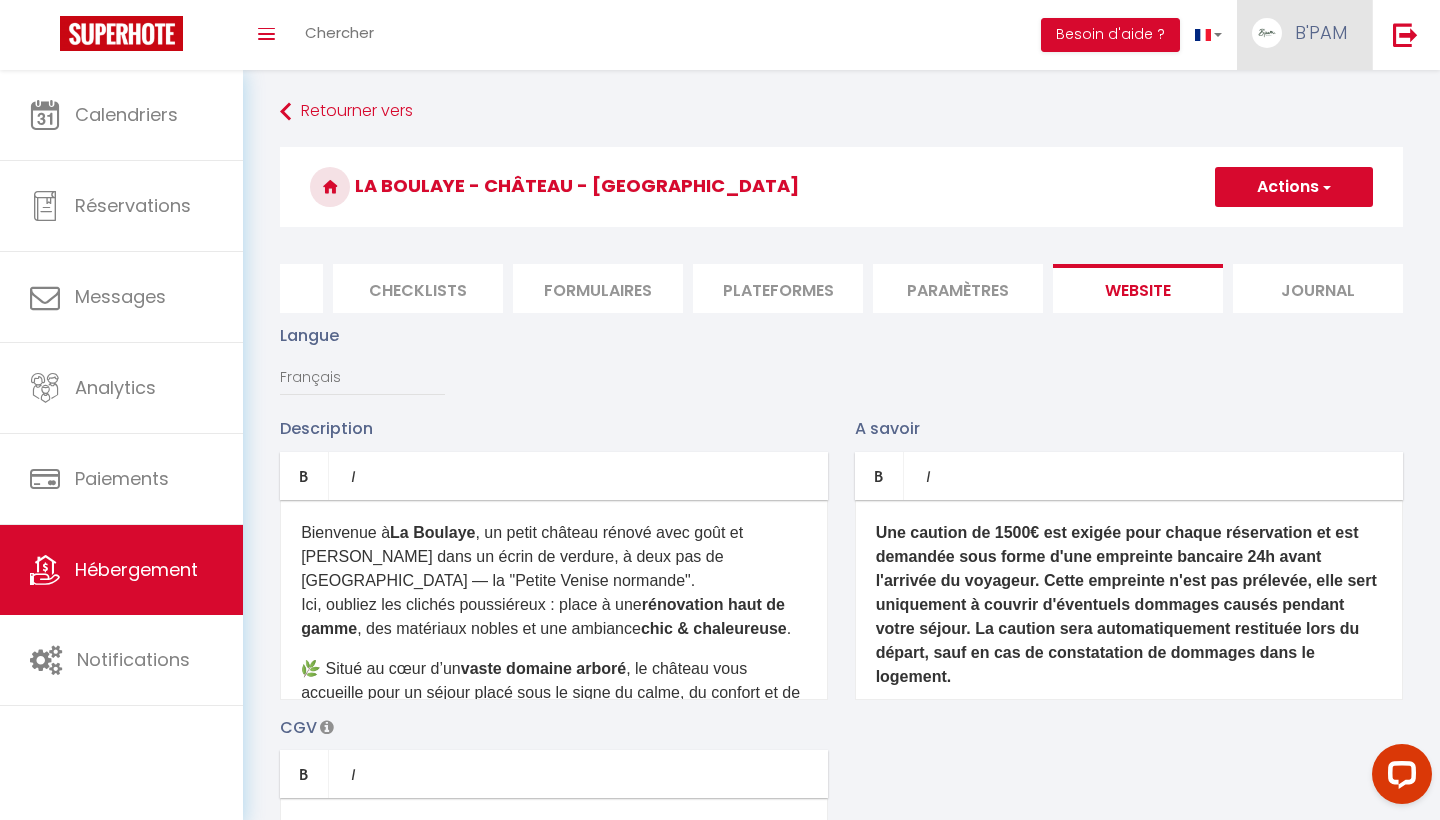 scroll, scrollTop: 0, scrollLeft: 0, axis: both 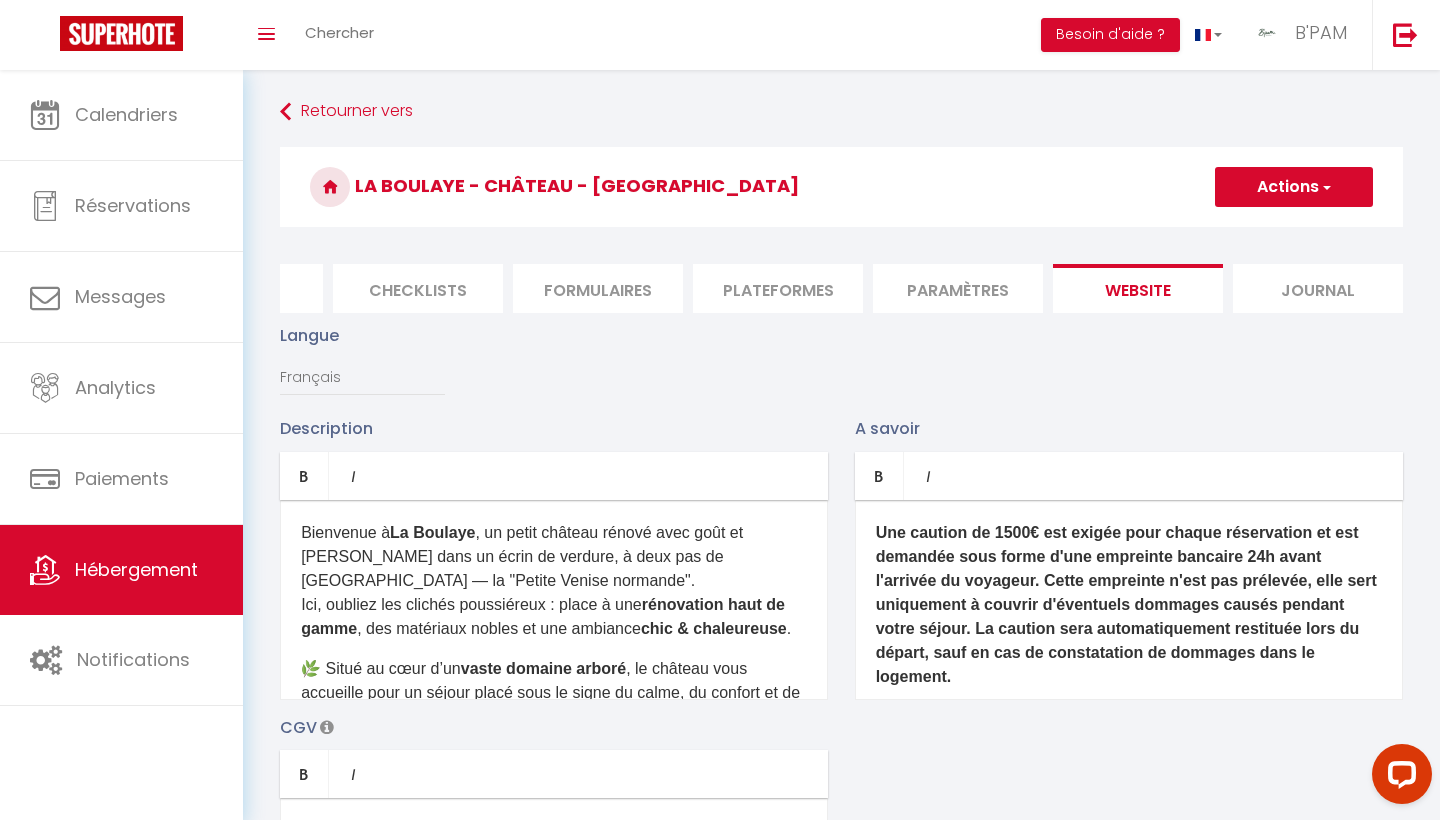 click at bounding box center (1325, 187) 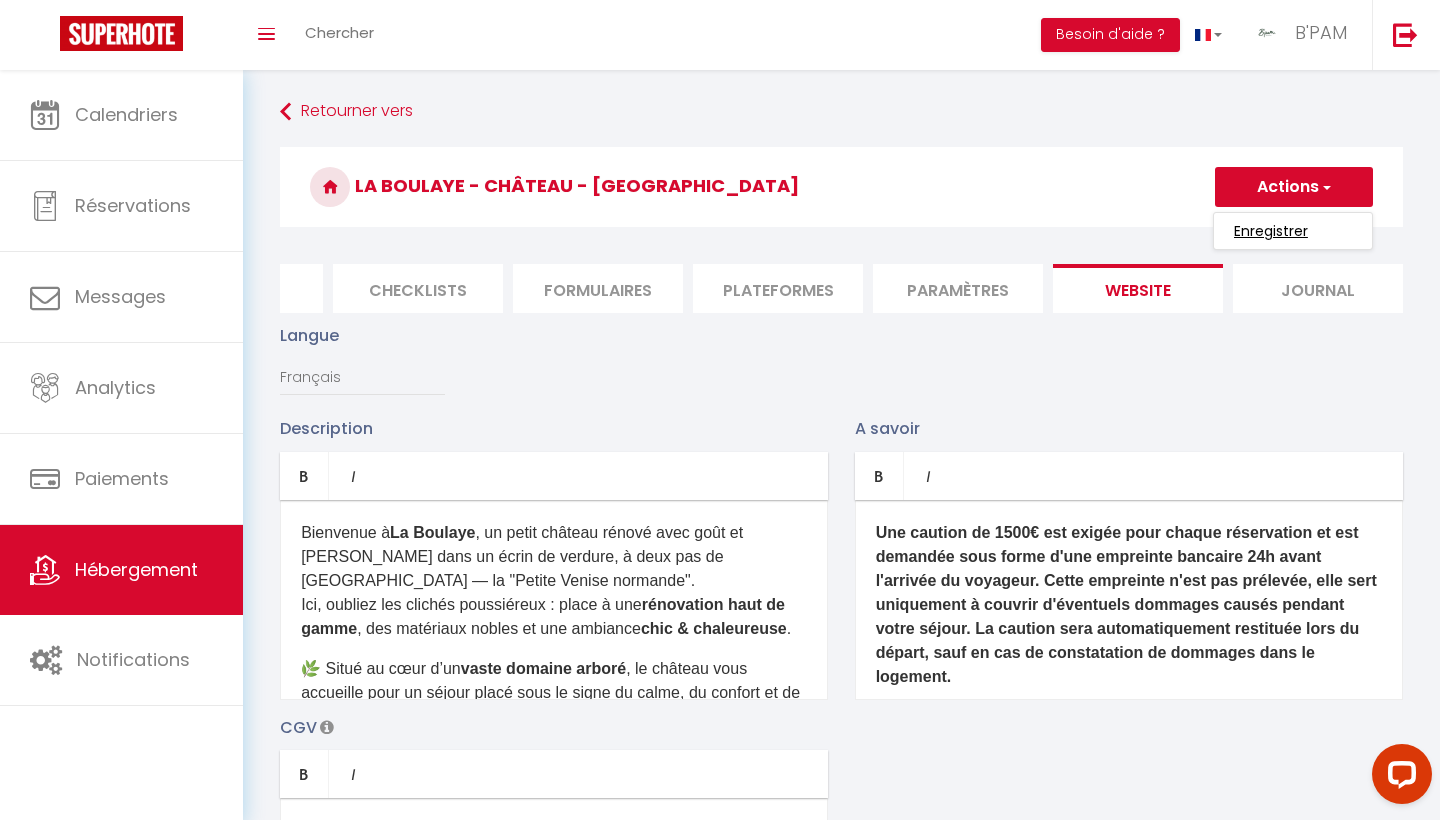 click on "Enregistrer" at bounding box center [1271, 231] 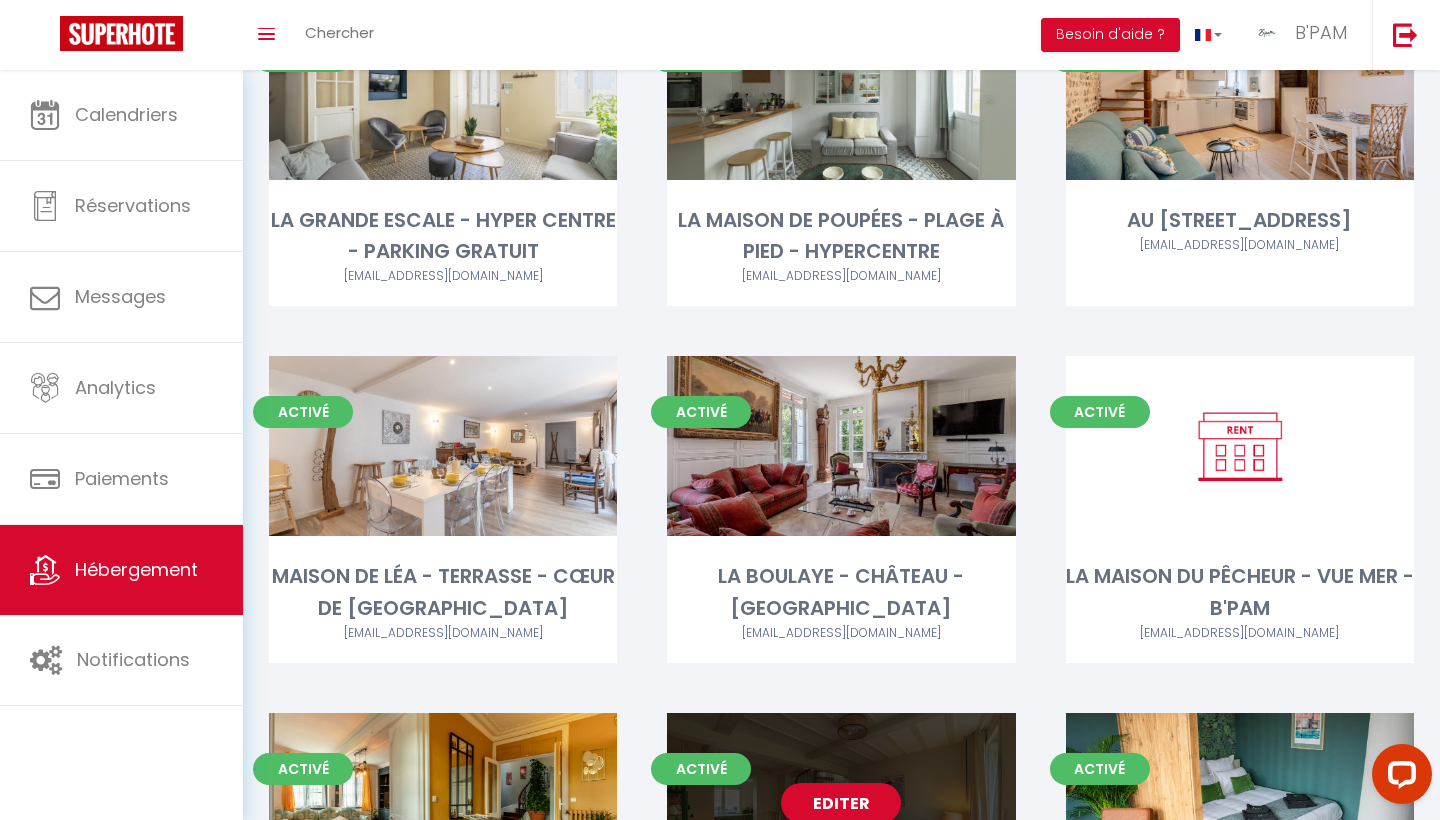 scroll, scrollTop: 570, scrollLeft: 0, axis: vertical 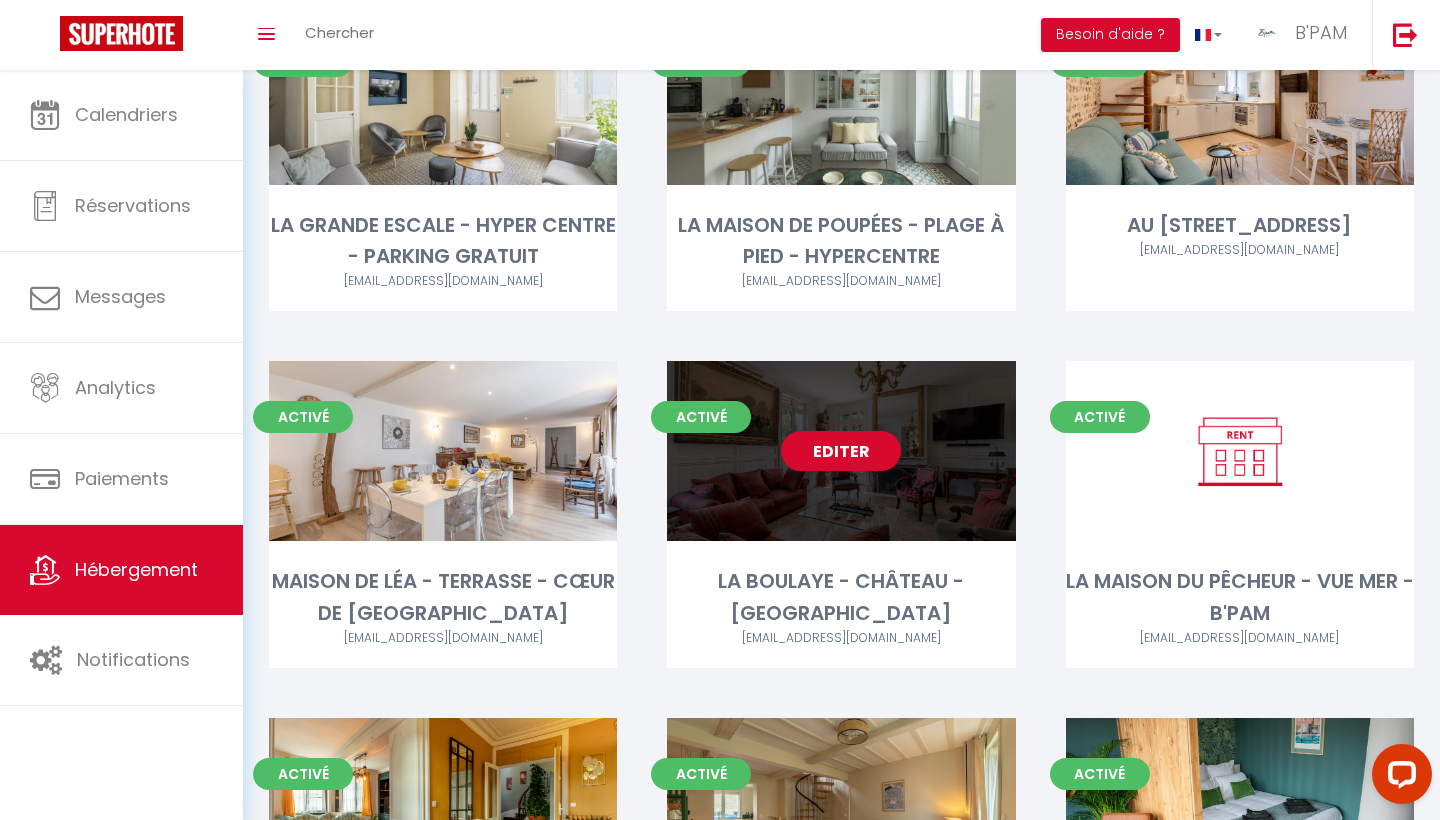 click on "Editer" at bounding box center (841, 451) 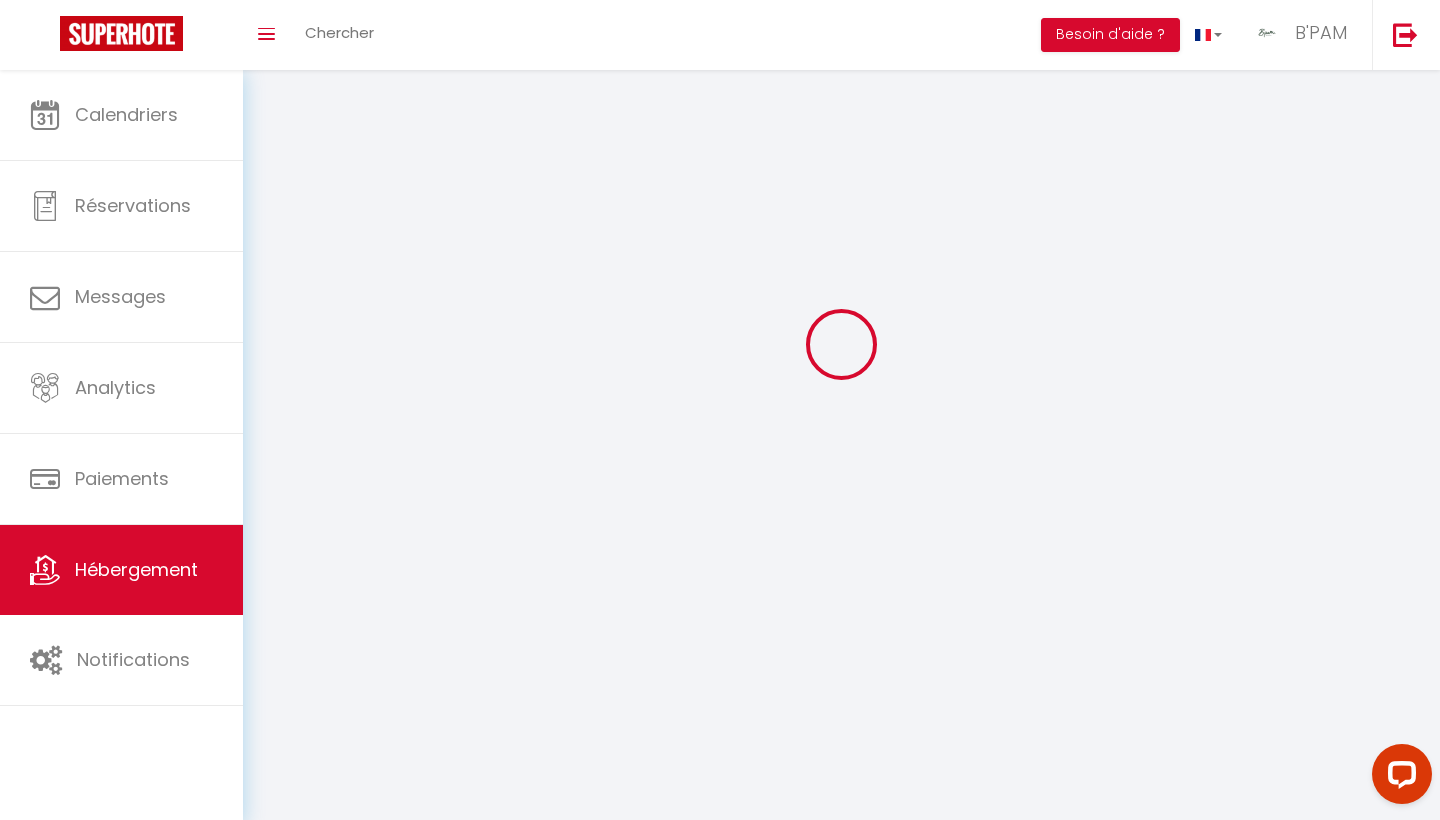 scroll, scrollTop: 0, scrollLeft: 0, axis: both 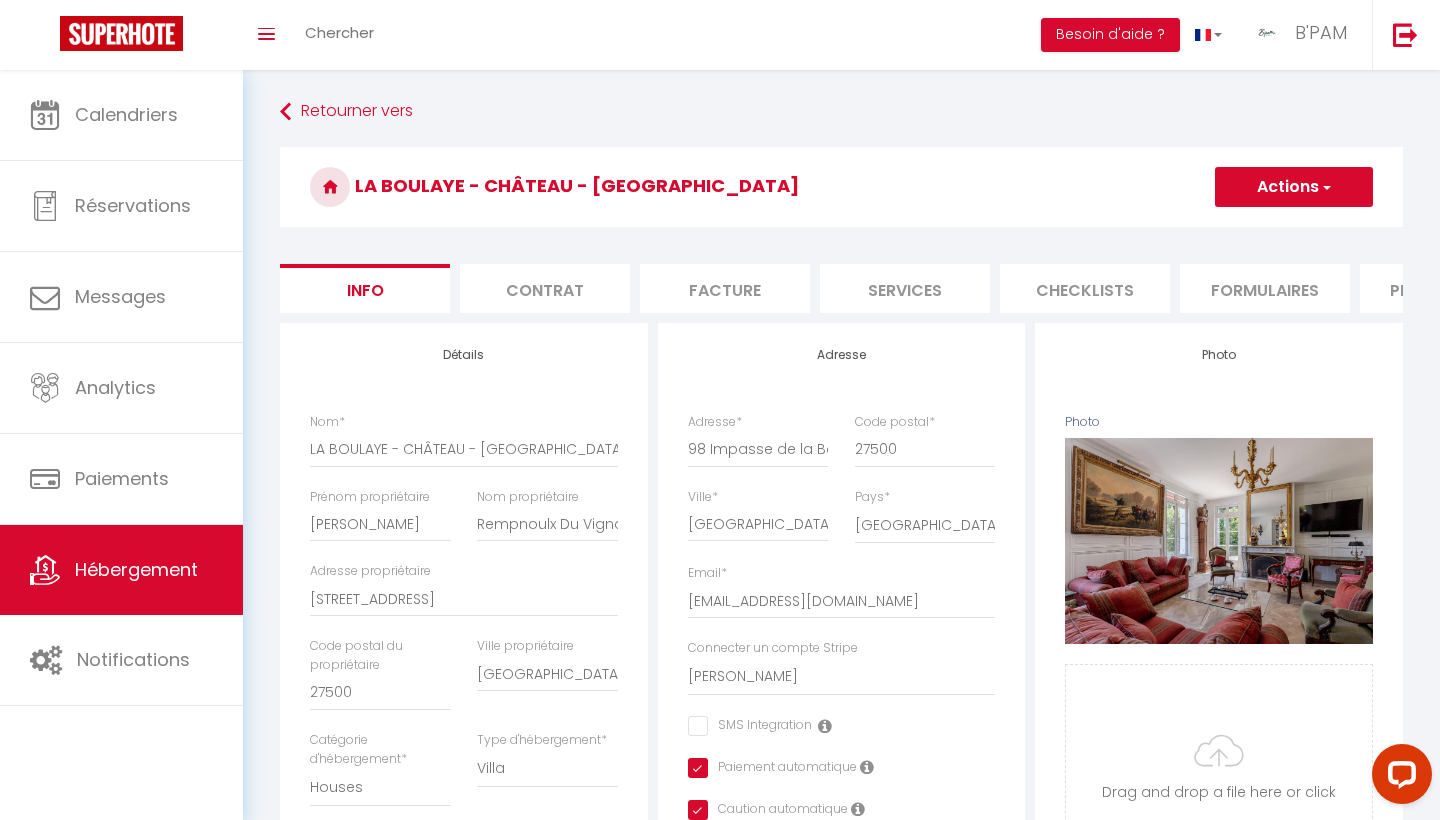 click on "Formulaires" at bounding box center (1265, 288) 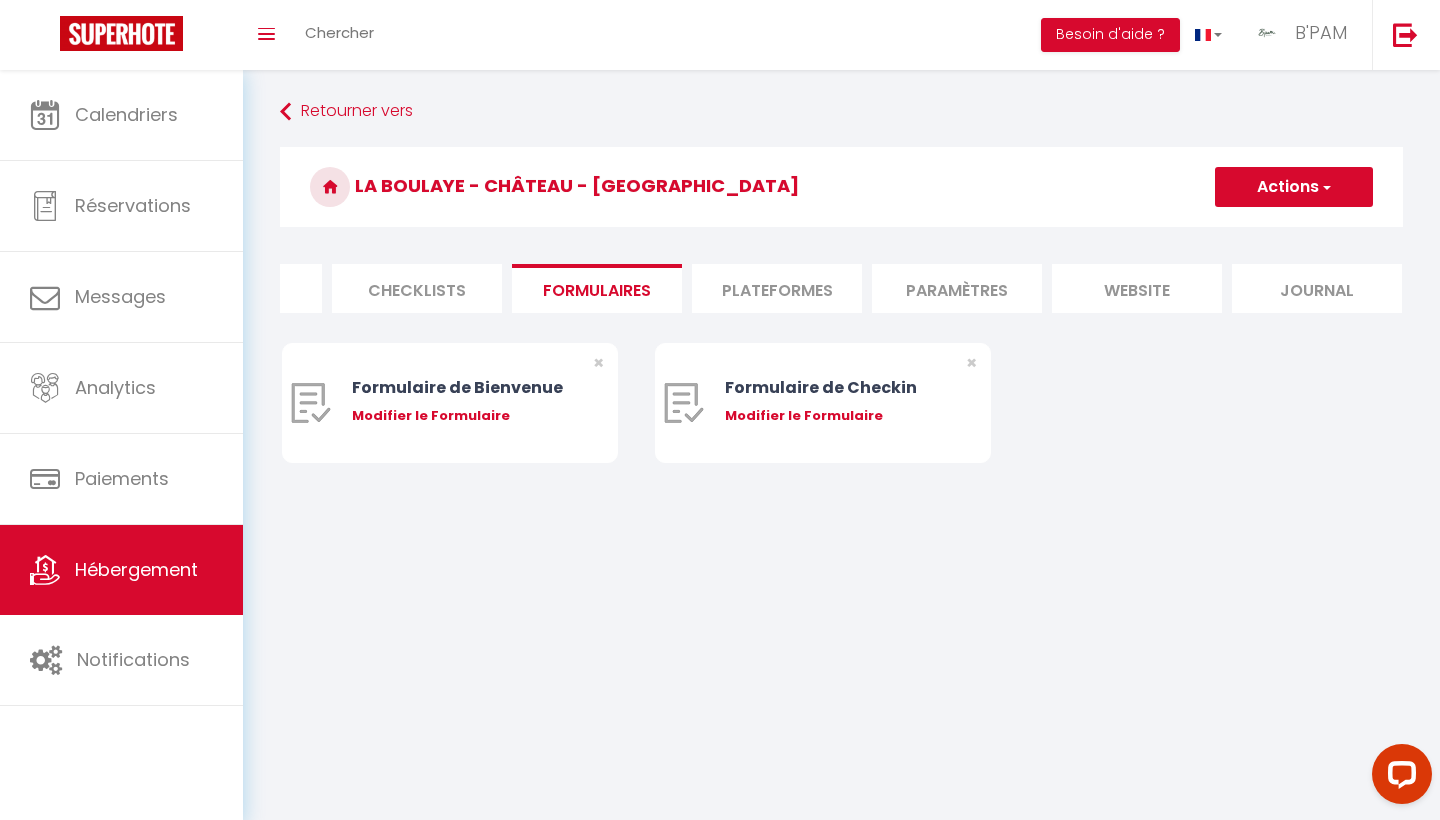 scroll, scrollTop: 0, scrollLeft: 667, axis: horizontal 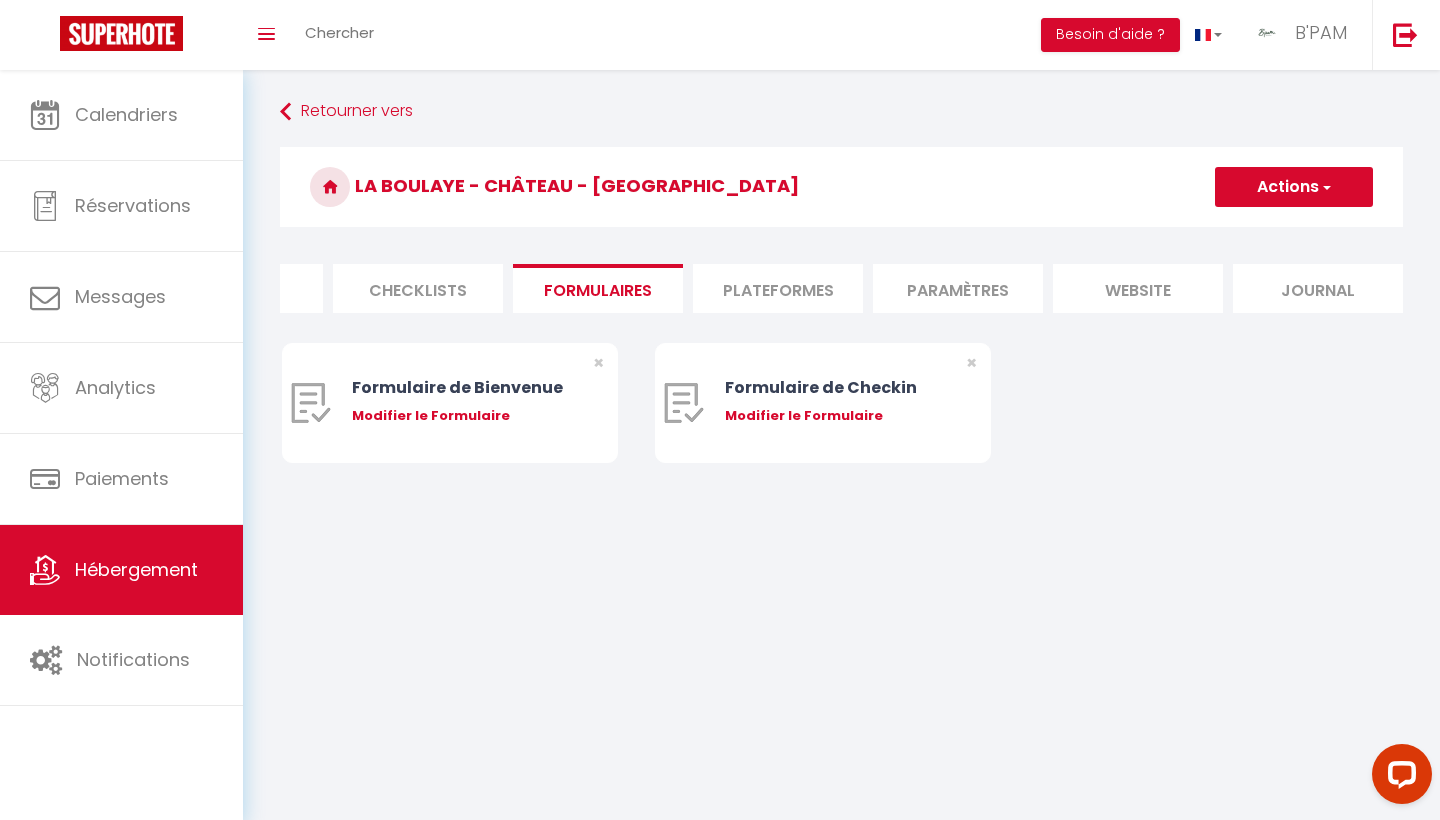 click on "website" at bounding box center [1138, 288] 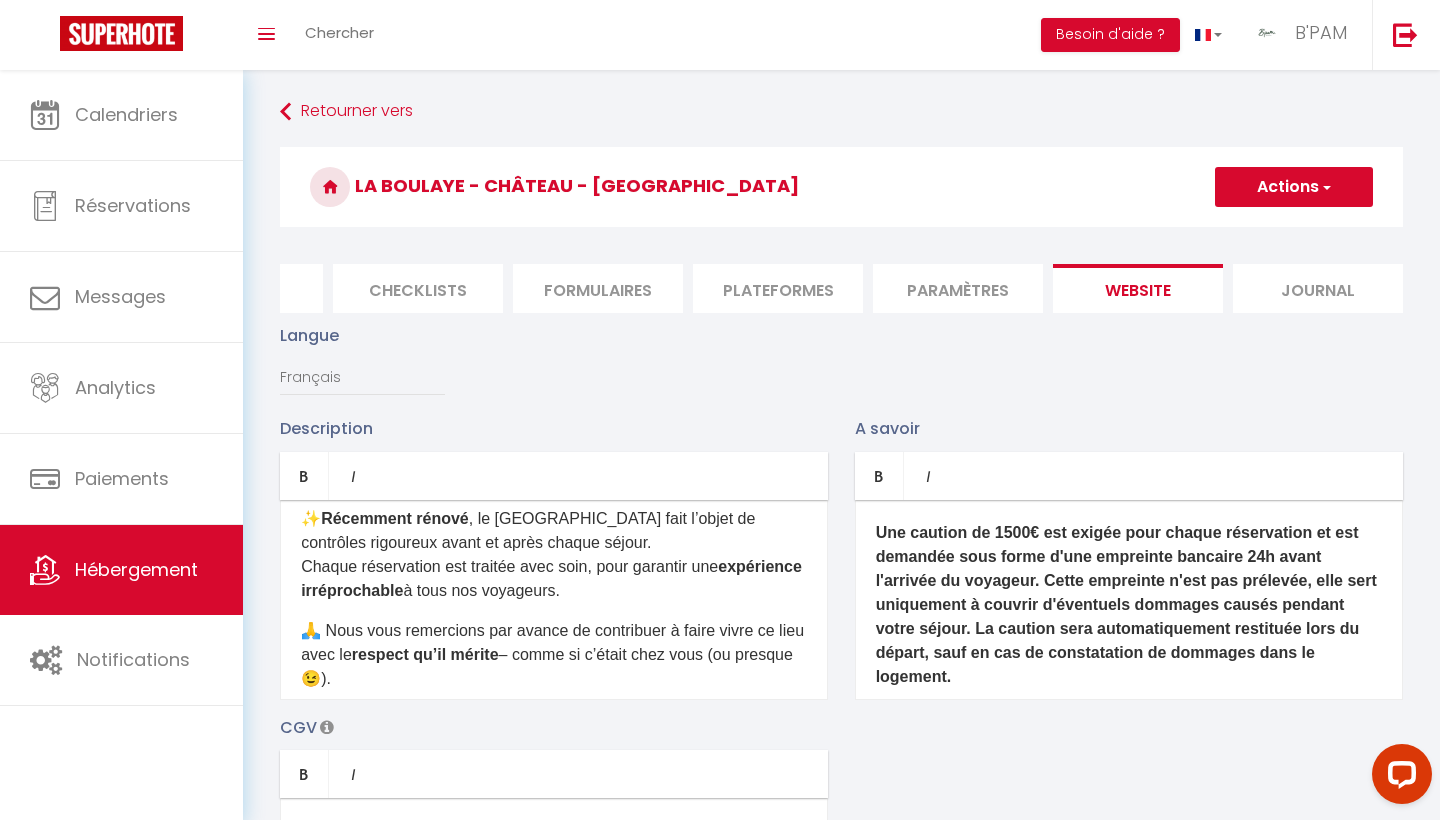 scroll, scrollTop: 1235, scrollLeft: 0, axis: vertical 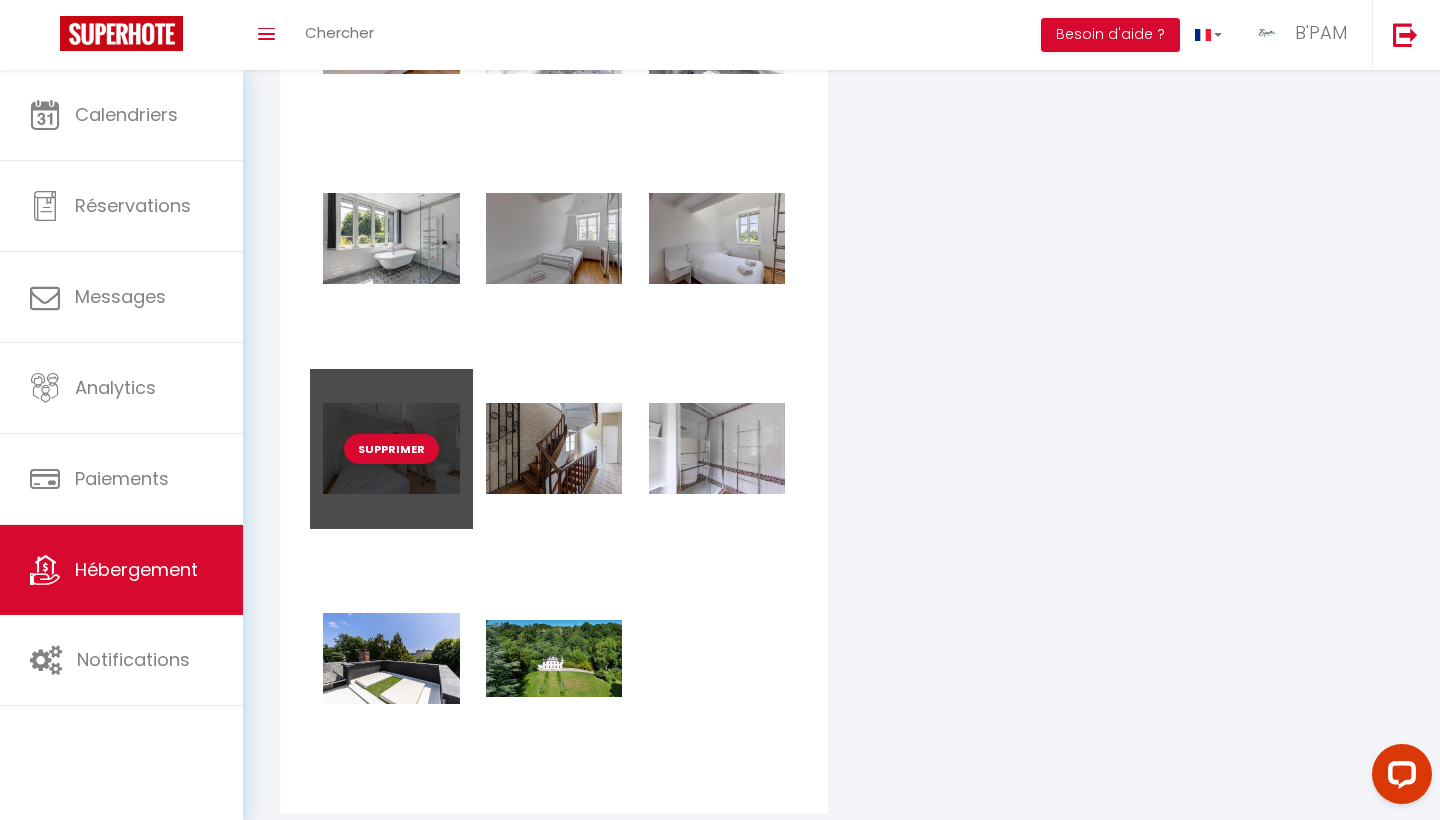 drag, startPoint x: 545, startPoint y: 694, endPoint x: 445, endPoint y: 487, distance: 229.8891 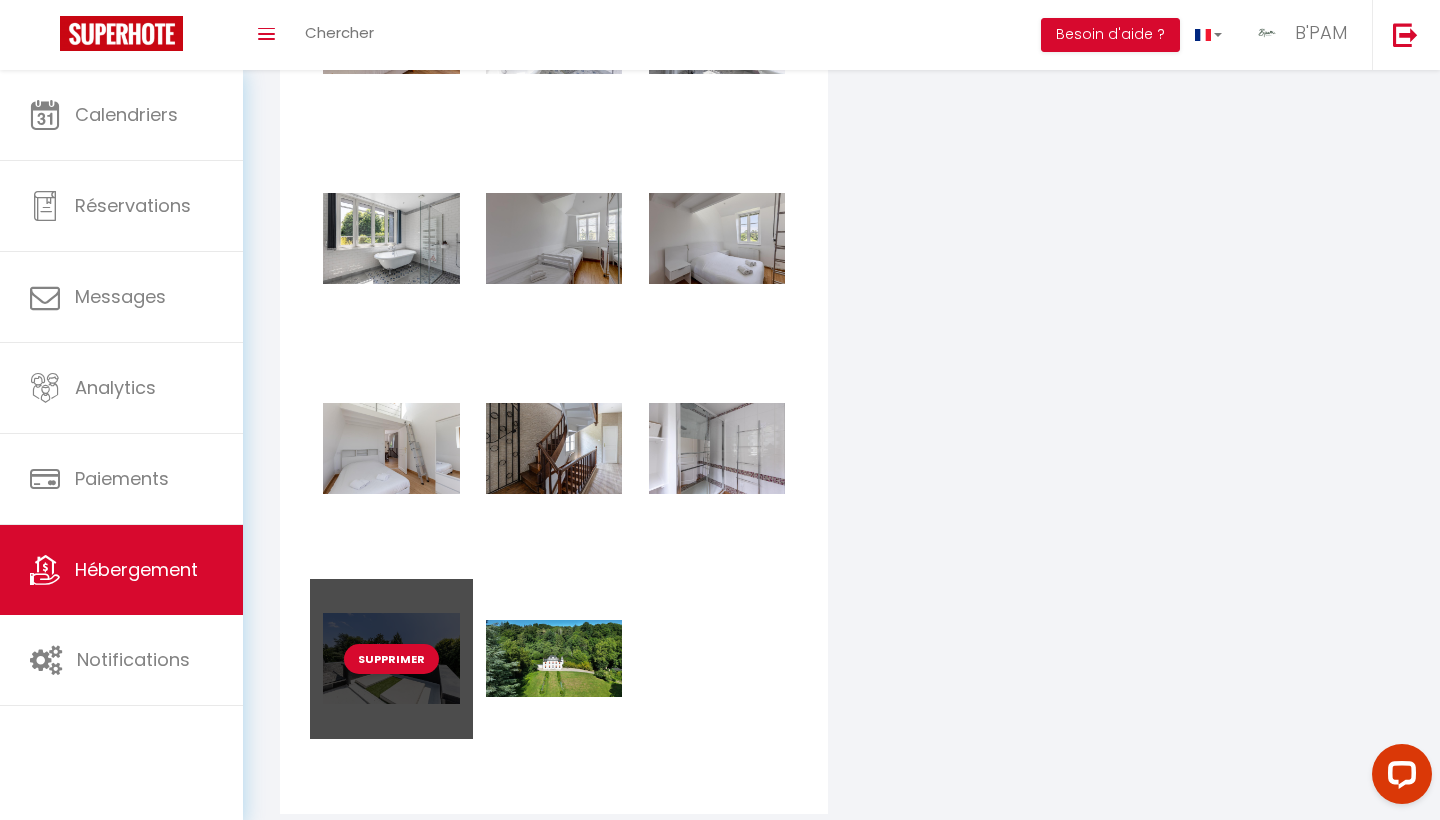 drag, startPoint x: 575, startPoint y: 692, endPoint x: 331, endPoint y: 680, distance: 244.2949 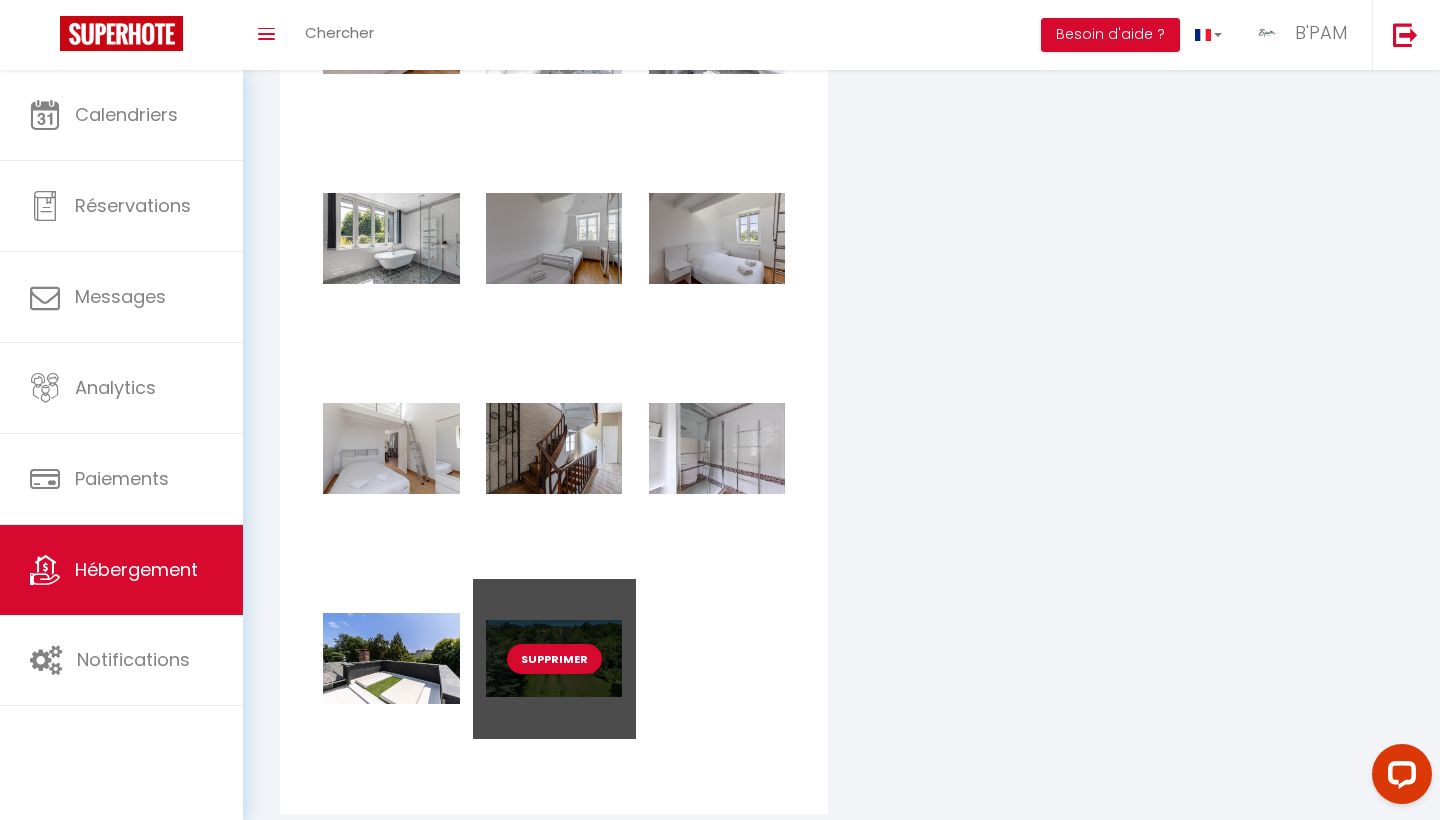 click on "Supprimer" at bounding box center (554, 659) 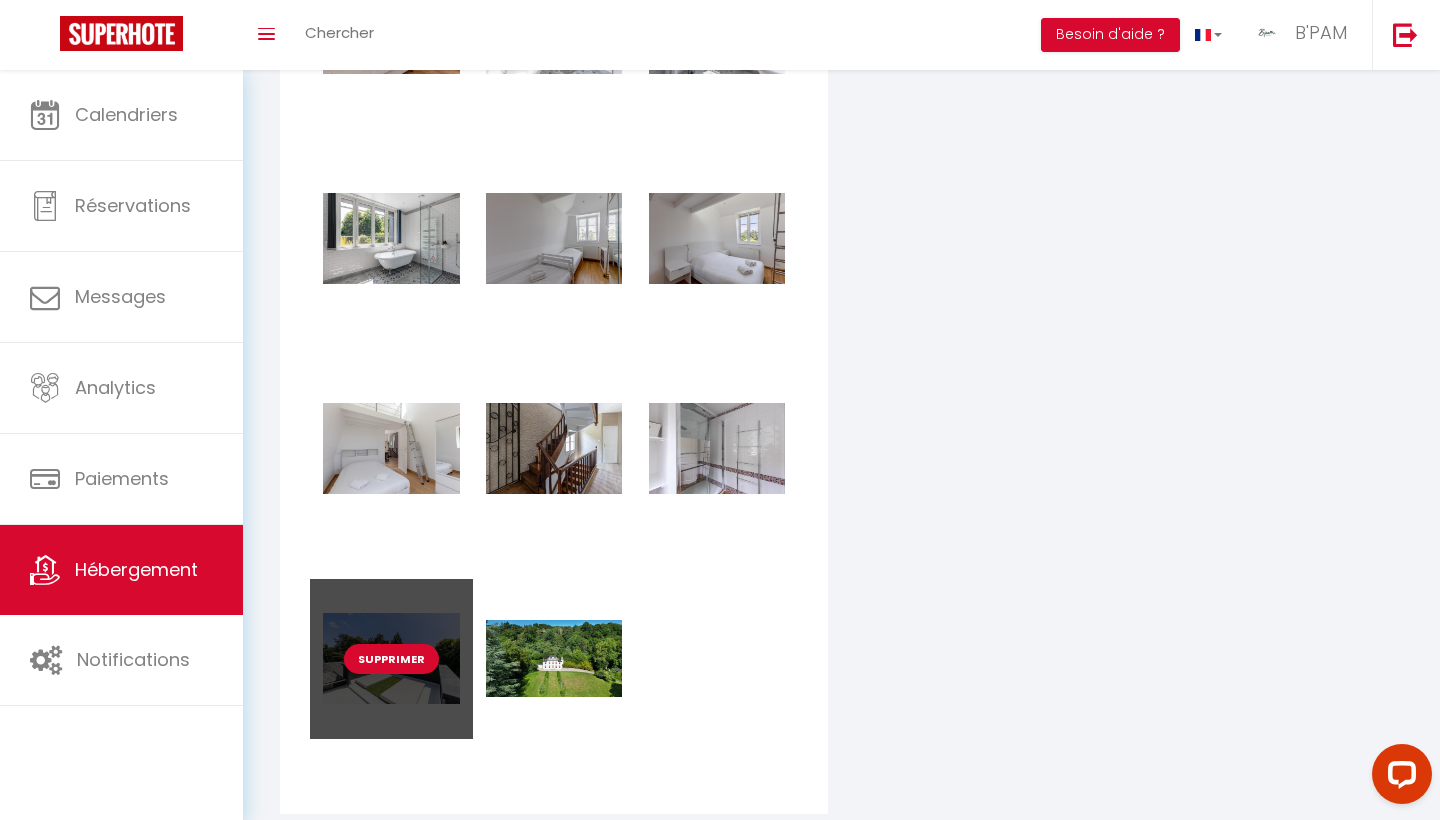 drag, startPoint x: 602, startPoint y: 675, endPoint x: 395, endPoint y: 655, distance: 207.96394 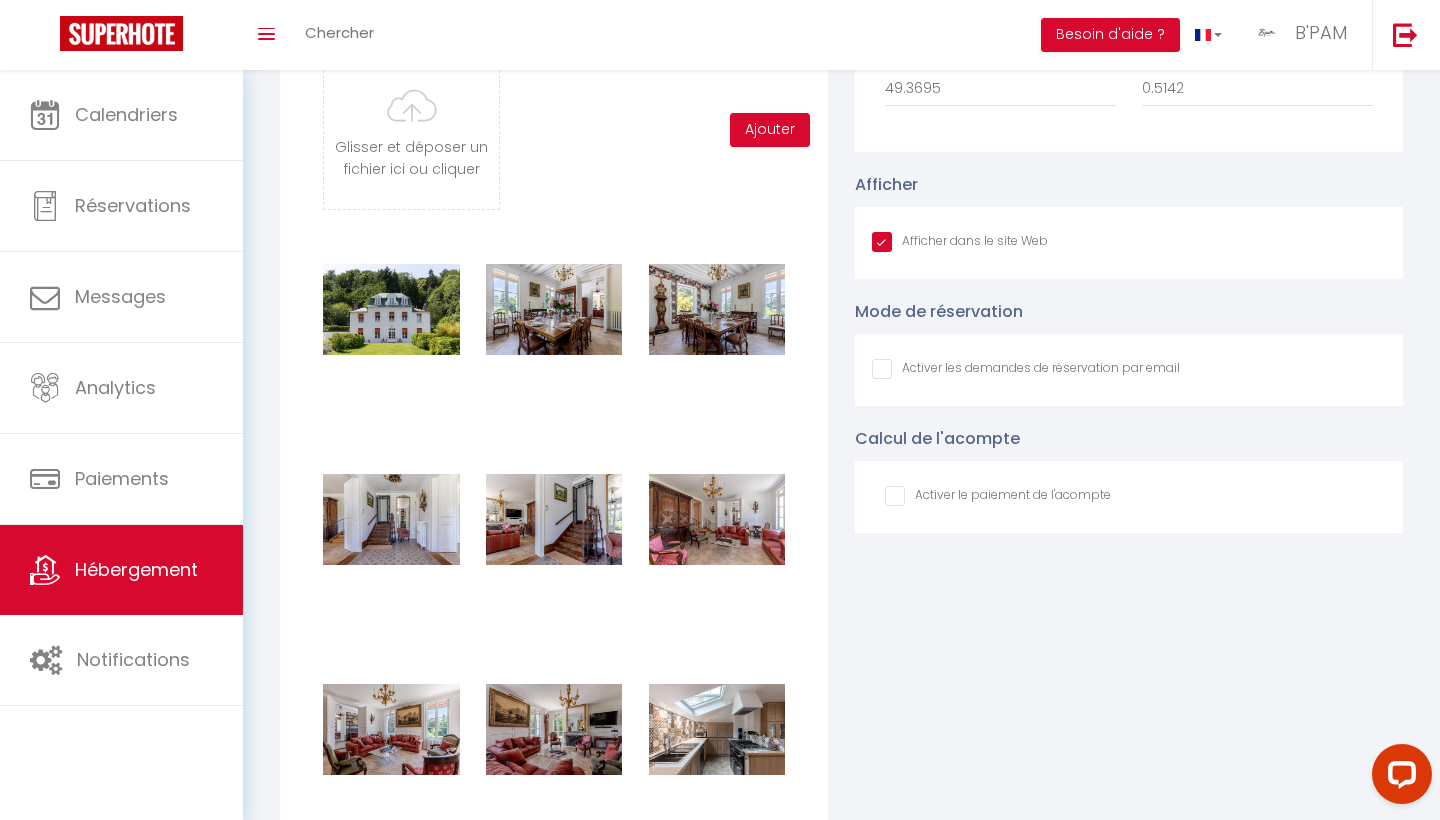 scroll, scrollTop: 2130, scrollLeft: 0, axis: vertical 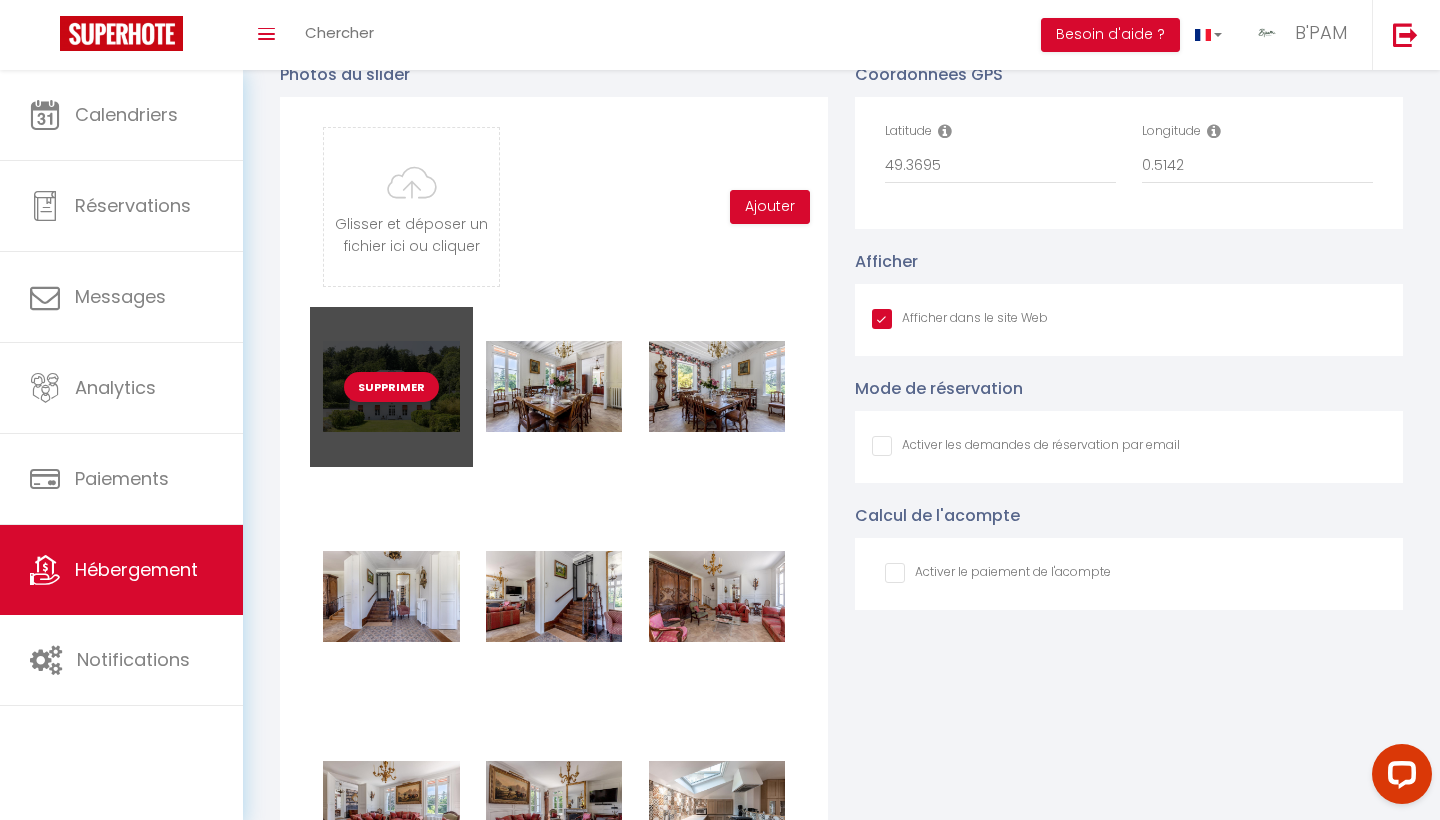 drag, startPoint x: 571, startPoint y: 342, endPoint x: 414, endPoint y: 342, distance: 157 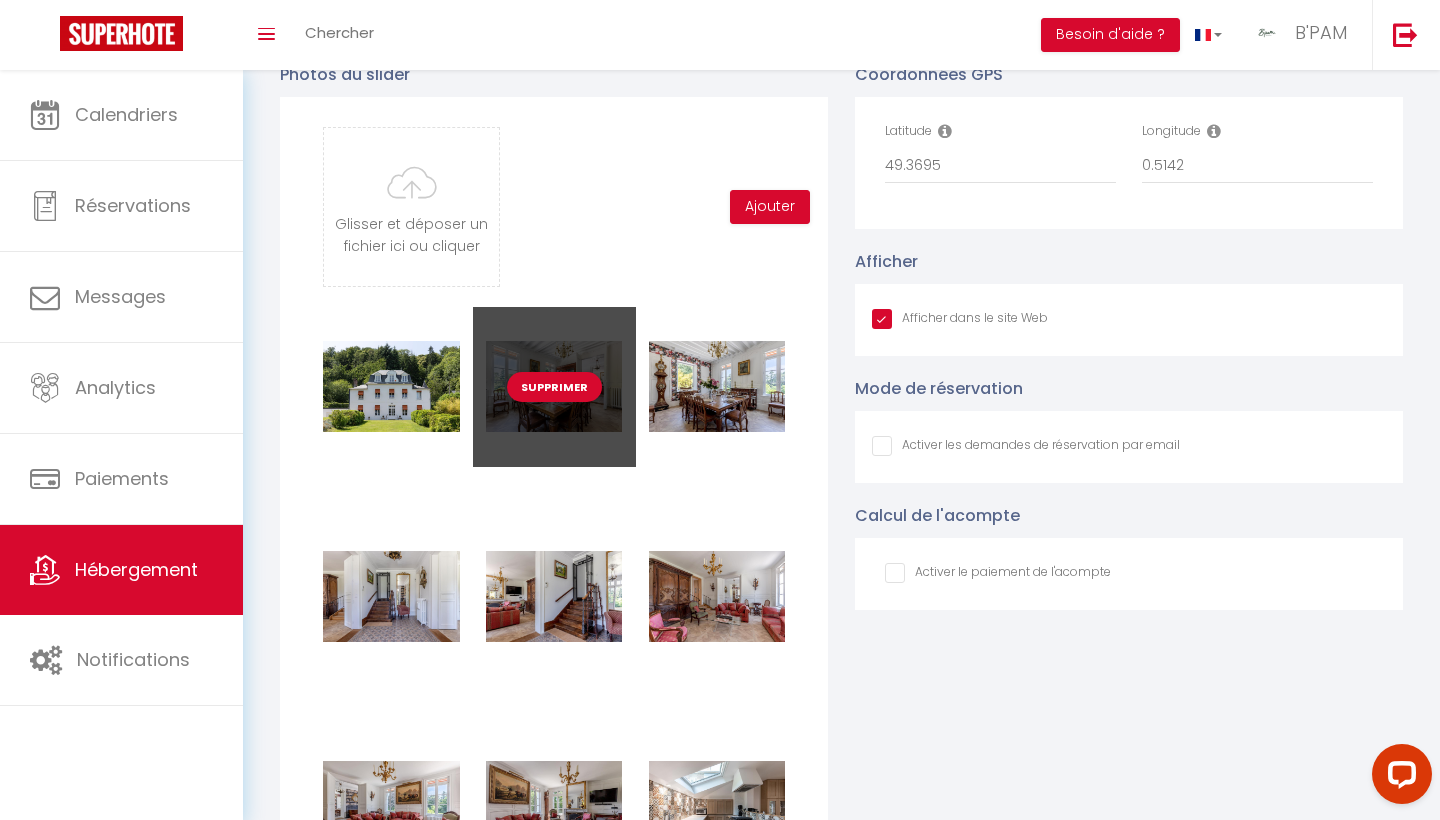 drag, startPoint x: 377, startPoint y: 358, endPoint x: 489, endPoint y: 331, distance: 115.2085 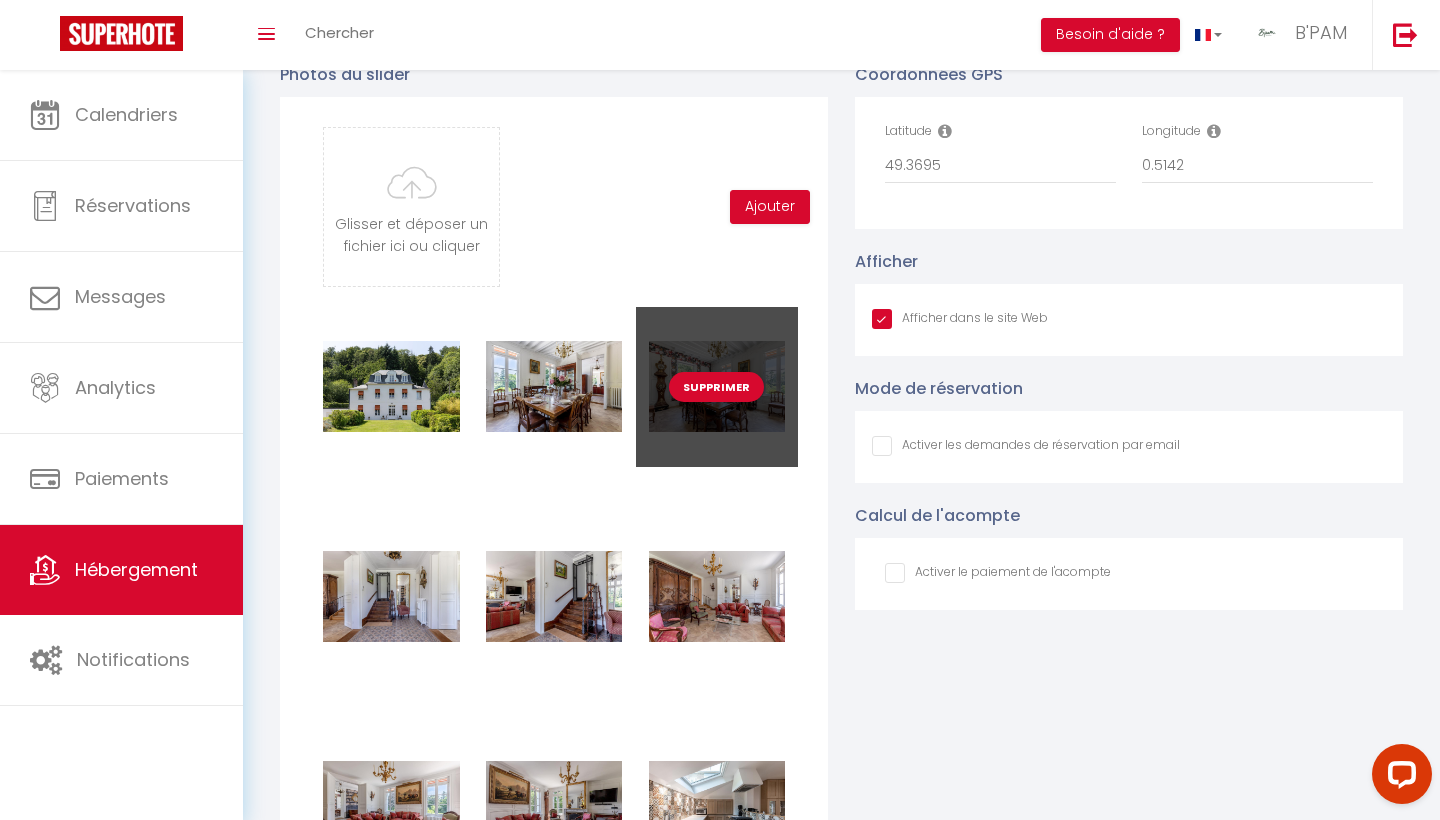 drag, startPoint x: 416, startPoint y: 361, endPoint x: 734, endPoint y: 312, distance: 321.75302 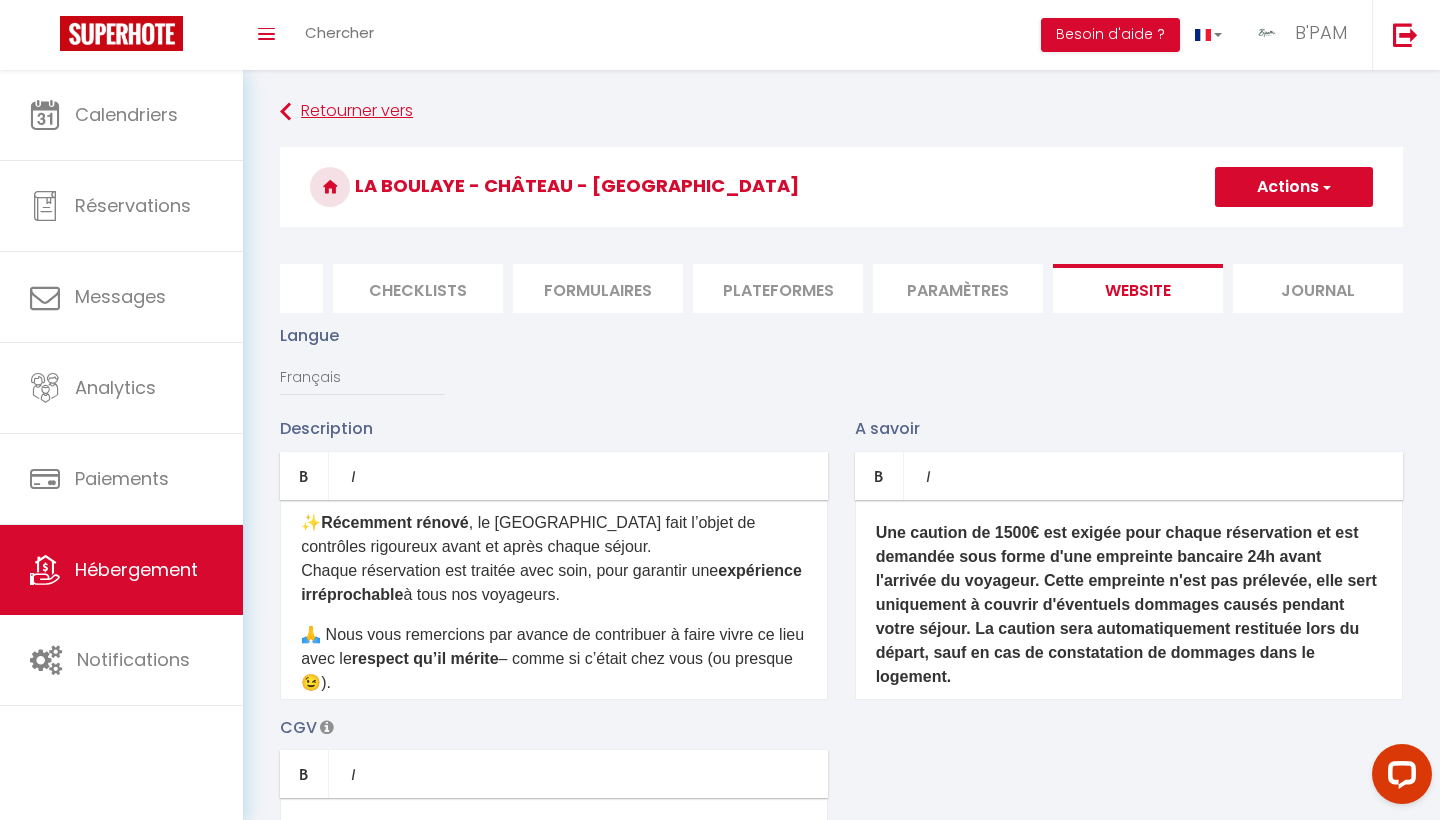 scroll, scrollTop: 0, scrollLeft: 0, axis: both 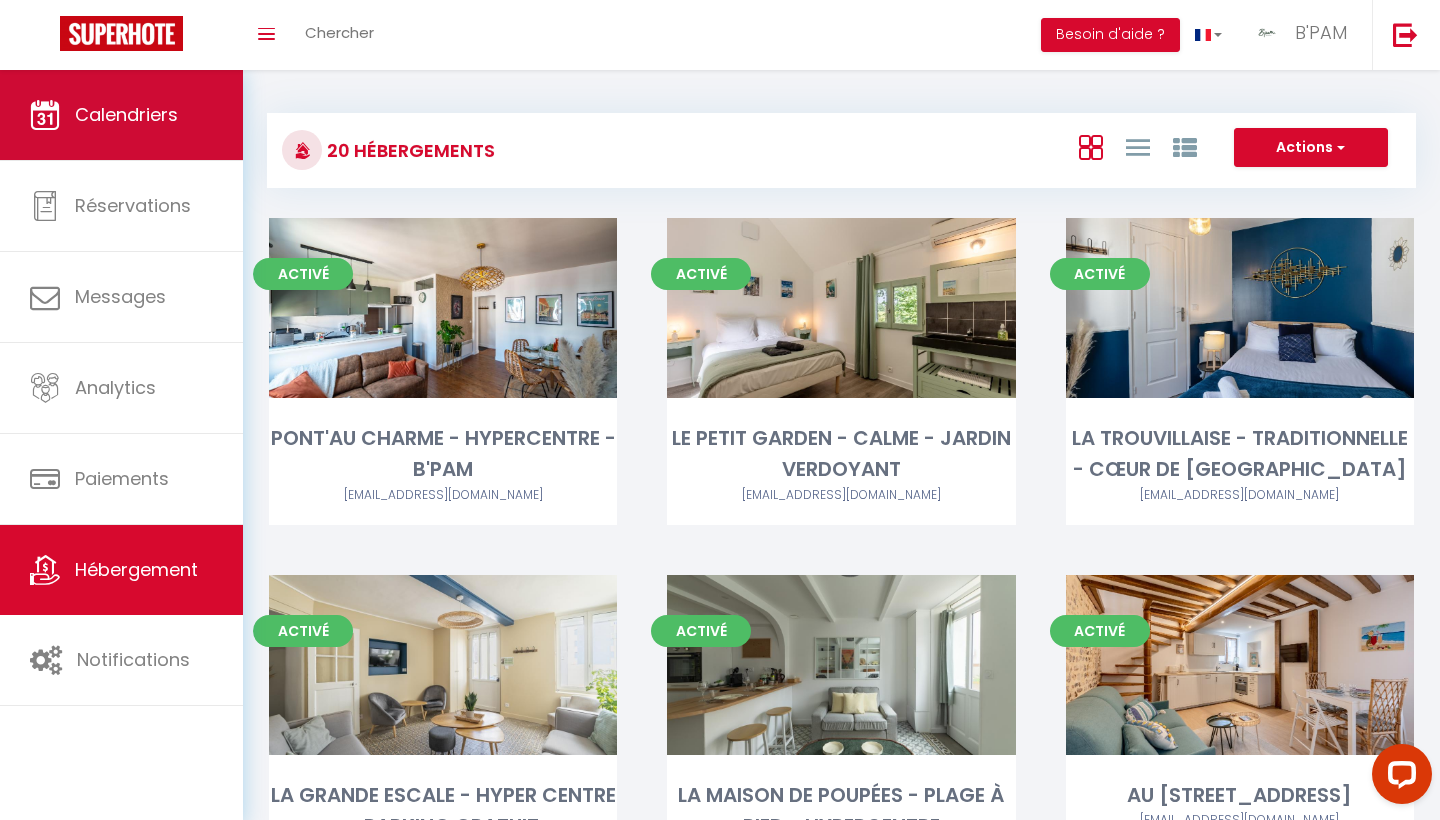 click on "Calendriers" at bounding box center [121, 115] 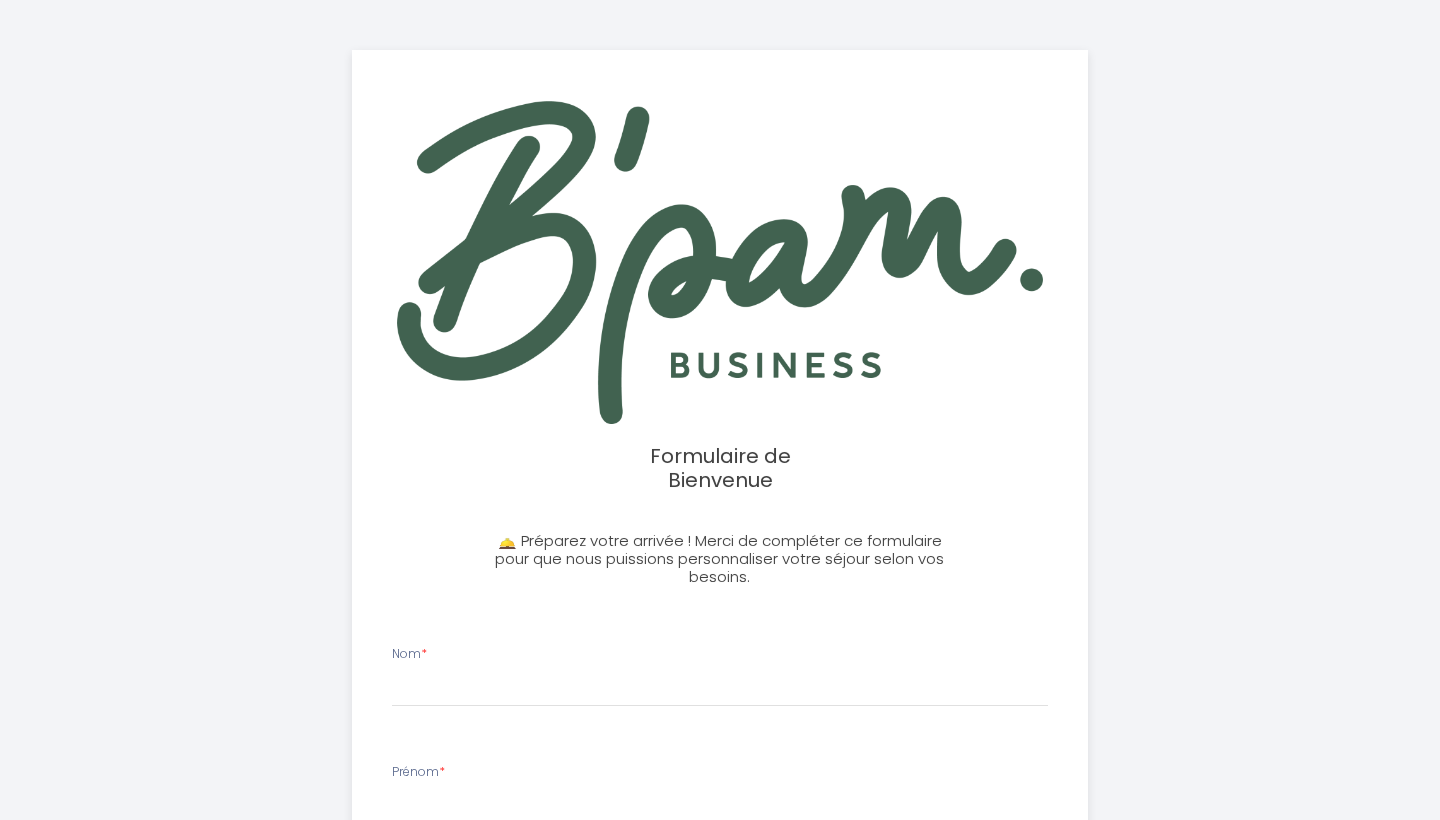 select 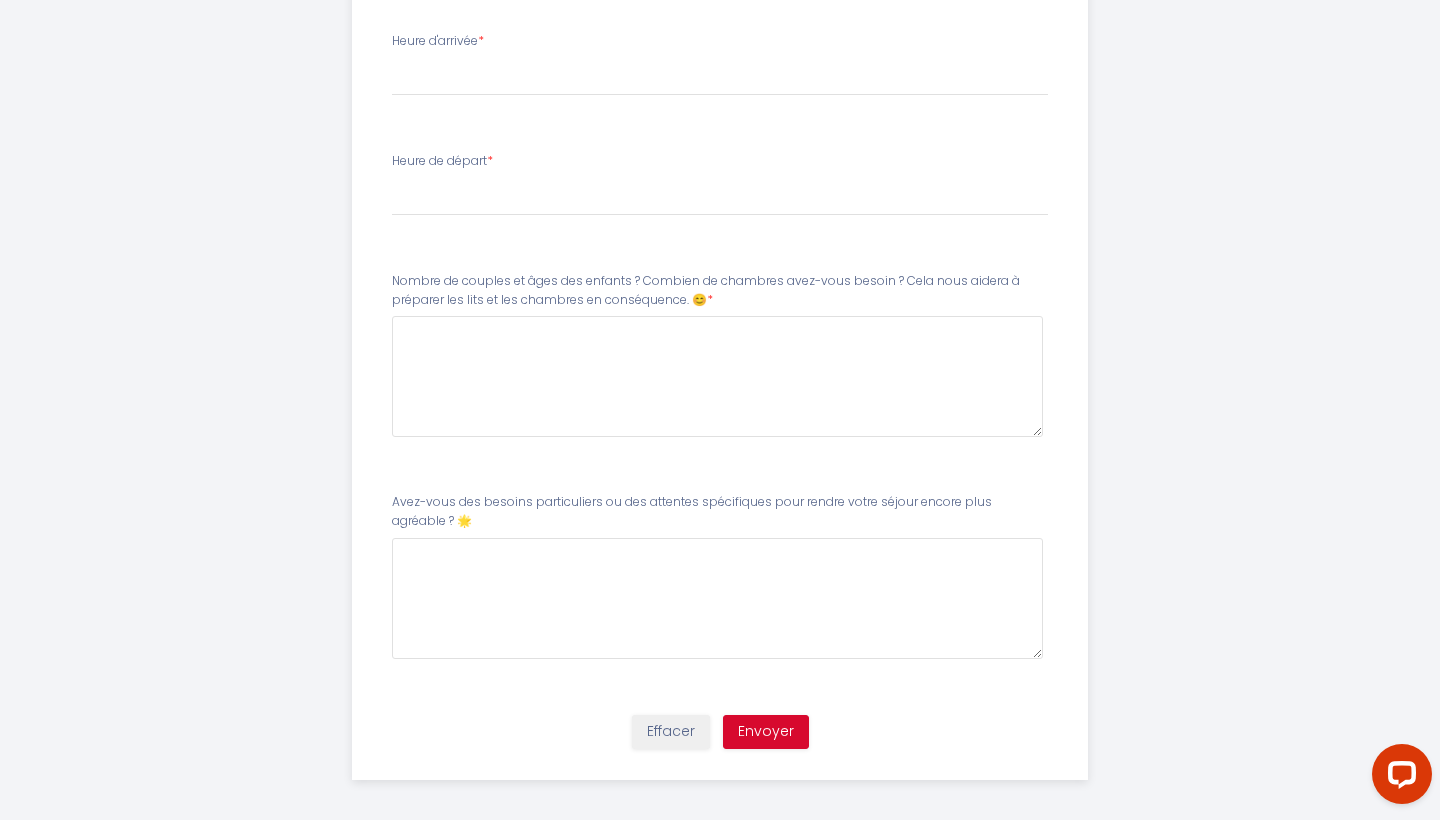scroll, scrollTop: 1319, scrollLeft: 0, axis: vertical 